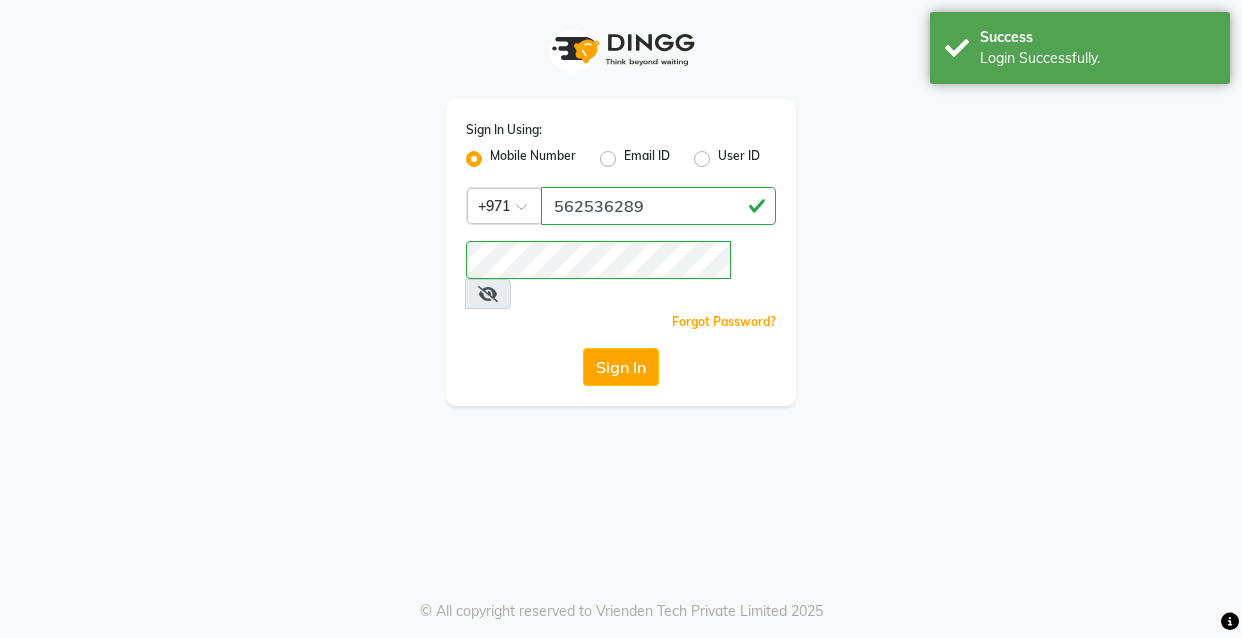 scroll, scrollTop: 0, scrollLeft: 0, axis: both 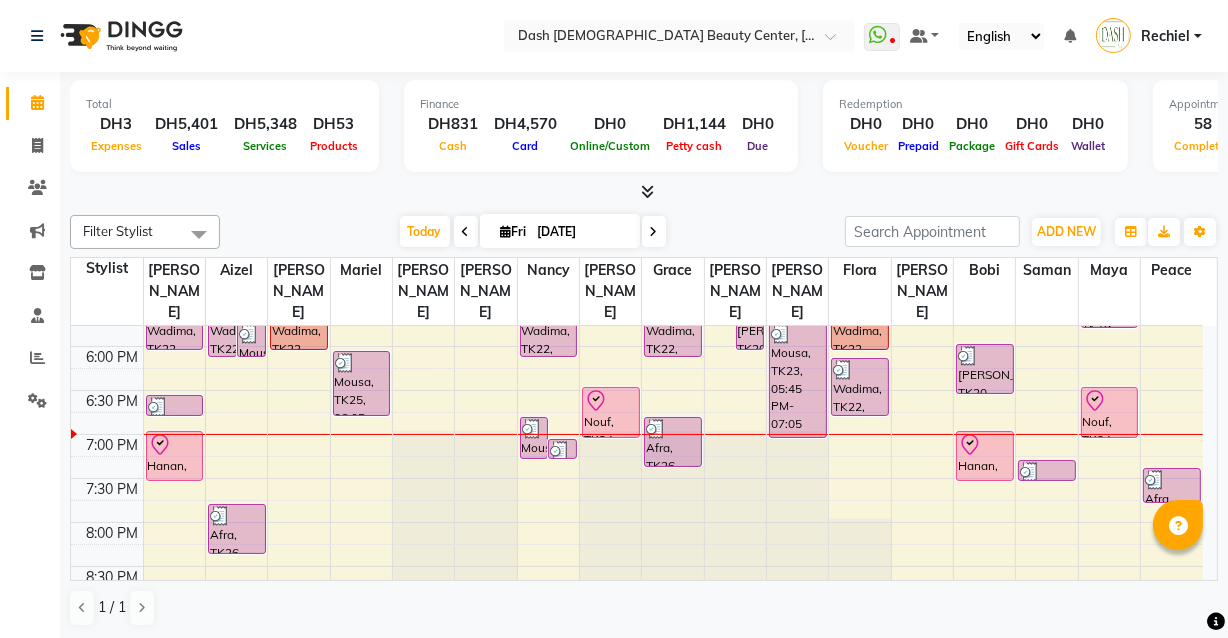 click on "Hanan, TK27, 07:00 PM-07:35 PM, Basic Manicure" at bounding box center [175, 456] 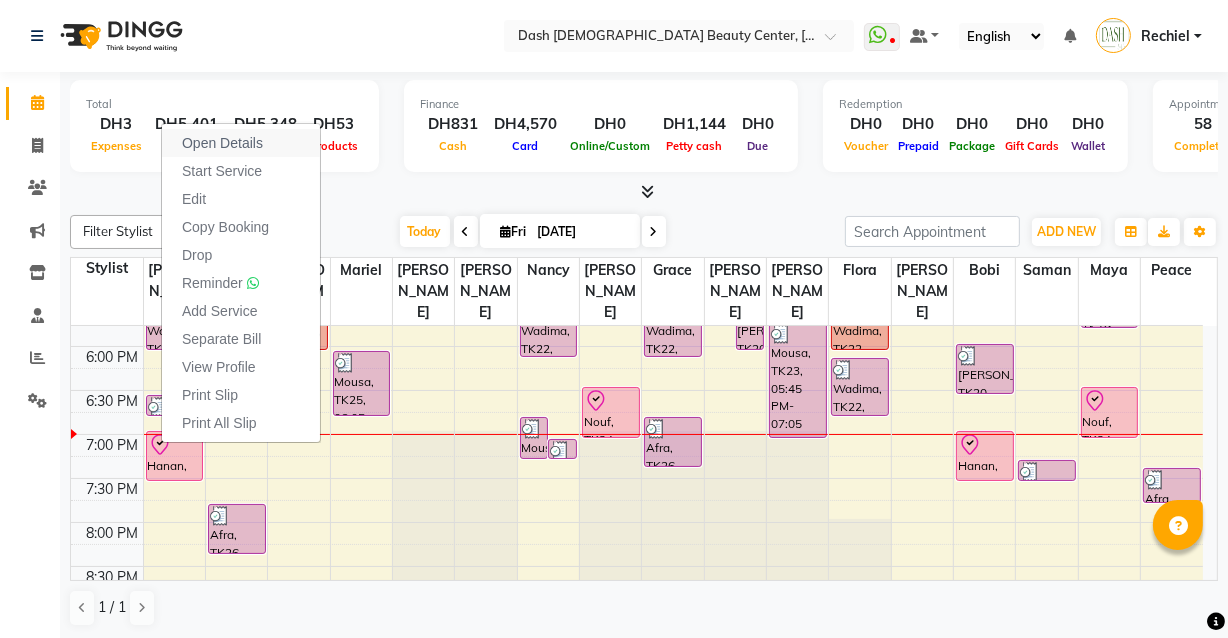 click on "Open Details" at bounding box center (241, 143) 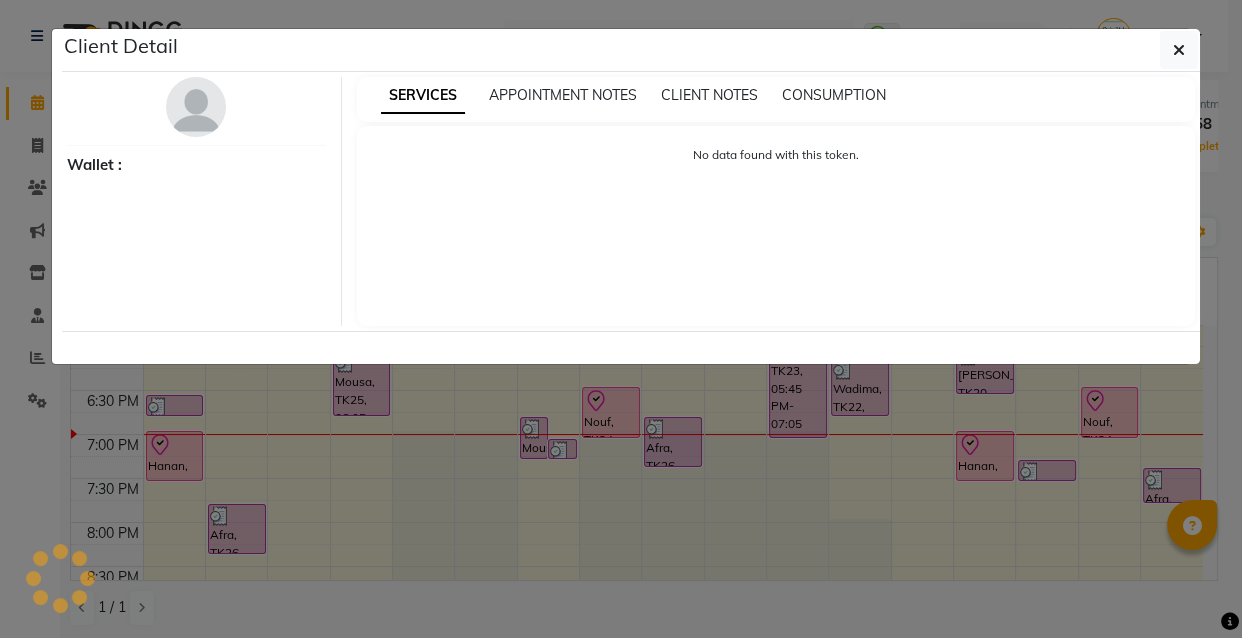 select on "8" 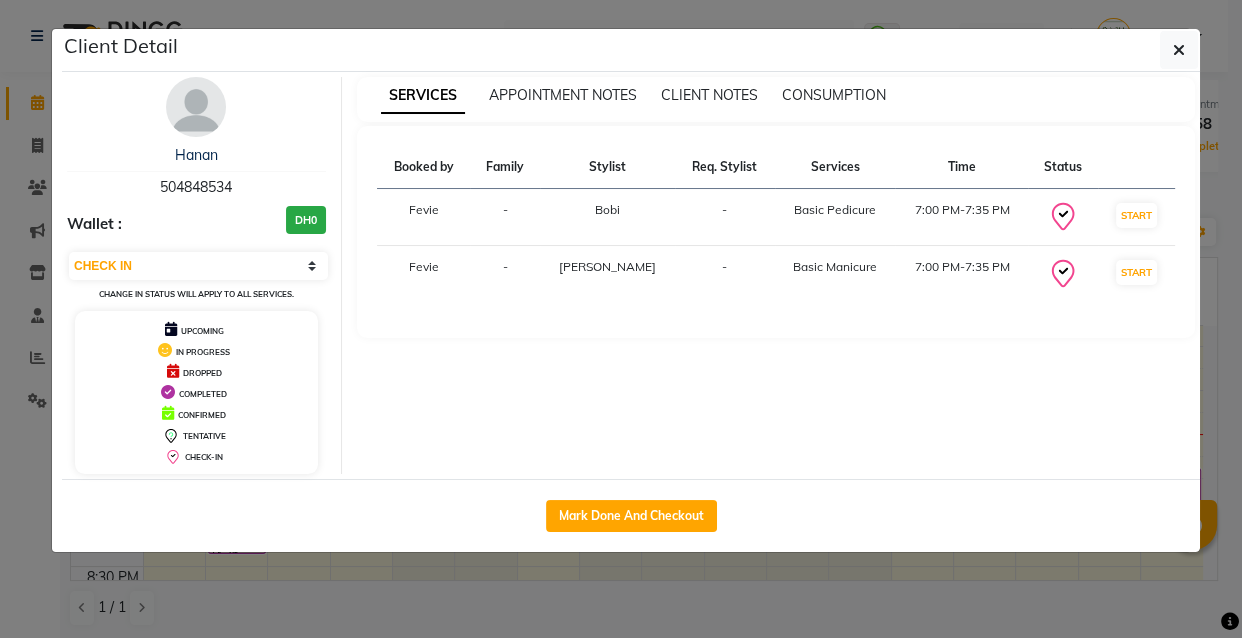 click on "Client Detail  Hanan    504848534 Wallet : DH0 Select IN SERVICE CONFIRMED TENTATIVE CHECK IN MARK DONE DROPPED UPCOMING Change in status will apply to all services. UPCOMING IN PROGRESS DROPPED COMPLETED CONFIRMED TENTATIVE CHECK-IN SERVICES APPOINTMENT NOTES CLIENT NOTES CONSUMPTION Booked by Family Stylist Req. Stylist Services Time Status  Fevie   - Bobi -  Basic Pedicure   7:00 PM-7:35 PM   START   Fevie   - Rose Marie -  Basic Manicure   7:00 PM-7:35 PM   START   Mark Done And Checkout" 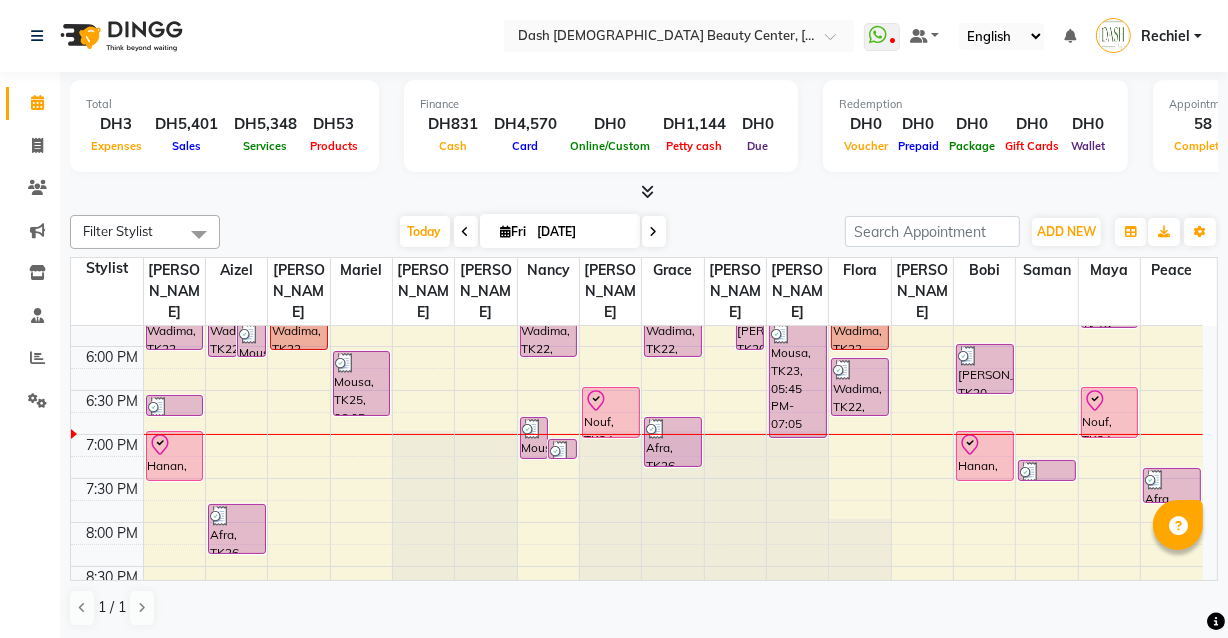 click at bounding box center (175, 445) 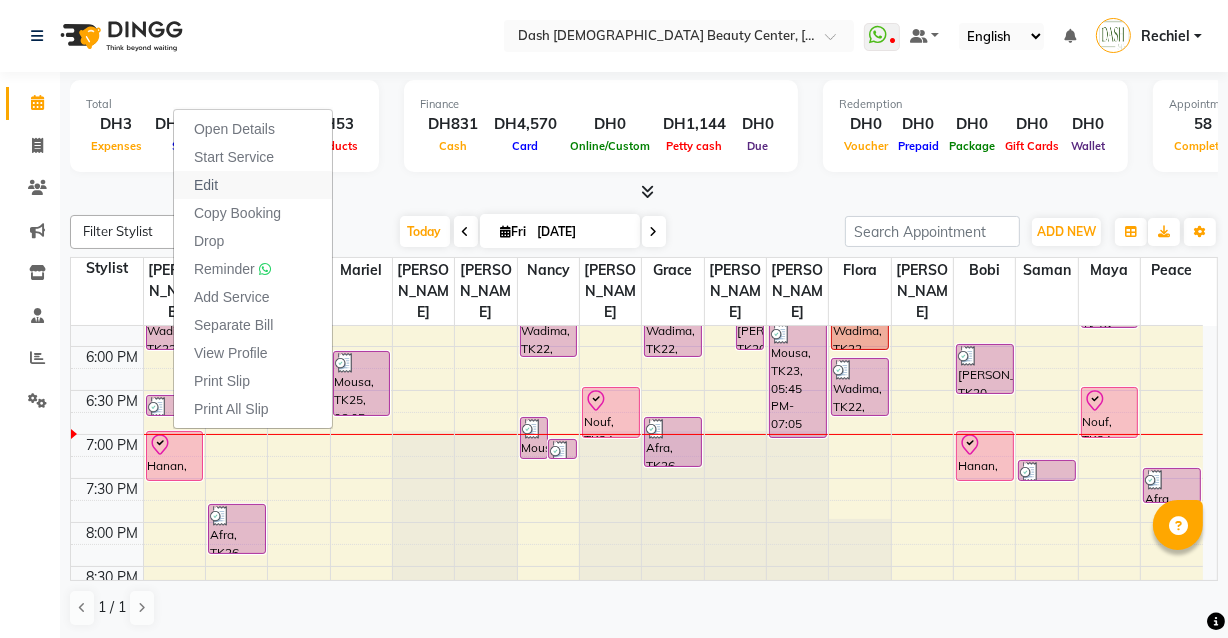 click on "Edit" at bounding box center (253, 185) 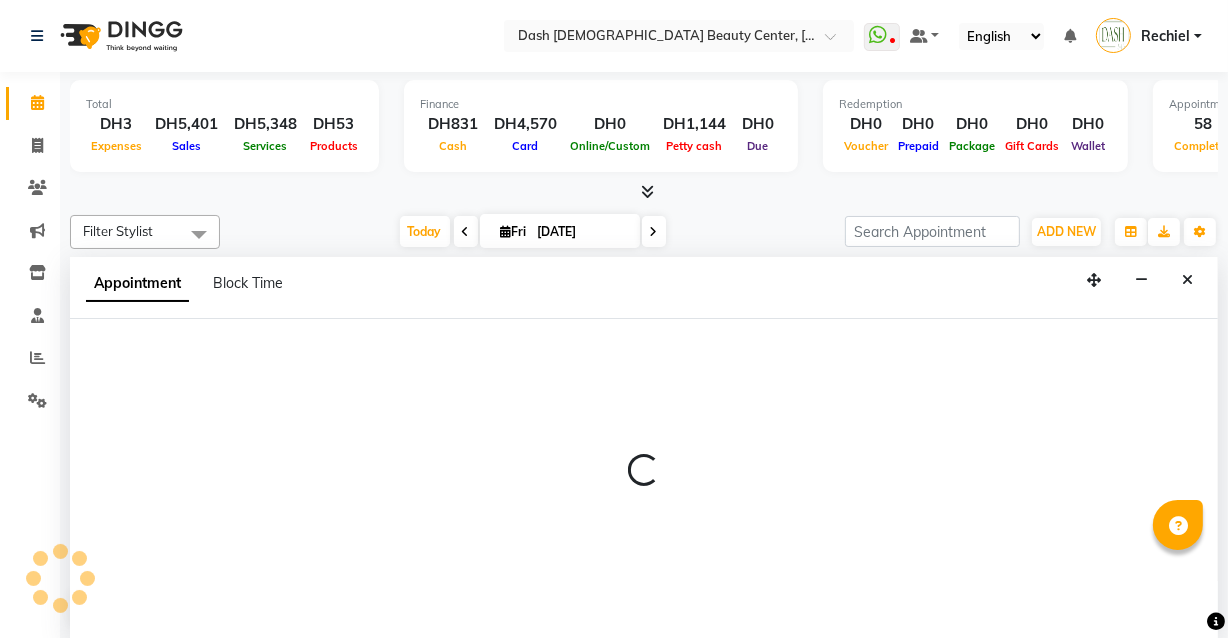 scroll, scrollTop: 0, scrollLeft: 0, axis: both 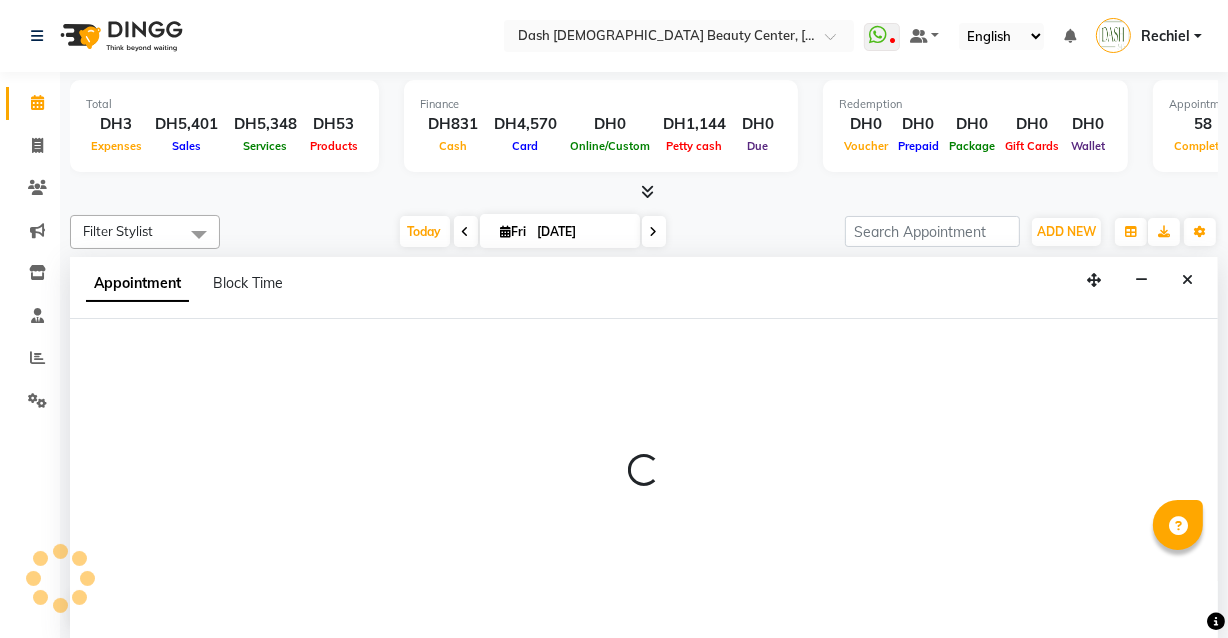 select on "tentative" 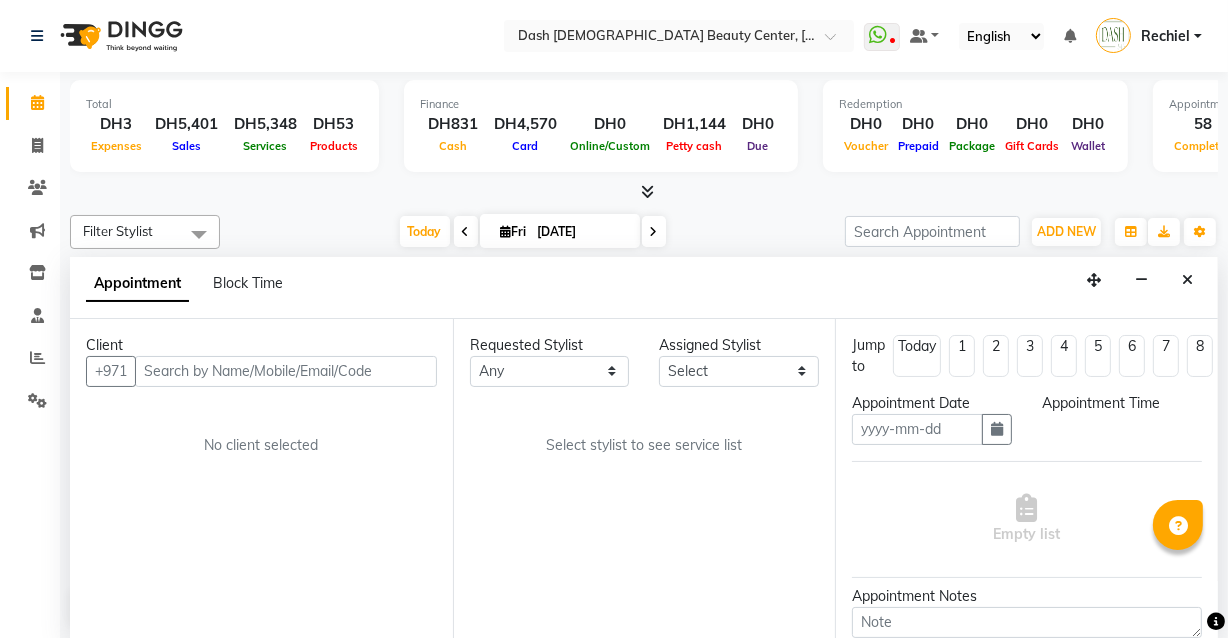 type on "[DATE]" 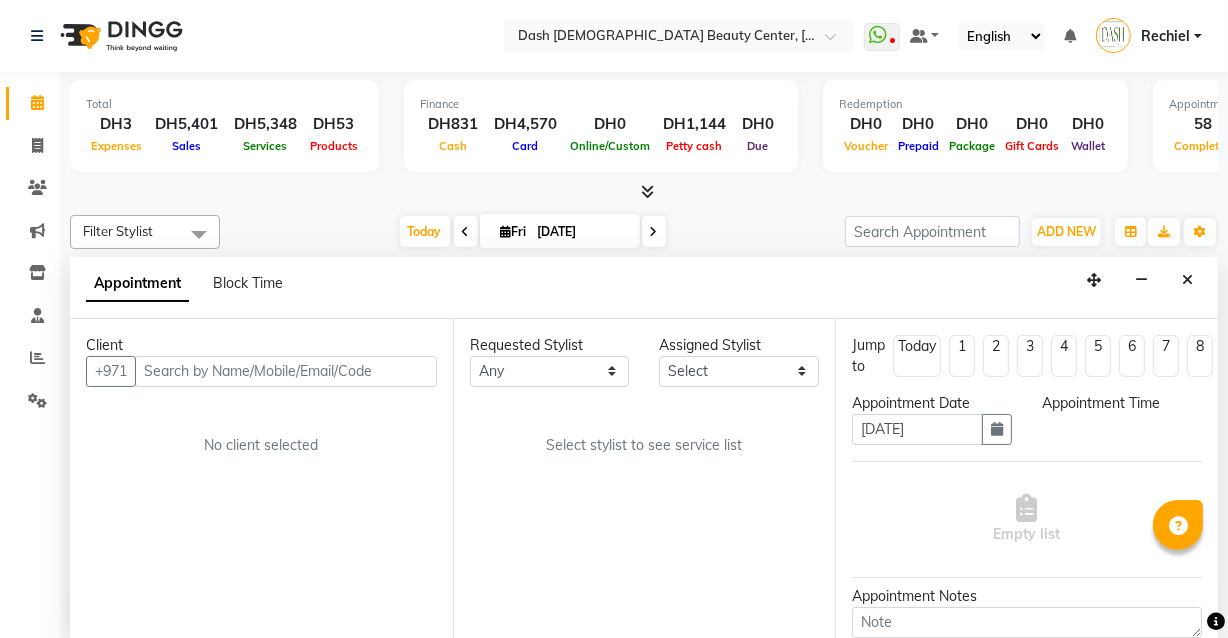 select on "check-in" 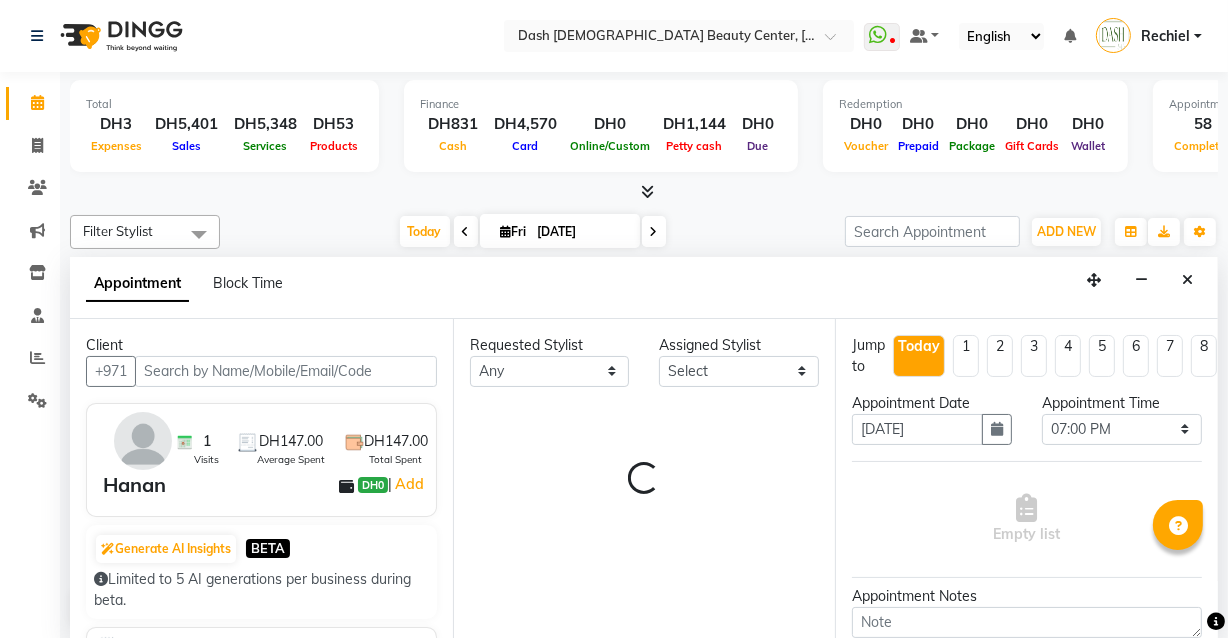 scroll, scrollTop: 878, scrollLeft: 0, axis: vertical 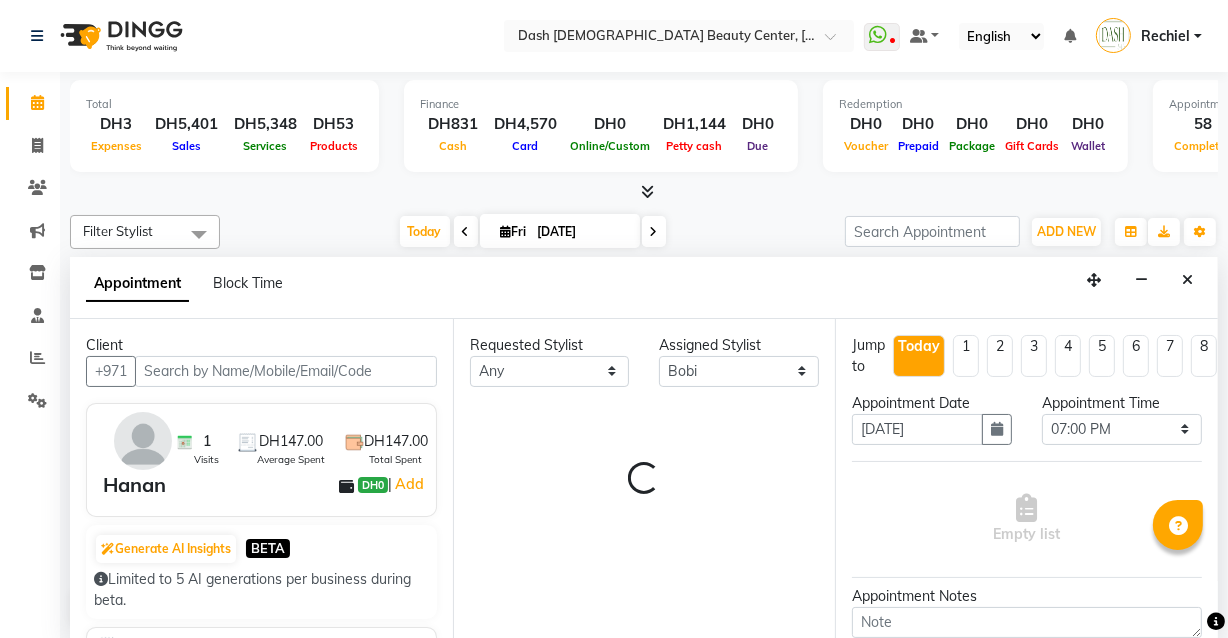 select on "4202" 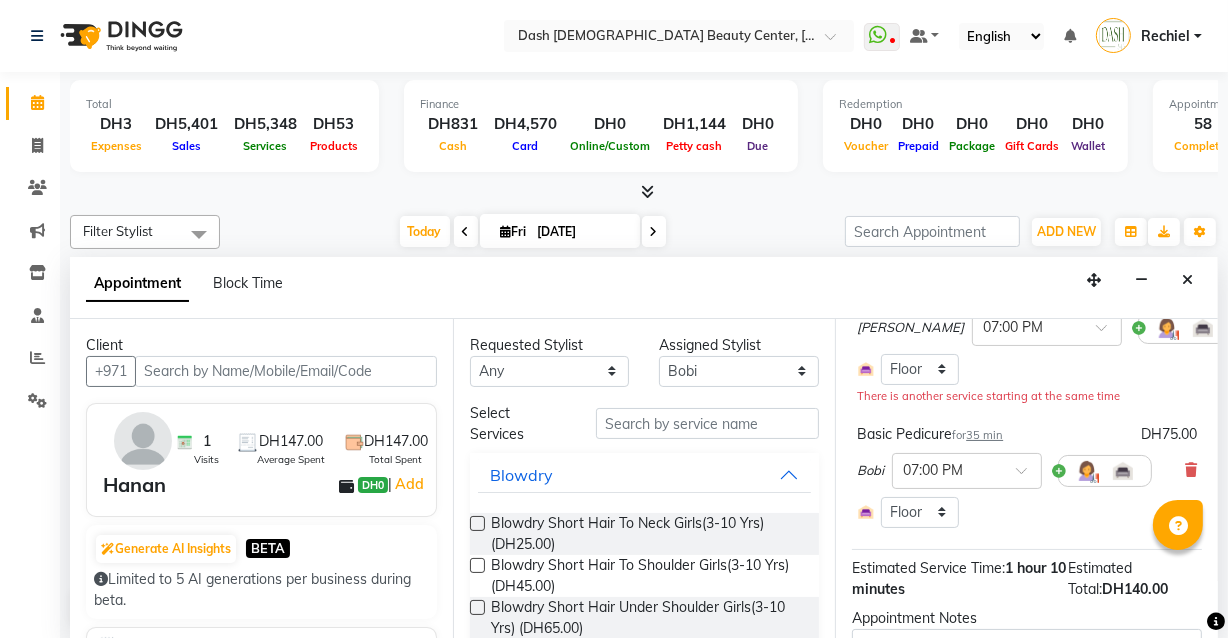 scroll, scrollTop: 179, scrollLeft: 0, axis: vertical 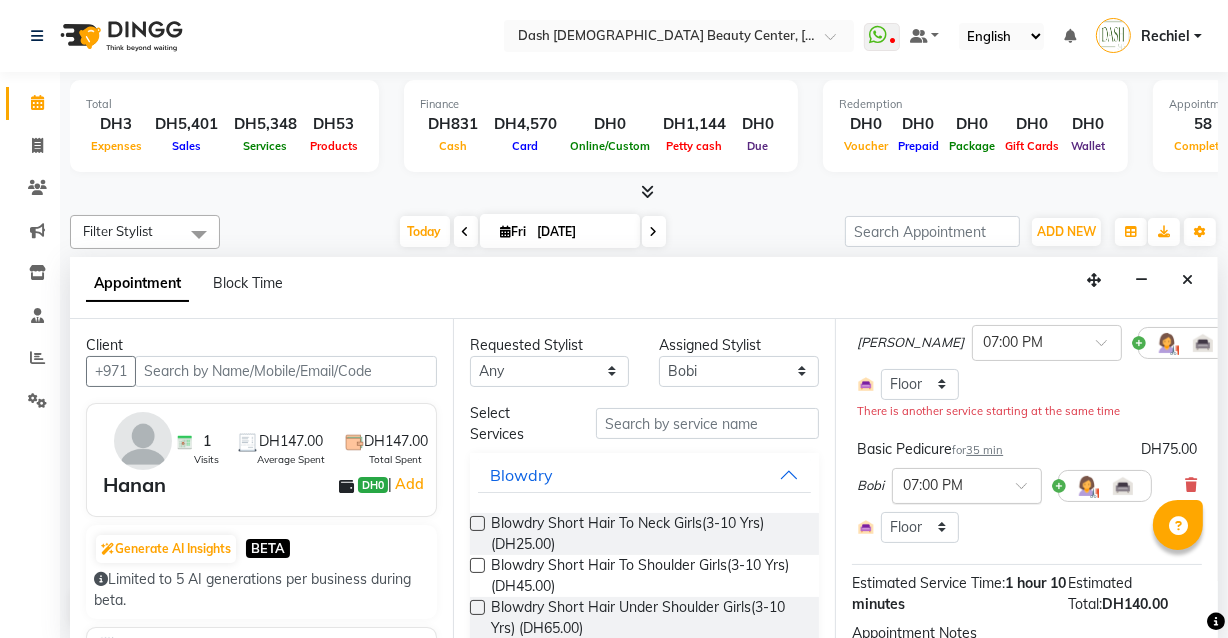 click on "× 07:00 PM" at bounding box center [967, 486] 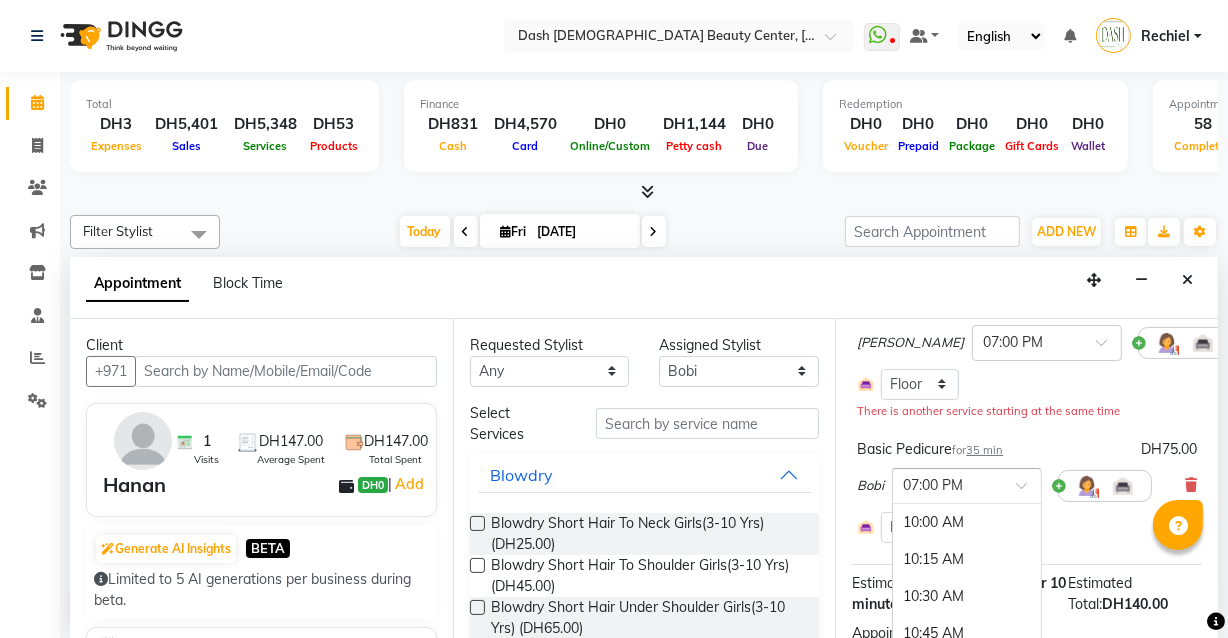 scroll, scrollTop: 1350, scrollLeft: 0, axis: vertical 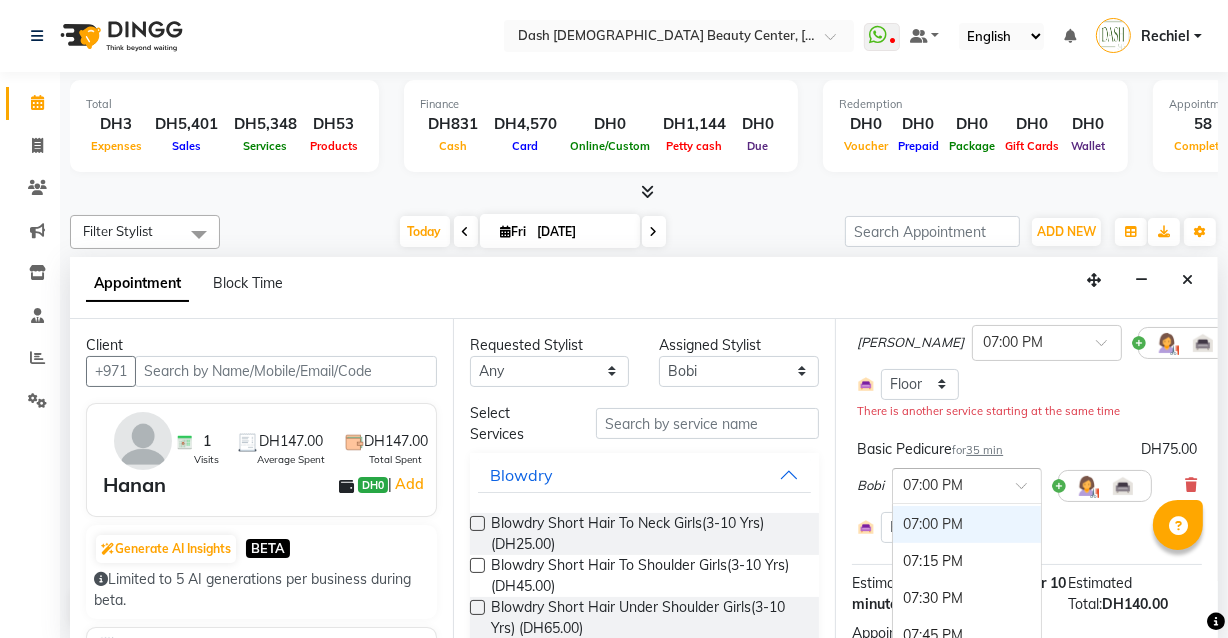 click on "Estimated Total:  DH140.00" at bounding box center [1135, 594] 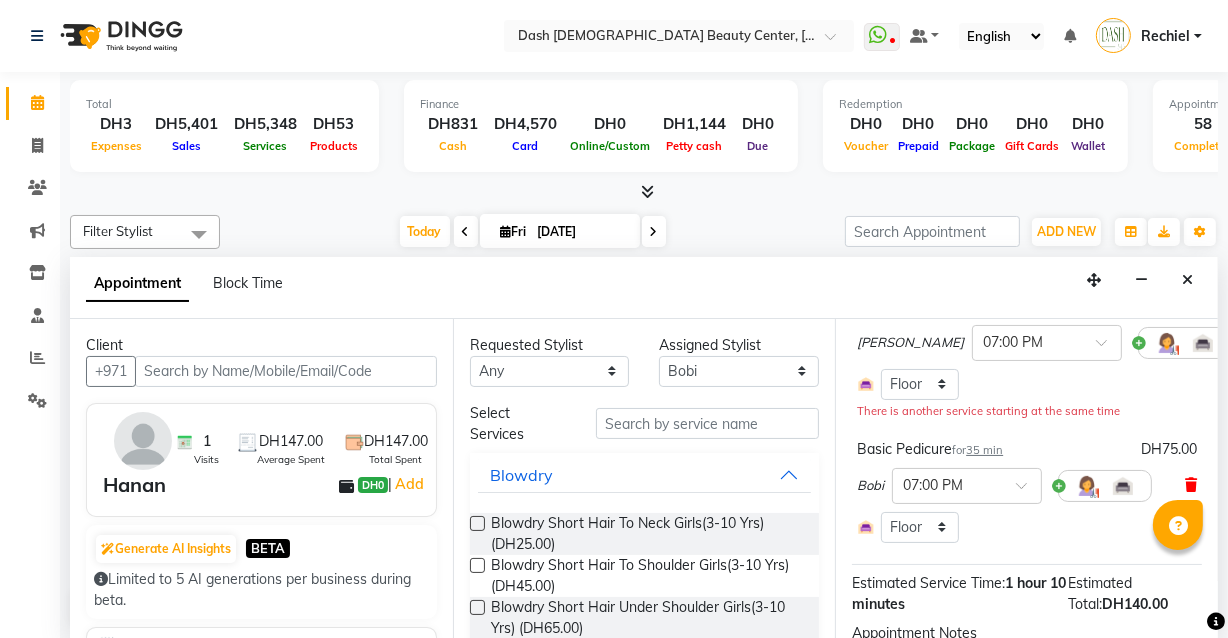 click at bounding box center [1191, 485] 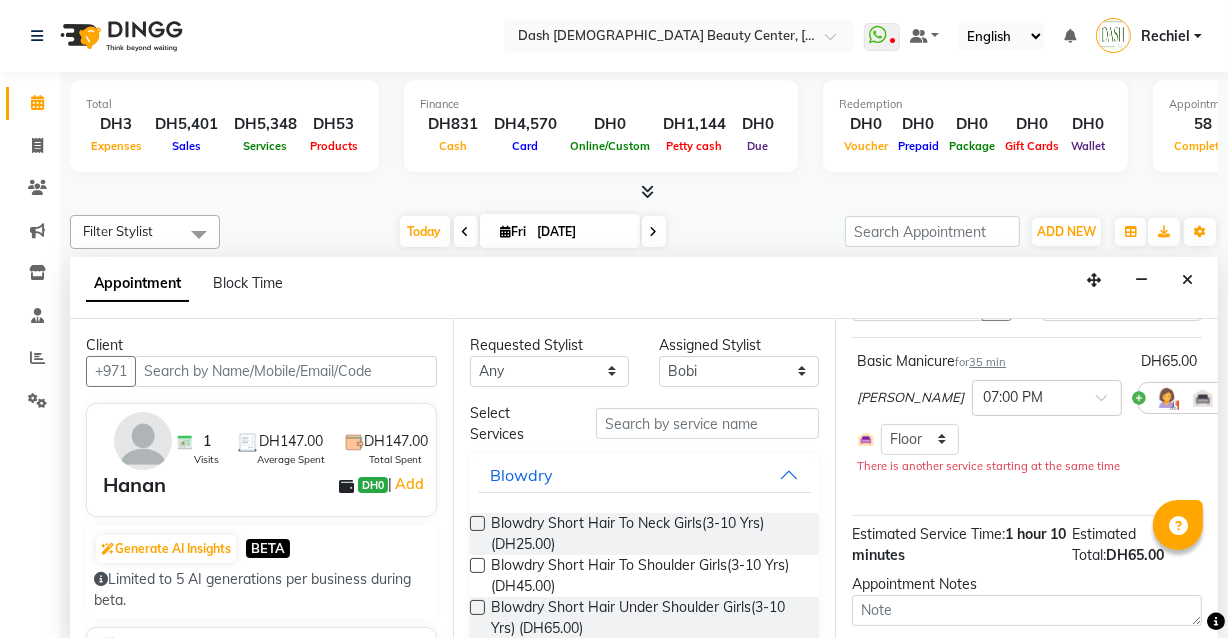scroll, scrollTop: 106, scrollLeft: 0, axis: vertical 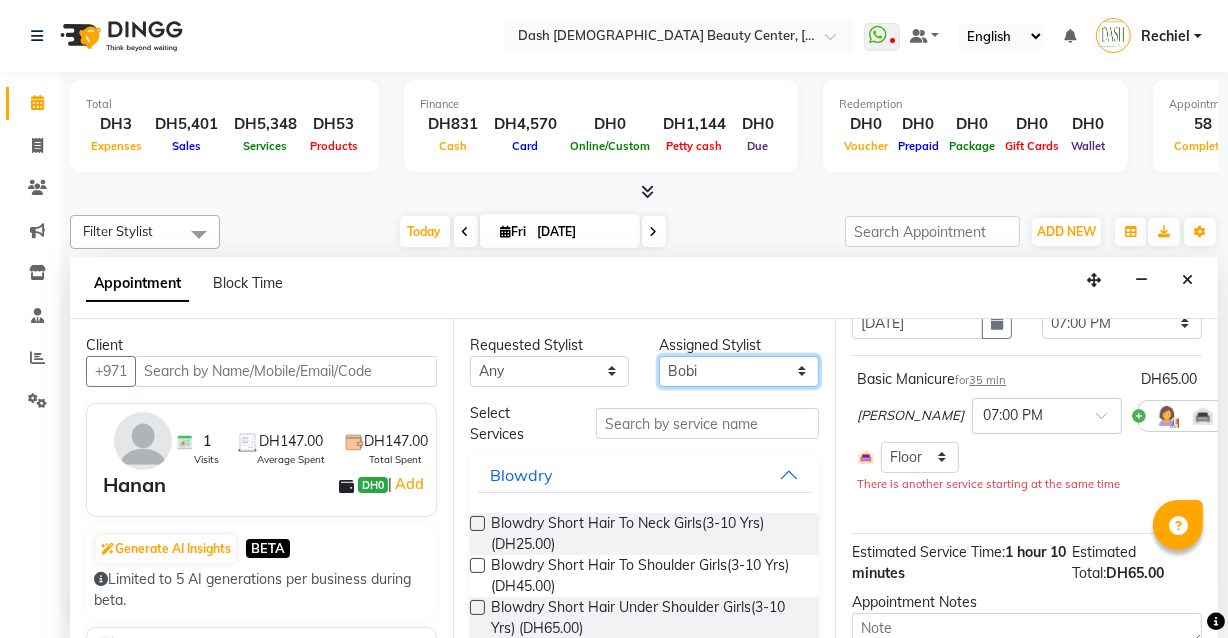 click on "Select [PERSON_NAME] [PERSON_NAME] [PERSON_NAME] [PERSON_NAME] [PERSON_NAME] [PERSON_NAME] [PERSON_NAME] [PERSON_NAME] [PERSON_NAME] Peace [PERSON_NAME] [PERSON_NAME]" at bounding box center [739, 371] 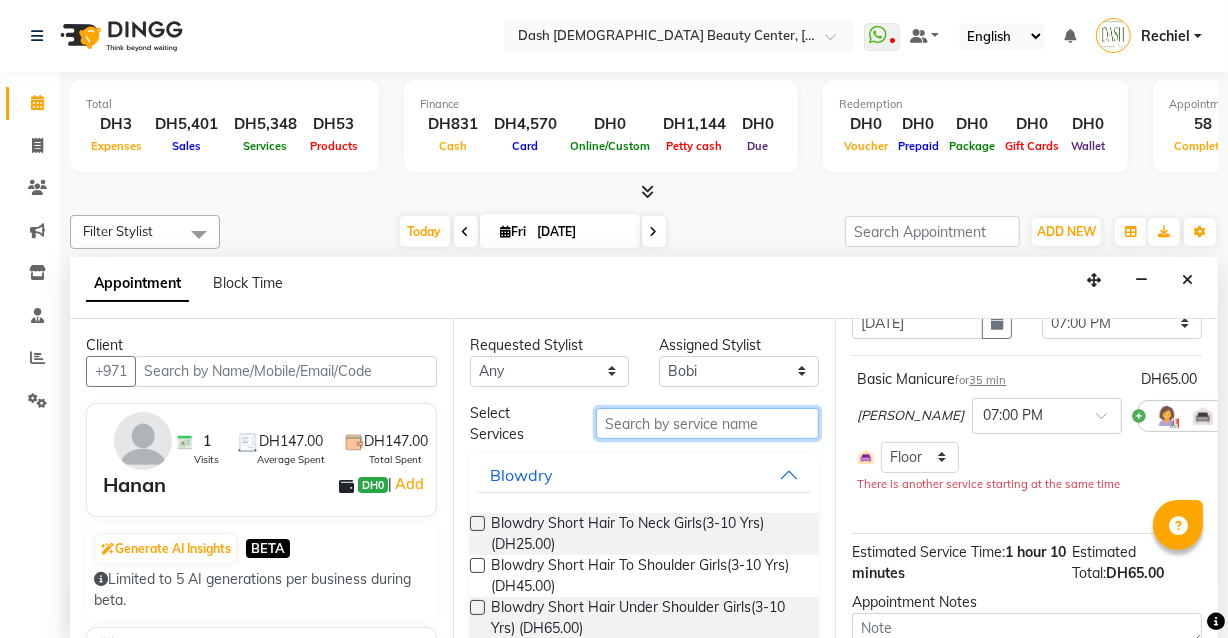 click at bounding box center (707, 423) 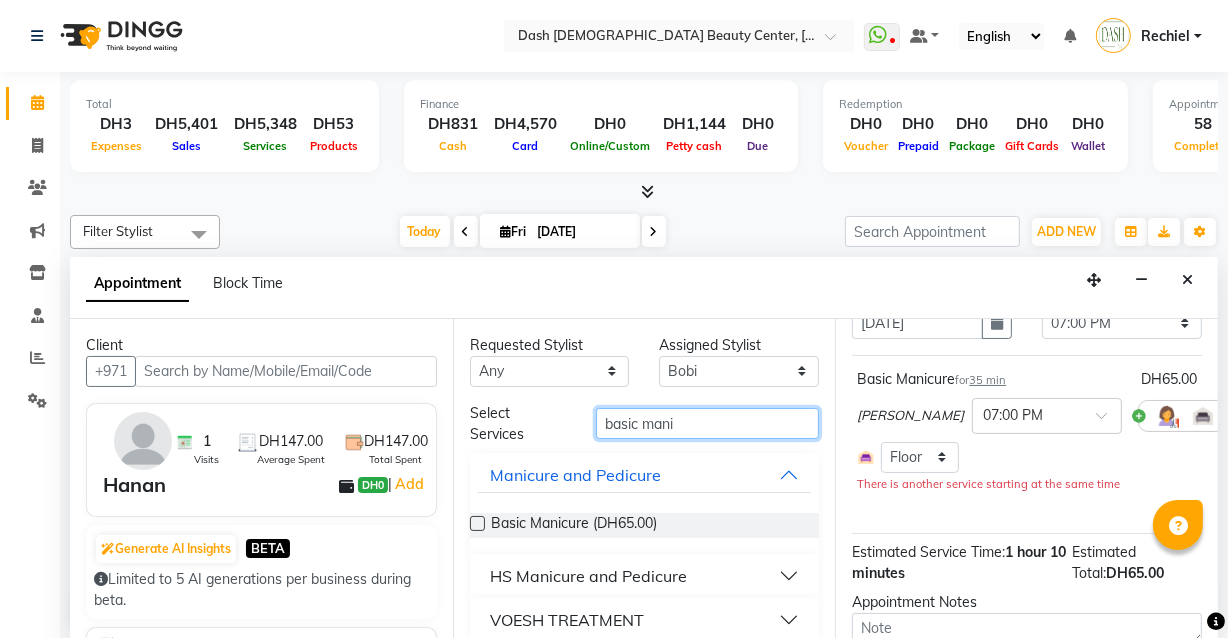 type on "basic mani" 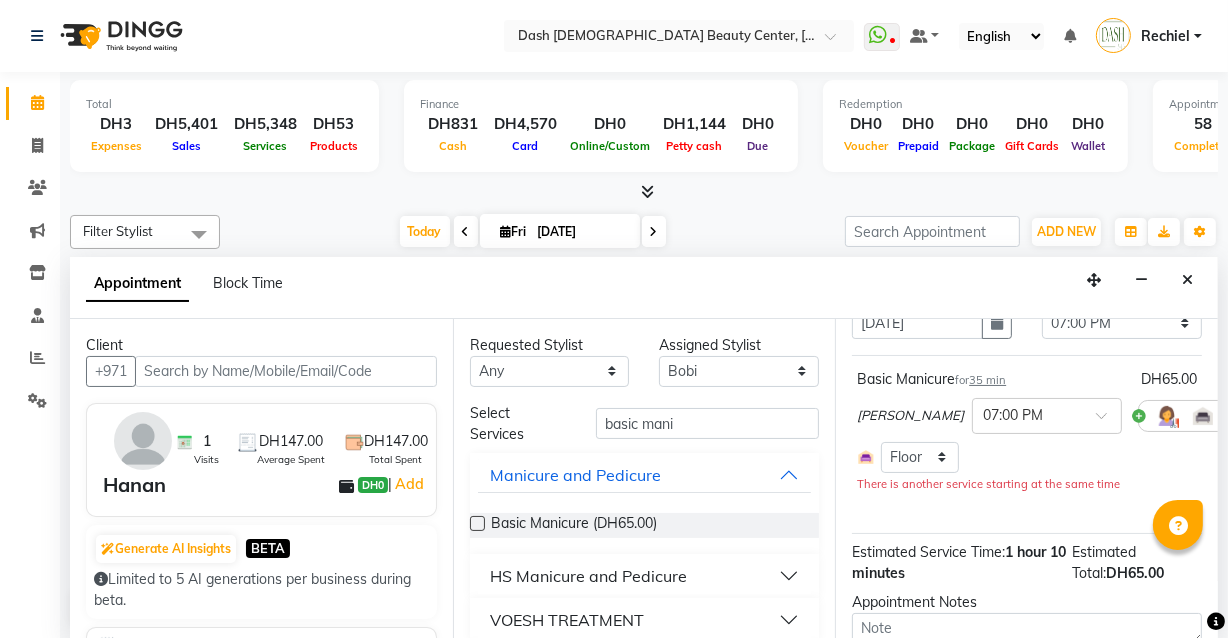 click at bounding box center (477, 523) 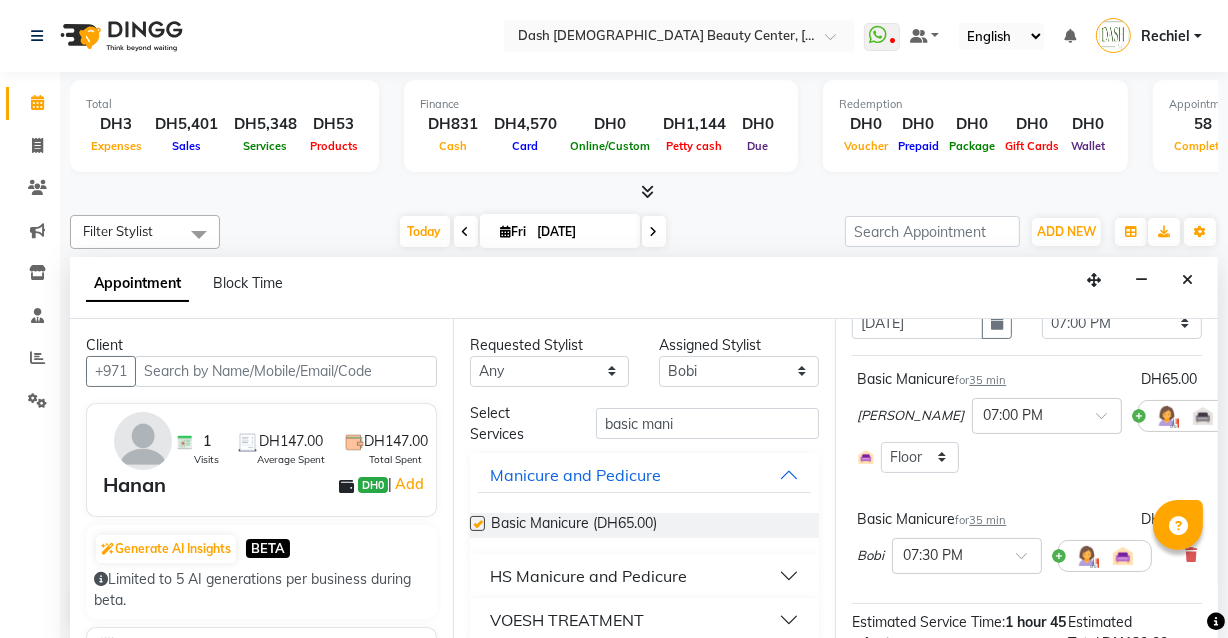 checkbox on "false" 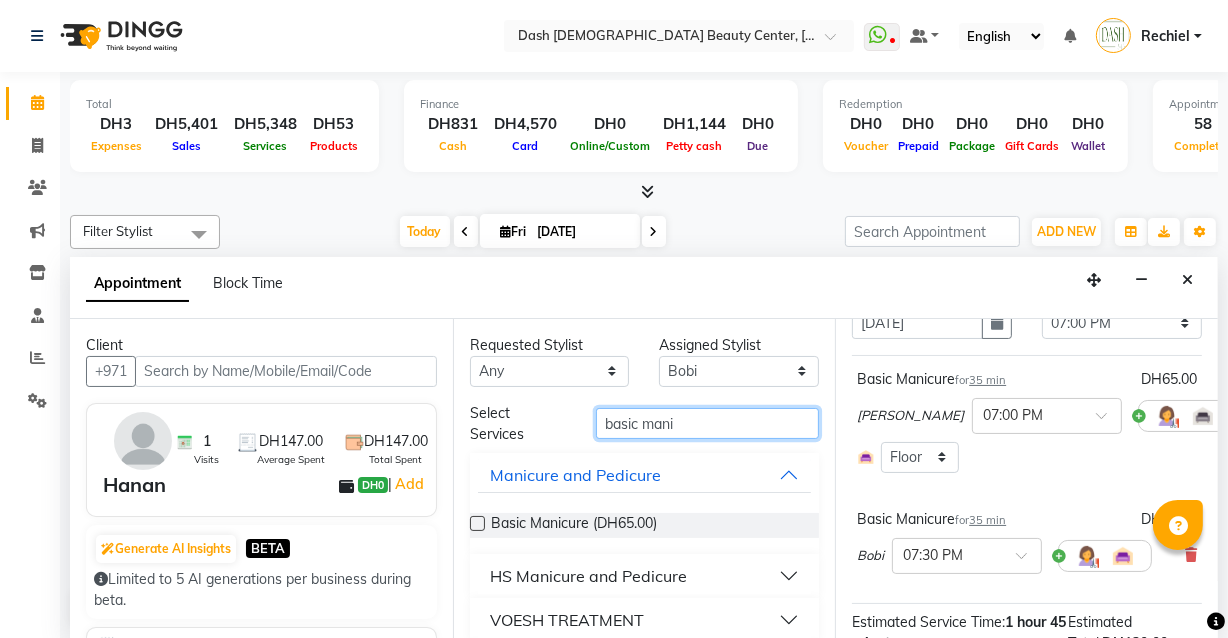 click on "basic mani" at bounding box center (707, 423) 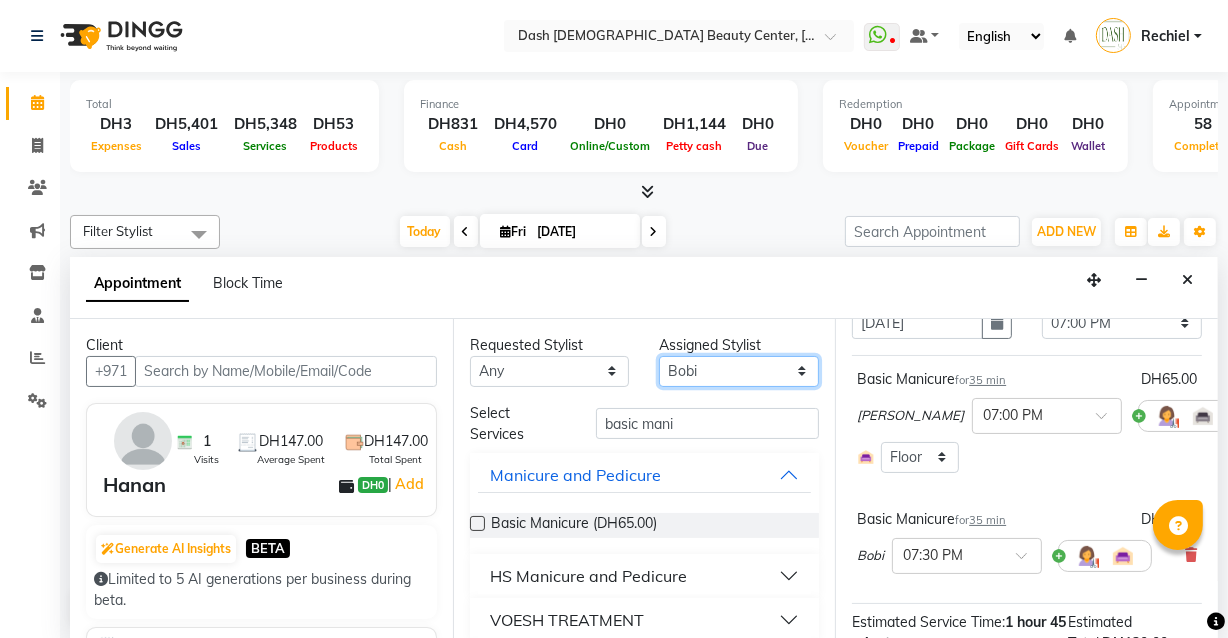 click on "Select [PERSON_NAME] [PERSON_NAME] [PERSON_NAME] [PERSON_NAME] [PERSON_NAME] [PERSON_NAME] [PERSON_NAME] [PERSON_NAME] [PERSON_NAME] Peace [PERSON_NAME] [PERSON_NAME]" at bounding box center [739, 371] 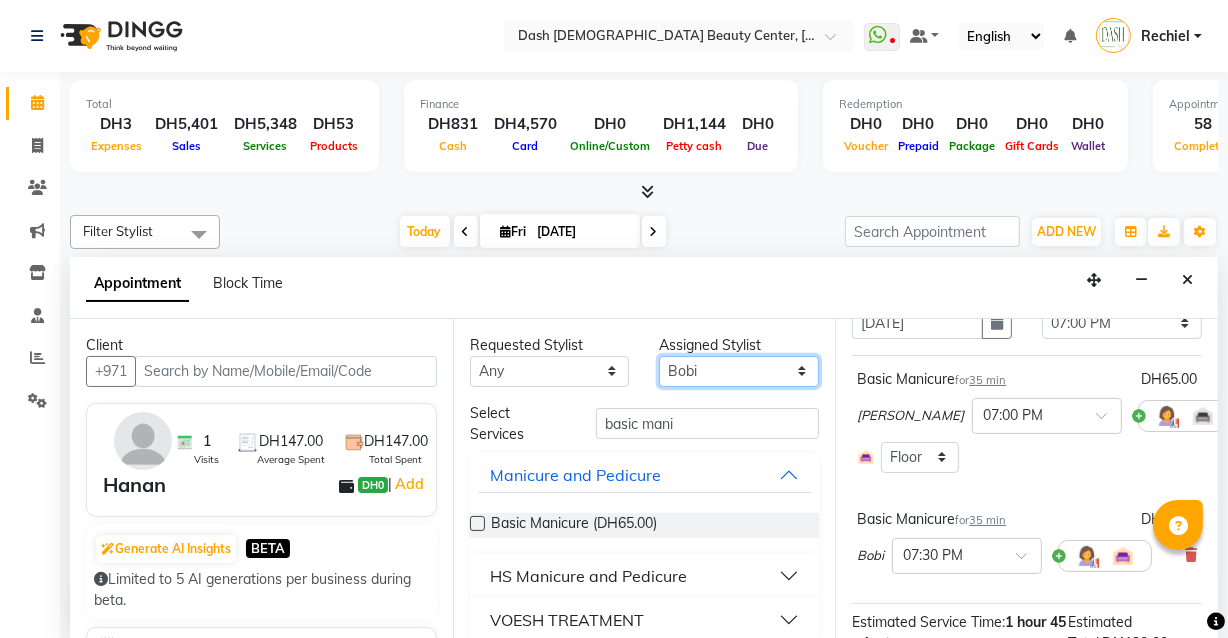 select on "81111" 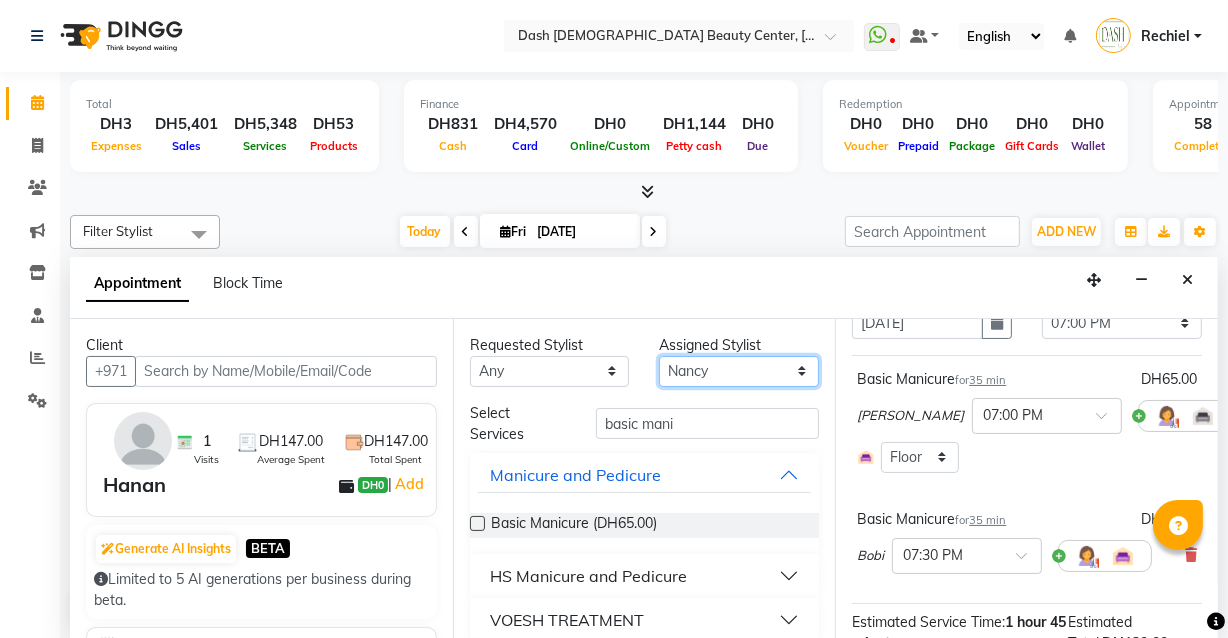click on "Select [PERSON_NAME] [PERSON_NAME] [PERSON_NAME] [PERSON_NAME] [PERSON_NAME] [PERSON_NAME] [PERSON_NAME] [PERSON_NAME] [PERSON_NAME] Peace [PERSON_NAME] [PERSON_NAME]" at bounding box center (739, 371) 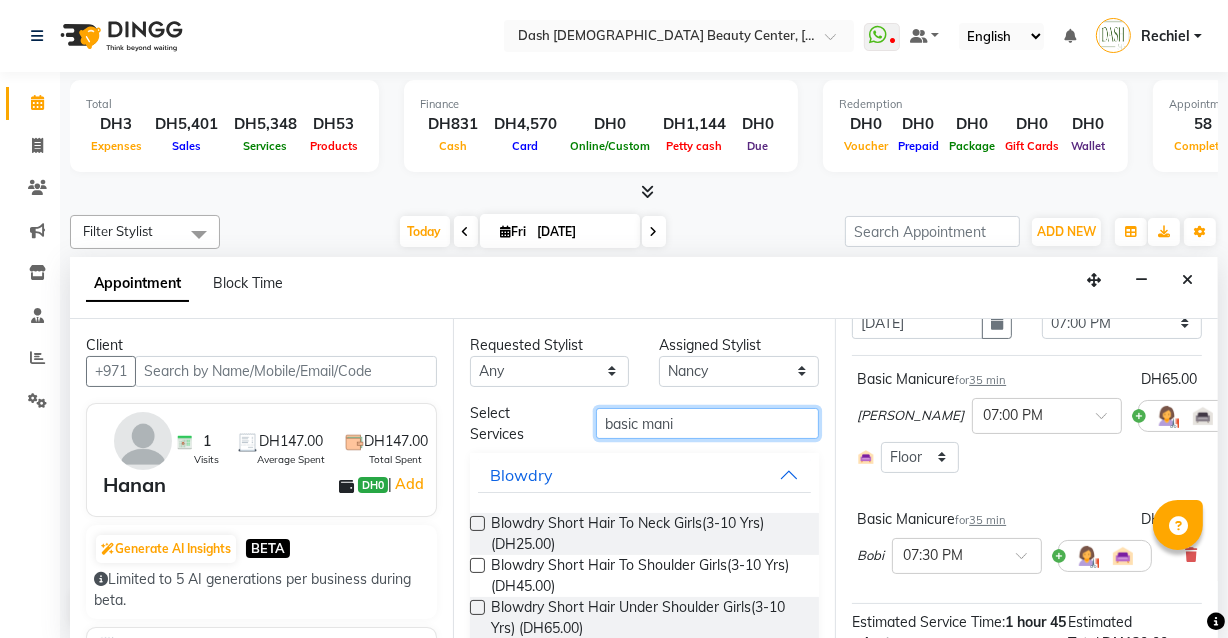 click on "basic mani" at bounding box center [707, 423] 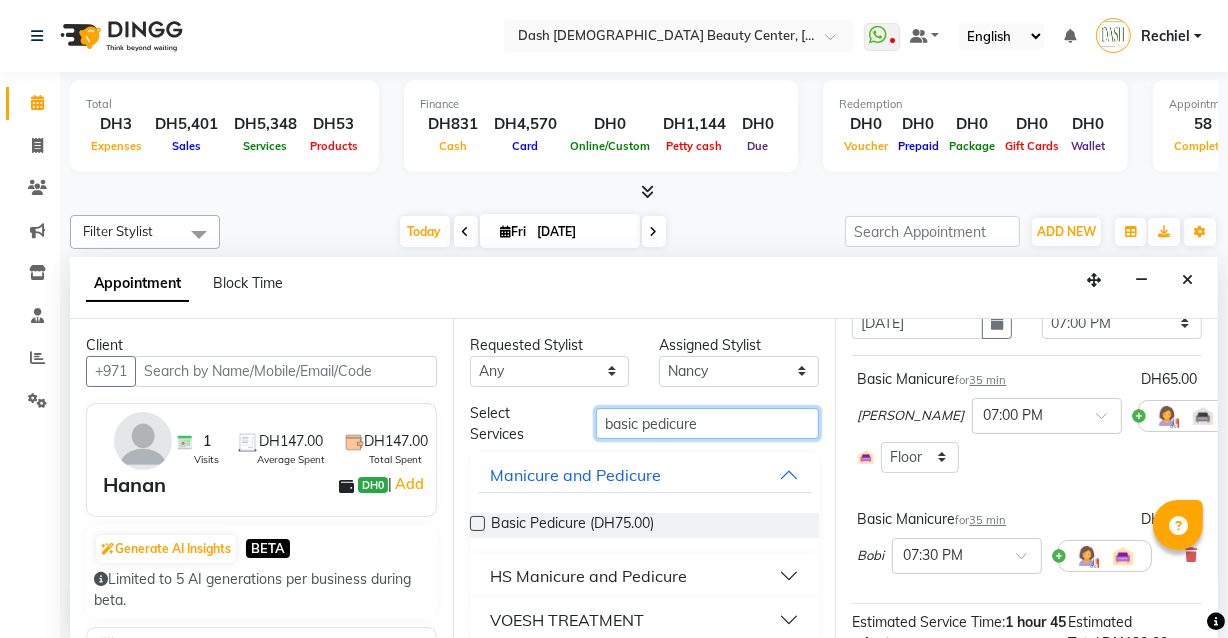 type on "basic pedicure" 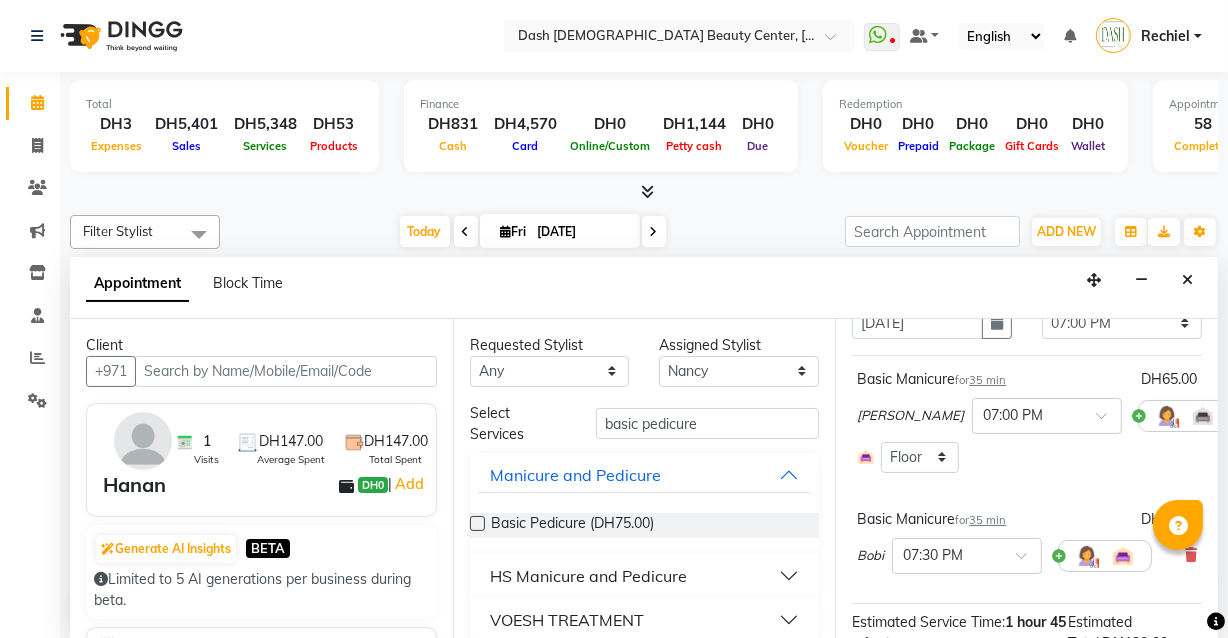 click at bounding box center (477, 523) 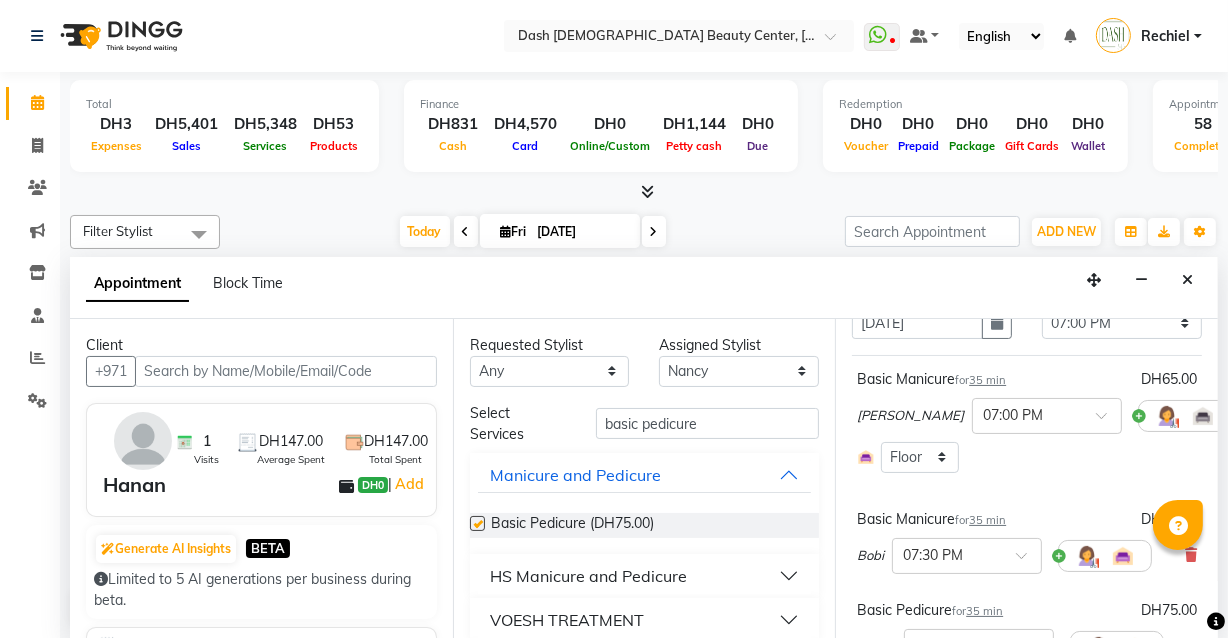 checkbox on "false" 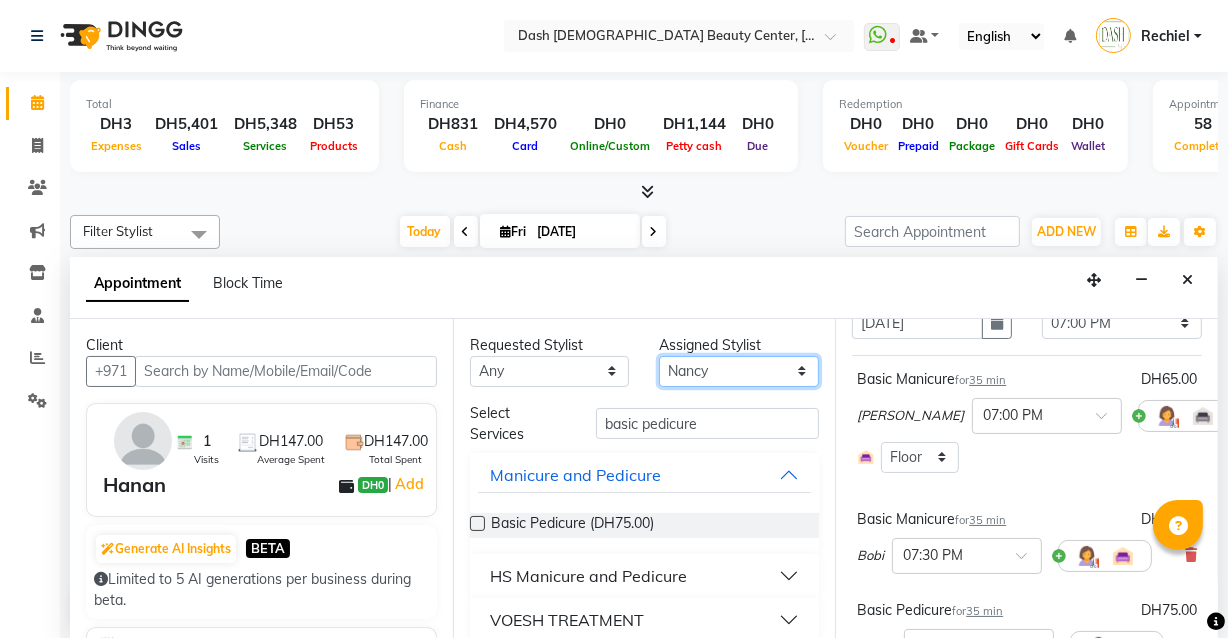 click on "Select [PERSON_NAME] [PERSON_NAME] [PERSON_NAME] [PERSON_NAME] [PERSON_NAME] [PERSON_NAME] [PERSON_NAME] [PERSON_NAME] [PERSON_NAME] Peace [PERSON_NAME] [PERSON_NAME]" at bounding box center [739, 371] 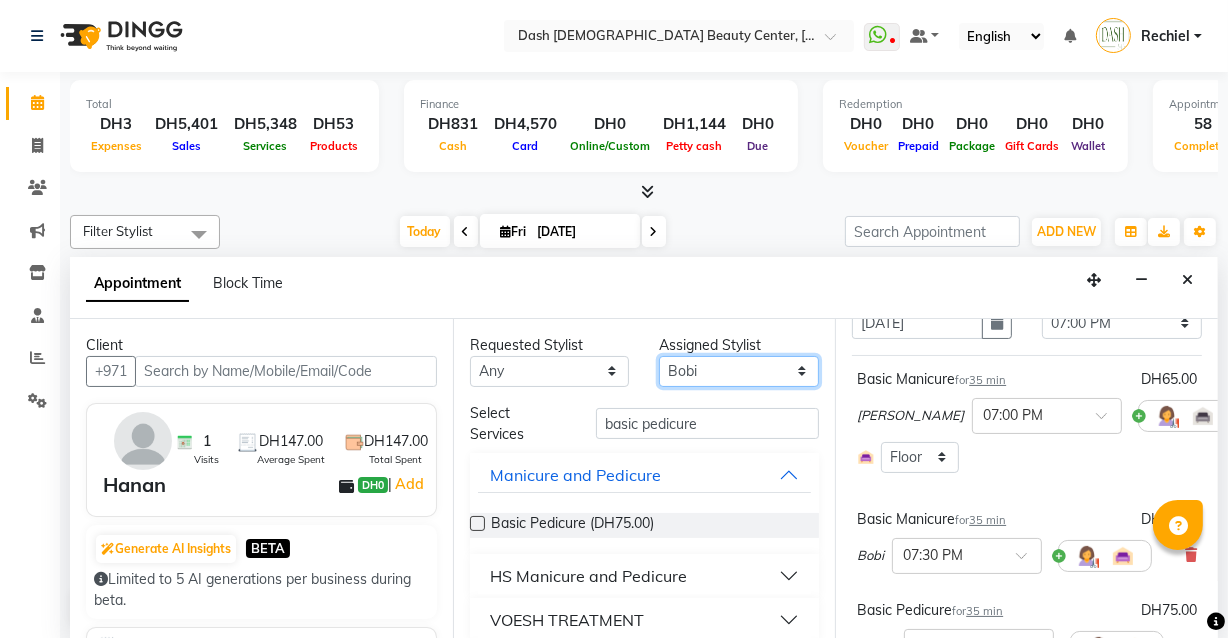 click on "Select [PERSON_NAME] [PERSON_NAME] [PERSON_NAME] [PERSON_NAME] [PERSON_NAME] [PERSON_NAME] [PERSON_NAME] [PERSON_NAME] [PERSON_NAME] Peace [PERSON_NAME] [PERSON_NAME]" at bounding box center [739, 371] 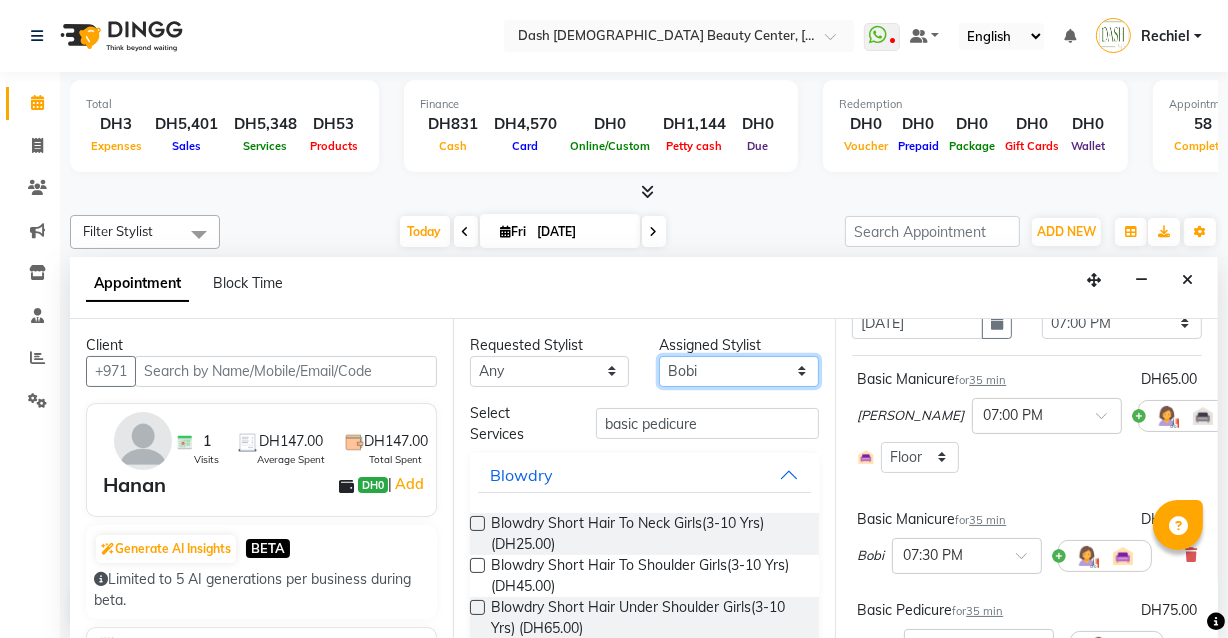 click on "Select [PERSON_NAME] [PERSON_NAME] [PERSON_NAME] [PERSON_NAME] [PERSON_NAME] [PERSON_NAME] [PERSON_NAME] [PERSON_NAME] [PERSON_NAME] Peace [PERSON_NAME] [PERSON_NAME]" at bounding box center (739, 371) 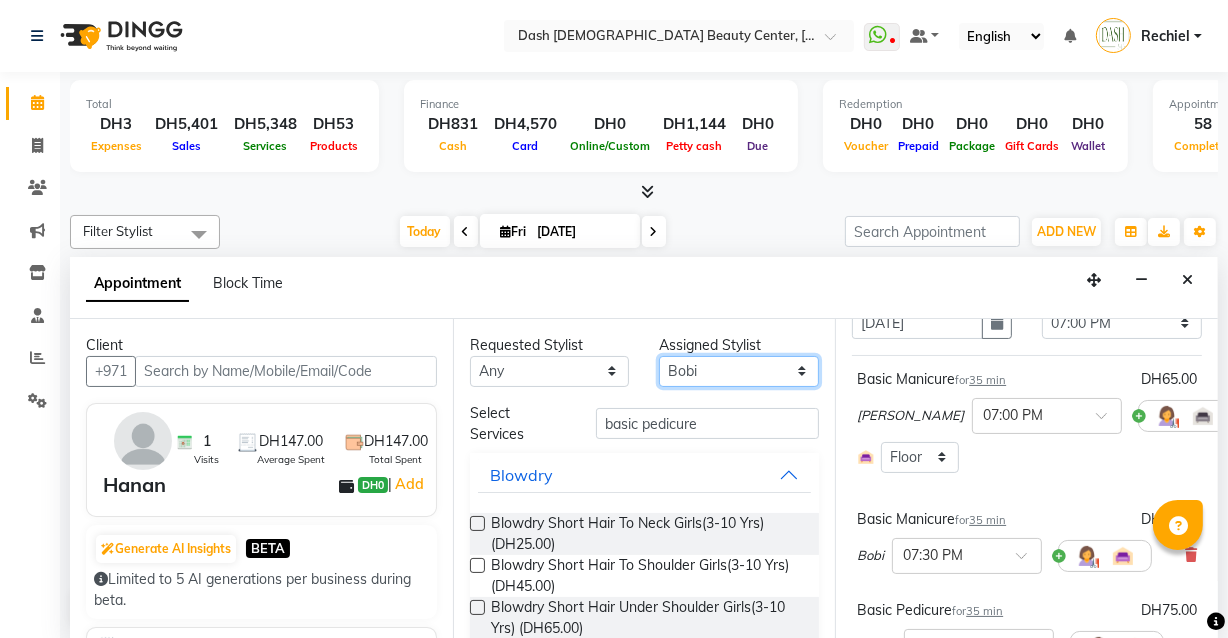 select on "82785" 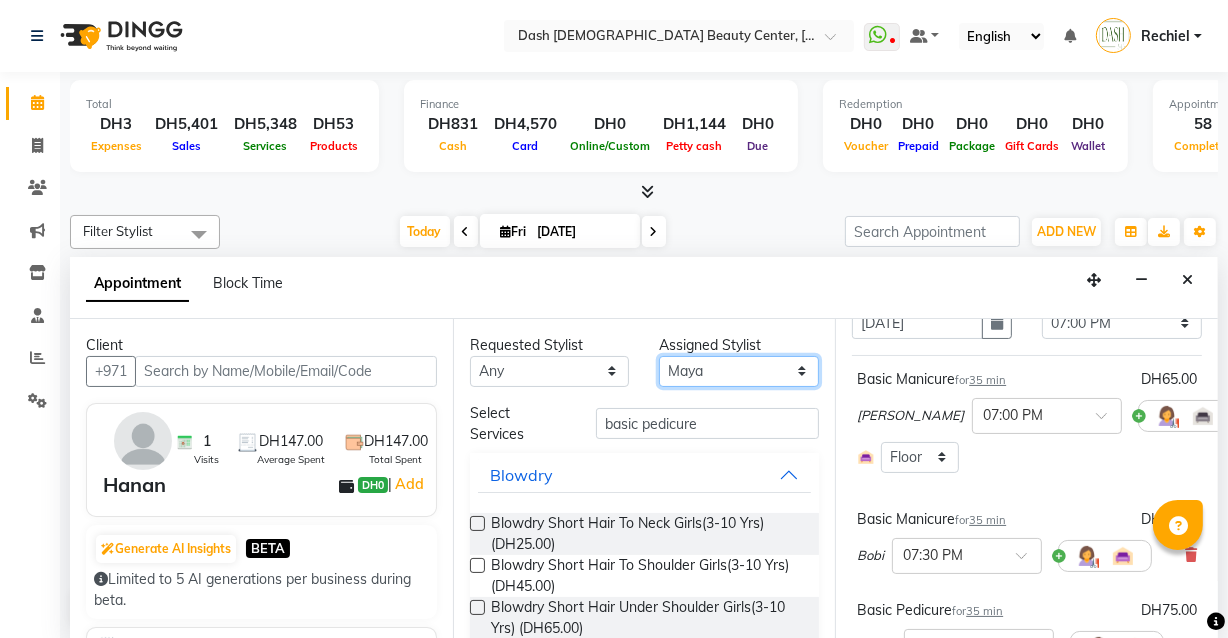 click on "Select [PERSON_NAME] [PERSON_NAME] [PERSON_NAME] [PERSON_NAME] [PERSON_NAME] [PERSON_NAME] [PERSON_NAME] [PERSON_NAME] [PERSON_NAME] Peace [PERSON_NAME] [PERSON_NAME]" at bounding box center (739, 371) 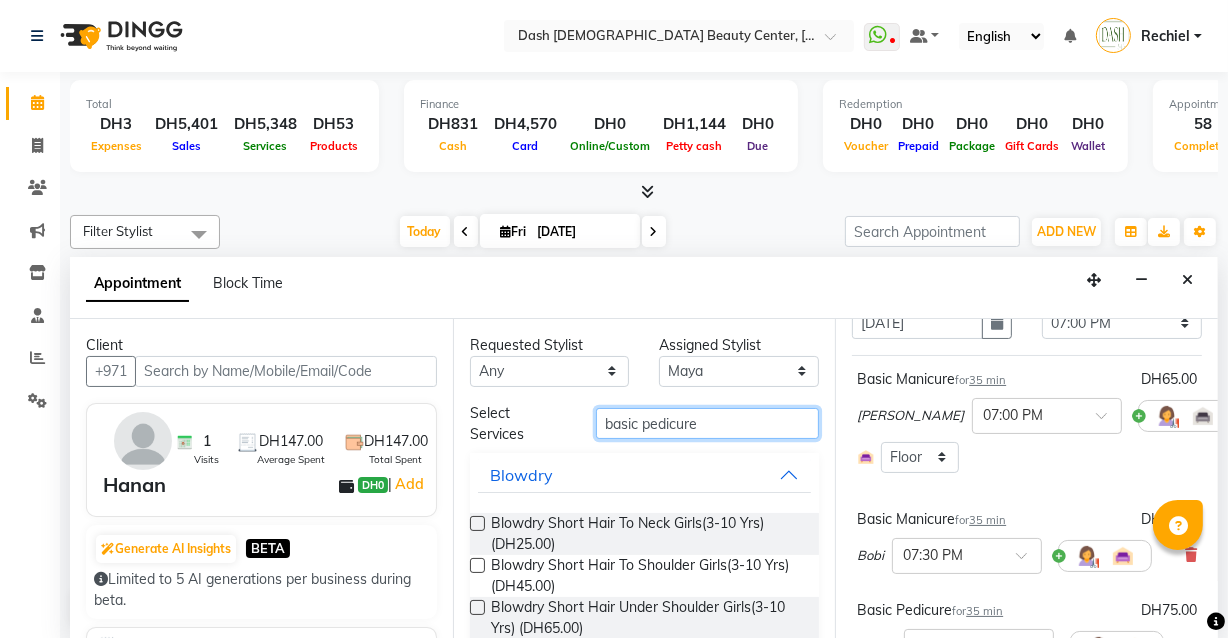 click on "basic pedicure" at bounding box center (707, 423) 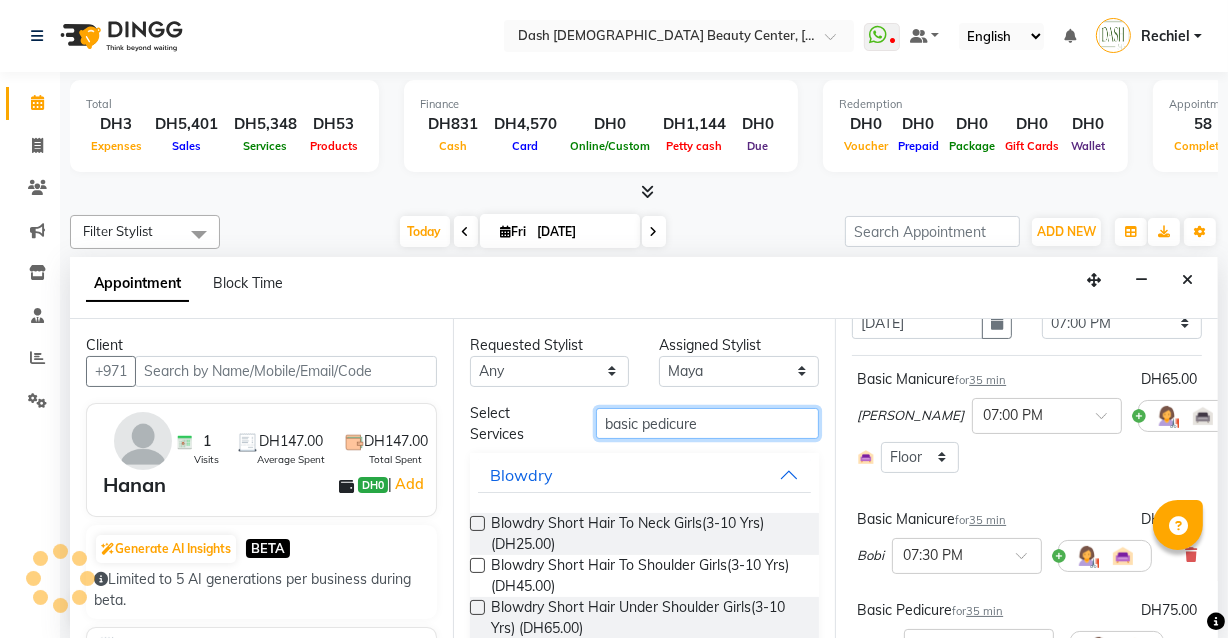 scroll, scrollTop: 0, scrollLeft: 0, axis: both 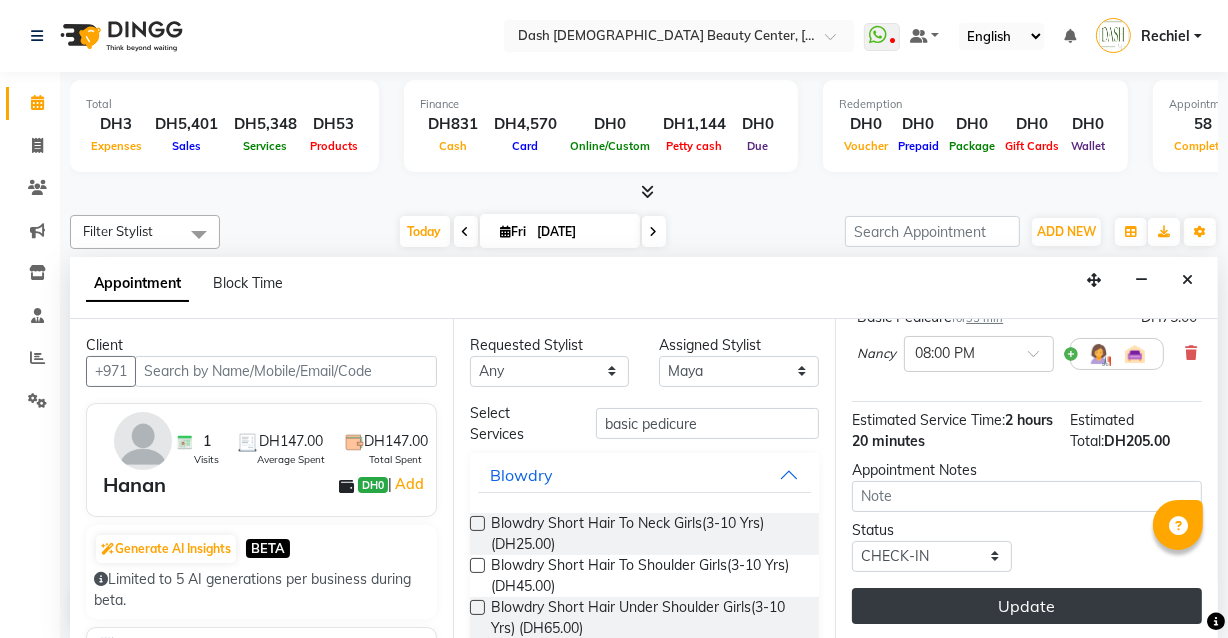 click on "Update" at bounding box center (1027, 606) 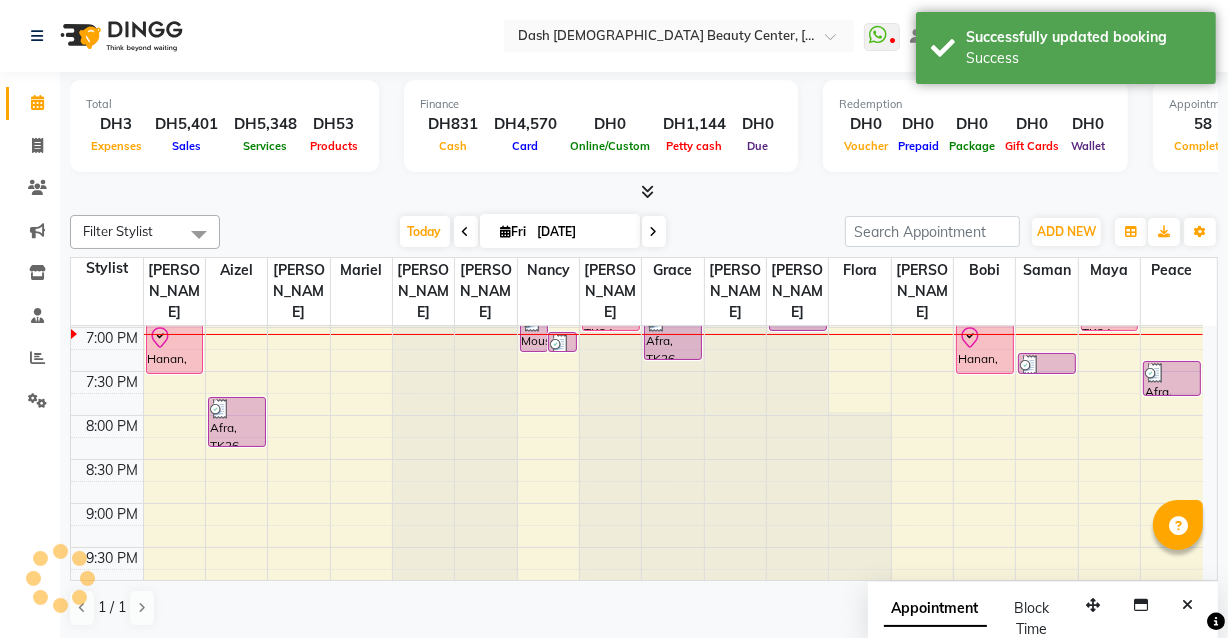 scroll, scrollTop: 0, scrollLeft: 0, axis: both 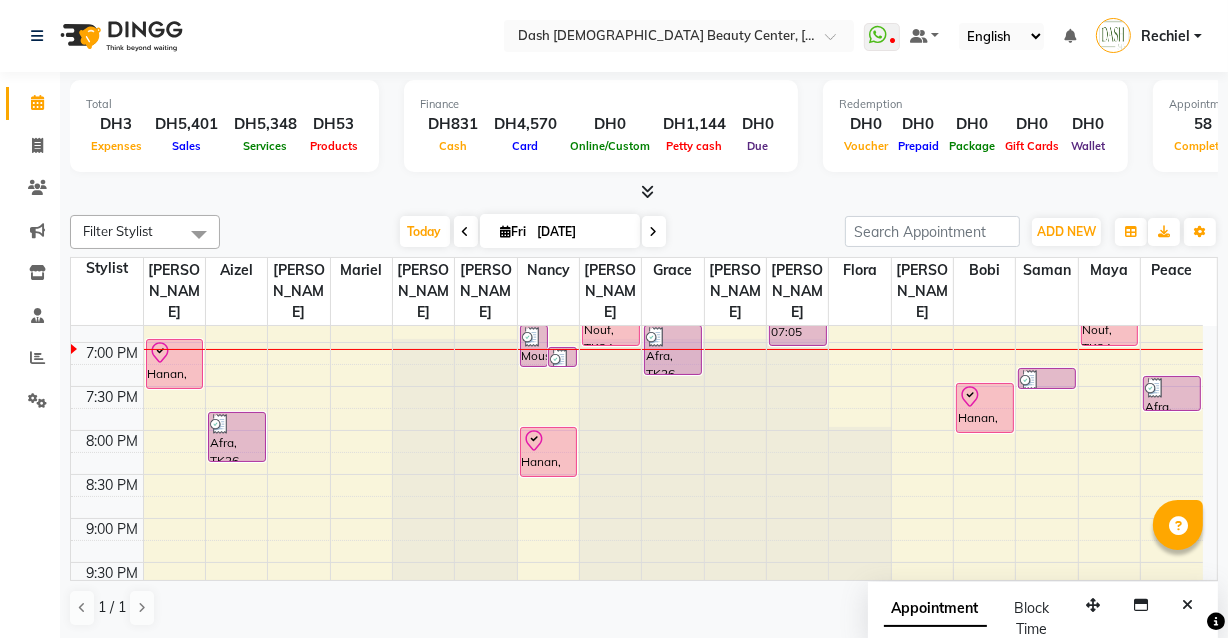 click on "Hanan, TK27, 07:00 PM-07:35 PM, Basic Manicure" at bounding box center [175, 364] 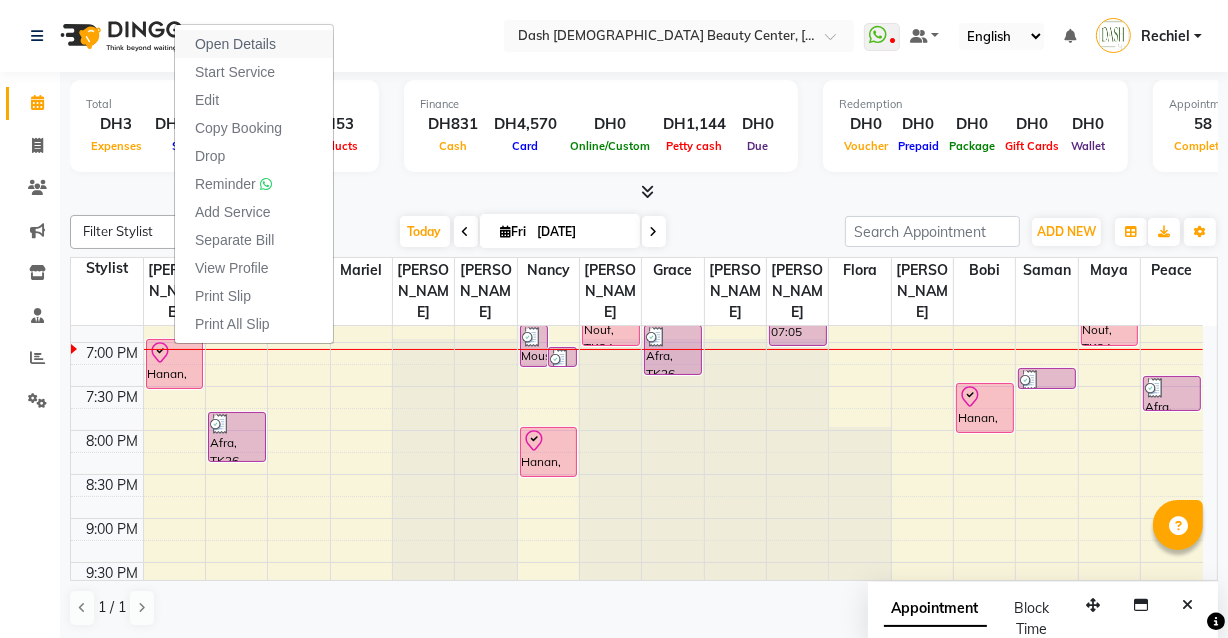 click on "Open Details" at bounding box center (254, 44) 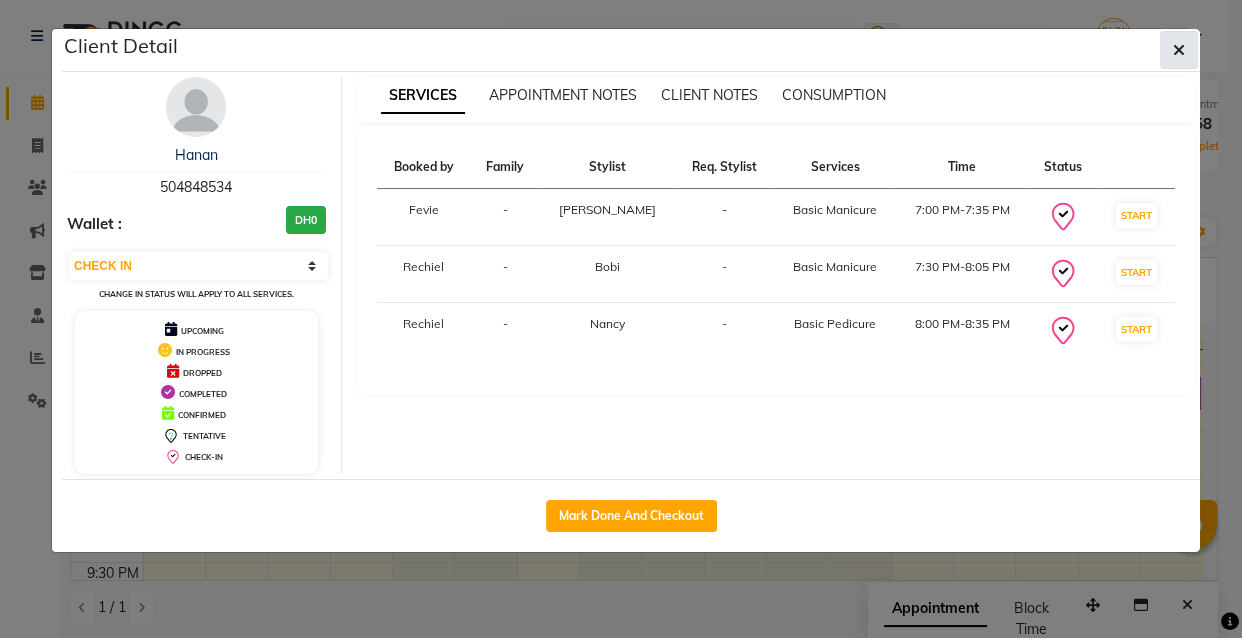 click 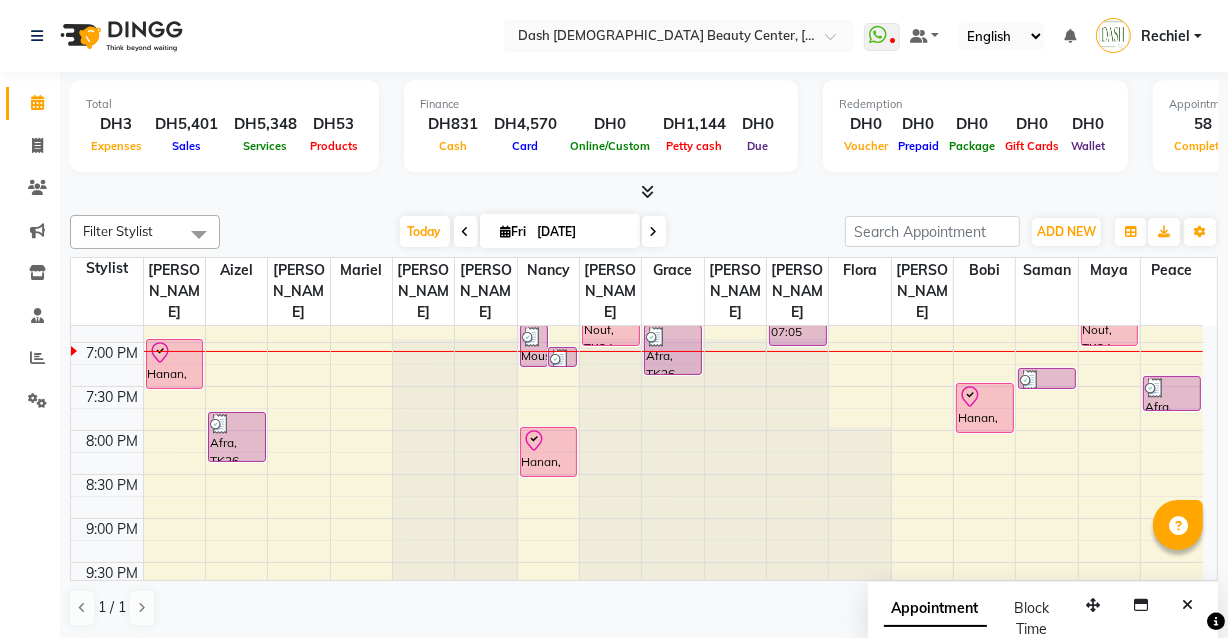 scroll, scrollTop: 726, scrollLeft: 0, axis: vertical 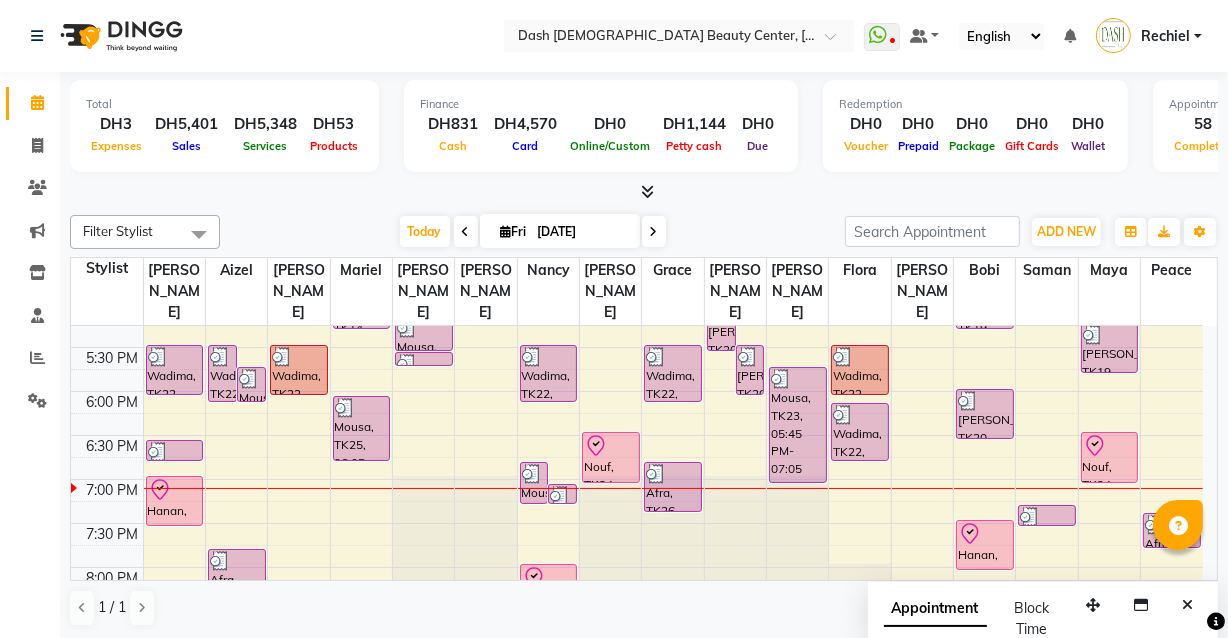 click on "Nouf, TK24, 06:30 PM-07:05 PM, Basic Manicure" at bounding box center (611, 457) 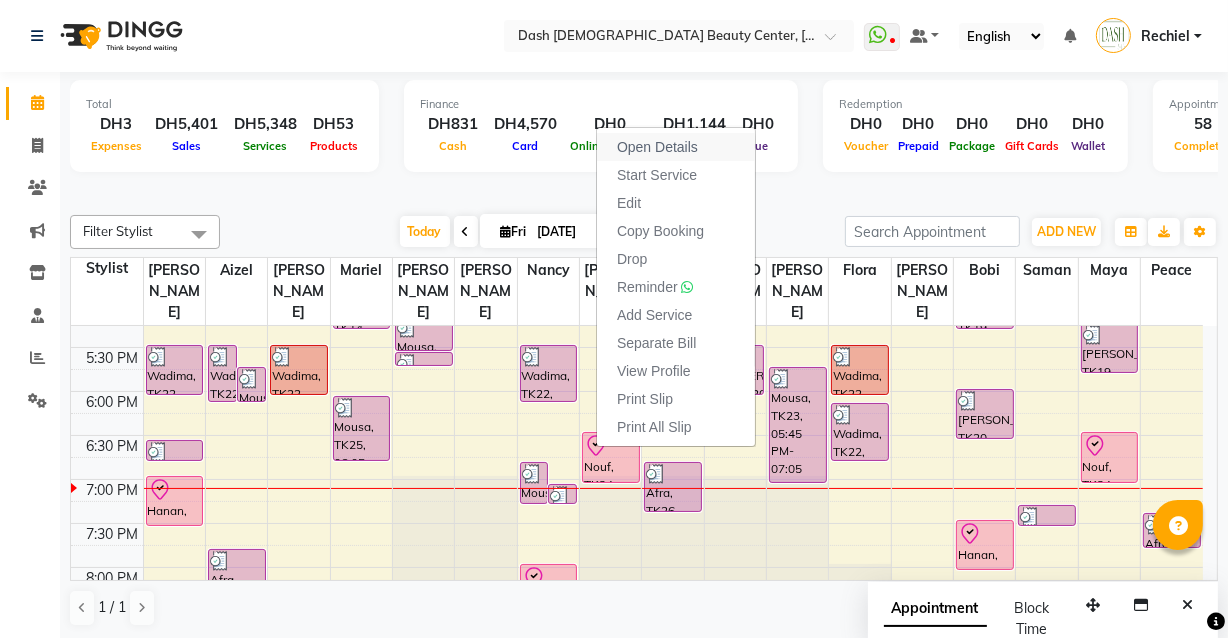 click on "Open Details" at bounding box center [657, 147] 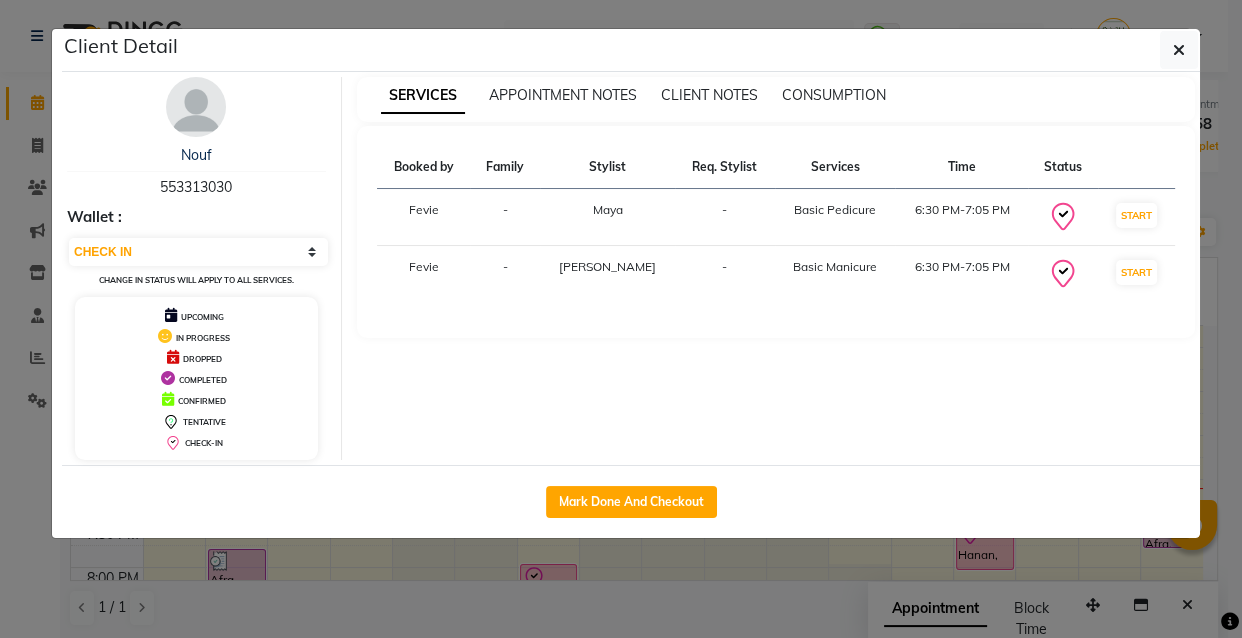 click on "Client Detail  Nouf    553313030 Wallet : Select IN SERVICE CONFIRMED TENTATIVE CHECK IN MARK DONE DROPPED UPCOMING Change in status will apply to all services. UPCOMING IN PROGRESS DROPPED COMPLETED CONFIRMED TENTATIVE CHECK-IN SERVICES APPOINTMENT NOTES CLIENT NOTES CONSUMPTION Booked by Family Stylist Req. Stylist Services Time Status  Fevie   - Maya -  Basic Pedicure   6:30 PM-7:05 PM   START   Fevie   - Edlyn -  Basic Manicure   6:30 PM-7:05 PM   START   Mark Done And Checkout" 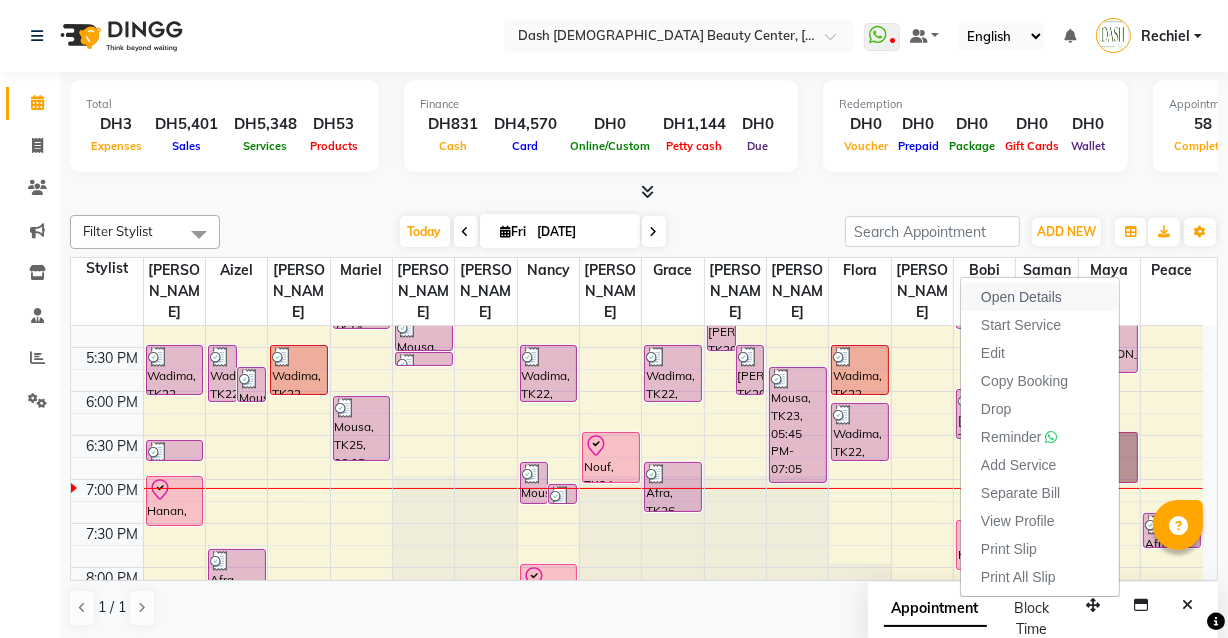 click on "Open Details" at bounding box center [1040, 297] 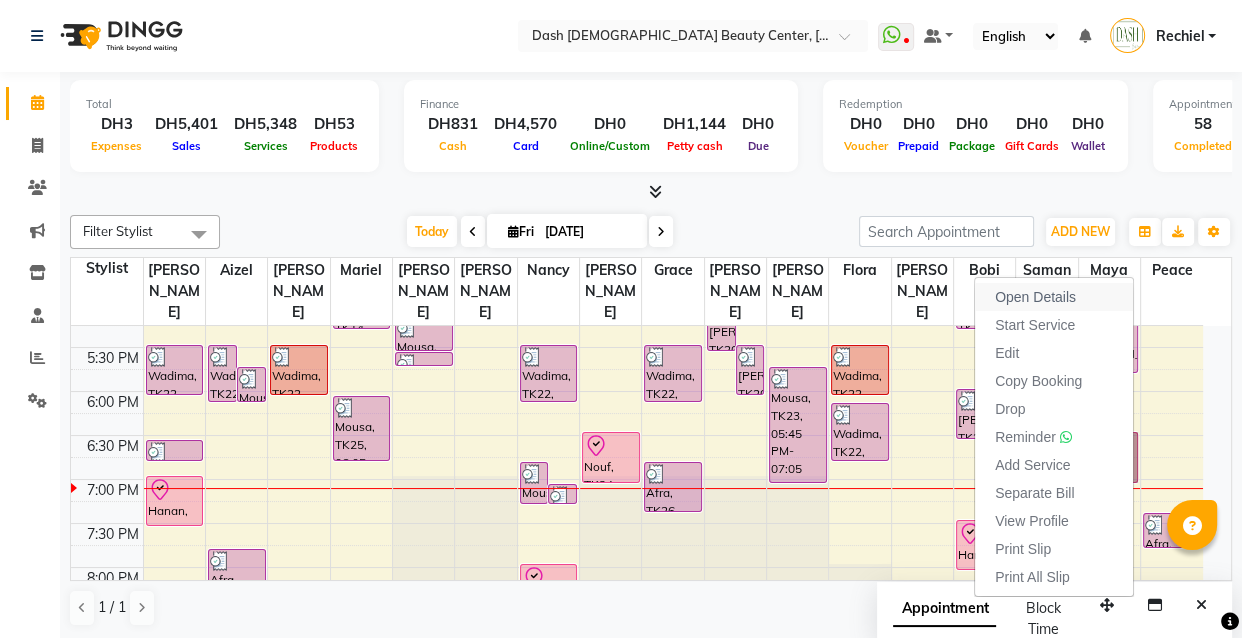 select on "8" 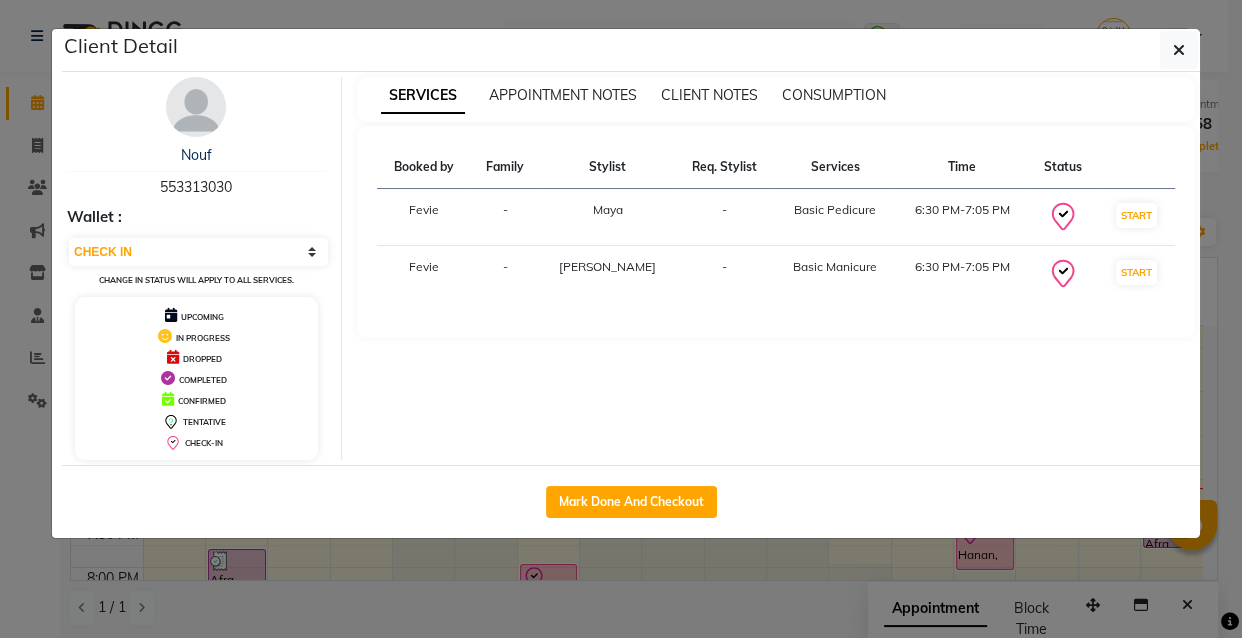 click on "Client Detail  Nouf    553313030 Wallet : Select IN SERVICE CONFIRMED TENTATIVE CHECK IN MARK DONE DROPPED UPCOMING Change in status will apply to all services. UPCOMING IN PROGRESS DROPPED COMPLETED CONFIRMED TENTATIVE CHECK-IN SERVICES APPOINTMENT NOTES CLIENT NOTES CONSUMPTION Booked by Family Stylist Req. Stylist Services Time Status  Fevie   - Maya -  Basic Pedicure   6:30 PM-7:05 PM   START   Fevie   - Edlyn -  Basic Manicure   6:30 PM-7:05 PM   START   Mark Done And Checkout" 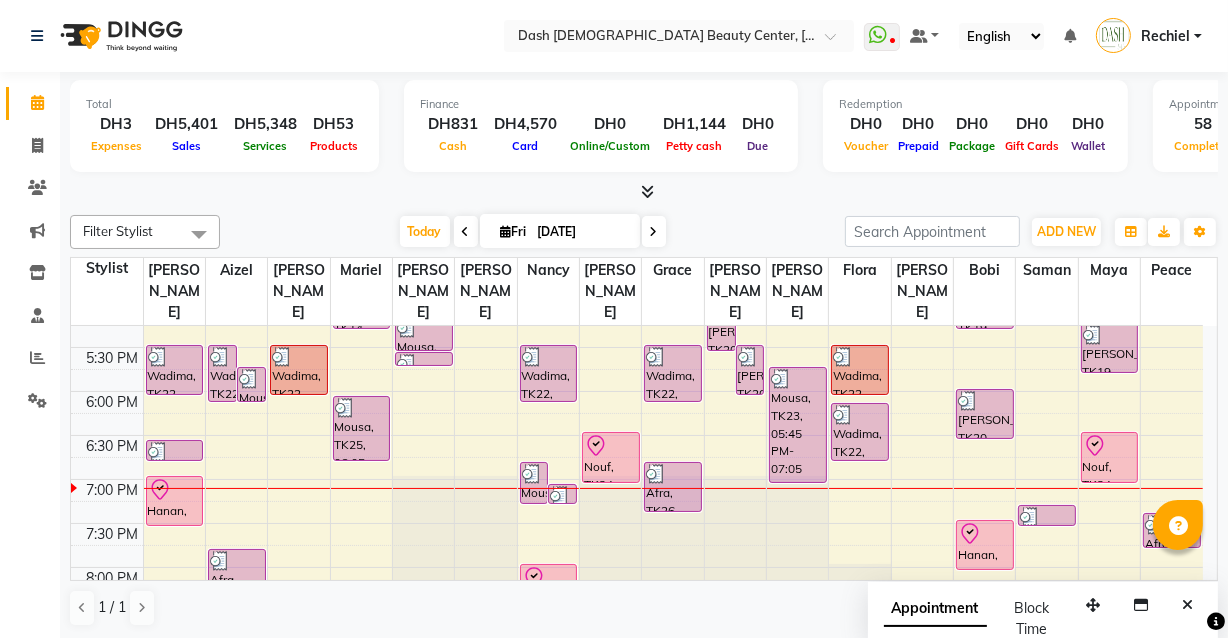 click on "Afra, TK26, 06:50 PM-07:25 PM, Basic Manicure (DH65)" at bounding box center [673, 487] 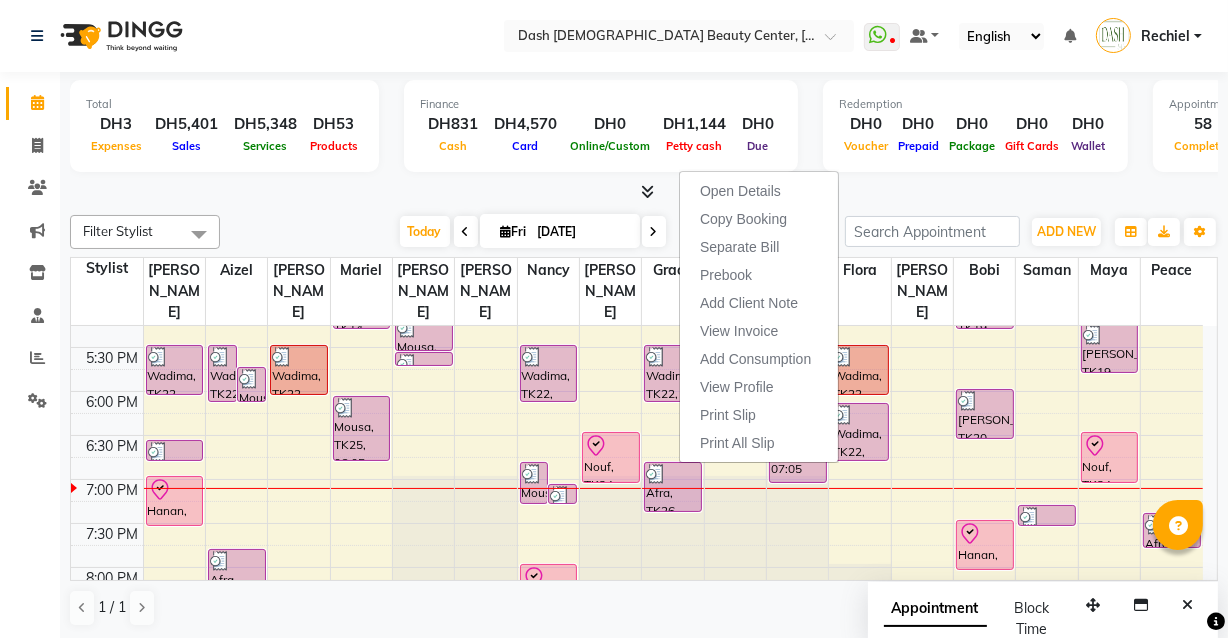 click on "Calendar  Invoice  Clients  Marketing  Inventory  Staff  Reports  Settings Completed InProgress Upcoming Dropped Tentative Check-In Confirm Bookings Segments Page Builder" 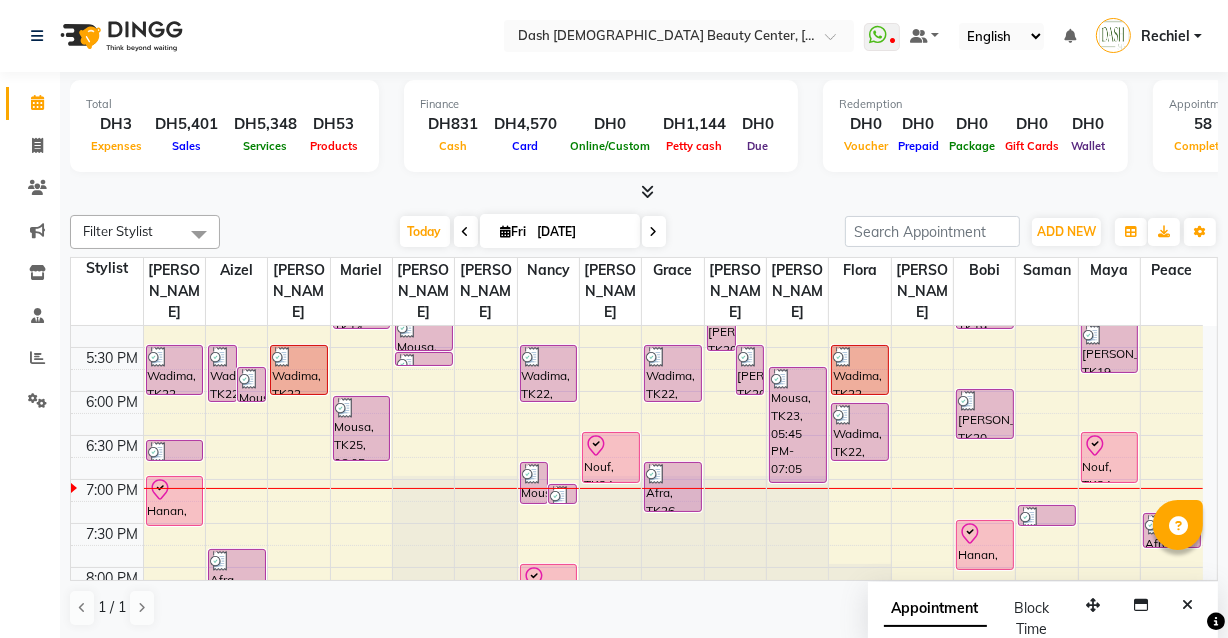 click 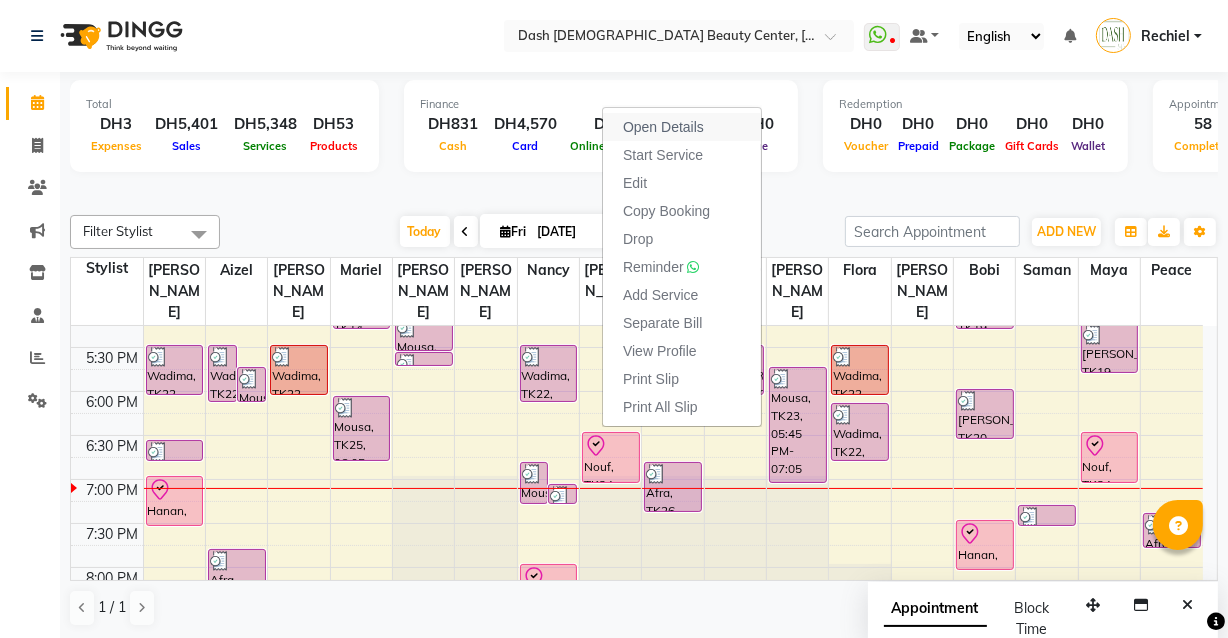 click on "Open Details" at bounding box center (663, 127) 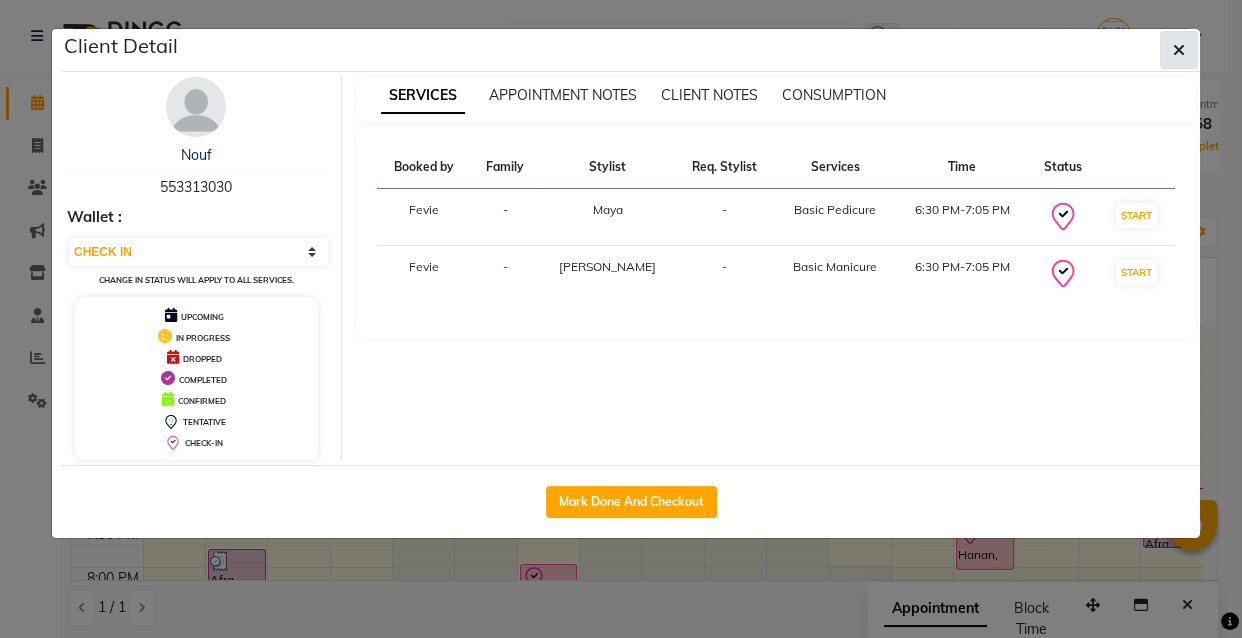 click 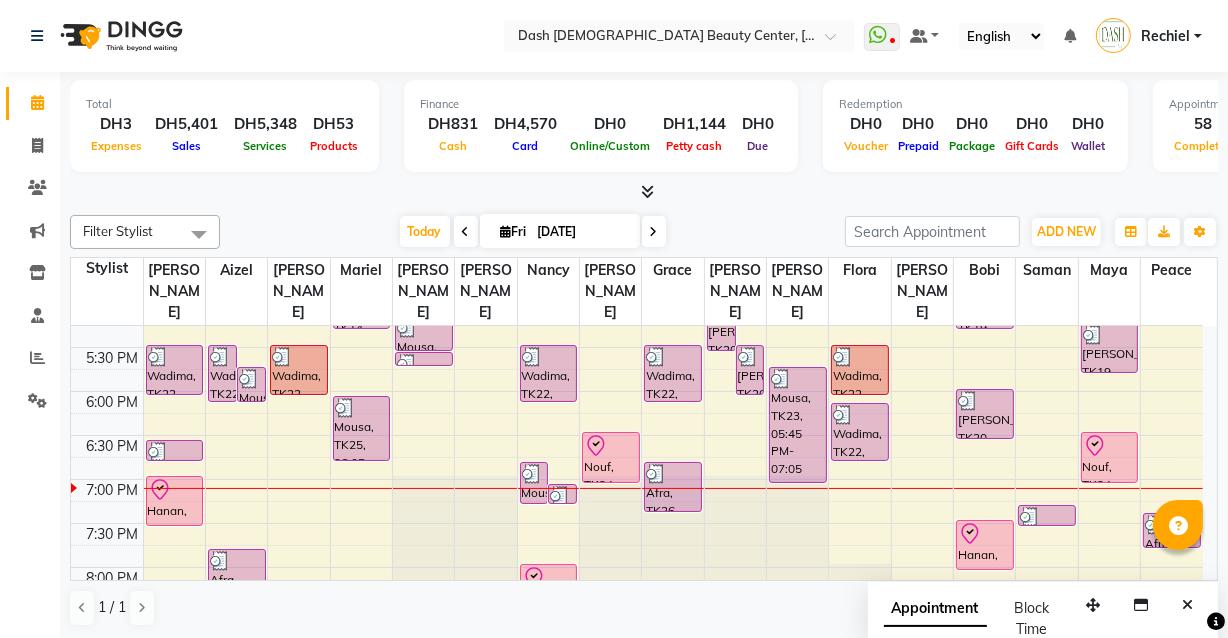 click 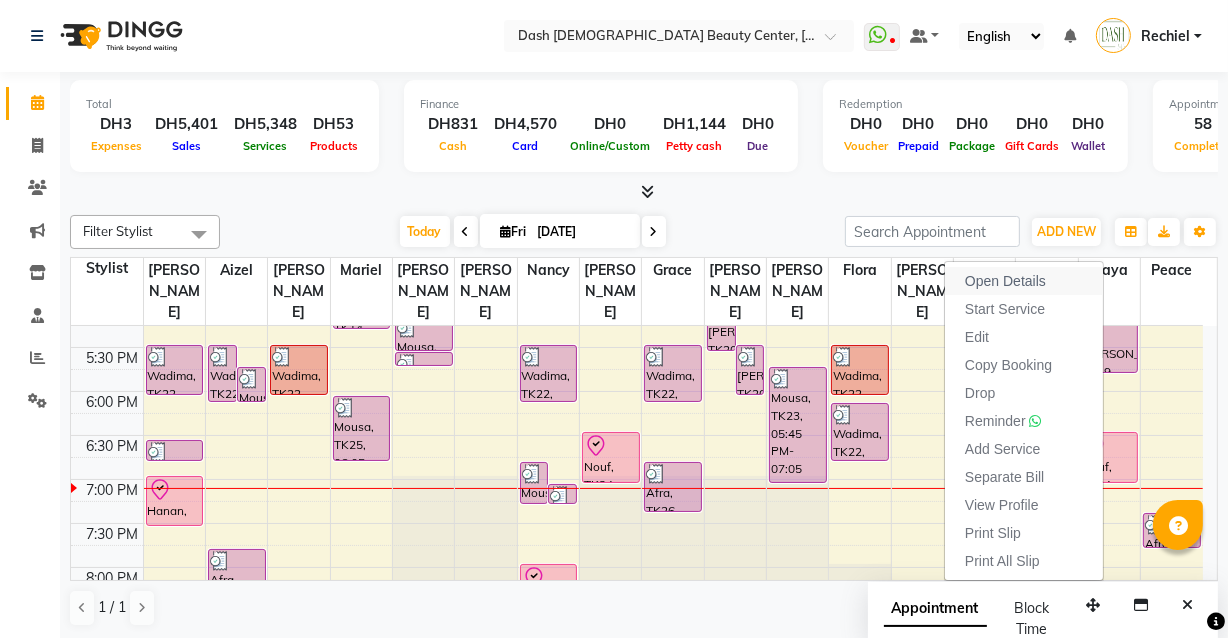 click on "Open Details" at bounding box center (1024, 281) 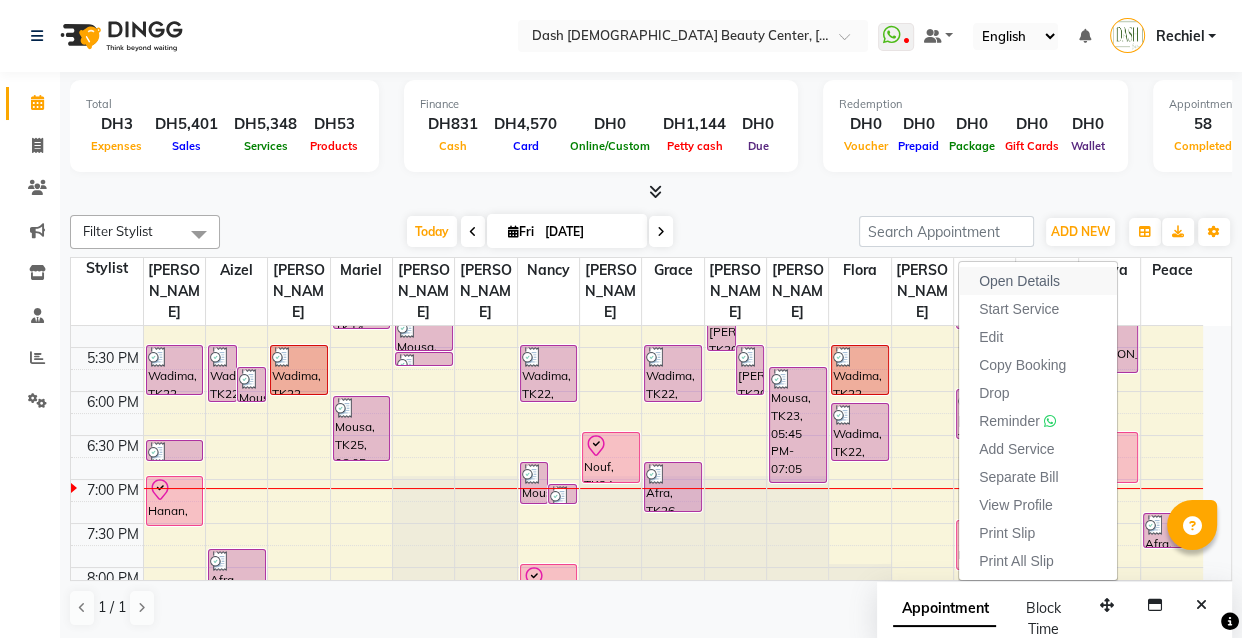 select on "8" 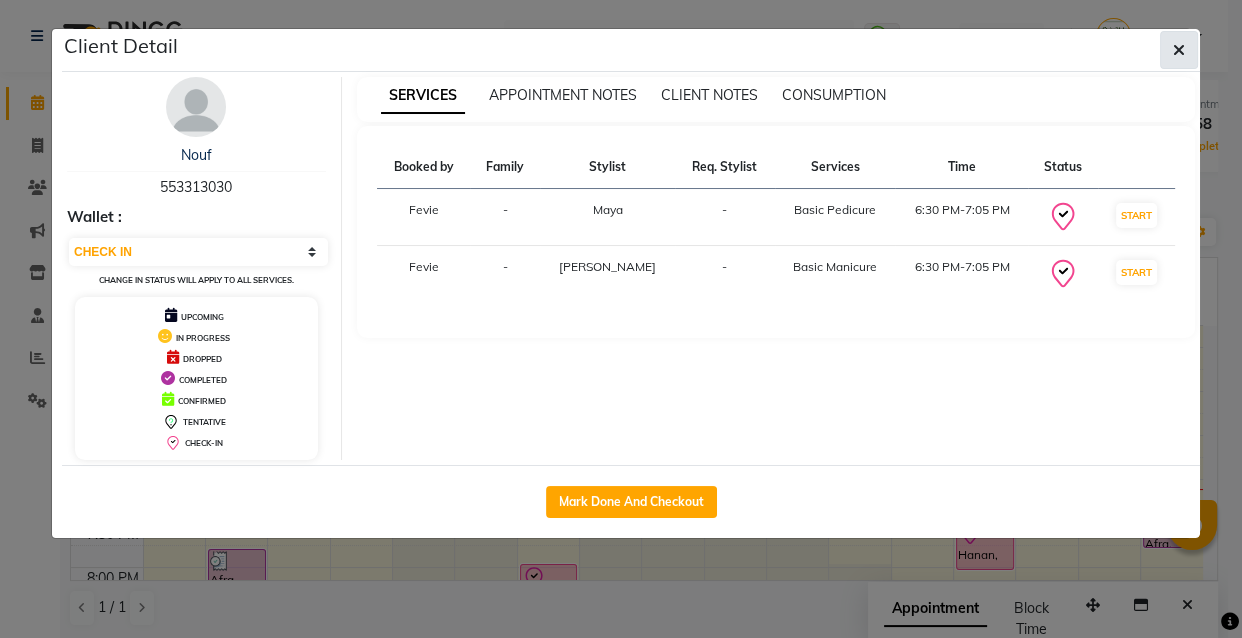 click 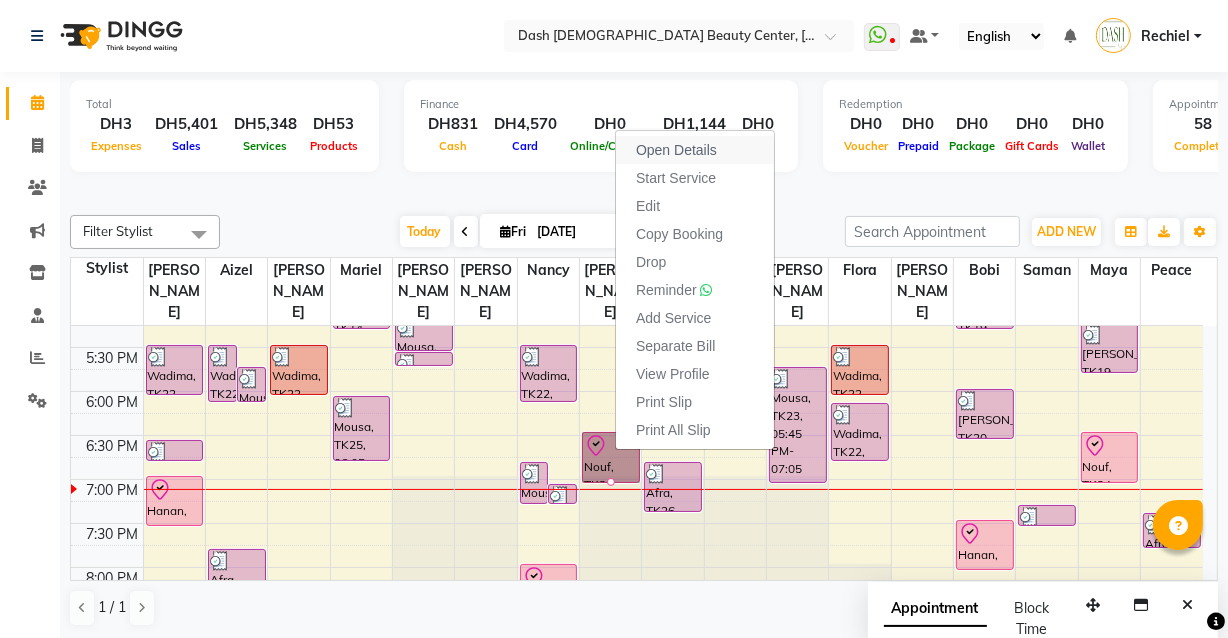 click on "Open Details" at bounding box center (676, 150) 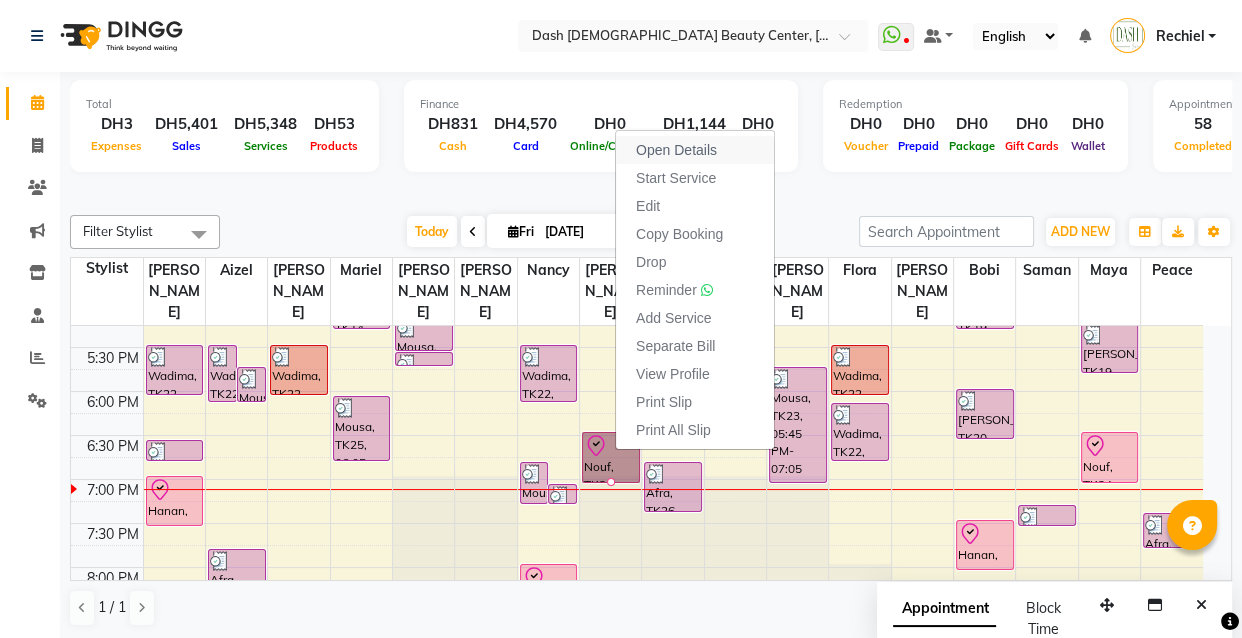 select on "8" 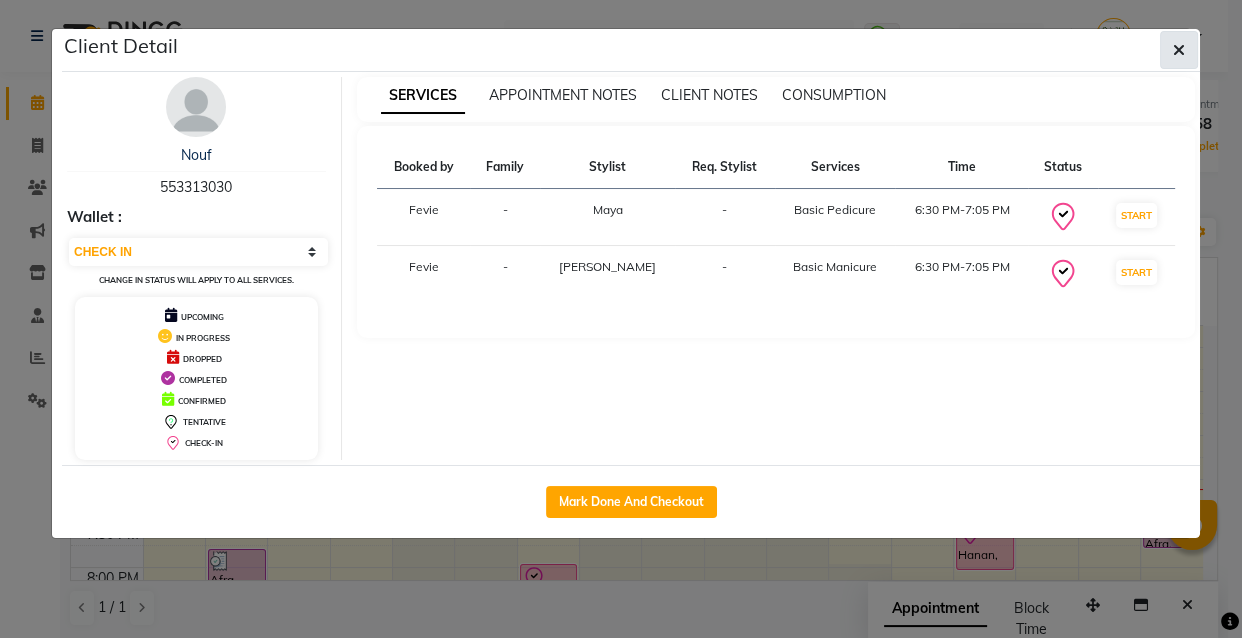 click 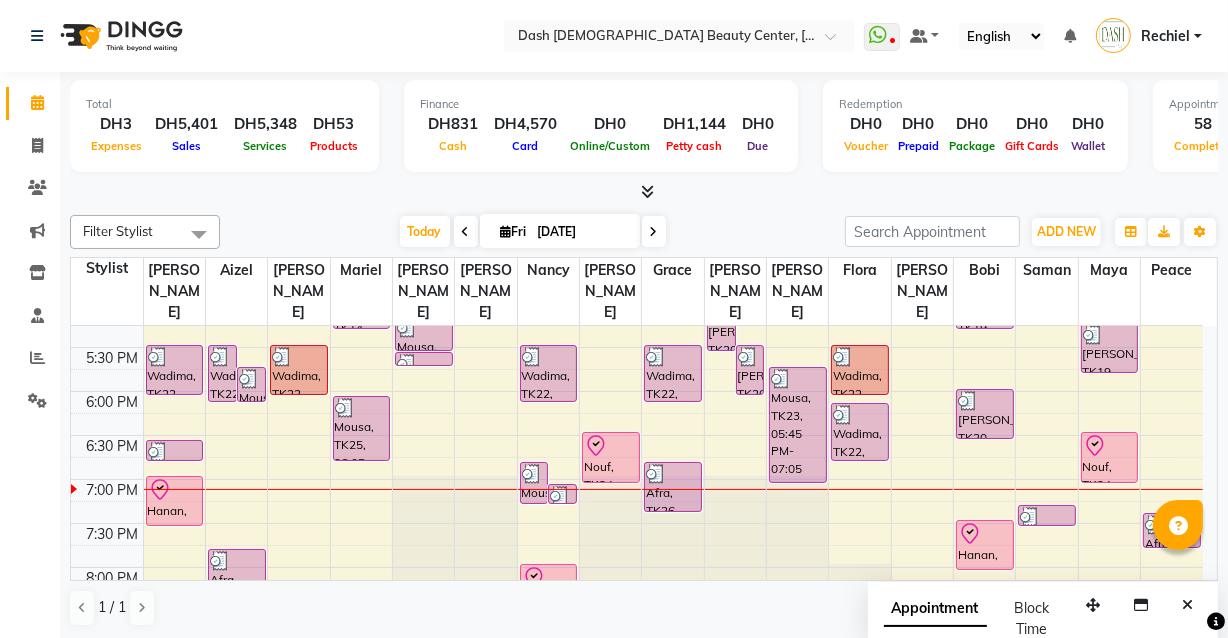 click 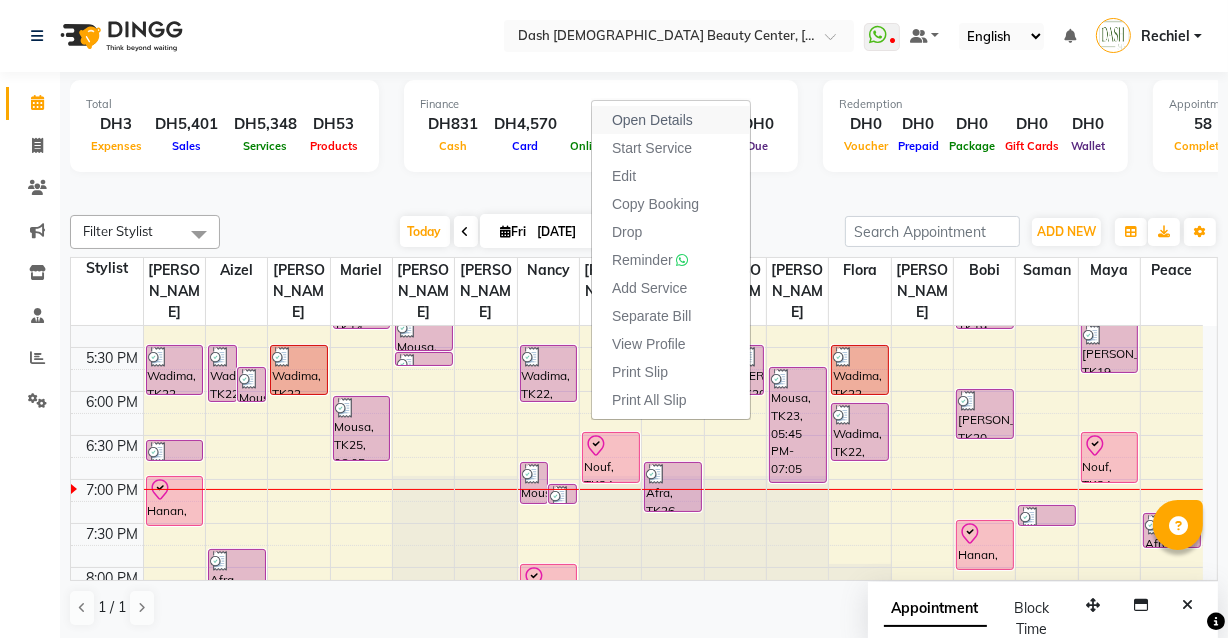 click on "Open Details" at bounding box center [652, 120] 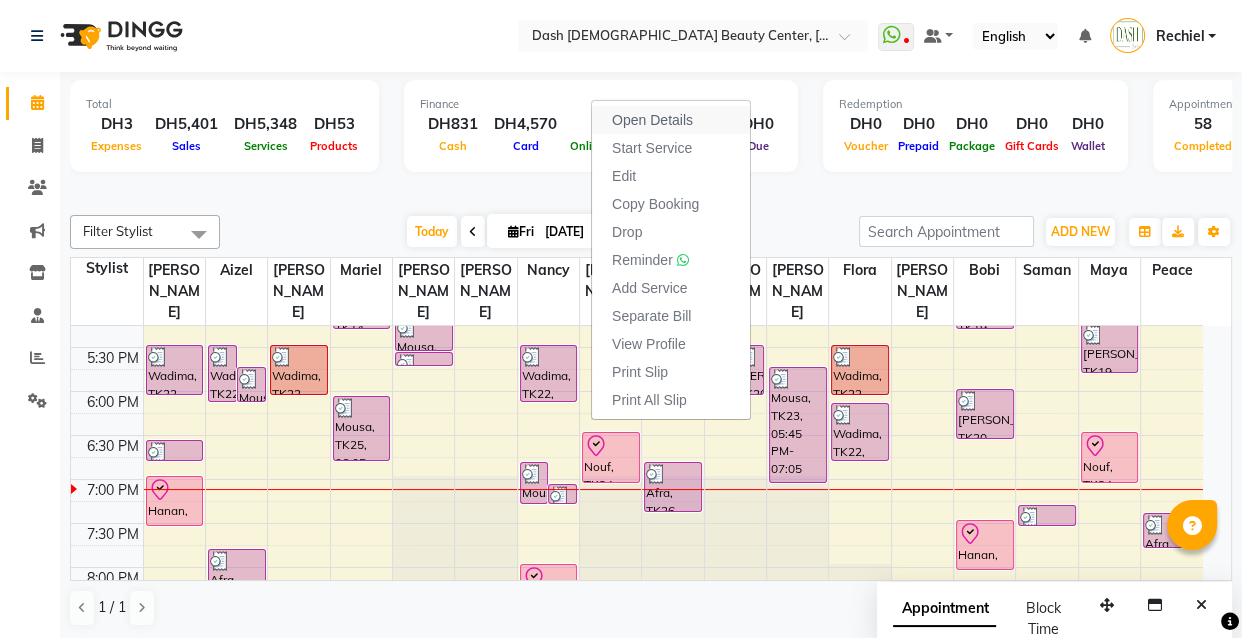select on "8" 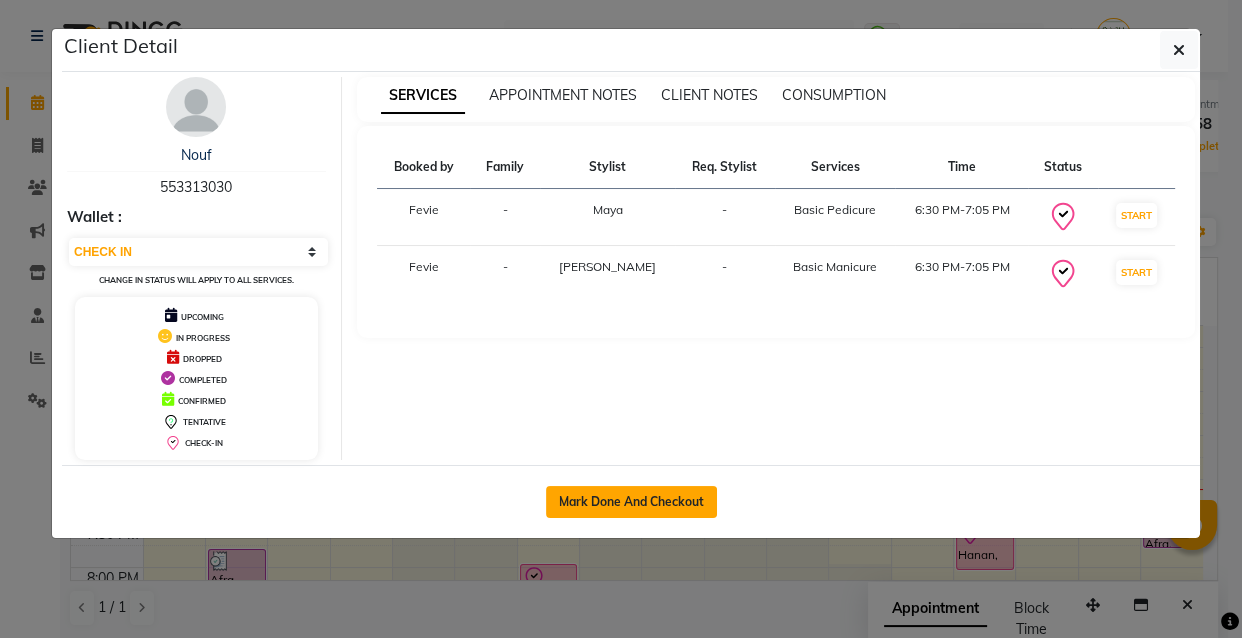 click on "Mark Done And Checkout" 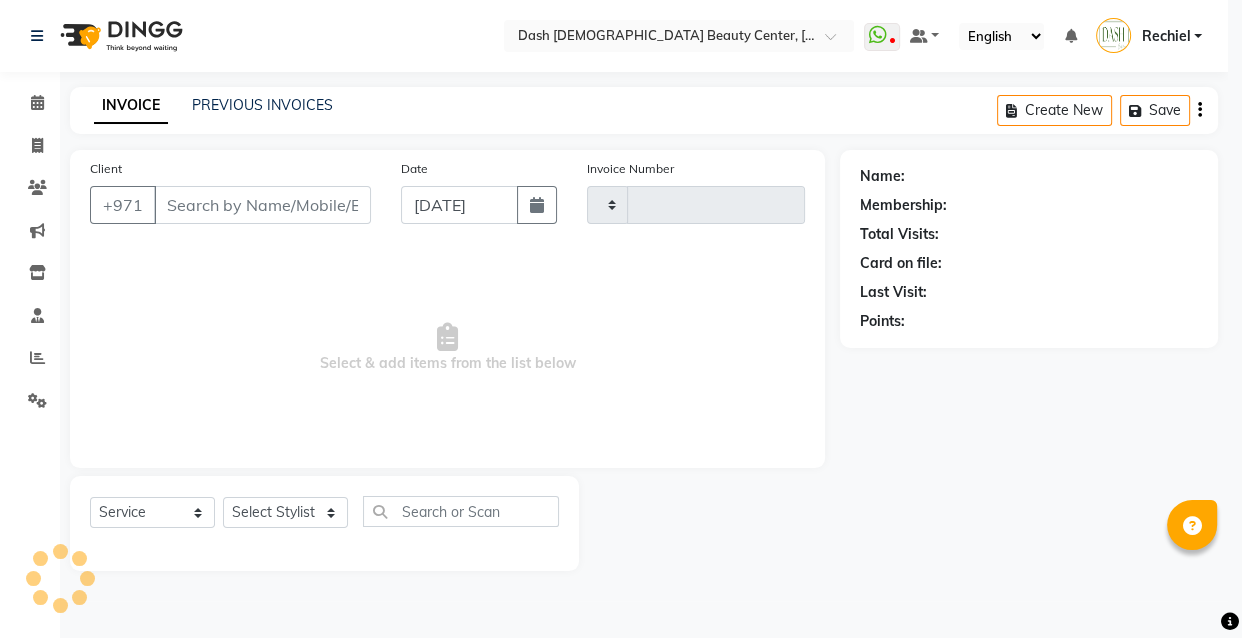 type on "1816" 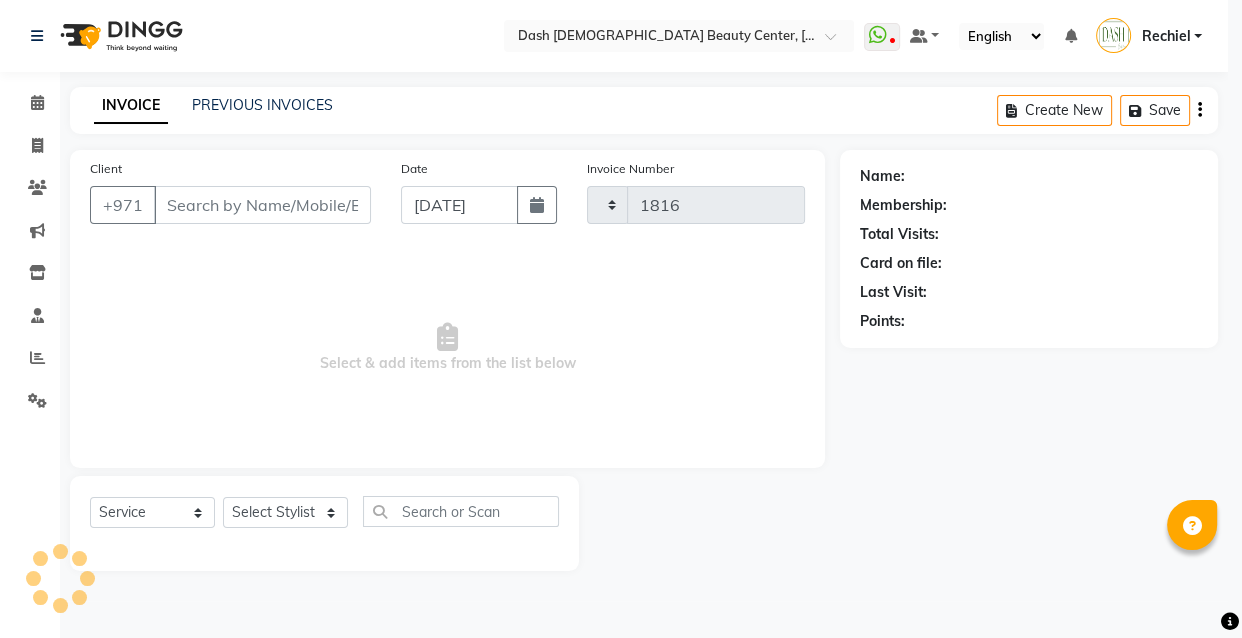 select on "8372" 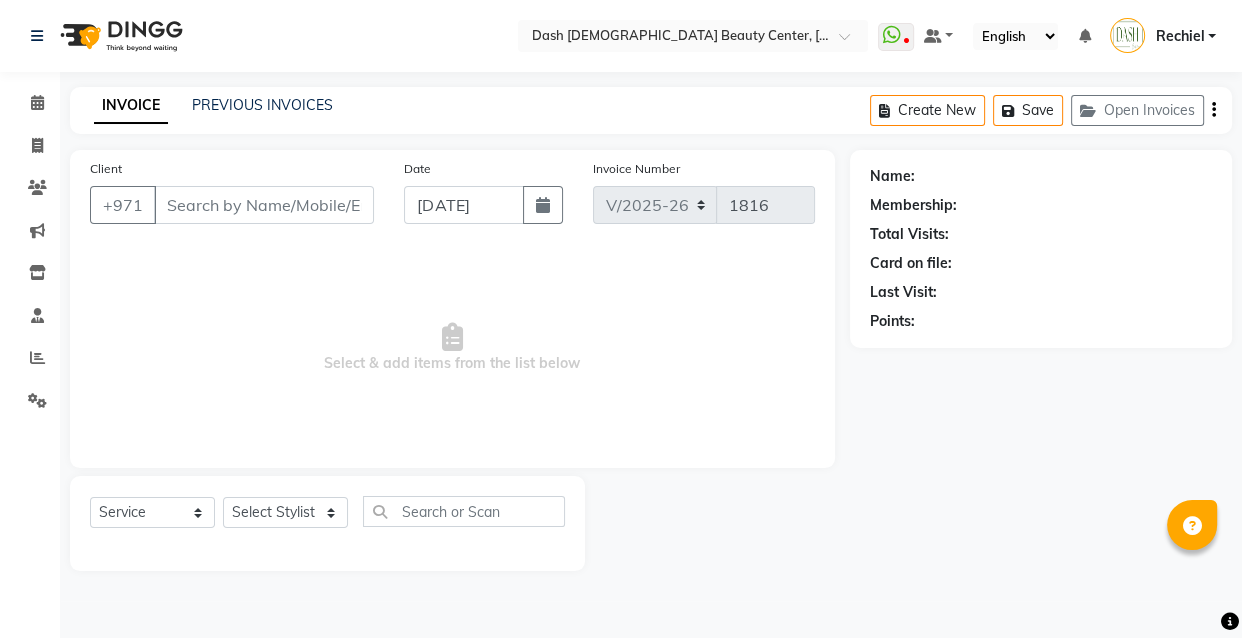 type on "553313030" 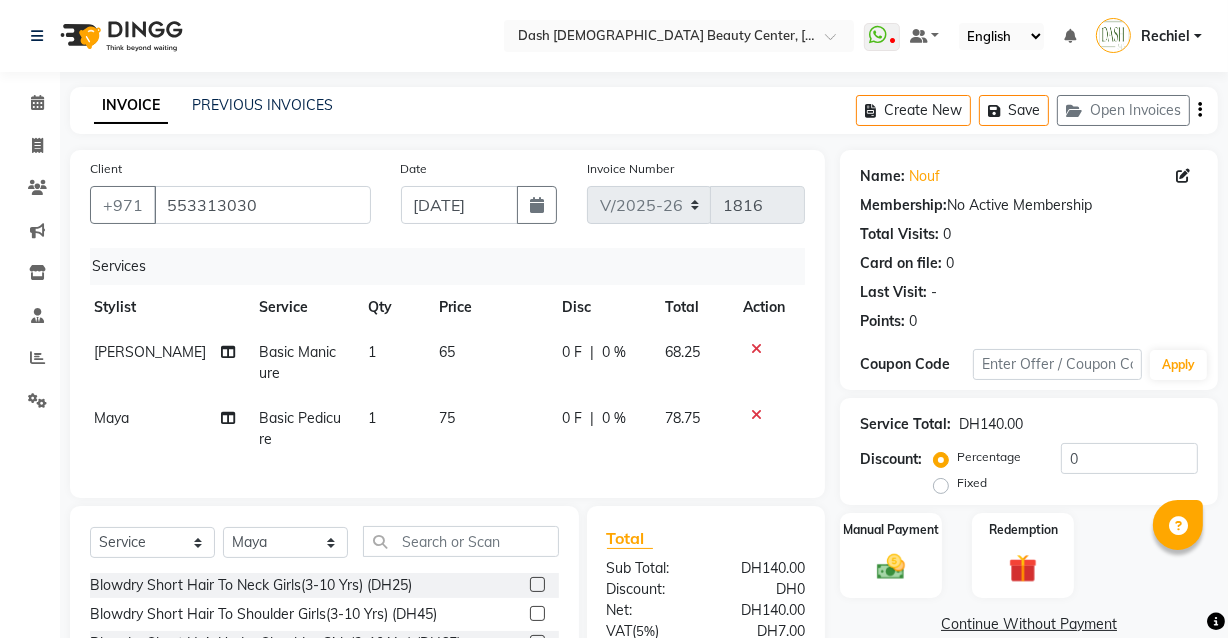 scroll, scrollTop: 0, scrollLeft: 0, axis: both 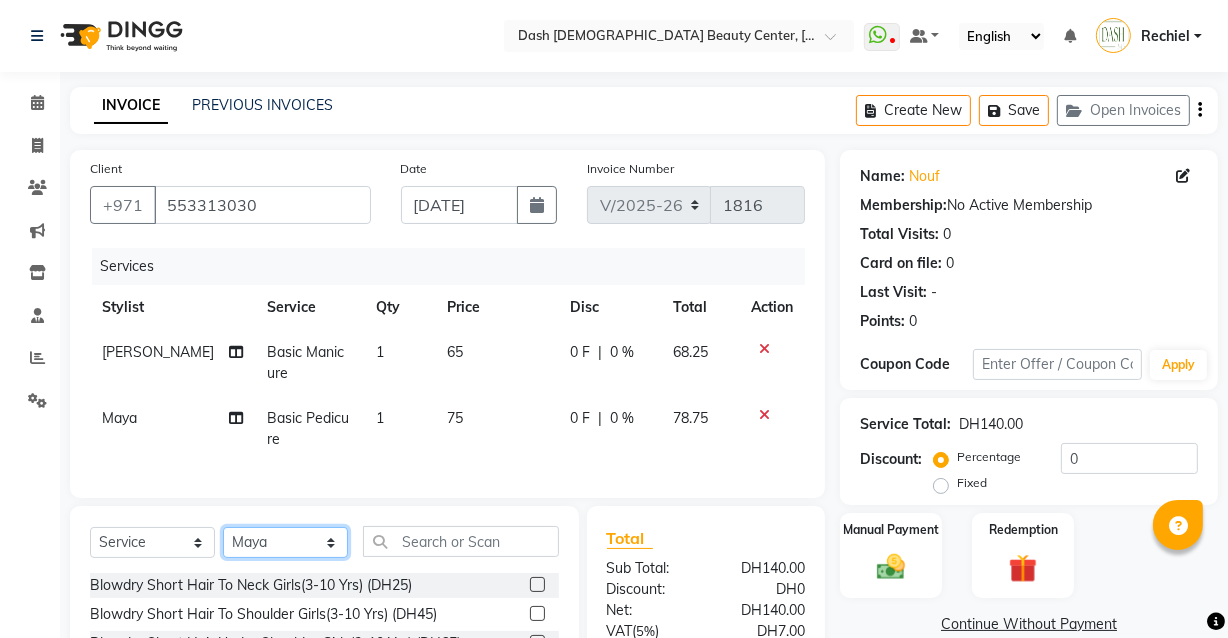 click on "Select Stylist [PERSON_NAME] [PERSON_NAME] [PERSON_NAME] [PERSON_NAME] [PERSON_NAME] [PERSON_NAME] [PERSON_NAME] [PERSON_NAME] May [PERSON_NAME] (Cafe) Nabasirye (Cafe) [PERSON_NAME] [PERSON_NAME] Owner Peace Rechiel [PERSON_NAME] [PERSON_NAME]" 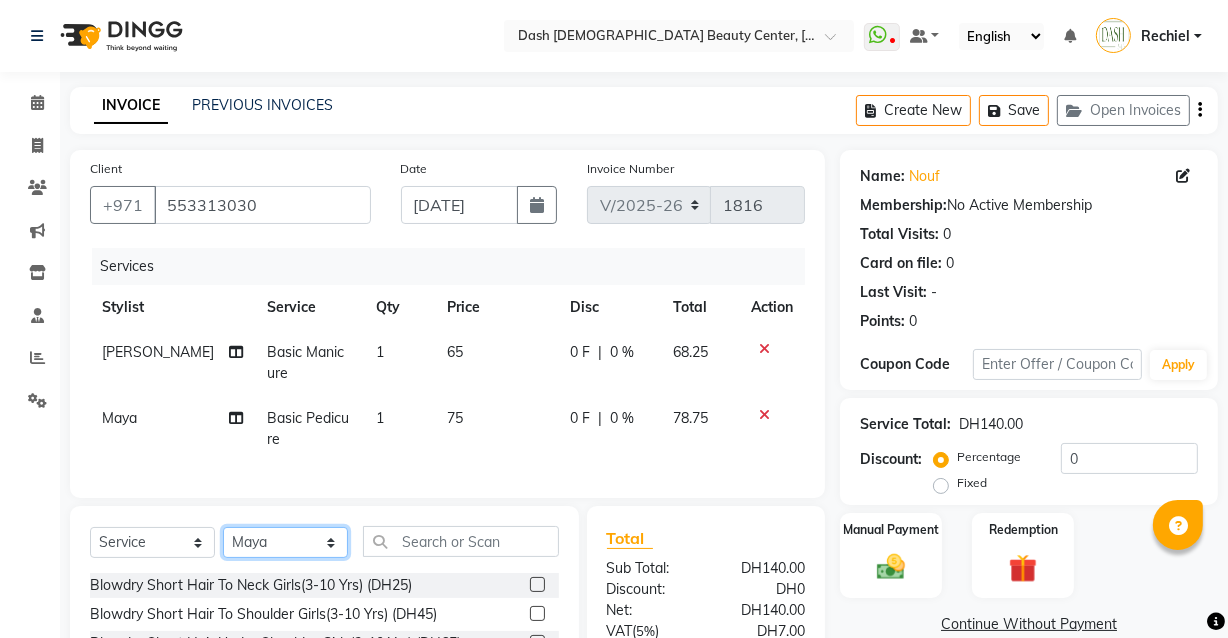select on "85614" 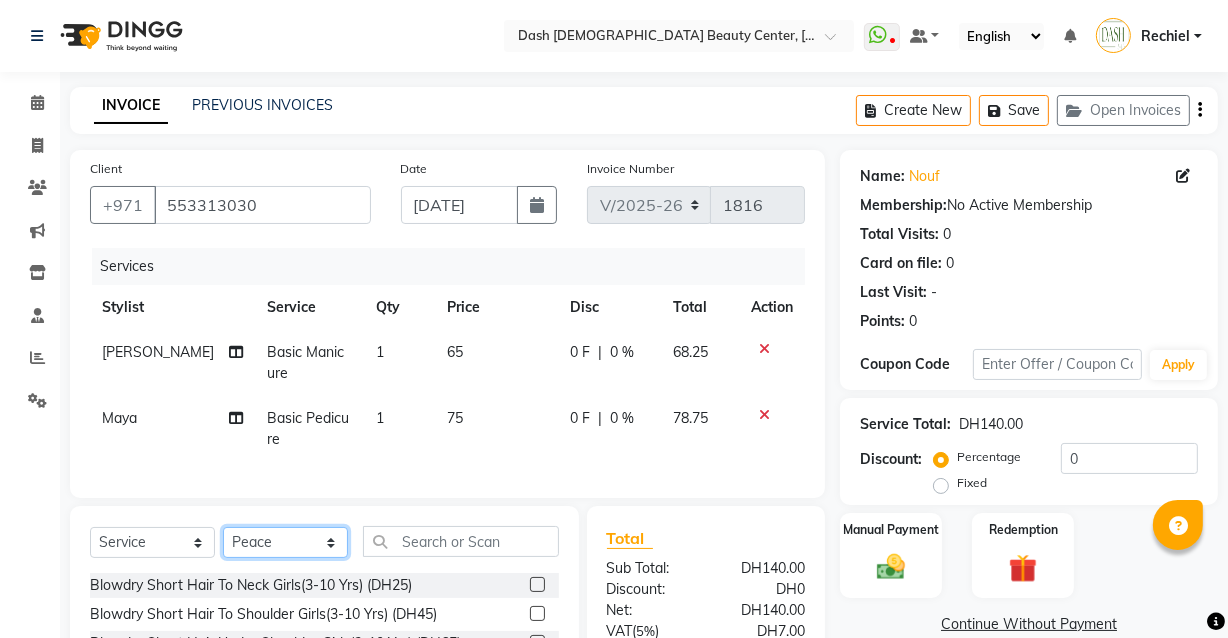 click on "Select Stylist [PERSON_NAME] [PERSON_NAME] [PERSON_NAME] [PERSON_NAME] [PERSON_NAME] [PERSON_NAME] [PERSON_NAME] [PERSON_NAME] May [PERSON_NAME] (Cafe) Nabasirye (Cafe) [PERSON_NAME] [PERSON_NAME] Owner Peace Rechiel [PERSON_NAME] [PERSON_NAME]" 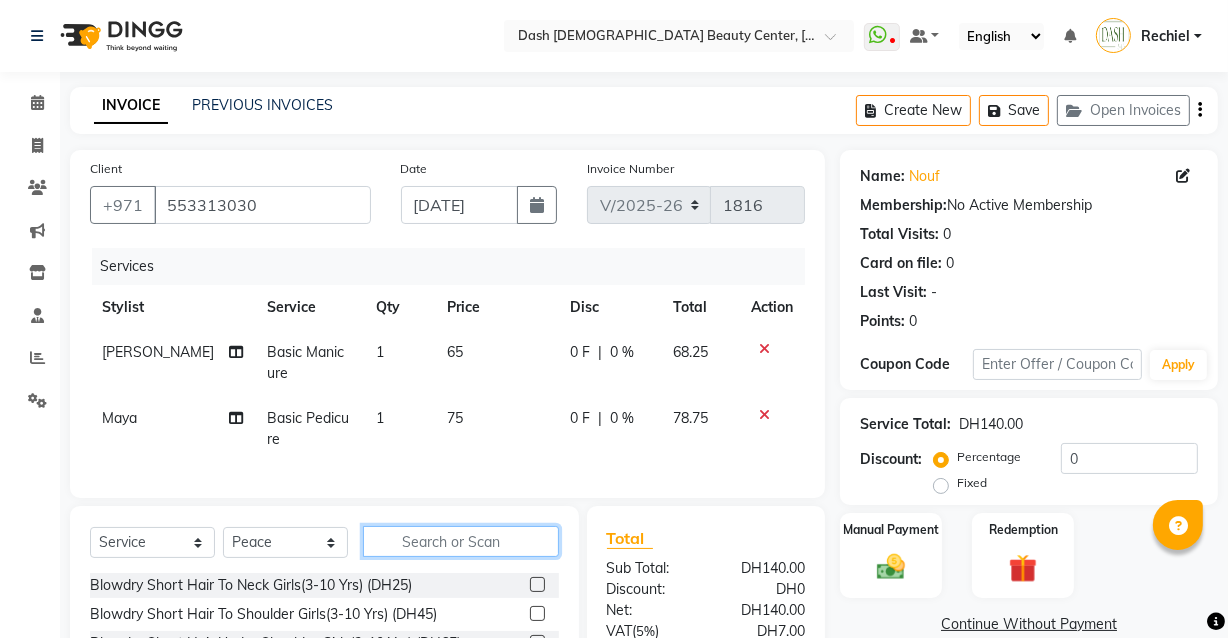 click 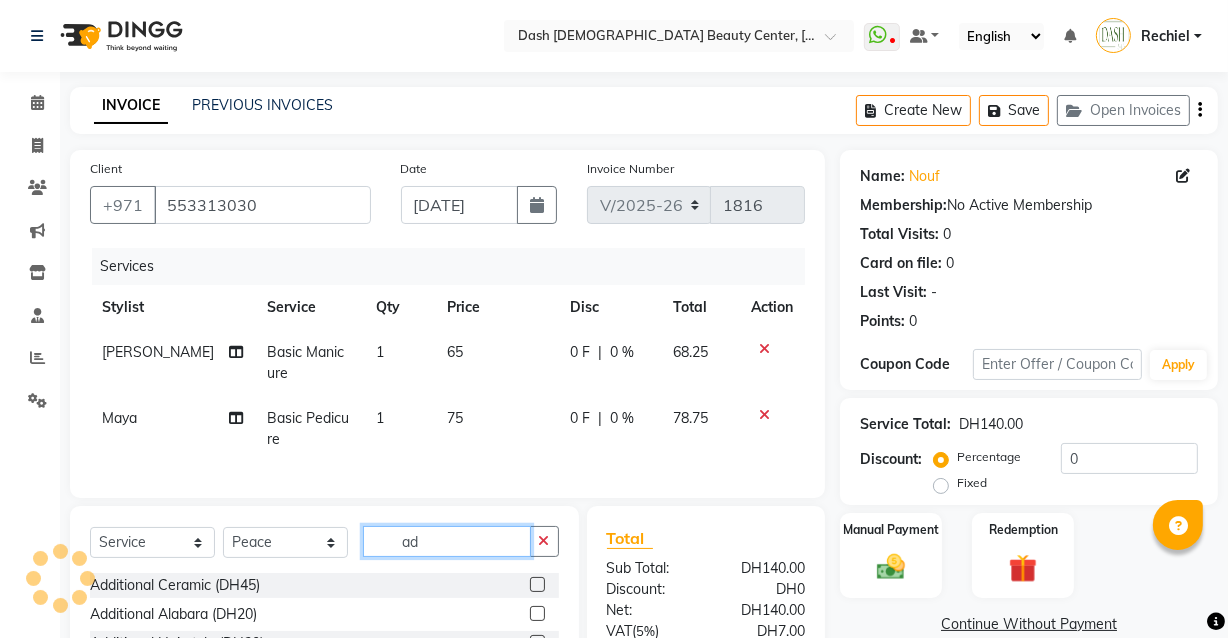type on "a" 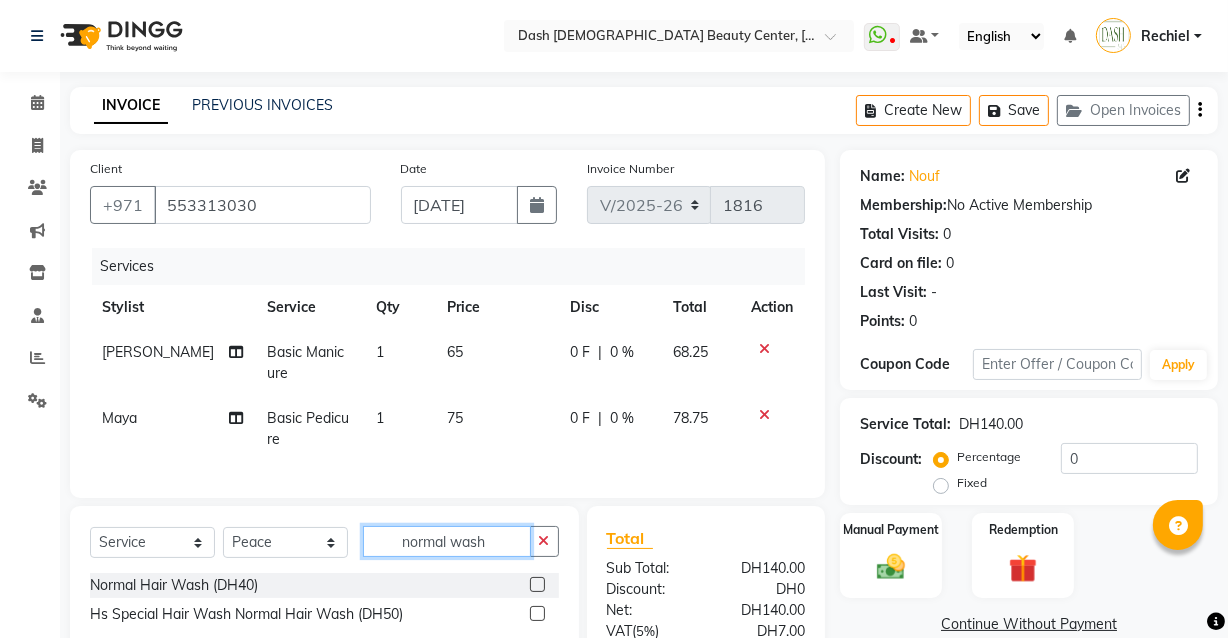 type on "normal wash" 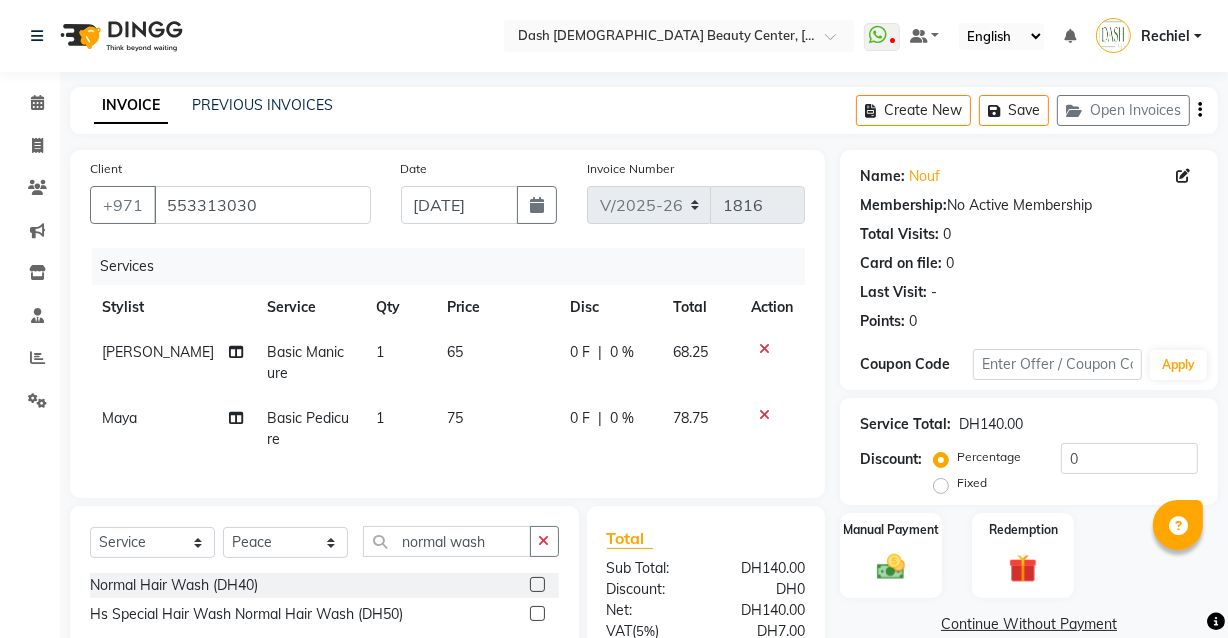 click 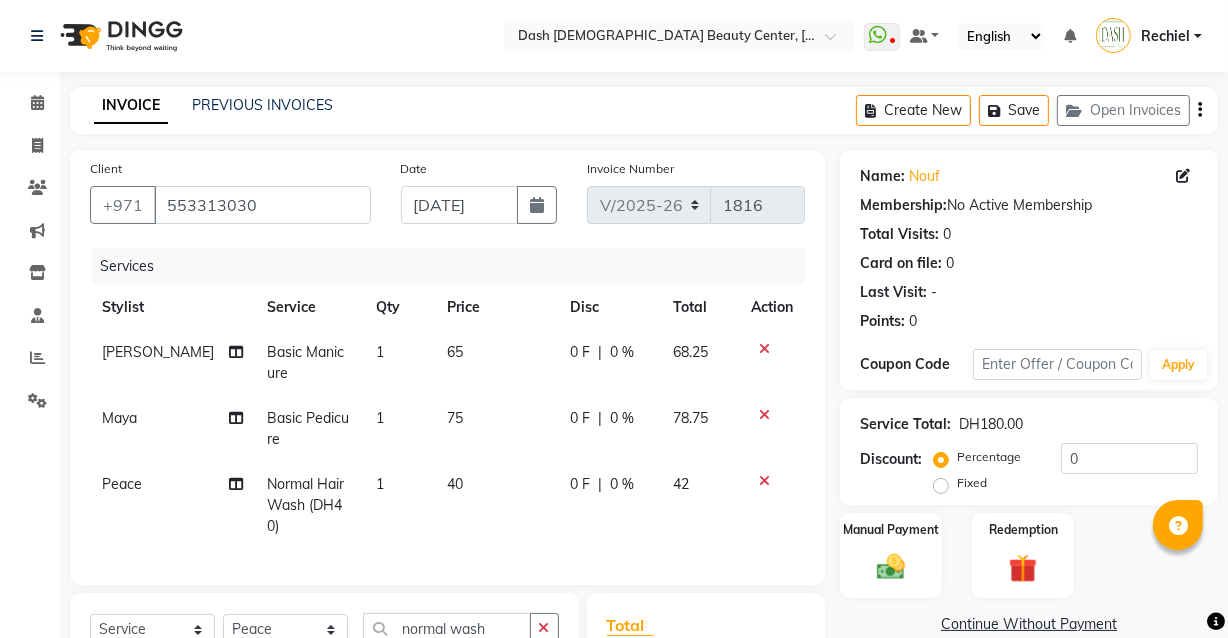 checkbox on "false" 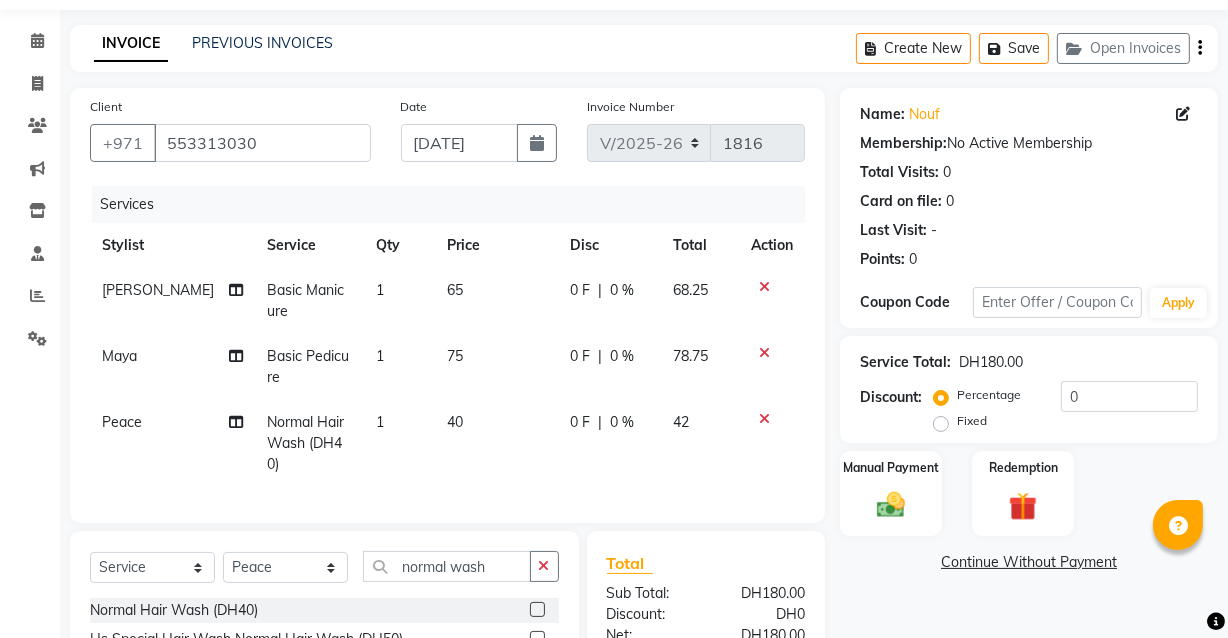 scroll, scrollTop: 67, scrollLeft: 0, axis: vertical 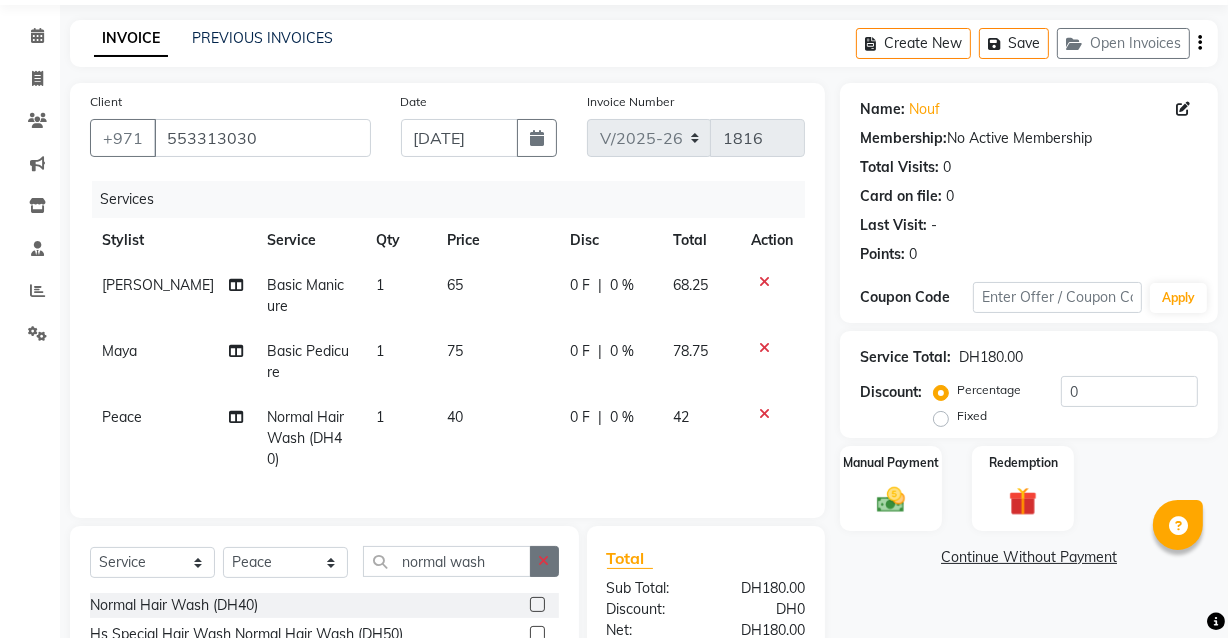click 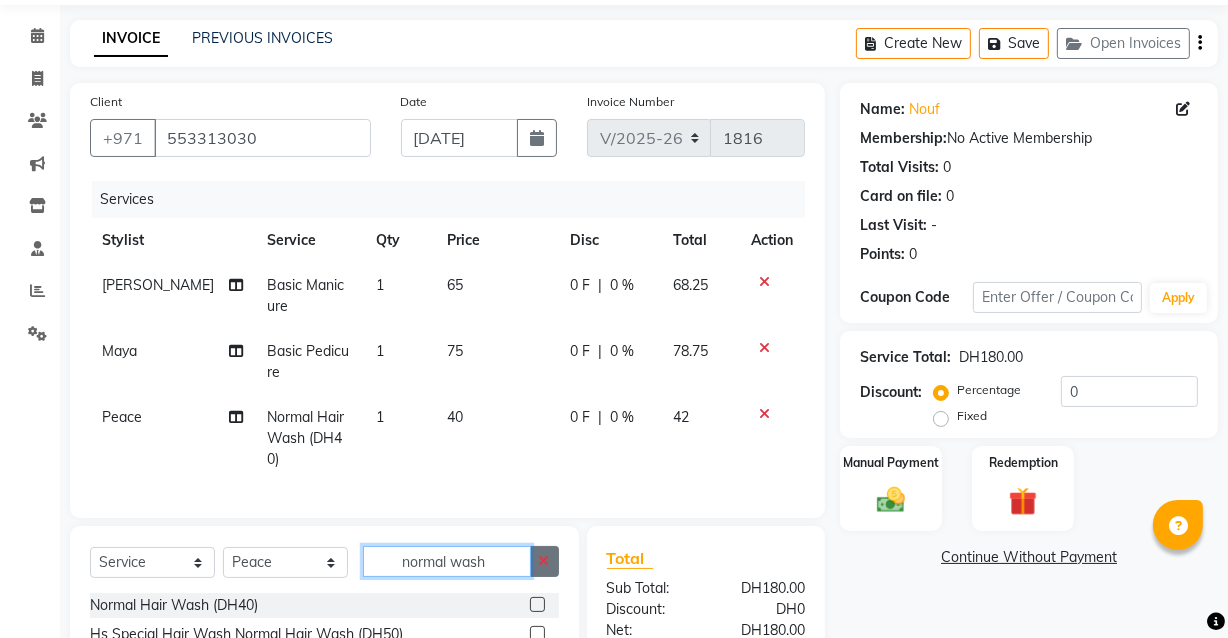 type 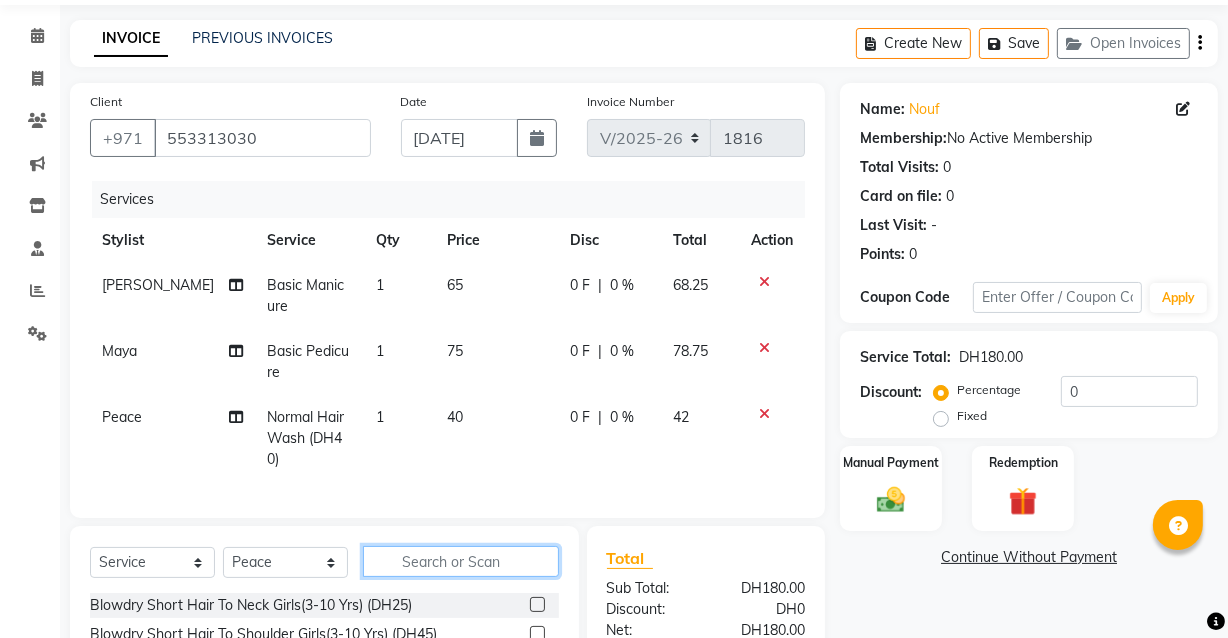 click 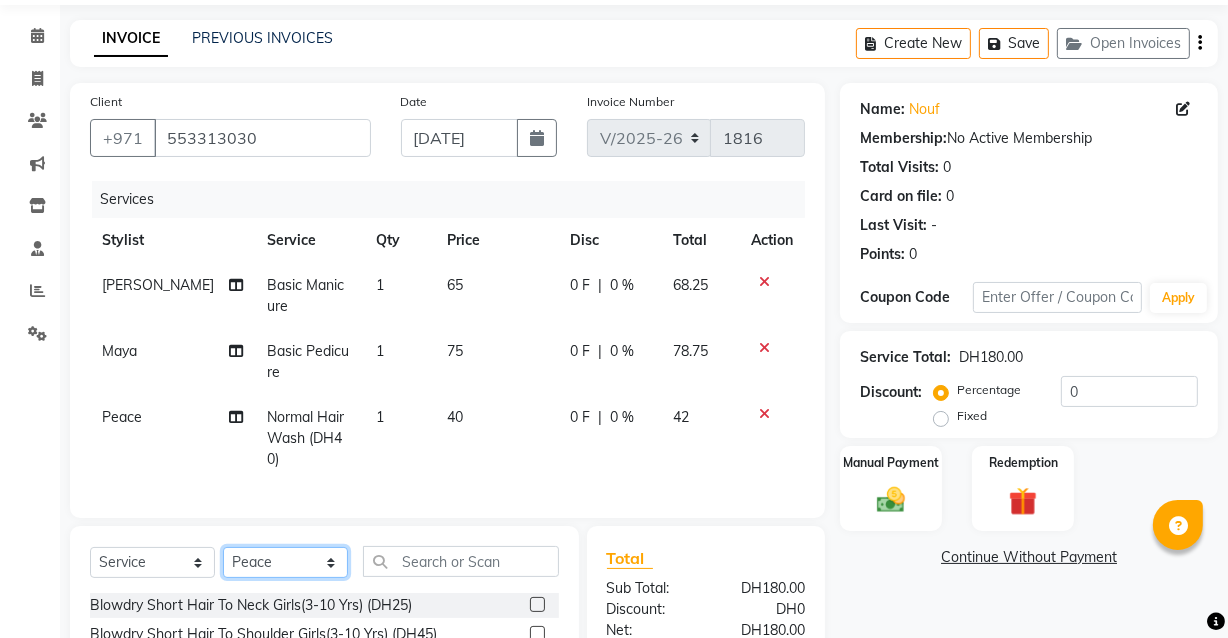click on "Select Stylist [PERSON_NAME] [PERSON_NAME] [PERSON_NAME] [PERSON_NAME] [PERSON_NAME] [PERSON_NAME] [PERSON_NAME] [PERSON_NAME] May [PERSON_NAME] (Cafe) Nabasirye (Cafe) [PERSON_NAME] [PERSON_NAME] Owner Peace Rechiel [PERSON_NAME] [PERSON_NAME]" 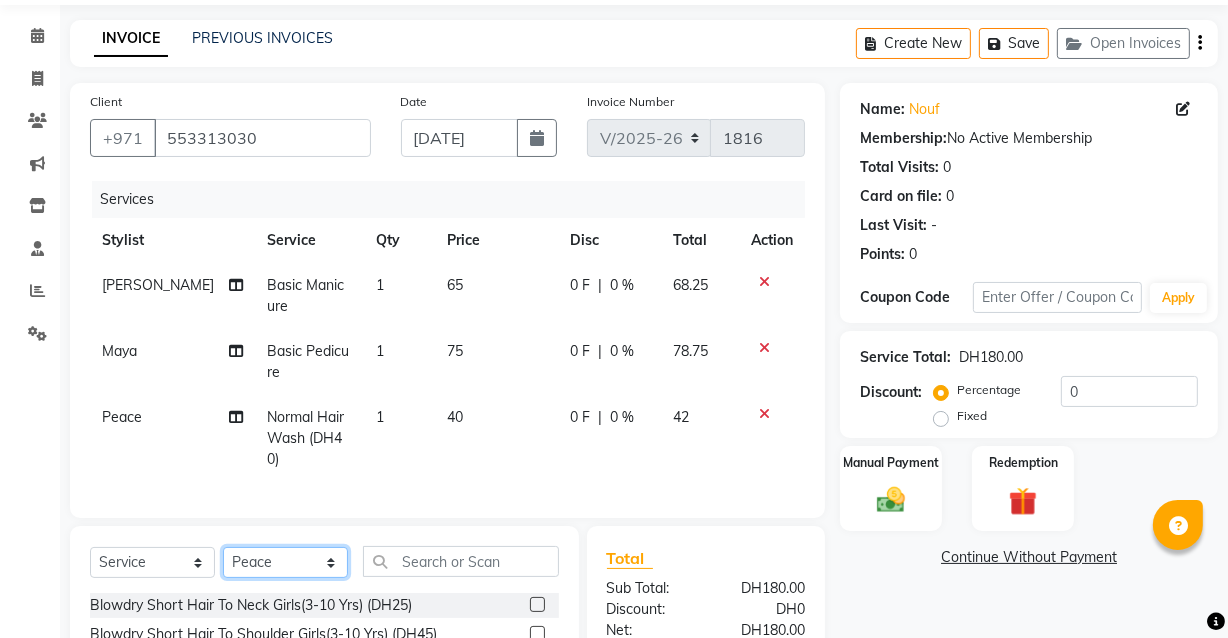 select on "81106" 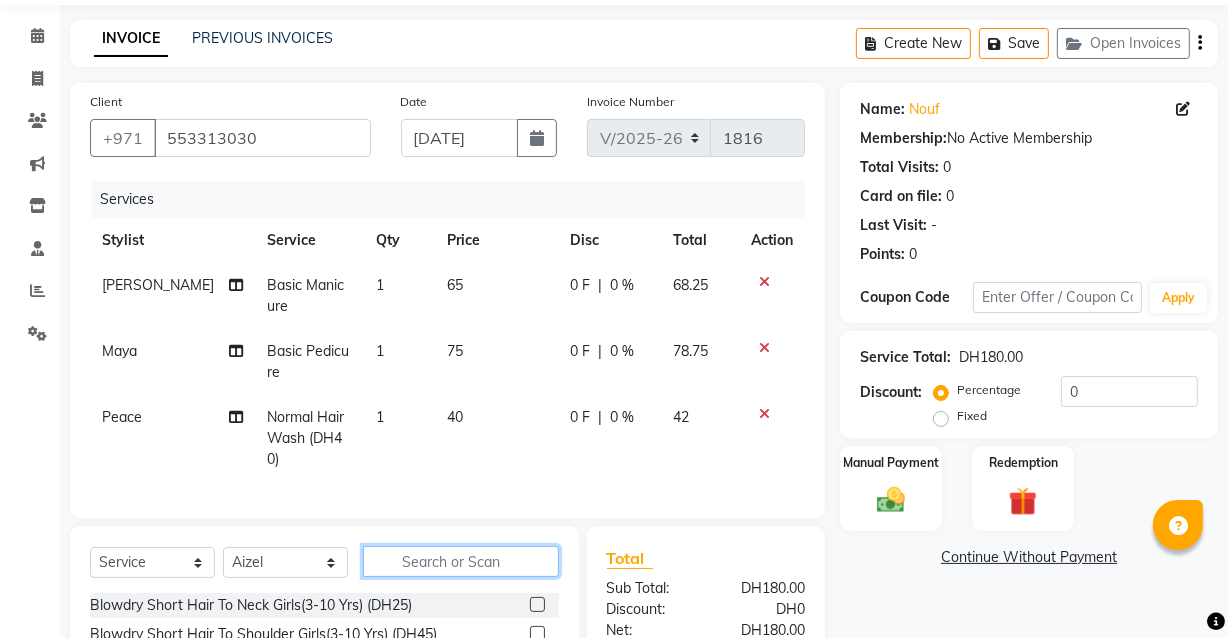 click 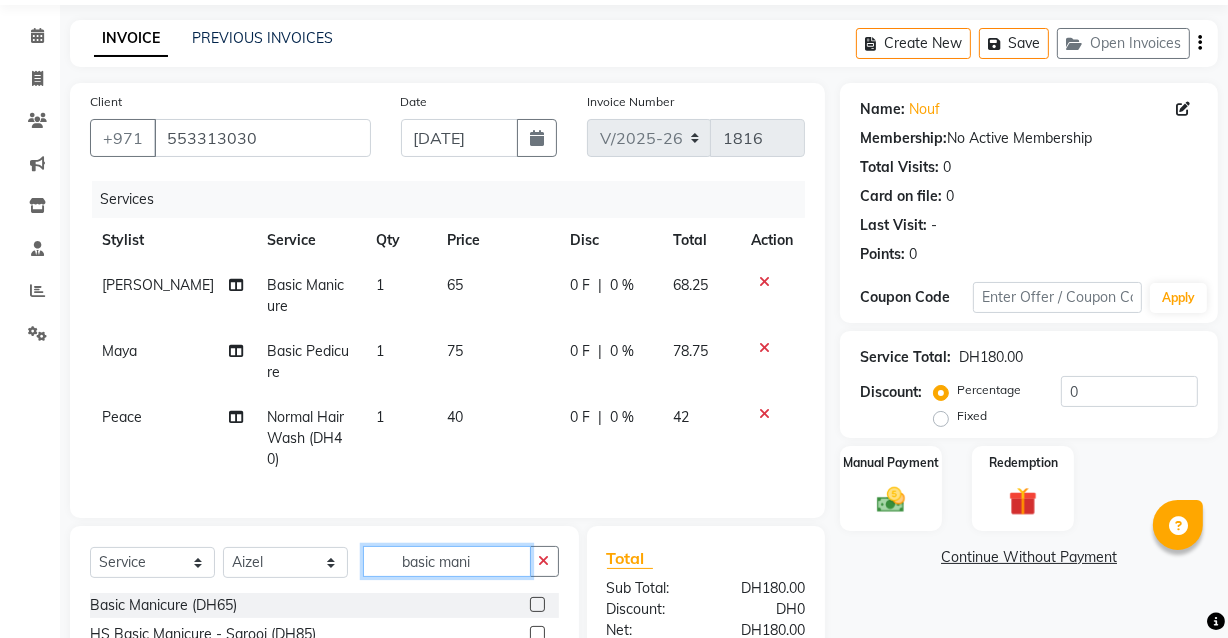 type on "basic mani" 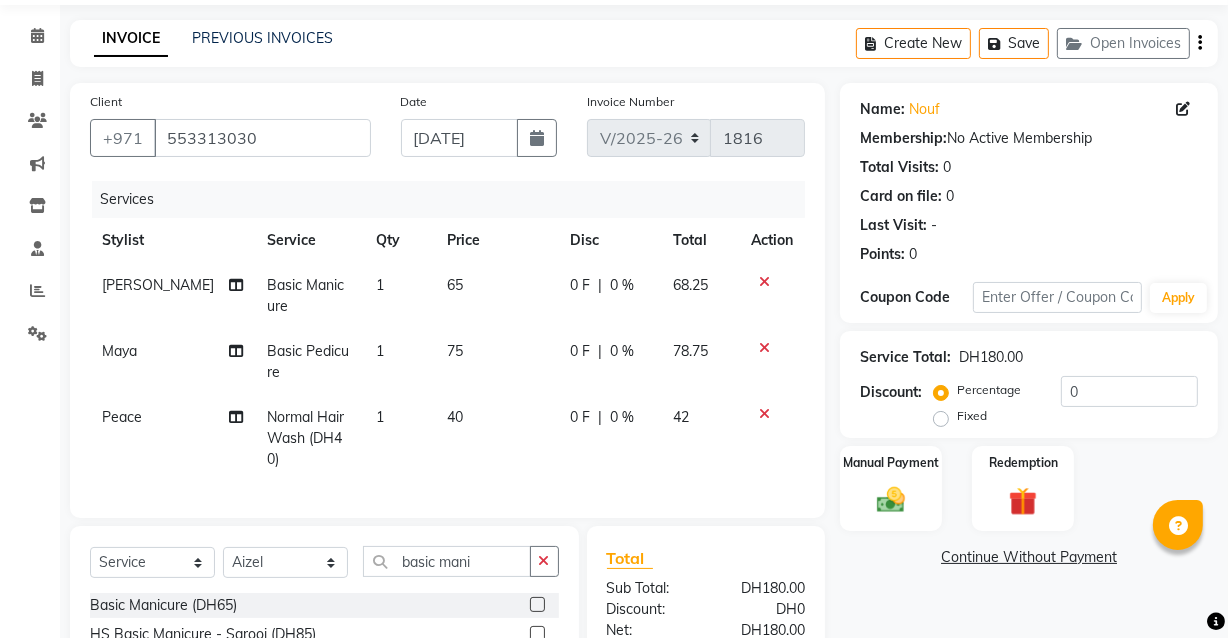click 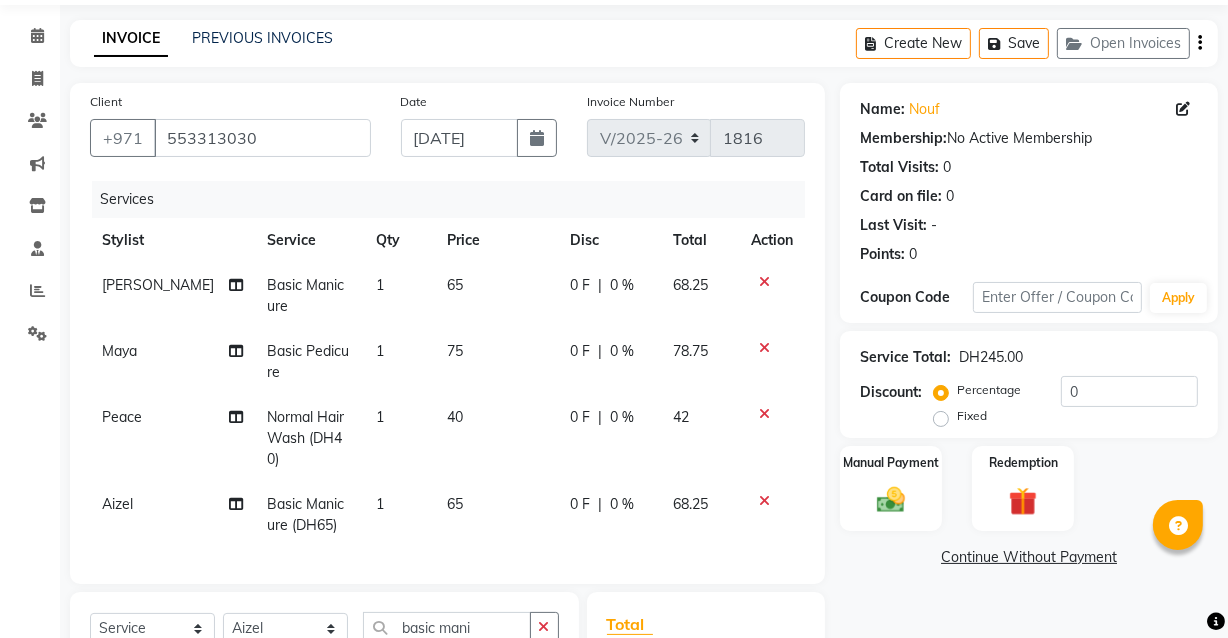 checkbox on "false" 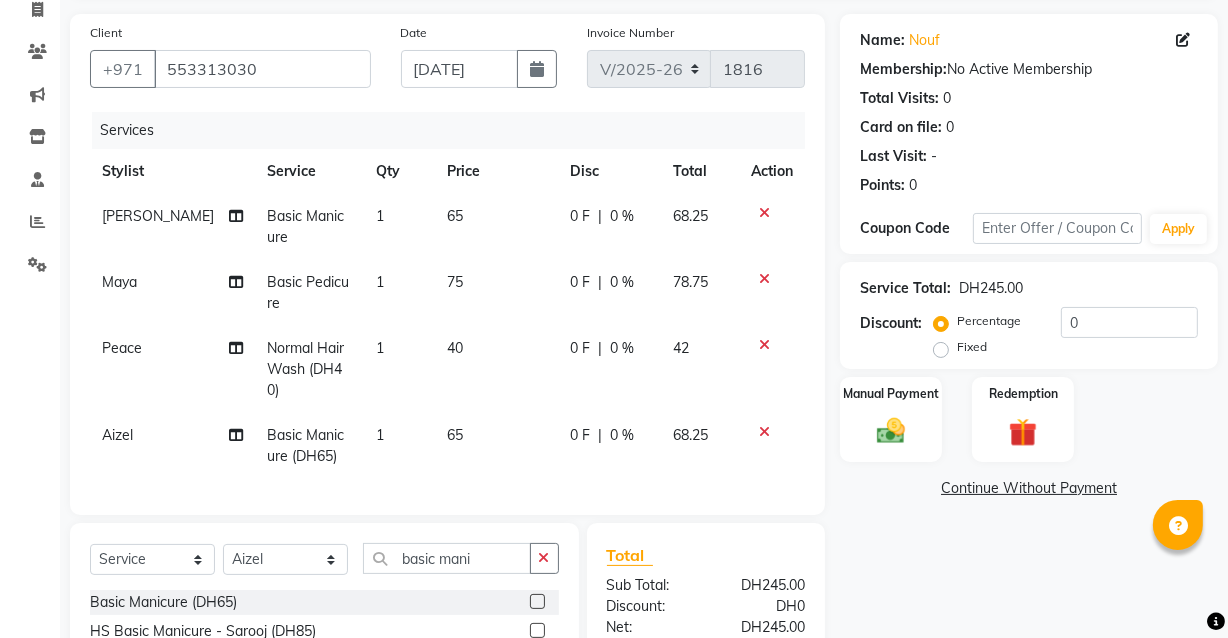 scroll, scrollTop: 135, scrollLeft: 0, axis: vertical 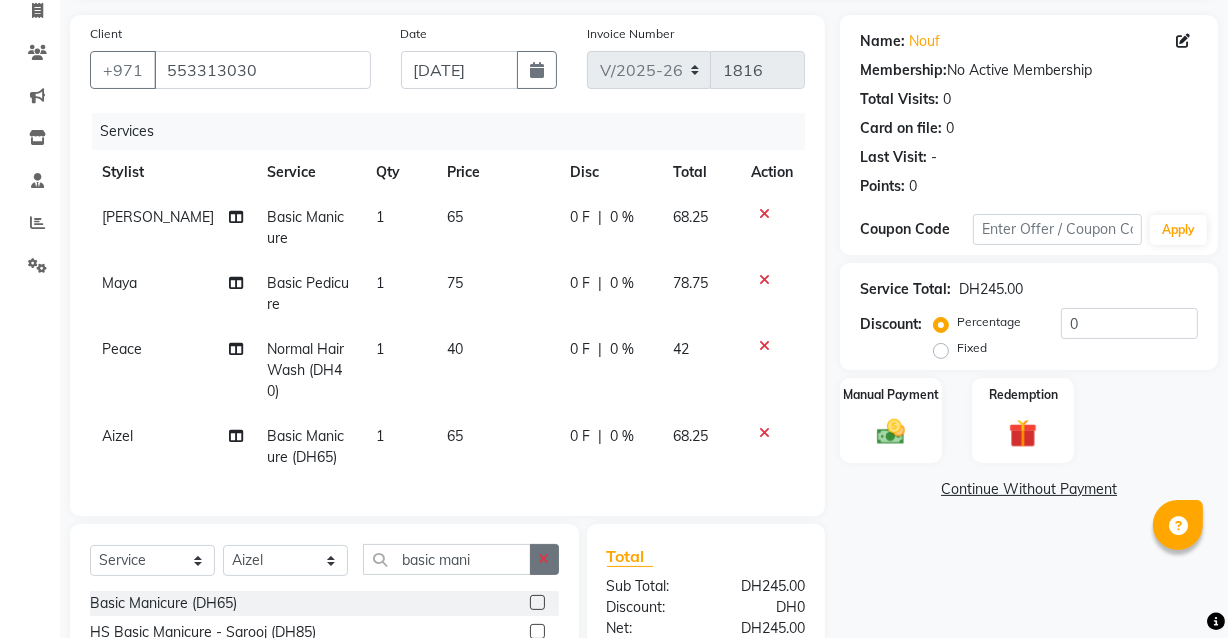 click 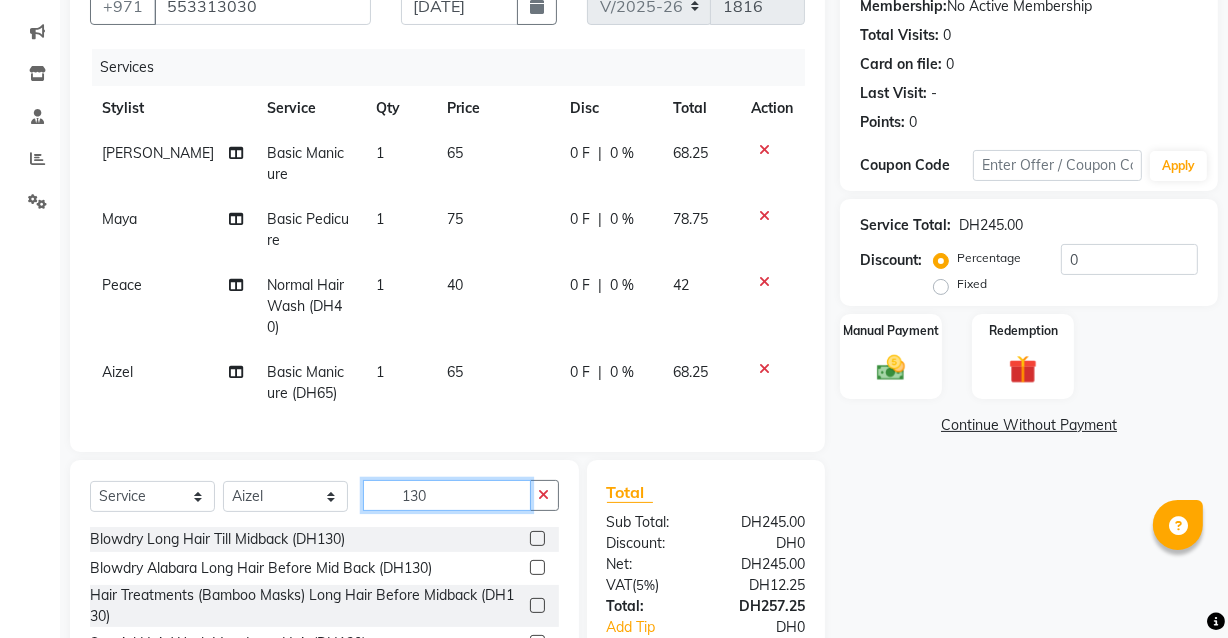 scroll, scrollTop: 198, scrollLeft: 0, axis: vertical 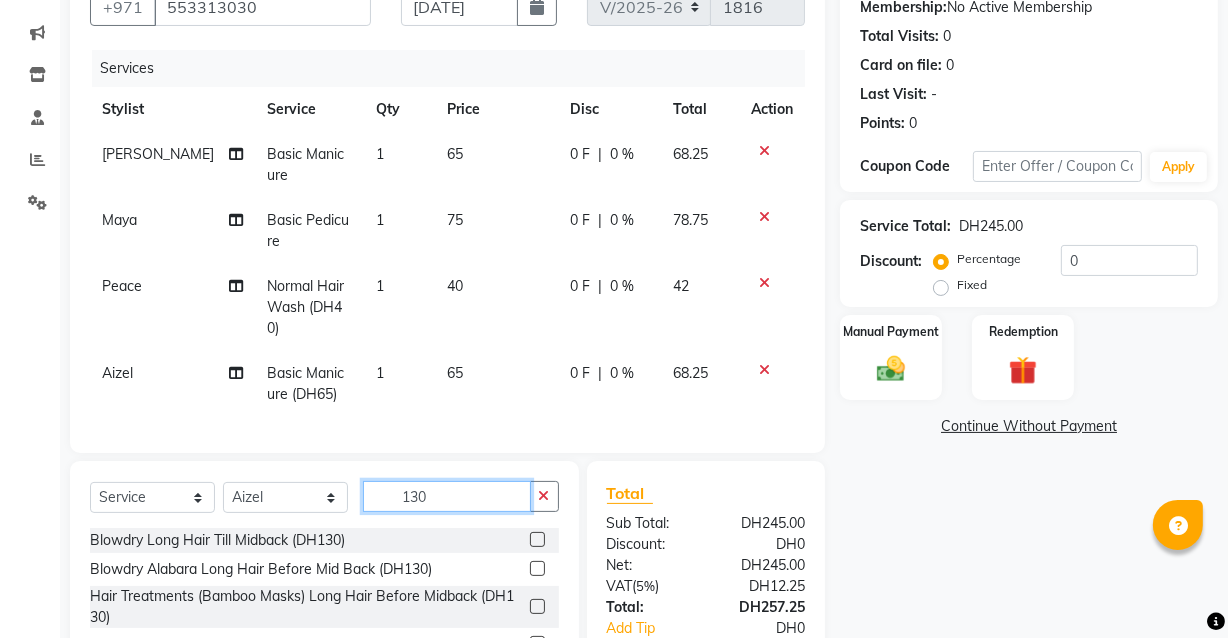type on "130" 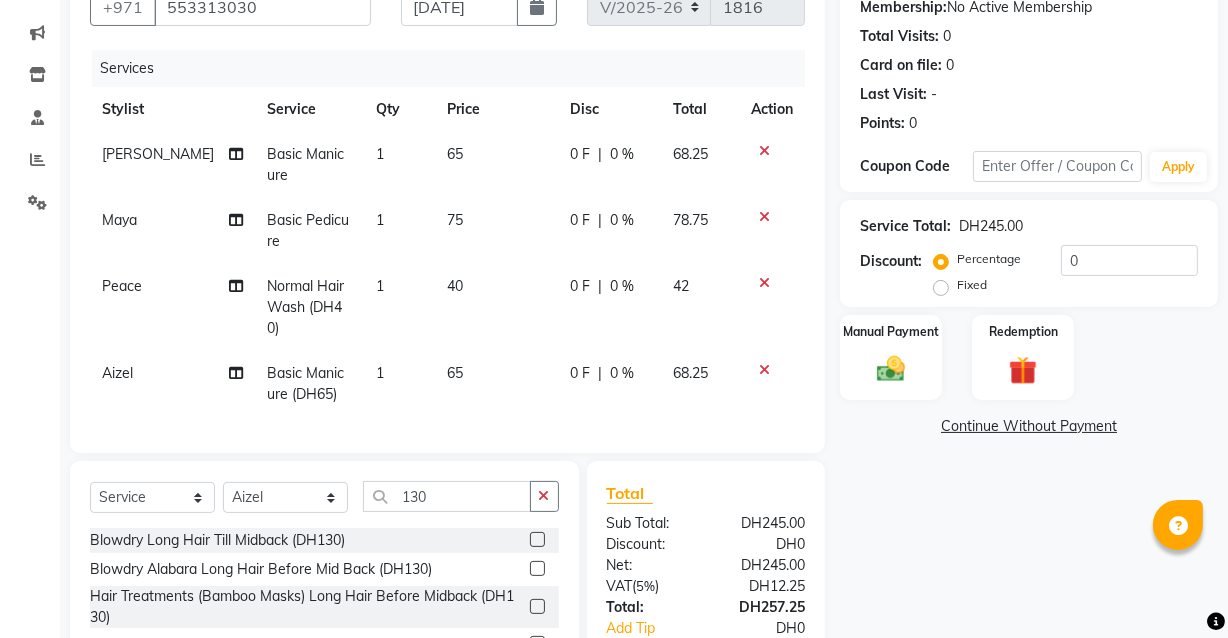 click 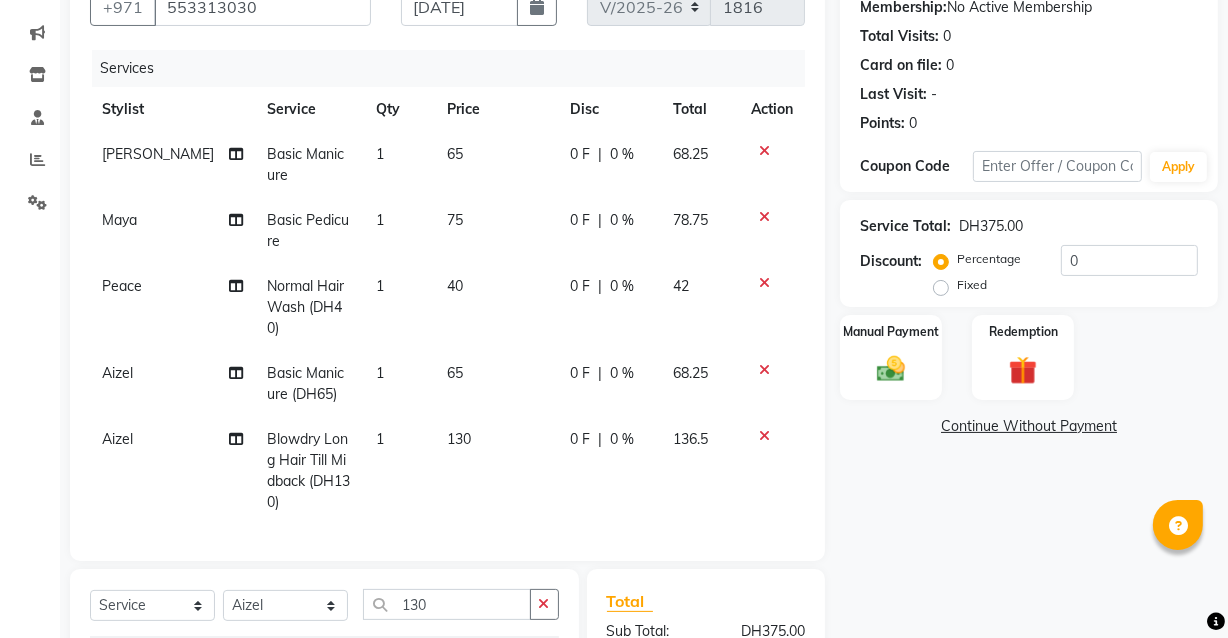 checkbox on "false" 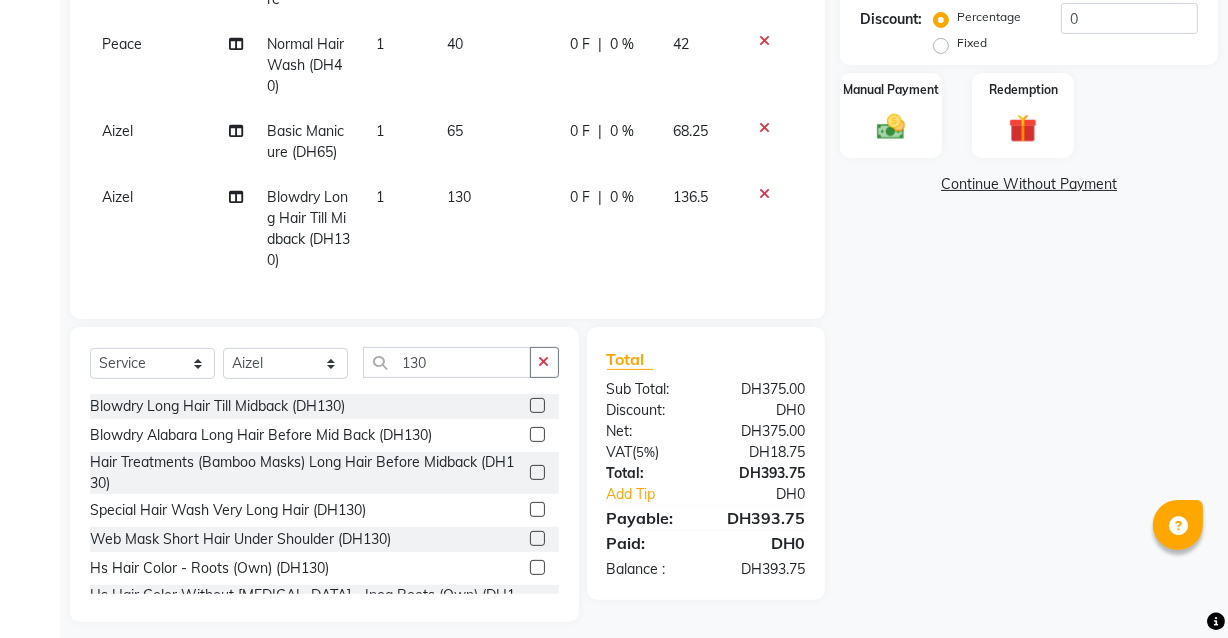 scroll, scrollTop: 447, scrollLeft: 0, axis: vertical 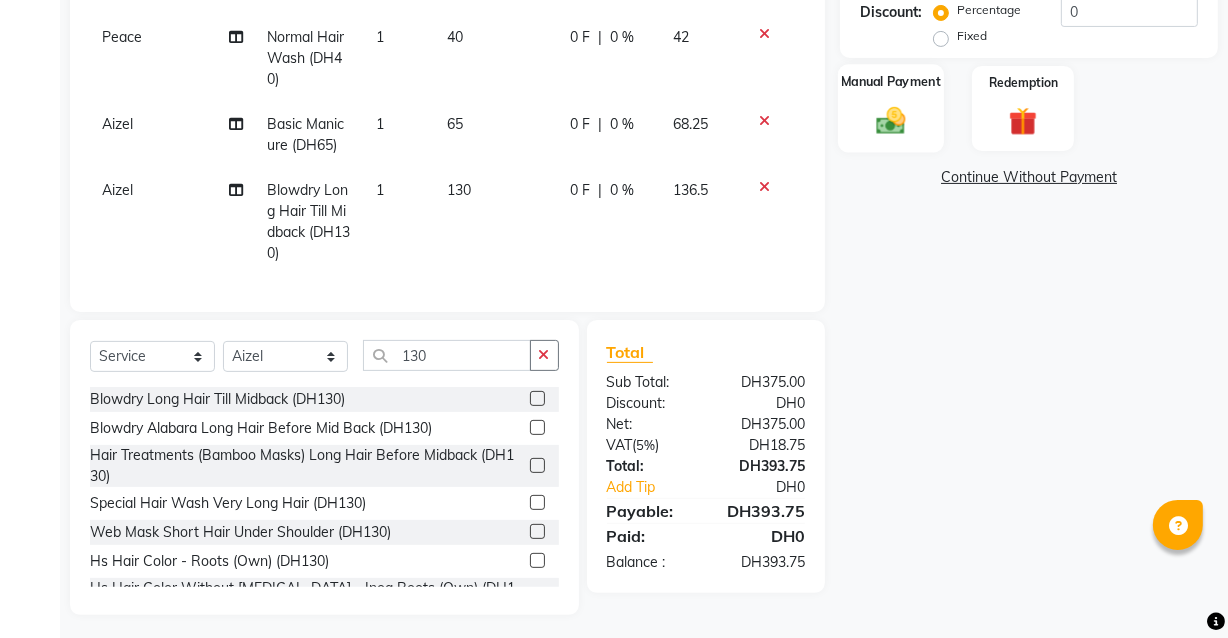 click 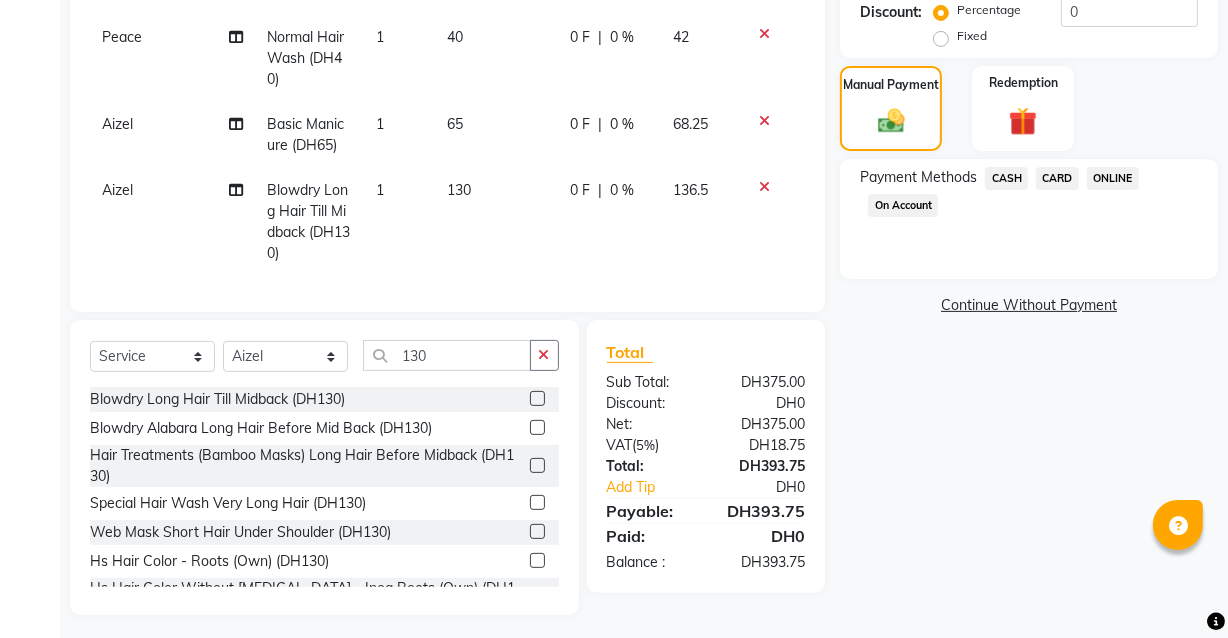 click on "CARD" 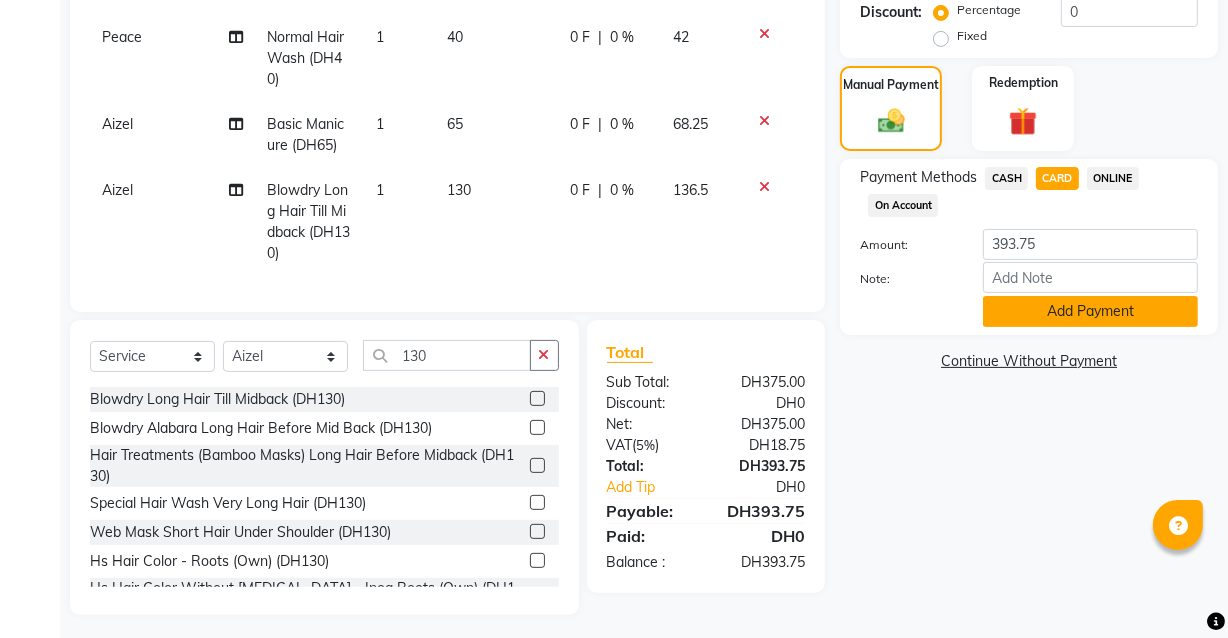 click on "Add Payment" 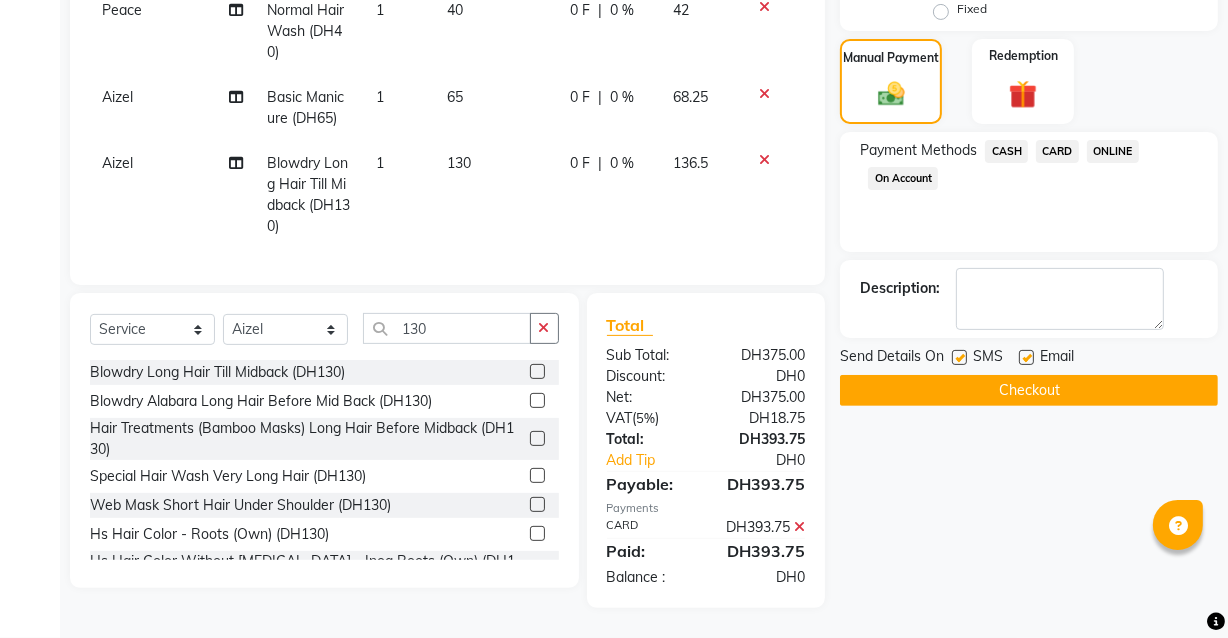 scroll, scrollTop: 488, scrollLeft: 0, axis: vertical 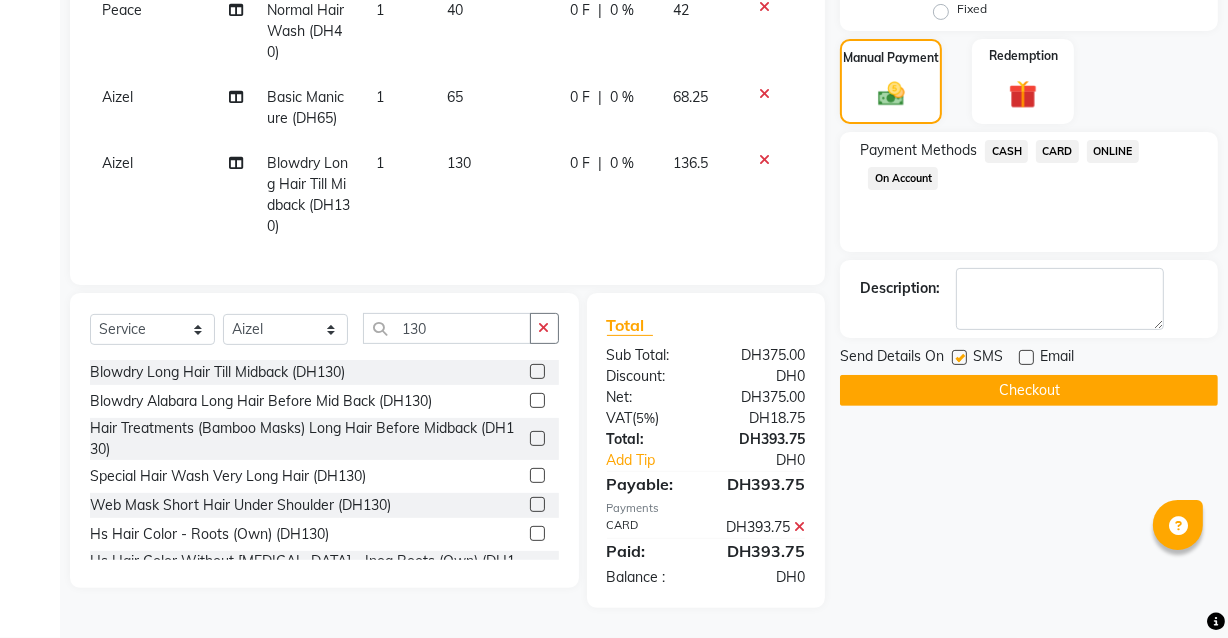 click on "Checkout" 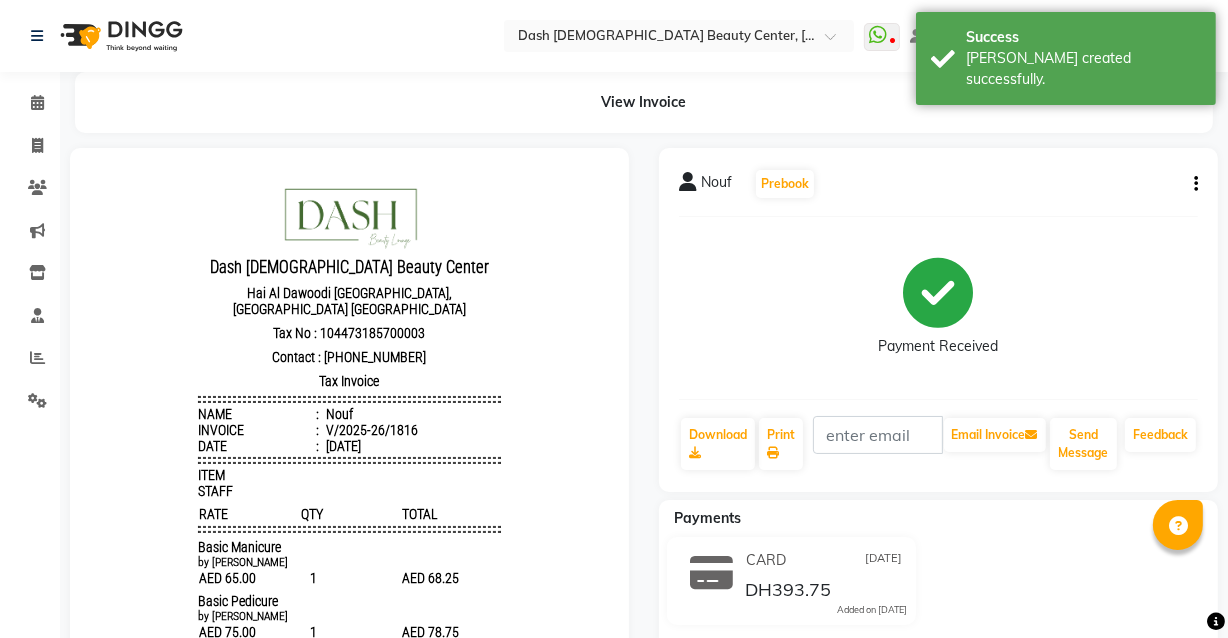 scroll, scrollTop: 0, scrollLeft: 0, axis: both 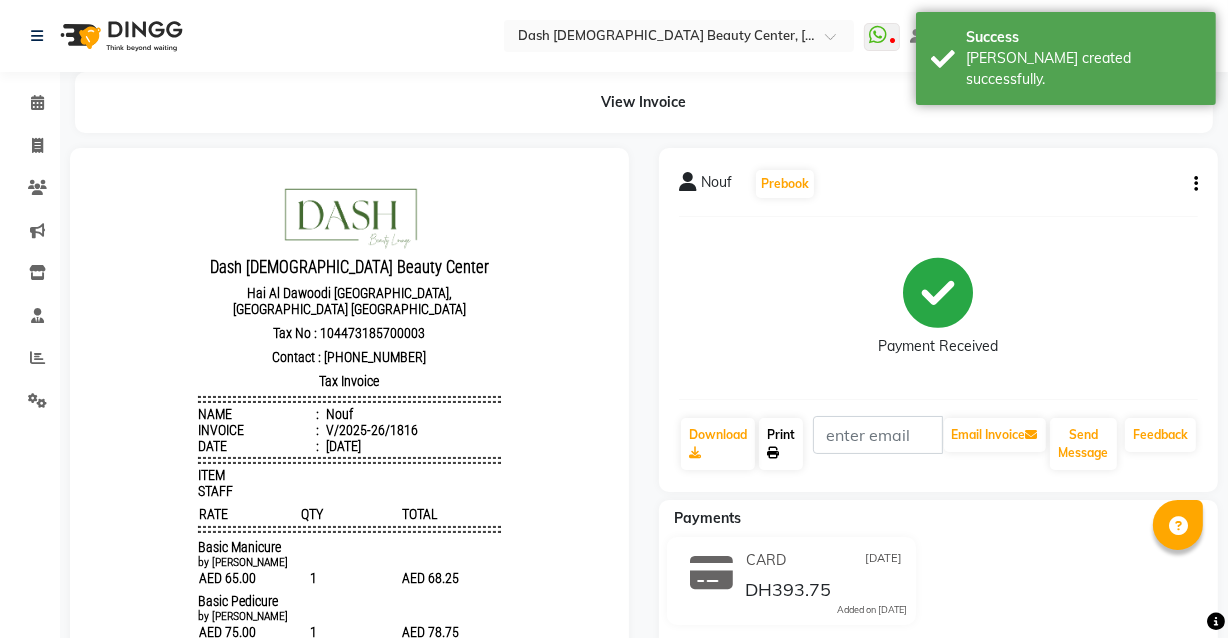 click on "Print" 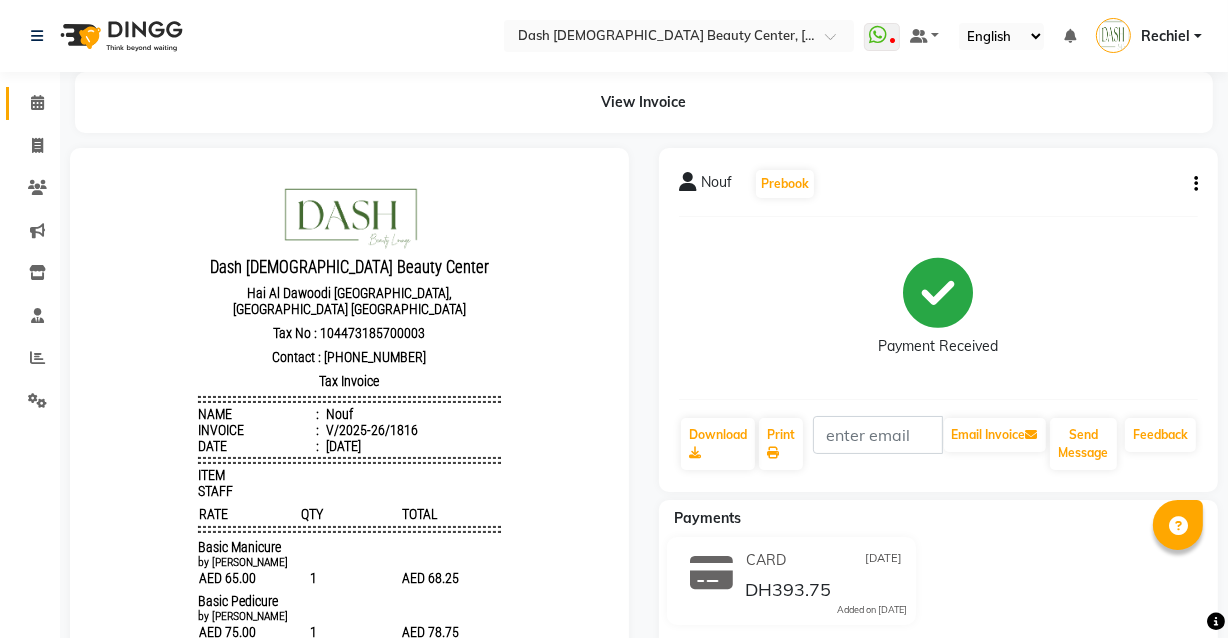 click 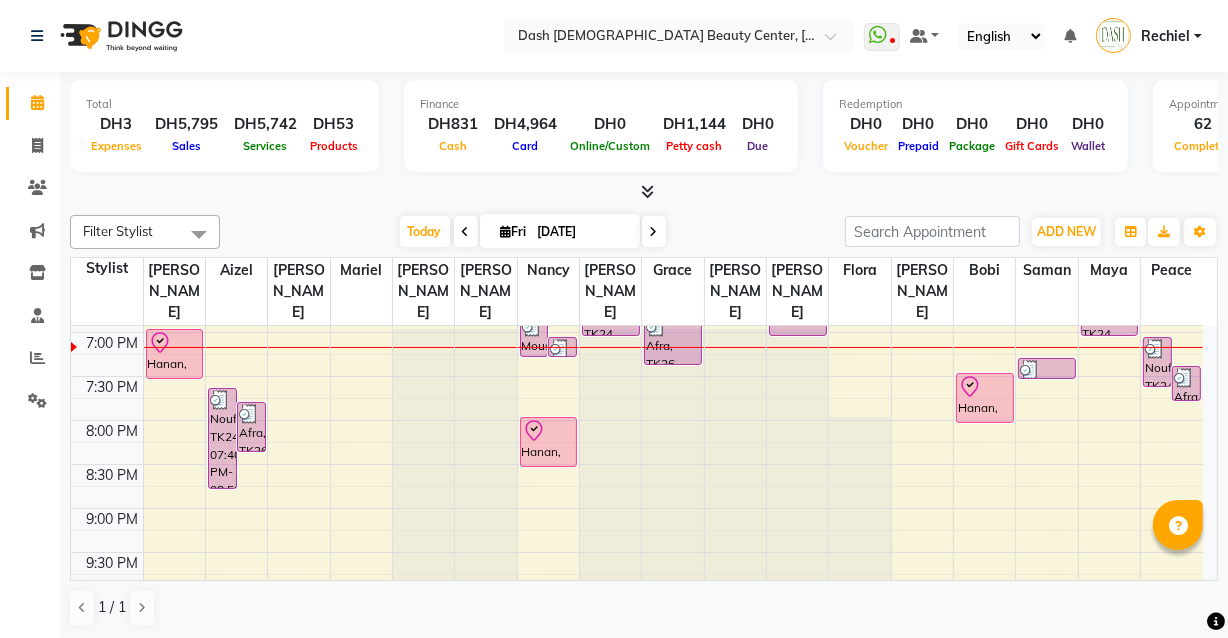 scroll, scrollTop: 850, scrollLeft: 0, axis: vertical 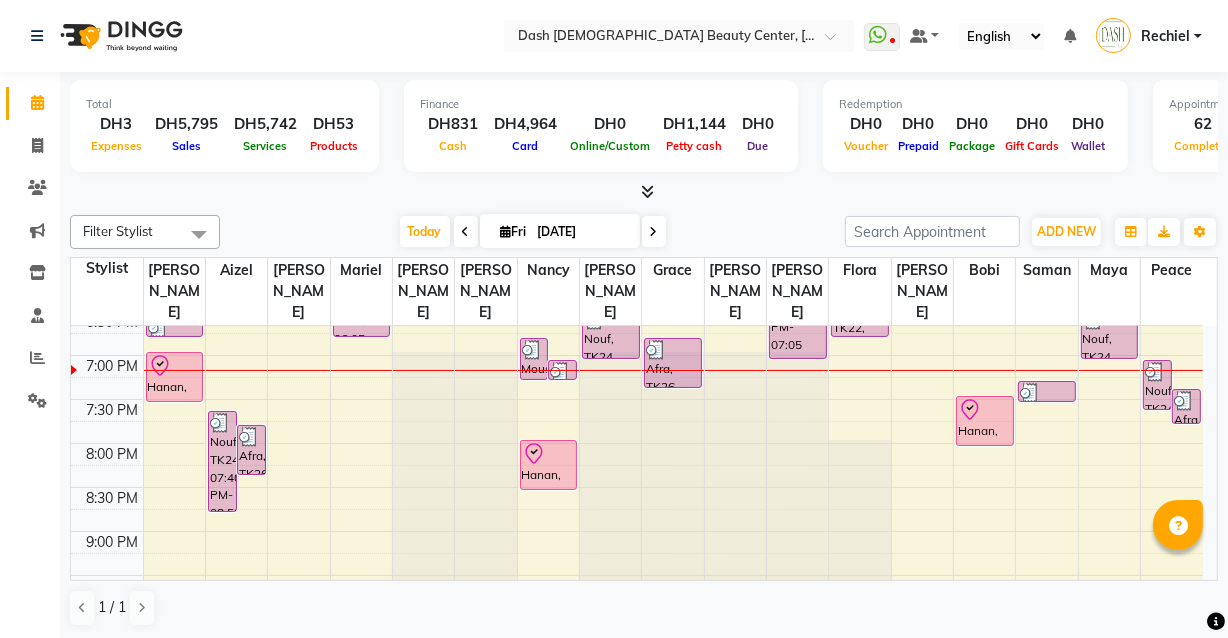 click on "Hanan, TK27, 08:00 PM-08:35 PM, Basic Pedicure" at bounding box center [549, 465] 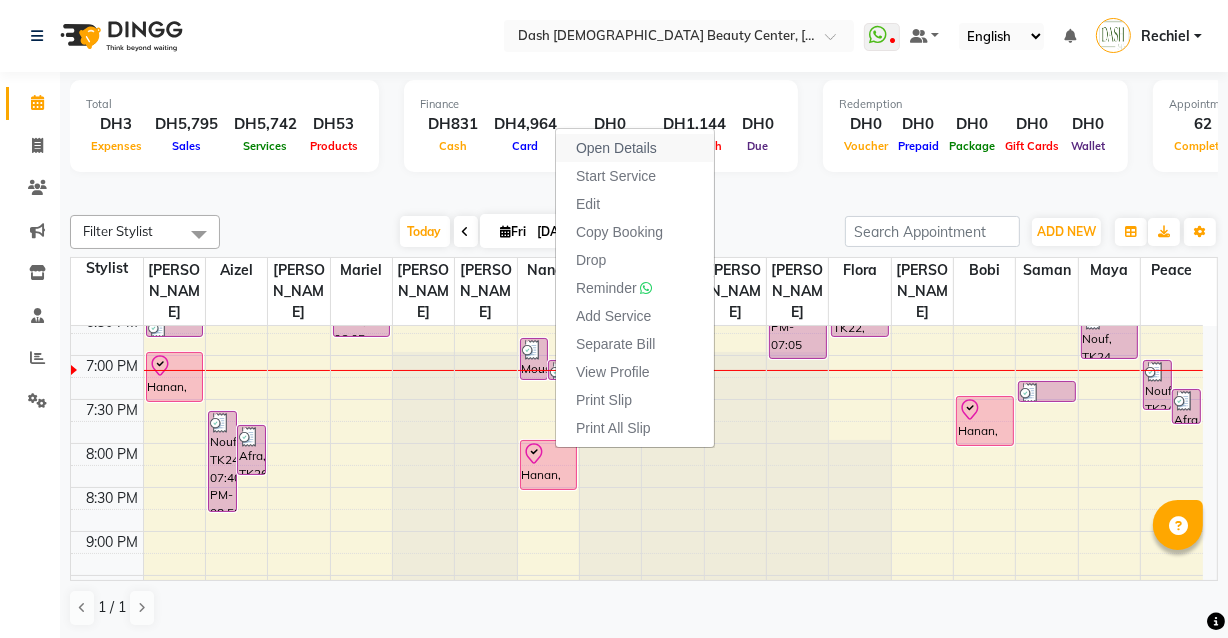 click on "Open Details" at bounding box center [616, 148] 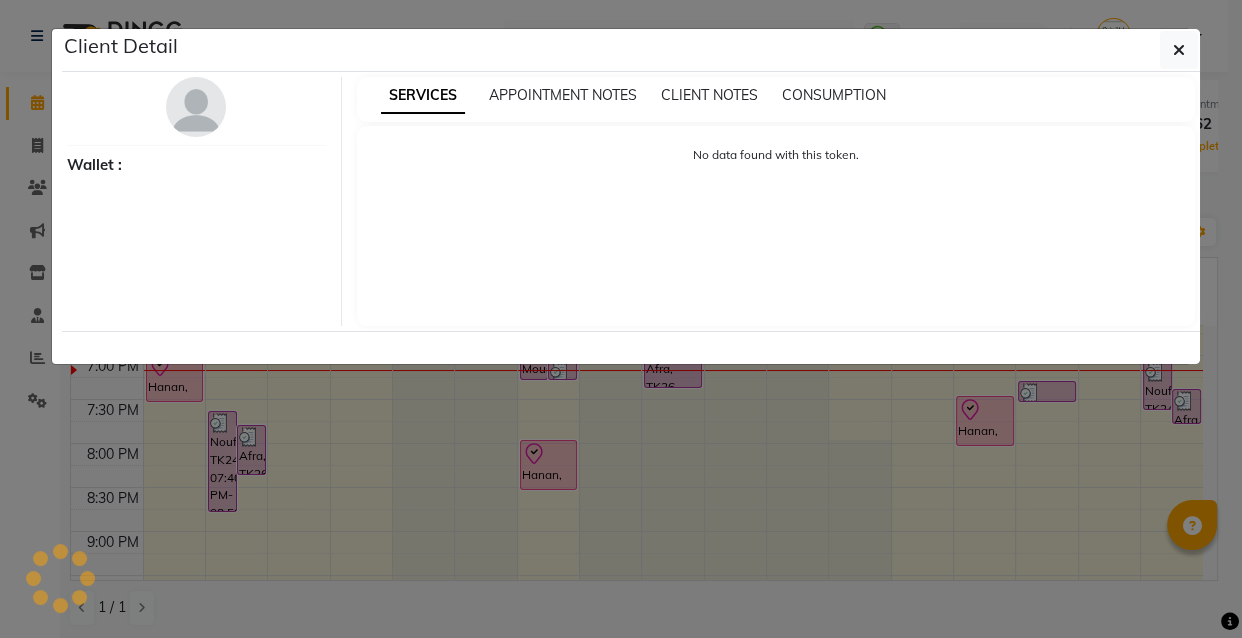 select on "8" 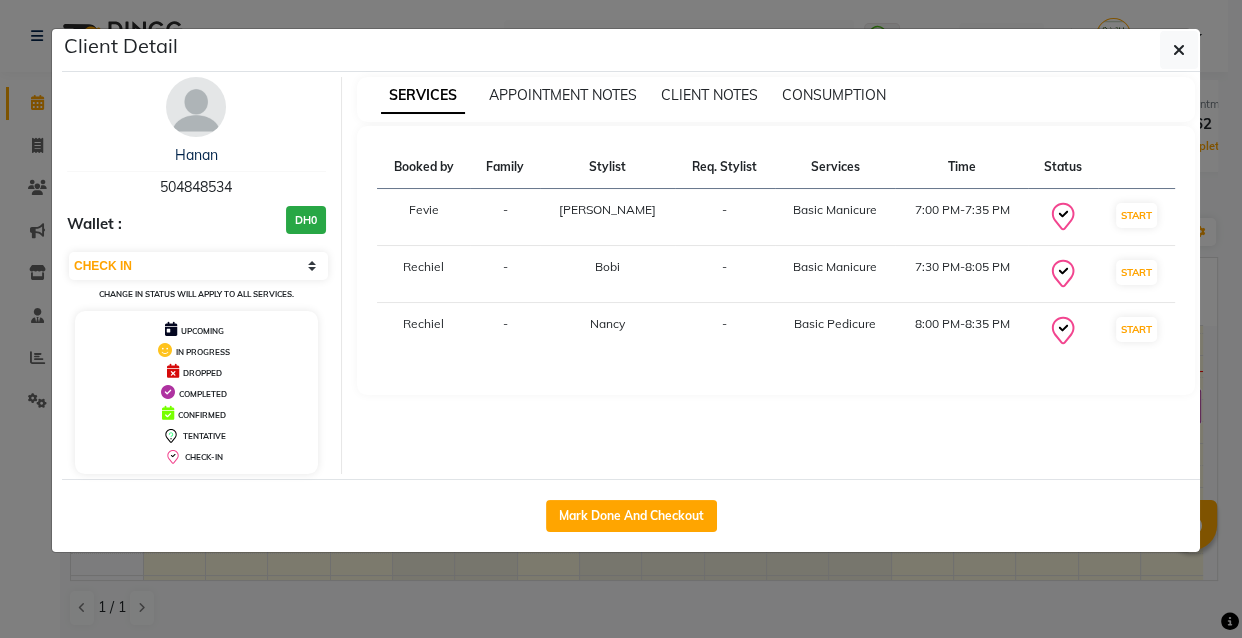 click on "Client Detail  Hanan    504848534 Wallet : DH0 Select IN SERVICE CONFIRMED TENTATIVE CHECK IN MARK DONE DROPPED UPCOMING Change in status will apply to all services. UPCOMING IN PROGRESS DROPPED COMPLETED CONFIRMED TENTATIVE CHECK-IN SERVICES APPOINTMENT NOTES CLIENT NOTES CONSUMPTION Booked by Family Stylist Req. Stylist Services Time Status  Fevie   - Rose Marie -  Basic Manicure   7:00 PM-7:35 PM   START   Rechiel  - Bobi -  Basic Manicure   7:30 PM-8:05 PM   START   Rechiel  - Nancy -  Basic Pedicure   8:00 PM-8:35 PM   START   Mark Done And Checkout" 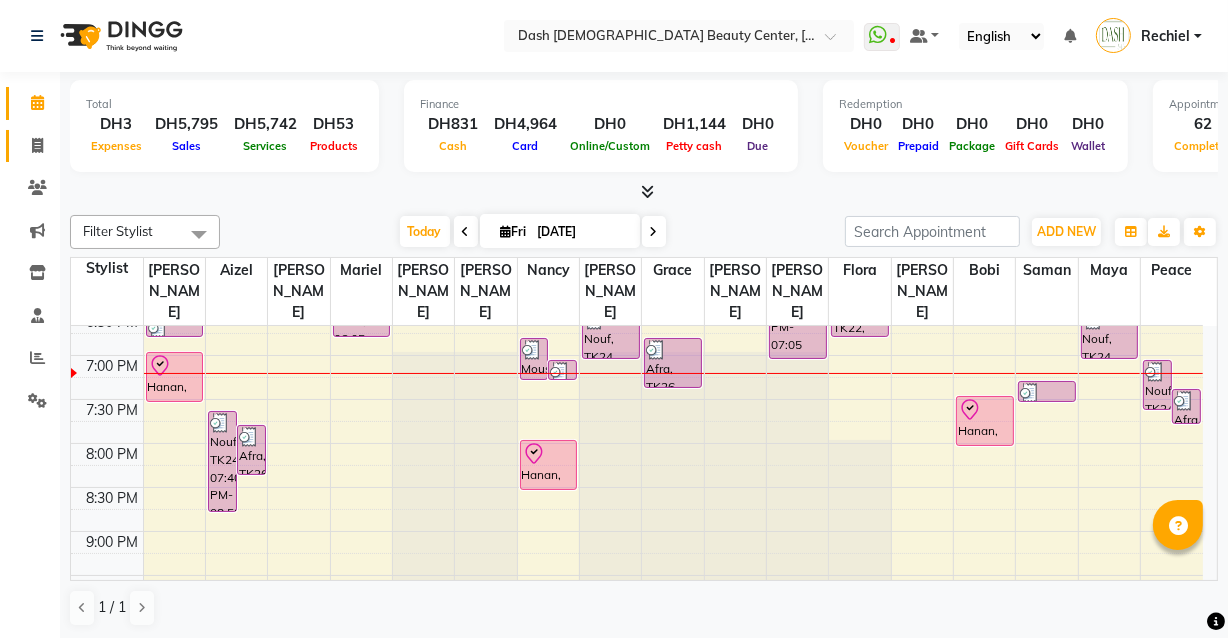 click on "Invoice" 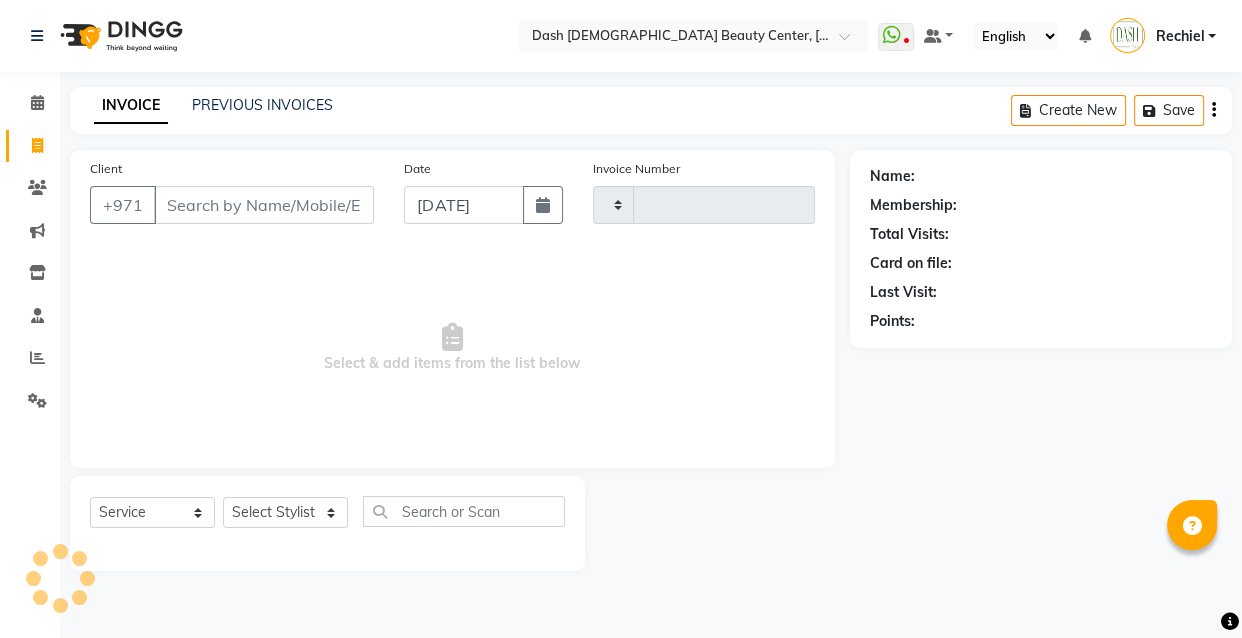 type on "1817" 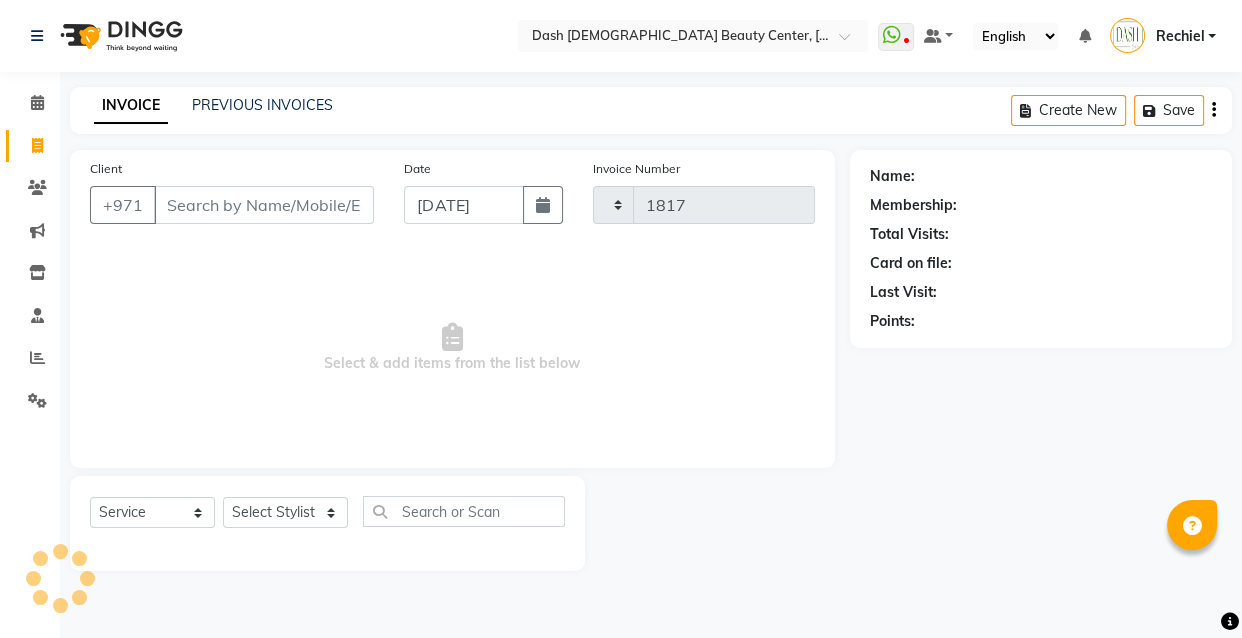 select on "8372" 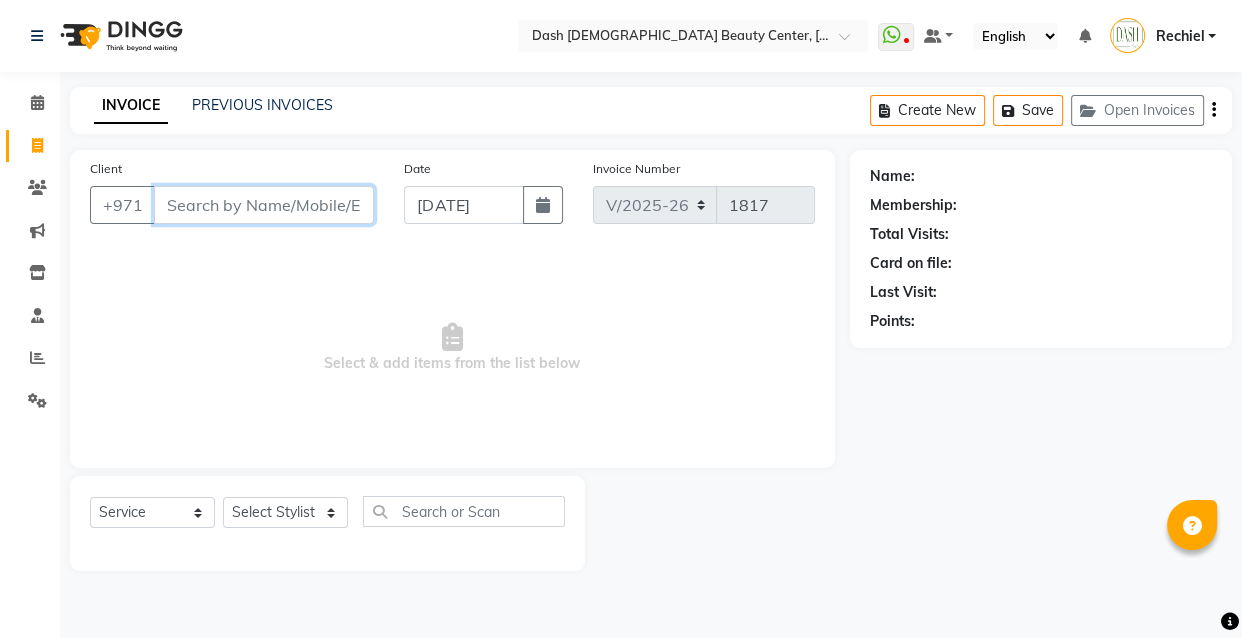 click on "Client" at bounding box center (264, 205) 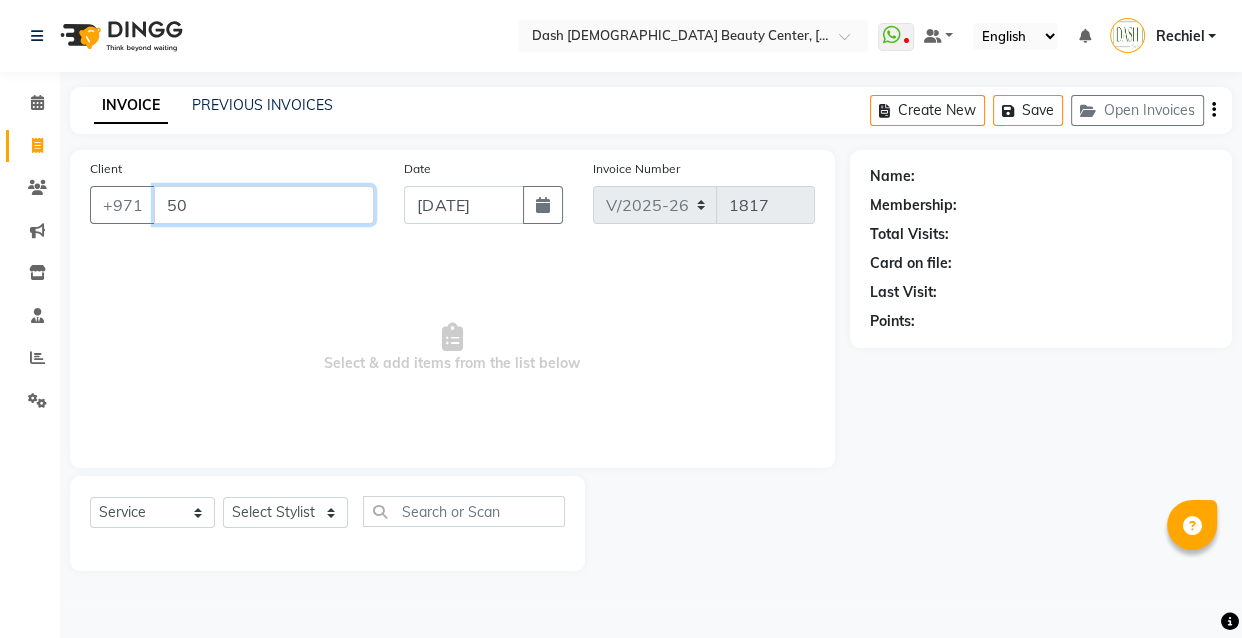 type on "5" 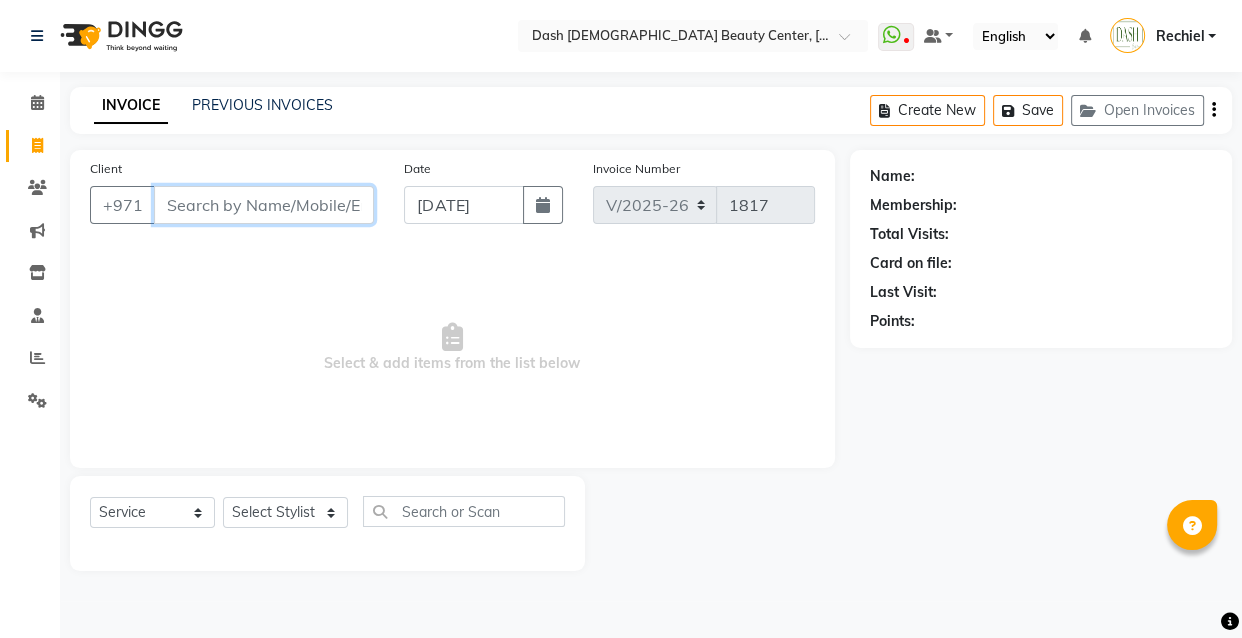 click on "Client" at bounding box center [264, 205] 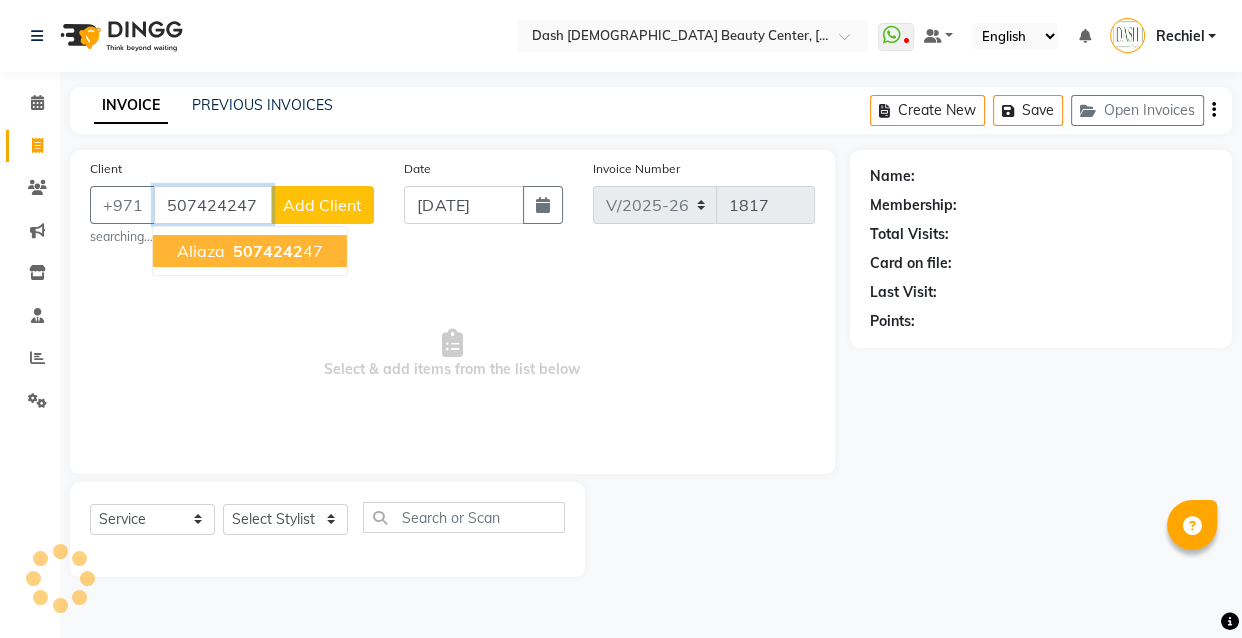 click on "5074242" at bounding box center (268, 251) 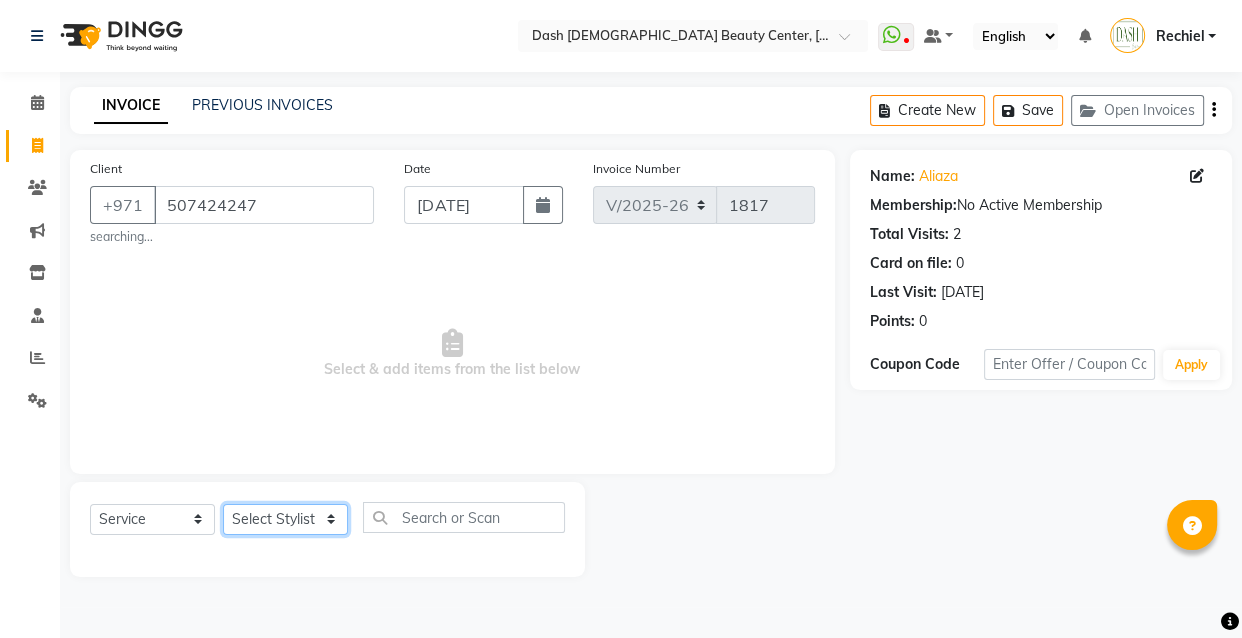 click on "Select Stylist [PERSON_NAME] [PERSON_NAME] [PERSON_NAME] [PERSON_NAME] [PERSON_NAME] [PERSON_NAME] [PERSON_NAME] [PERSON_NAME] May [PERSON_NAME] (Cafe) Nabasirye (Cafe) [PERSON_NAME] [PERSON_NAME] Owner Peace Rechiel [PERSON_NAME] [PERSON_NAME]" 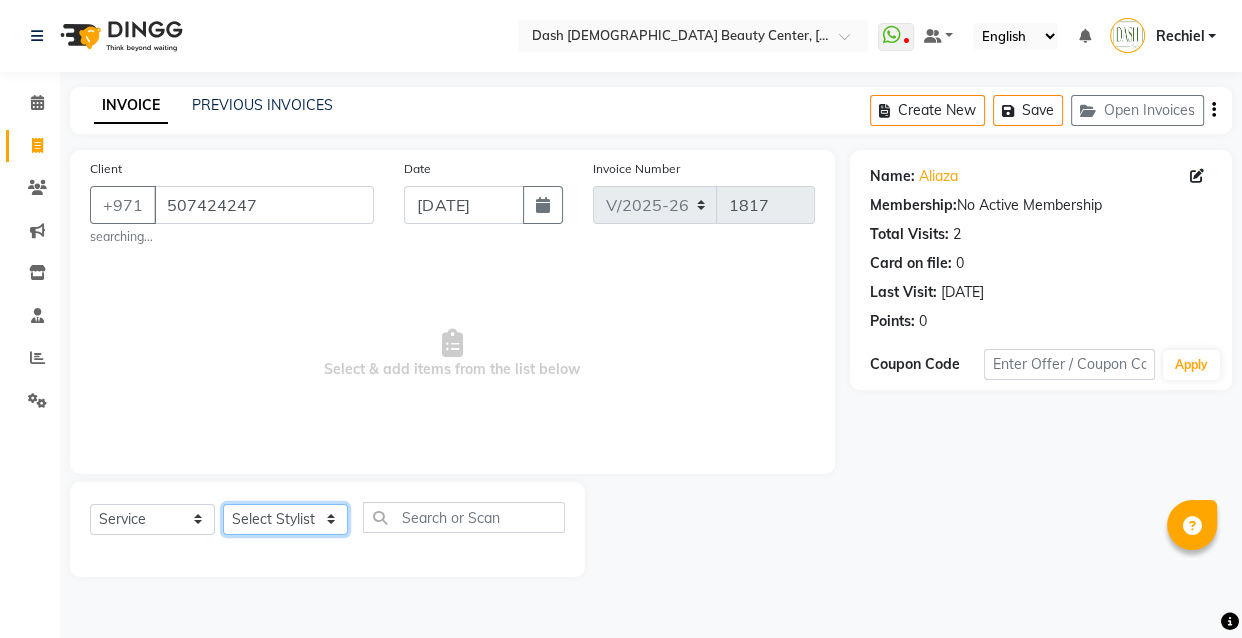 select on "81108" 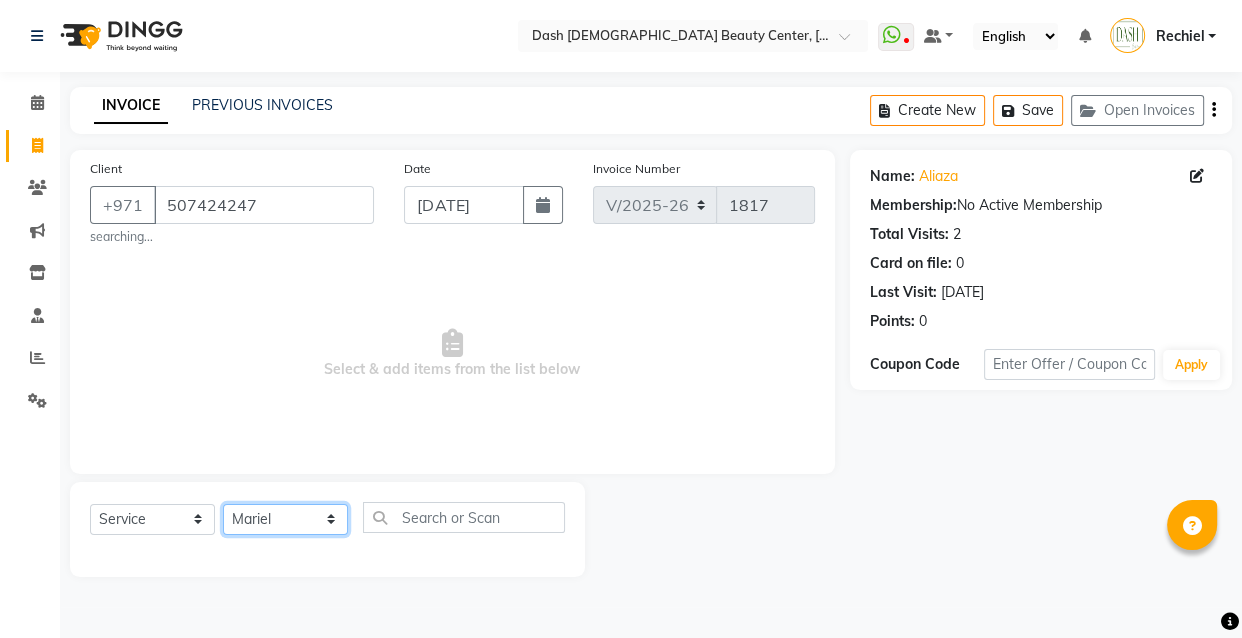 click on "Select Stylist [PERSON_NAME] [PERSON_NAME] [PERSON_NAME] [PERSON_NAME] [PERSON_NAME] [PERSON_NAME] [PERSON_NAME] [PERSON_NAME] May [PERSON_NAME] (Cafe) Nabasirye (Cafe) [PERSON_NAME] [PERSON_NAME] Owner Peace Rechiel [PERSON_NAME] [PERSON_NAME]" 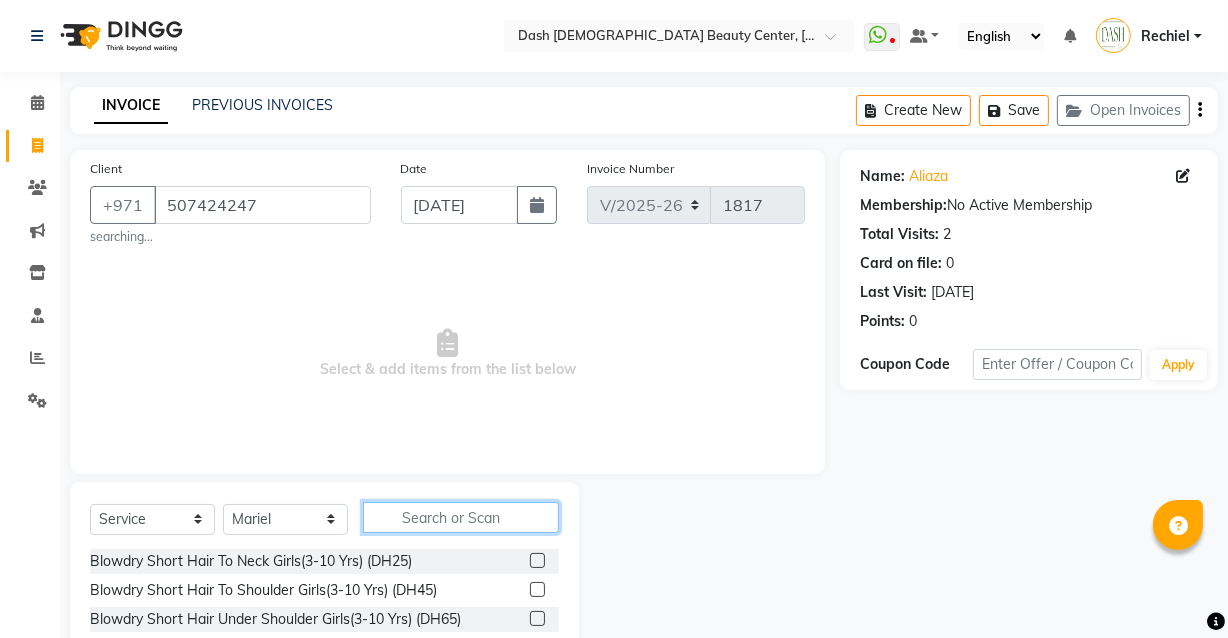 click 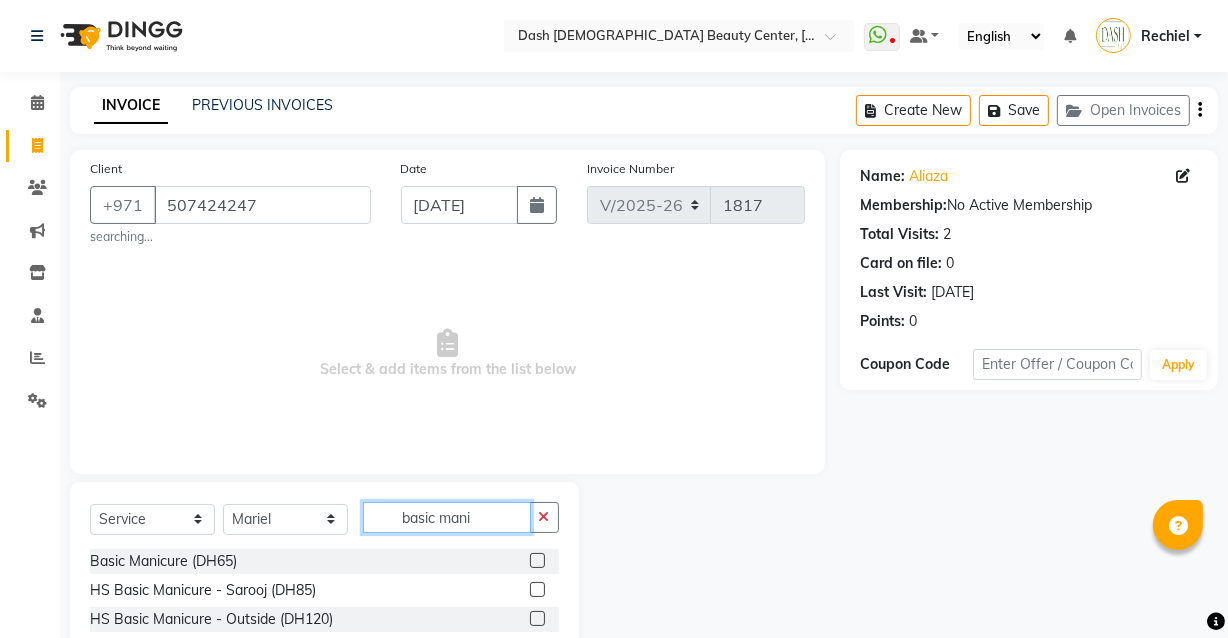 type on "basic mani" 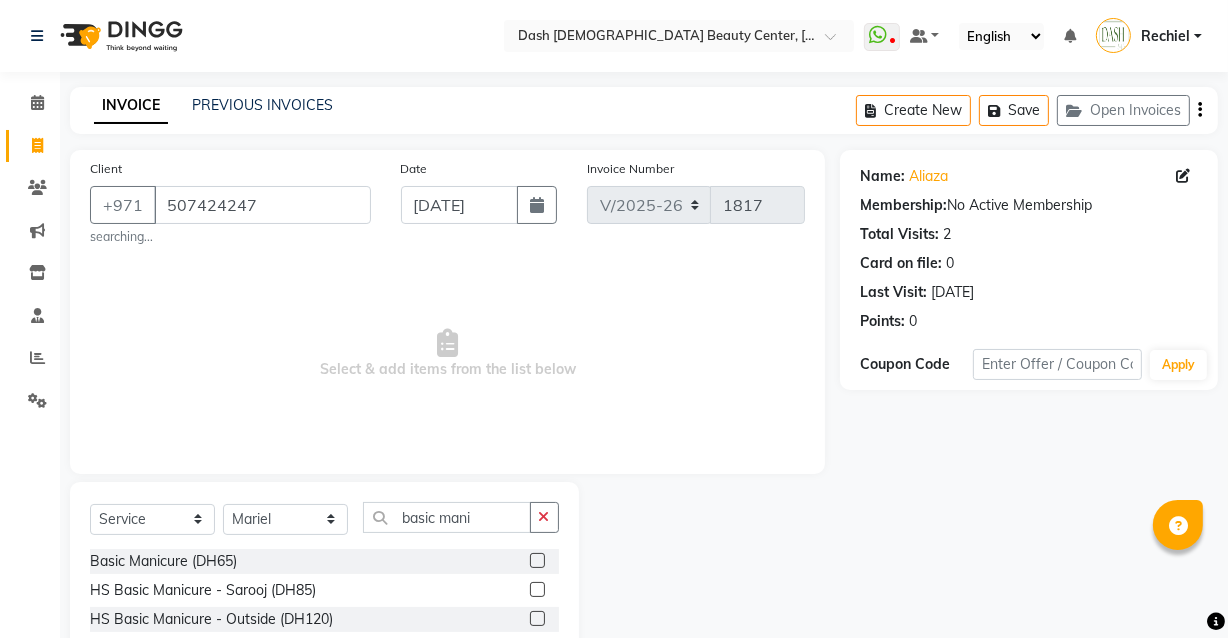 click 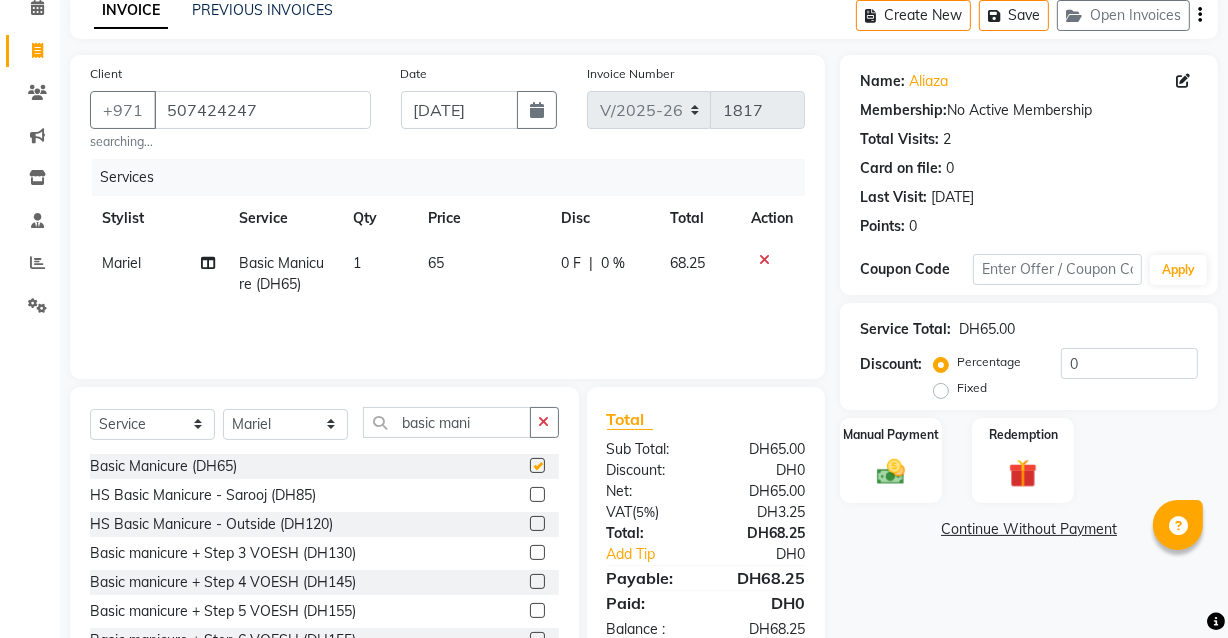 checkbox on "false" 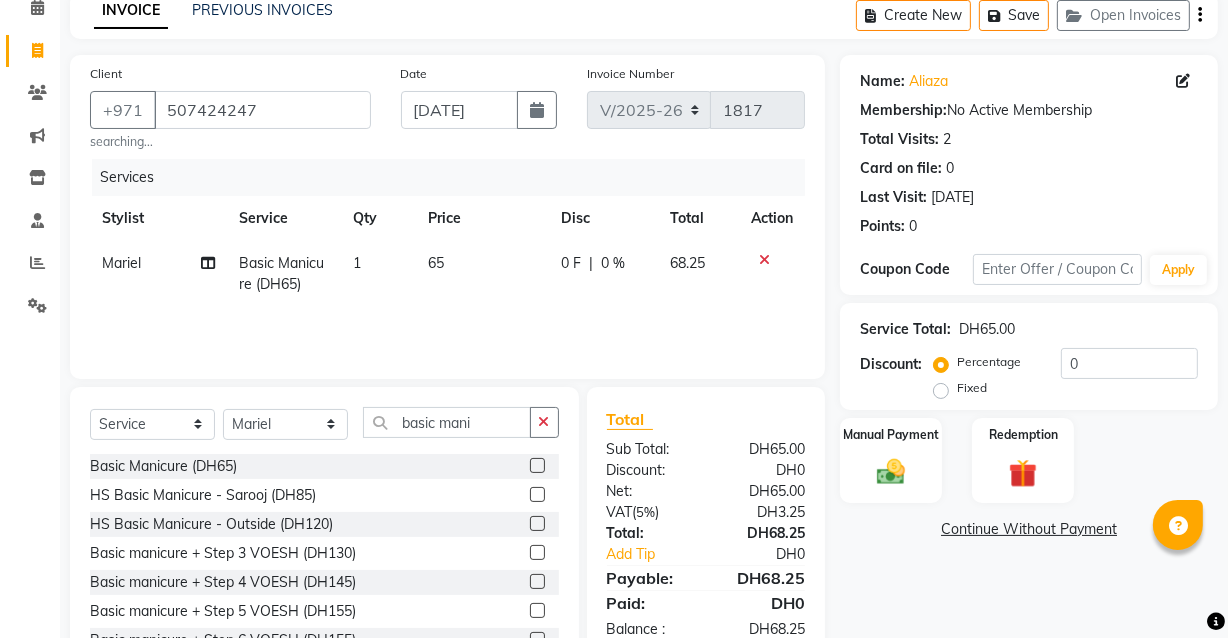 scroll, scrollTop: 170, scrollLeft: 0, axis: vertical 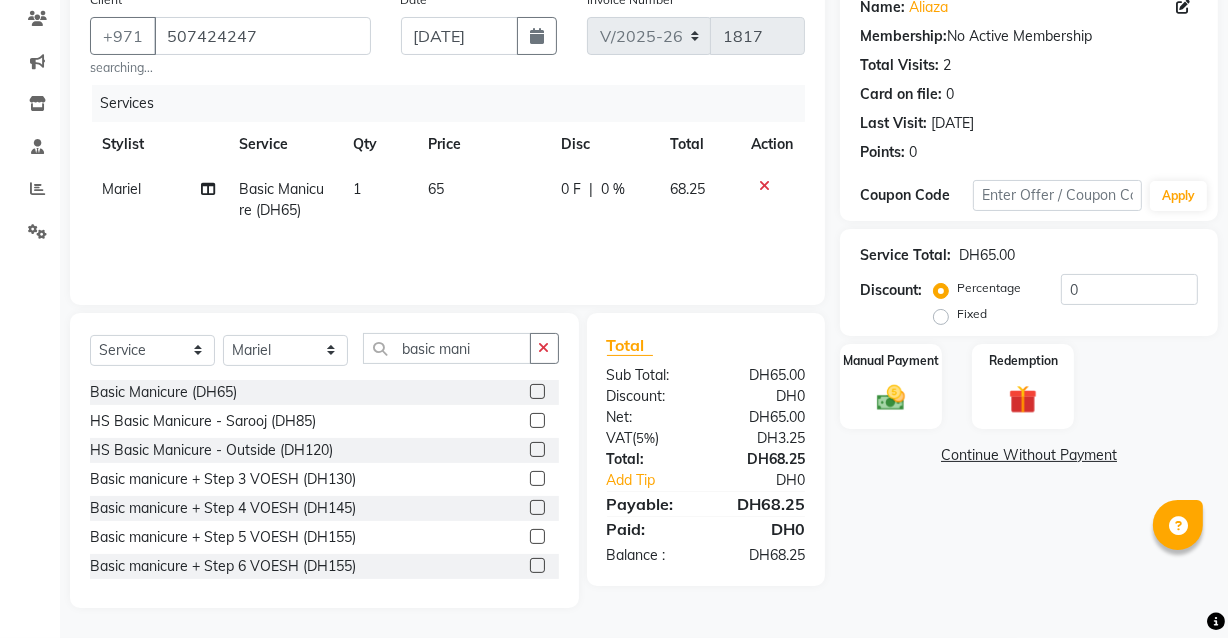 click 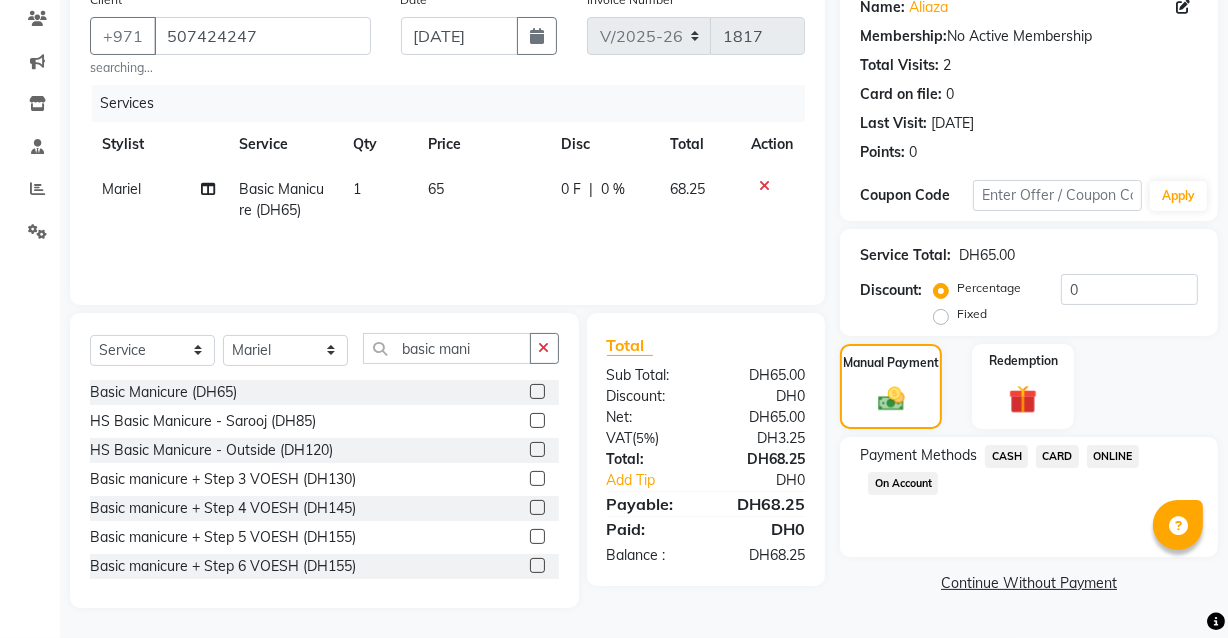click on "CARD" 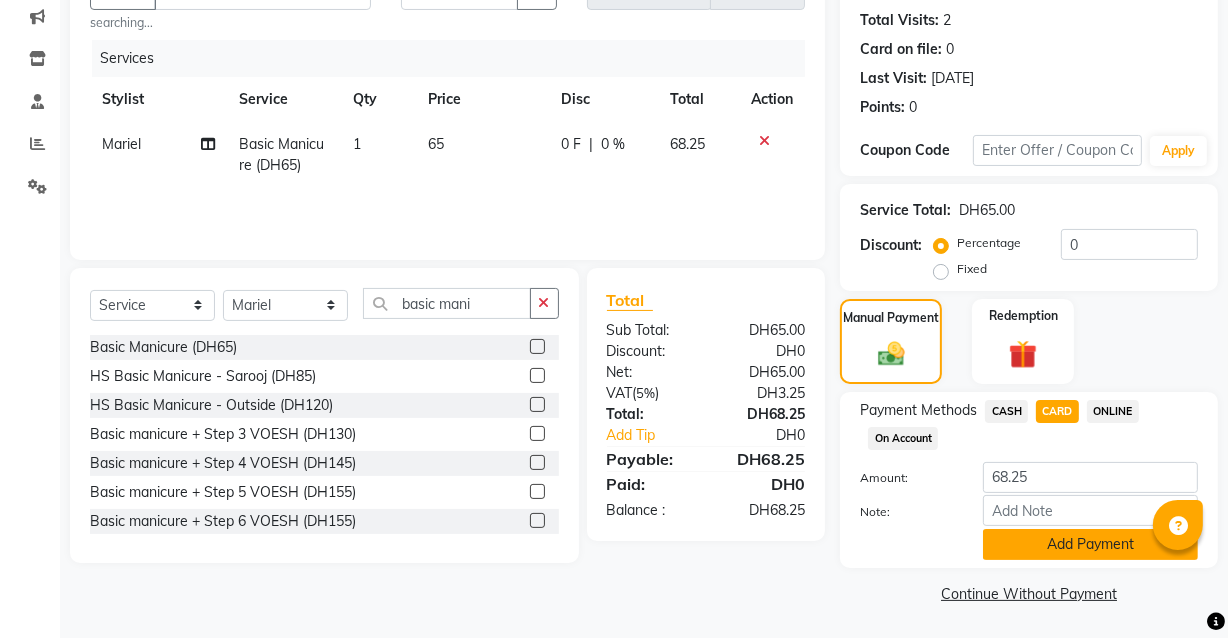 click on "Add Payment" 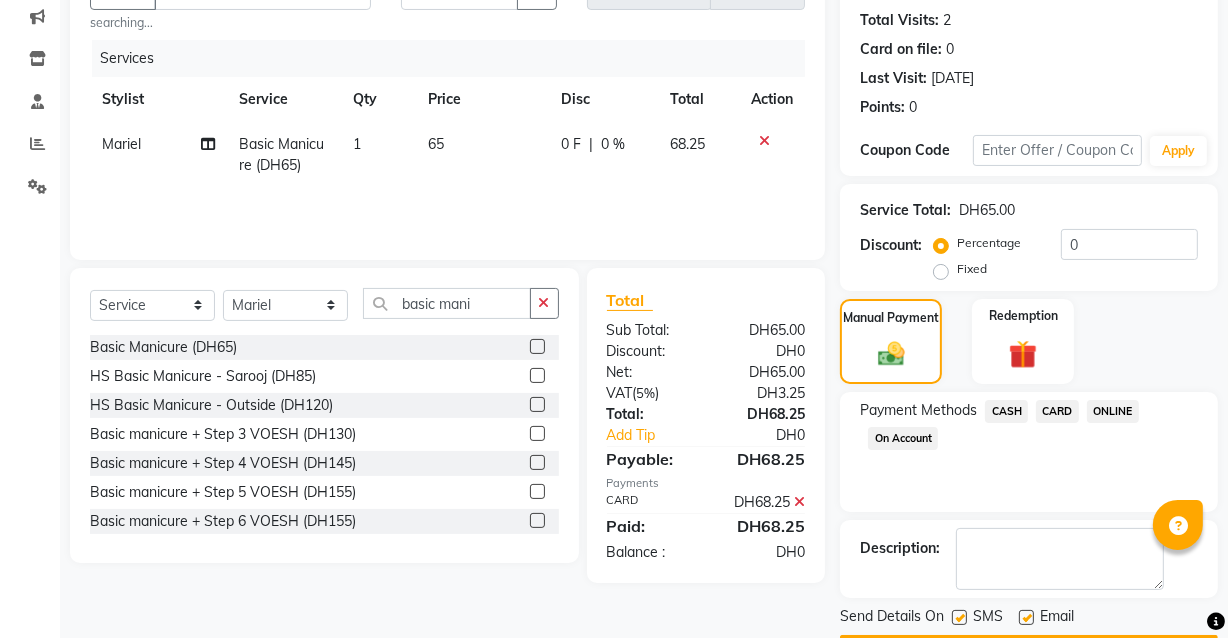 scroll, scrollTop: 270, scrollLeft: 0, axis: vertical 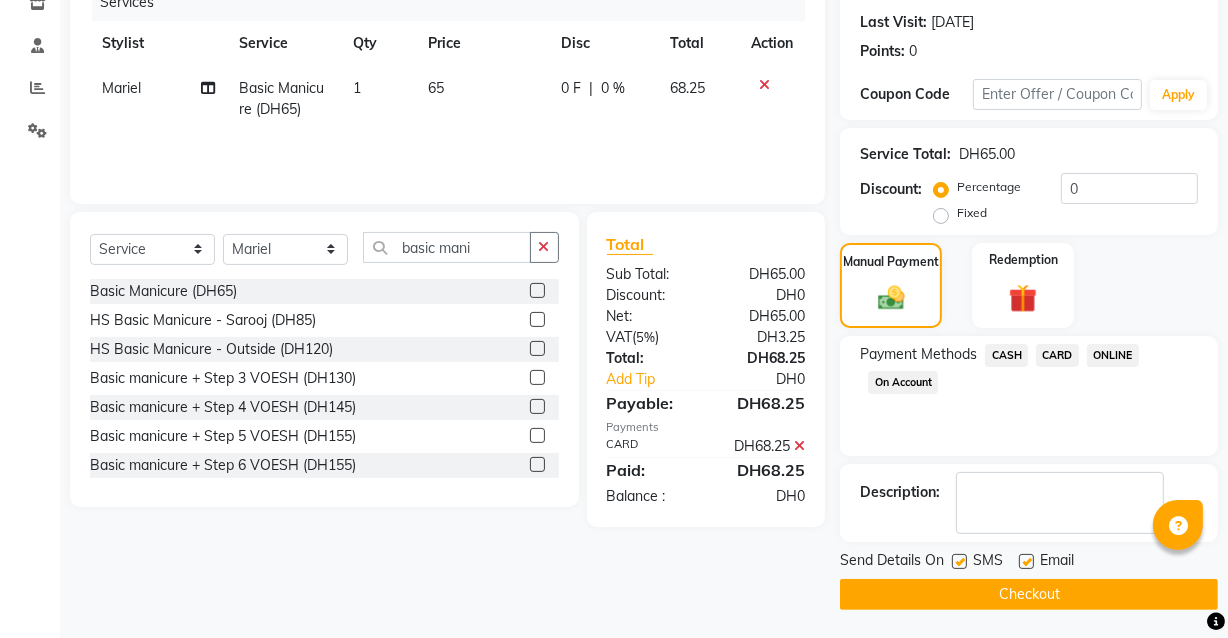 click 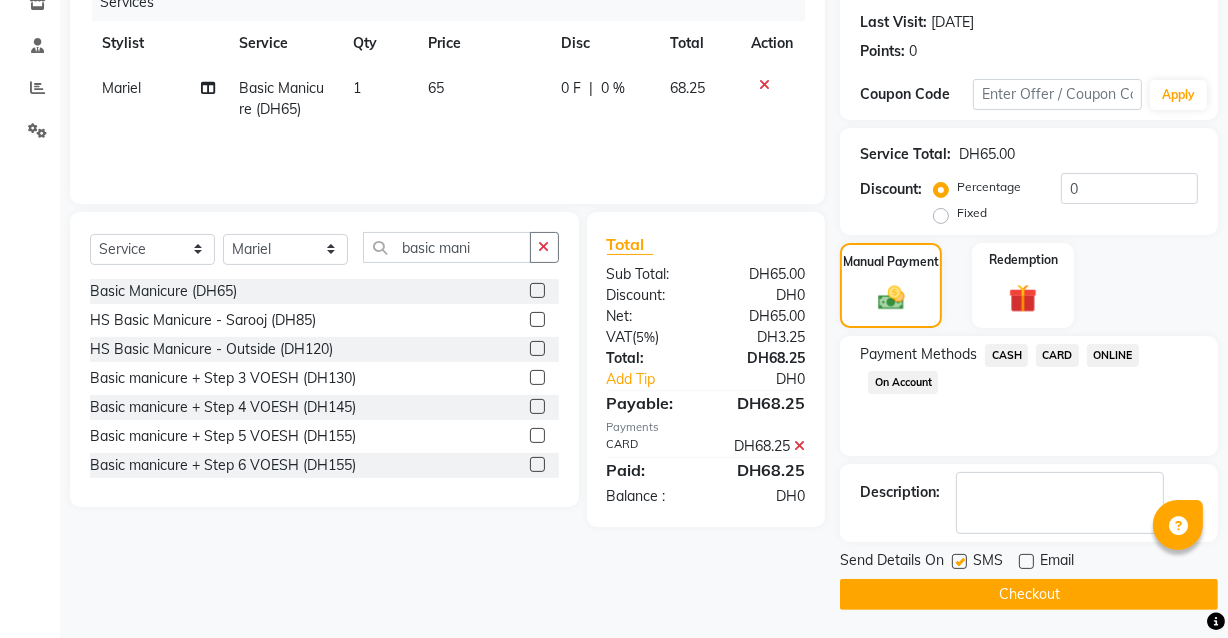 click on "Checkout" 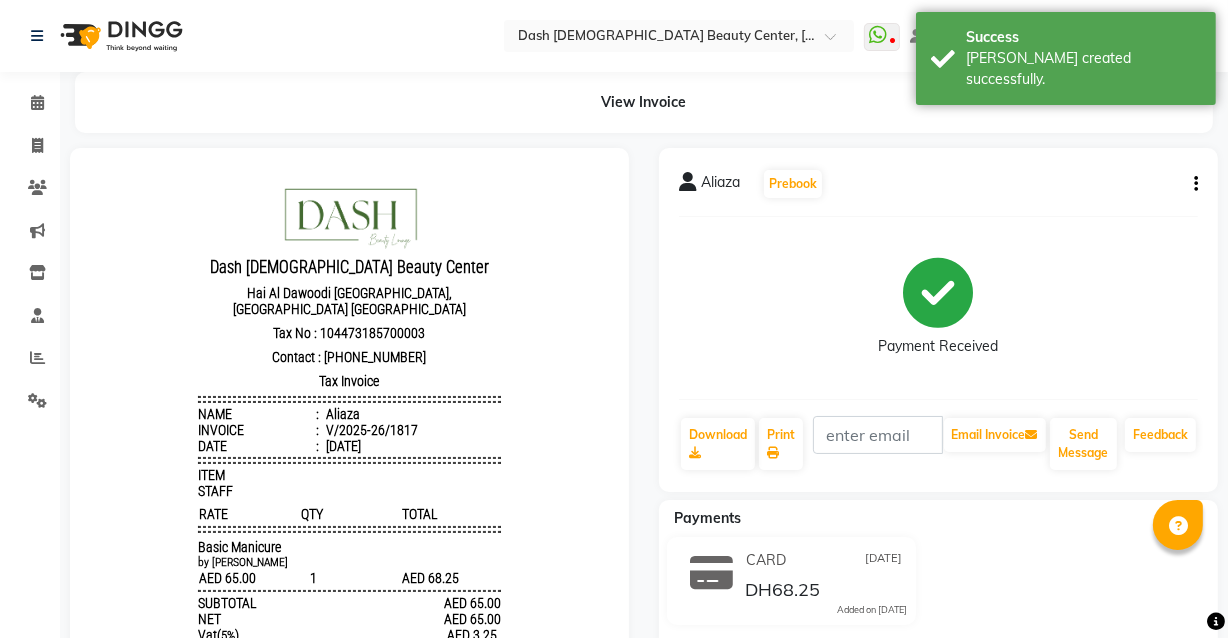 scroll, scrollTop: 0, scrollLeft: 0, axis: both 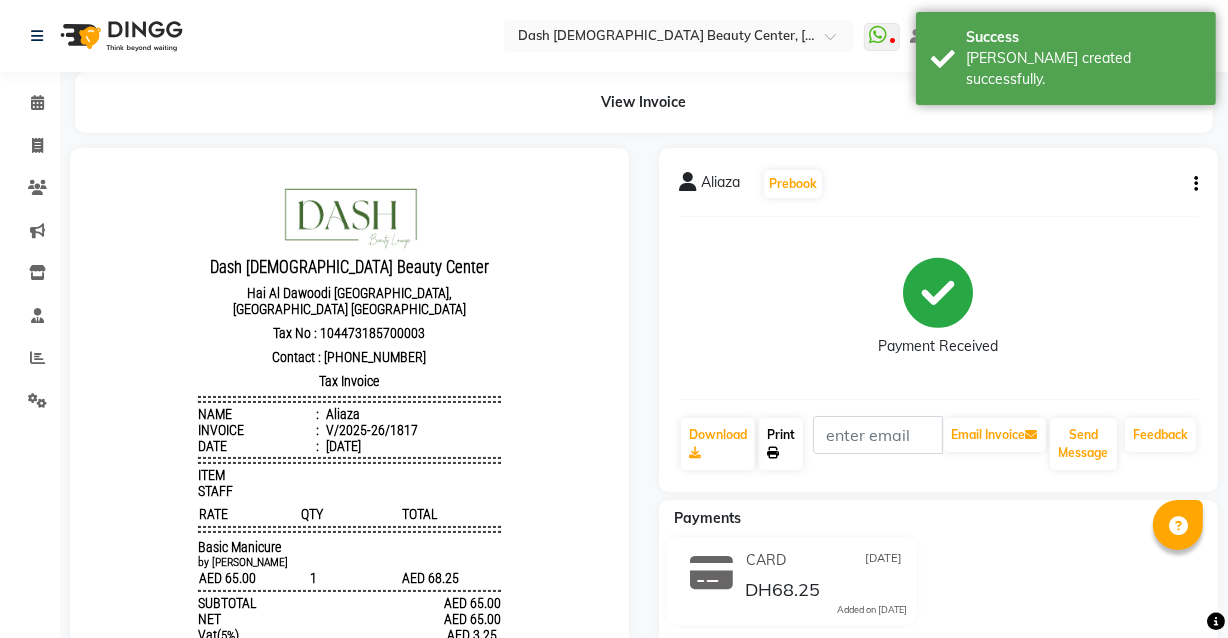 click 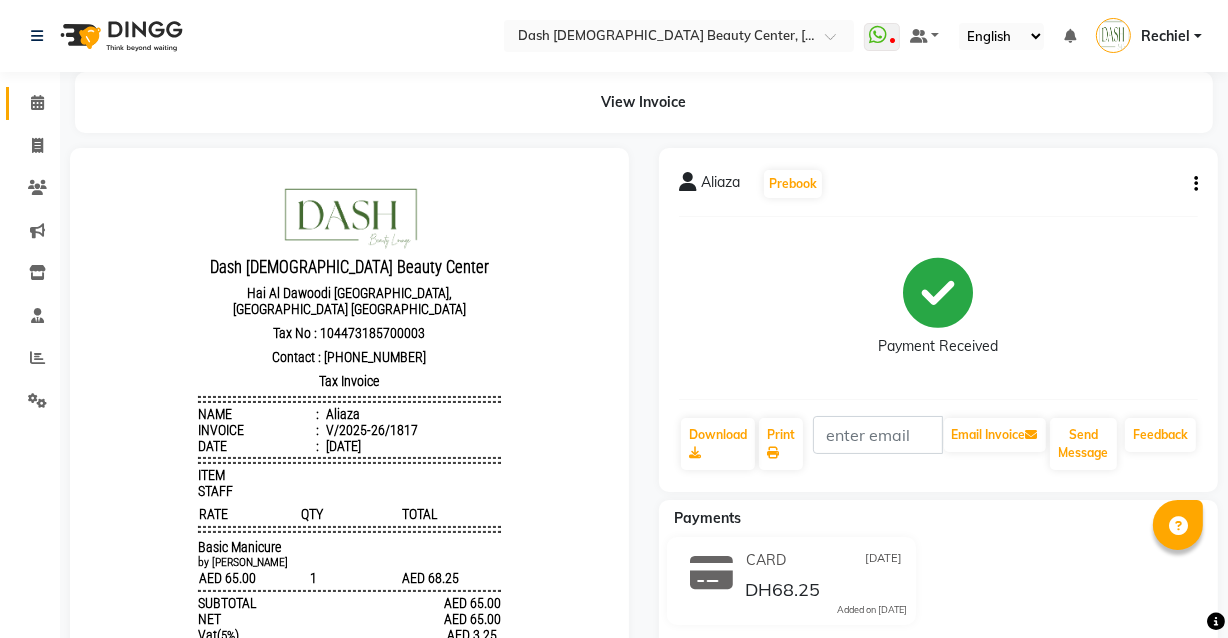 click 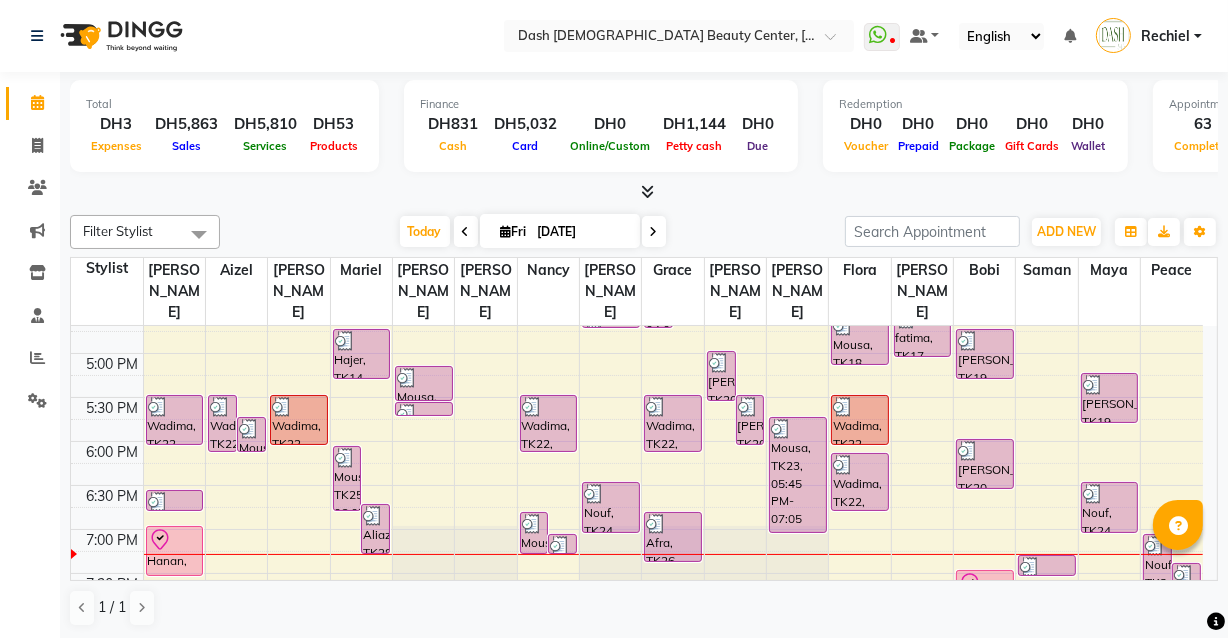 scroll, scrollTop: 730, scrollLeft: 0, axis: vertical 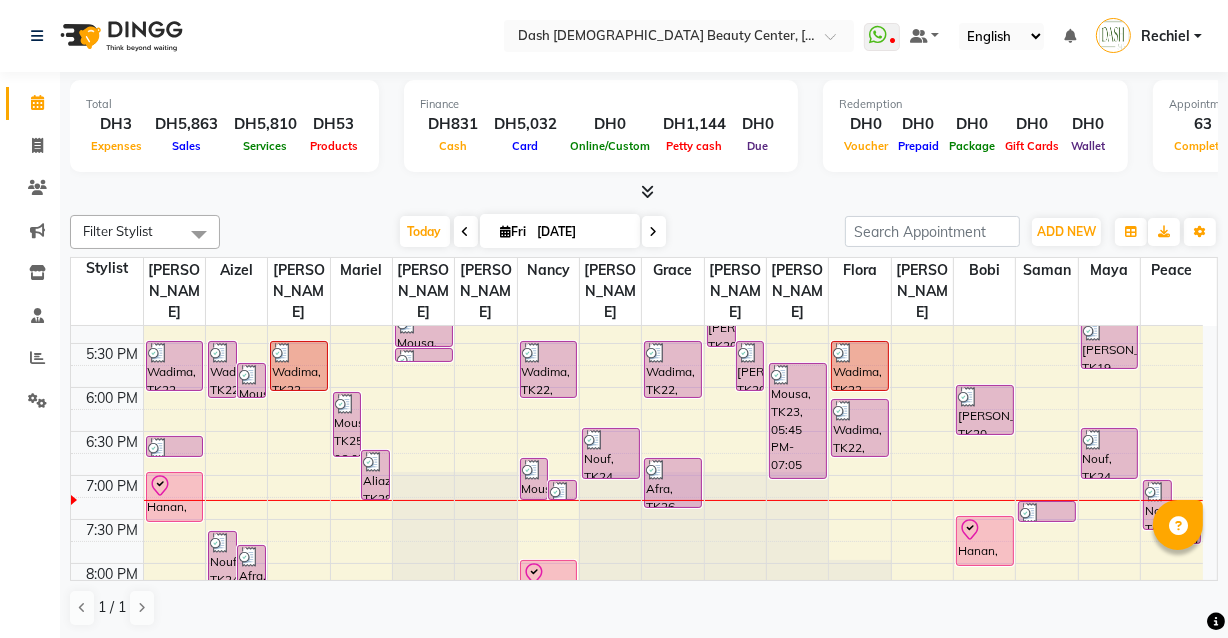 click on "Hanan, TK27, 08:00 PM-08:35 PM, Basic Pedicure" at bounding box center [549, 585] 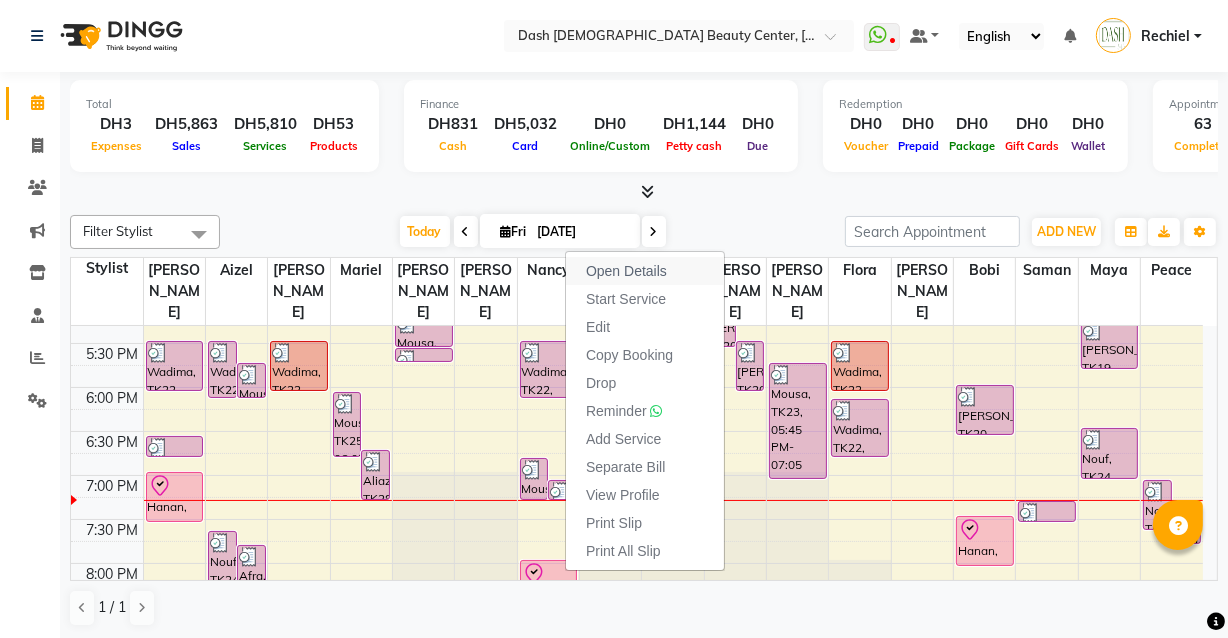 click on "Open Details" at bounding box center [626, 271] 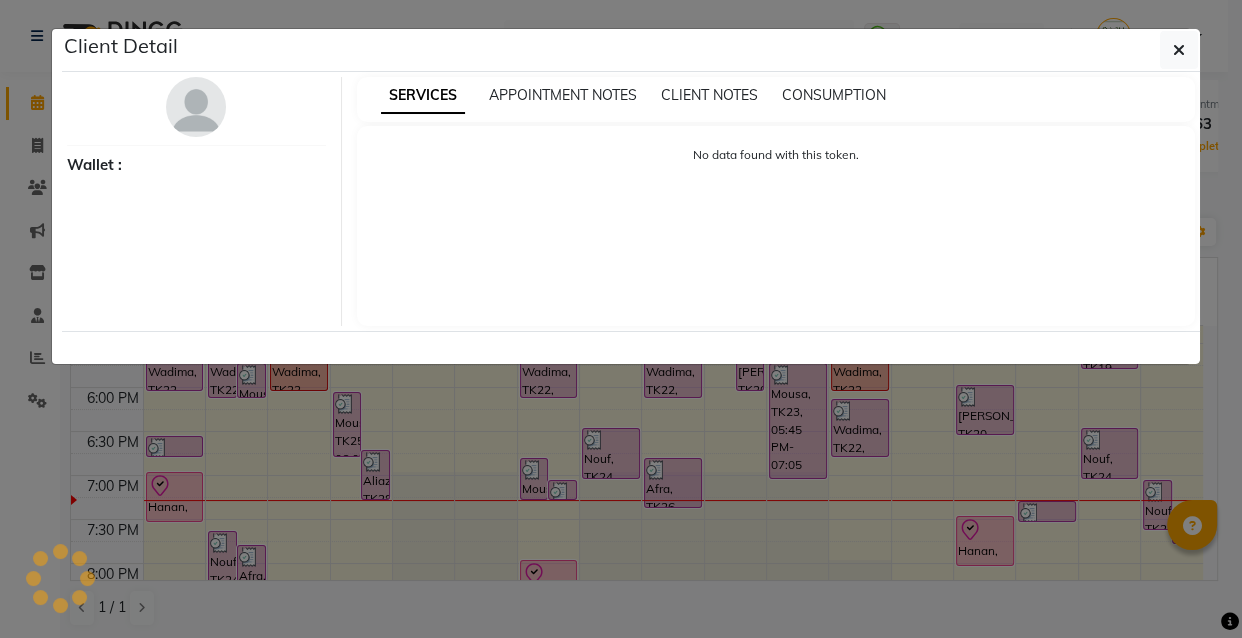 select on "8" 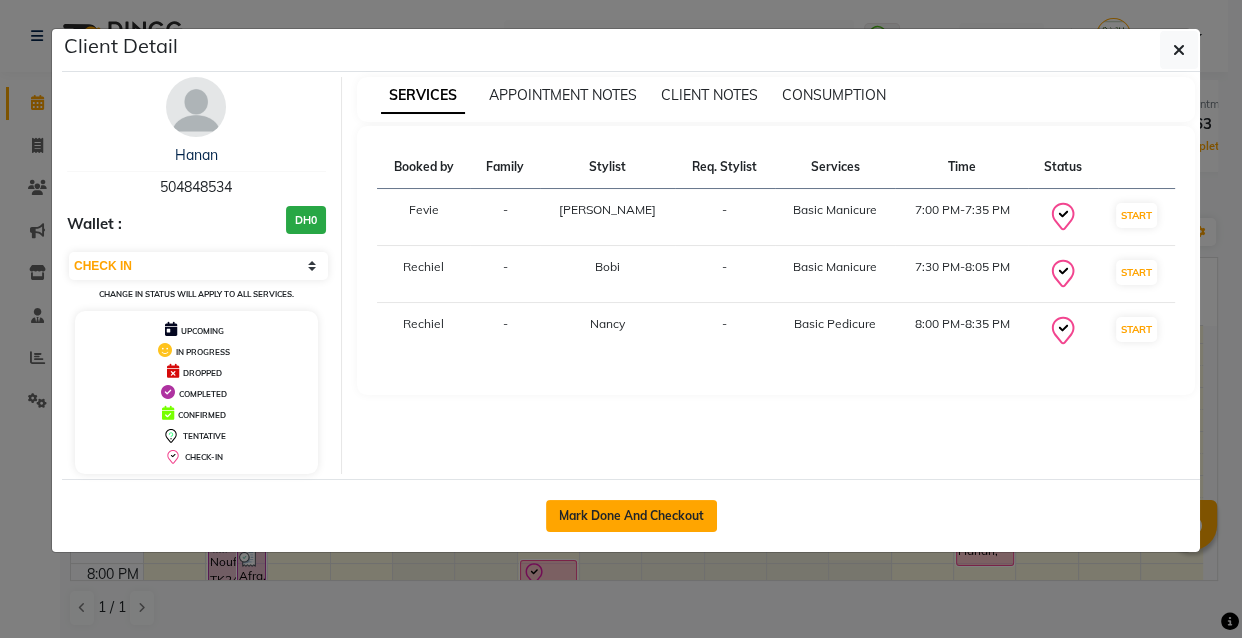 click on "Mark Done And Checkout" 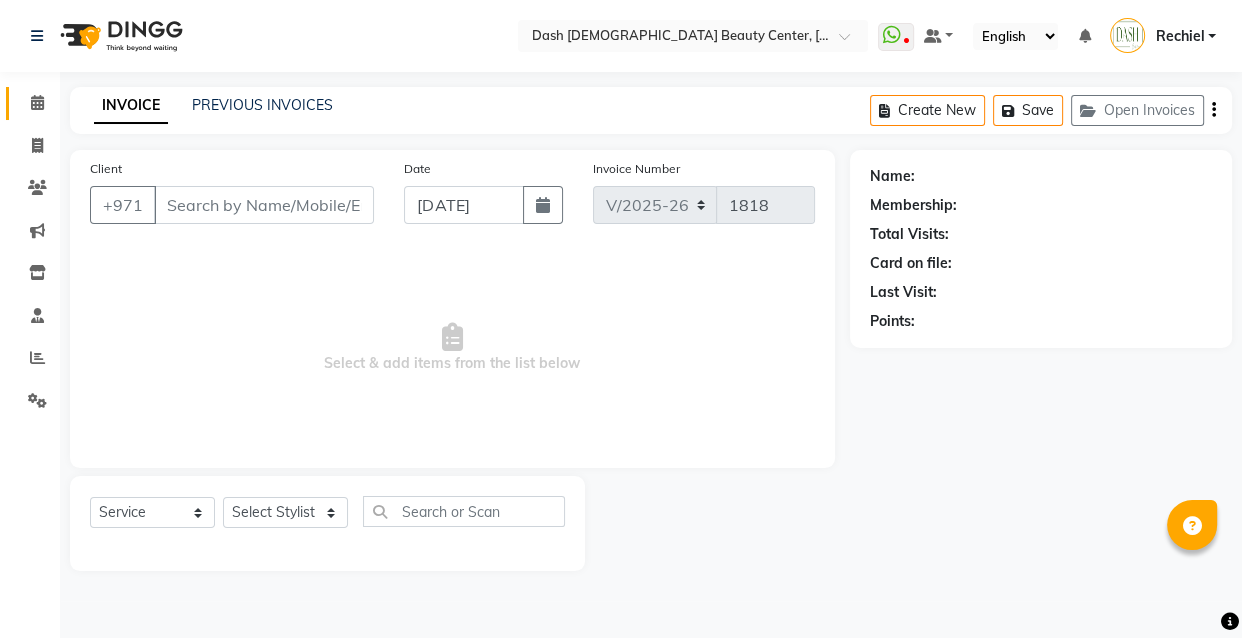 type on "504848534" 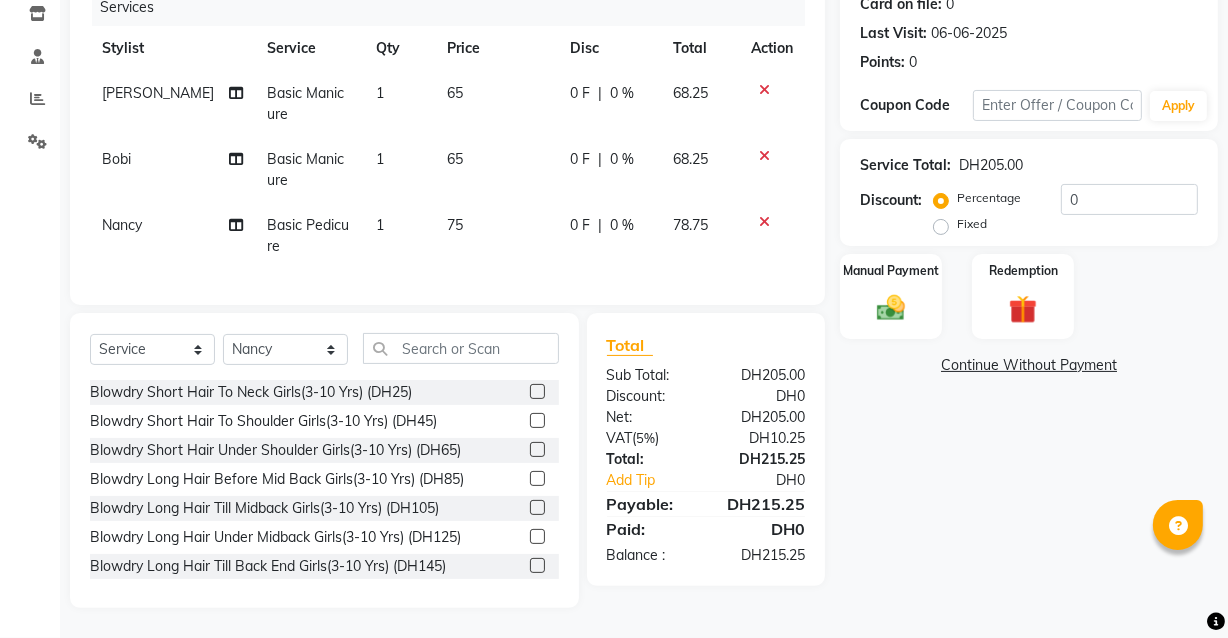 scroll, scrollTop: 272, scrollLeft: 0, axis: vertical 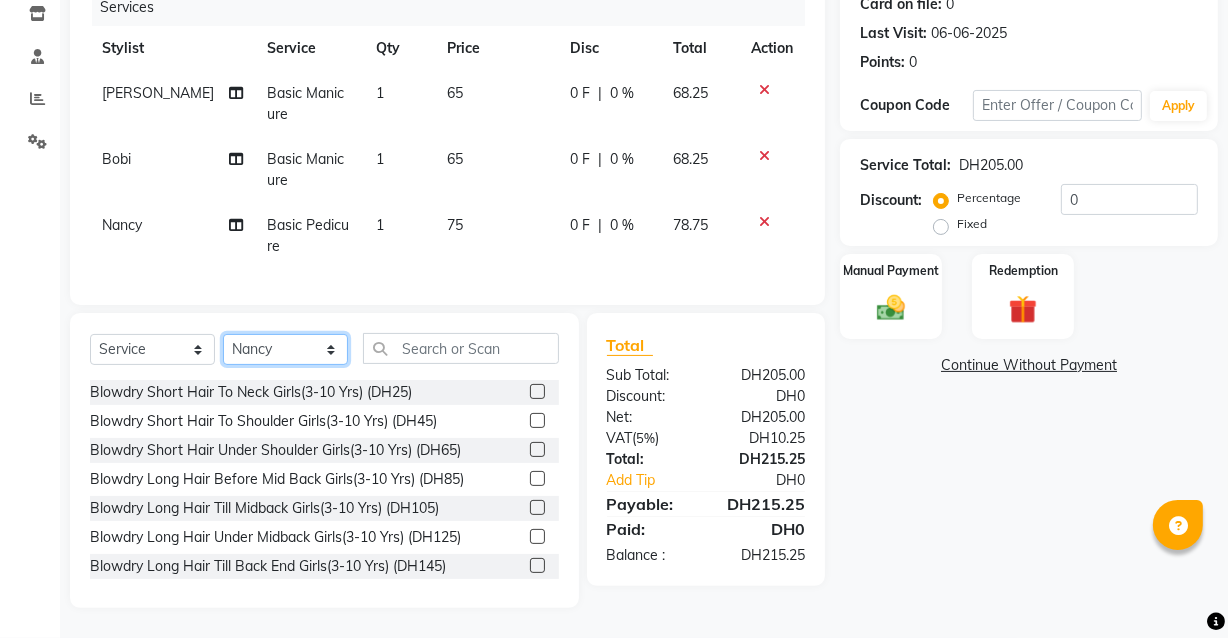 click on "Select Stylist [PERSON_NAME] [PERSON_NAME] [PERSON_NAME] [PERSON_NAME] [PERSON_NAME] [PERSON_NAME] [PERSON_NAME] [PERSON_NAME] May [PERSON_NAME] (Cafe) Nabasirye (Cafe) [PERSON_NAME] [PERSON_NAME] Owner Peace Rechiel [PERSON_NAME] [PERSON_NAME]" 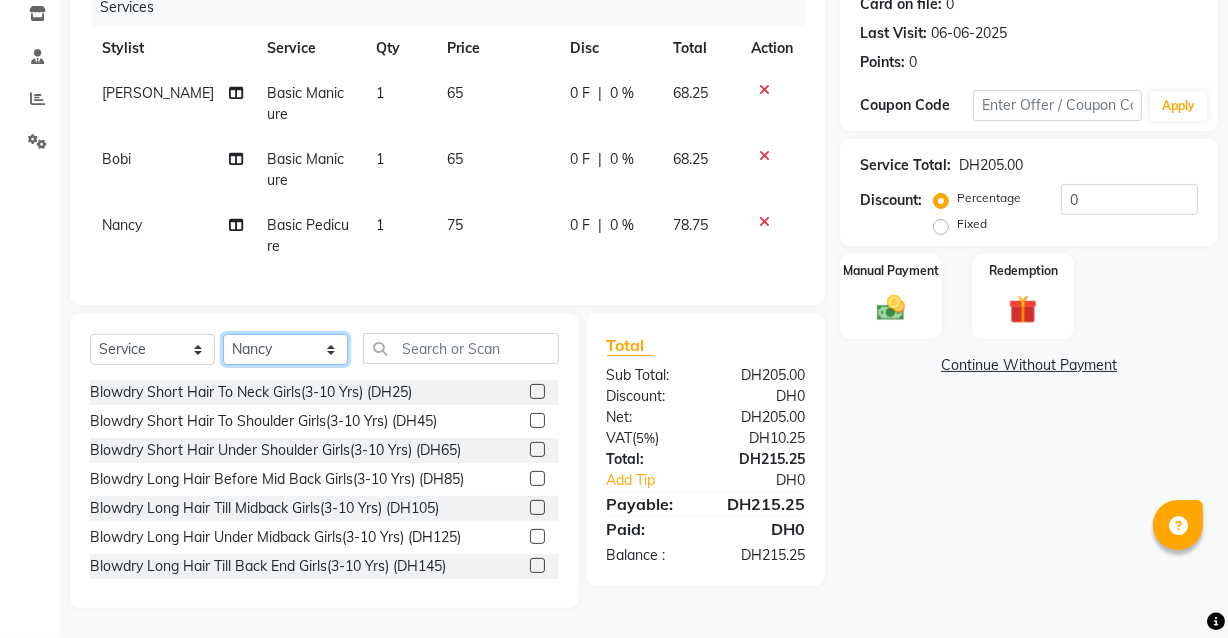 select on "82782" 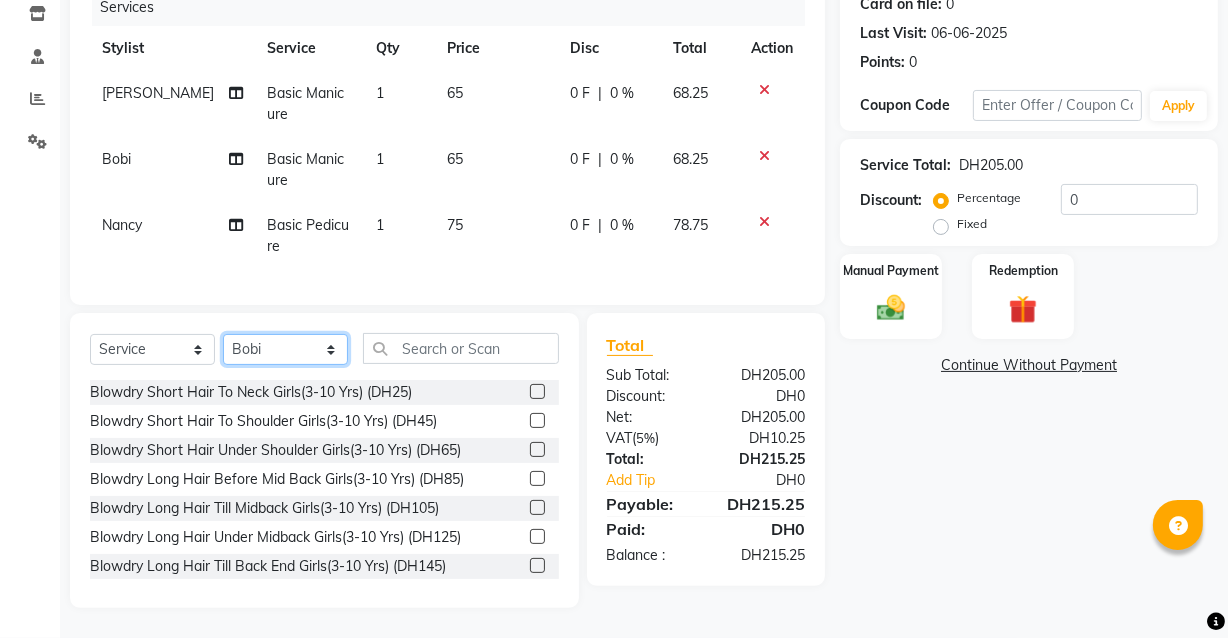 click on "Select Stylist [PERSON_NAME] [PERSON_NAME] [PERSON_NAME] [PERSON_NAME] [PERSON_NAME] [PERSON_NAME] [PERSON_NAME] [PERSON_NAME] May [PERSON_NAME] (Cafe) Nabasirye (Cafe) [PERSON_NAME] [PERSON_NAME] Owner Peace Rechiel [PERSON_NAME] [PERSON_NAME]" 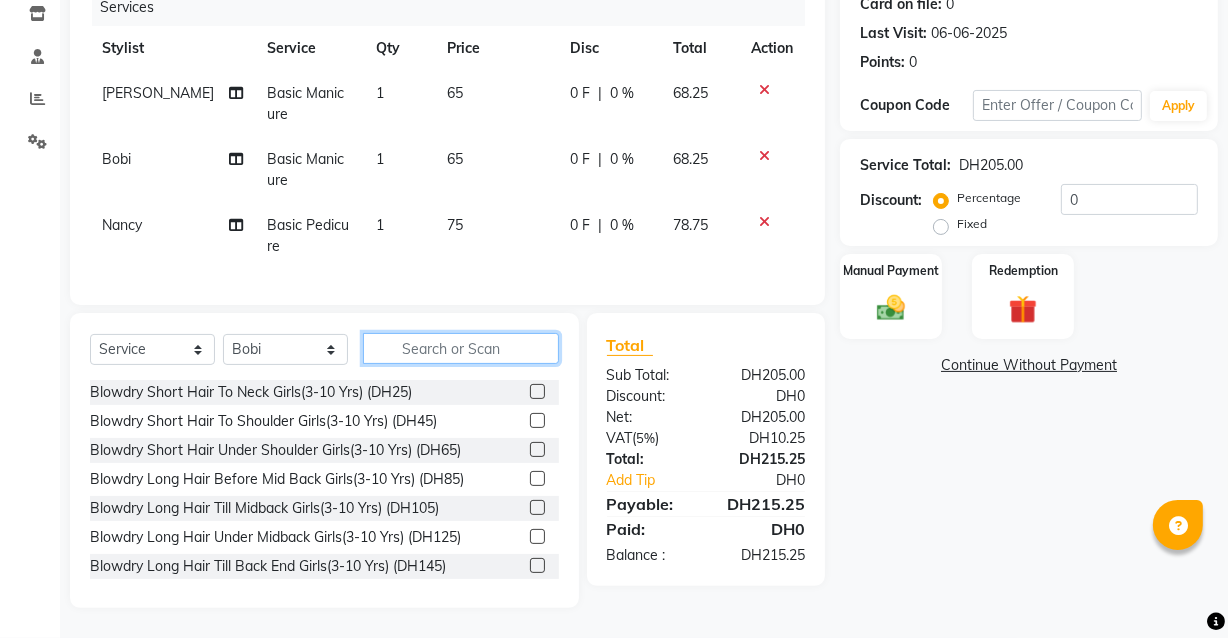 click 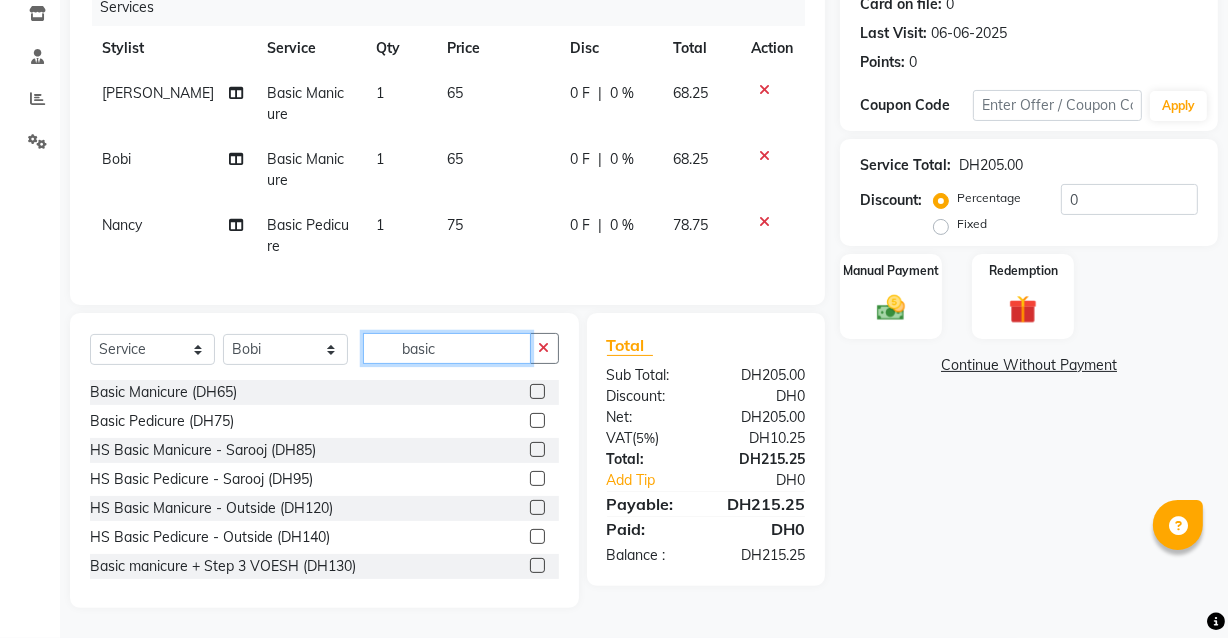 type on "basic" 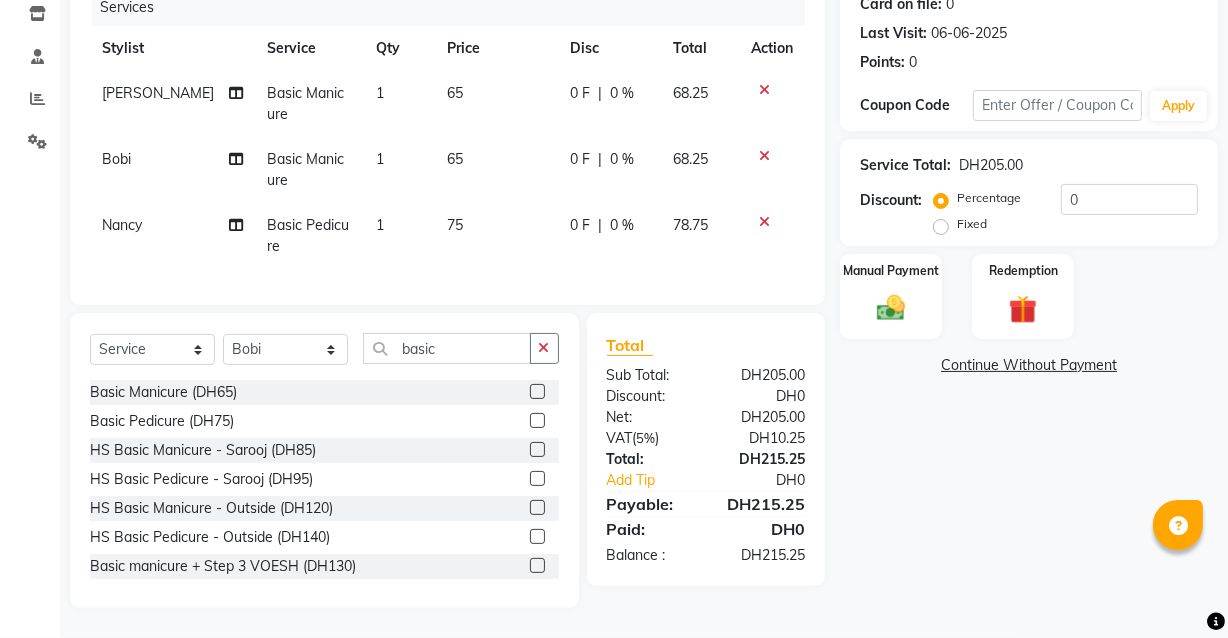 click 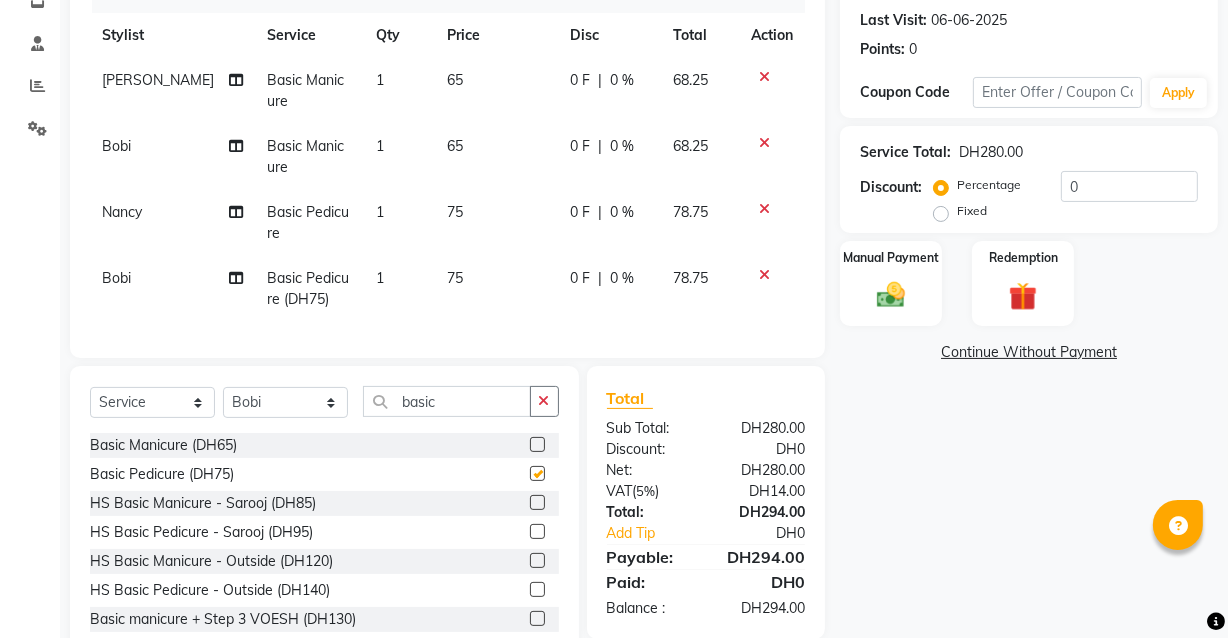 checkbox on "false" 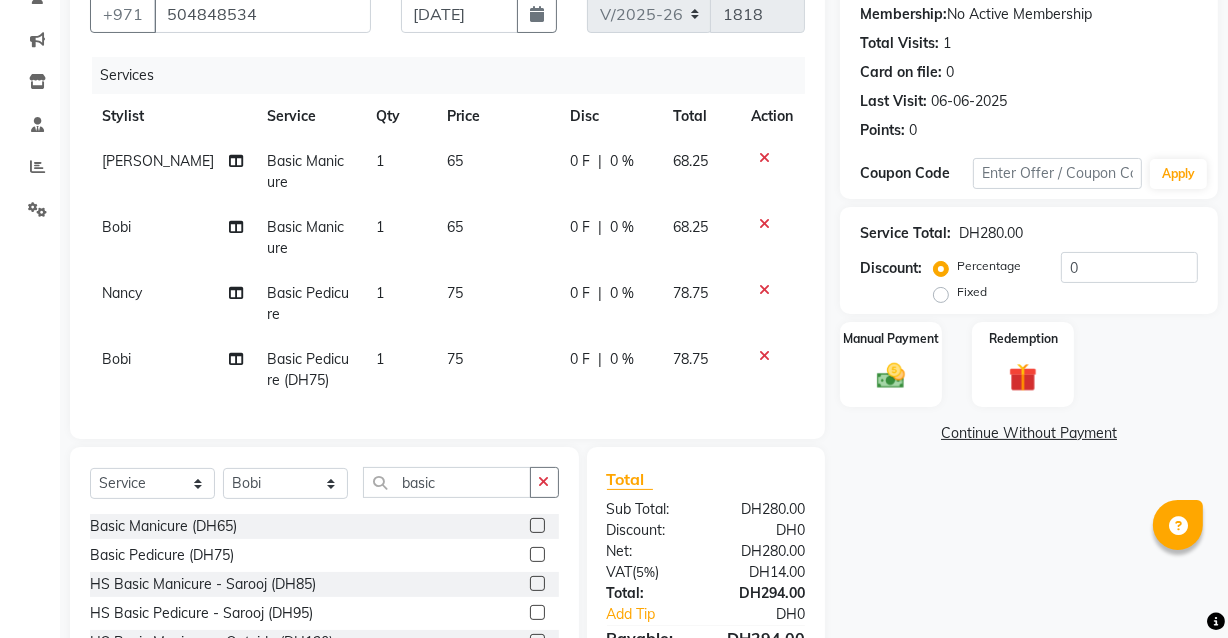 scroll, scrollTop: 187, scrollLeft: 0, axis: vertical 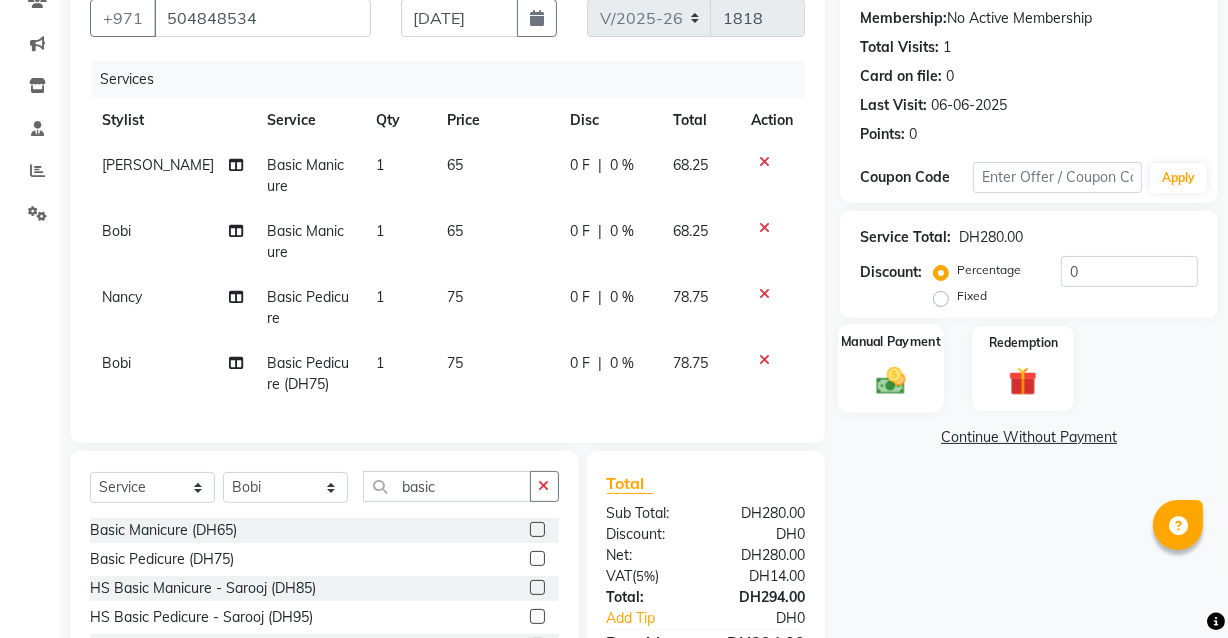 click 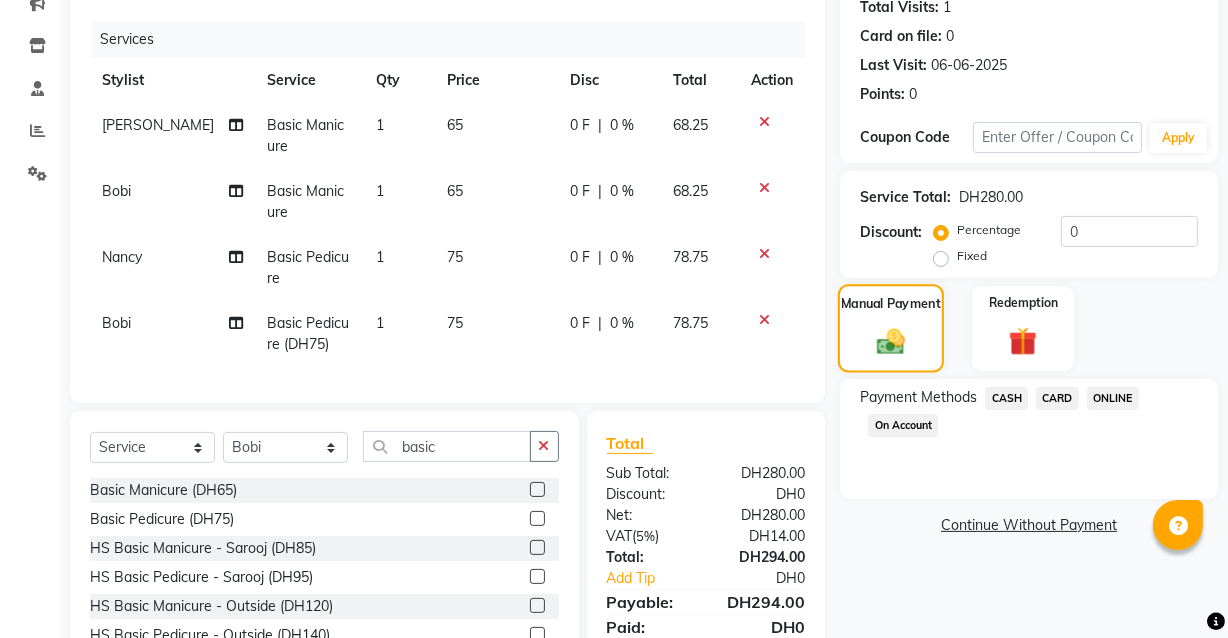 scroll, scrollTop: 339, scrollLeft: 0, axis: vertical 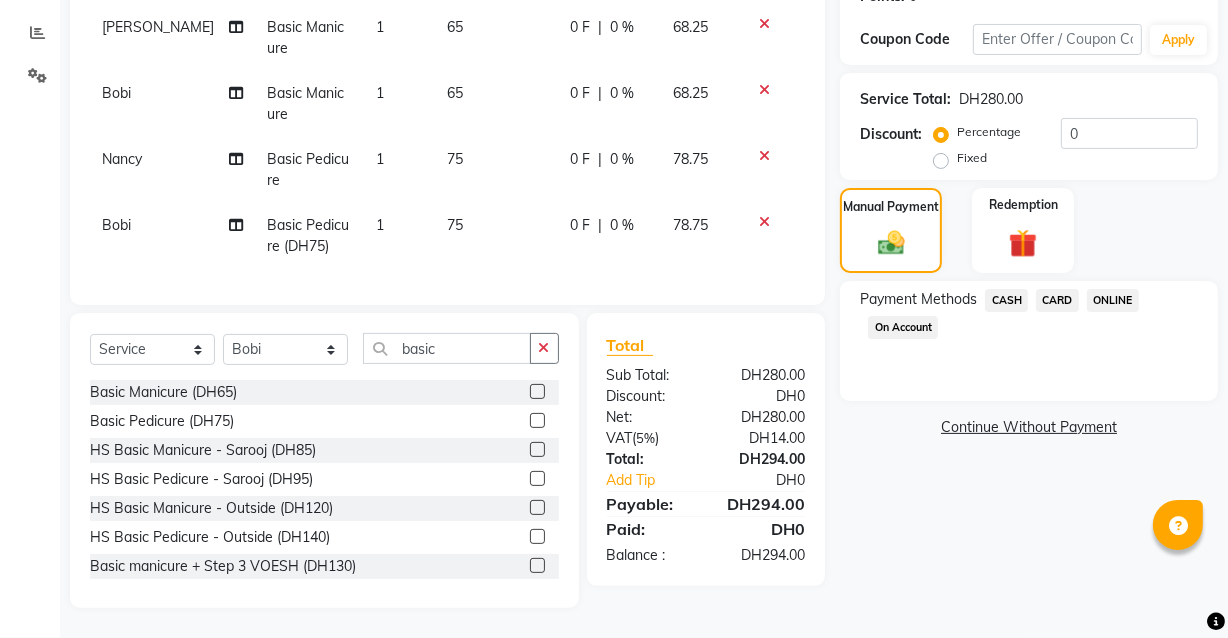 click on "CARD" 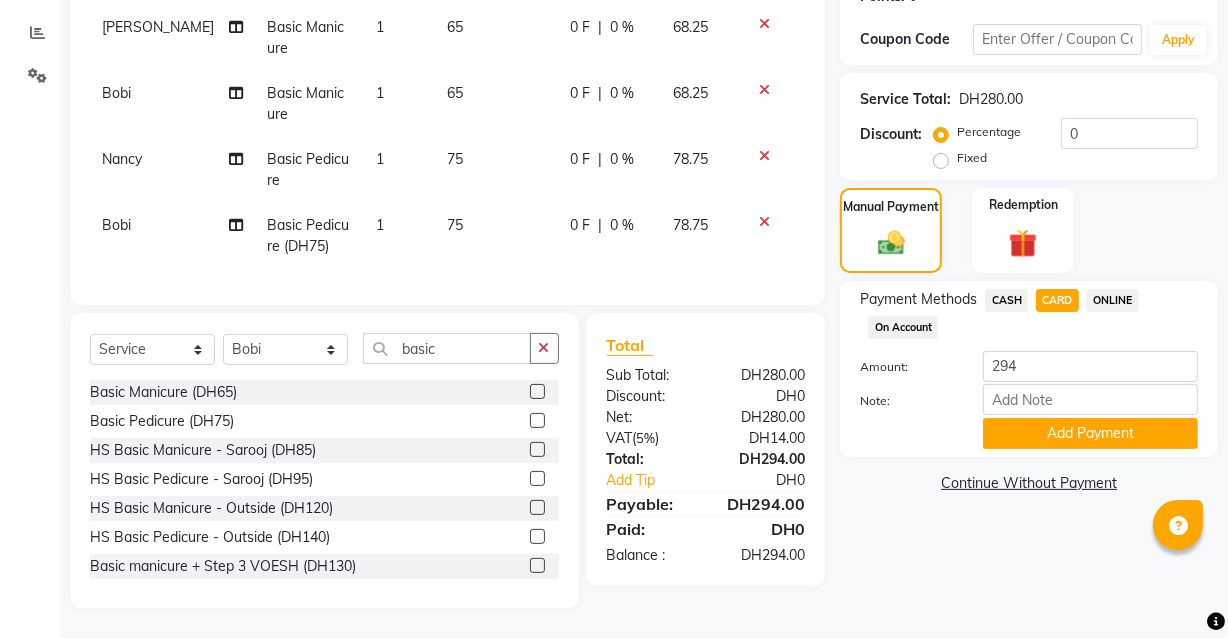 click on "CASH" 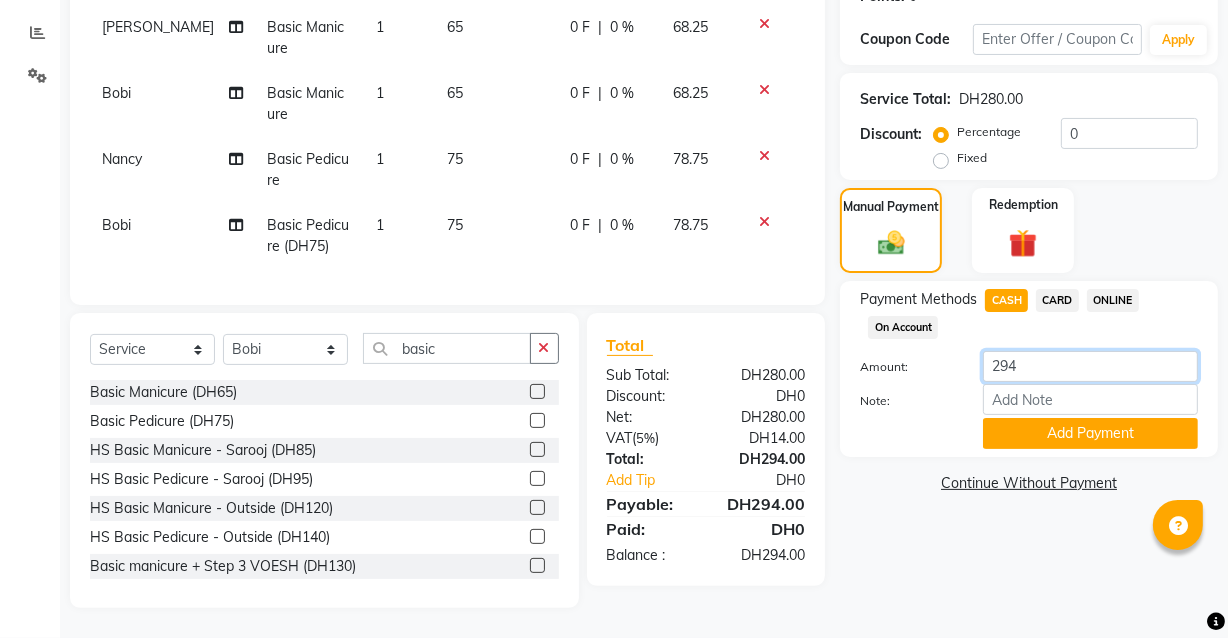 click on "294" 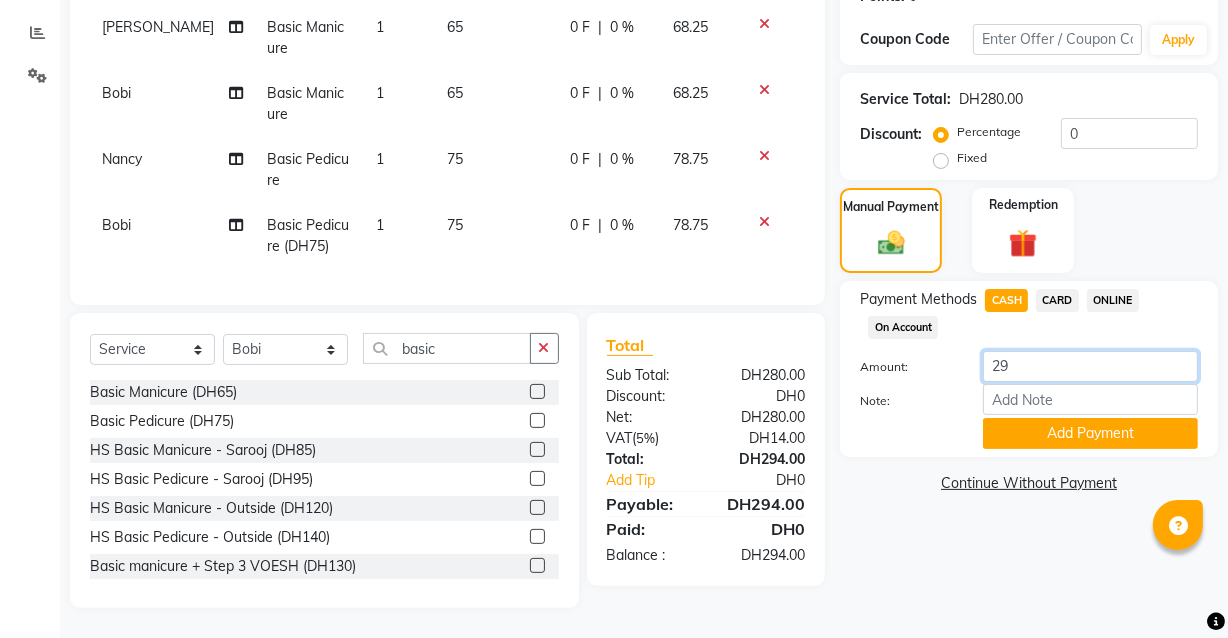 type on "2" 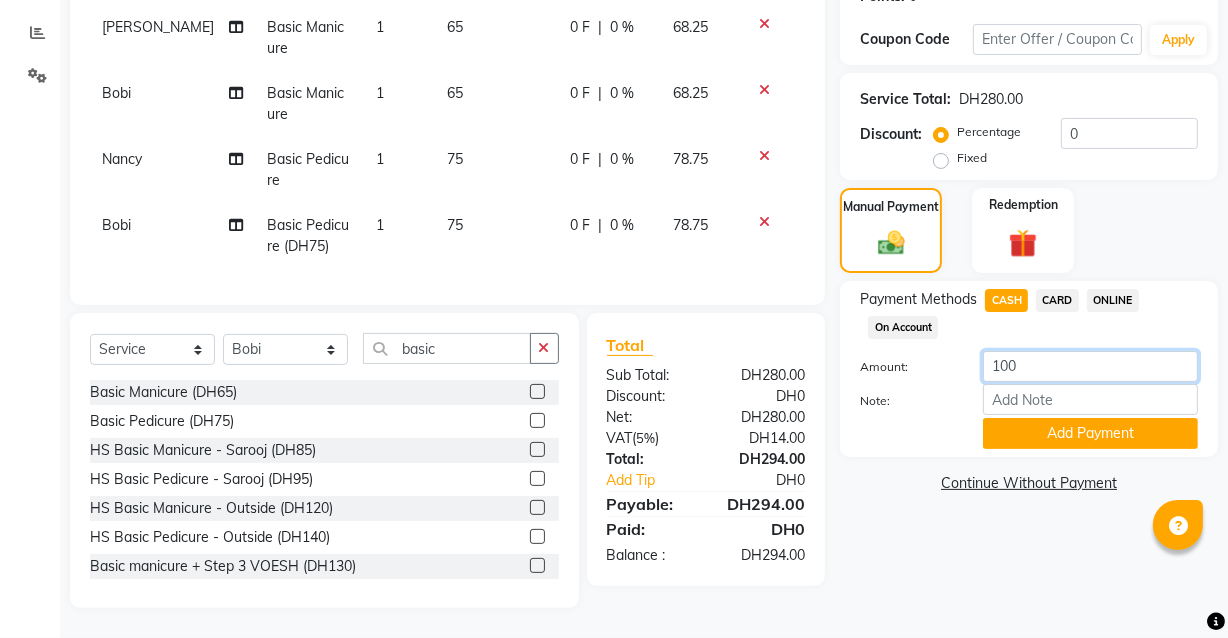 type on "1000" 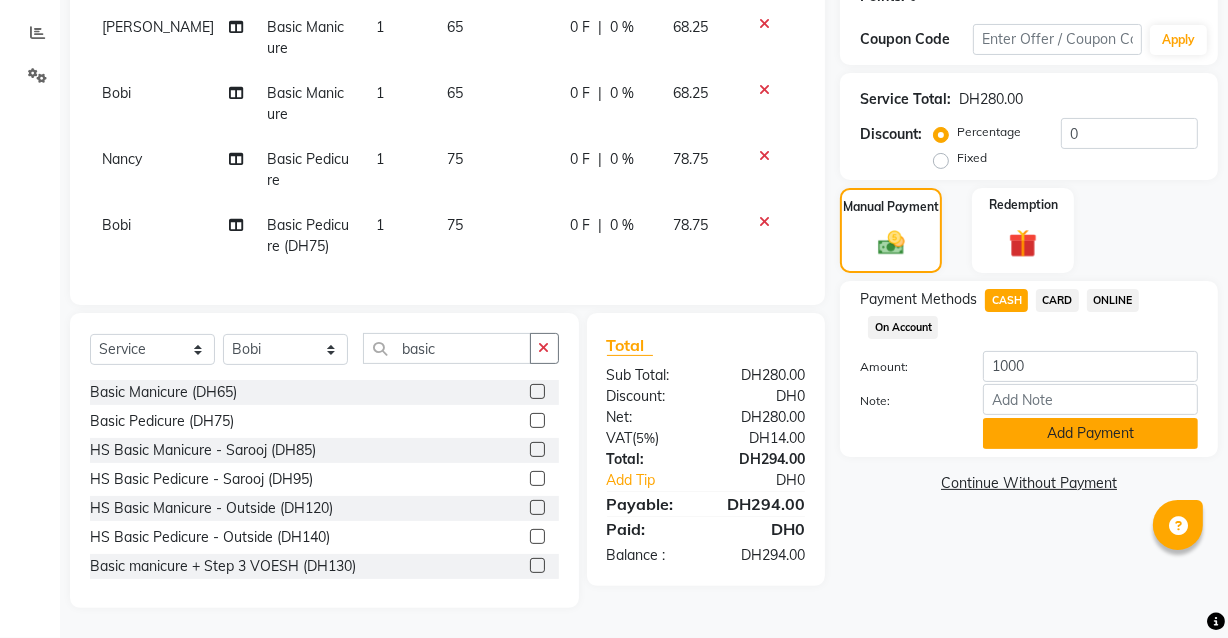 click on "Add Payment" 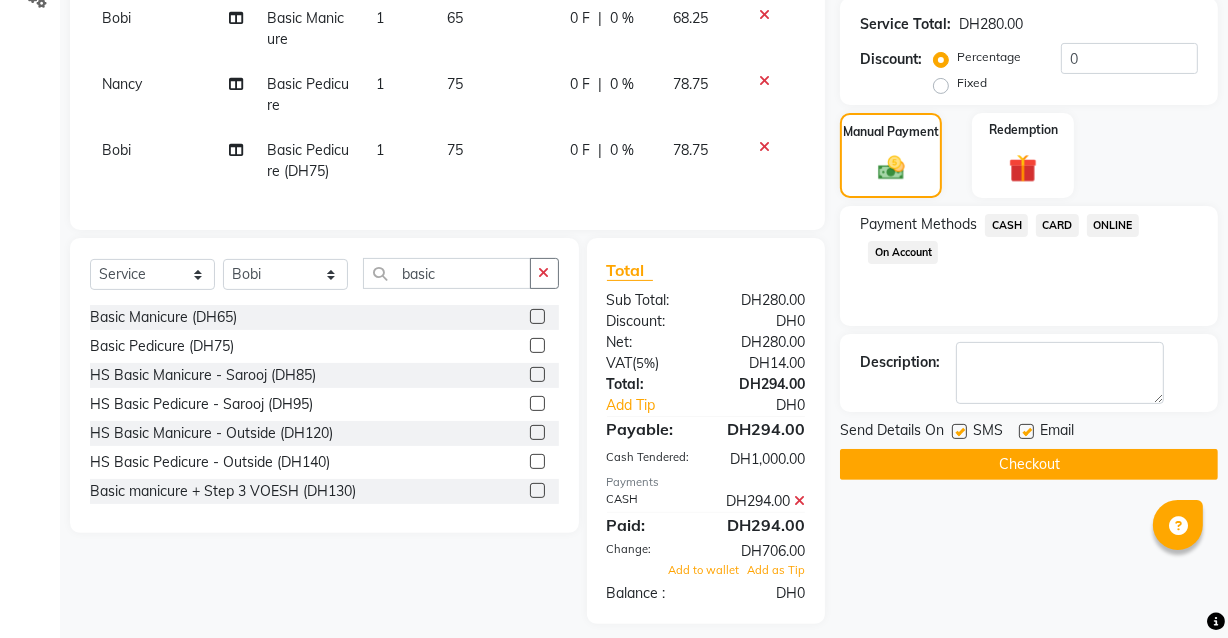 scroll, scrollTop: 450, scrollLeft: 0, axis: vertical 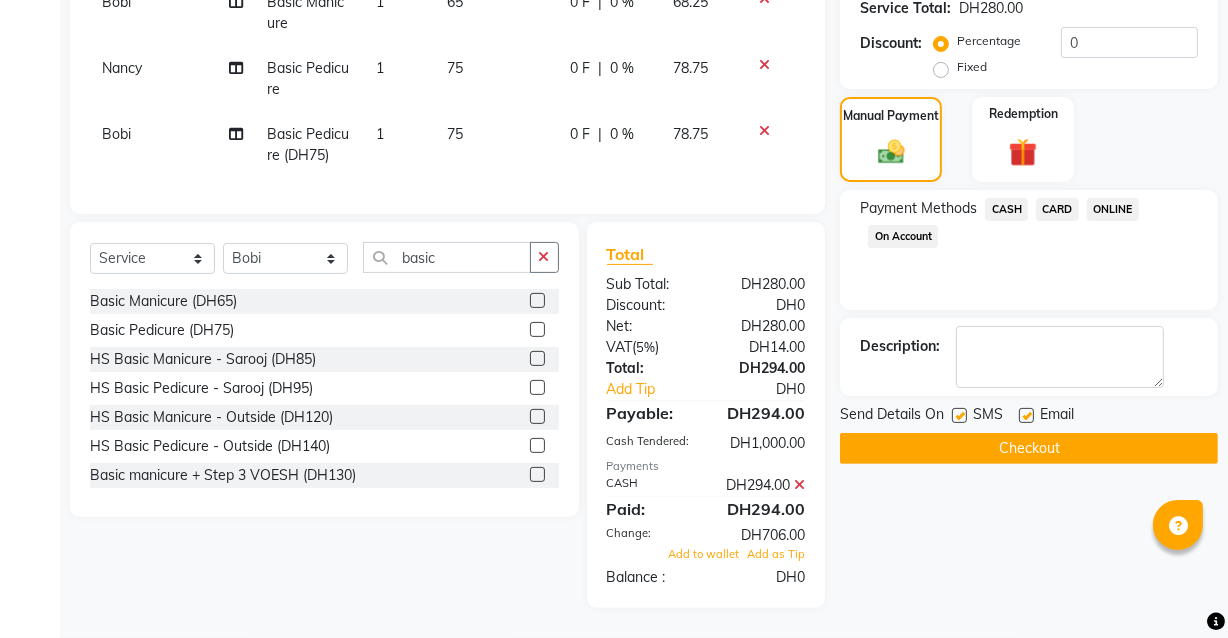 click on "Name: Hanan  Membership:  No Active Membership  Total Visits:  1 Card on file:  0 Last Visit:   06-06-2025 Points:   0  Coupon Code Apply Service Total:  DH280.00  Discount:  Percentage   Fixed  0 Manual Payment Redemption Payment Methods  CASH   CARD   ONLINE   On Account  Description:                  Send Details On SMS Email  Checkout" 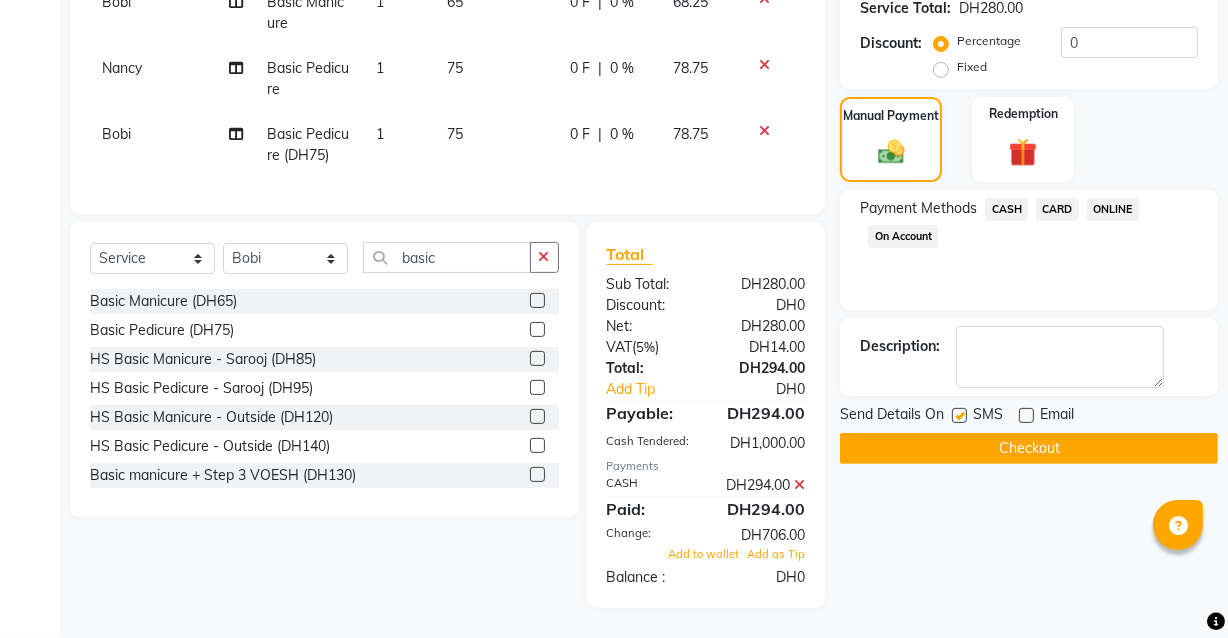click on "Checkout" 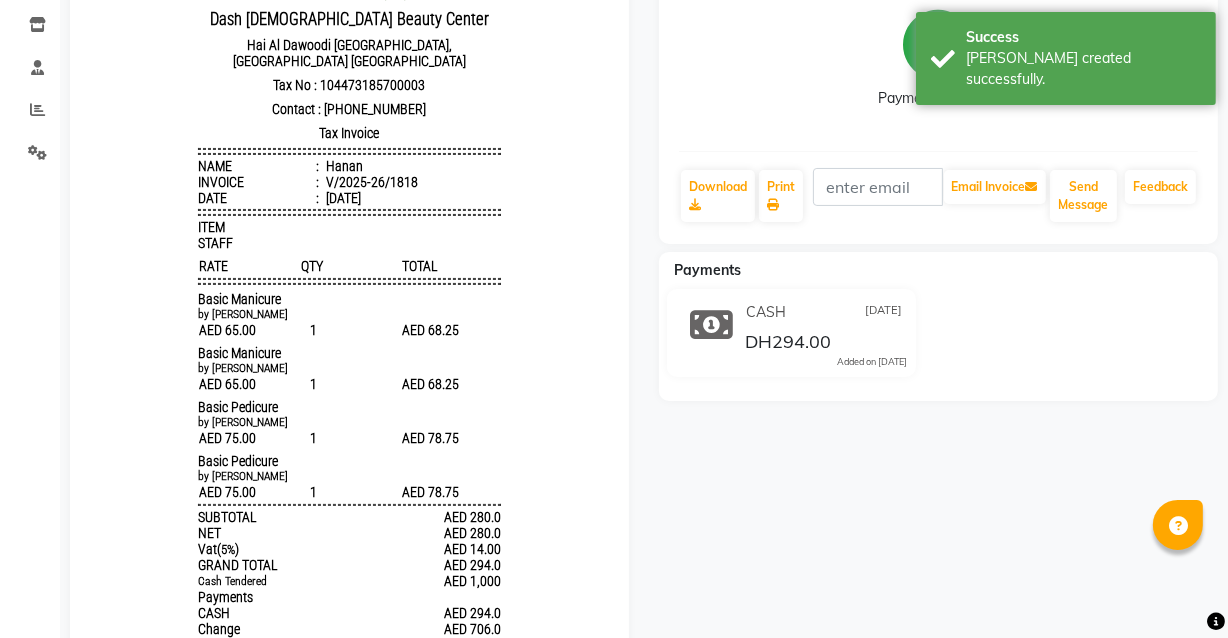 scroll, scrollTop: 249, scrollLeft: 0, axis: vertical 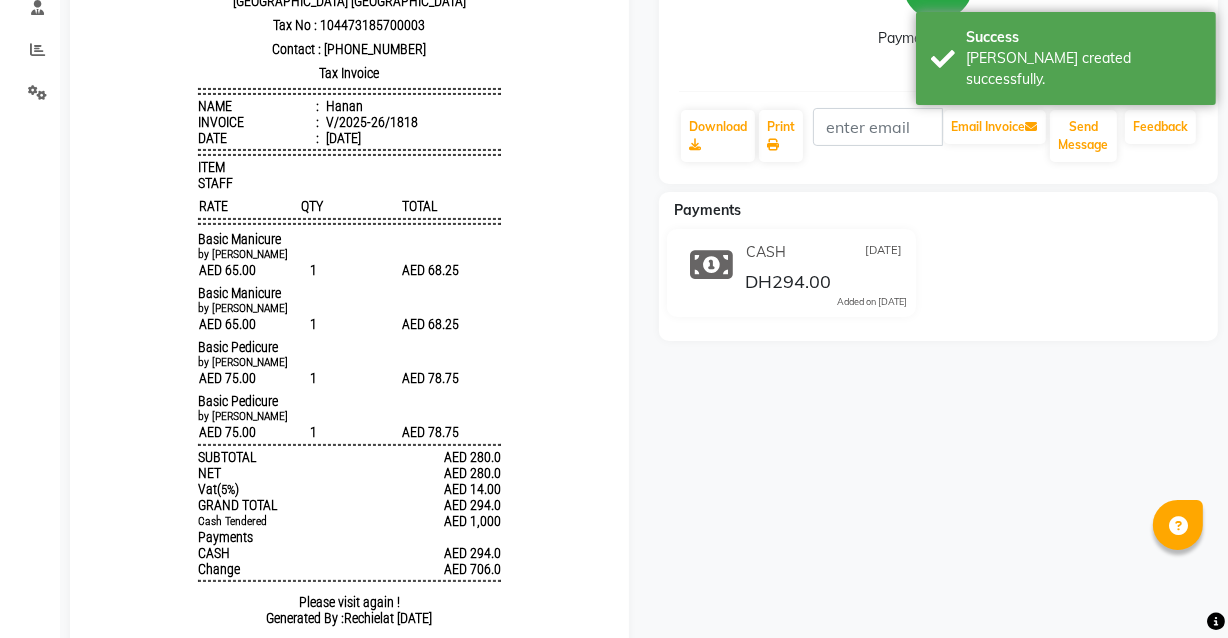 click on "Hanan   Prebook   Payment Received  Download  Print   Email Invoice   Send Message Feedback  Payments CASH 11-07-2025 DH294.00  Added on 11-07-2025" 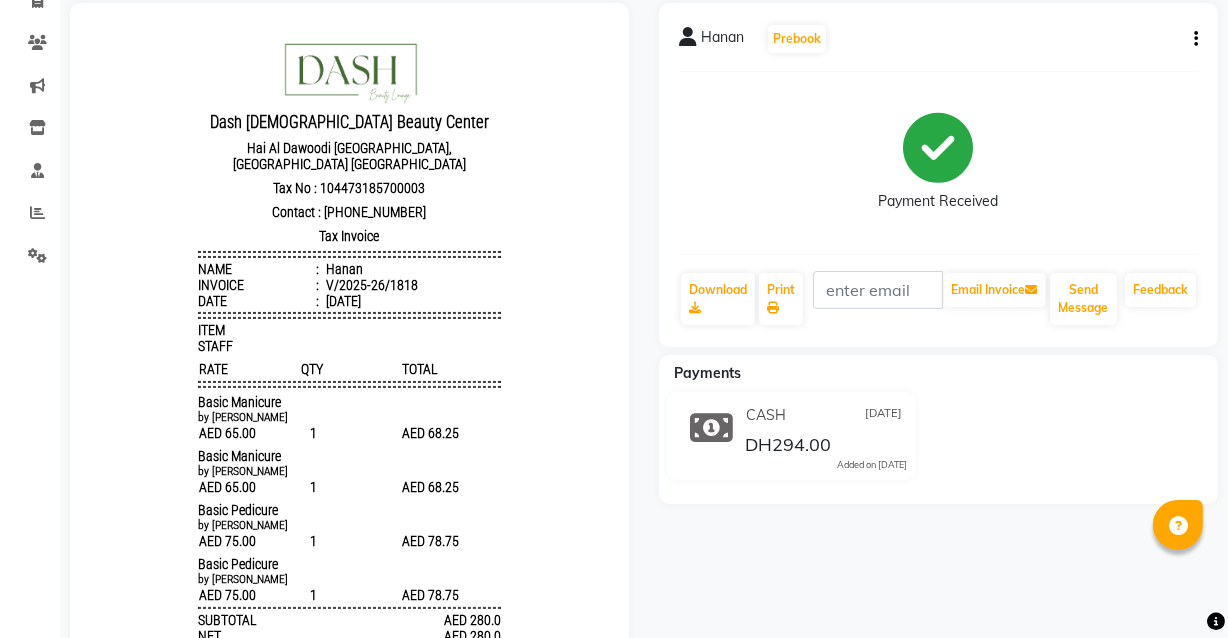 scroll, scrollTop: 132, scrollLeft: 0, axis: vertical 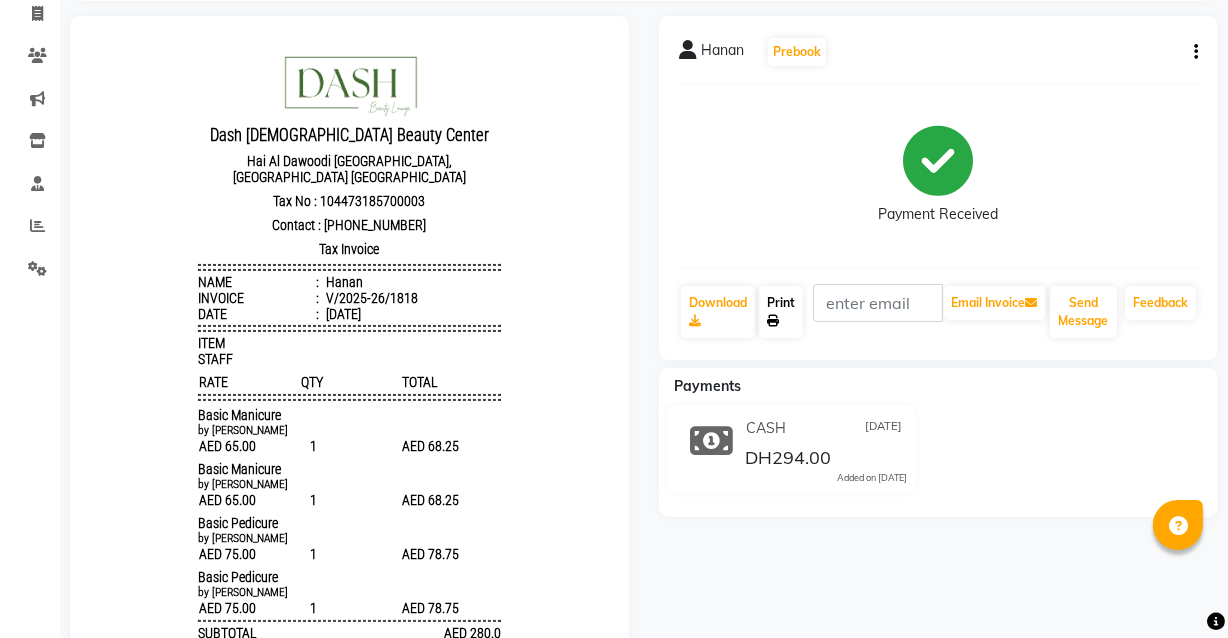 click 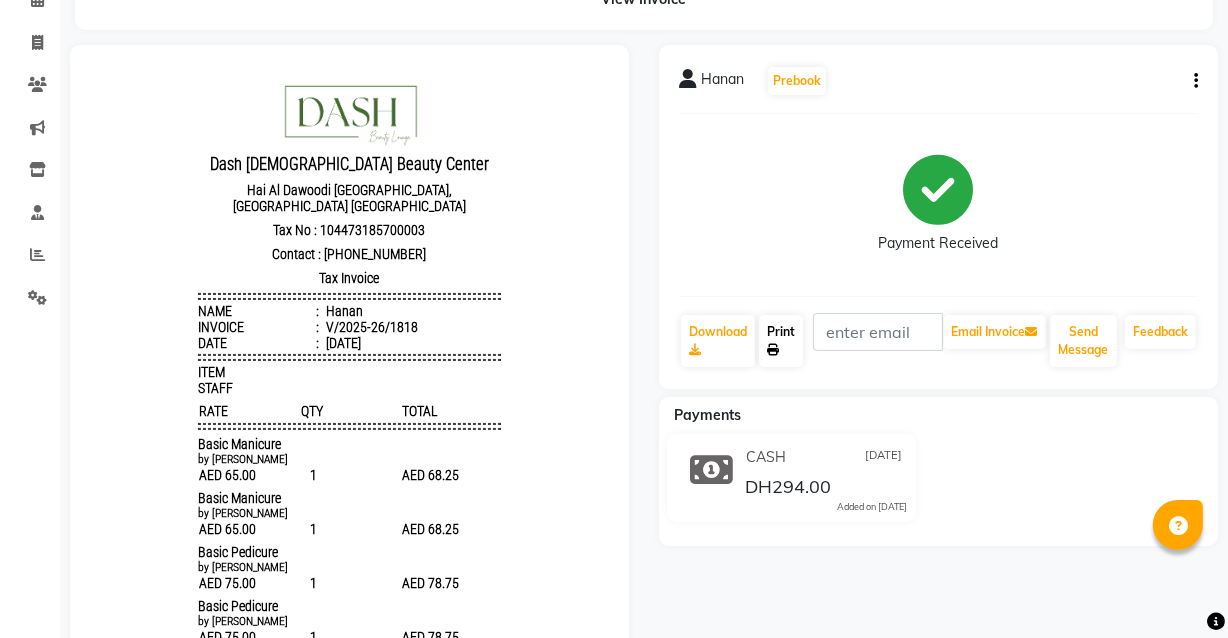 scroll, scrollTop: 96, scrollLeft: 0, axis: vertical 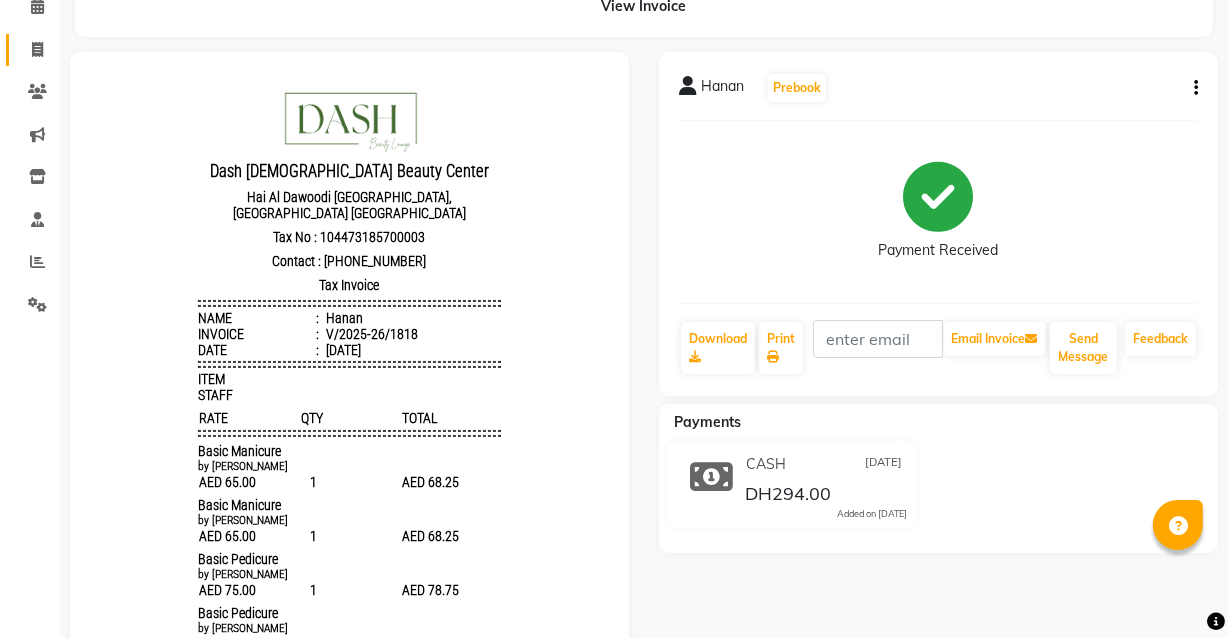 click 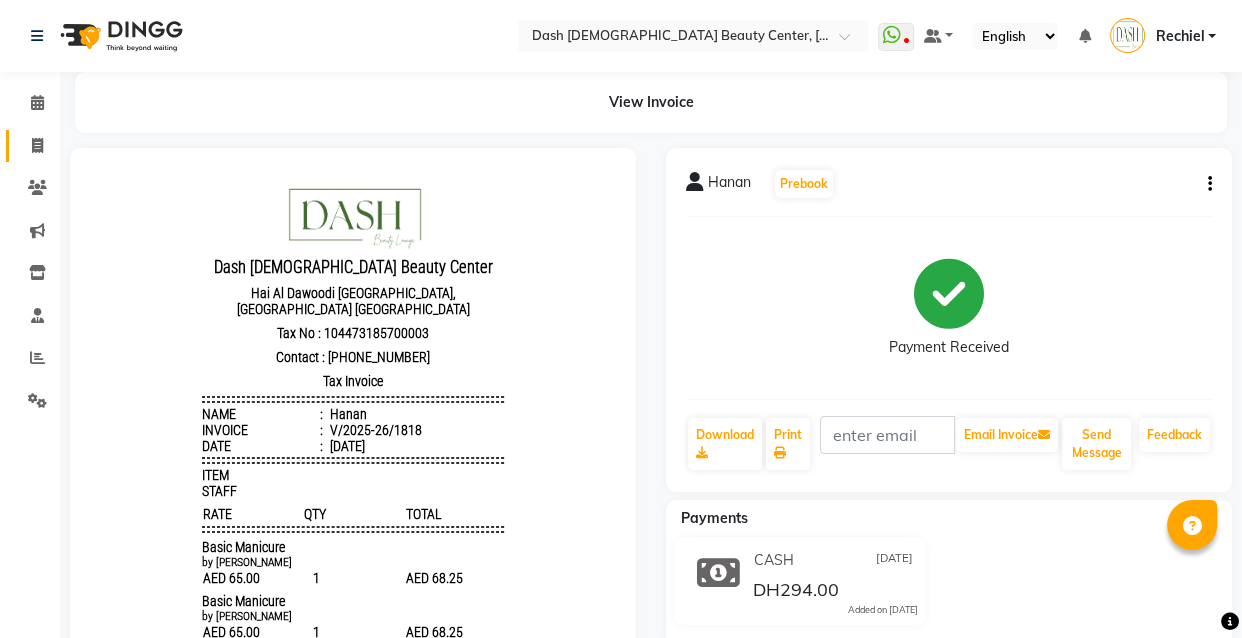 select on "8372" 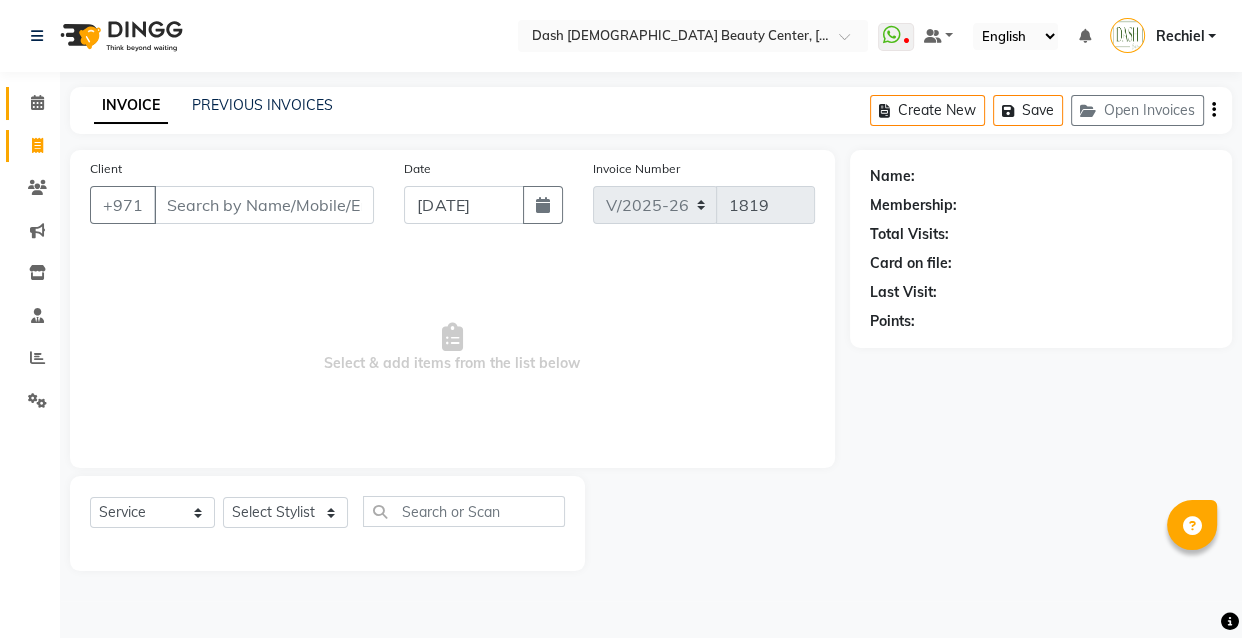 click 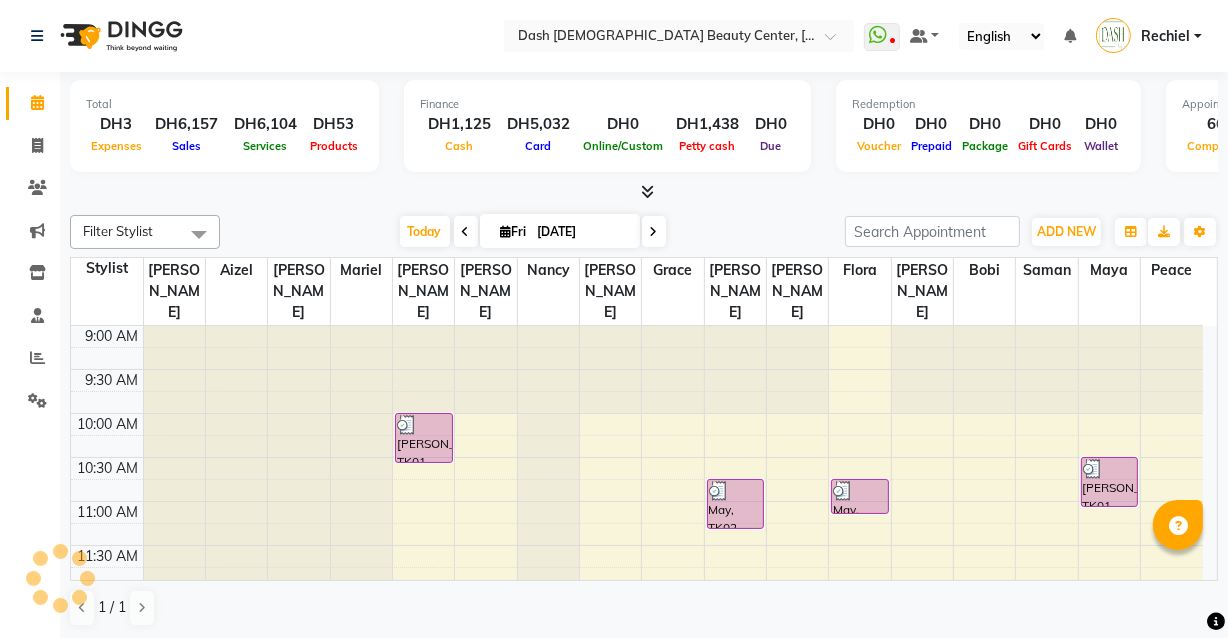 scroll, scrollTop: 878, scrollLeft: 0, axis: vertical 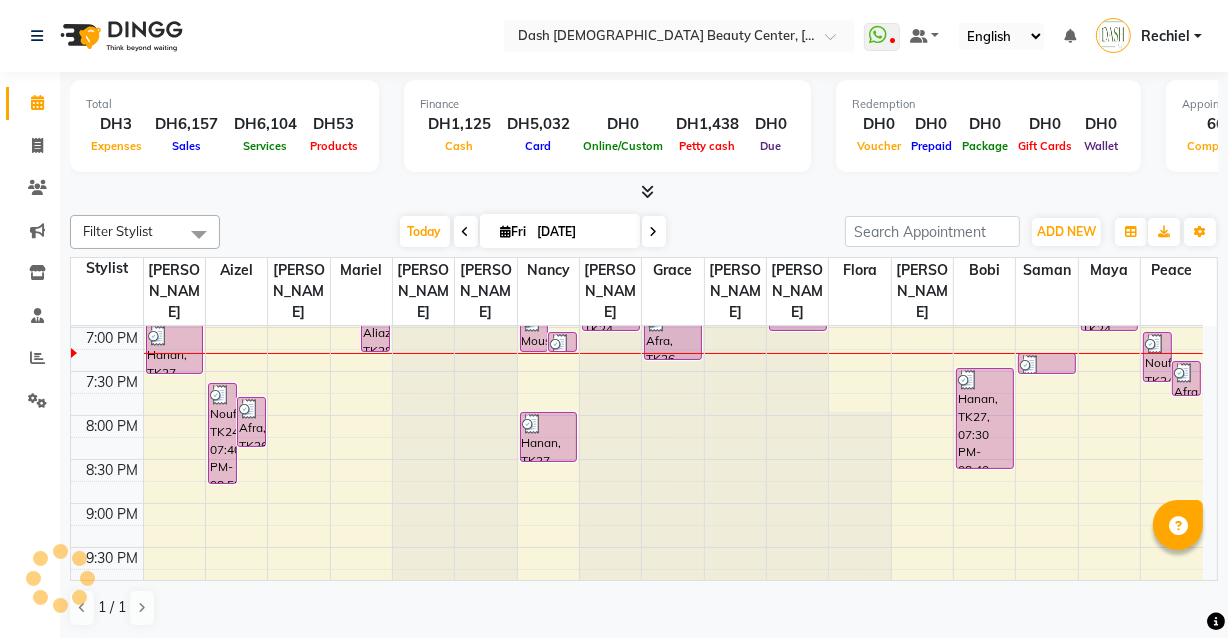 click on "Calendar  Invoice  Clients  Marketing  Inventory  Staff  Reports  Settings Completed InProgress Upcoming Dropped Tentative Check-In Confirm Bookings Segments Page Builder" 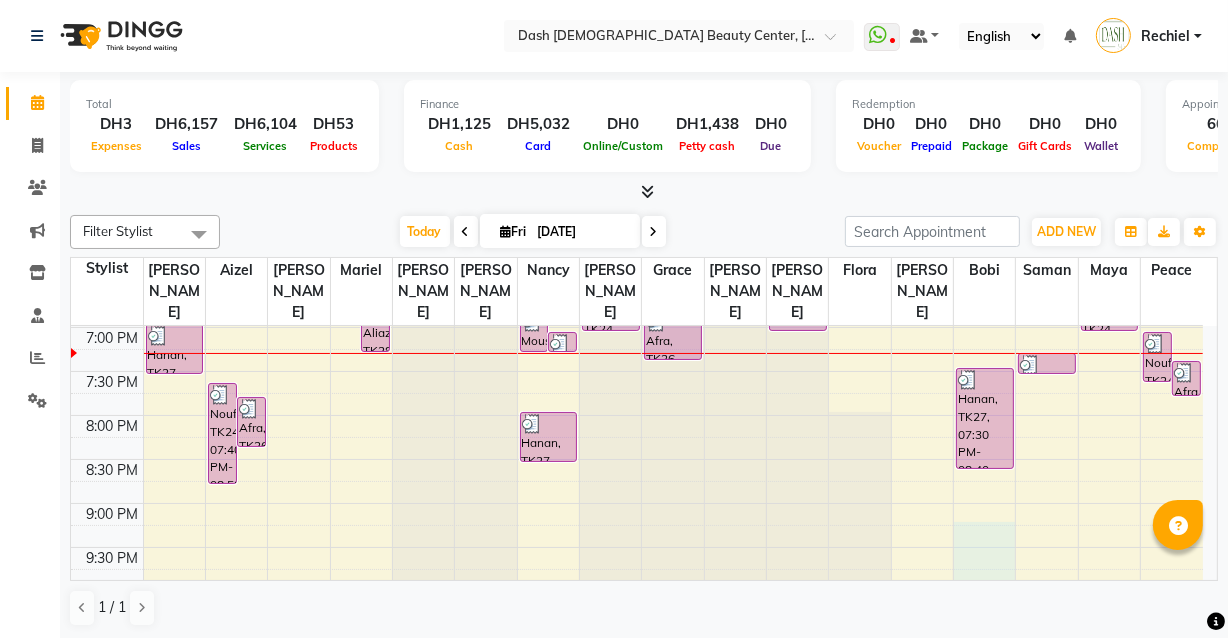 scroll, scrollTop: 889, scrollLeft: 0, axis: vertical 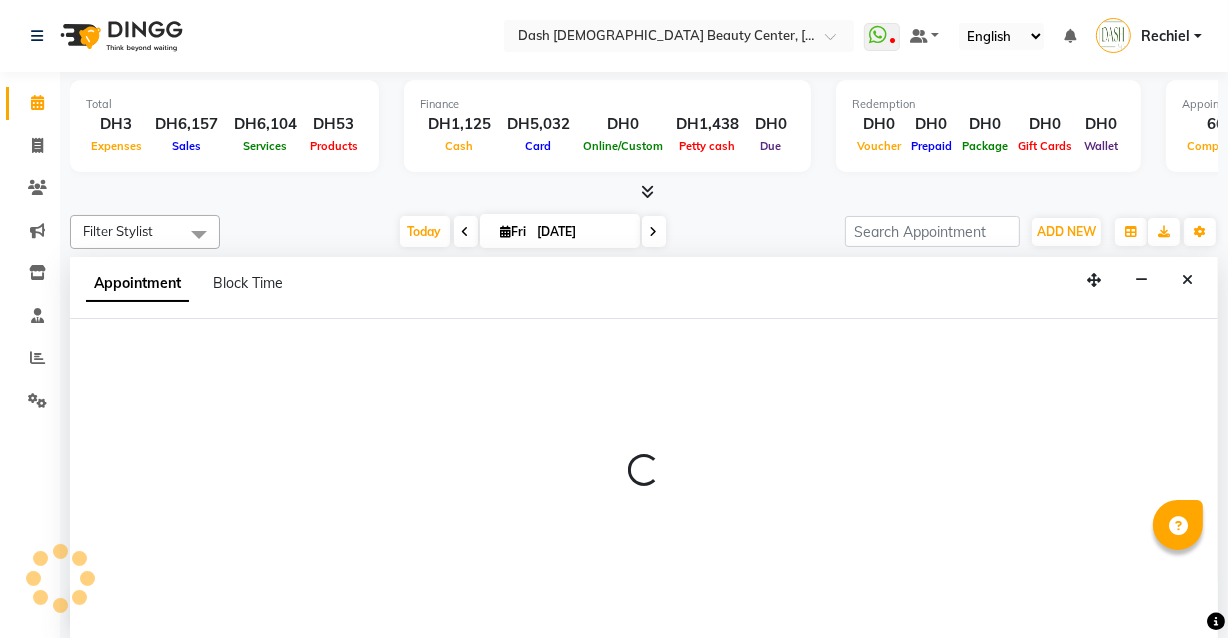 select on "82784" 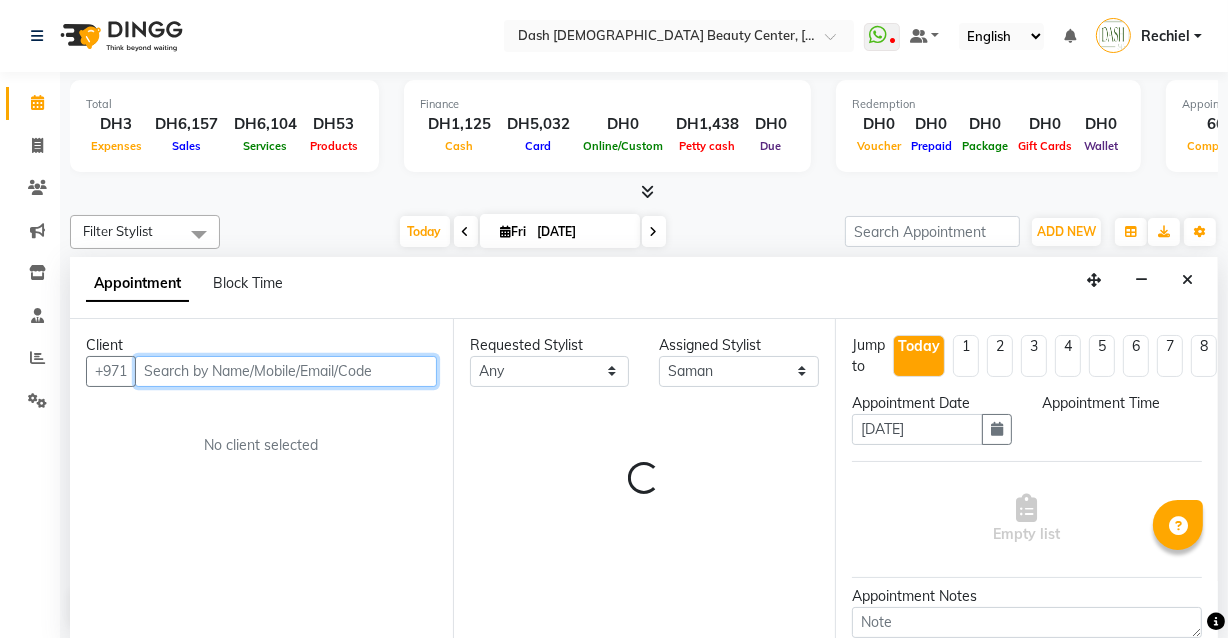 select on "1185" 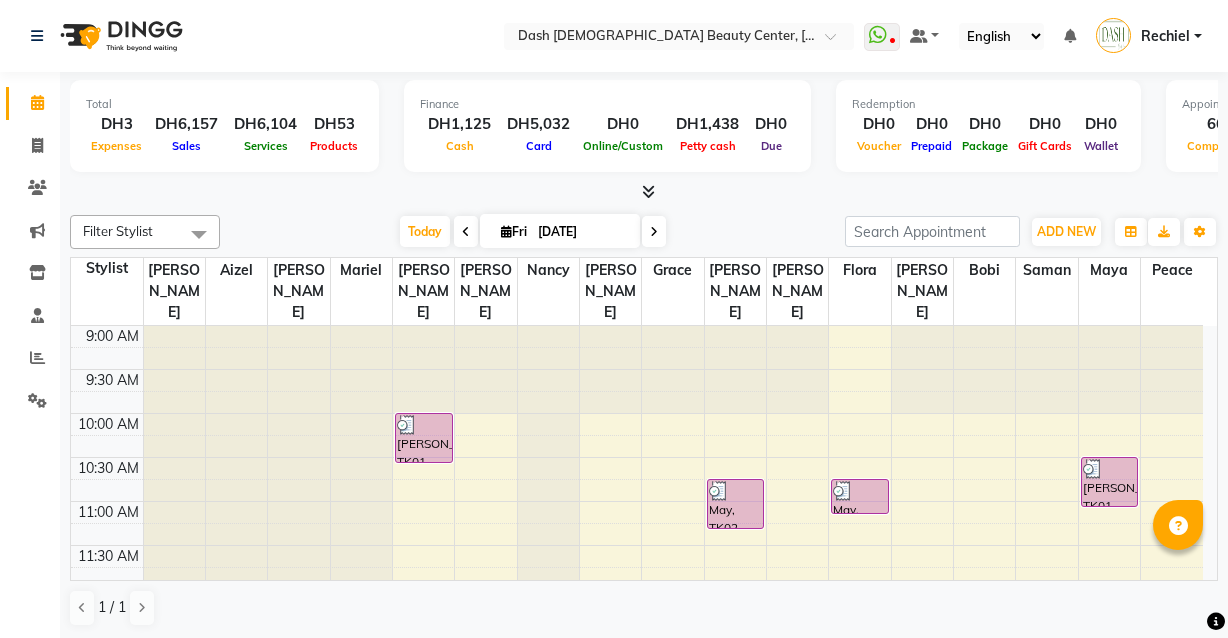 scroll, scrollTop: 0, scrollLeft: 0, axis: both 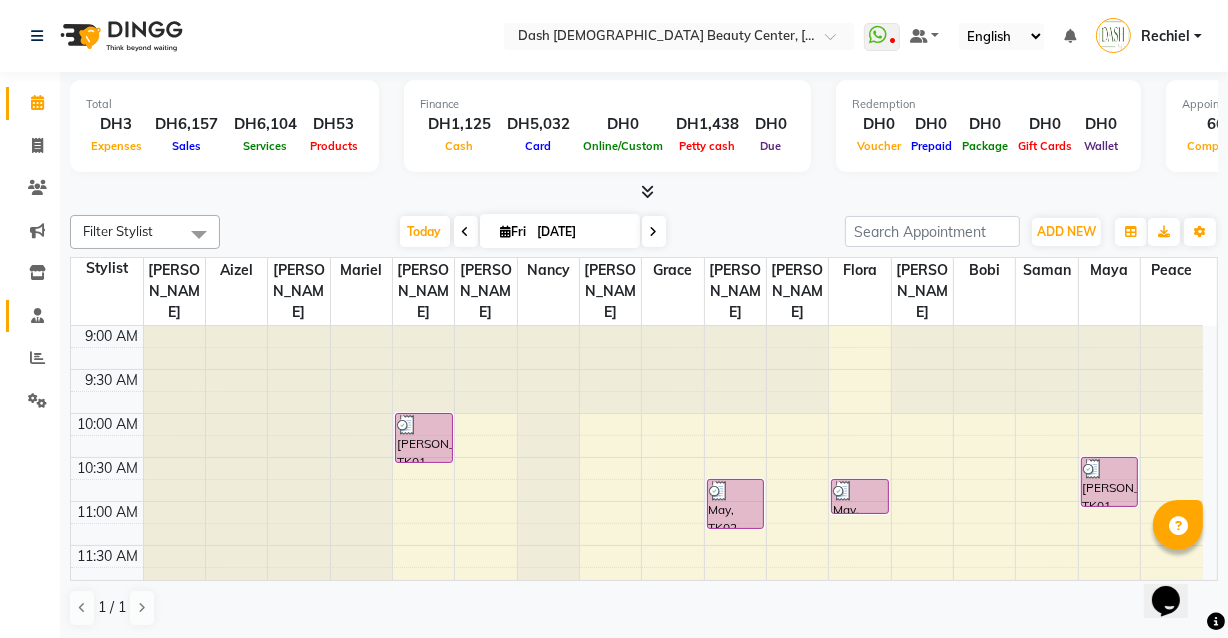 click 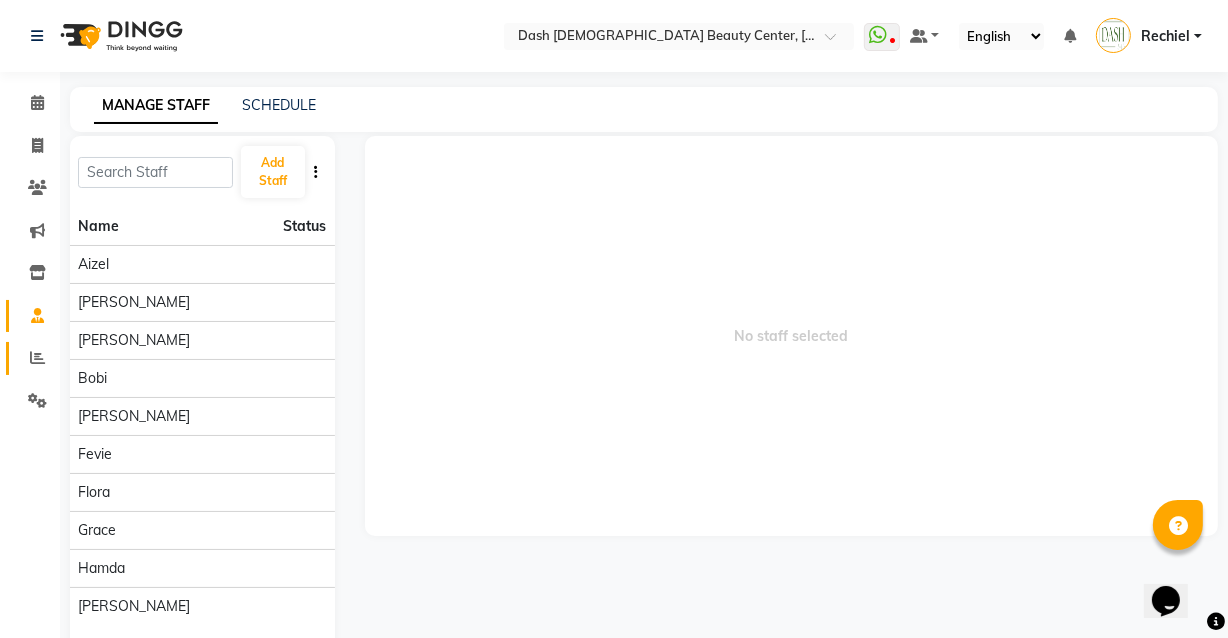 click 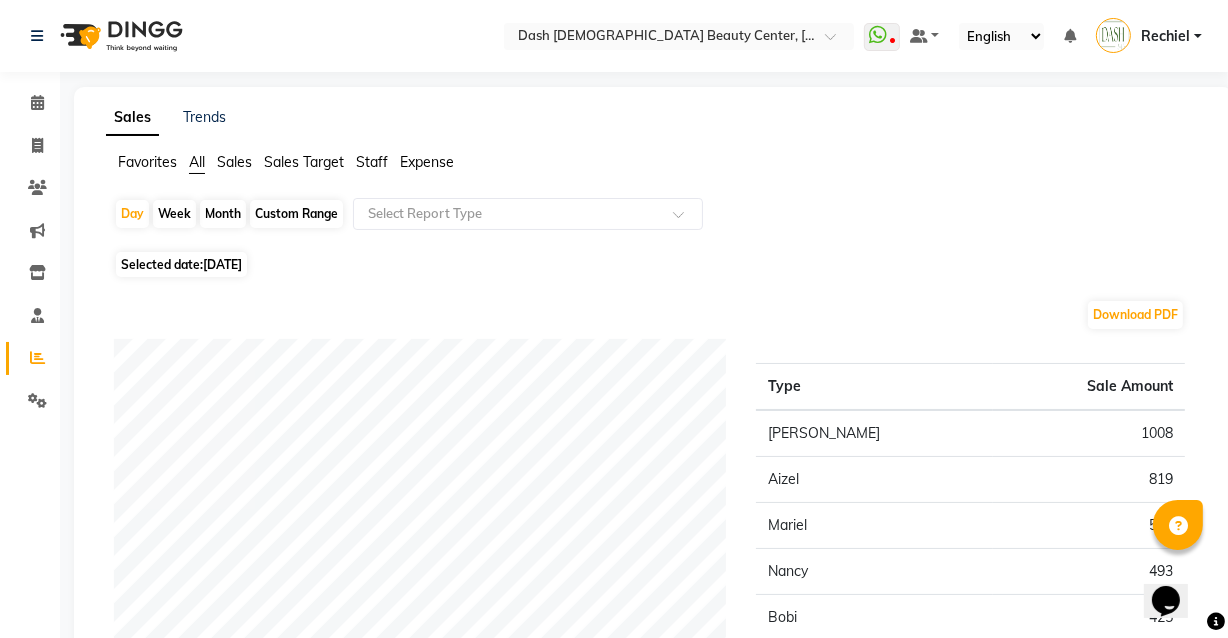 click on "Expense" 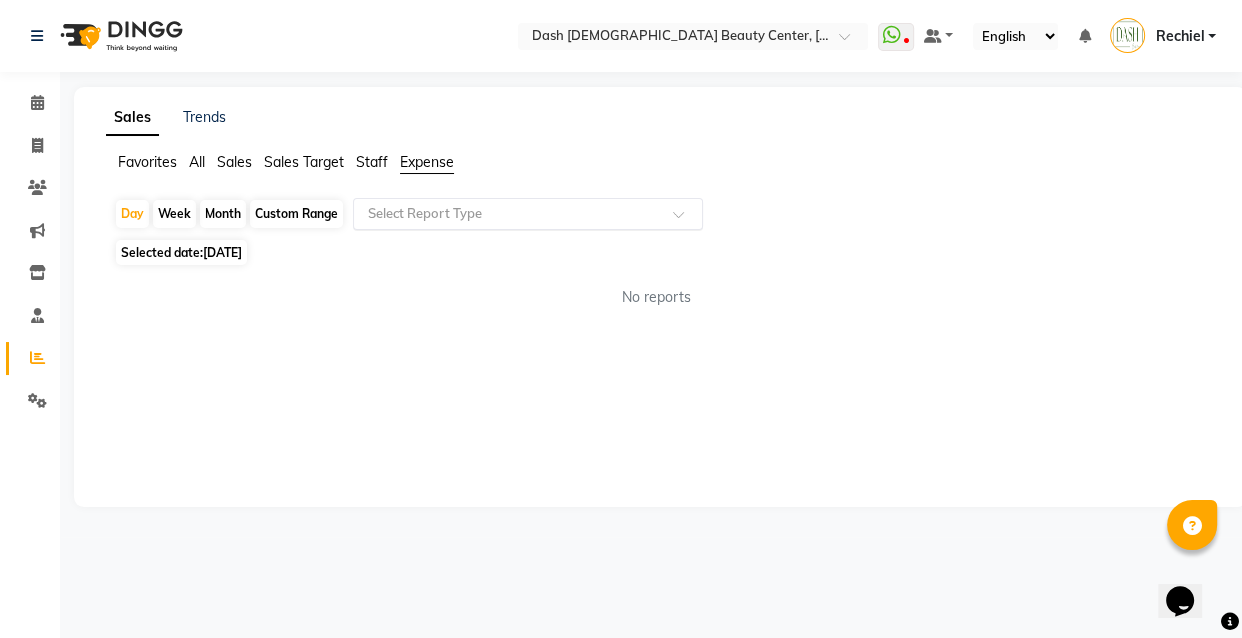 click 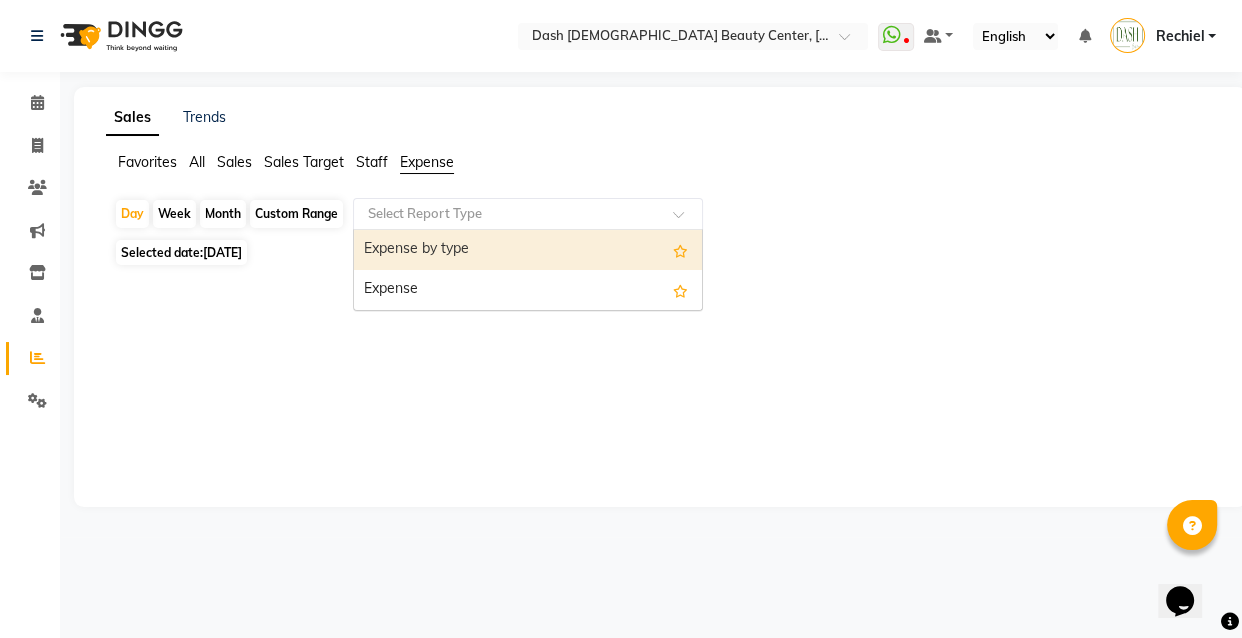 click on "Expense by type" at bounding box center (528, 250) 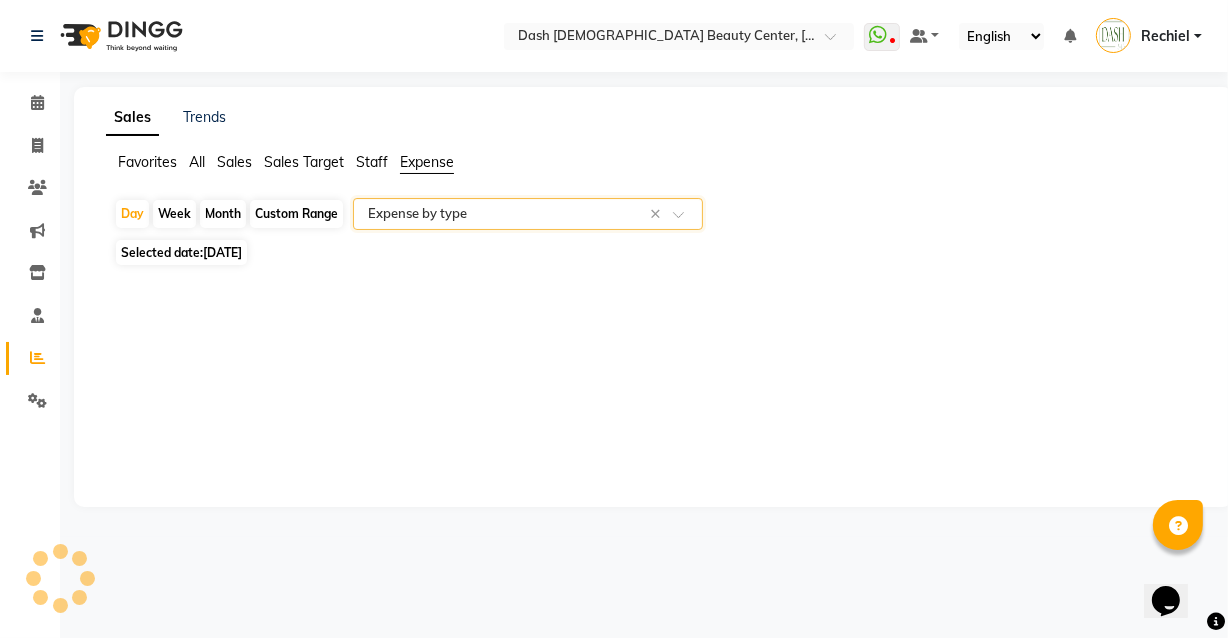 select on "full_report" 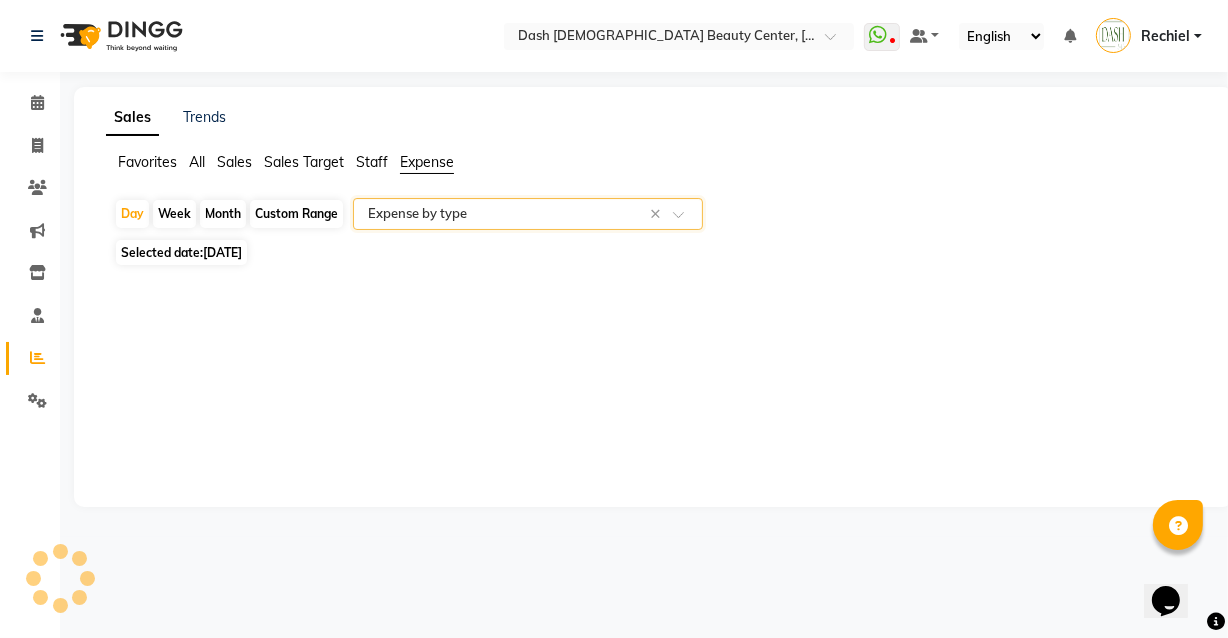 select on "pdf" 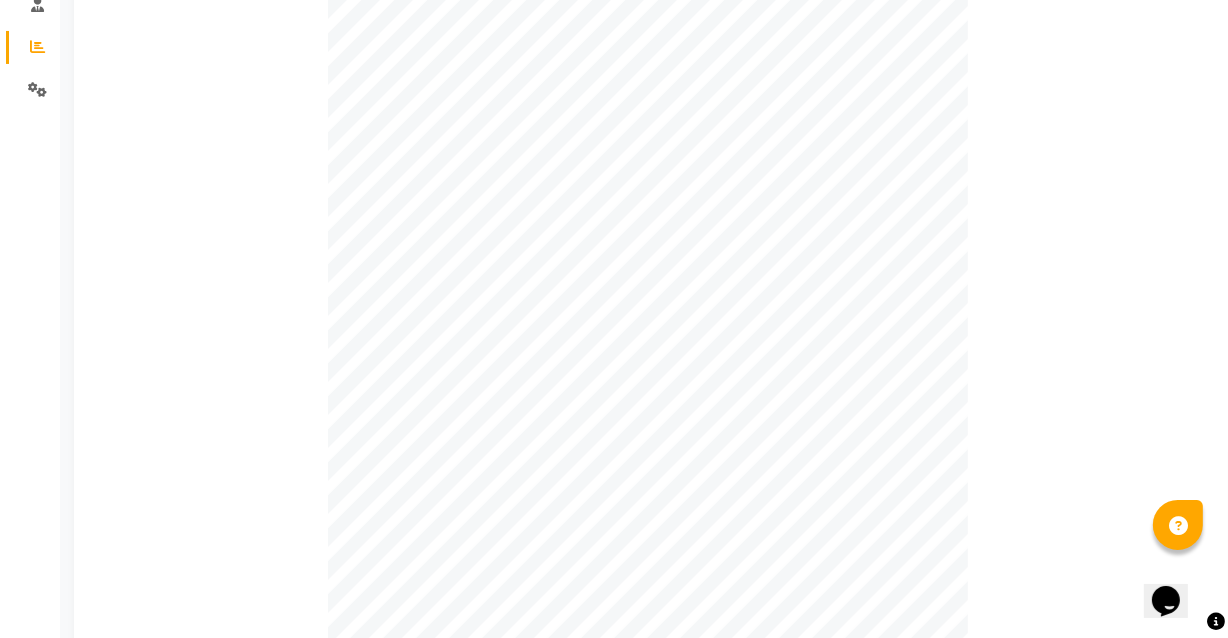 scroll, scrollTop: 711, scrollLeft: 0, axis: vertical 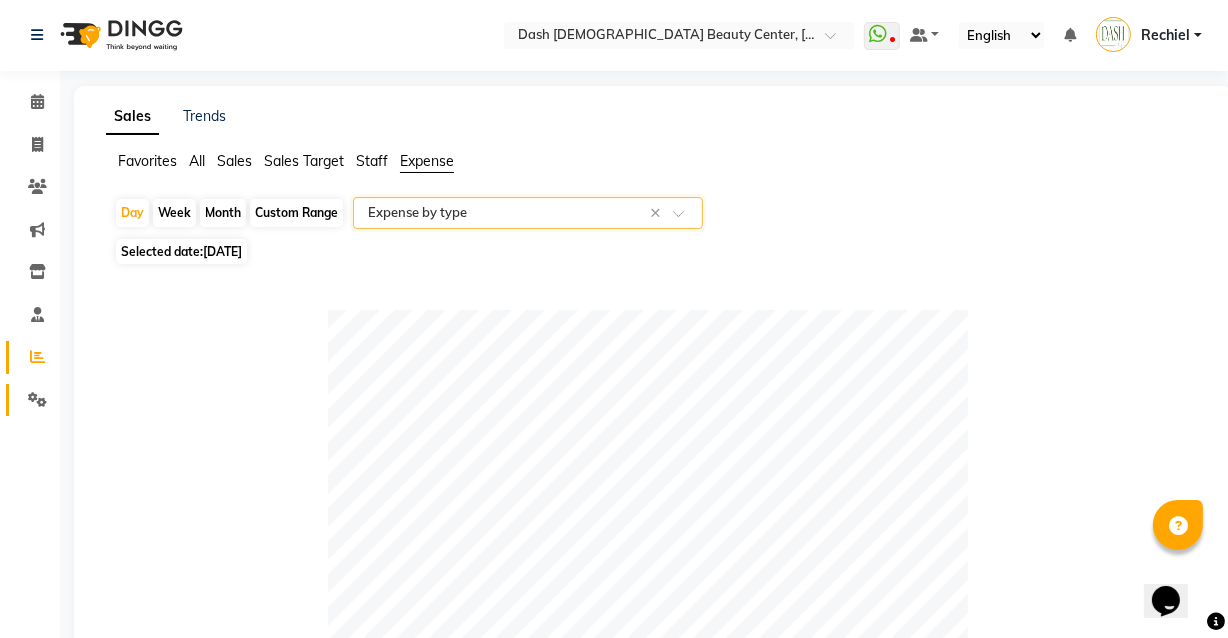 click 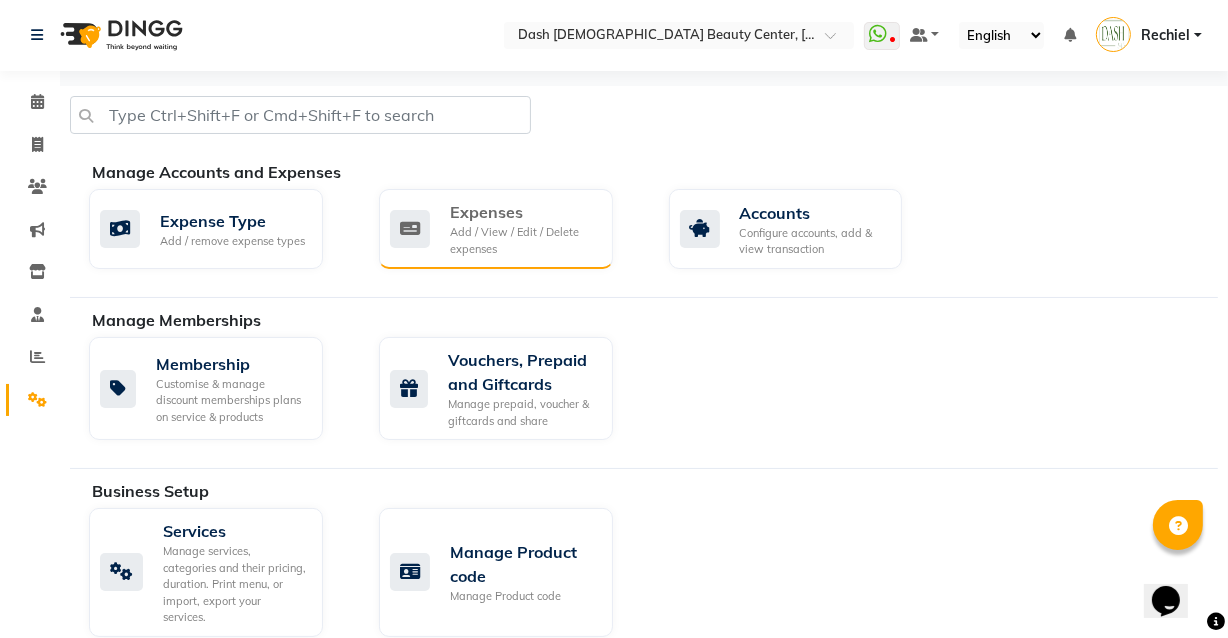 click on "Add / View / Edit / Delete expenses" 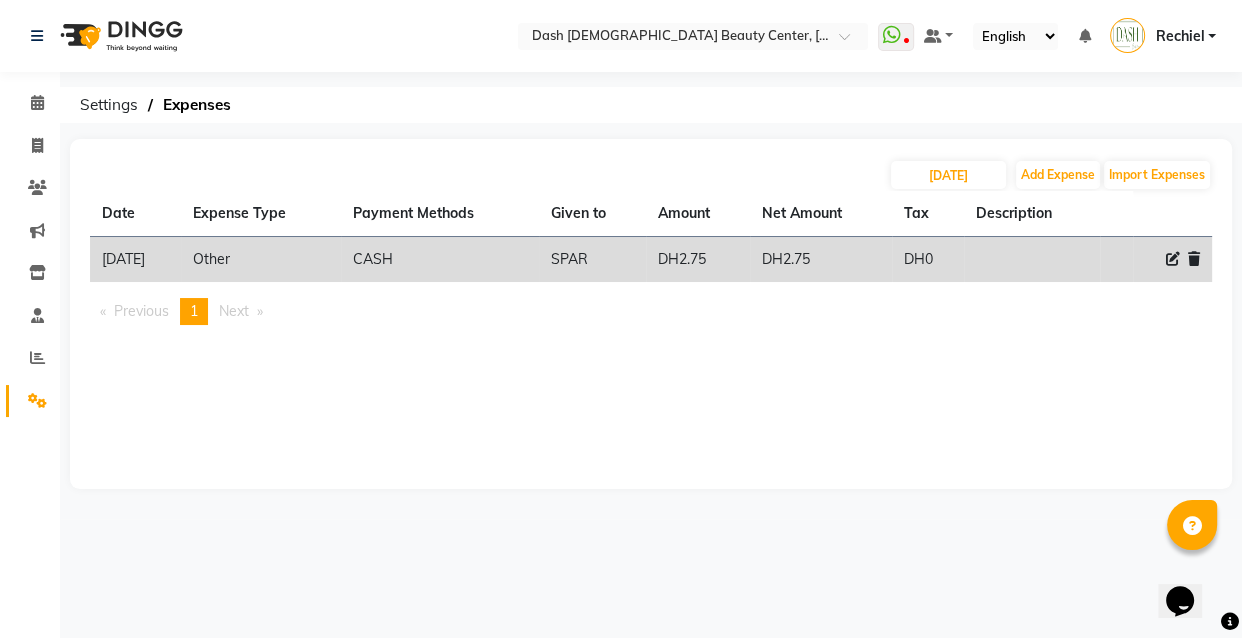 click on "Select Location × Dash [DEMOGRAPHIC_DATA] Beauty Center, [GEOGRAPHIC_DATA]  WhatsApp Status  ✕ Status:  Disconnected Most Recent Message: [DATE]     09:44 PM Recent Service Activity: [DATE]     09:59 PM  08047224946 Whatsapp Settings Default Panel My Panel English ENGLISH Español العربية मराठी हिंदी ગુજરાતી தமிழ் 中文 Notifications nothing to show Rechiel Manage Profile Change Password Sign out  Version:3.15.4  ☀ Dash [DEMOGRAPHIC_DATA] Beauty Center, Al Shabhat Plaza  Calendar  Invoice  Clients  Marketing  Inventory  Staff  Reports  Settings Completed InProgress Upcoming Dropped Tentative Check-In Confirm Bookings Segments Page Builder Settings  Expenses  [DATE] Add Expense Import Expenses Date Expense Type Payment Methods Given to Amount Net Amount Tax Description  [DATE]   Other   CASH   SPAR   DH2.75  DH2.75 DH0     Previous  page  1 / 1  You're on page  1  Next  page" at bounding box center (621, 319) 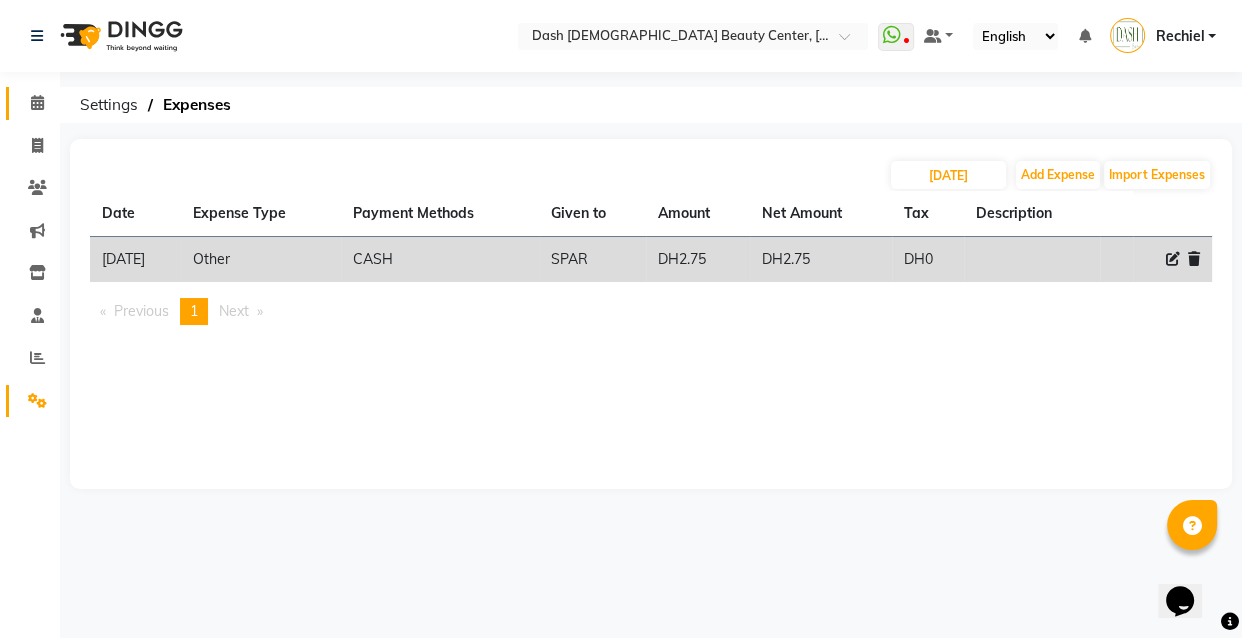 click on "Calendar" 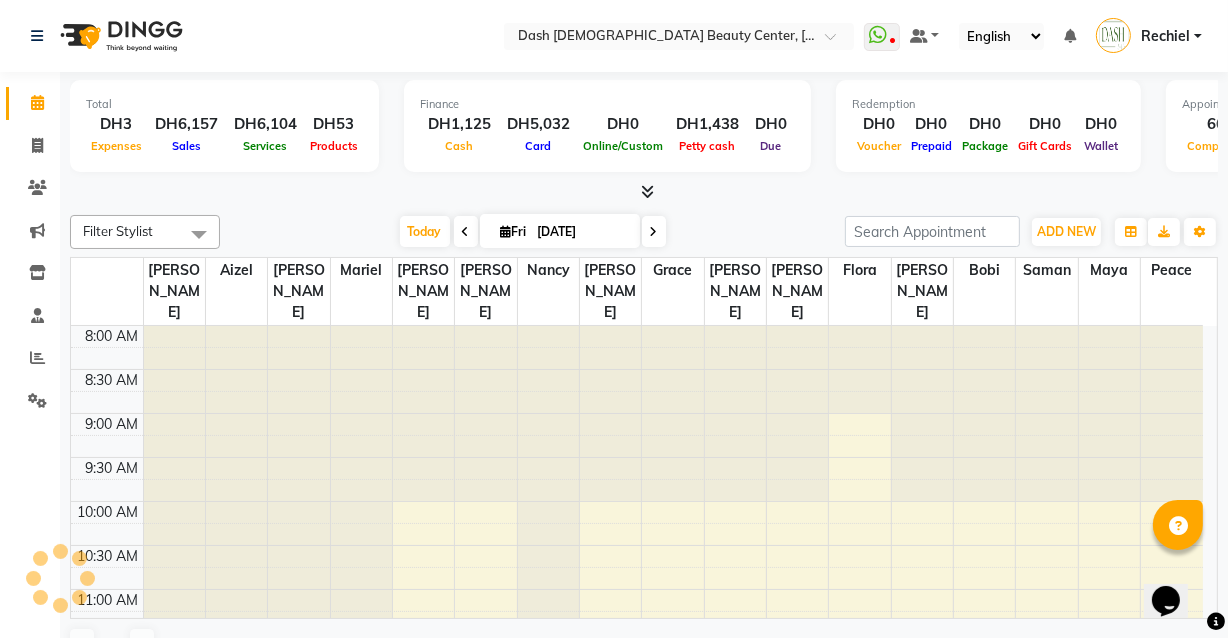 click 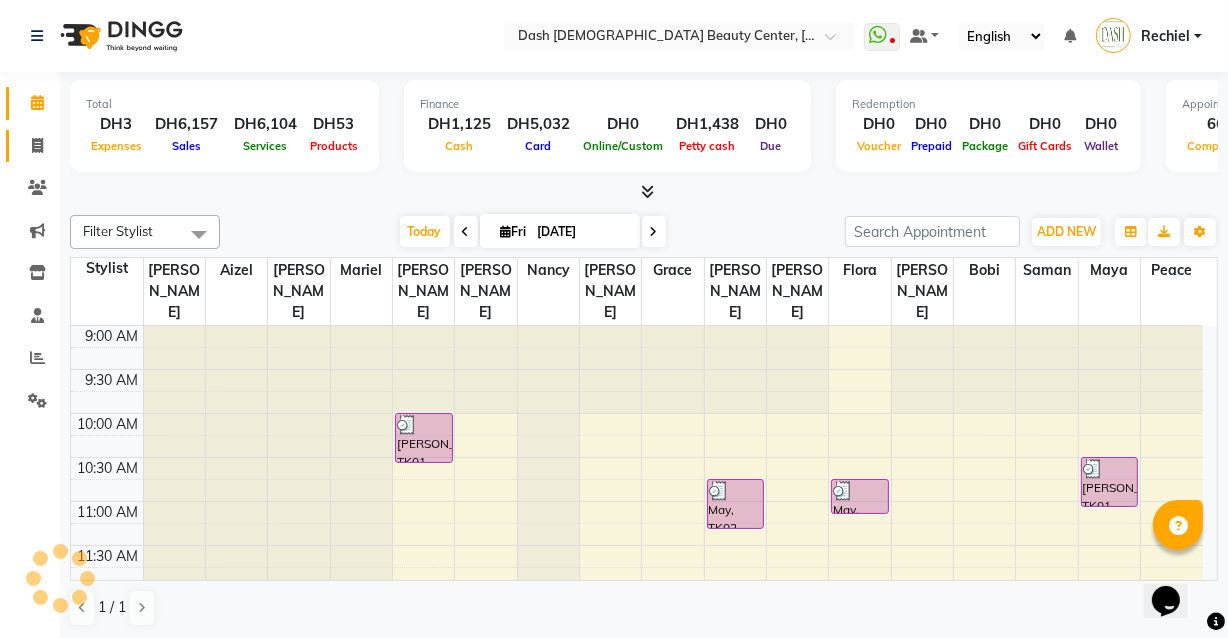 click 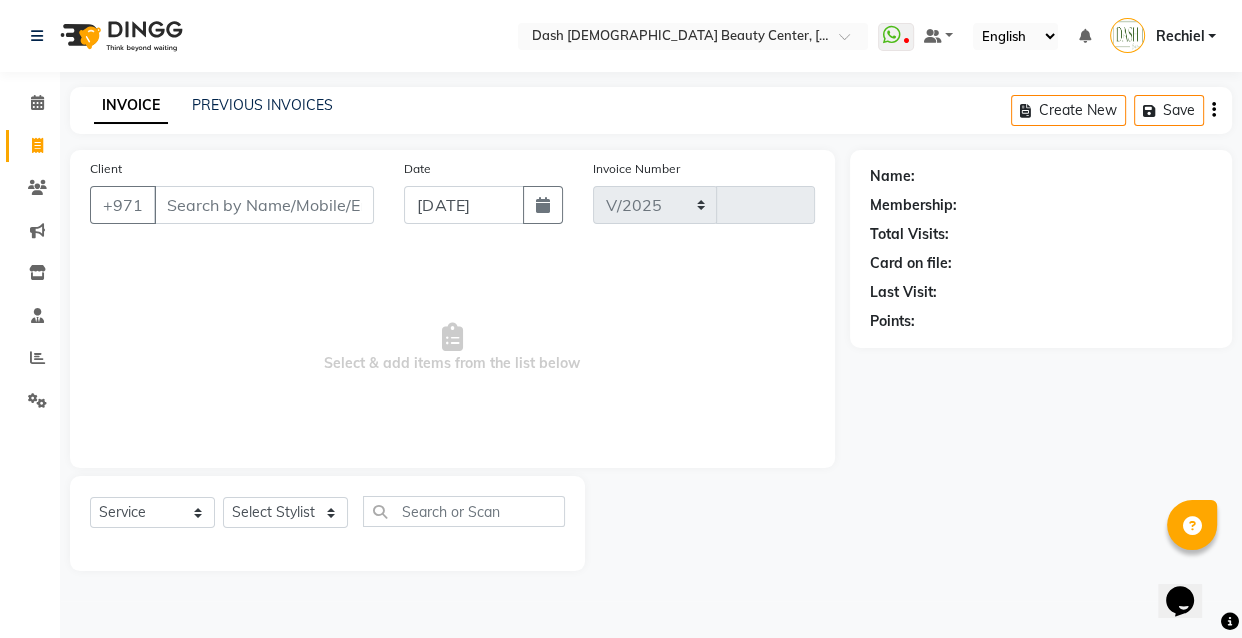 select on "8372" 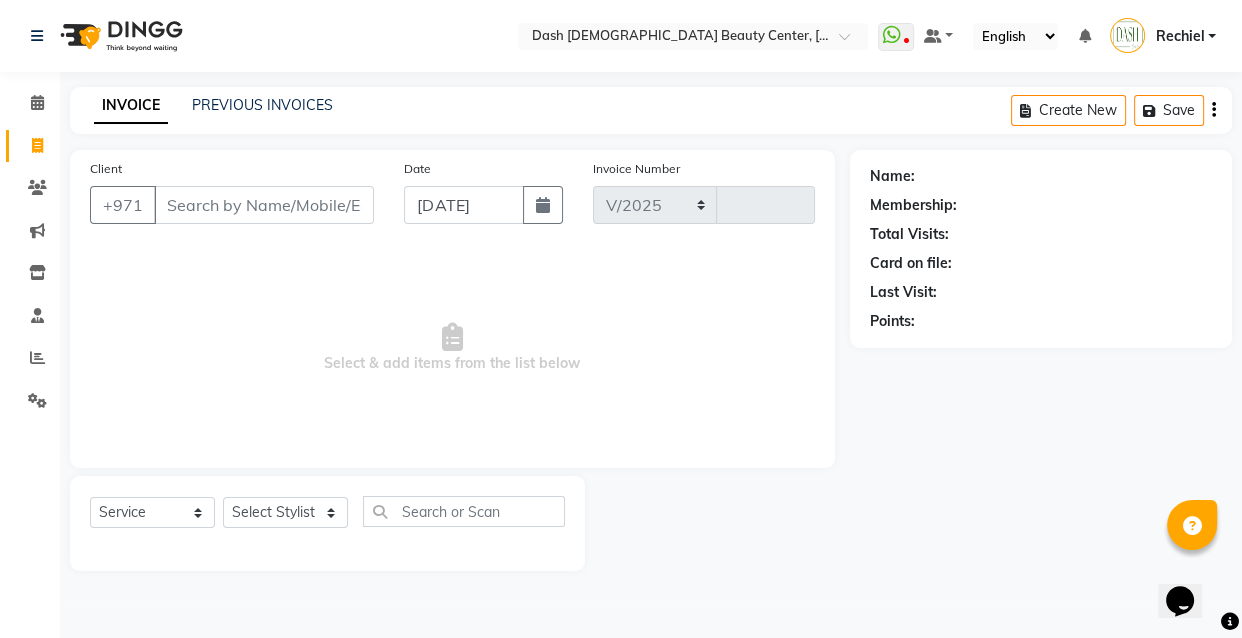 type on "1819" 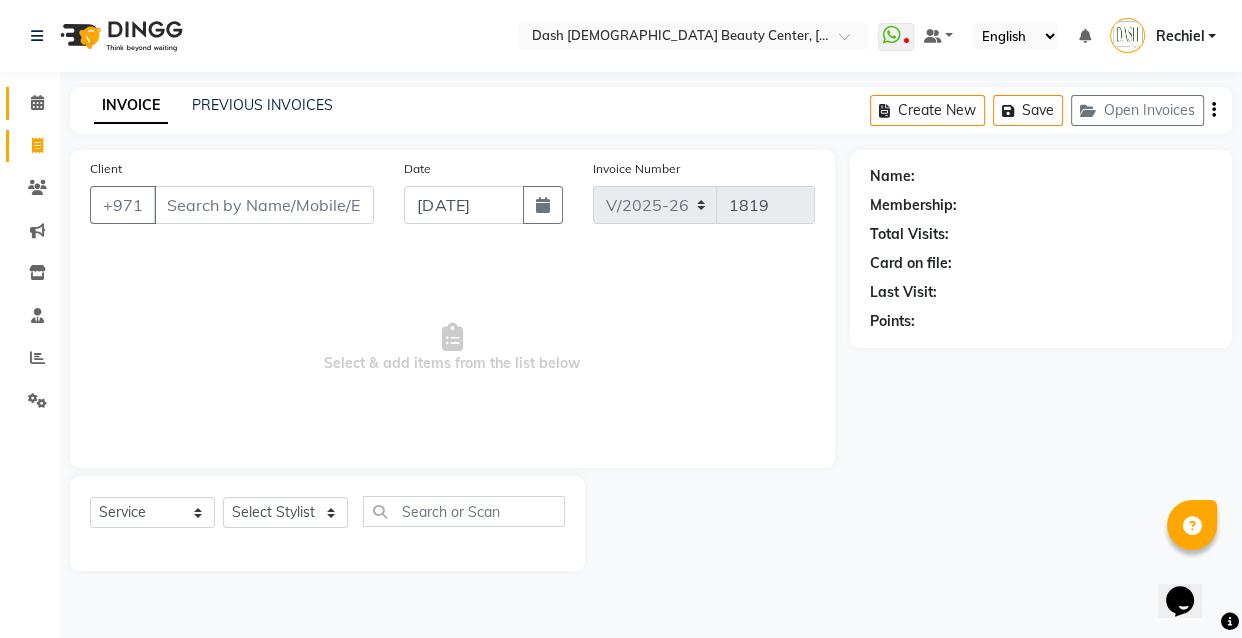 click 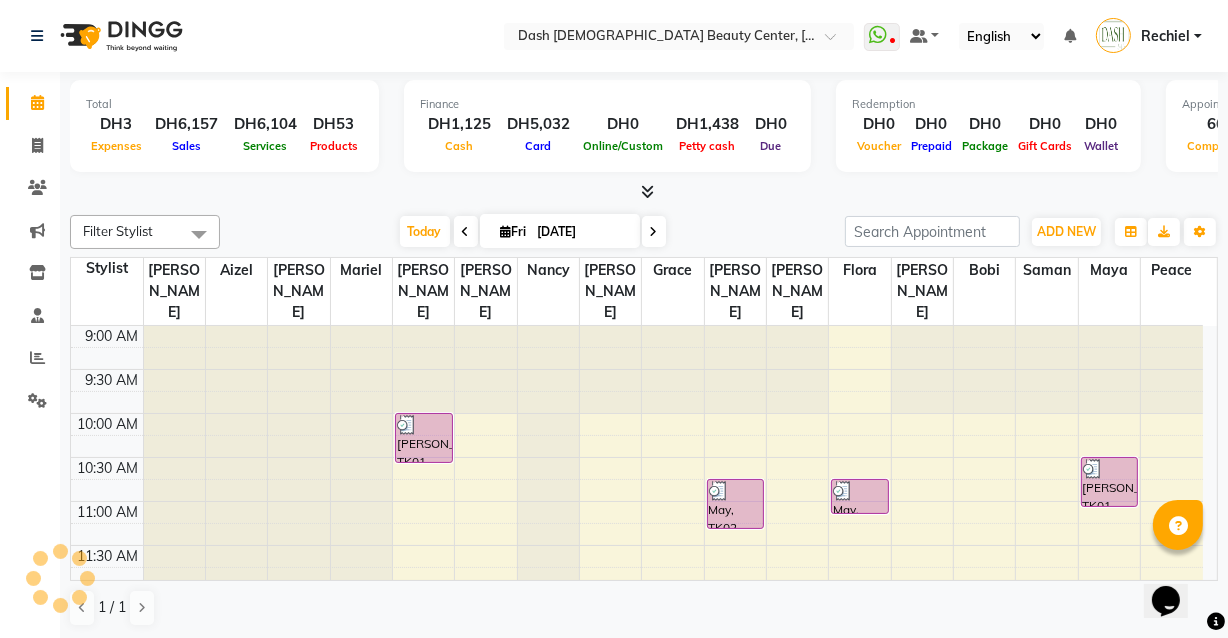 scroll, scrollTop: 0, scrollLeft: 0, axis: both 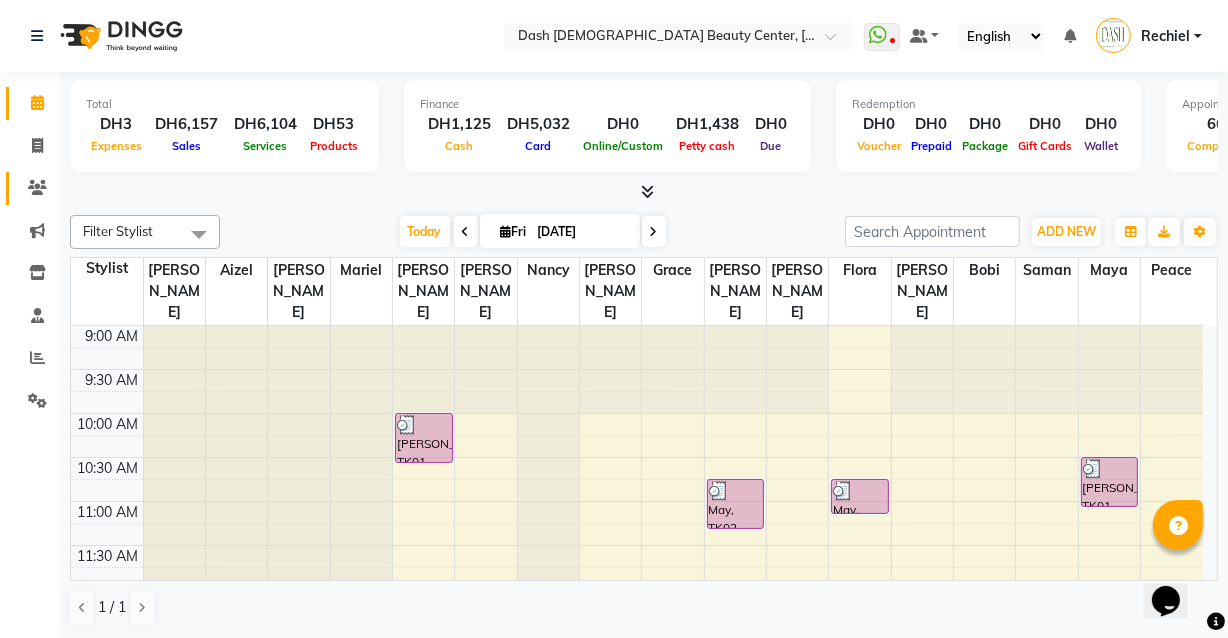click 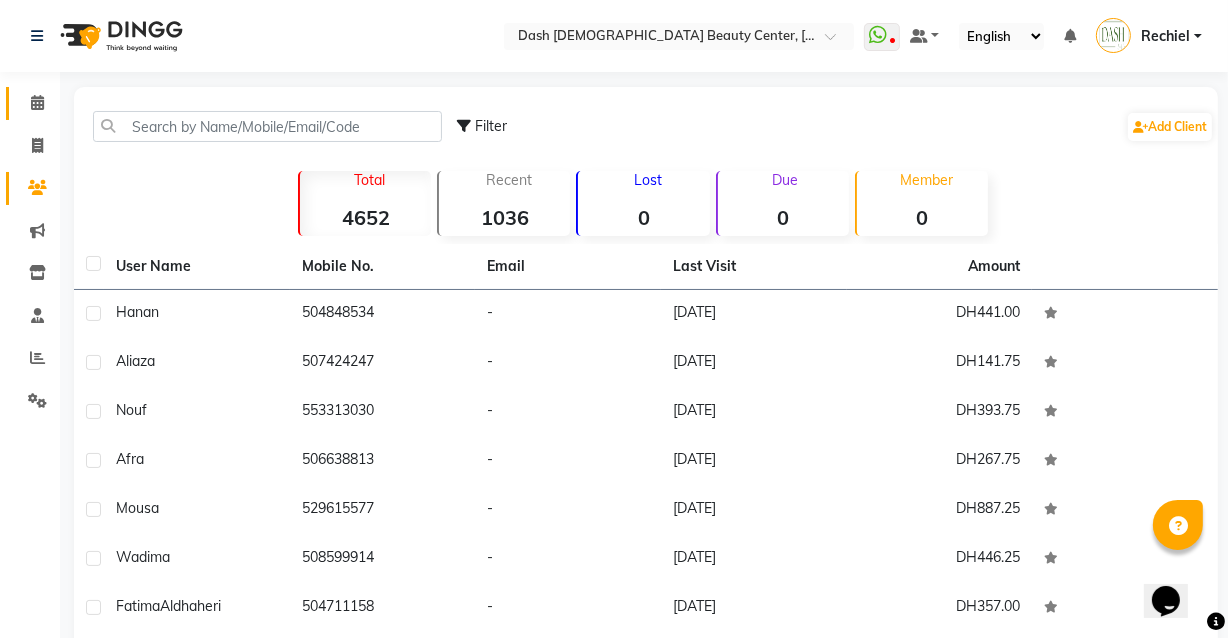 click 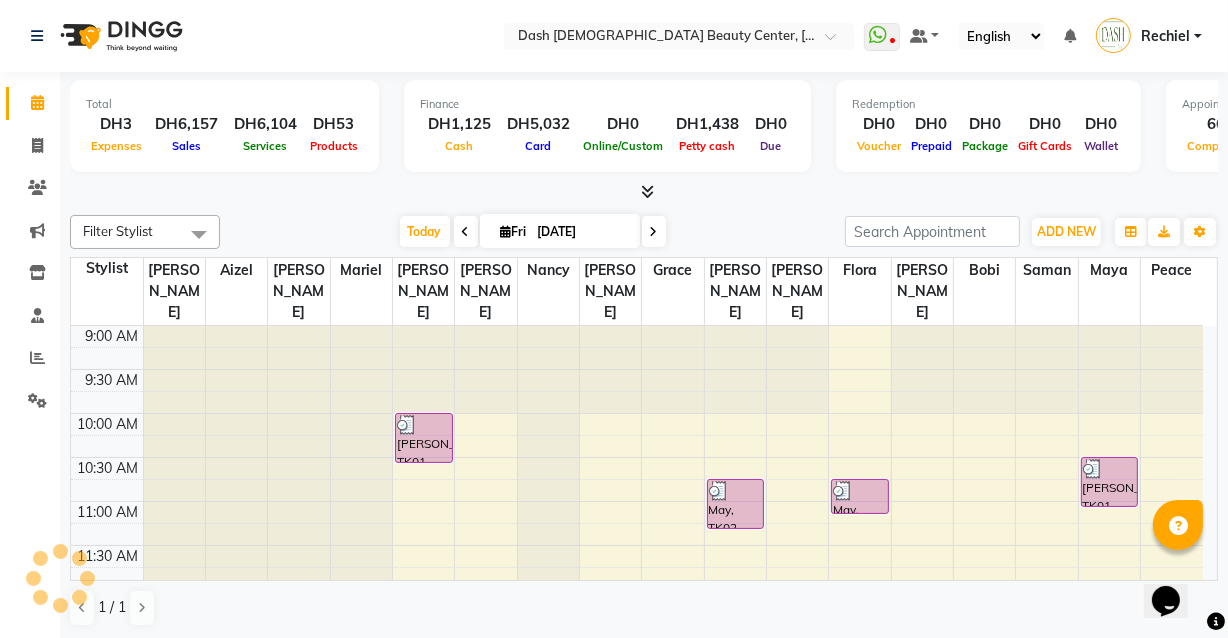 scroll, scrollTop: 0, scrollLeft: 0, axis: both 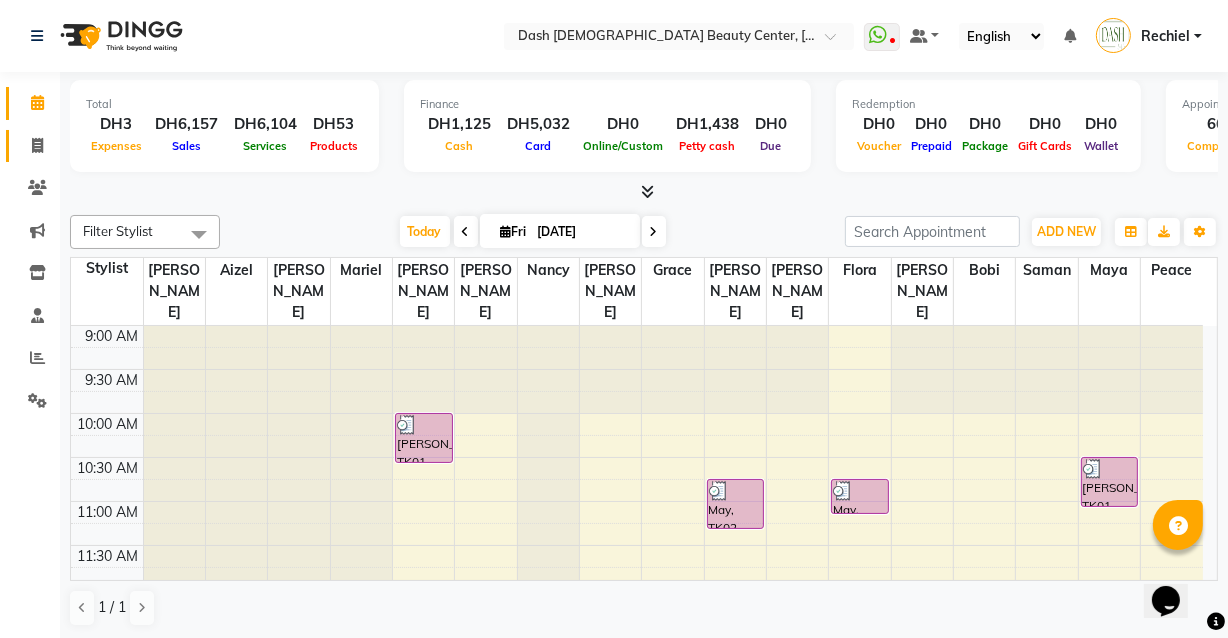 click 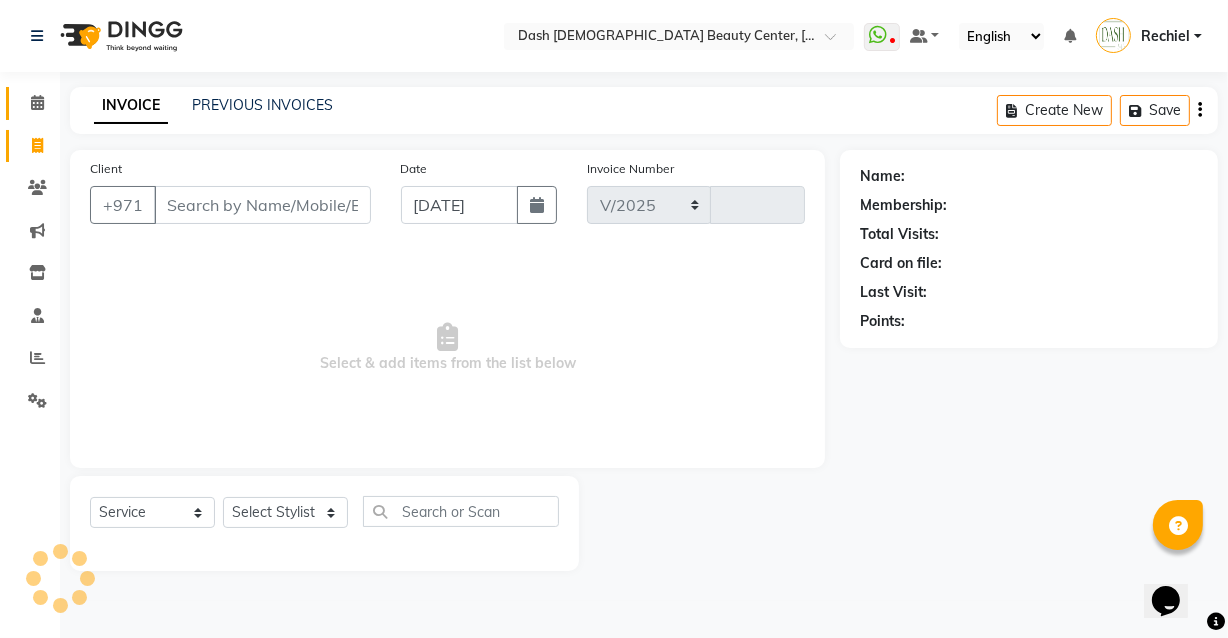 select on "8372" 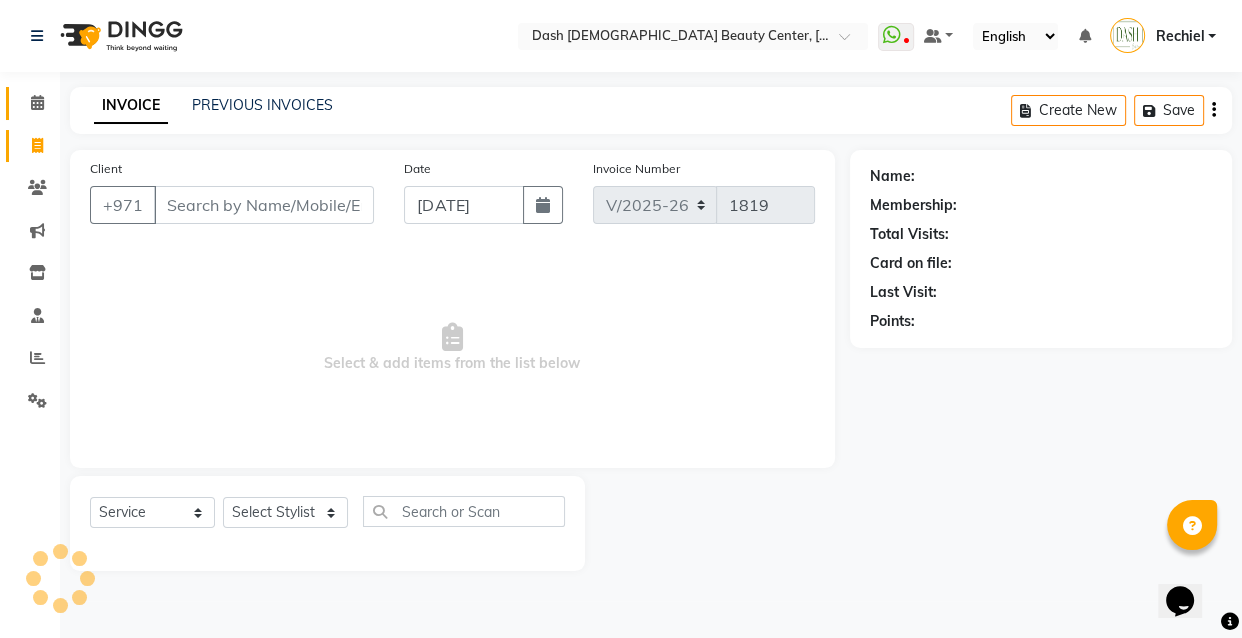 click on "Calendar" 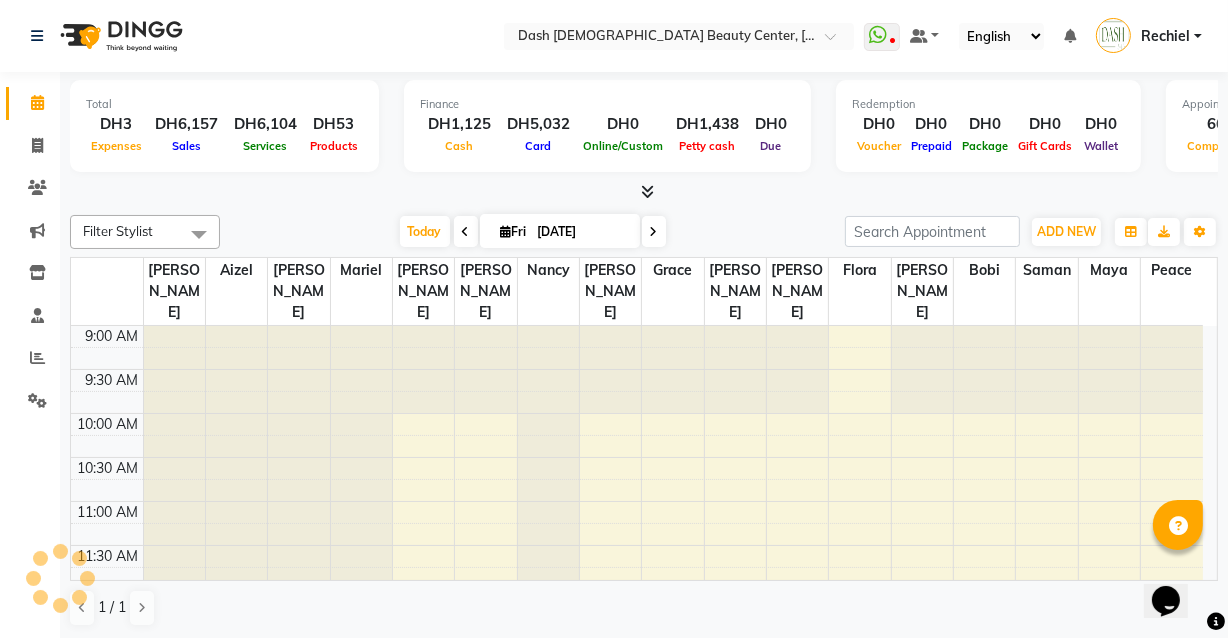 scroll, scrollTop: 0, scrollLeft: 0, axis: both 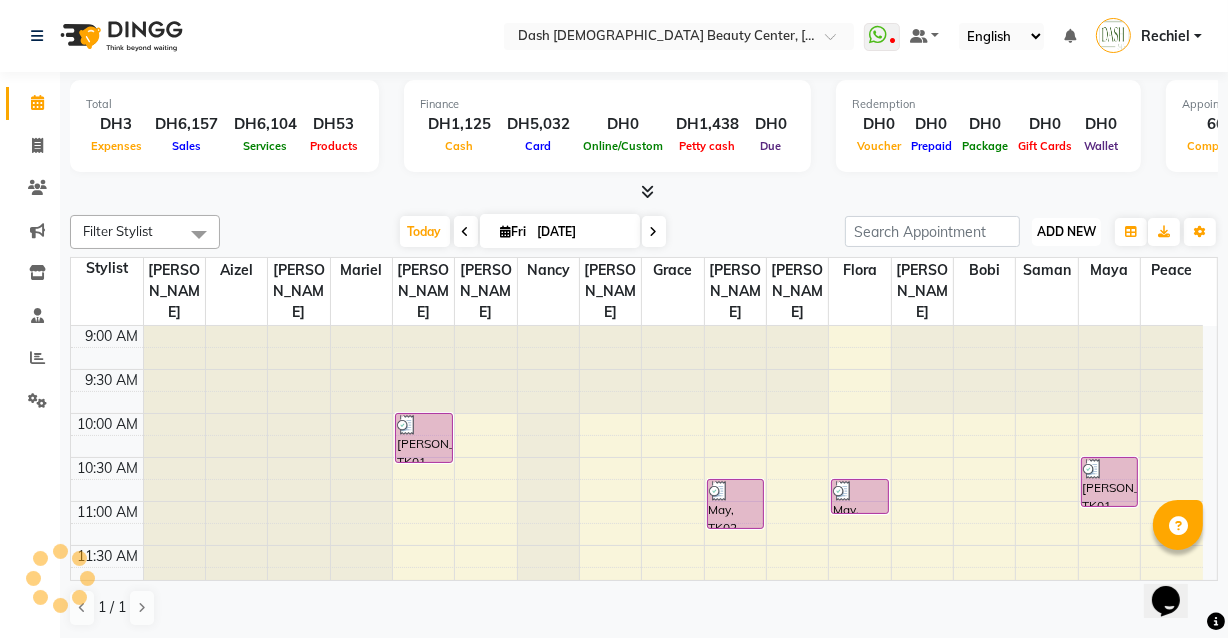 click on "ADD NEW" at bounding box center (1066, 231) 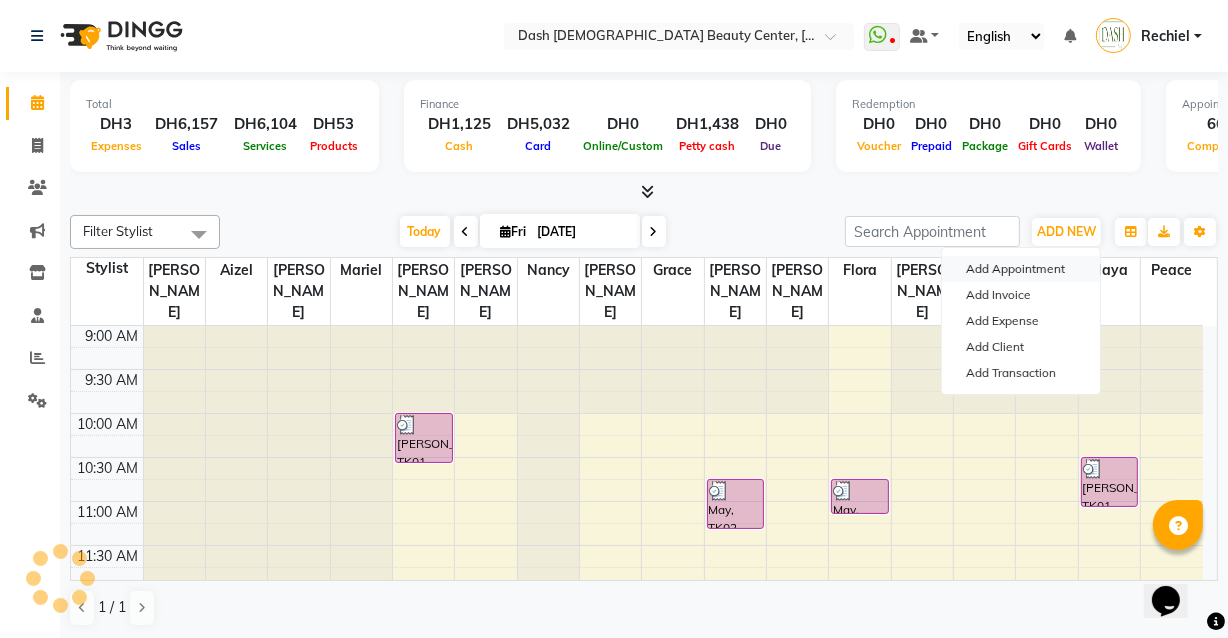 click on "Add Appointment" at bounding box center (1021, 269) 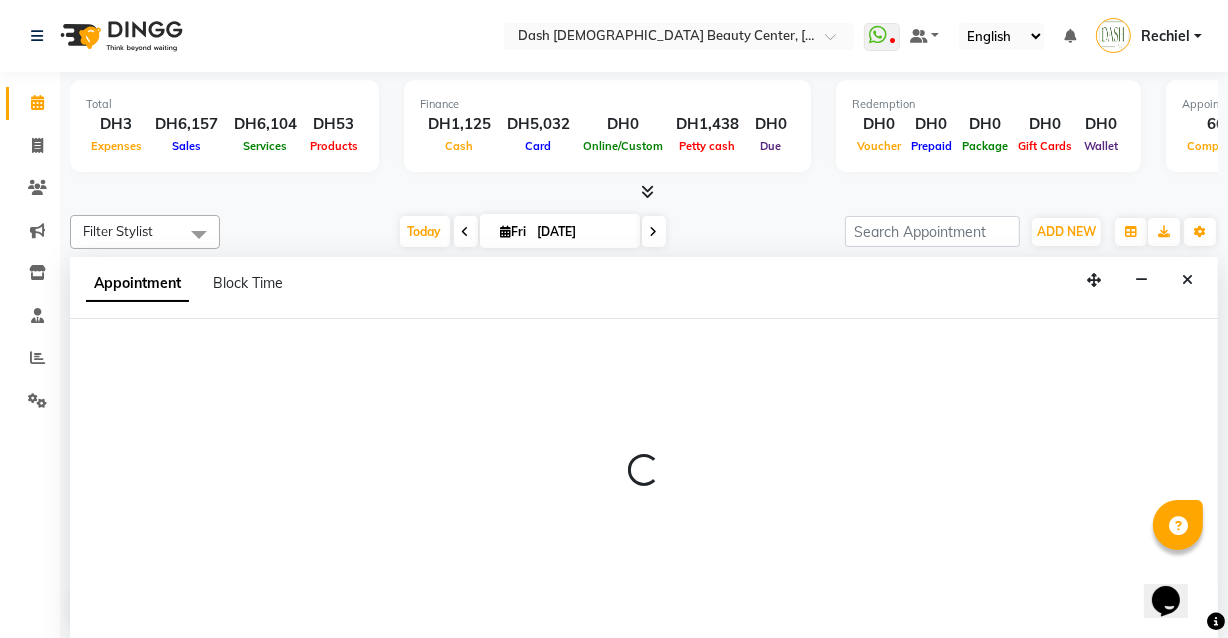 scroll, scrollTop: 0, scrollLeft: 0, axis: both 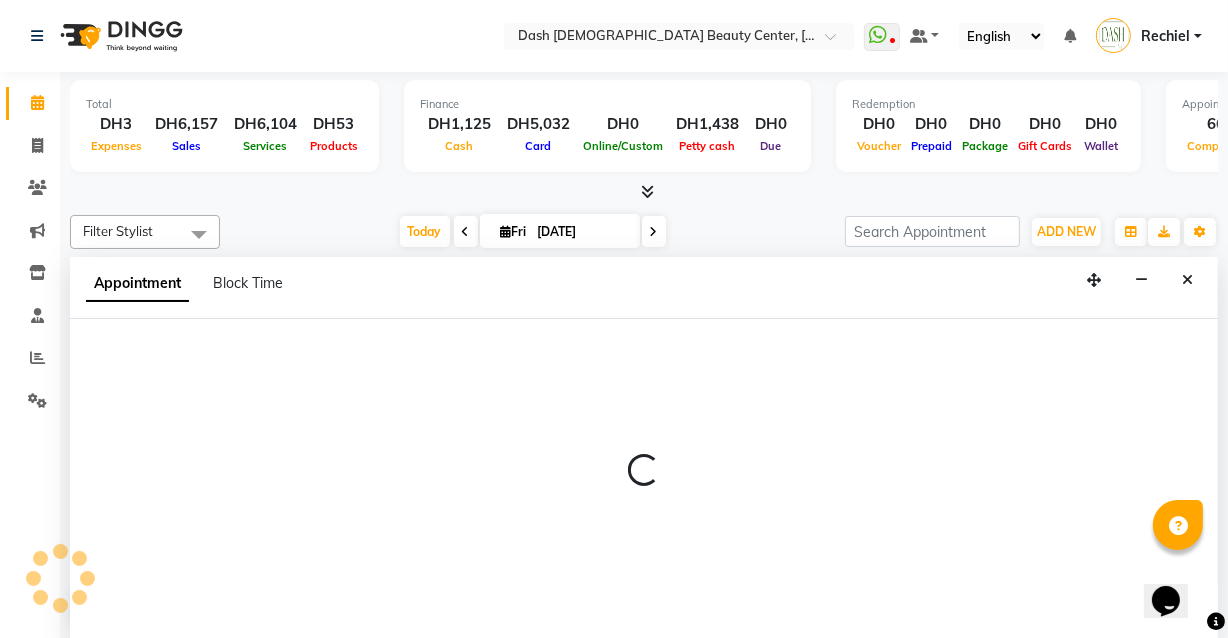 select on "600" 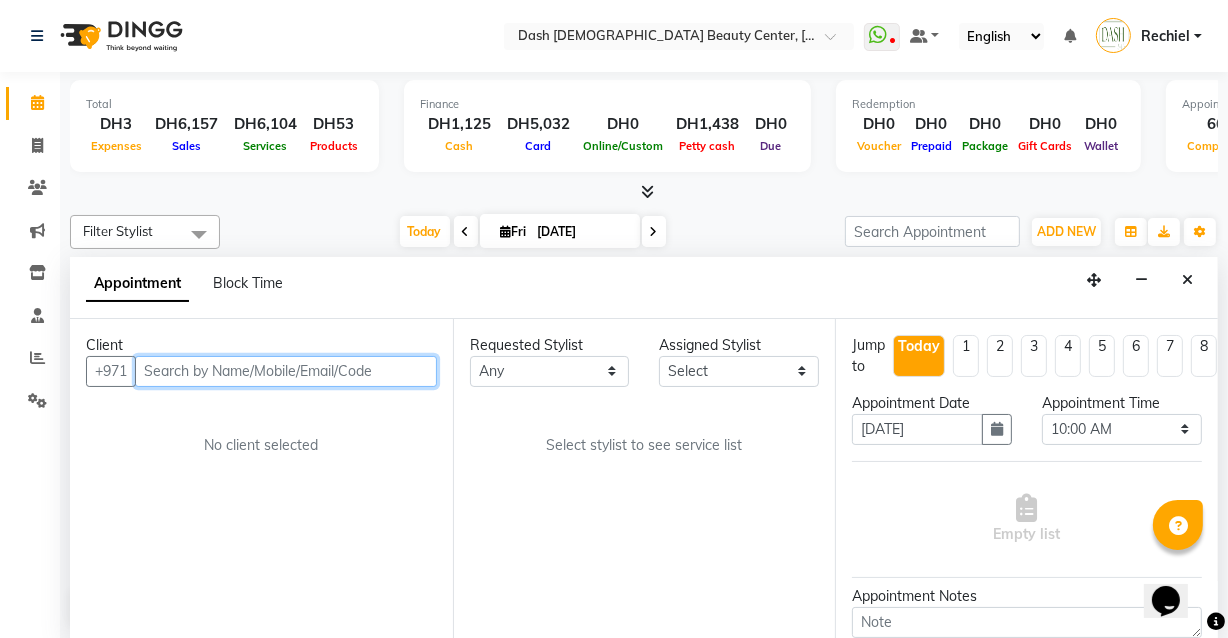 click at bounding box center (286, 371) 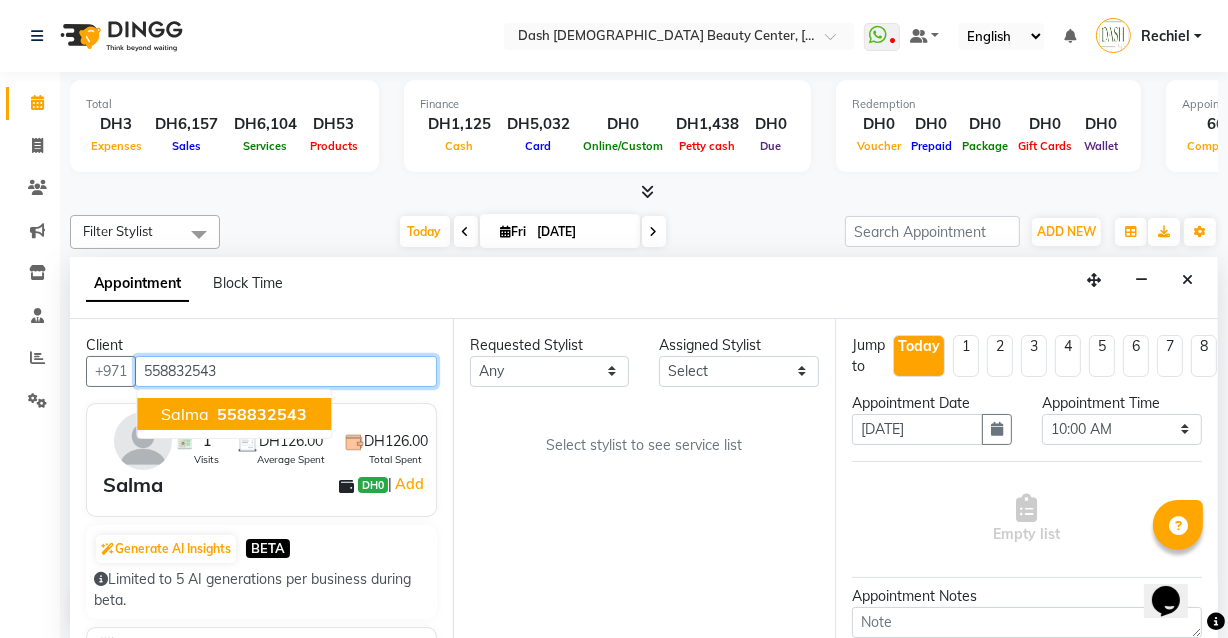 click on "Salma   558832543" at bounding box center (234, 414) 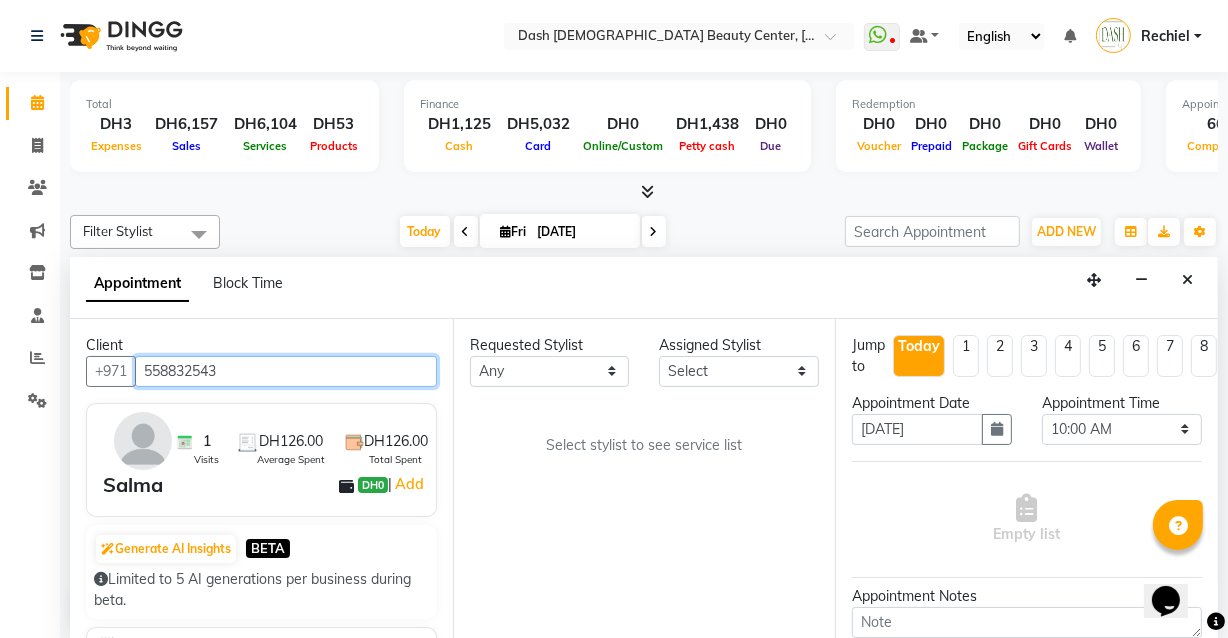 type on "558832543" 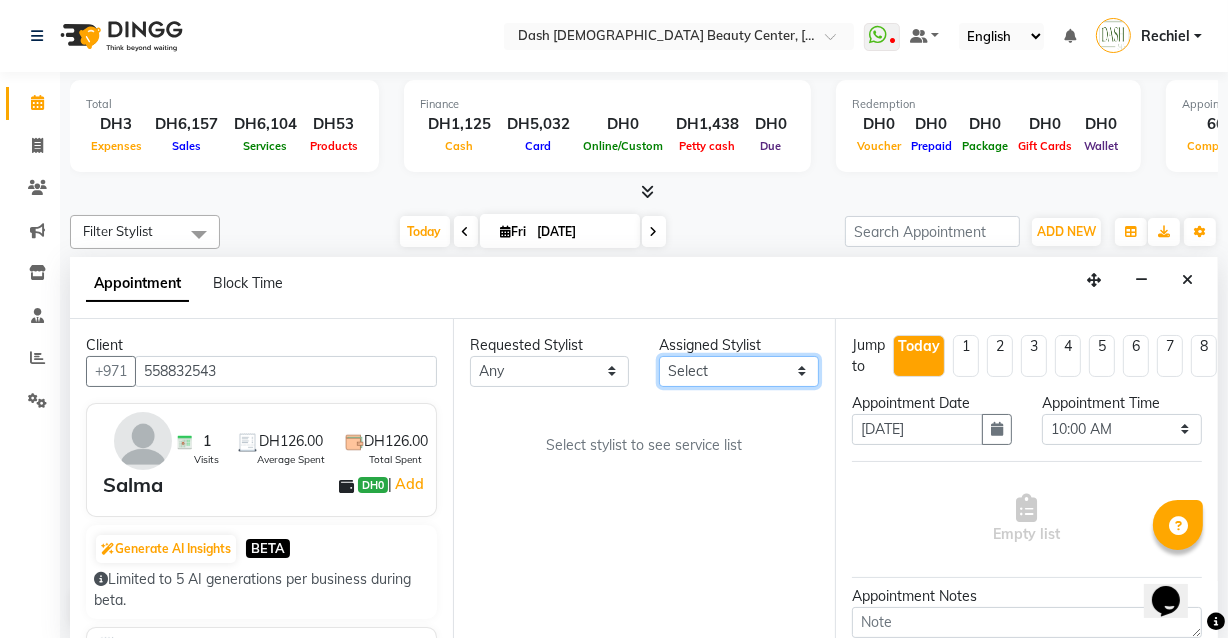 click on "Select [PERSON_NAME] [PERSON_NAME] [PERSON_NAME] [PERSON_NAME] [PERSON_NAME] [PERSON_NAME] [PERSON_NAME] [PERSON_NAME] [PERSON_NAME] Peace [PERSON_NAME] [PERSON_NAME]" at bounding box center [739, 371] 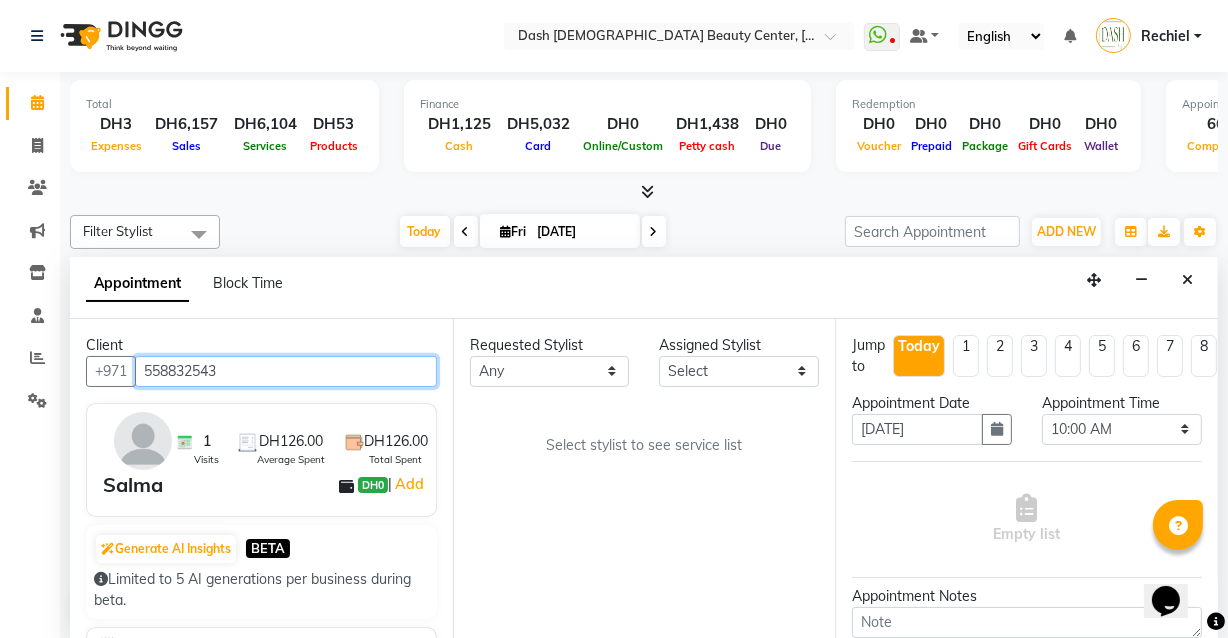 click on "558832543" at bounding box center (286, 371) 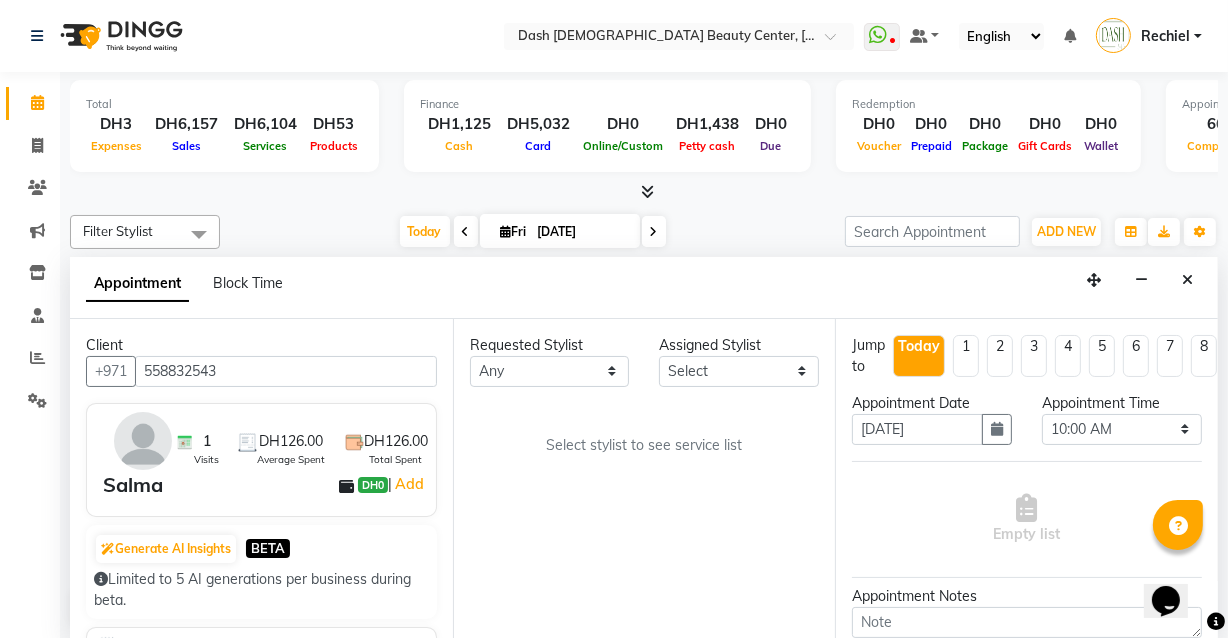 click on "Requested Stylist Any [PERSON_NAME] [PERSON_NAME] [PERSON_NAME] [PERSON_NAME] [PERSON_NAME] [PERSON_NAME] [PERSON_NAME] [PERSON_NAME] [PERSON_NAME] Peace [PERSON_NAME] [PERSON_NAME] Assigned Stylist Select [PERSON_NAME] [PERSON_NAME] [PERSON_NAME] [PERSON_NAME] [PERSON_NAME] [PERSON_NAME] [PERSON_NAME] [PERSON_NAME] [PERSON_NAME] Peace [PERSON_NAME] [PERSON_NAME] Select stylist to see service list" at bounding box center (644, 479) 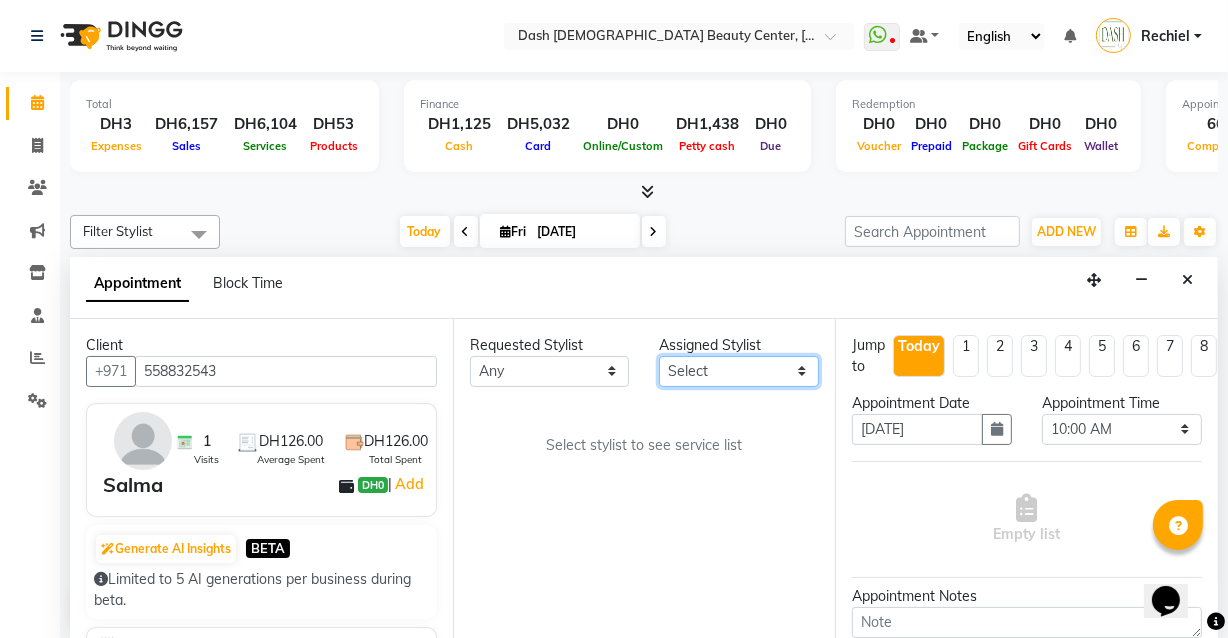 click on "Select [PERSON_NAME] [PERSON_NAME] [PERSON_NAME] [PERSON_NAME] [PERSON_NAME] [PERSON_NAME] [PERSON_NAME] [PERSON_NAME] [PERSON_NAME] Peace [PERSON_NAME] [PERSON_NAME]" at bounding box center [739, 371] 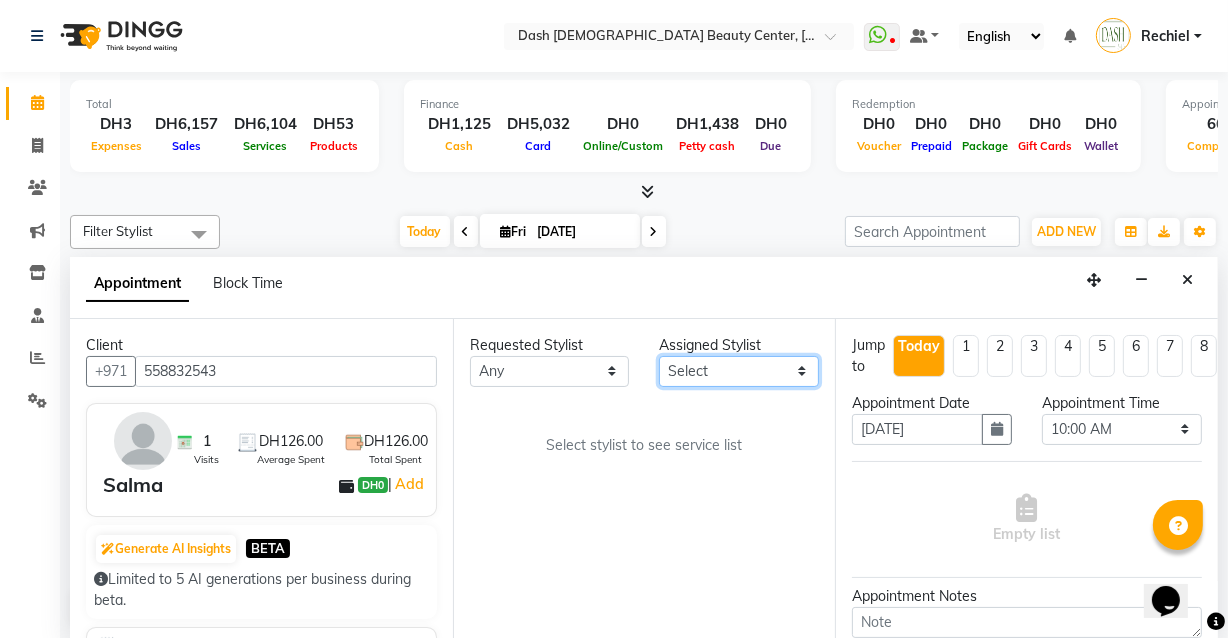 click on "Select [PERSON_NAME] [PERSON_NAME] [PERSON_NAME] [PERSON_NAME] [PERSON_NAME] [PERSON_NAME] [PERSON_NAME] [PERSON_NAME] [PERSON_NAME] Peace [PERSON_NAME] [PERSON_NAME]" at bounding box center (739, 371) 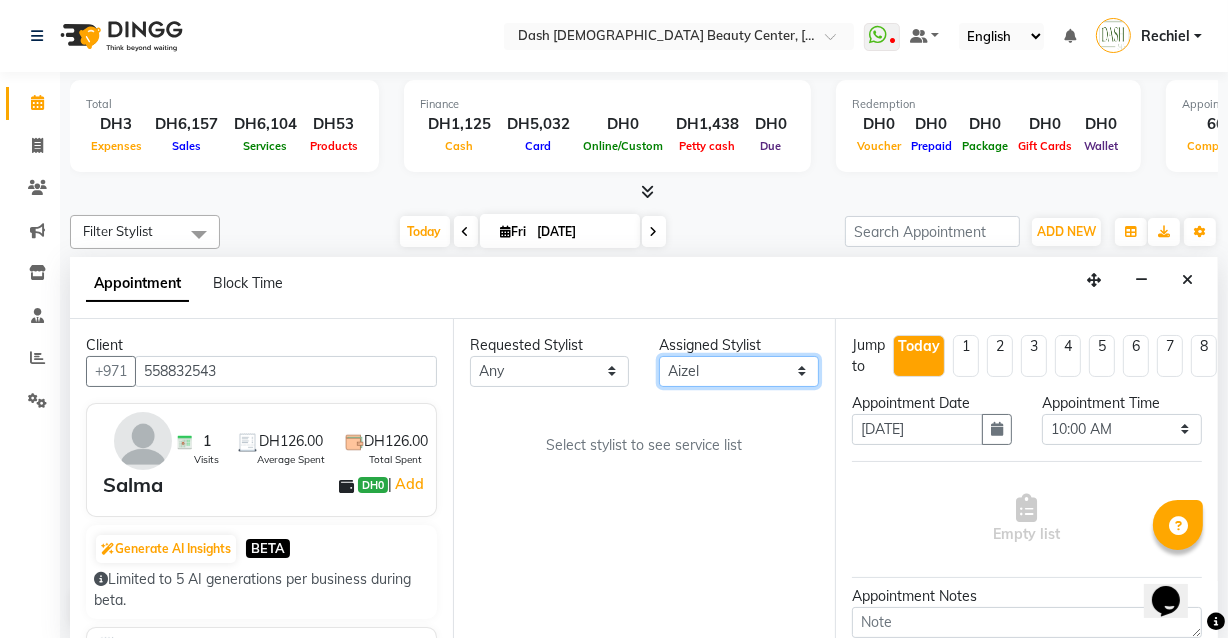 click on "Select [PERSON_NAME] [PERSON_NAME] [PERSON_NAME] [PERSON_NAME] [PERSON_NAME] [PERSON_NAME] [PERSON_NAME] [PERSON_NAME] [PERSON_NAME] Peace [PERSON_NAME] [PERSON_NAME]" at bounding box center (739, 371) 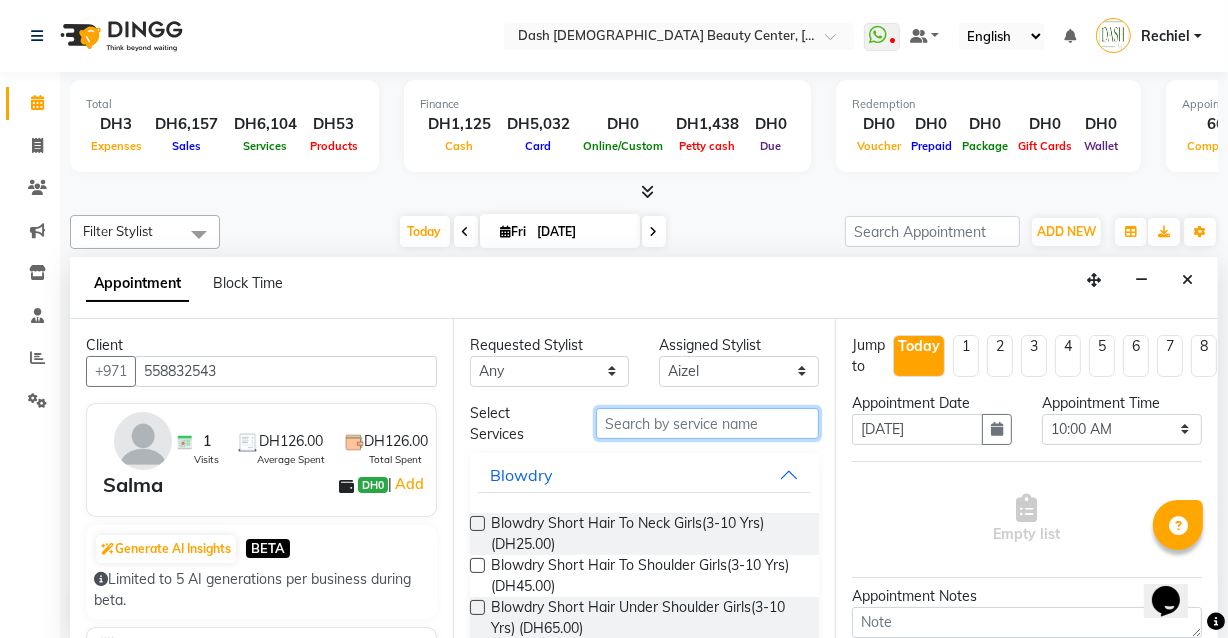 click at bounding box center [707, 423] 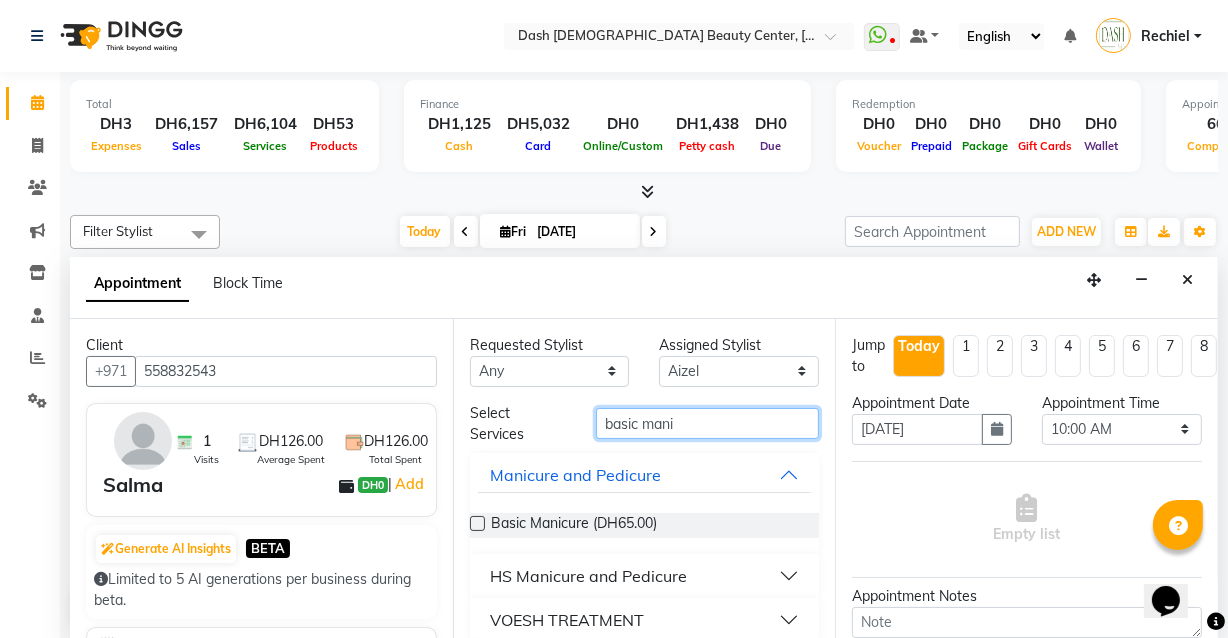 type on "basic mani" 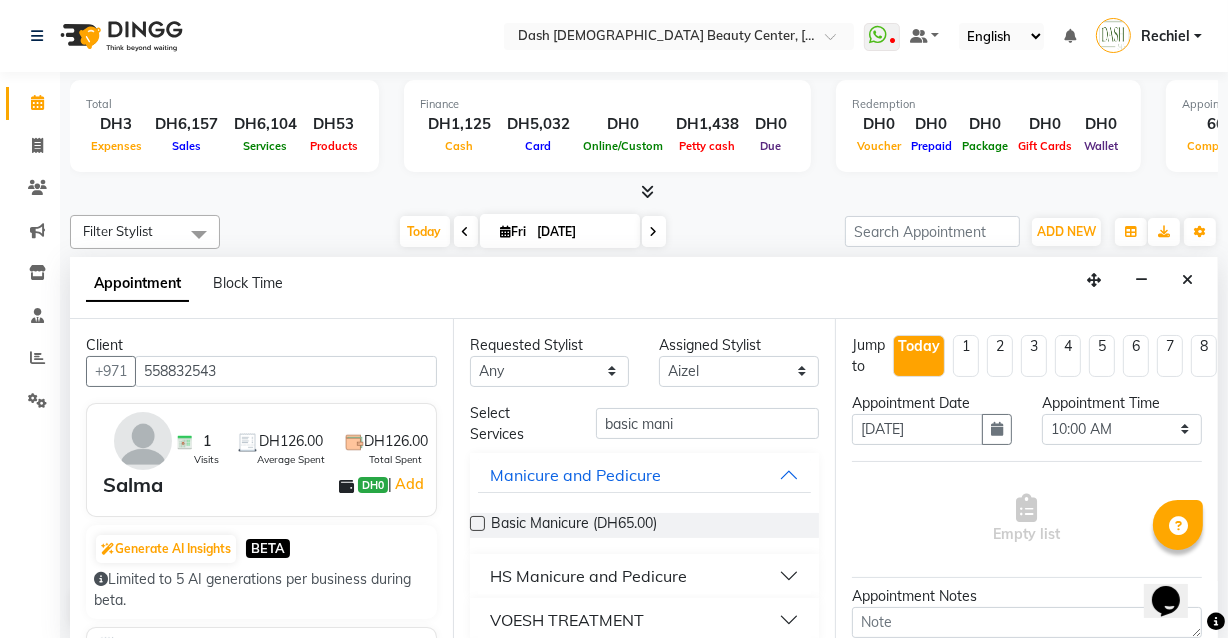 click at bounding box center [477, 523] 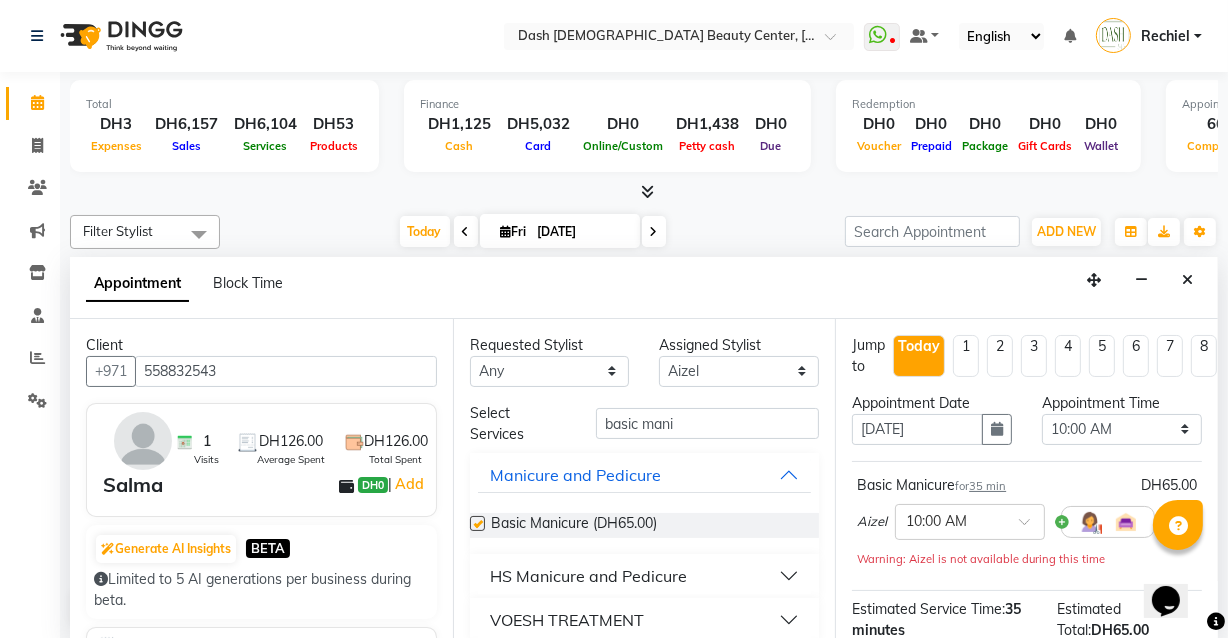 checkbox on "false" 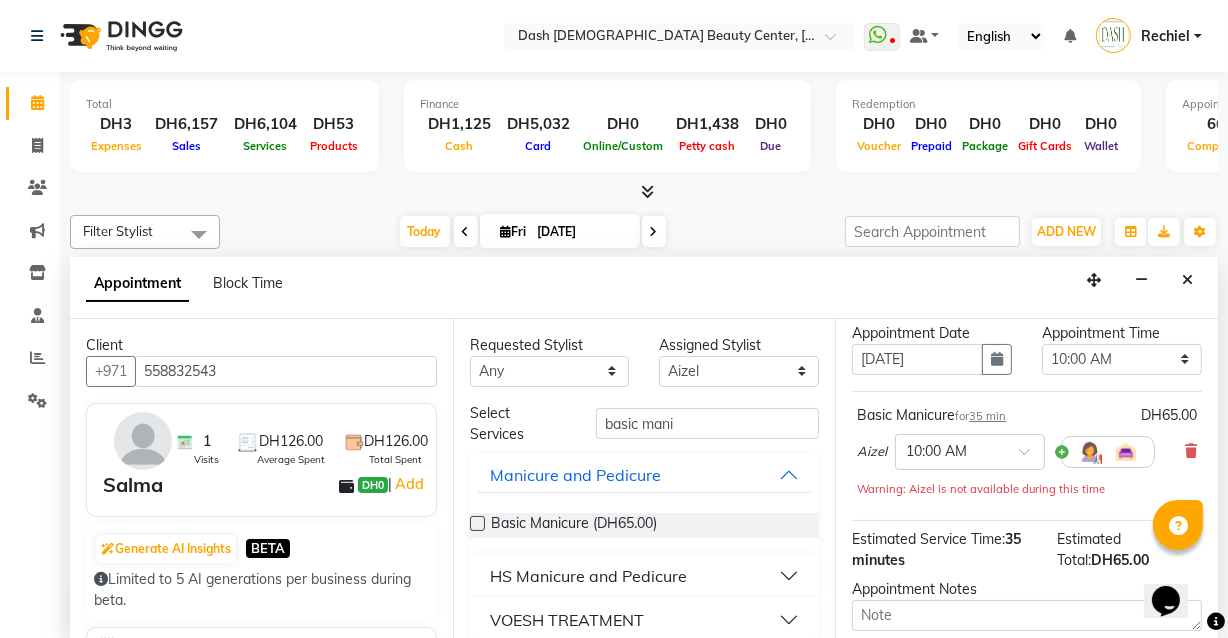 scroll, scrollTop: 75, scrollLeft: 0, axis: vertical 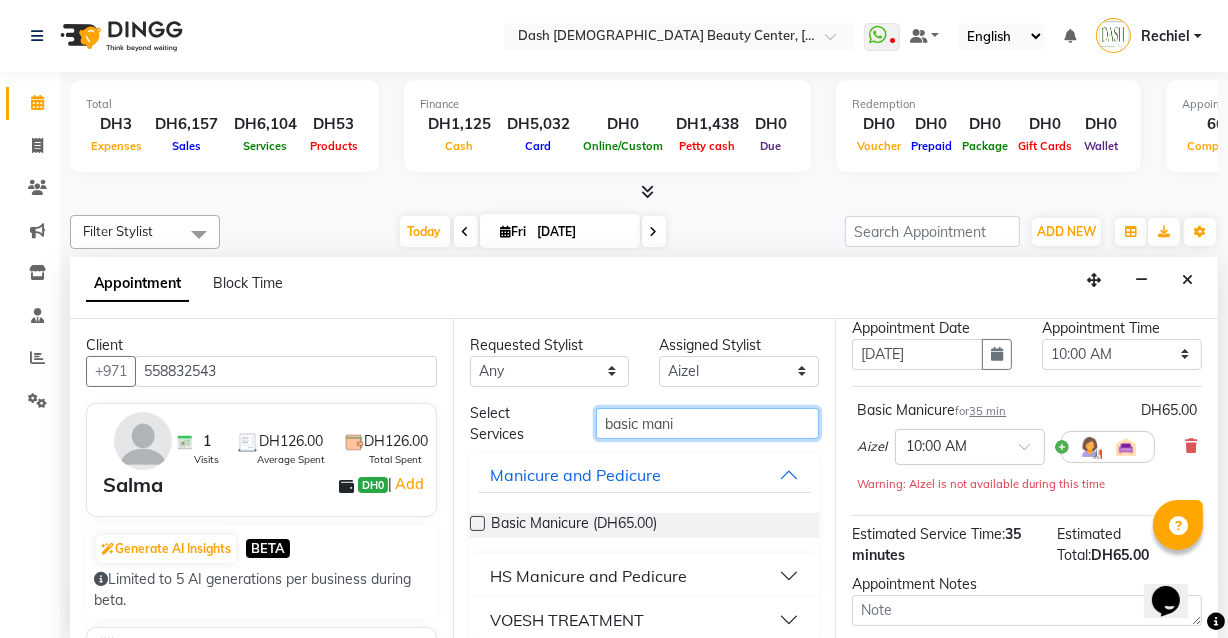 click on "basic mani" at bounding box center [707, 423] 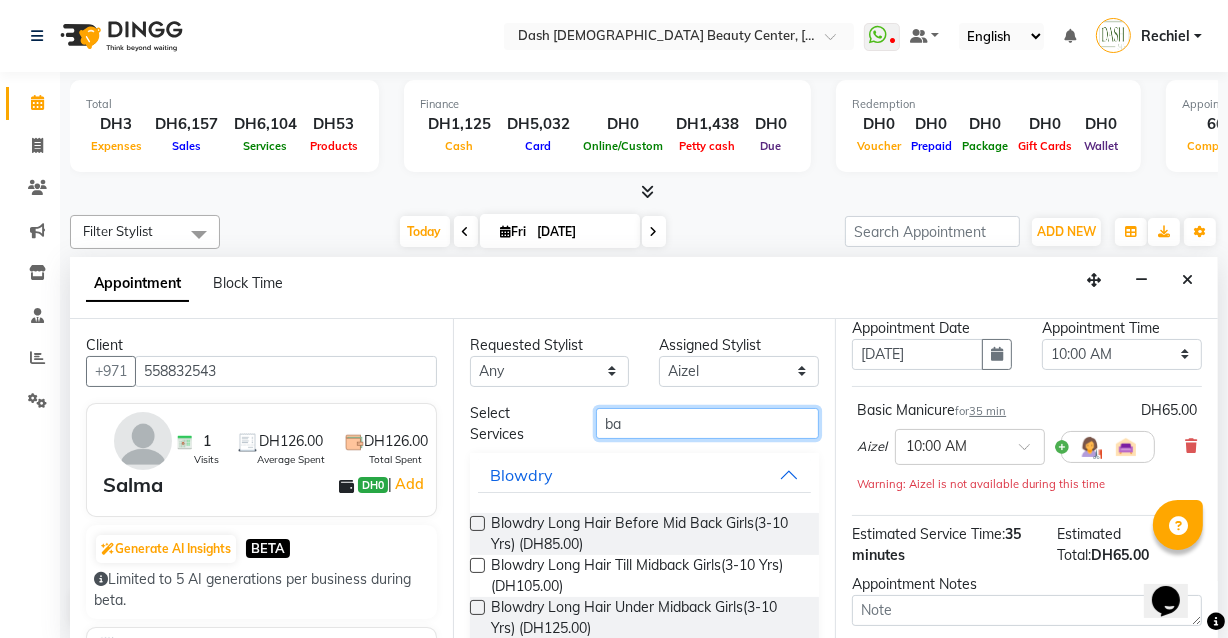 type on "b" 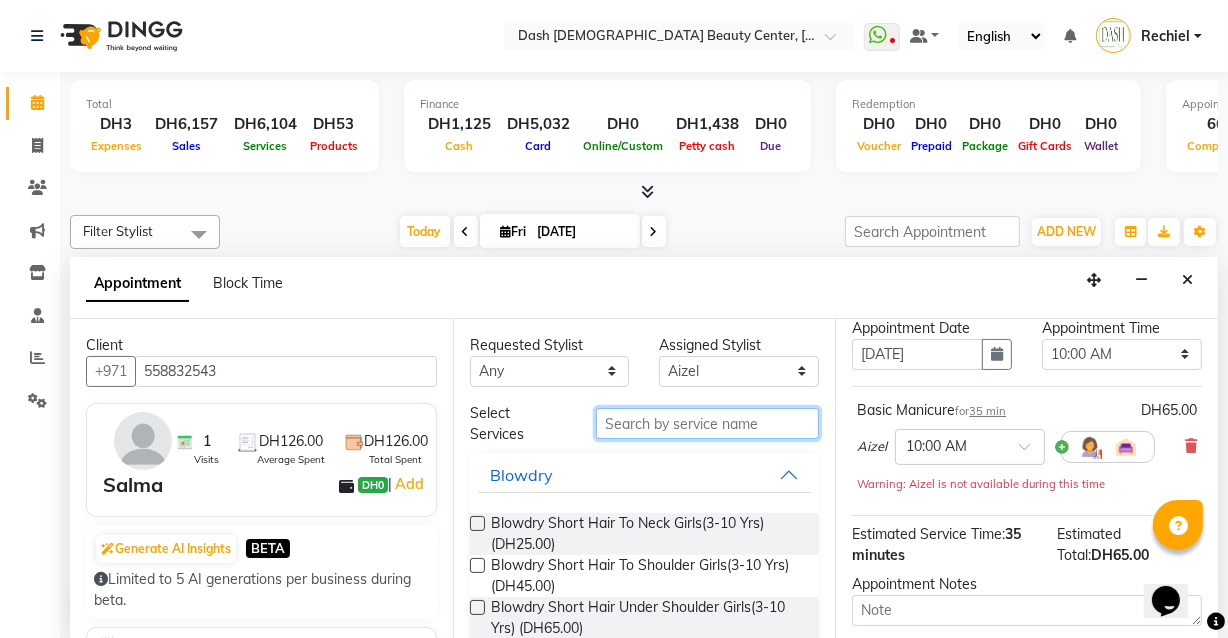 type 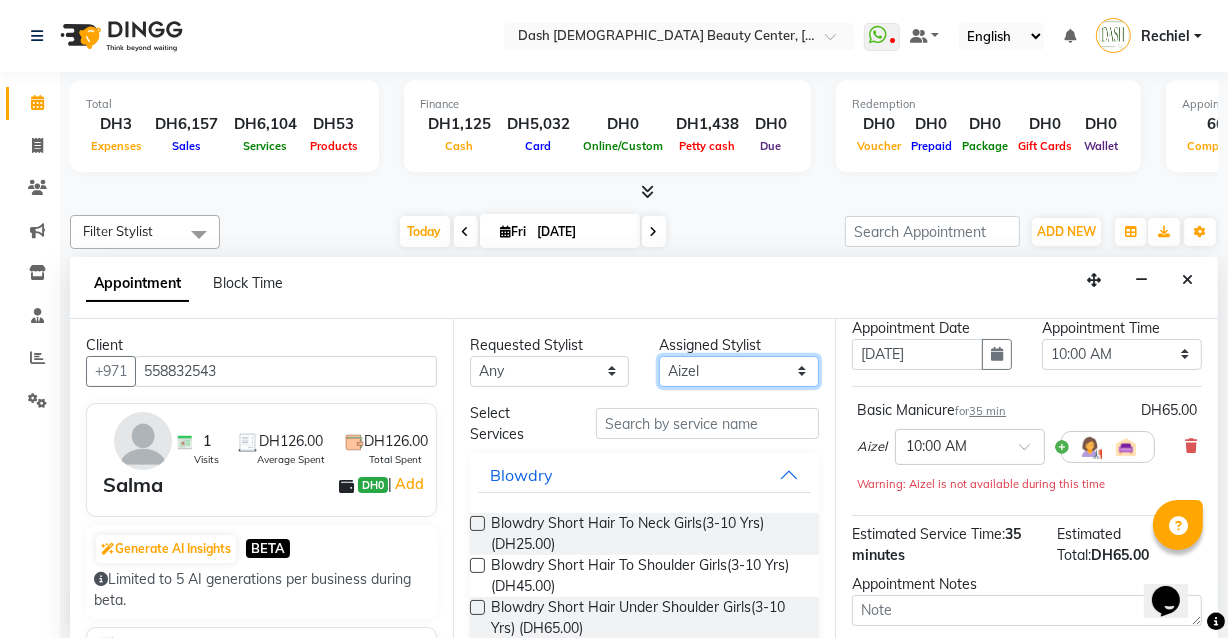 click on "Select [PERSON_NAME] [PERSON_NAME] [PERSON_NAME] [PERSON_NAME] [PERSON_NAME] [PERSON_NAME] [PERSON_NAME] [PERSON_NAME] [PERSON_NAME] Peace [PERSON_NAME] [PERSON_NAME]" at bounding box center (739, 371) 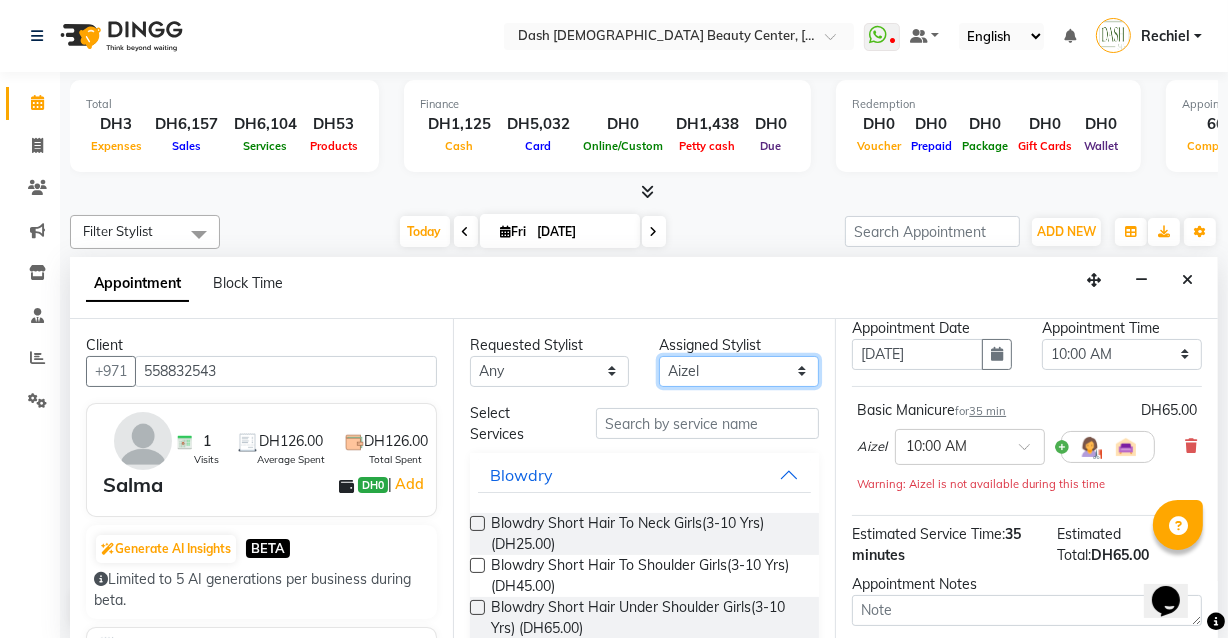 select on "81105" 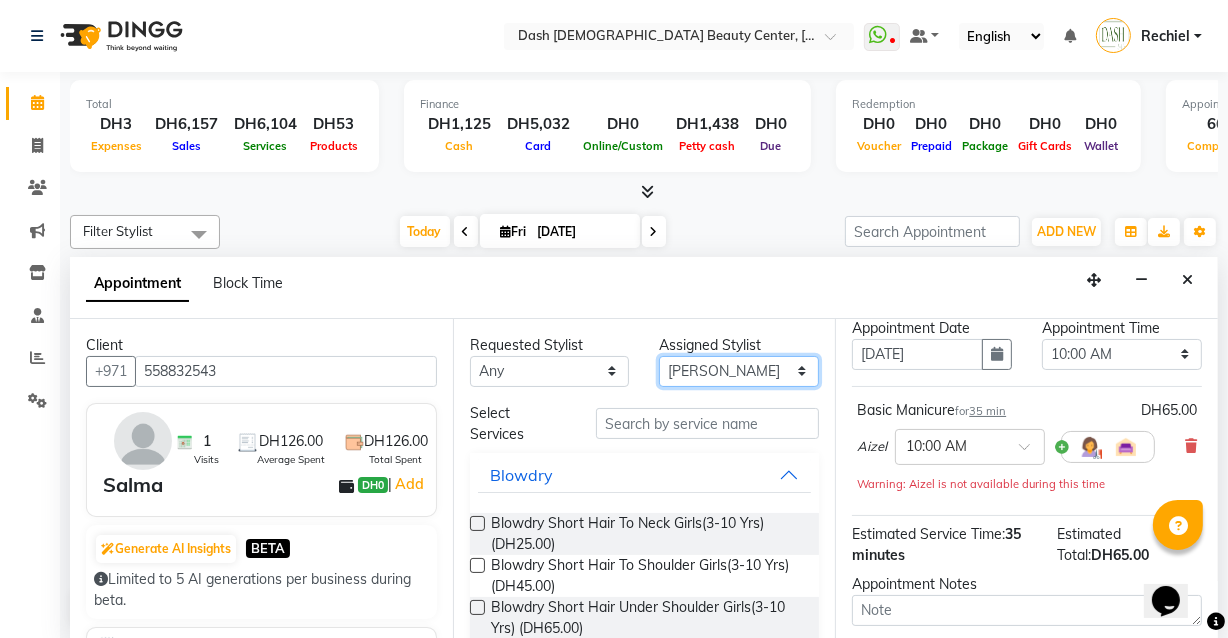 click on "Select [PERSON_NAME] [PERSON_NAME] [PERSON_NAME] [PERSON_NAME] [PERSON_NAME] [PERSON_NAME] [PERSON_NAME] [PERSON_NAME] [PERSON_NAME] Peace [PERSON_NAME] [PERSON_NAME]" at bounding box center [739, 371] 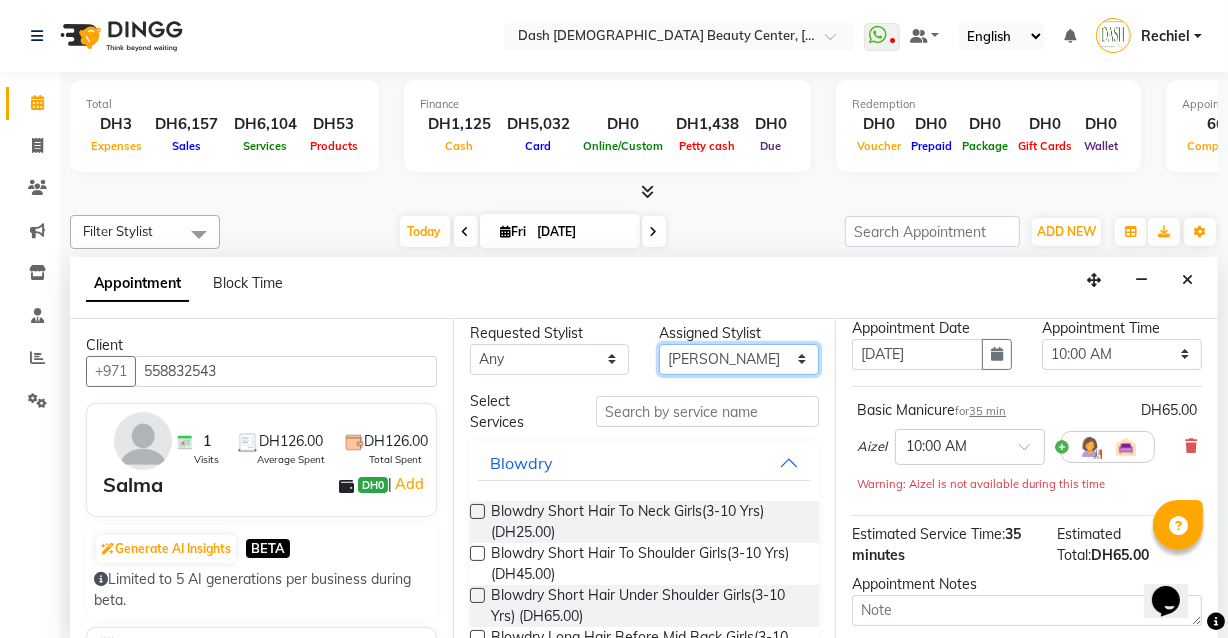 scroll, scrollTop: 0, scrollLeft: 0, axis: both 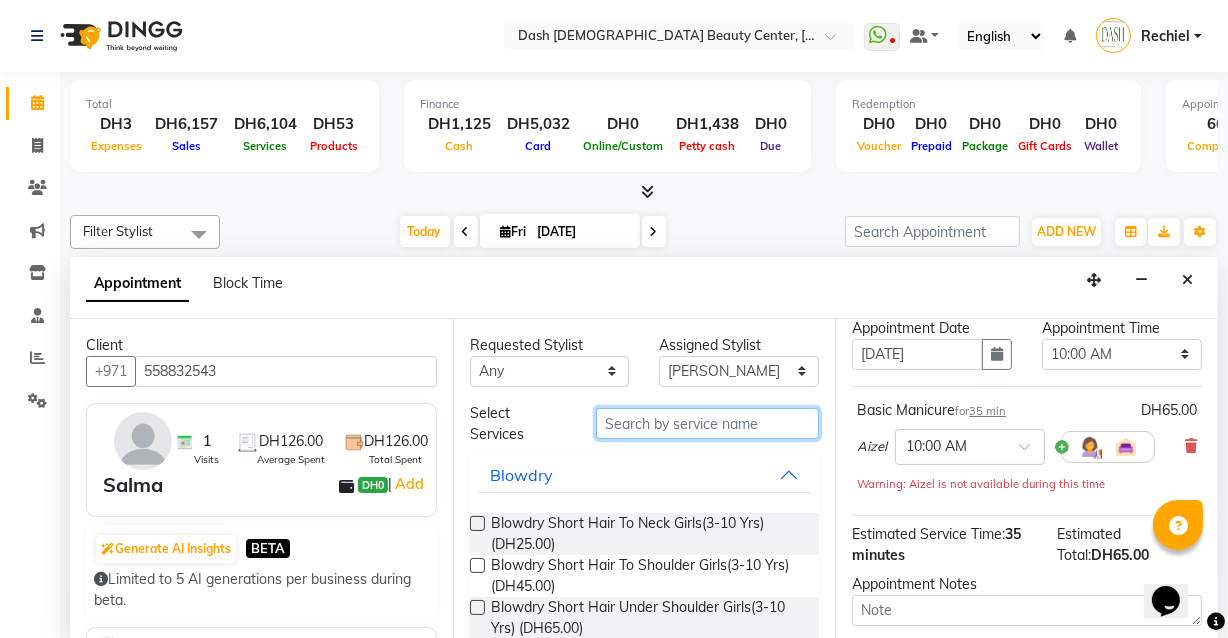 click at bounding box center (707, 423) 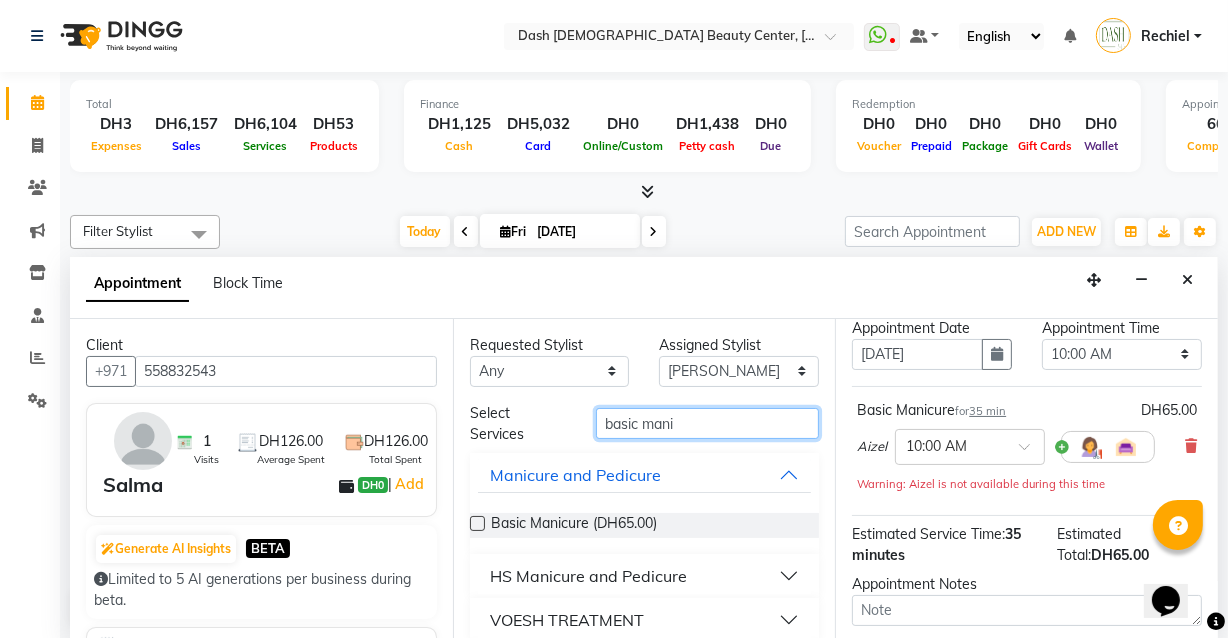 type on "basic mani" 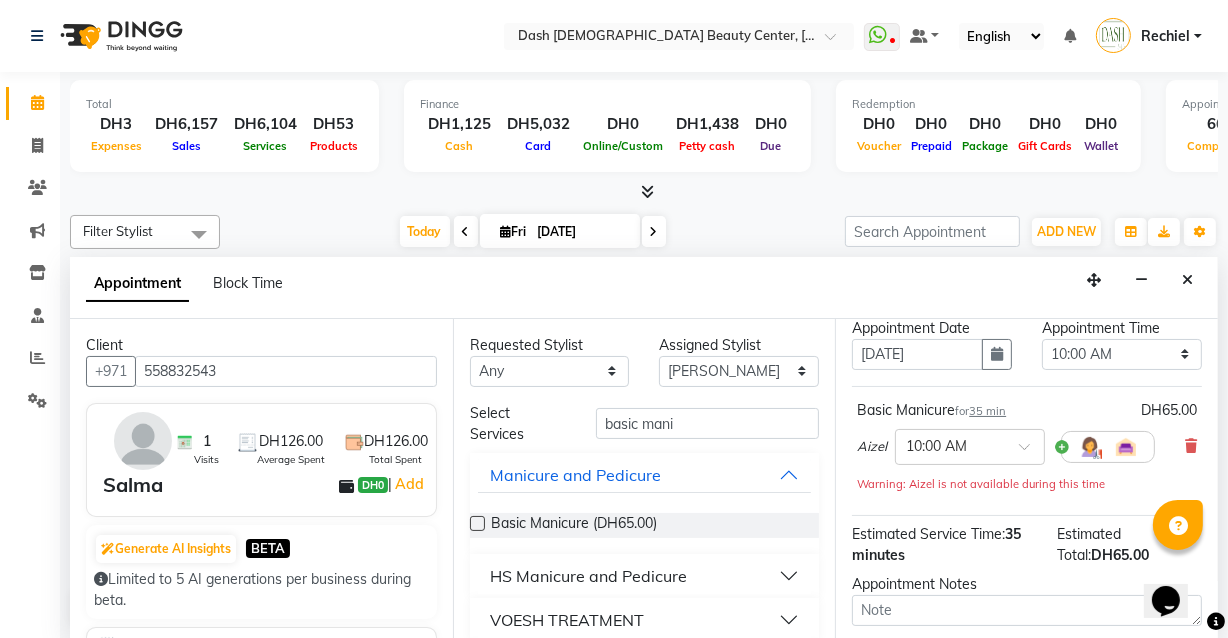 click at bounding box center (477, 523) 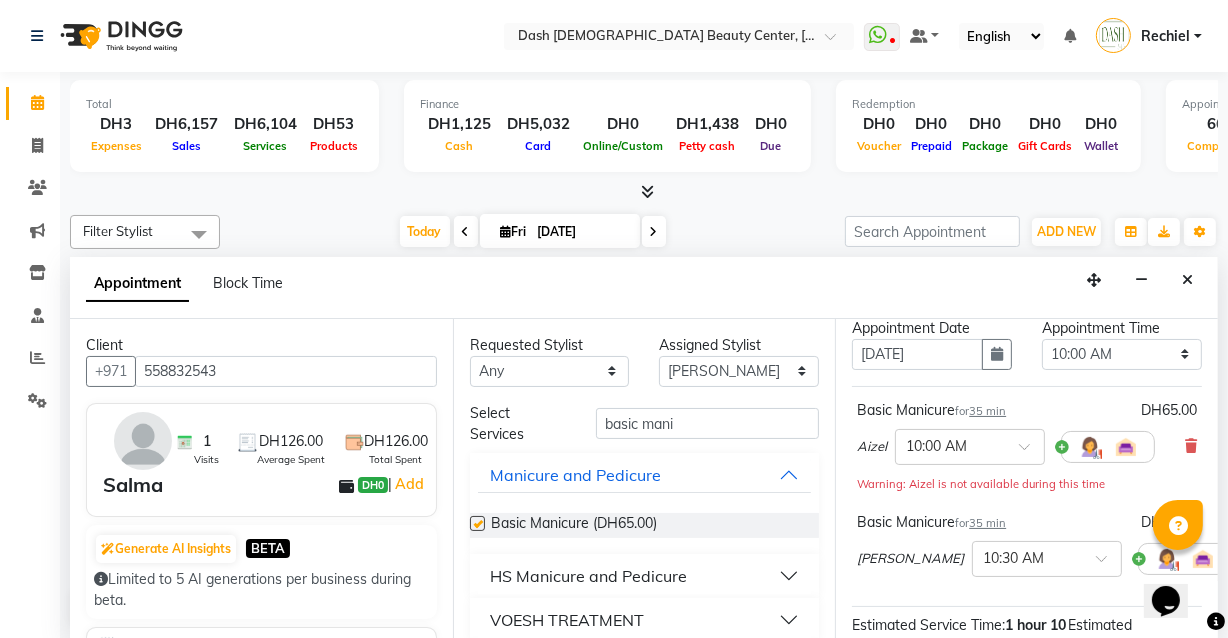 checkbox on "false" 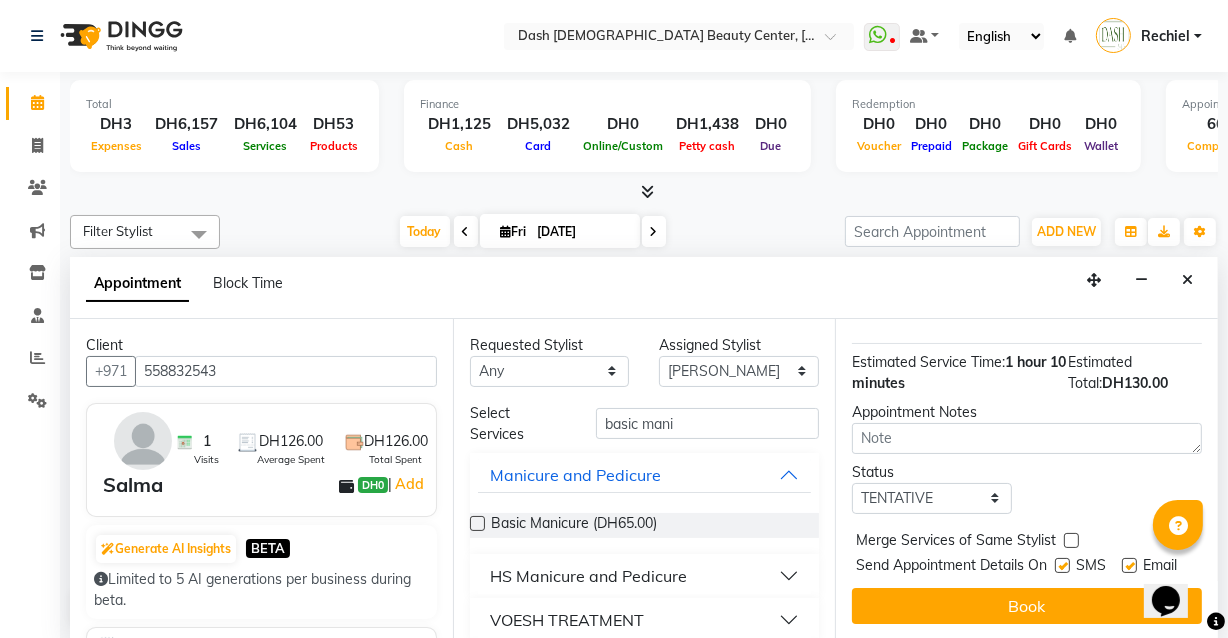 scroll, scrollTop: 370, scrollLeft: 0, axis: vertical 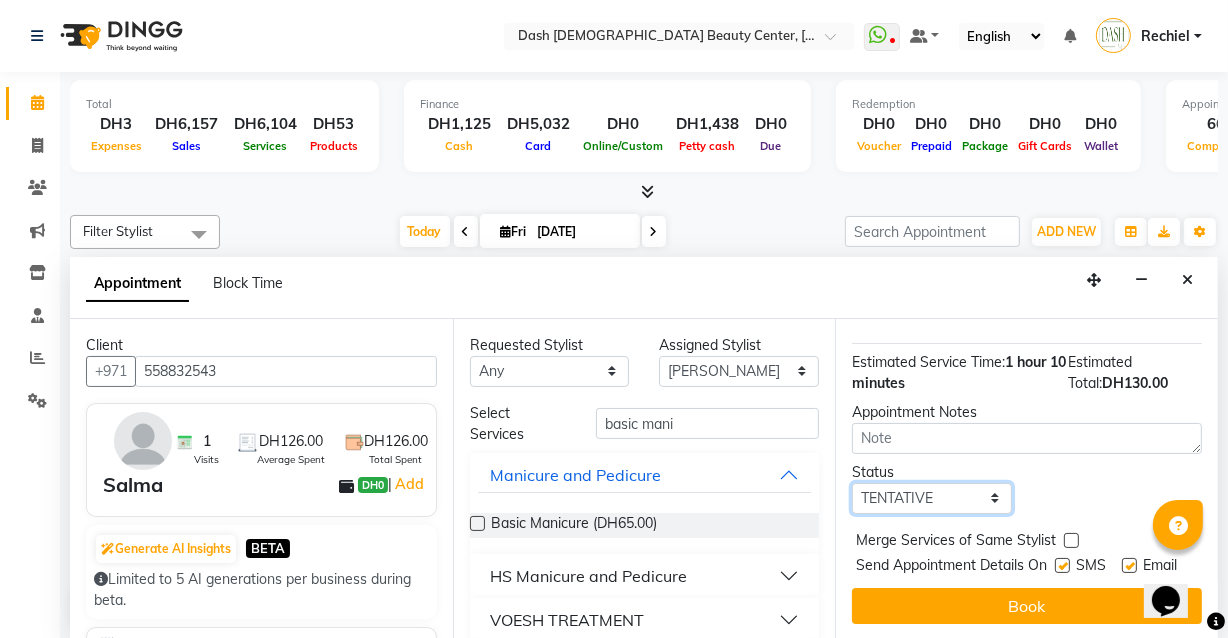 click on "Select TENTATIVE CONFIRM CHECK-IN UPCOMING" at bounding box center [932, 498] 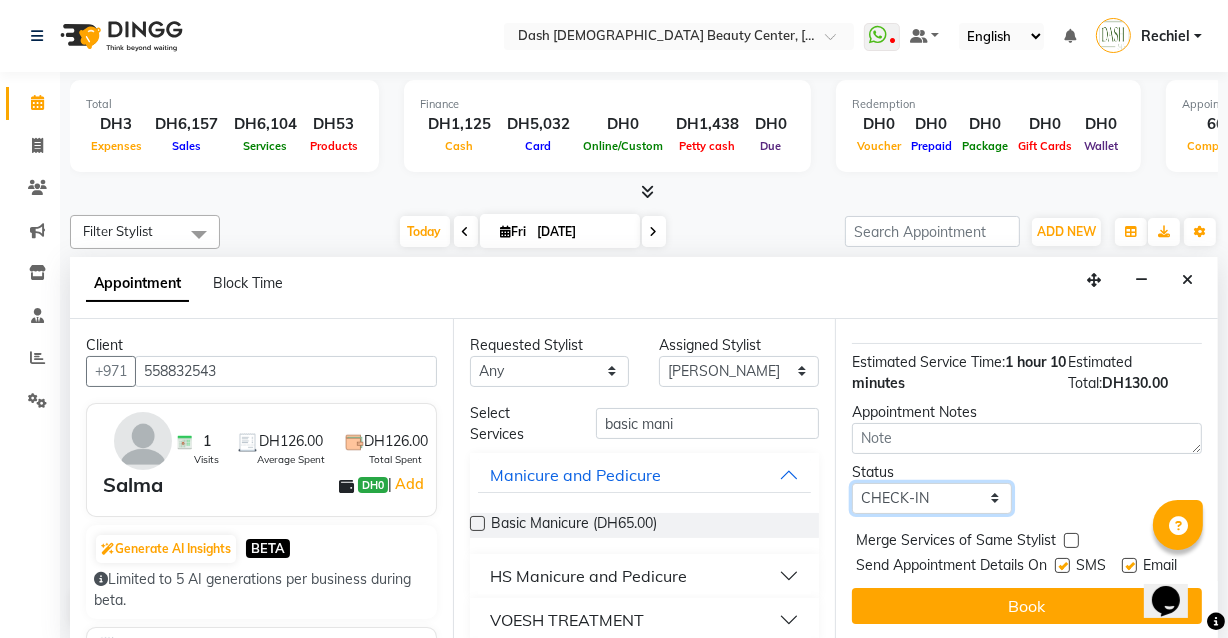 click on "Select TENTATIVE CONFIRM CHECK-IN UPCOMING" at bounding box center (932, 498) 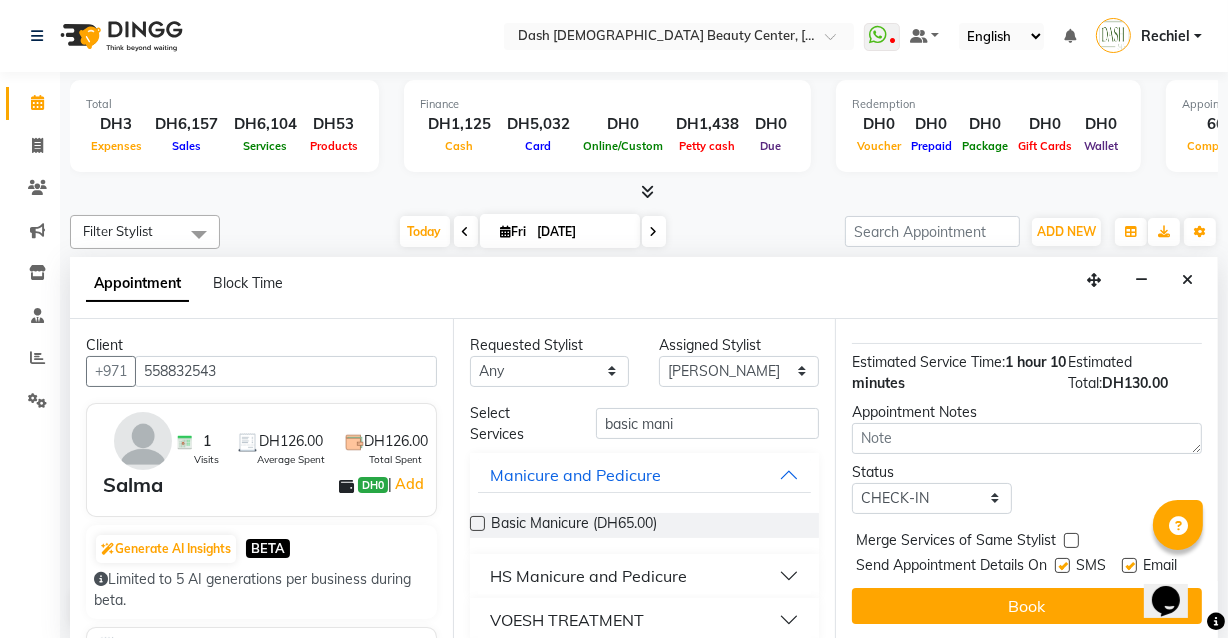 click at bounding box center [1071, 540] 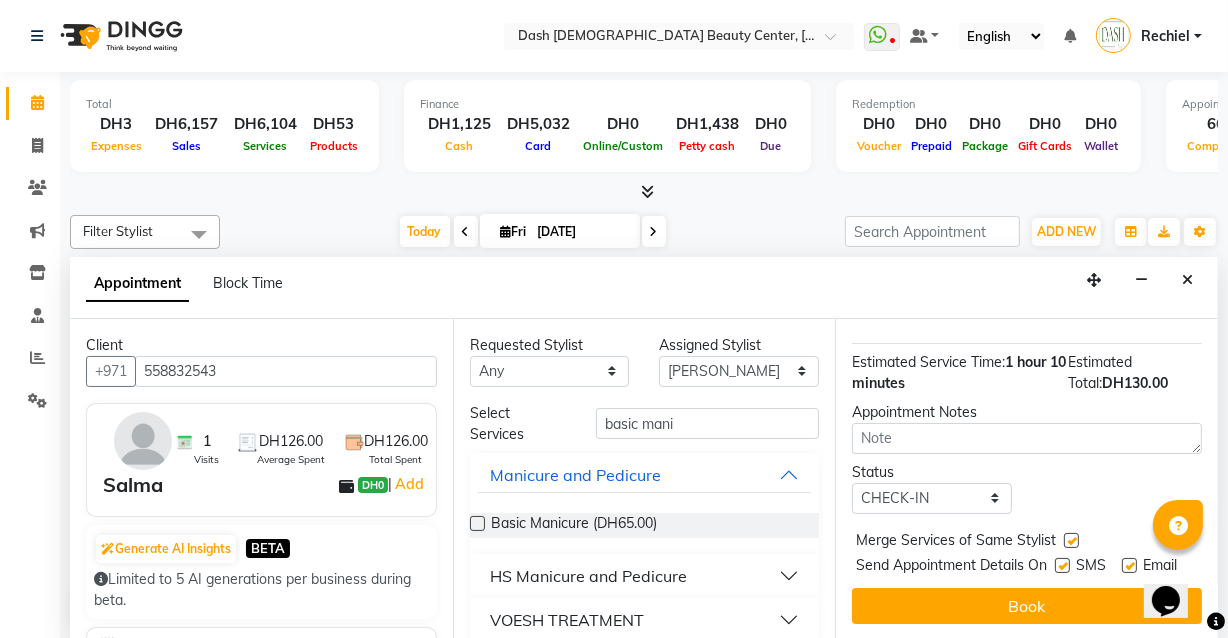 click at bounding box center [1062, 565] 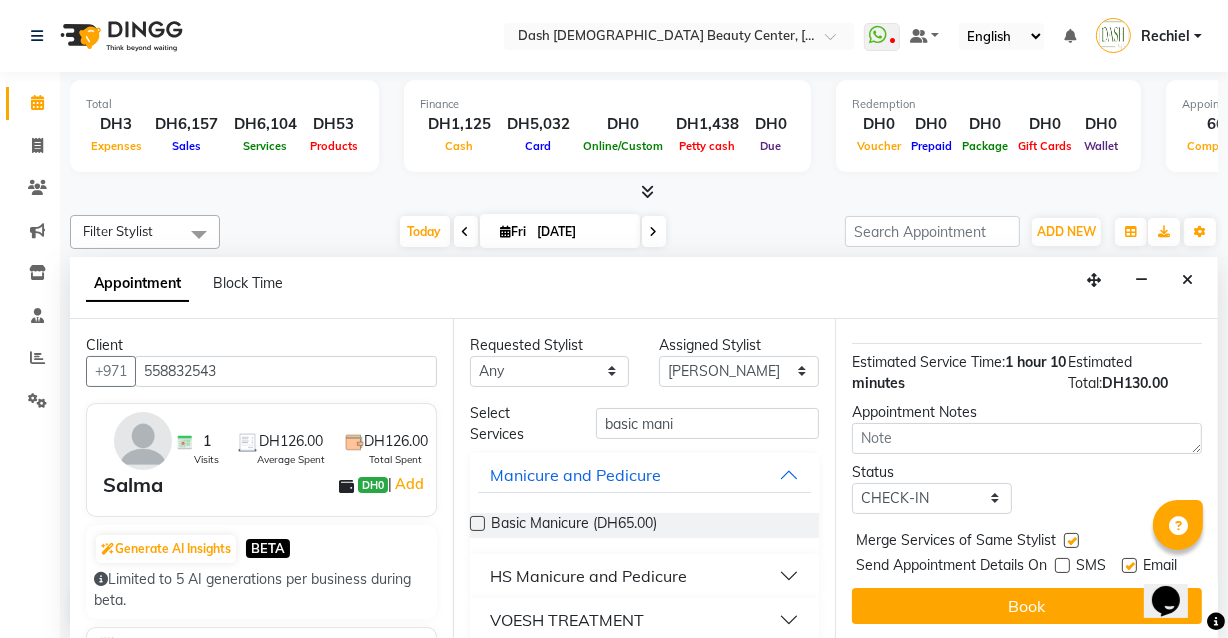 click at bounding box center [1129, 565] 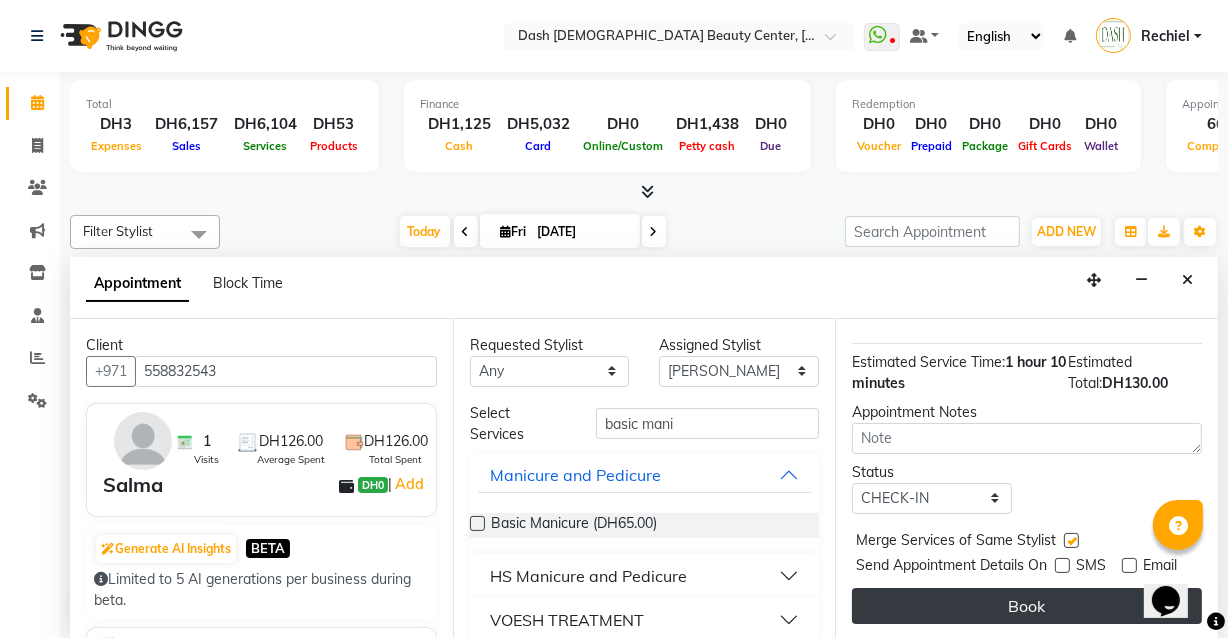 click on "Book" at bounding box center (1027, 606) 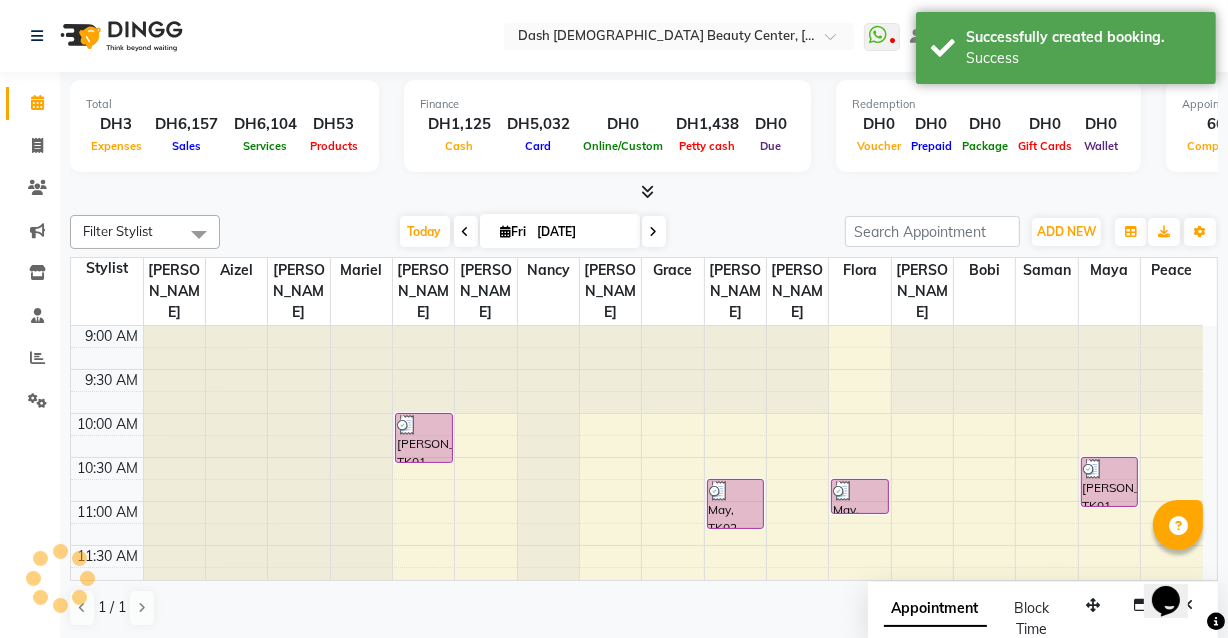 scroll, scrollTop: 0, scrollLeft: 0, axis: both 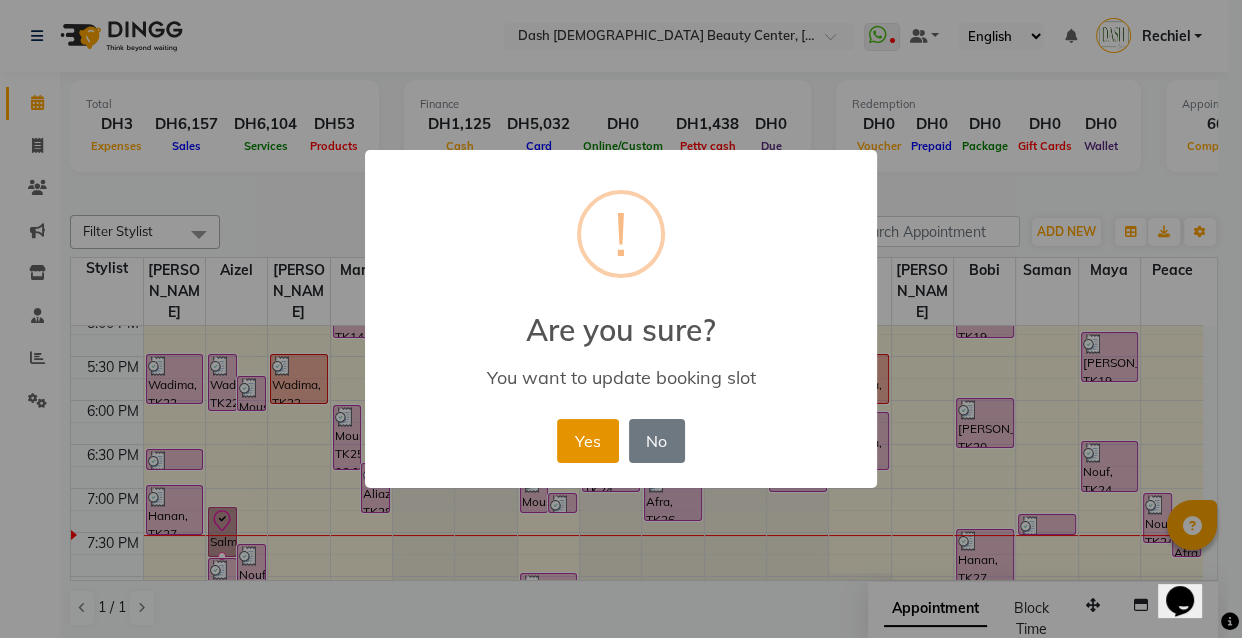click on "Yes" at bounding box center [587, 441] 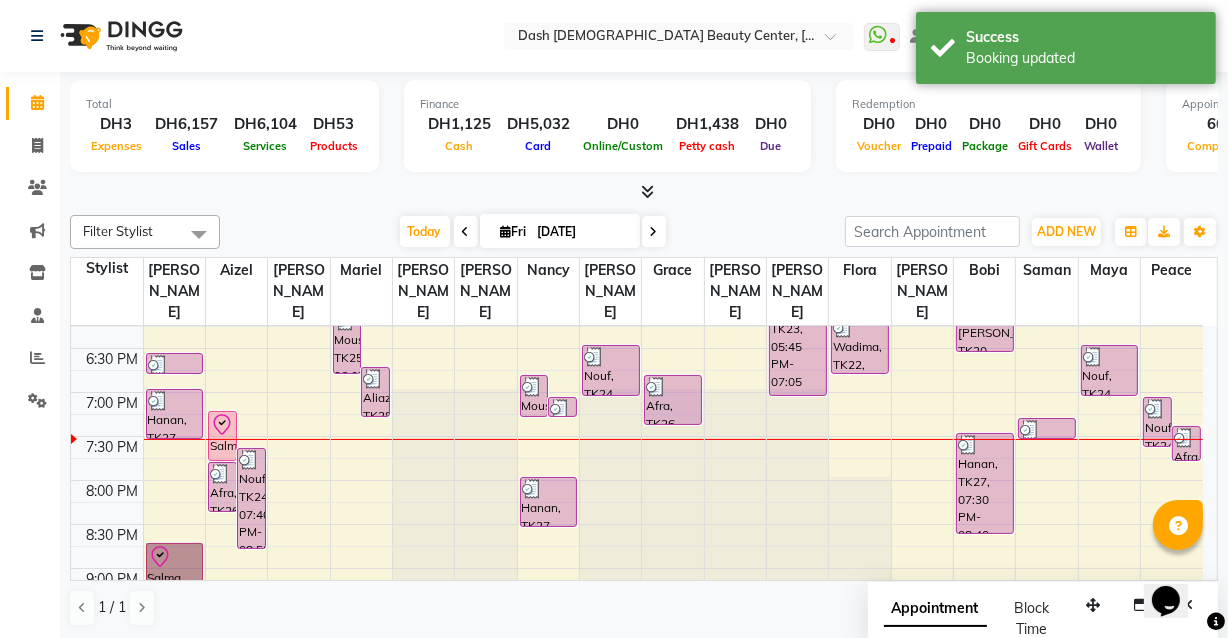 scroll, scrollTop: 820, scrollLeft: 0, axis: vertical 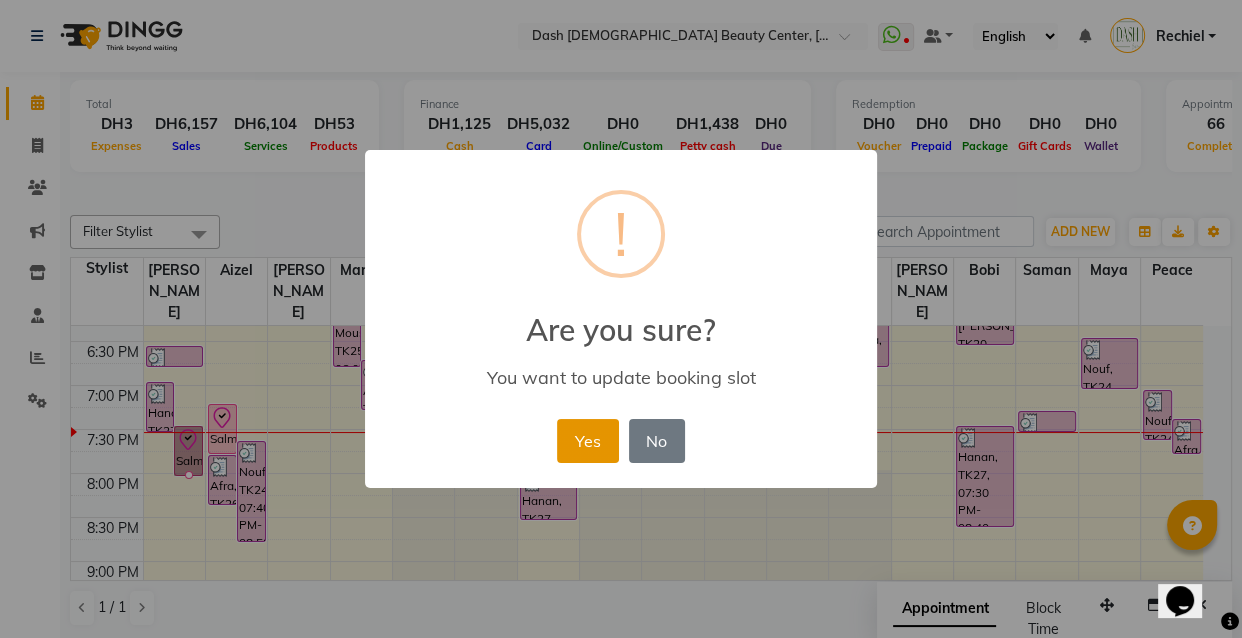 click on "Yes" at bounding box center (587, 441) 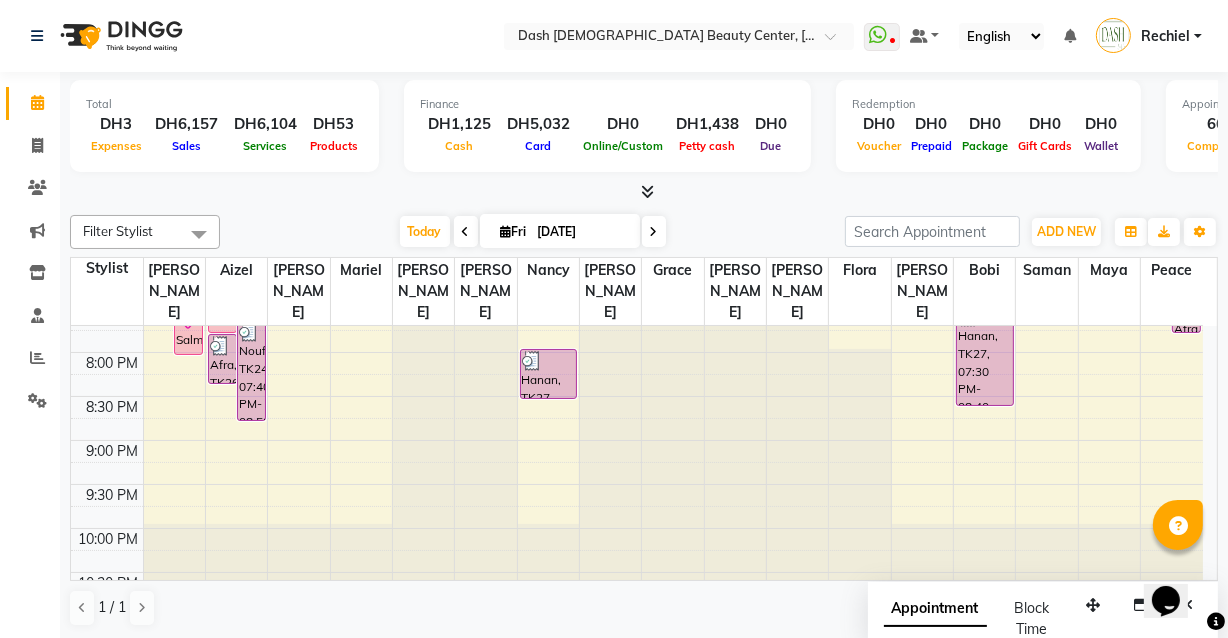 scroll, scrollTop: 950, scrollLeft: 0, axis: vertical 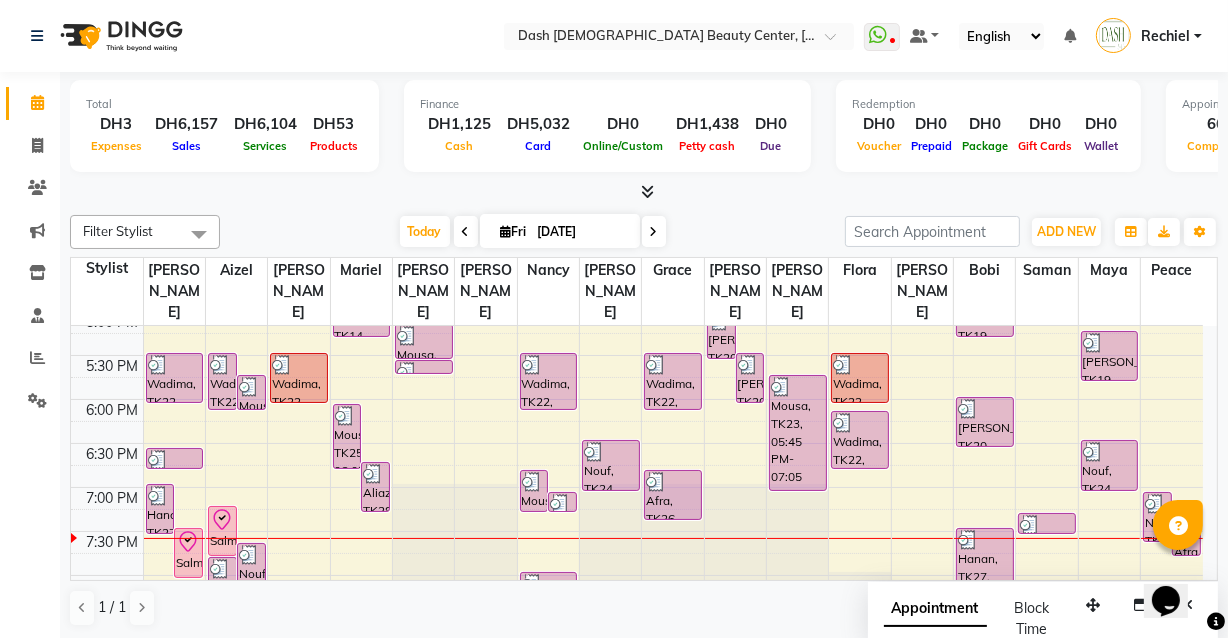 click on "Aliaza, TK28, 06:45 PM-07:20 PM, Basic Manicure (DH65)" at bounding box center [375, 487] 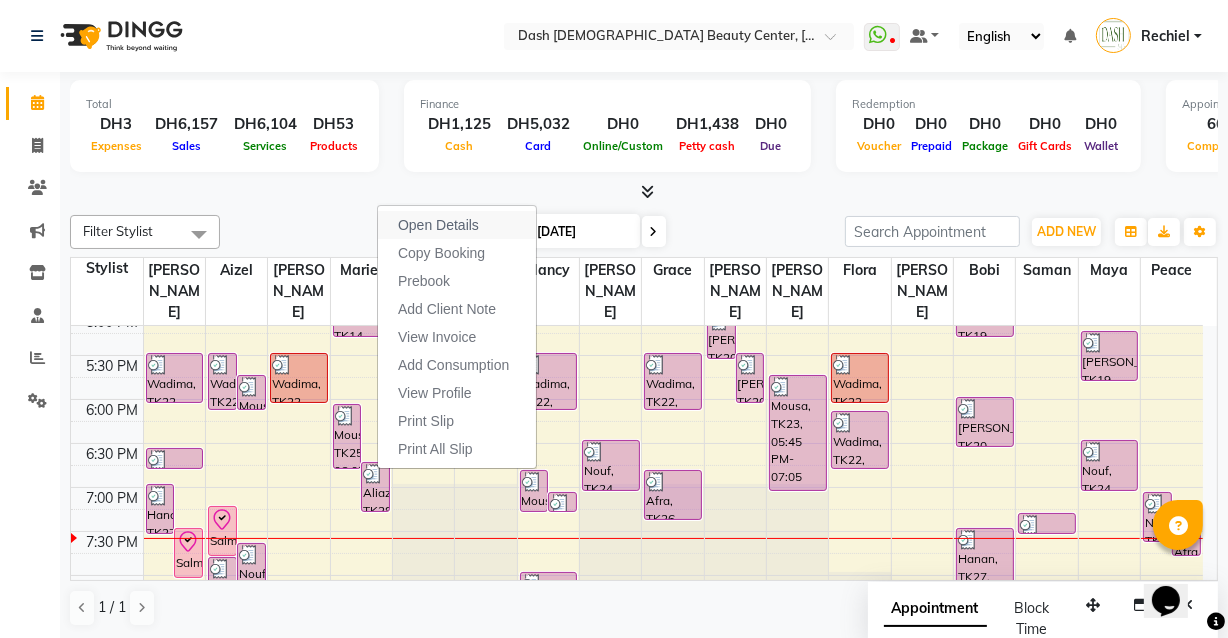 click on "Open Details" at bounding box center (457, 225) 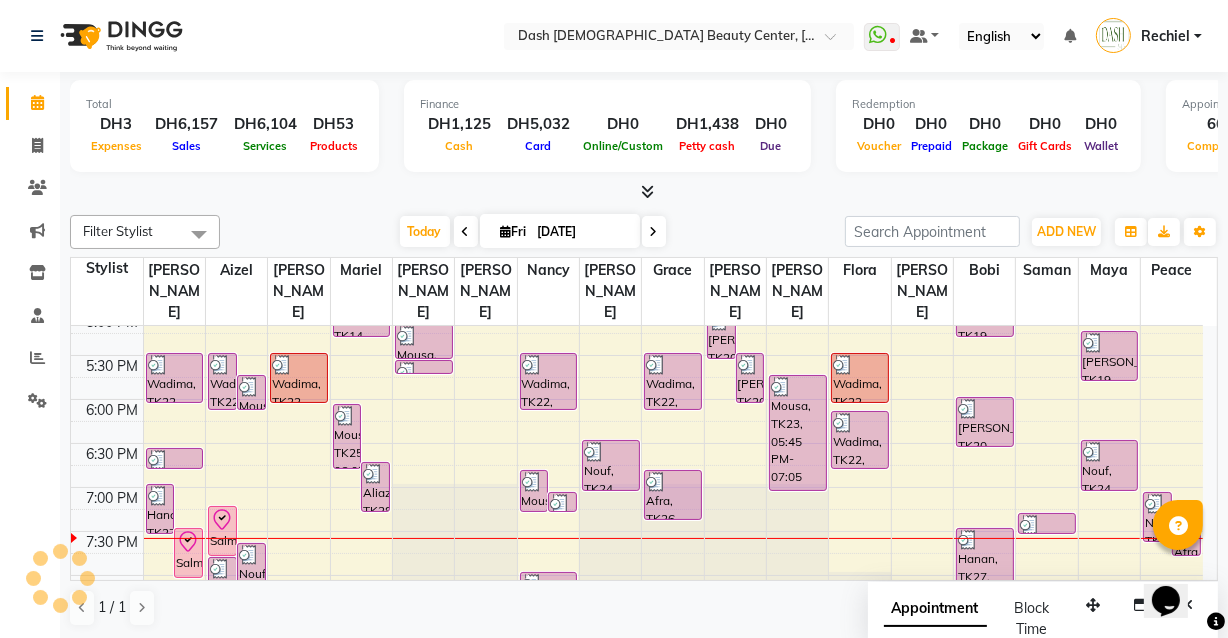 click on "Aliaza, TK28, 06:45 PM-07:20 PM, Basic Manicure (DH65)" at bounding box center [375, 487] 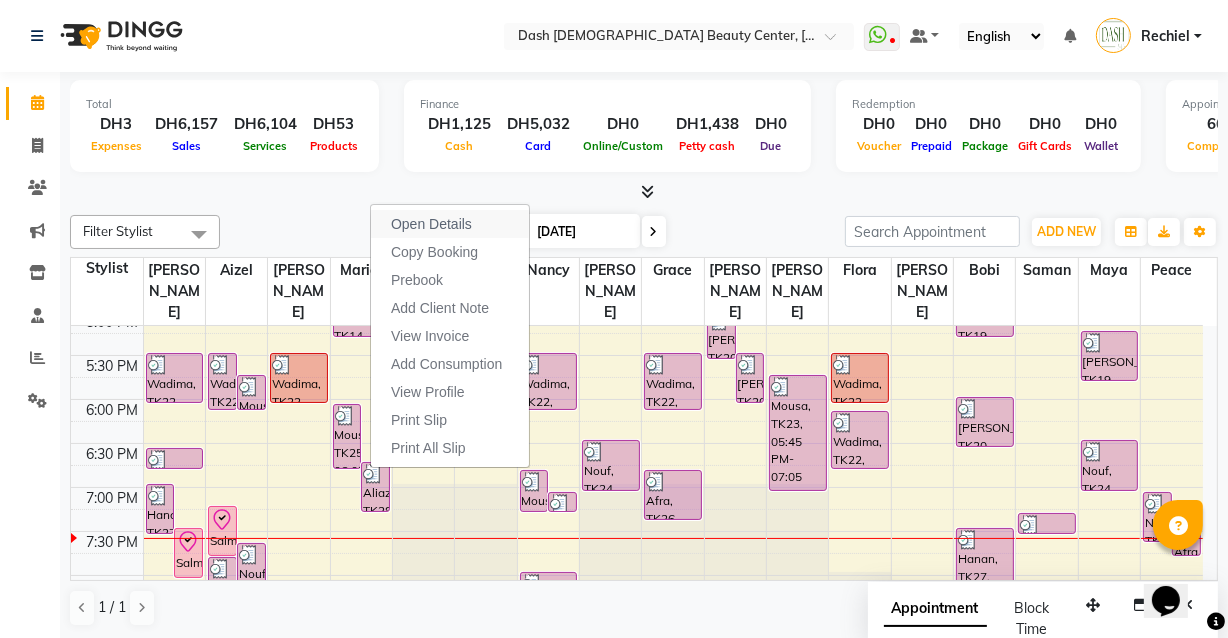 click on "Open Details" at bounding box center [450, 224] 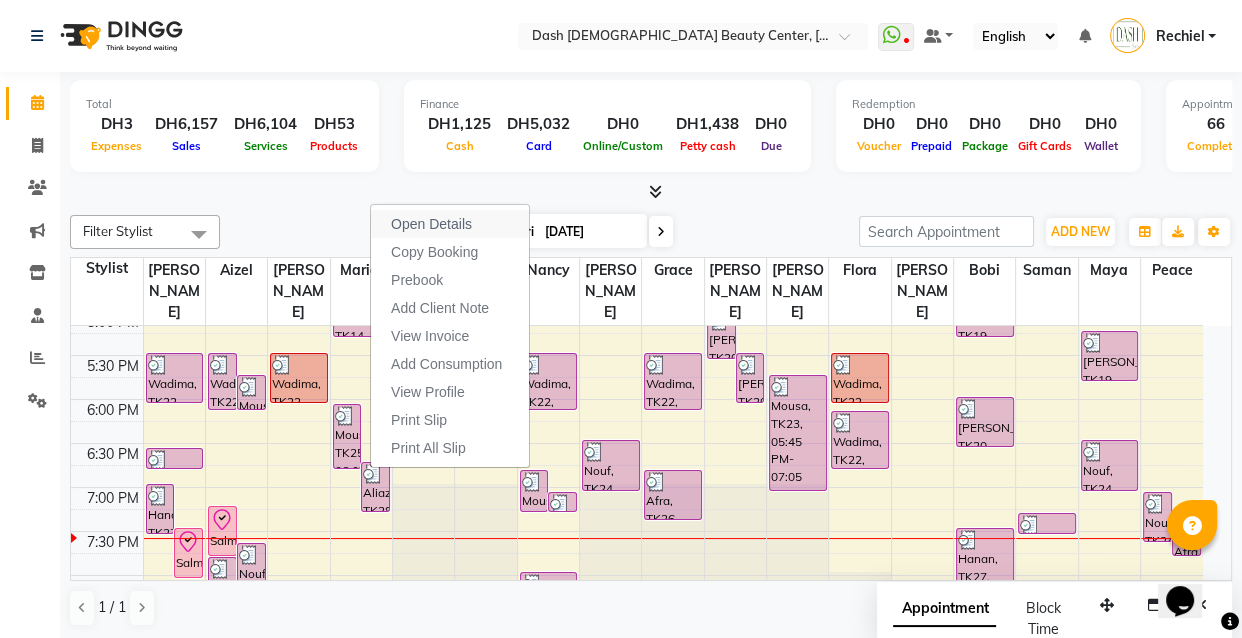 select on "3" 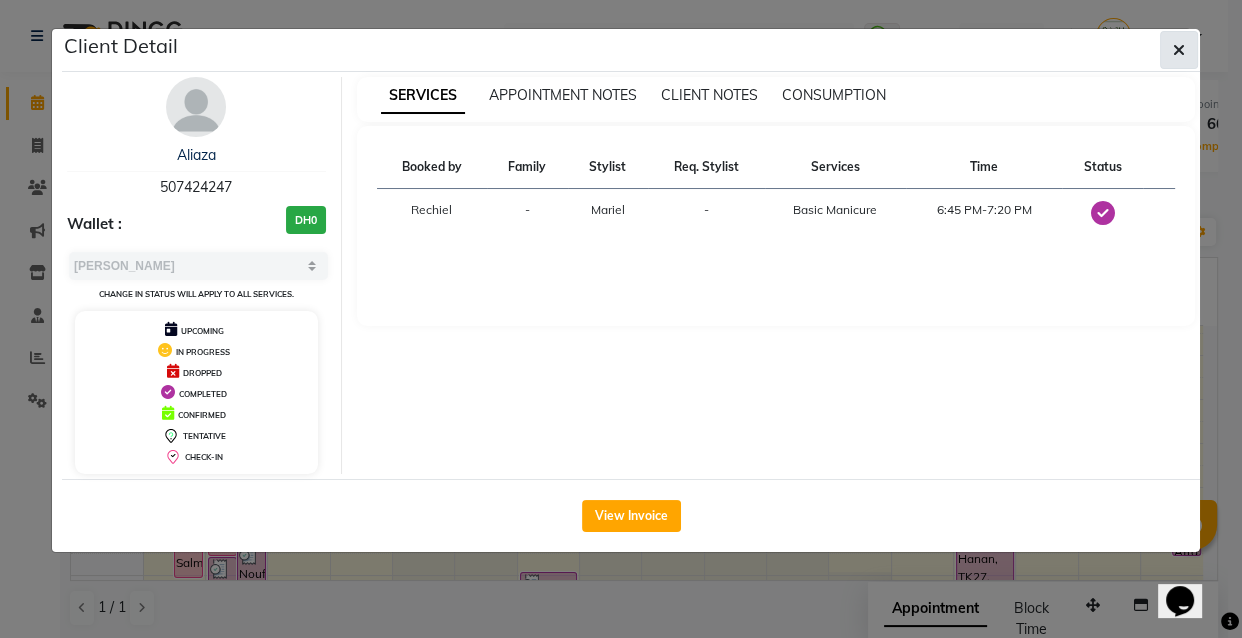click 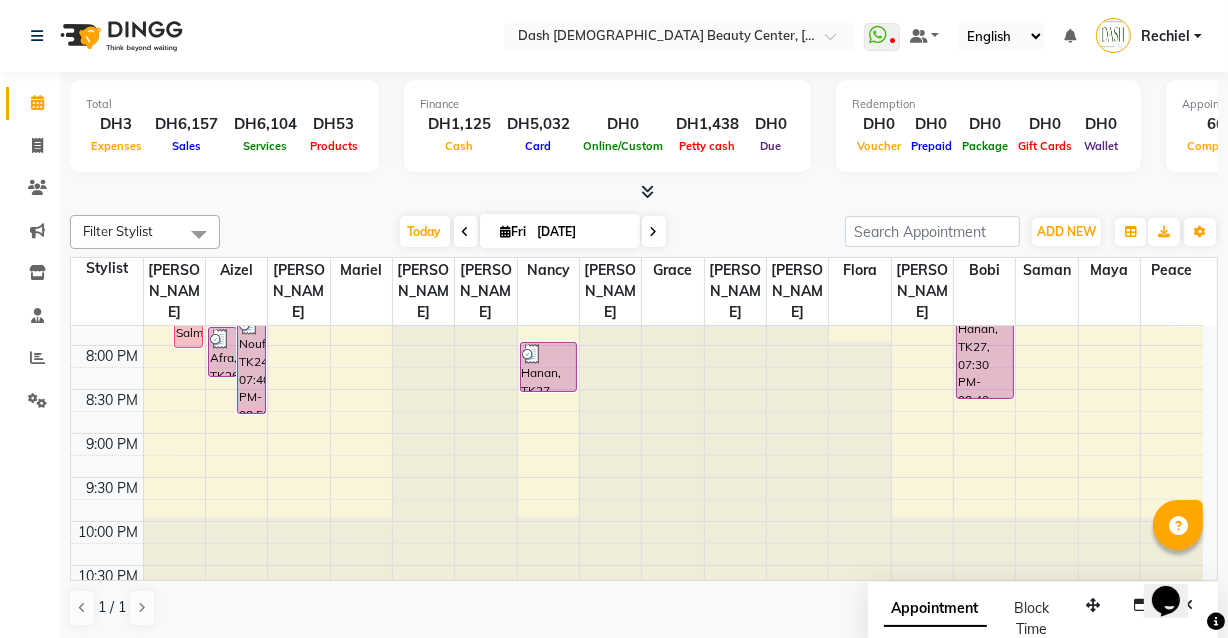 scroll, scrollTop: 950, scrollLeft: 0, axis: vertical 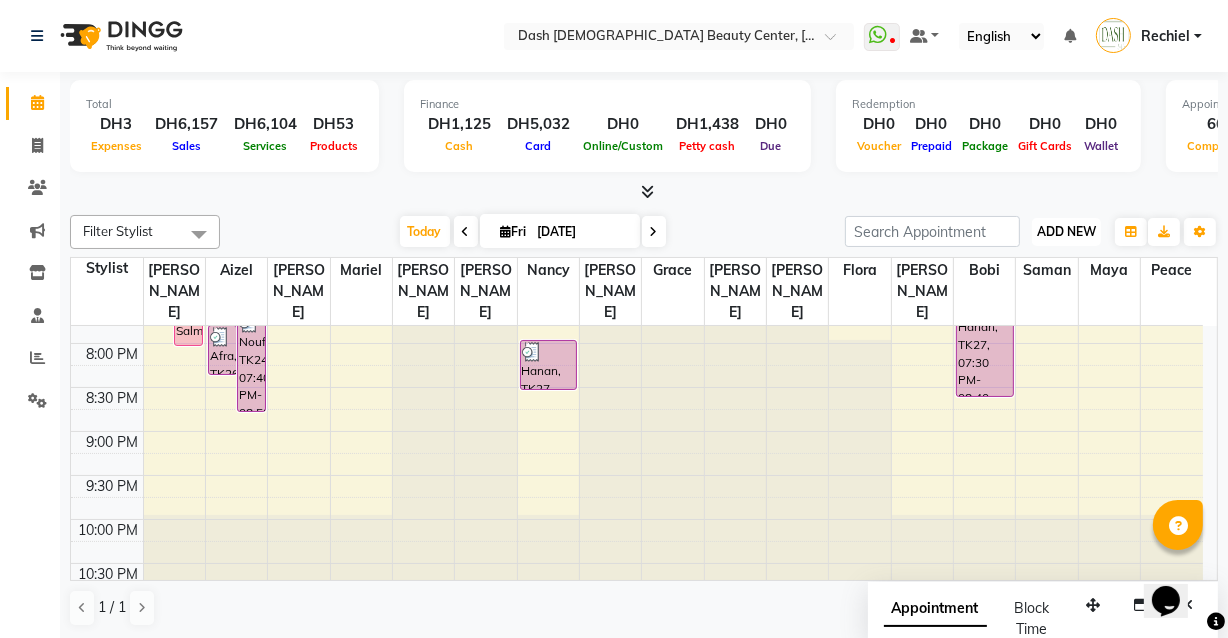 click on "ADD NEW" at bounding box center [1066, 231] 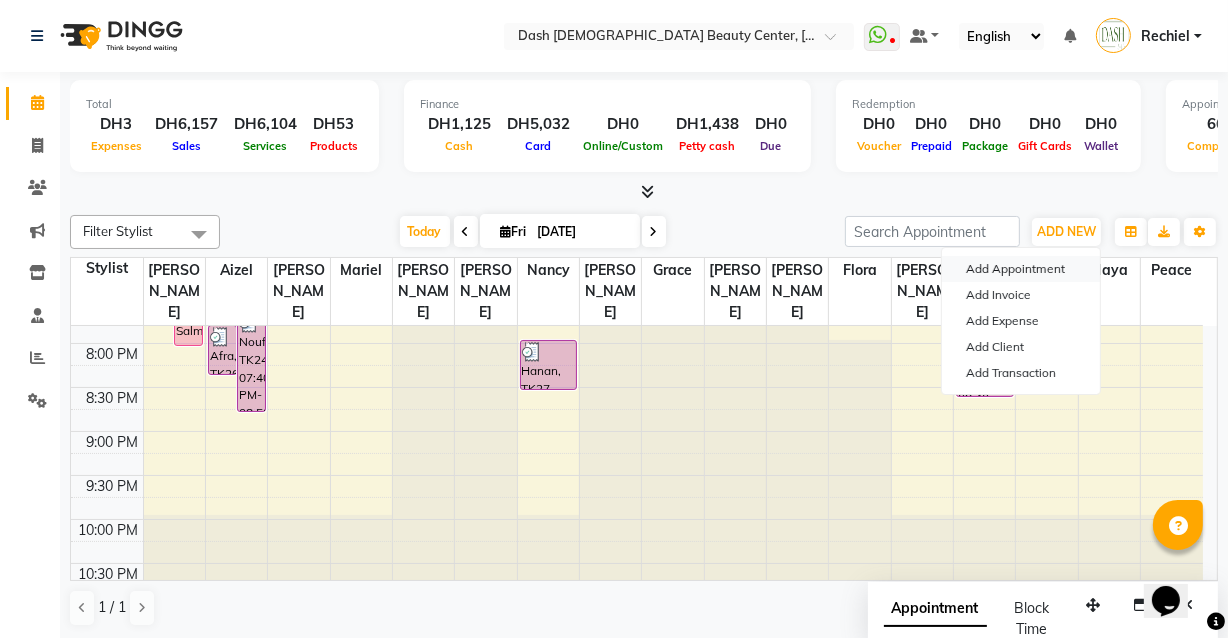 click on "Add Appointment" at bounding box center [1021, 269] 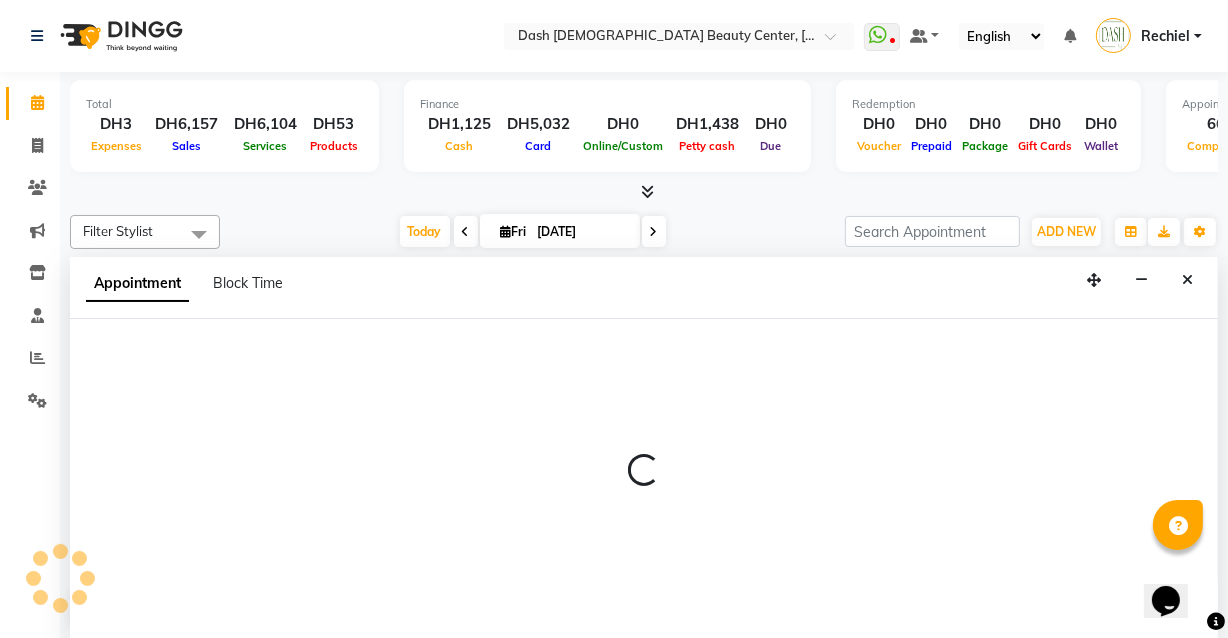scroll, scrollTop: 0, scrollLeft: 0, axis: both 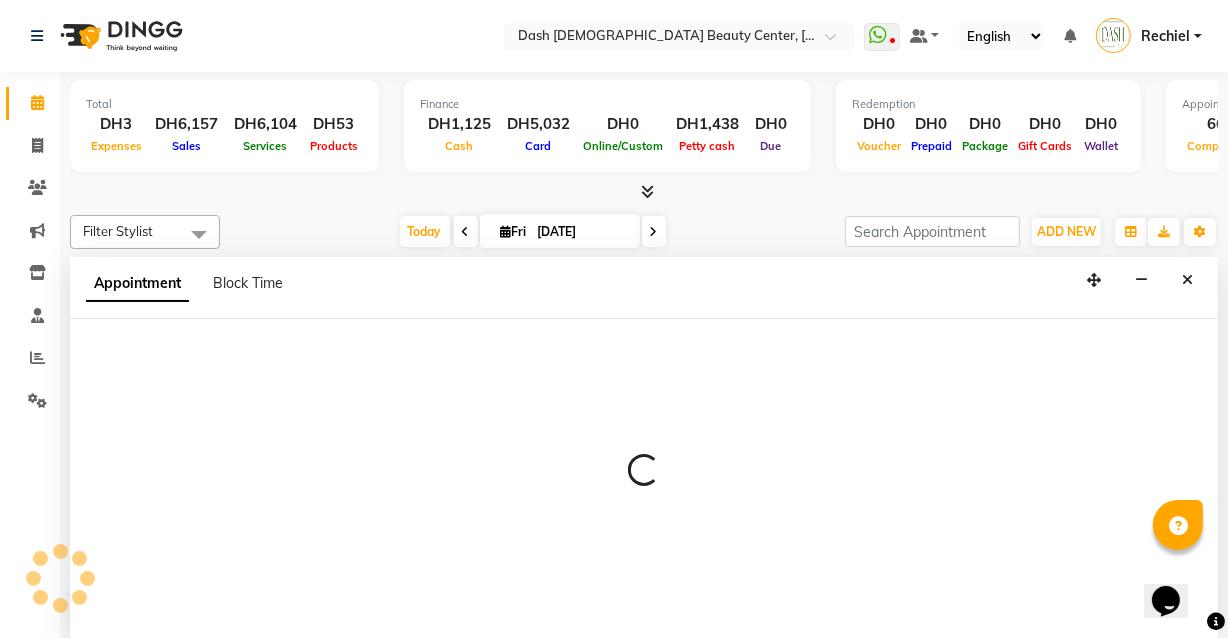 select on "tentative" 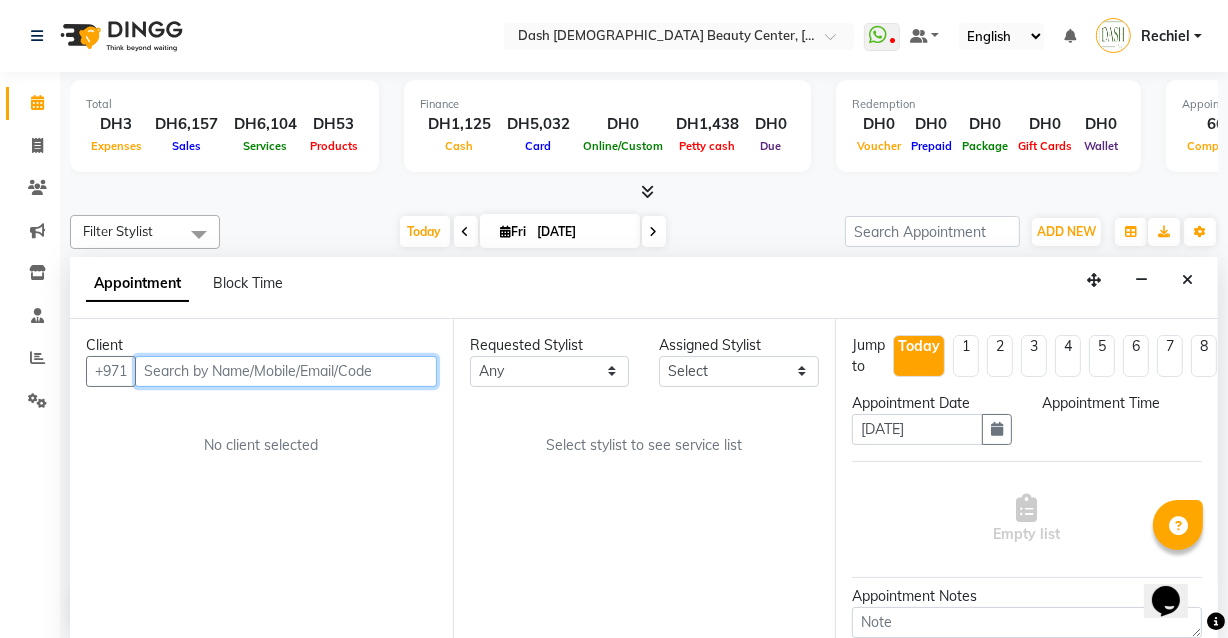 select on "600" 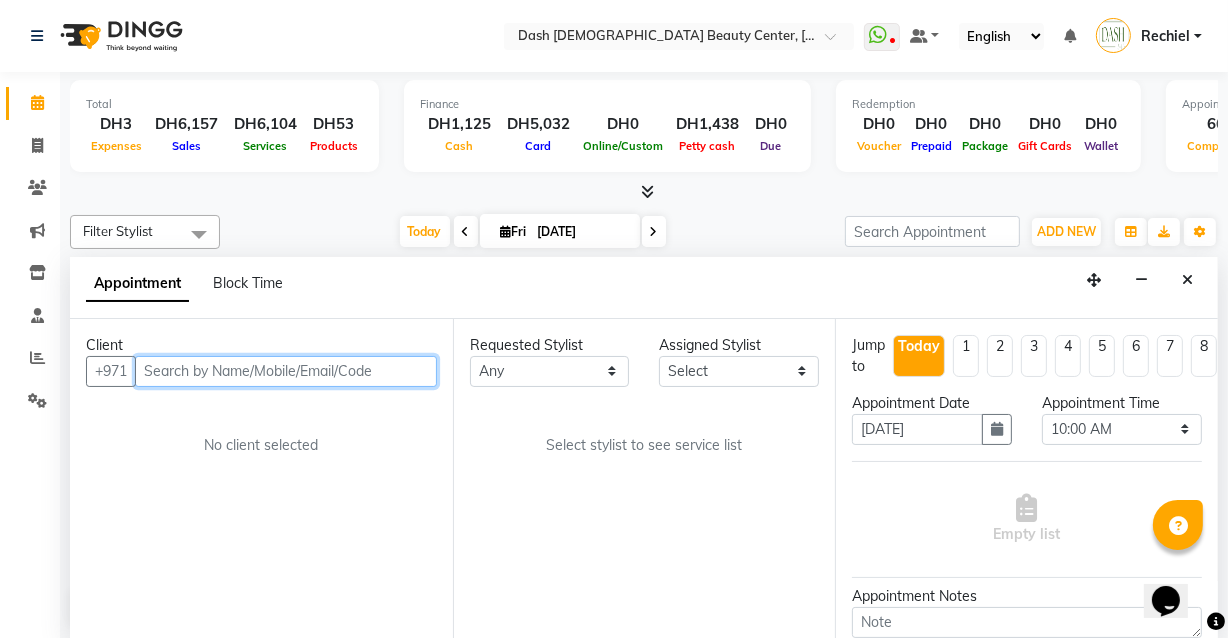click at bounding box center (286, 371) 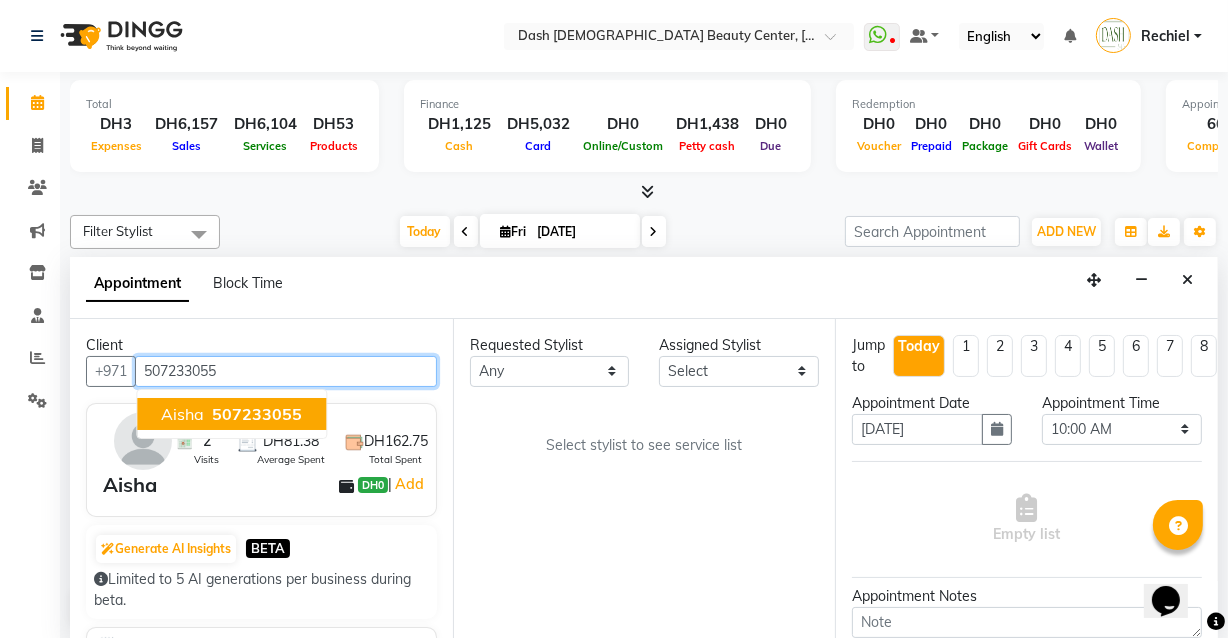 click on "507233055" at bounding box center [257, 414] 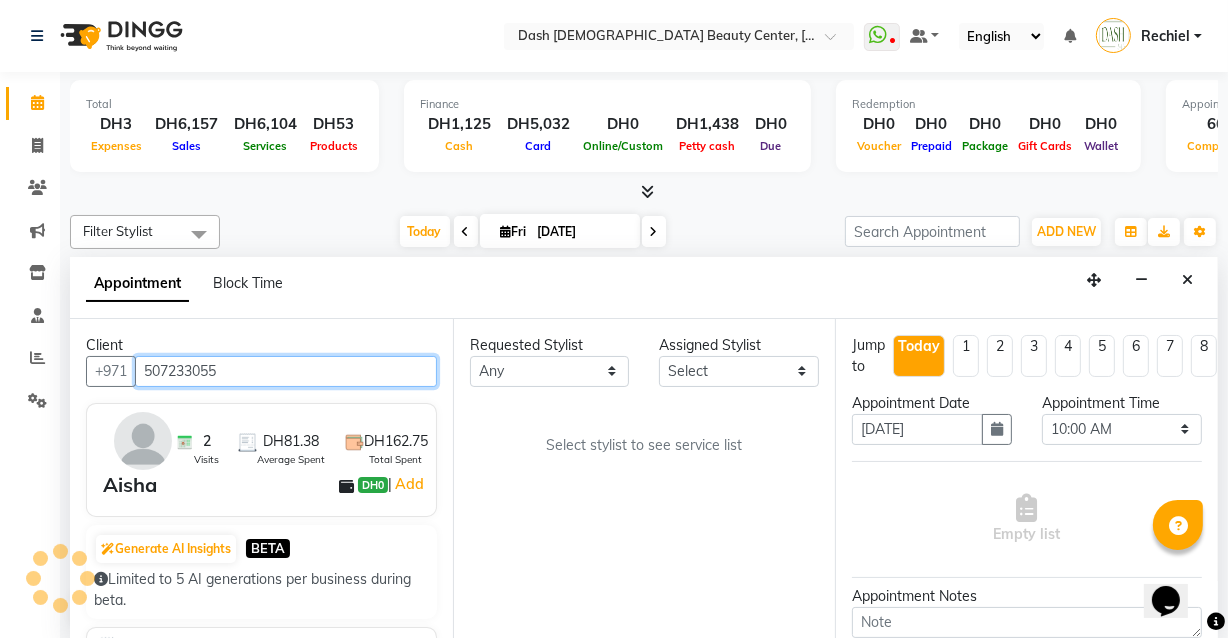 type on "507233055" 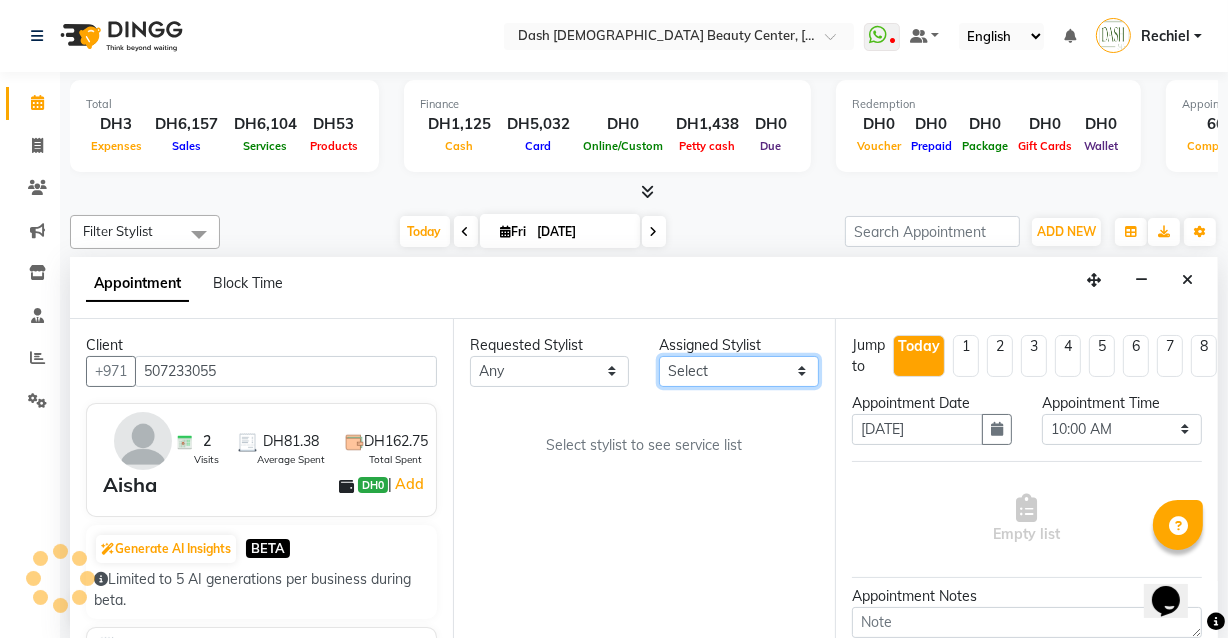 click on "Select [PERSON_NAME] [PERSON_NAME] [PERSON_NAME] [PERSON_NAME] [PERSON_NAME] [PERSON_NAME] [PERSON_NAME] [PERSON_NAME] [PERSON_NAME] Peace [PERSON_NAME] [PERSON_NAME]" at bounding box center (739, 371) 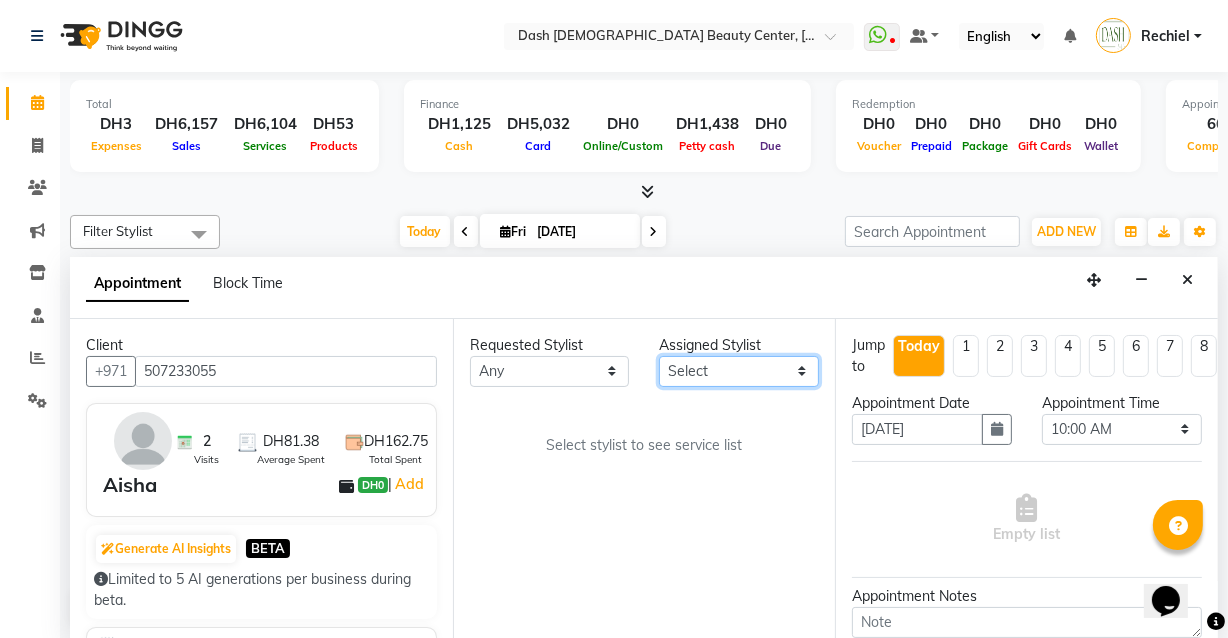 select on "81105" 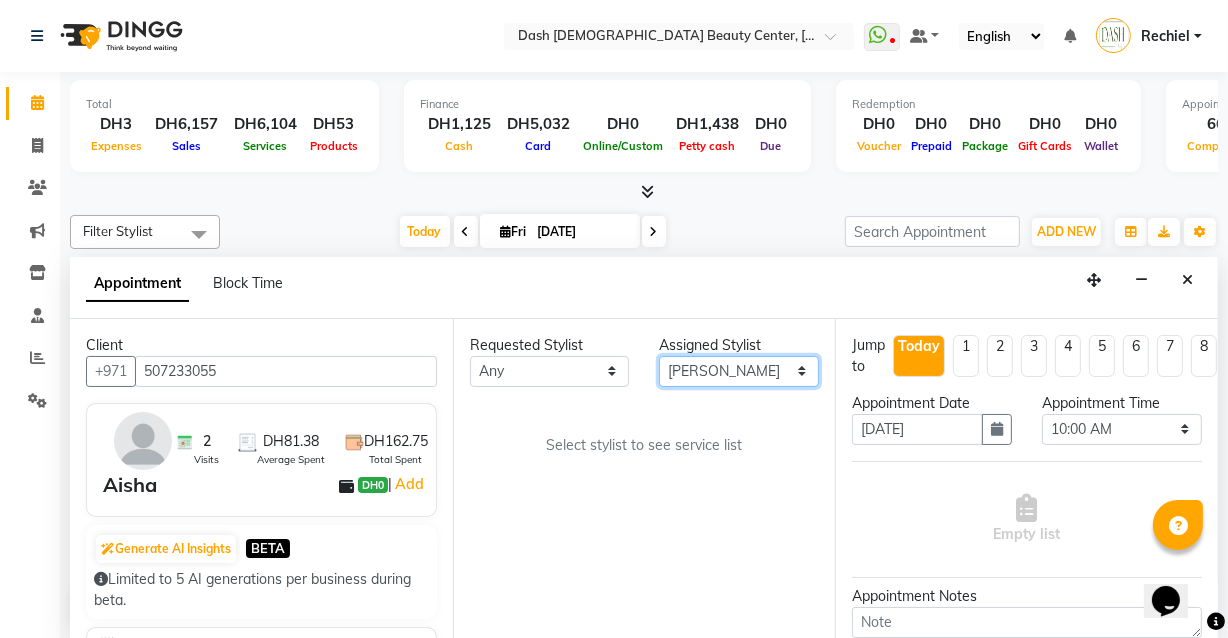 click on "Select [PERSON_NAME] [PERSON_NAME] [PERSON_NAME] [PERSON_NAME] [PERSON_NAME] [PERSON_NAME] [PERSON_NAME] [PERSON_NAME] [PERSON_NAME] Peace [PERSON_NAME] [PERSON_NAME]" at bounding box center (739, 371) 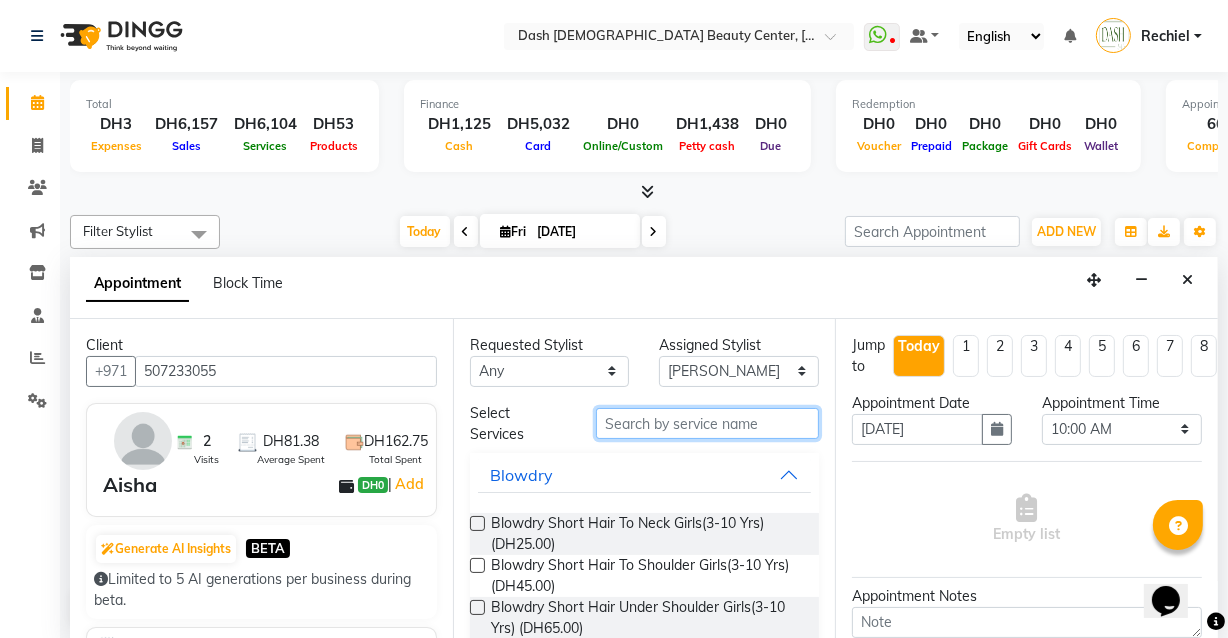 click at bounding box center (707, 423) 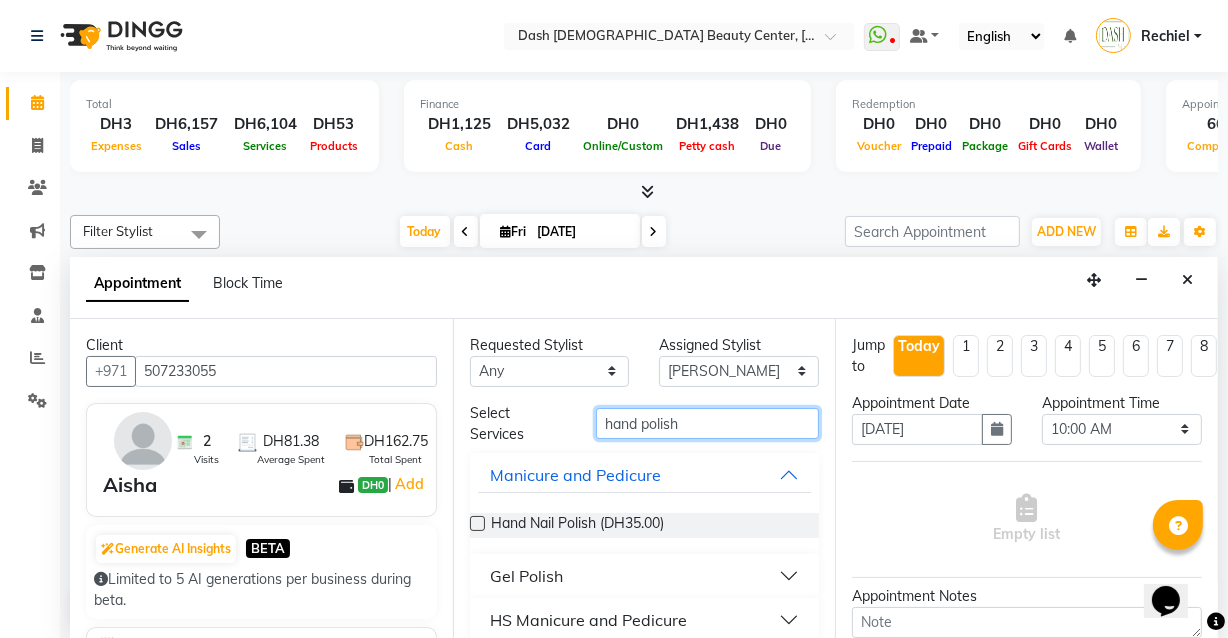 type on "hand polish" 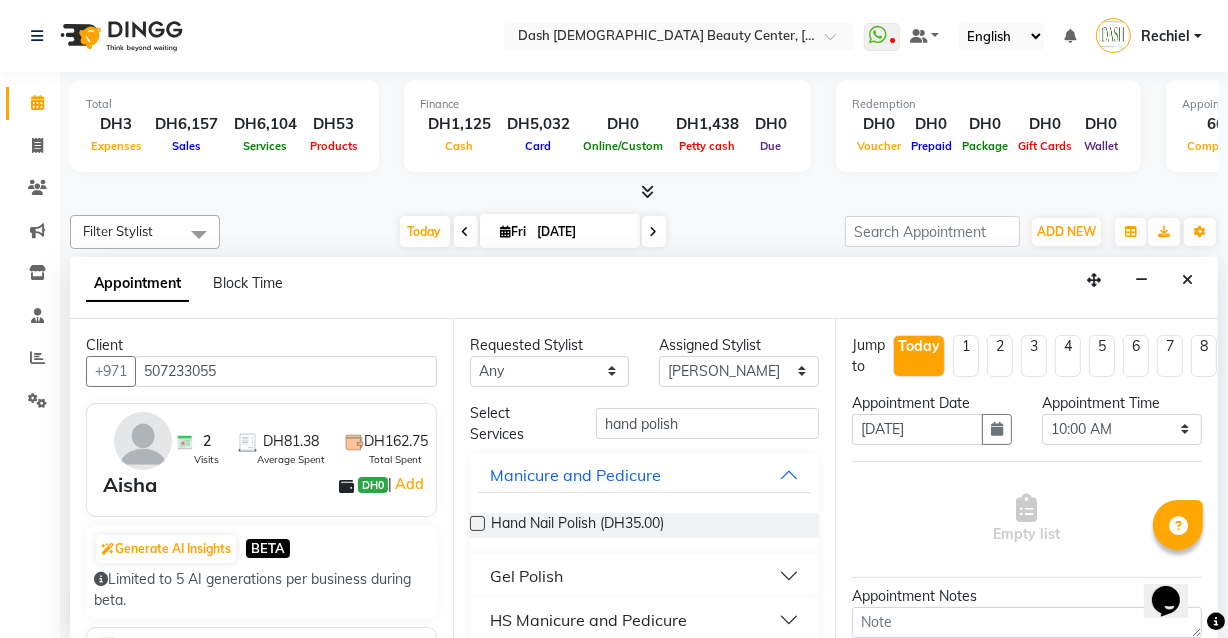 click at bounding box center [477, 523] 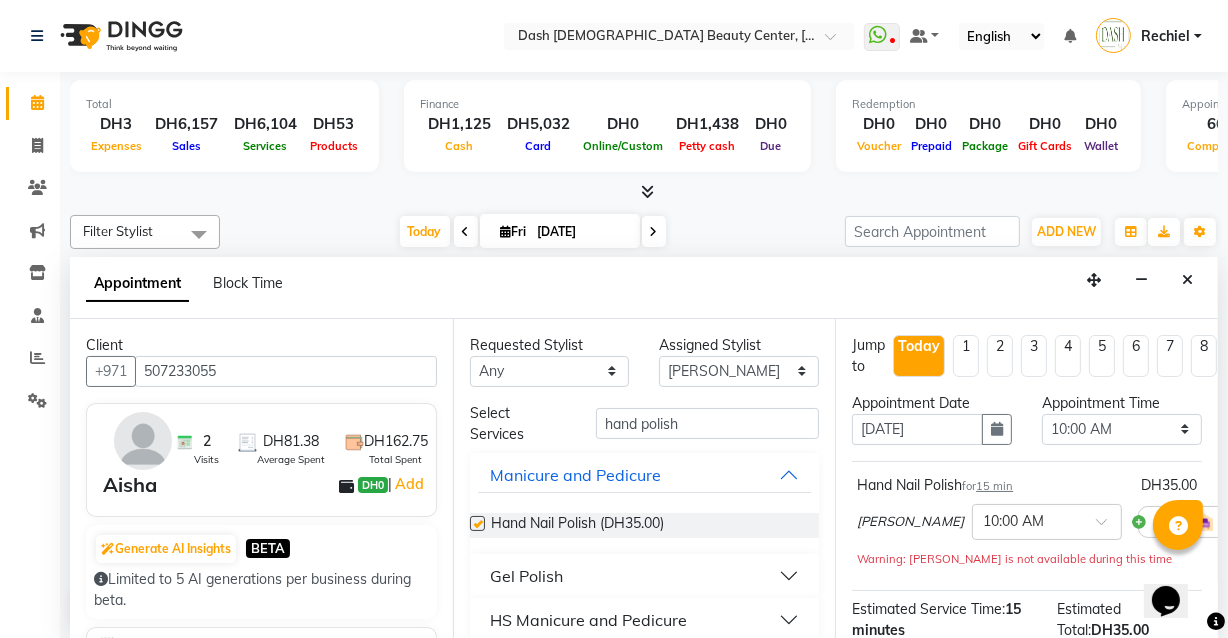checkbox on "false" 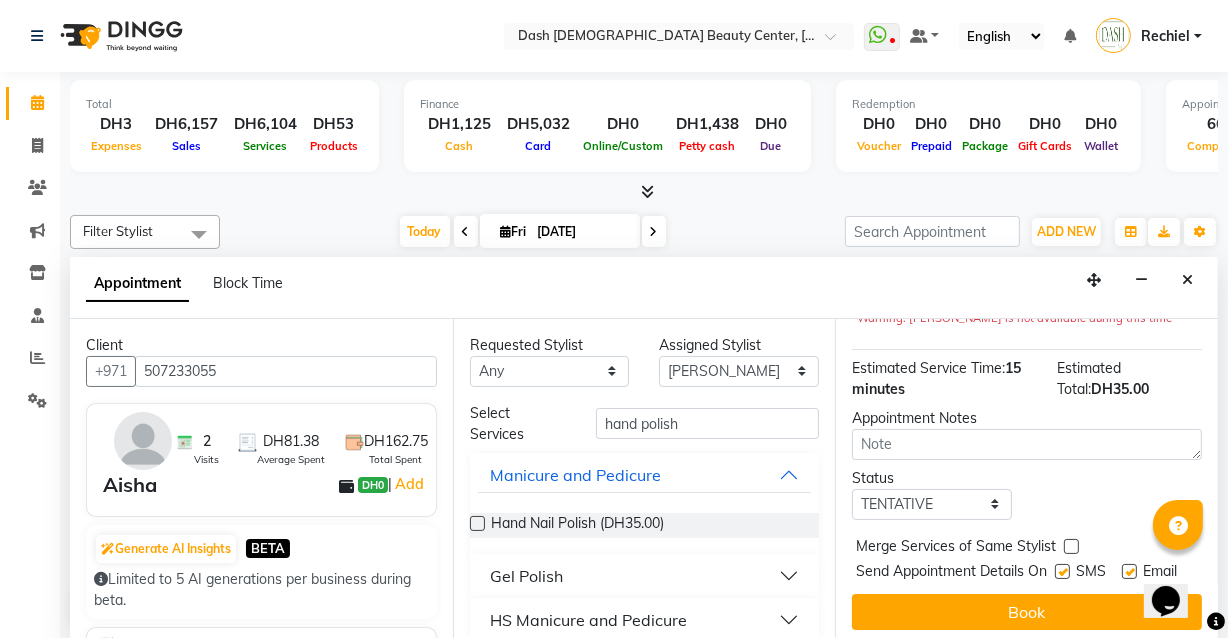 scroll, scrollTop: 280, scrollLeft: 0, axis: vertical 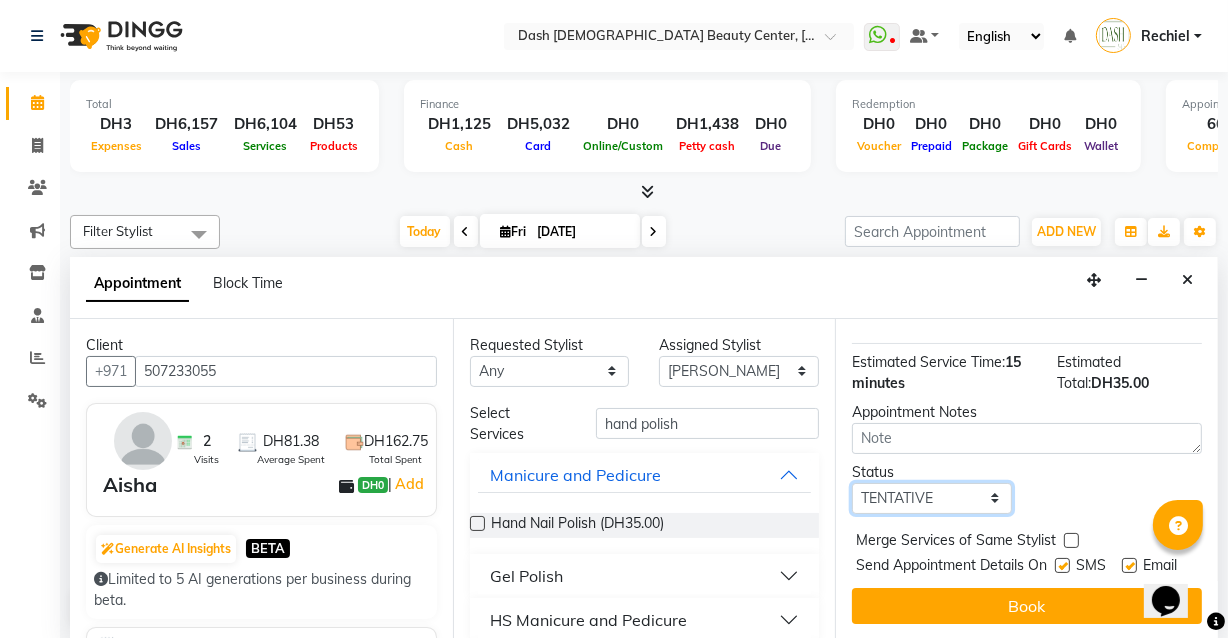 click on "Select TENTATIVE CONFIRM CHECK-IN UPCOMING" at bounding box center [932, 498] 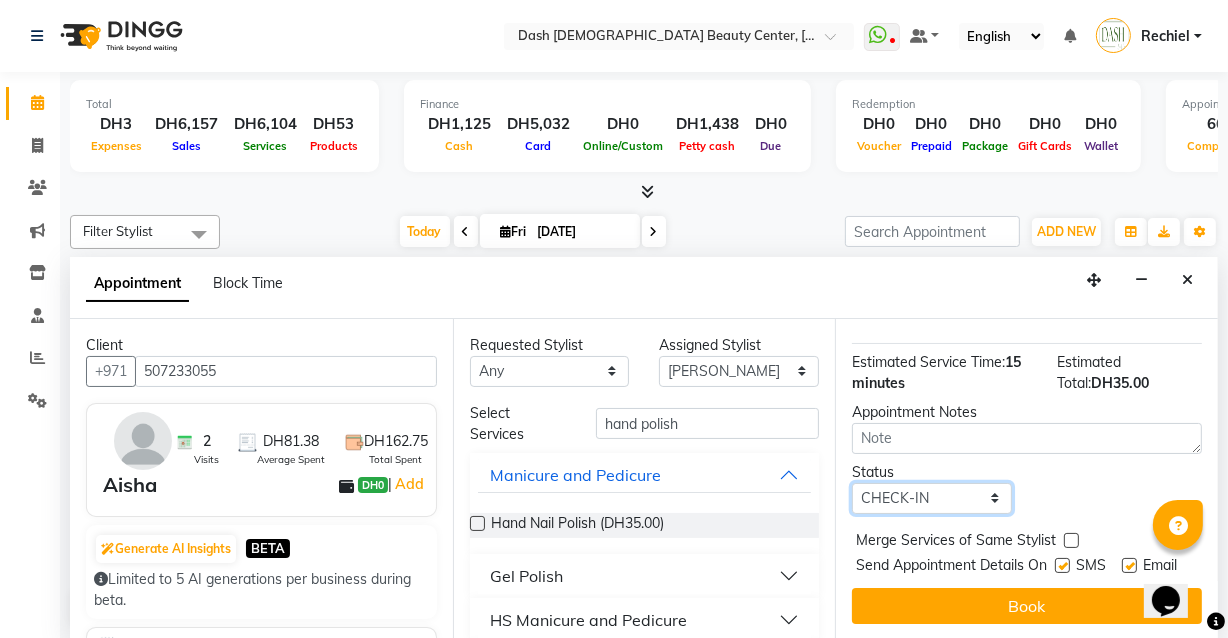 click on "Select TENTATIVE CONFIRM CHECK-IN UPCOMING" at bounding box center [932, 498] 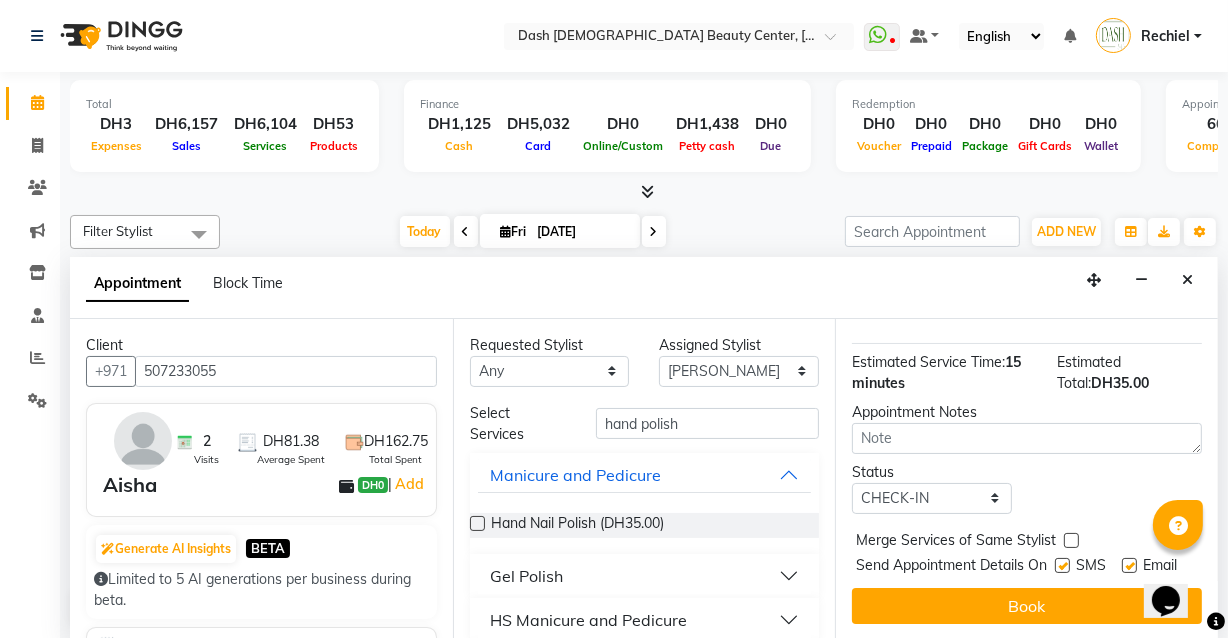 click at bounding box center [1071, 540] 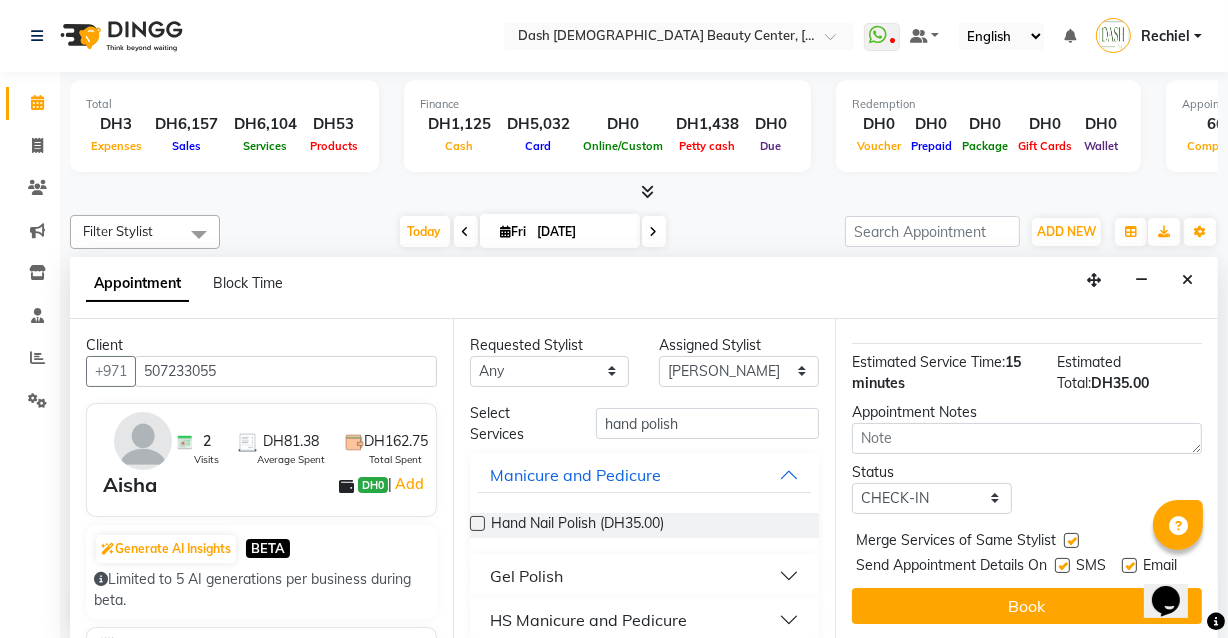 click at bounding box center [1062, 565] 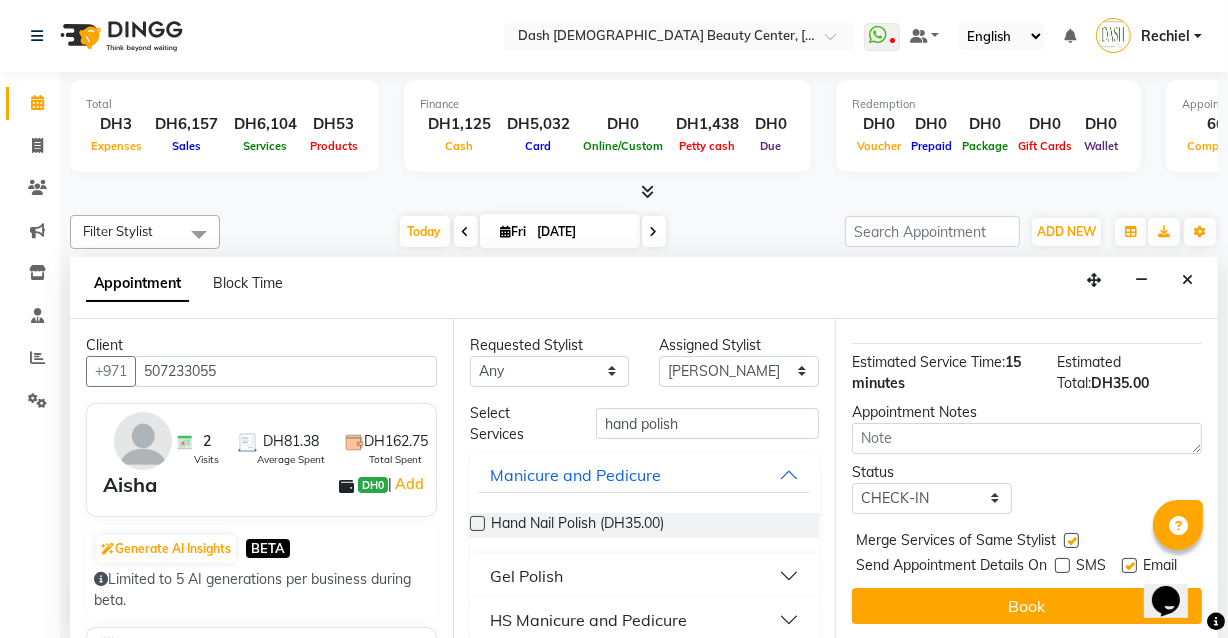click at bounding box center (1129, 565) 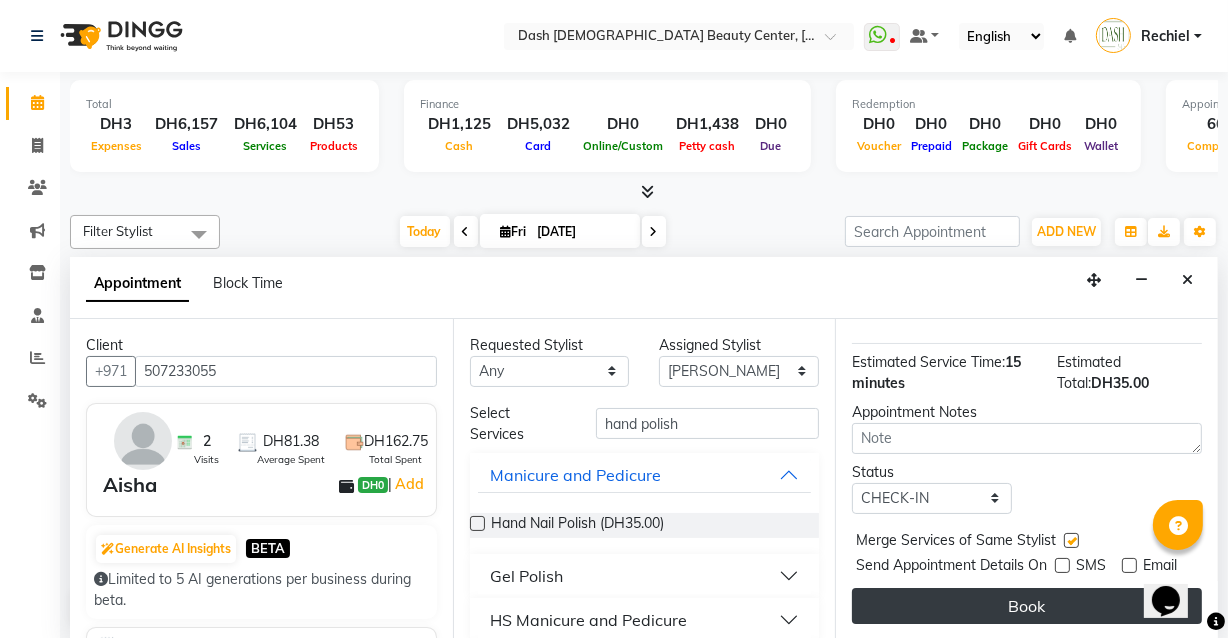 click on "Book" at bounding box center [1027, 606] 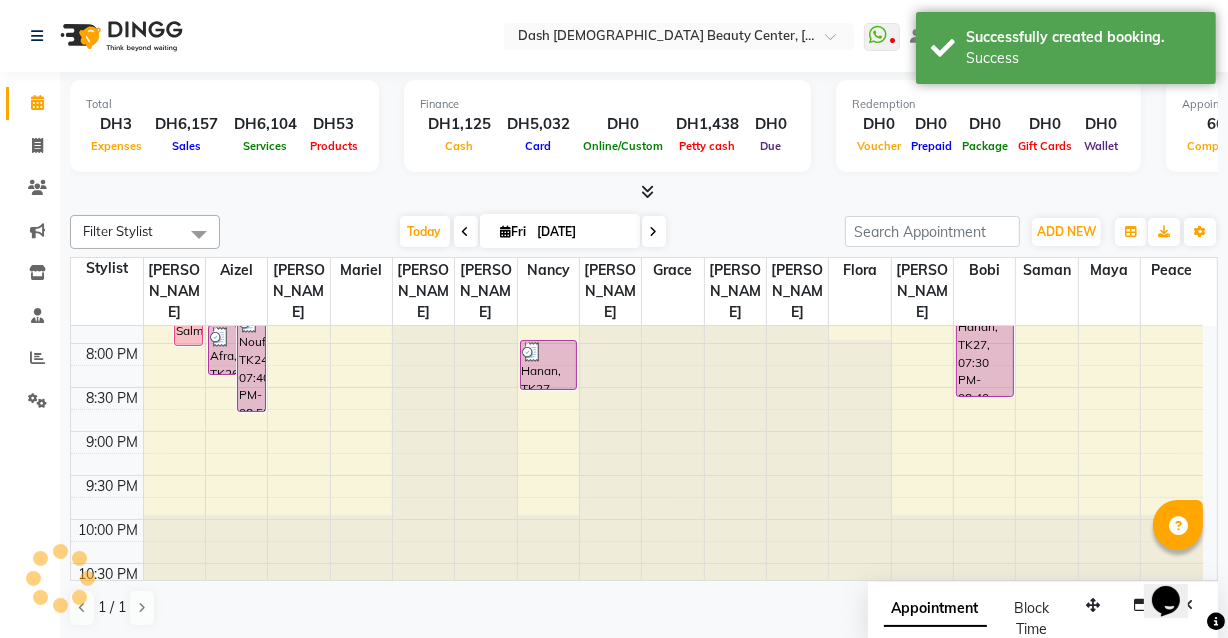 scroll, scrollTop: 0, scrollLeft: 0, axis: both 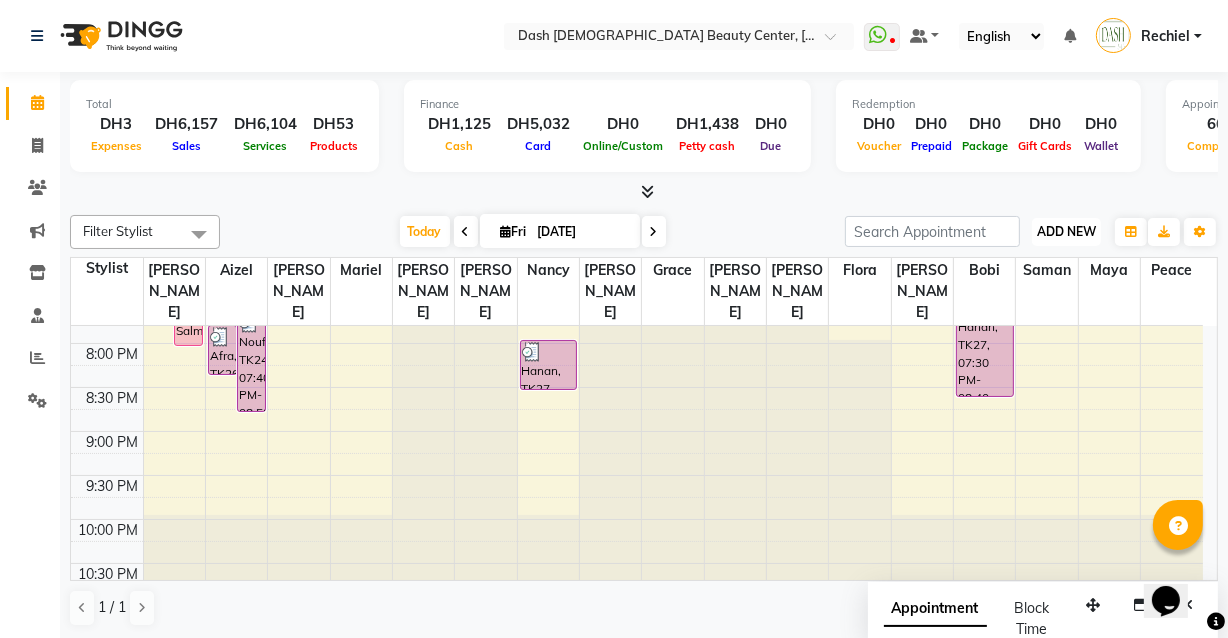 click on "ADD NEW" at bounding box center (1066, 231) 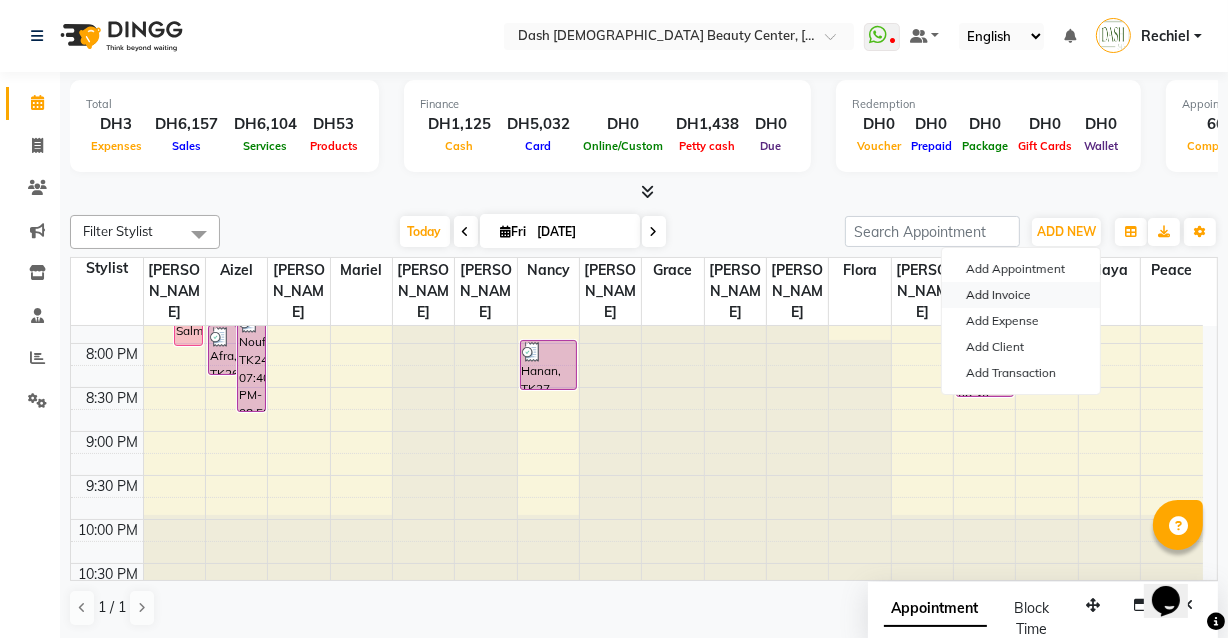 click on "Add Invoice" at bounding box center (1021, 295) 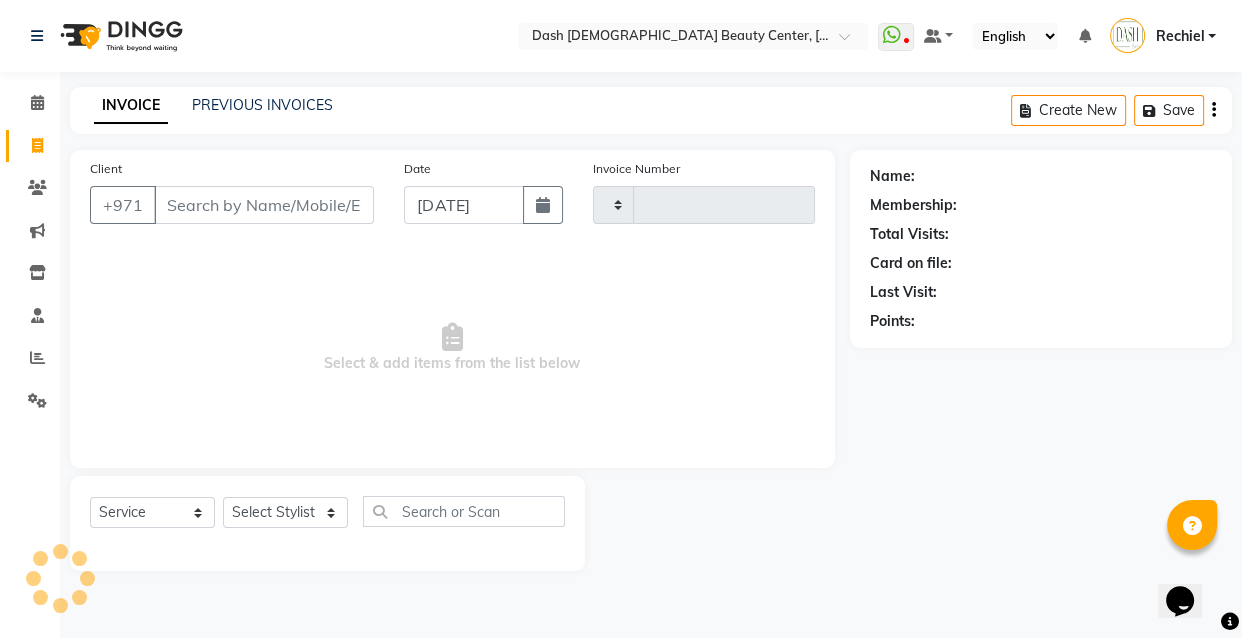 type on "1819" 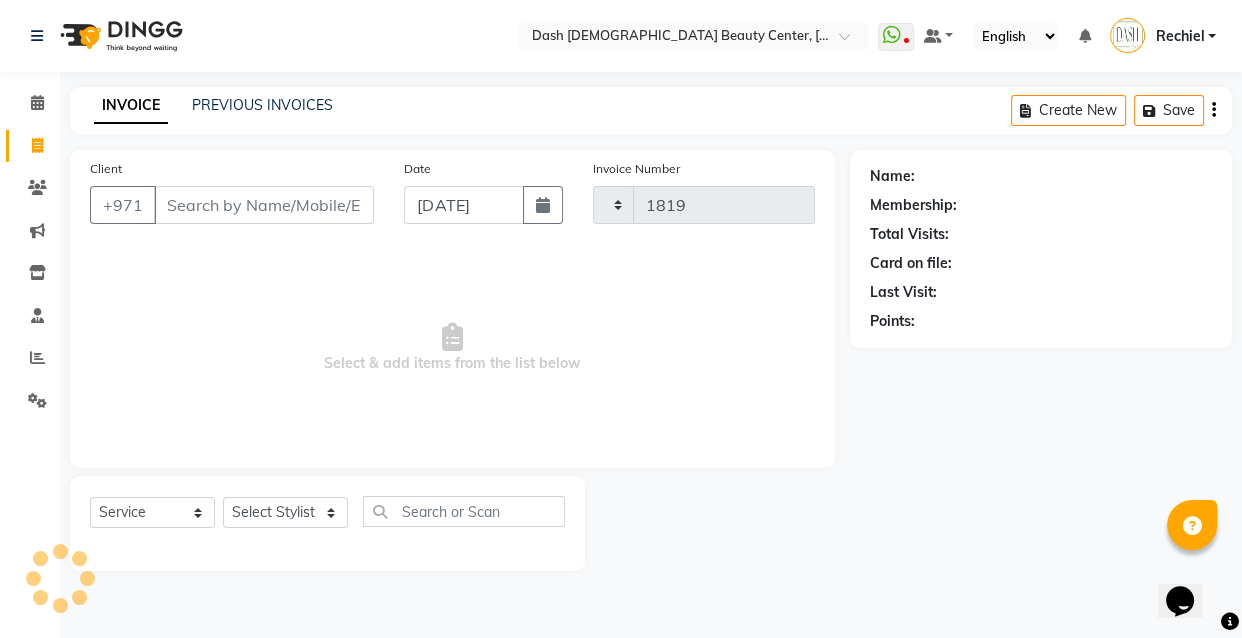 select on "8372" 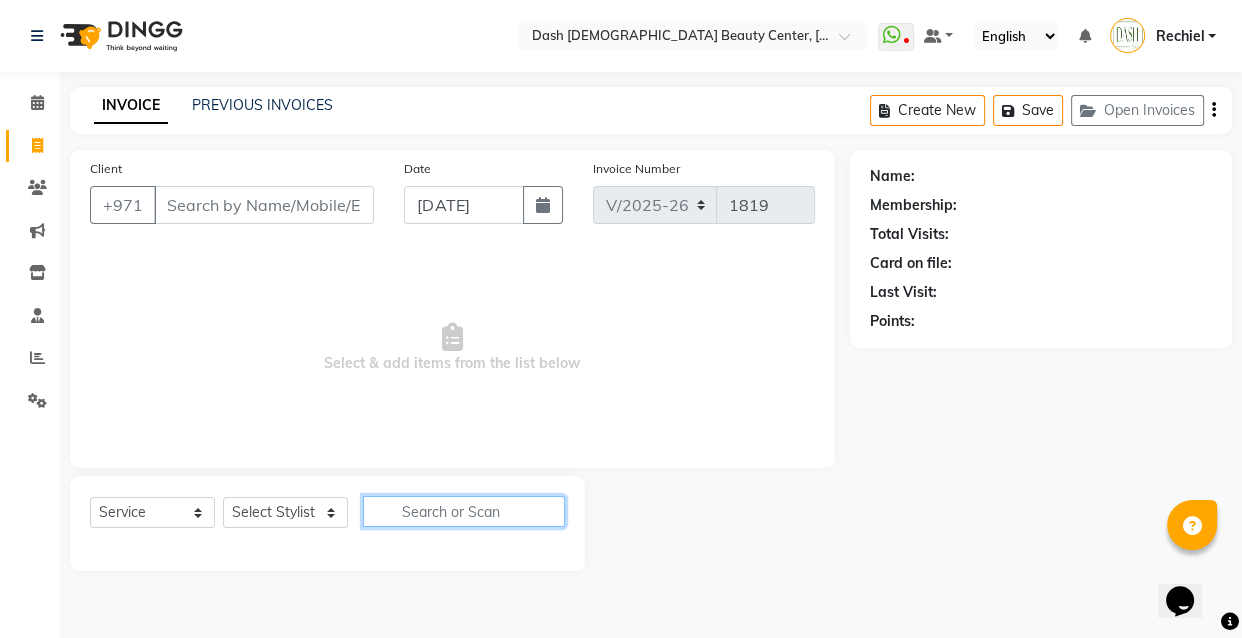 click 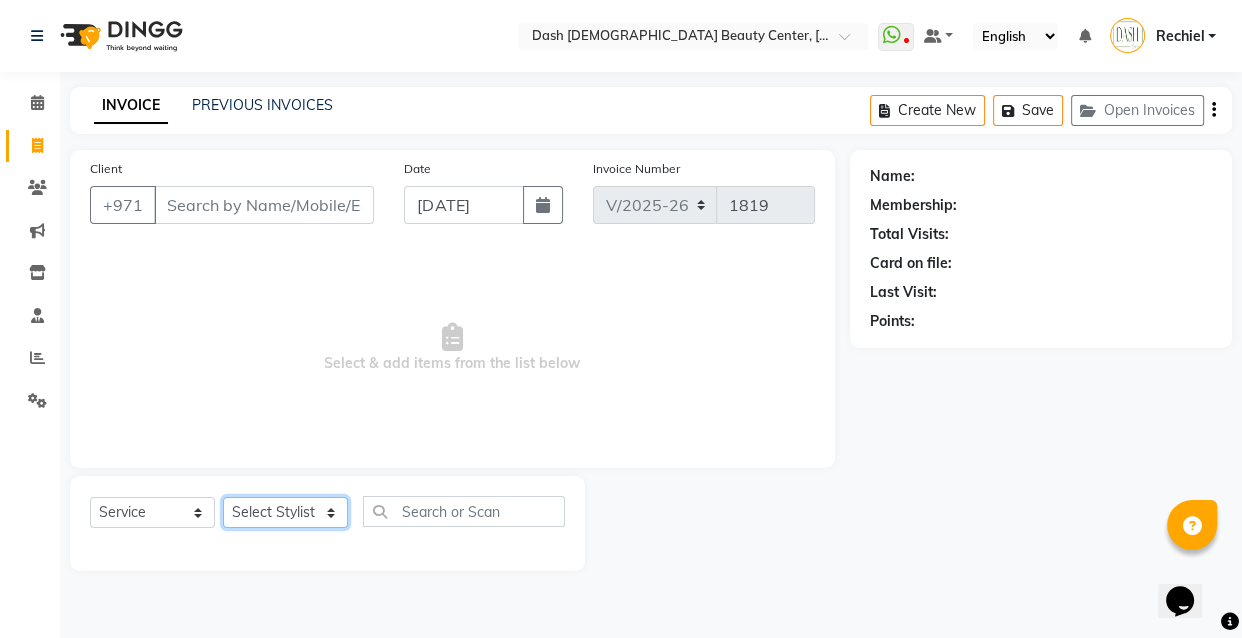 click on "Select Stylist [PERSON_NAME] [PERSON_NAME] [PERSON_NAME] [PERSON_NAME] [PERSON_NAME] [PERSON_NAME] [PERSON_NAME] [PERSON_NAME] May [PERSON_NAME] (Cafe) Nabasirye (Cafe) [PERSON_NAME] [PERSON_NAME] Owner Peace Rechiel [PERSON_NAME] [PERSON_NAME]" 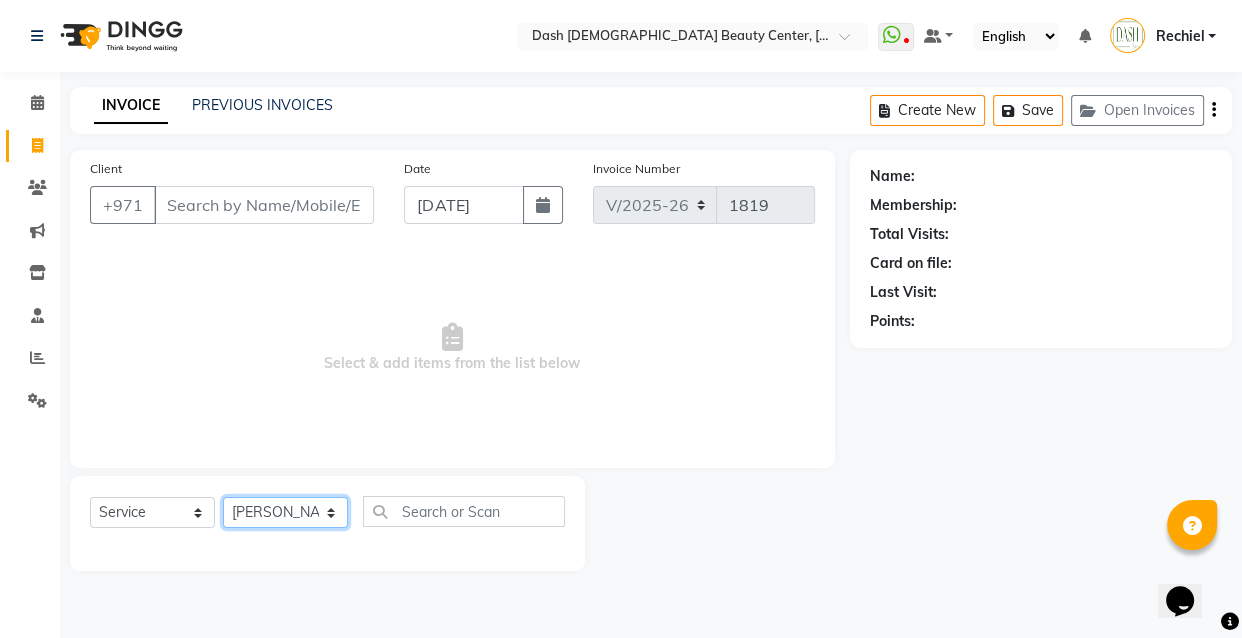 click on "Select Stylist [PERSON_NAME] [PERSON_NAME] [PERSON_NAME] [PERSON_NAME] [PERSON_NAME] [PERSON_NAME] [PERSON_NAME] [PERSON_NAME] May [PERSON_NAME] (Cafe) Nabasirye (Cafe) [PERSON_NAME] [PERSON_NAME] Owner Peace Rechiel [PERSON_NAME] [PERSON_NAME]" 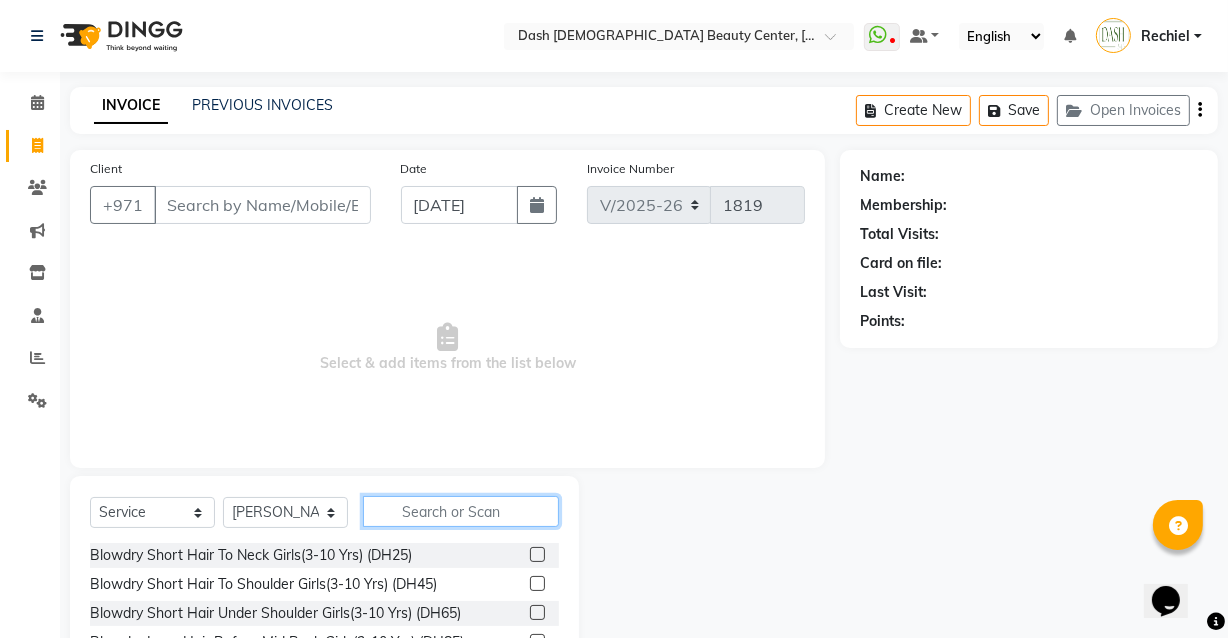 click 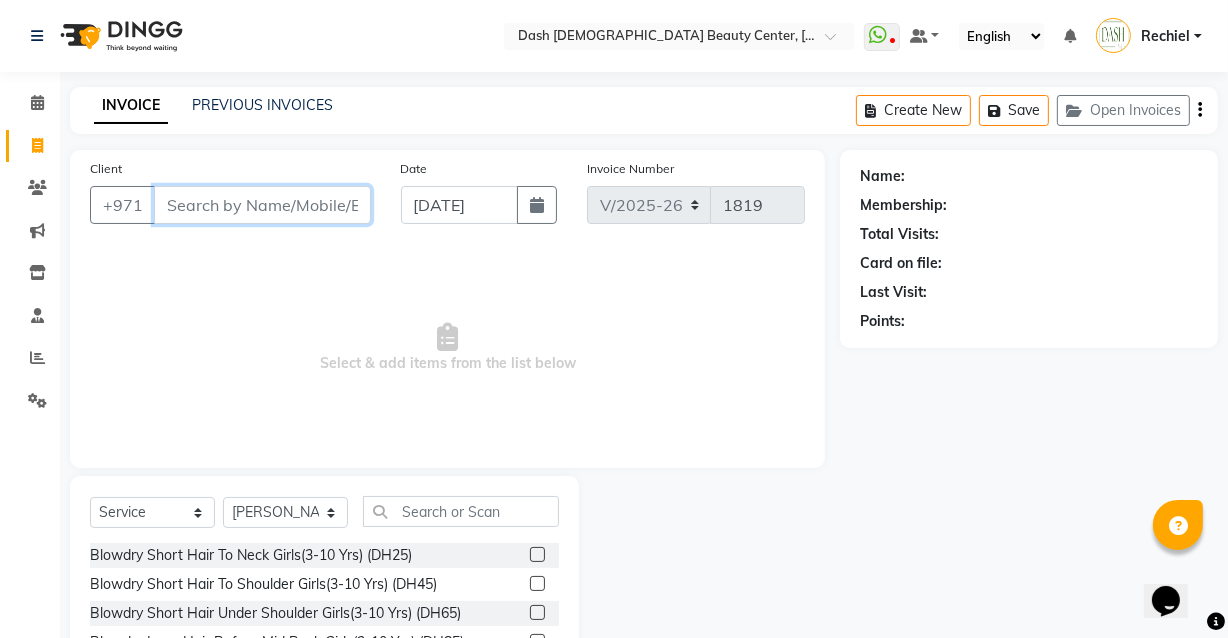 click on "Client" at bounding box center (262, 205) 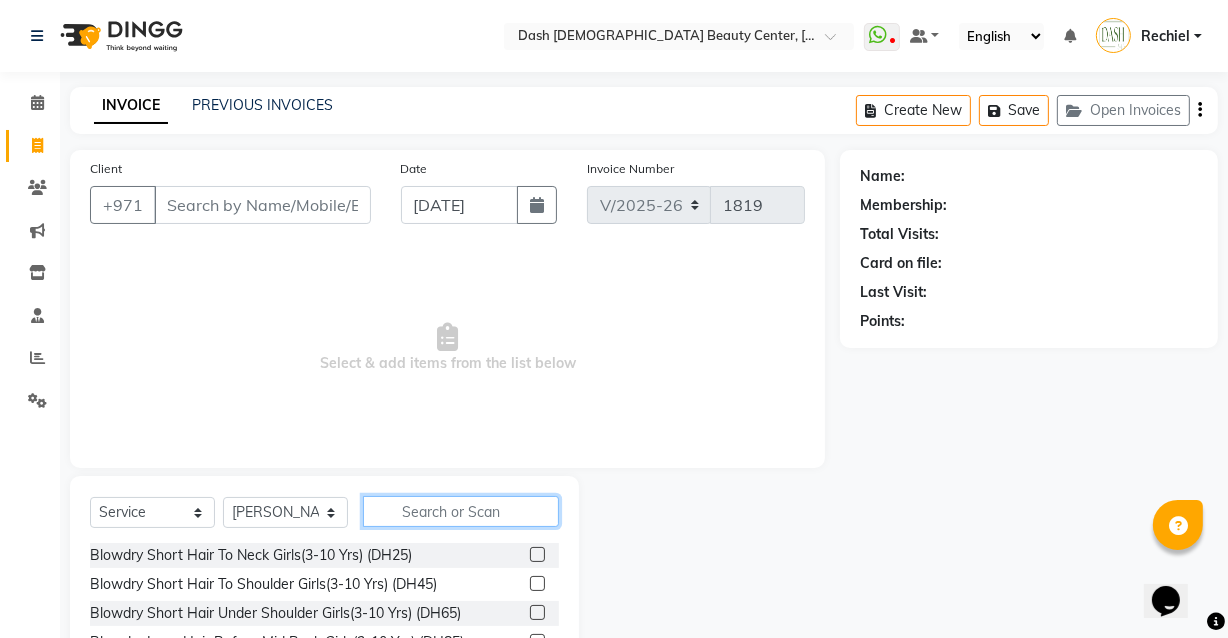 click 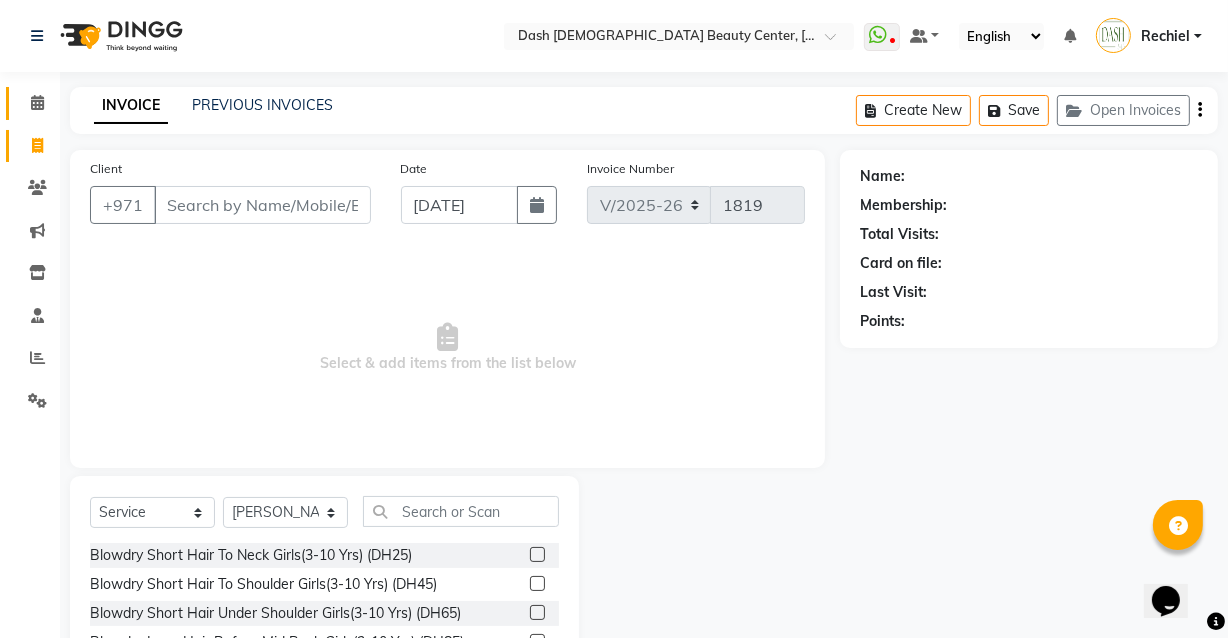 click 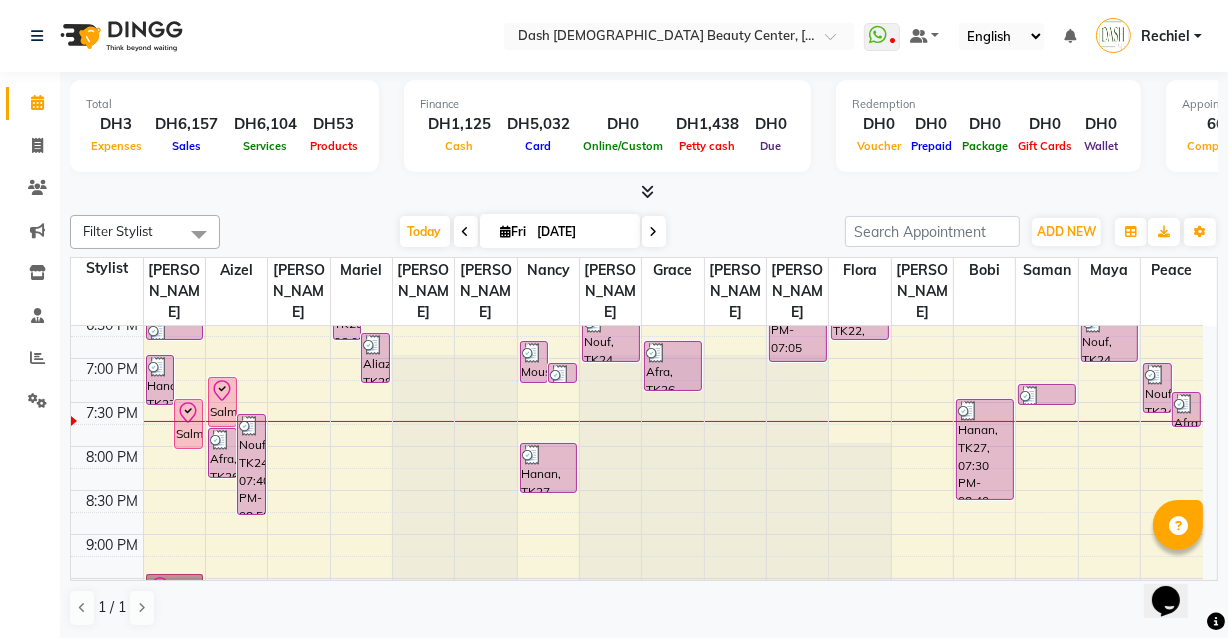 scroll, scrollTop: 872, scrollLeft: 0, axis: vertical 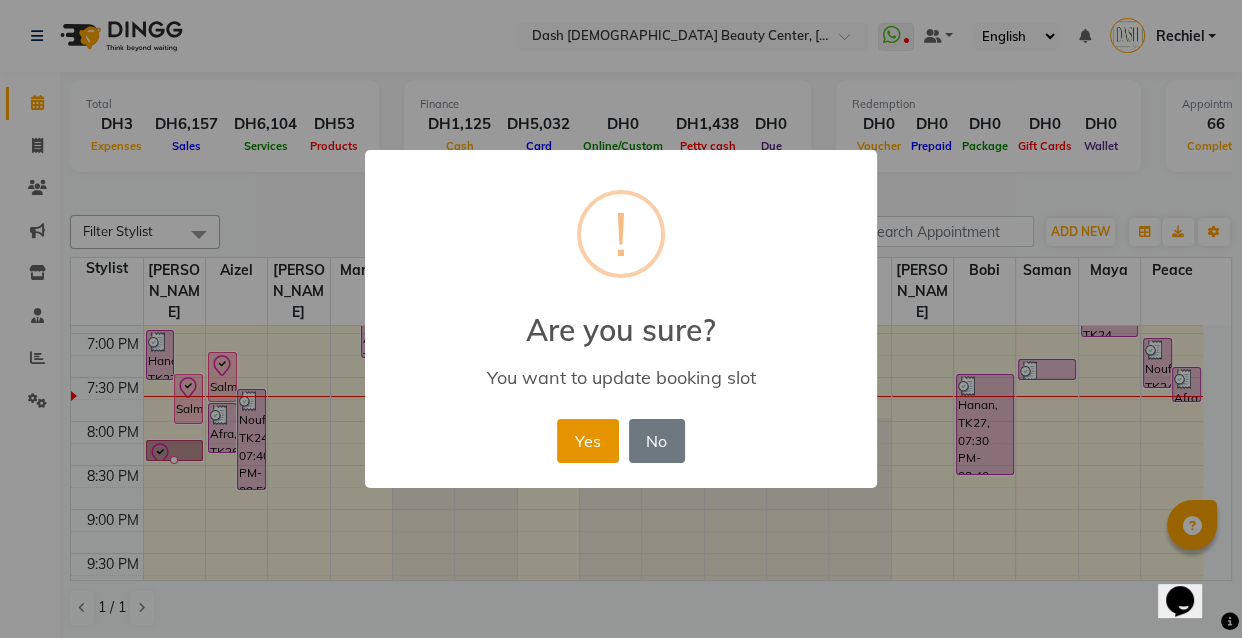 click on "Yes" at bounding box center [587, 441] 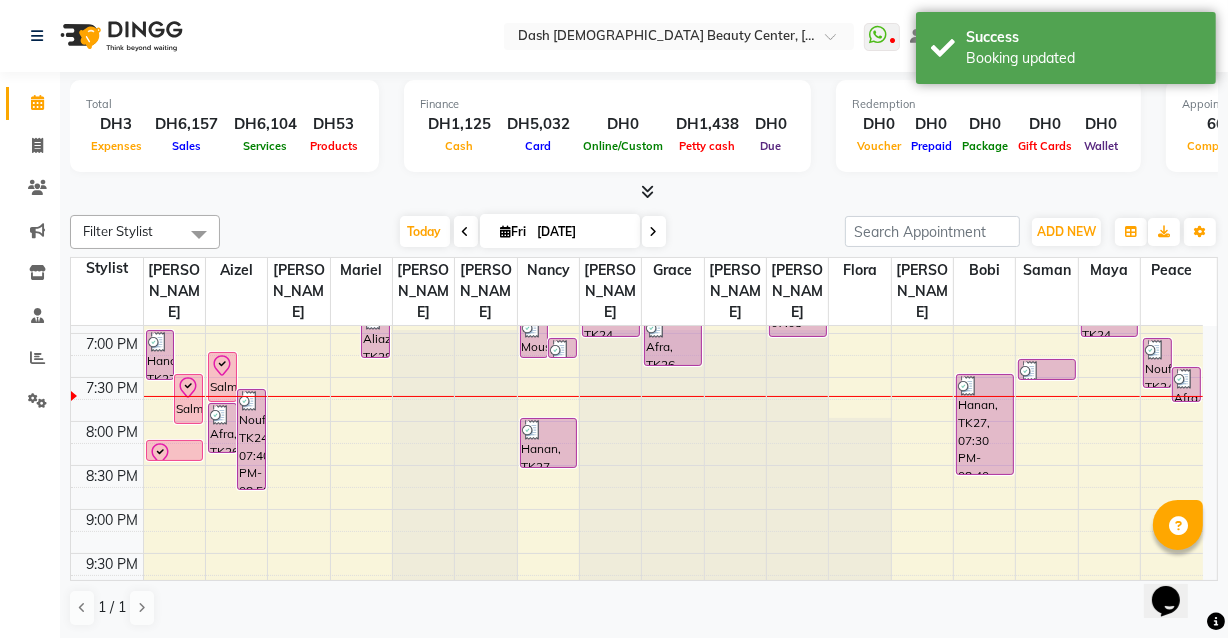 click at bounding box center (175, 454) 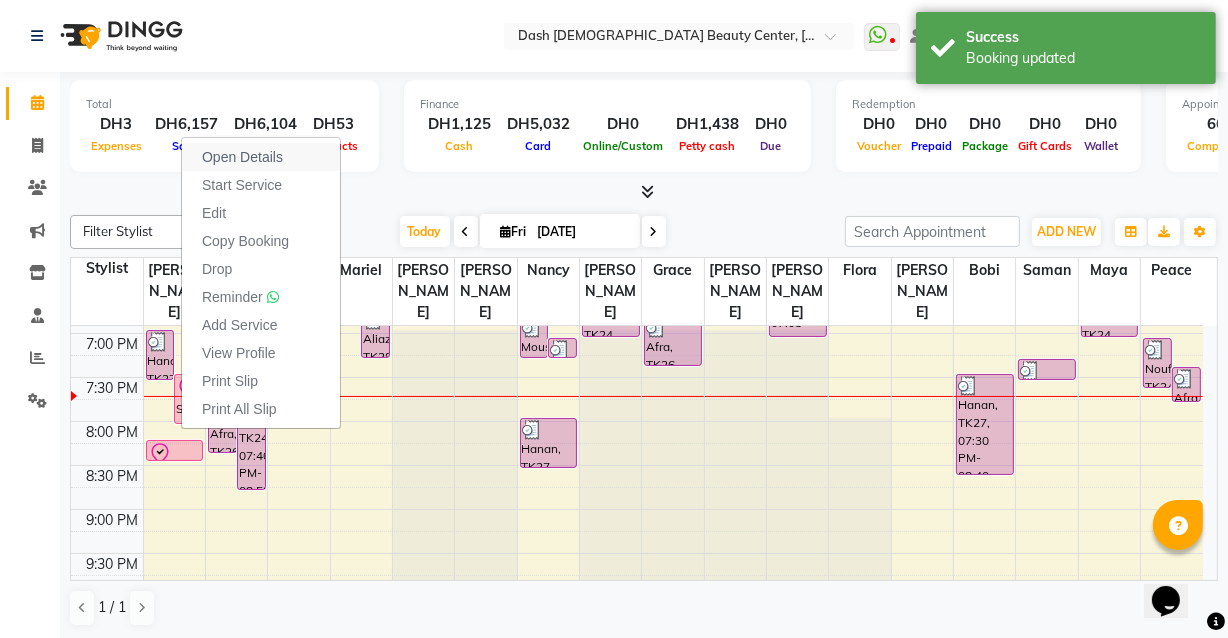 click on "Open Details" at bounding box center (261, 157) 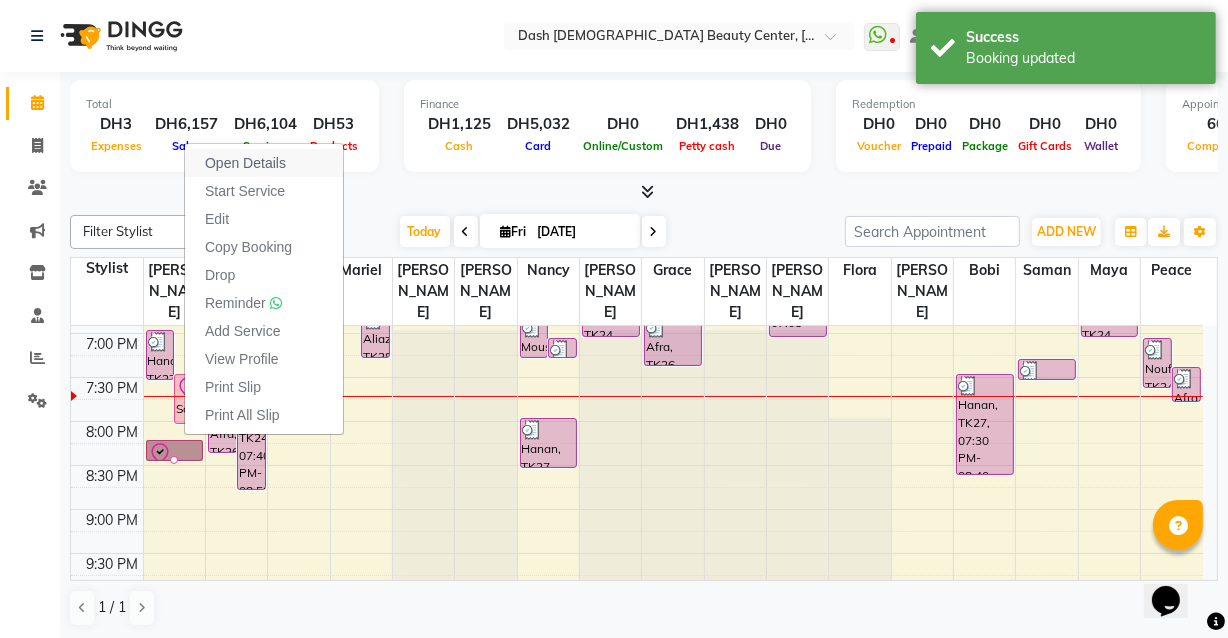 click on "Open Details" at bounding box center [264, 163] 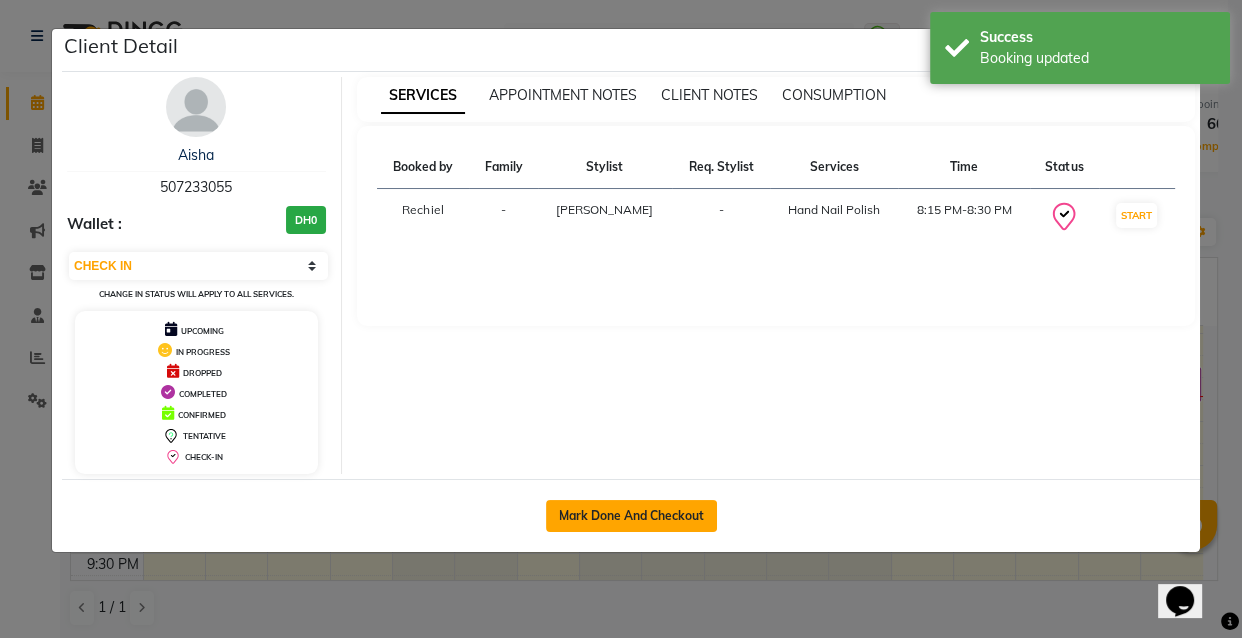 click on "Mark Done And Checkout" 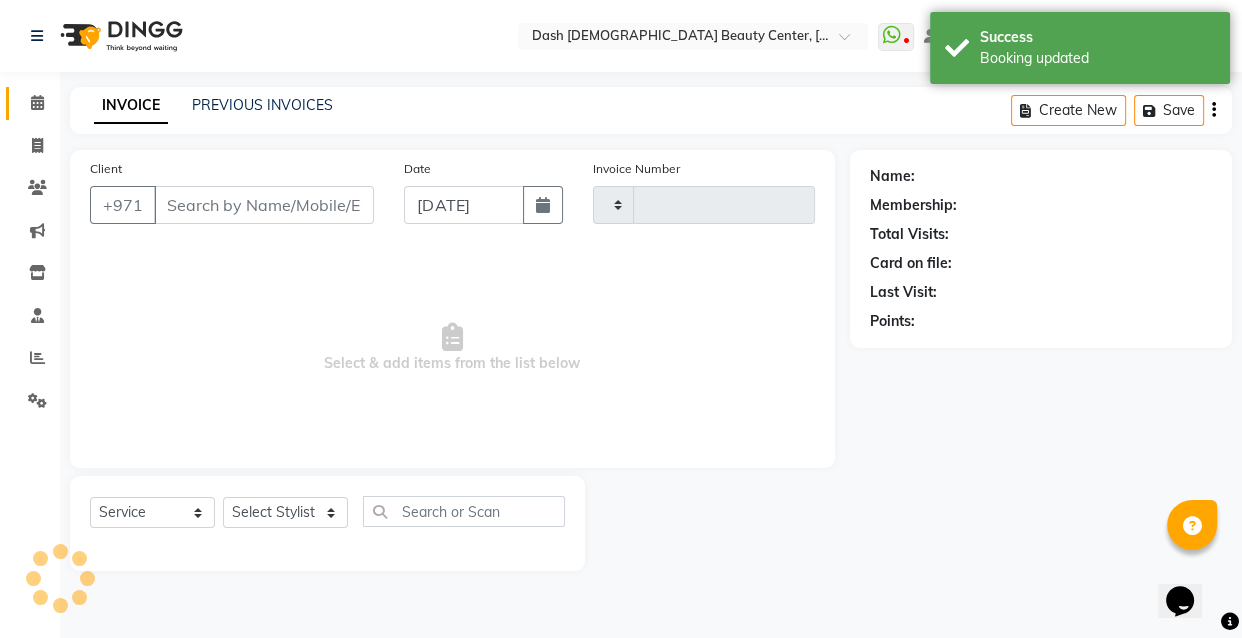 type on "1819" 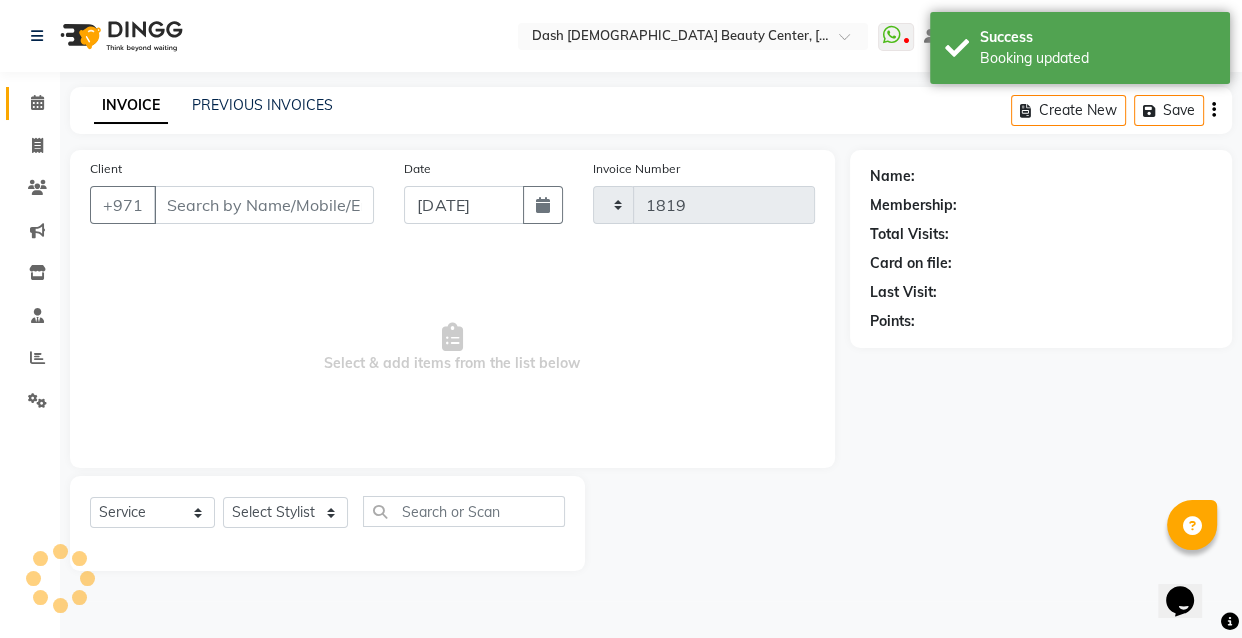 select on "8372" 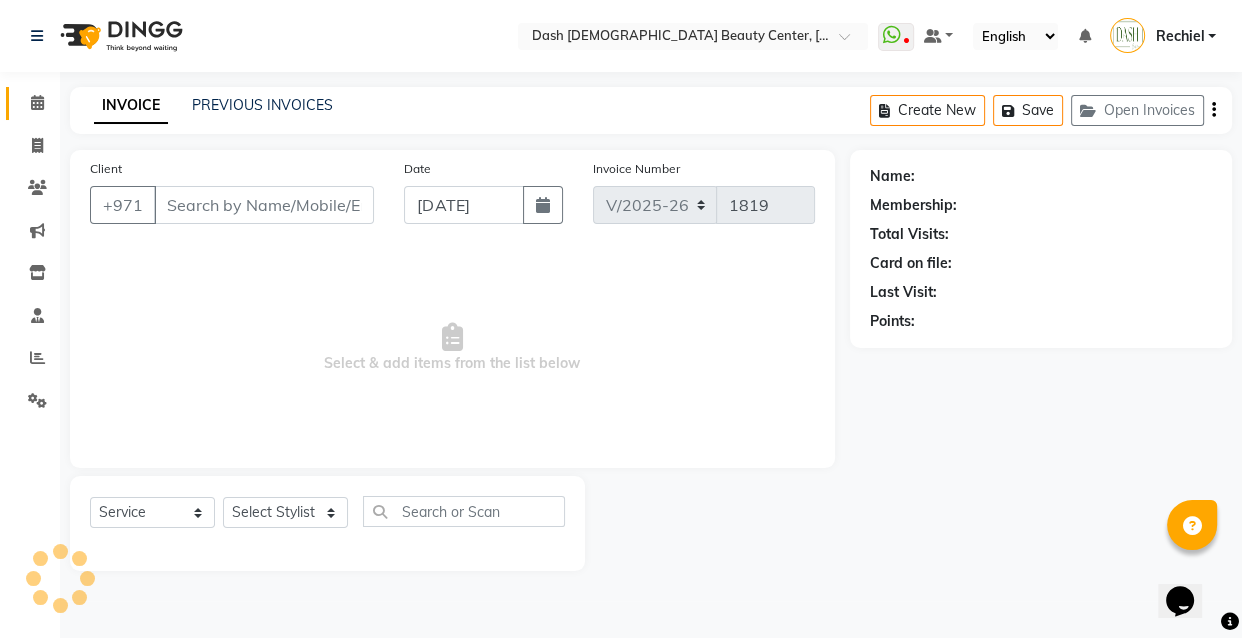 type on "507233055" 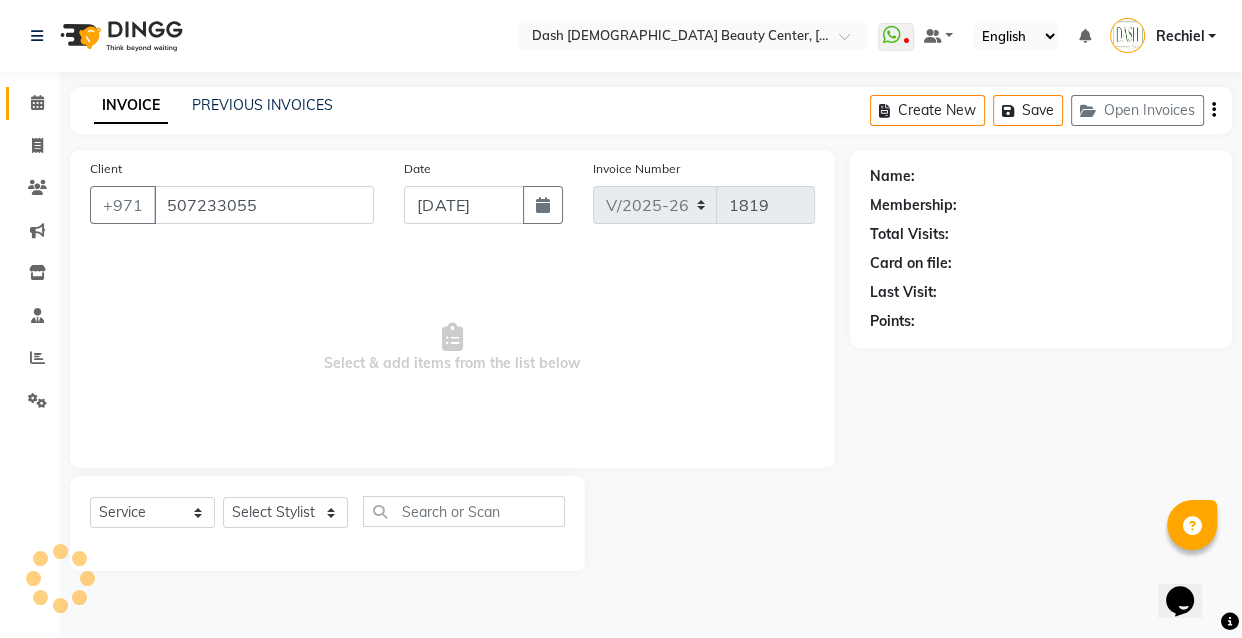 select on "81105" 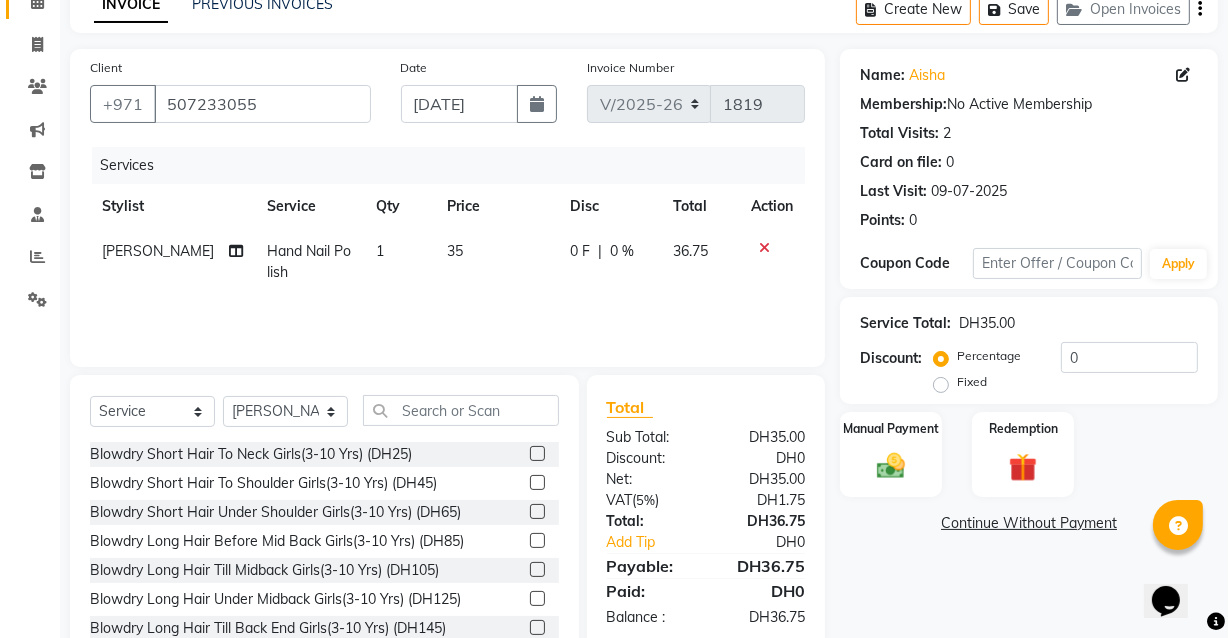 scroll, scrollTop: 163, scrollLeft: 0, axis: vertical 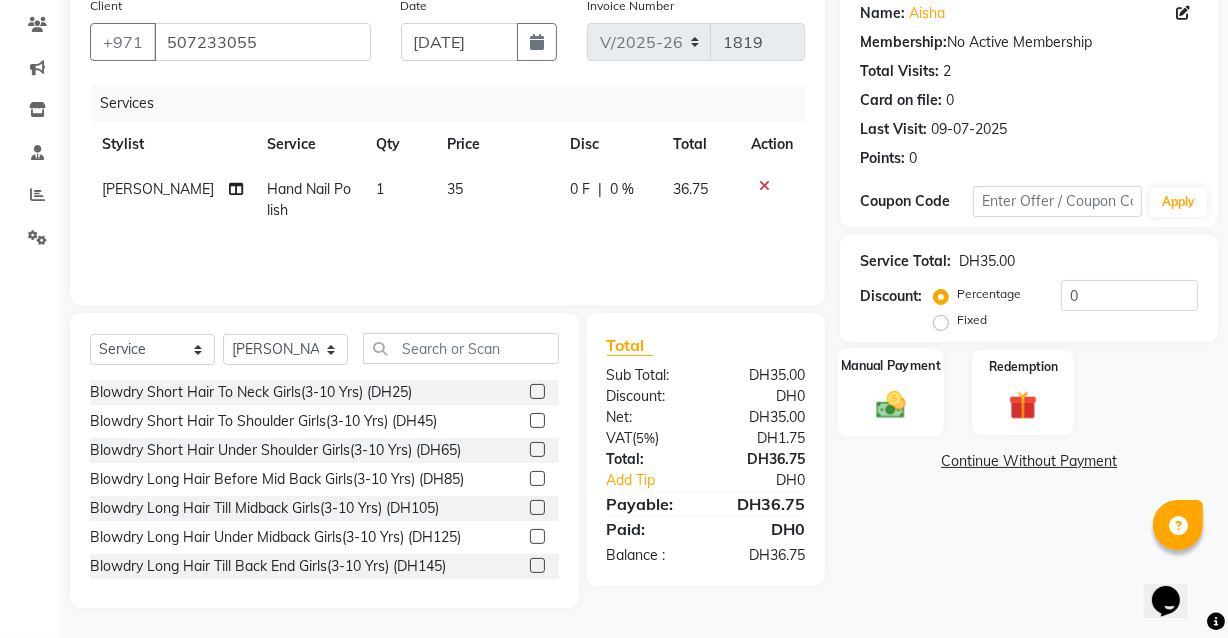 click on "Manual Payment" 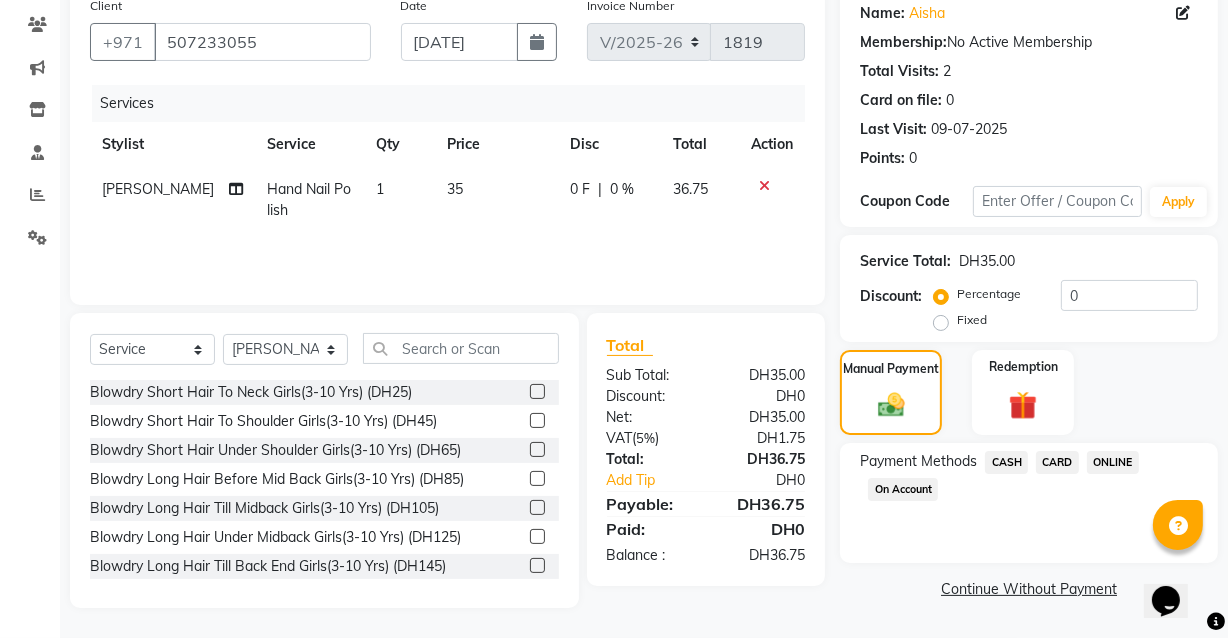 click on "CARD" 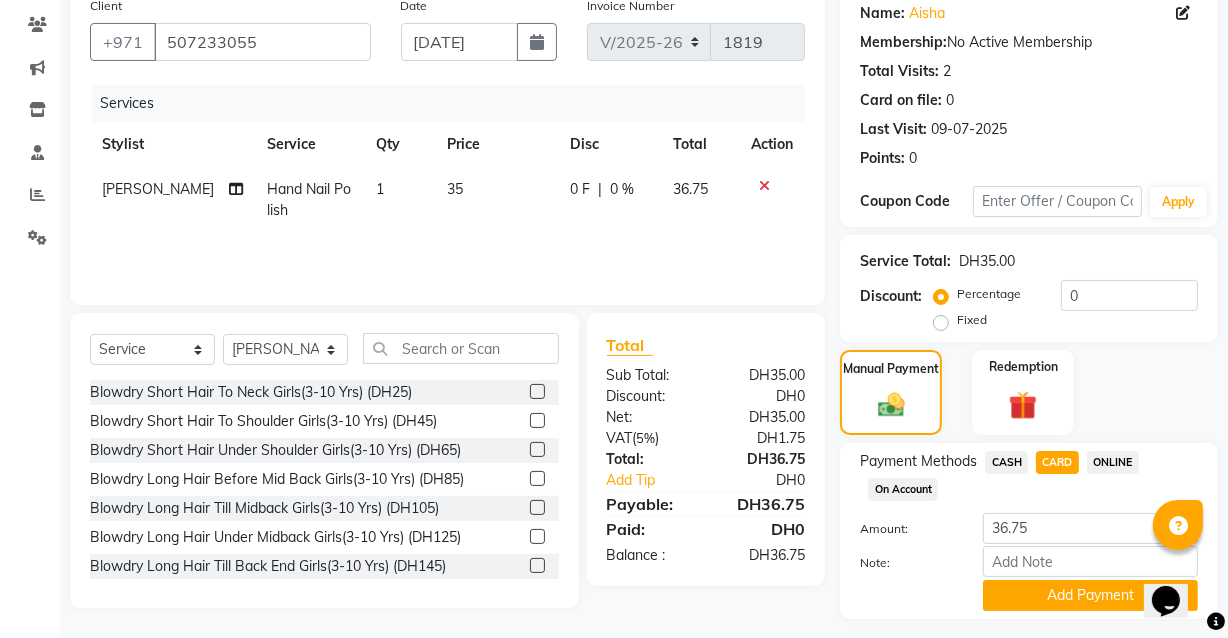 scroll, scrollTop: 214, scrollLeft: 0, axis: vertical 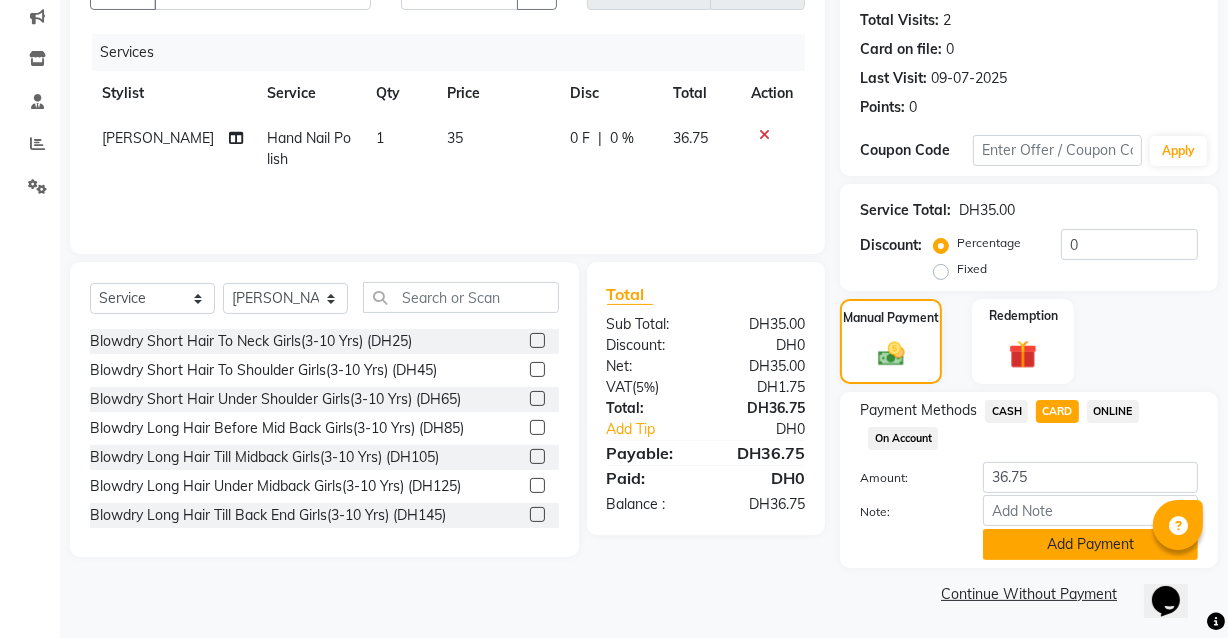 click on "Add Payment" 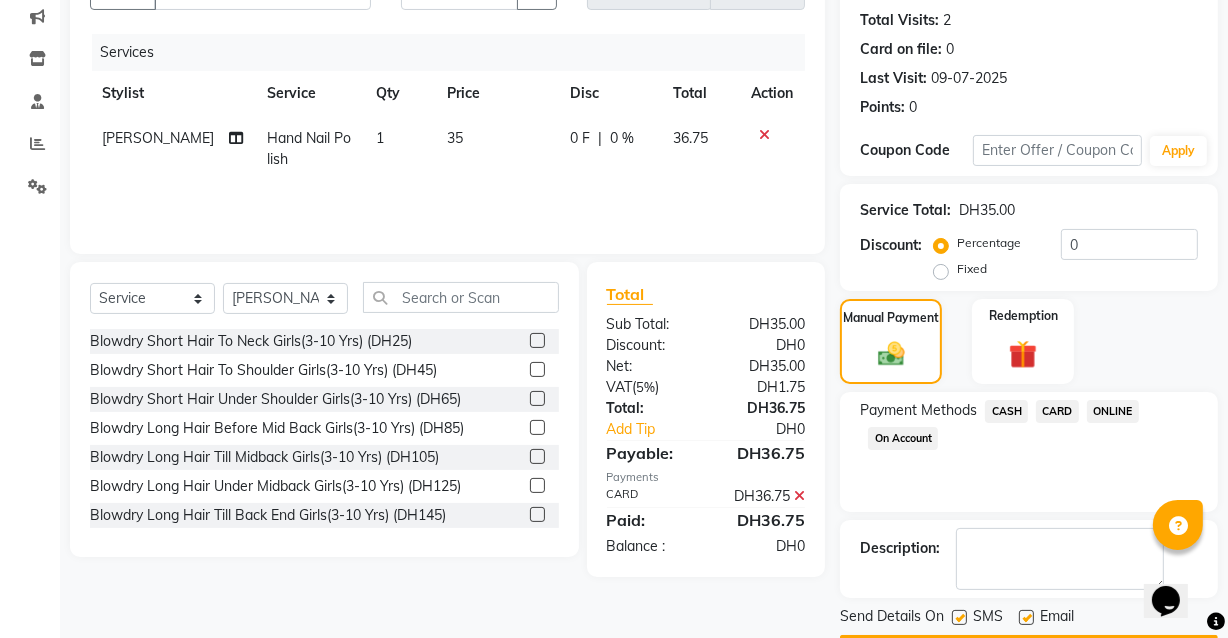 click on "Payment Methods  CASH   CARD   ONLINE   On Account" 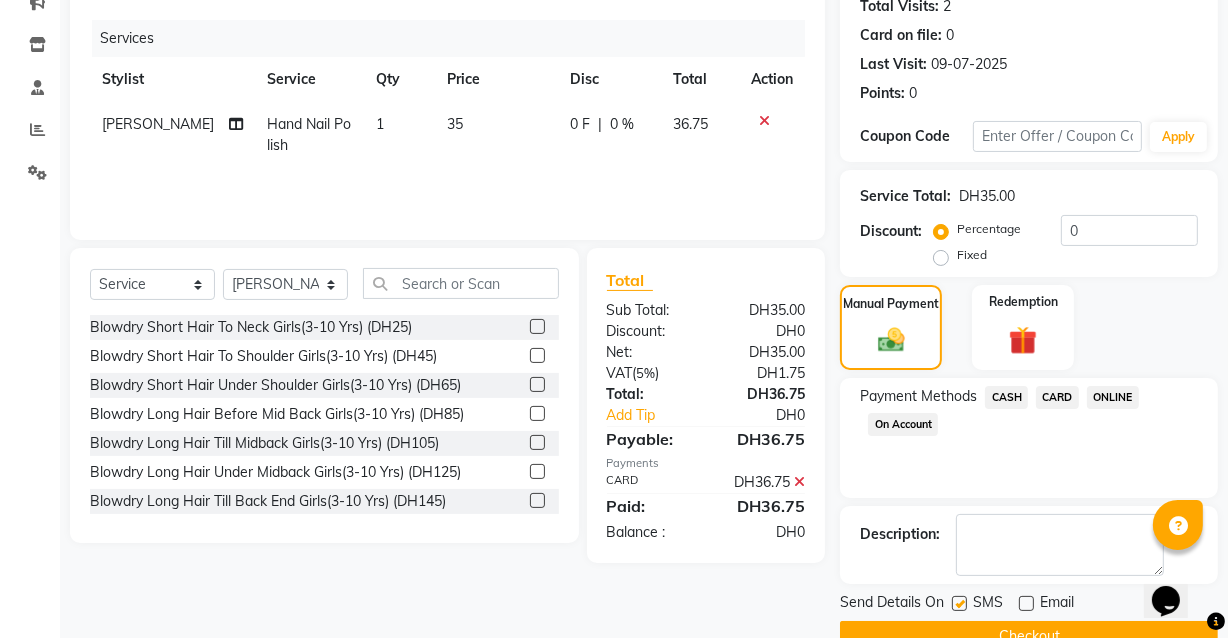 scroll, scrollTop: 270, scrollLeft: 0, axis: vertical 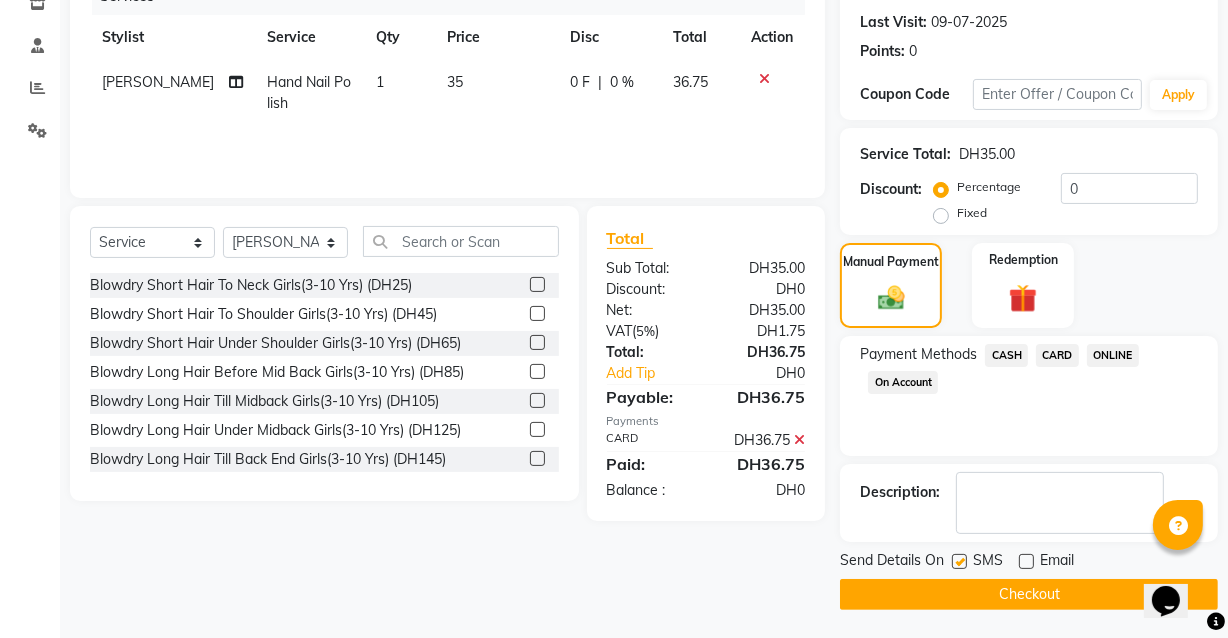 click on "Checkout" 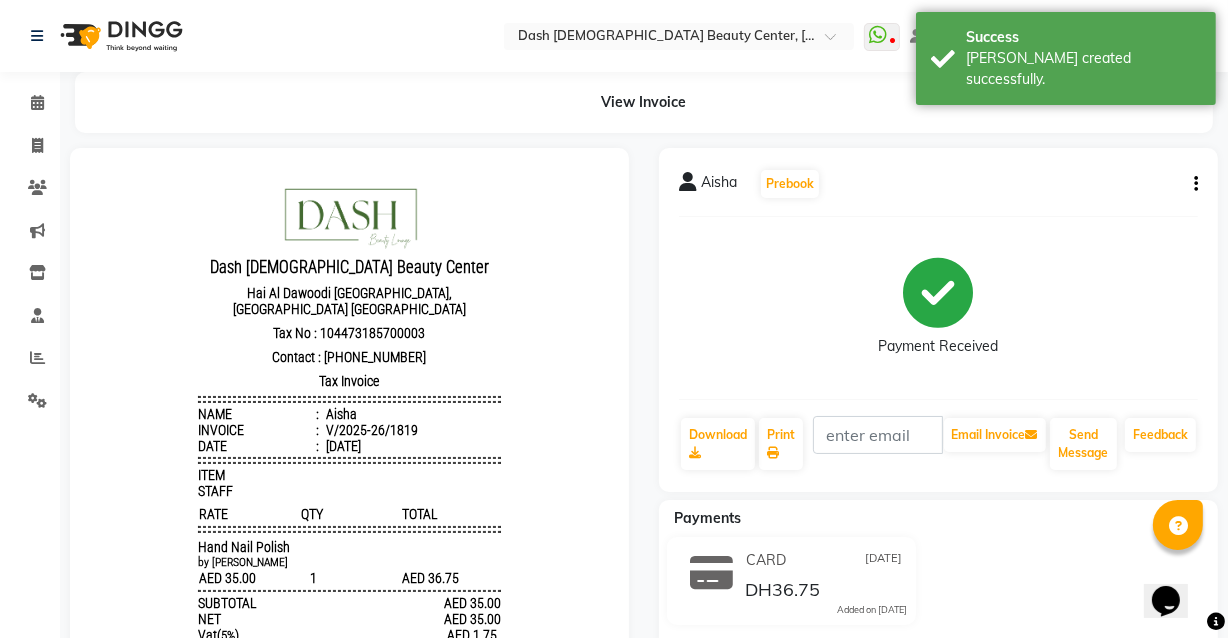 scroll, scrollTop: 0, scrollLeft: 0, axis: both 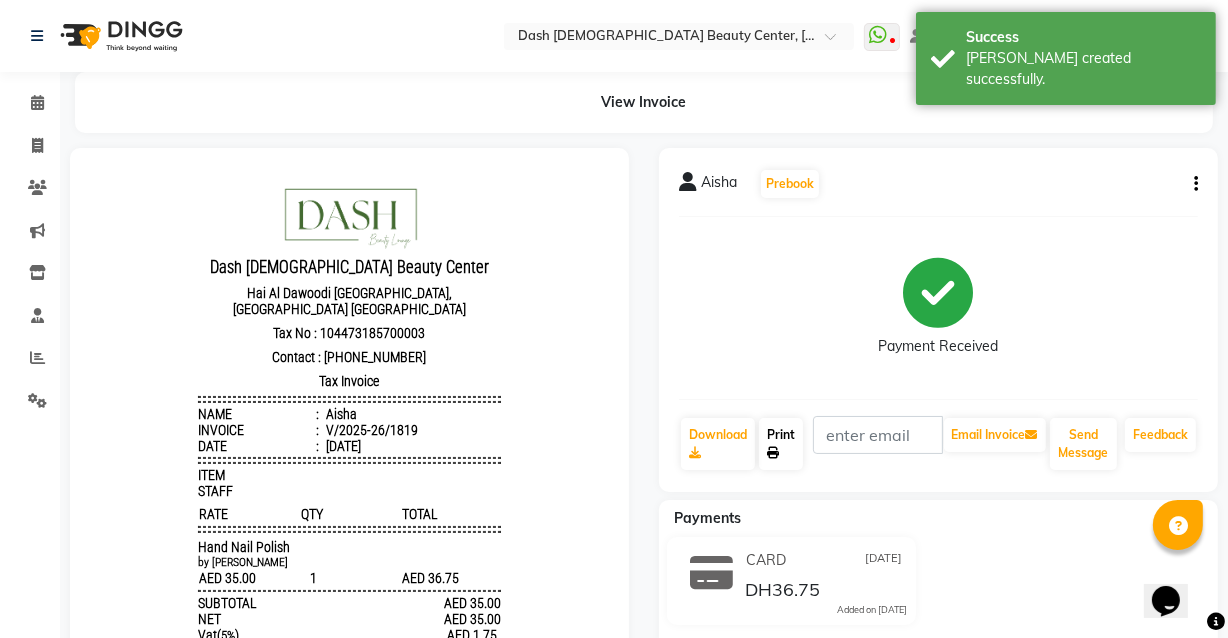 click 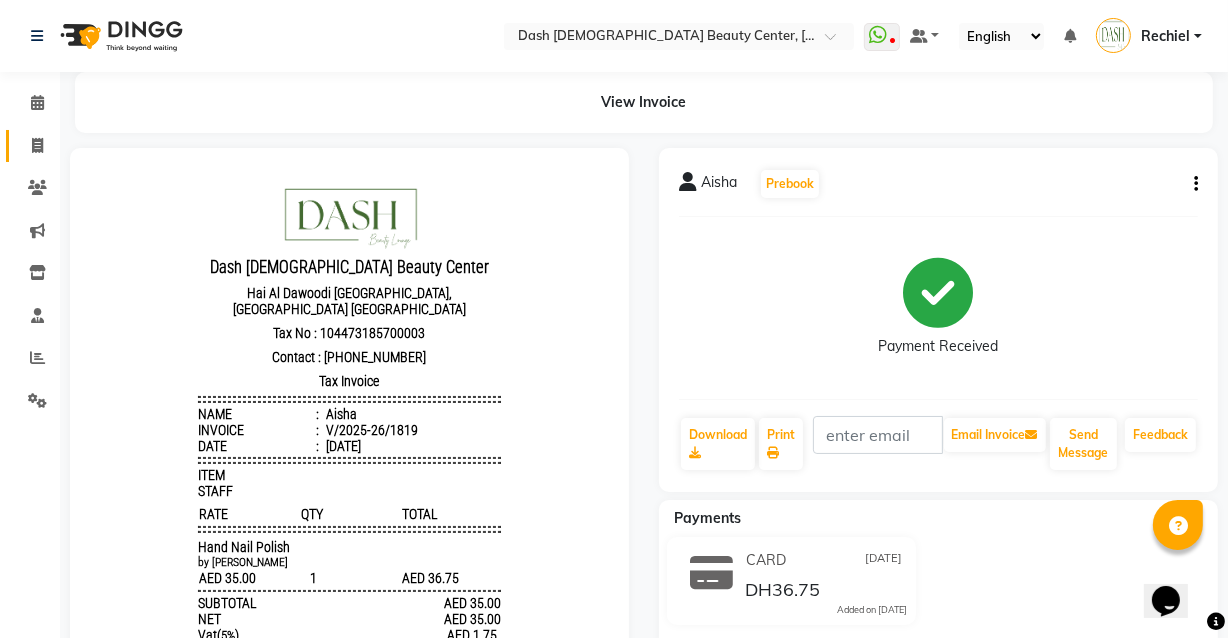 click 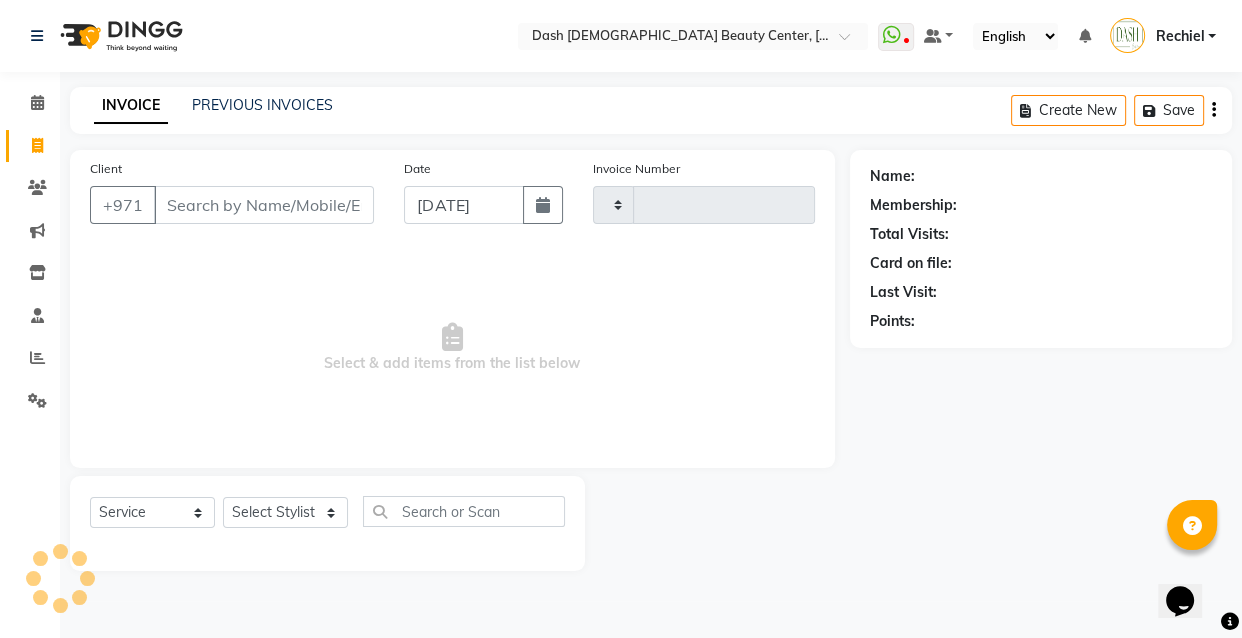 type on "1820" 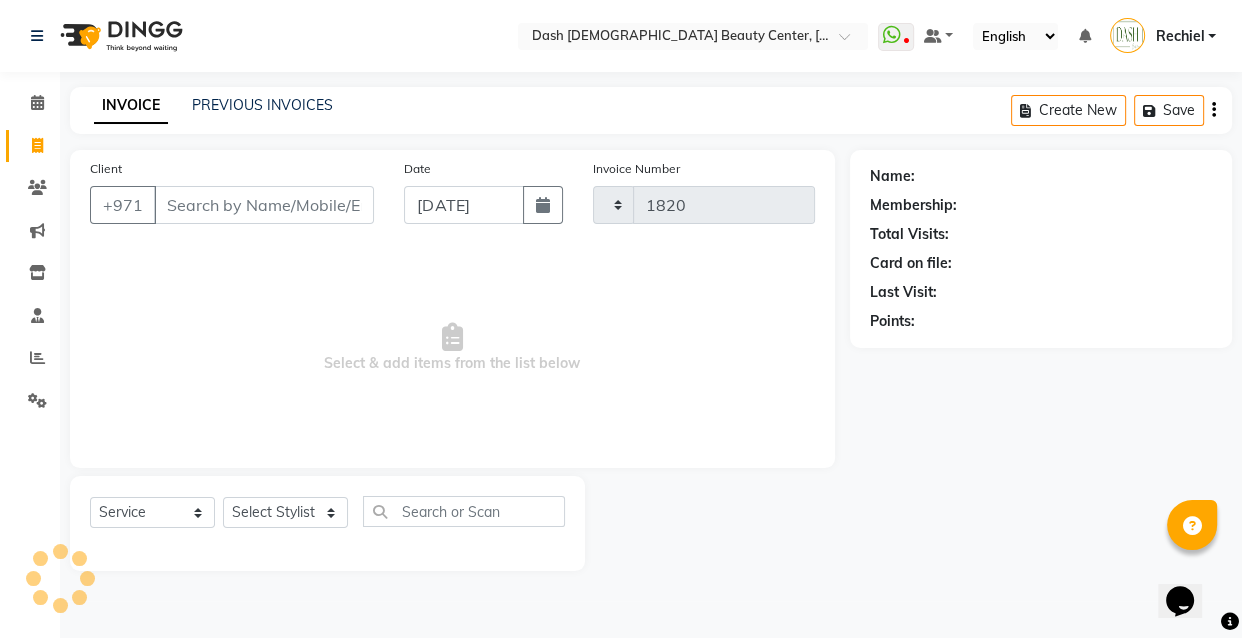 select on "8372" 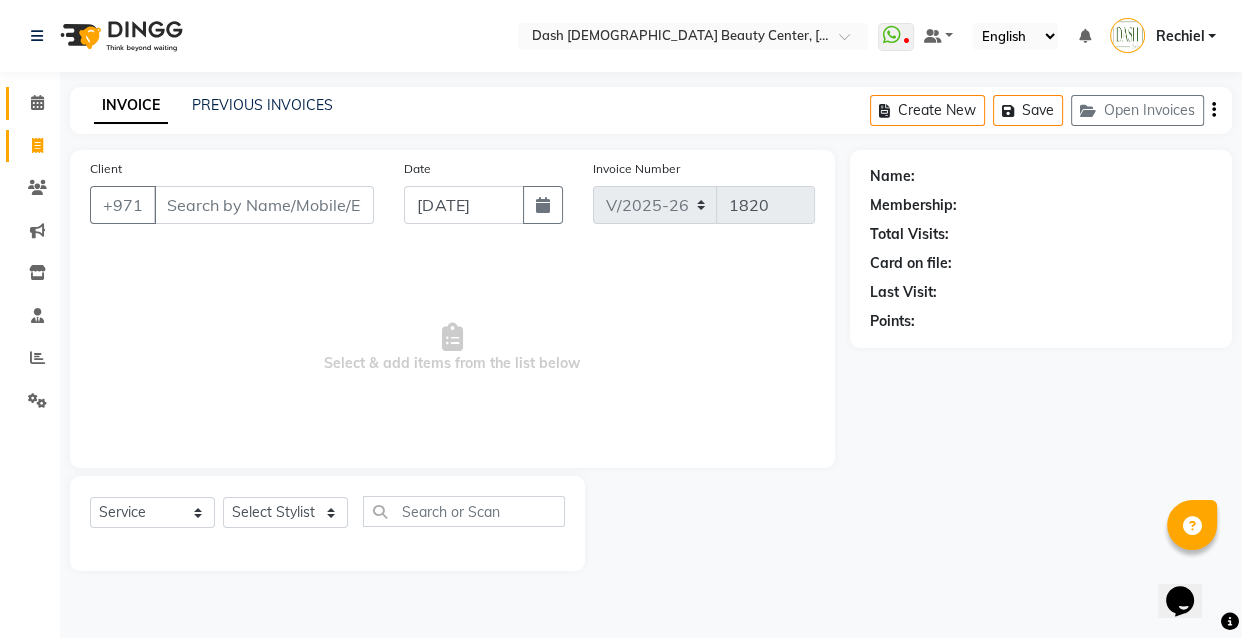 click on "Calendar" 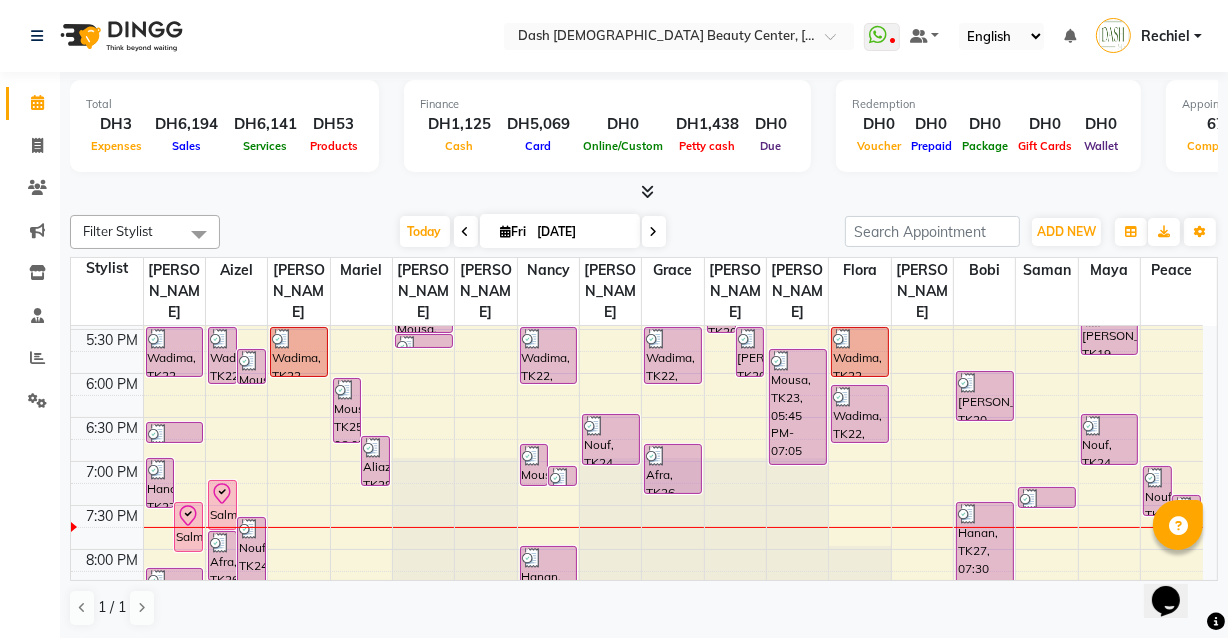 scroll, scrollTop: 738, scrollLeft: 0, axis: vertical 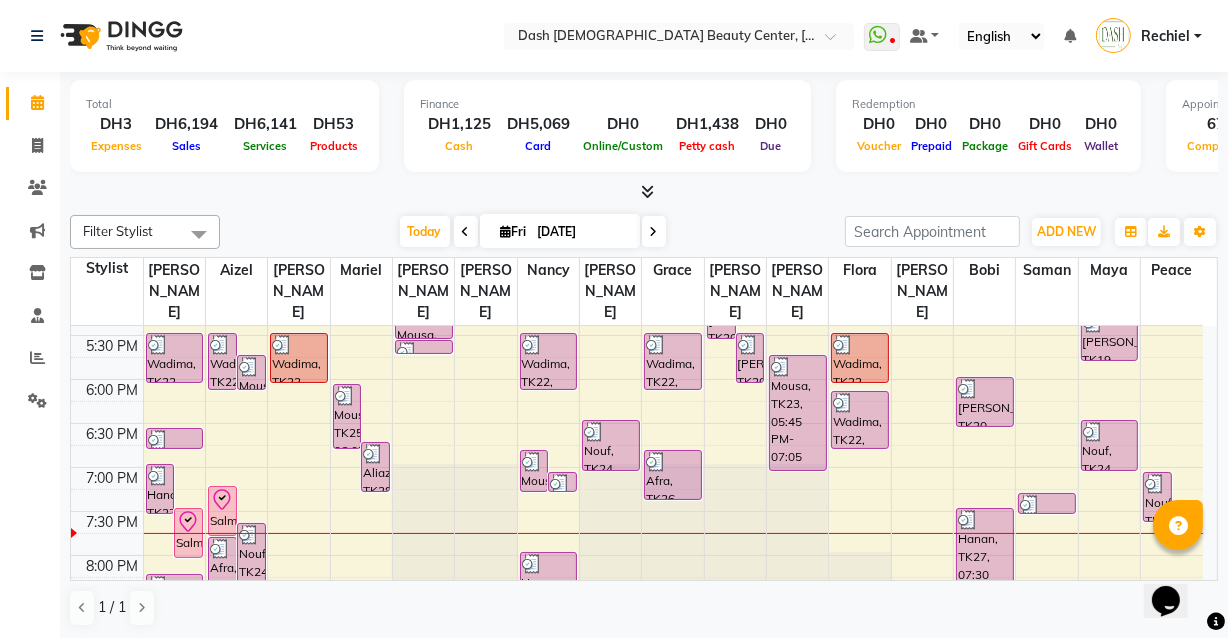 click at bounding box center (174, 533) 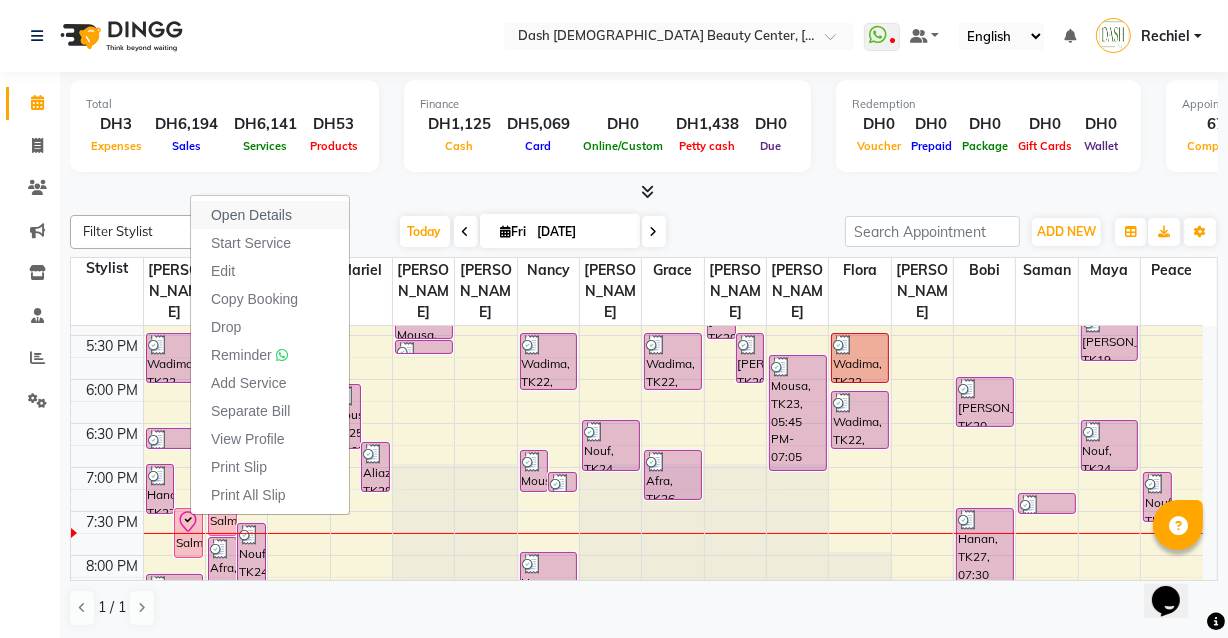 click on "Open Details" at bounding box center [270, 215] 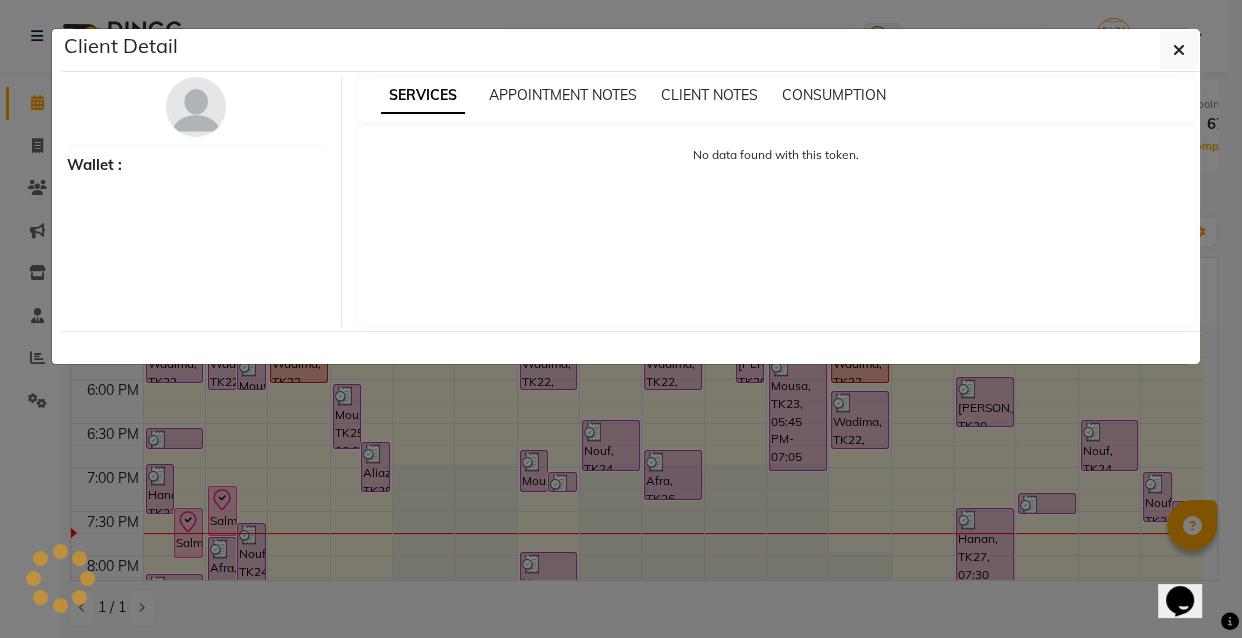 select on "8" 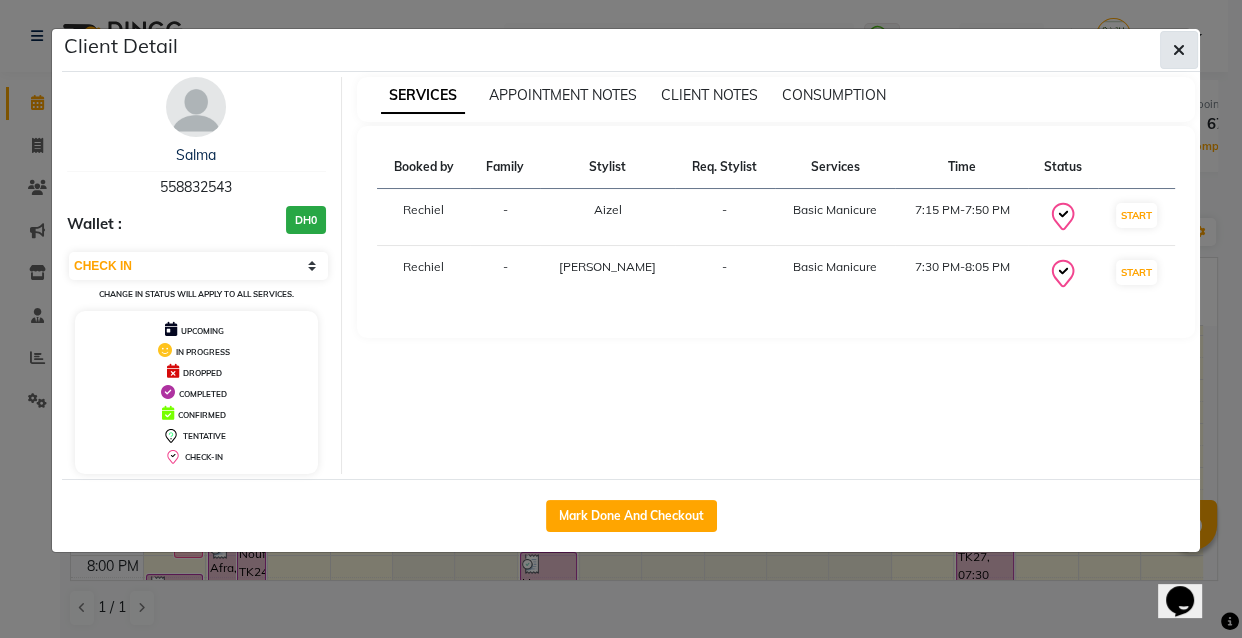 click 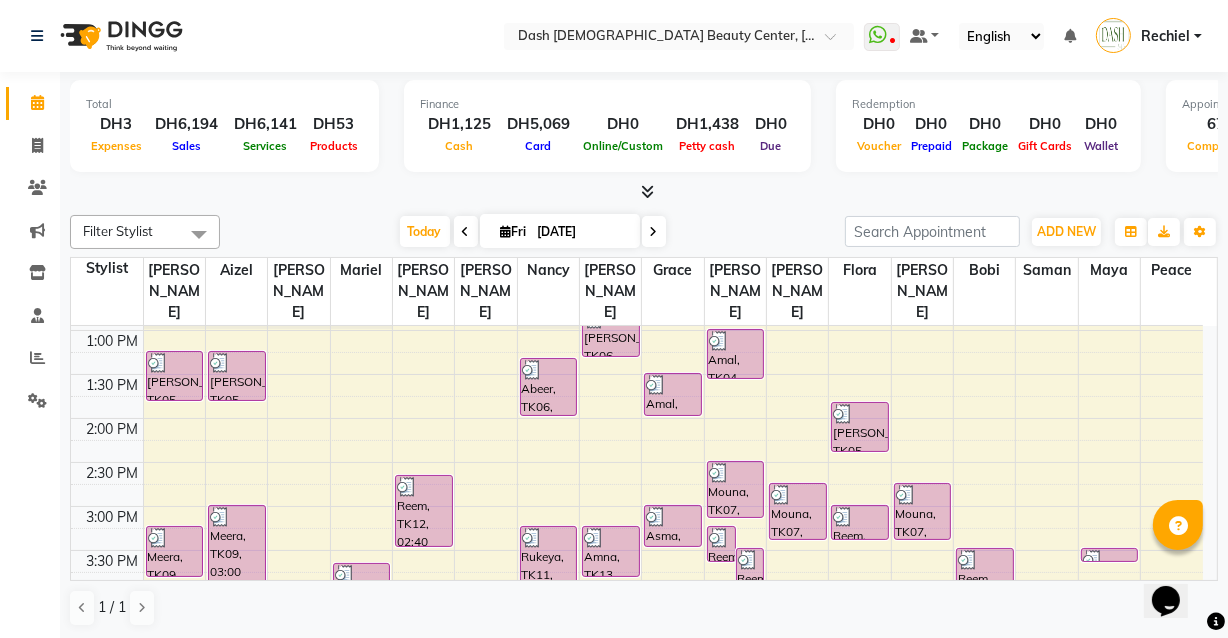 scroll, scrollTop: 460, scrollLeft: 0, axis: vertical 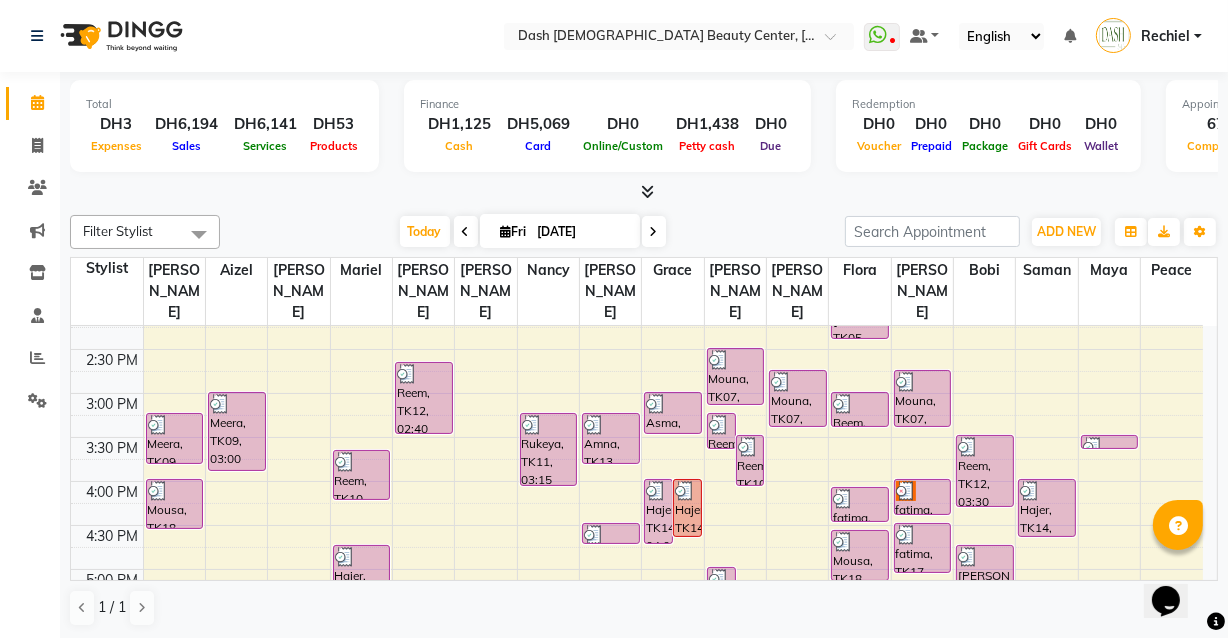 click at bounding box center [107, 514] 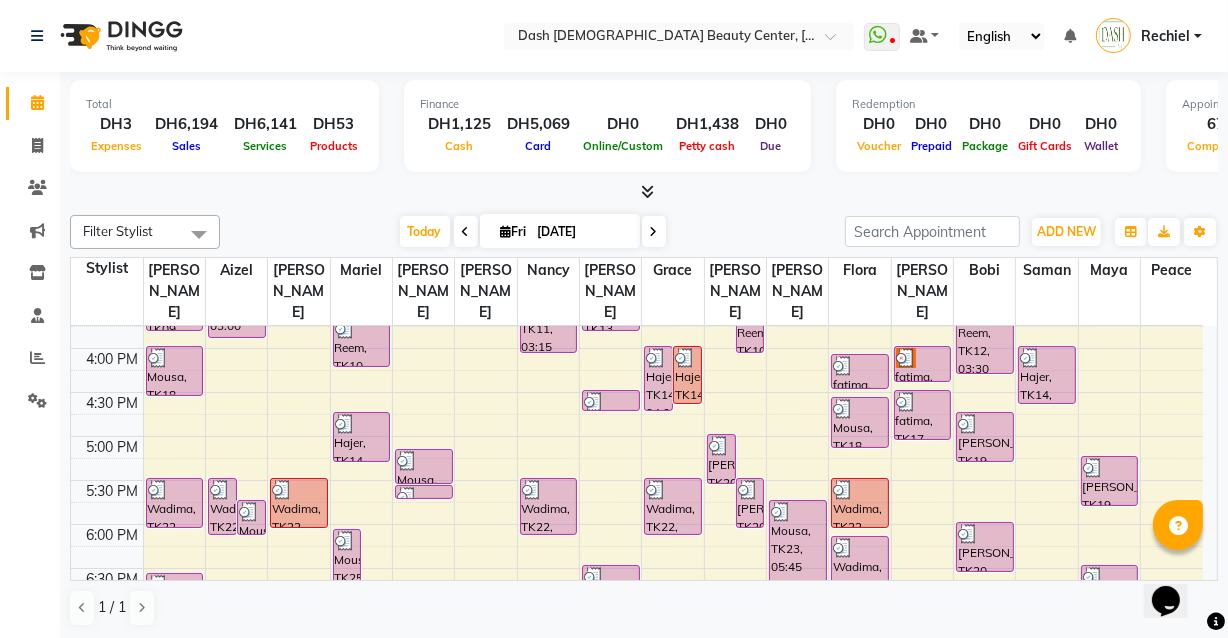 scroll, scrollTop: 598, scrollLeft: 0, axis: vertical 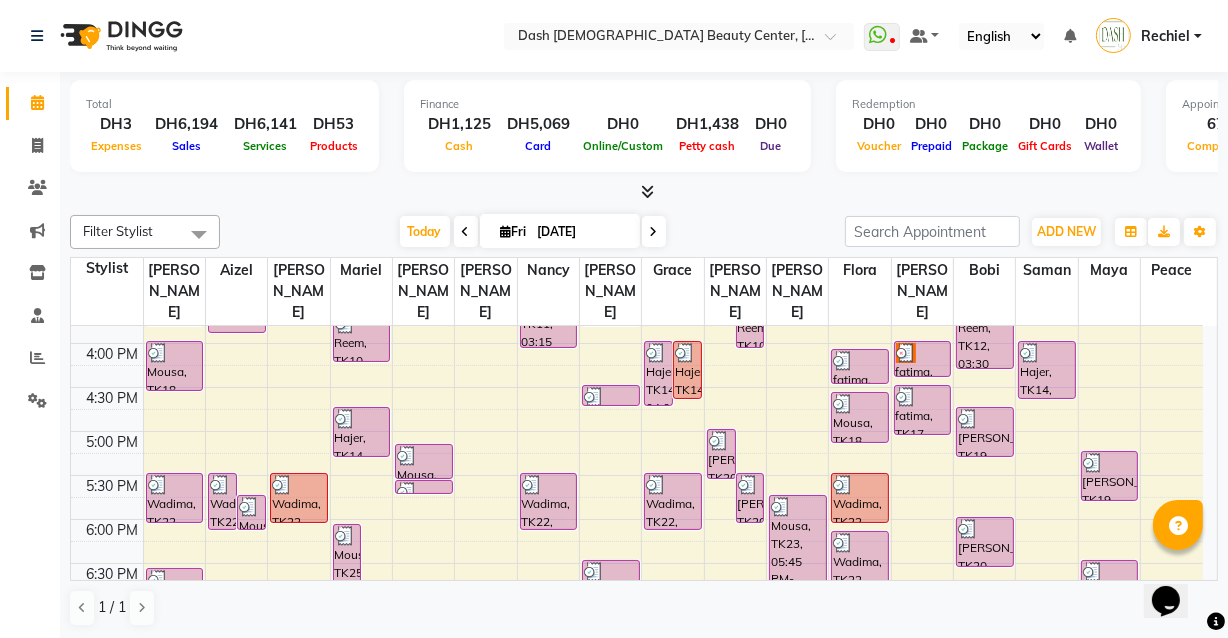 click on "6:00 PM" at bounding box center [113, 530] 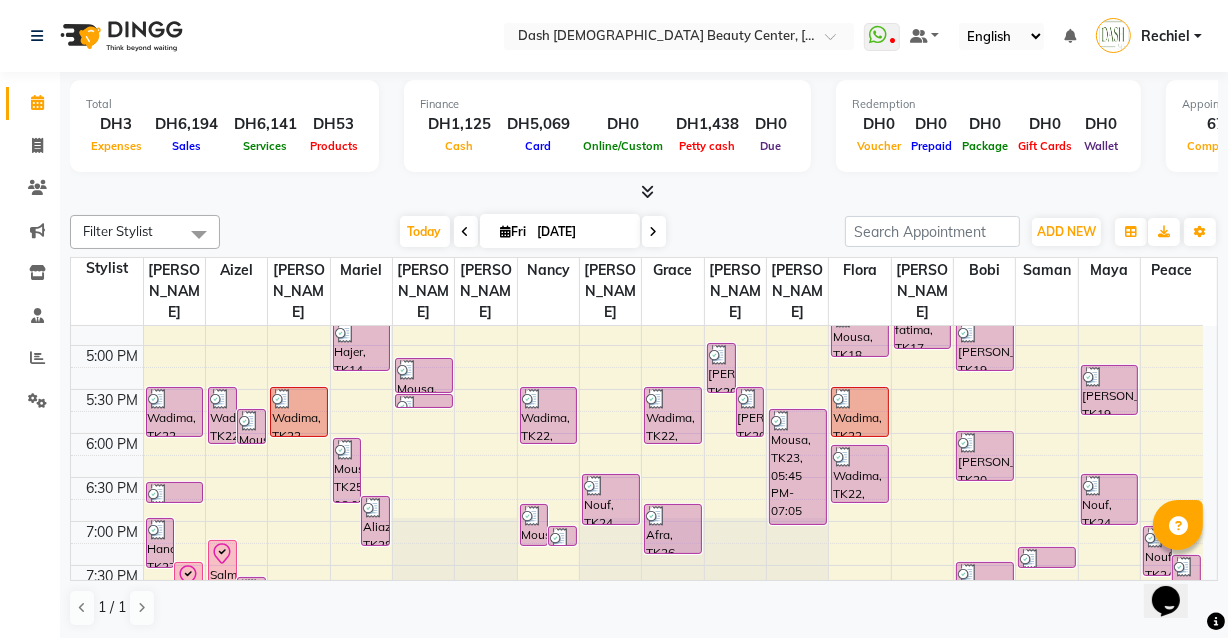 scroll, scrollTop: 686, scrollLeft: 0, axis: vertical 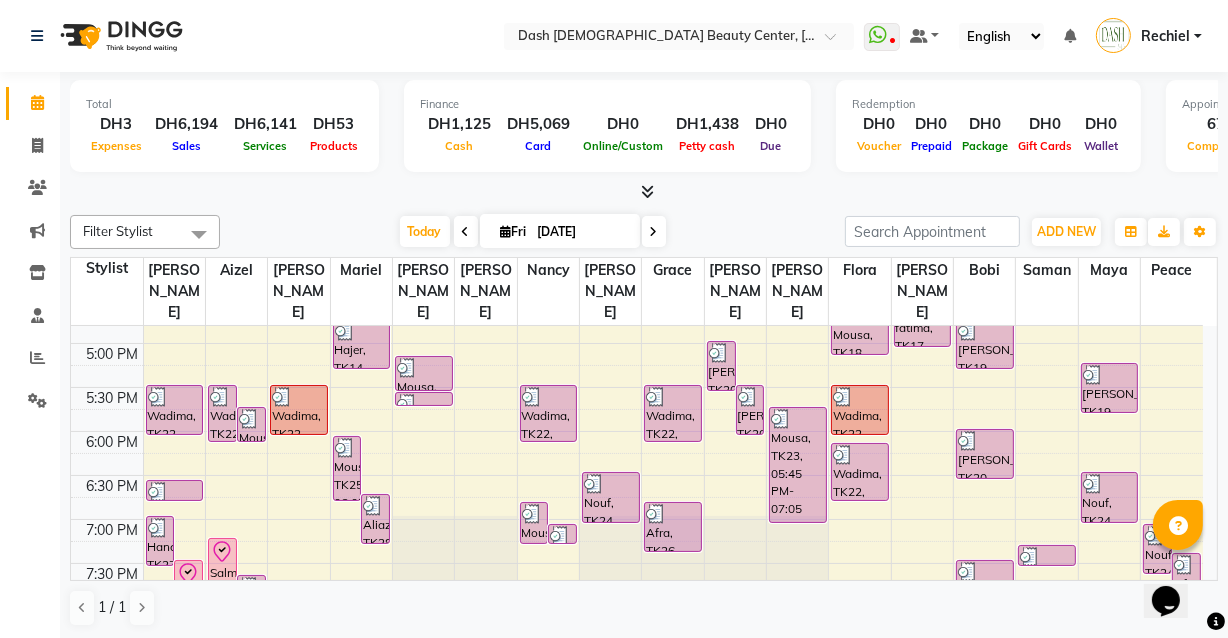 click on "Mousa, TK18, 05:35 PM-05:45 PM, Girls Nail Polish (DH20)" at bounding box center (424, 399) 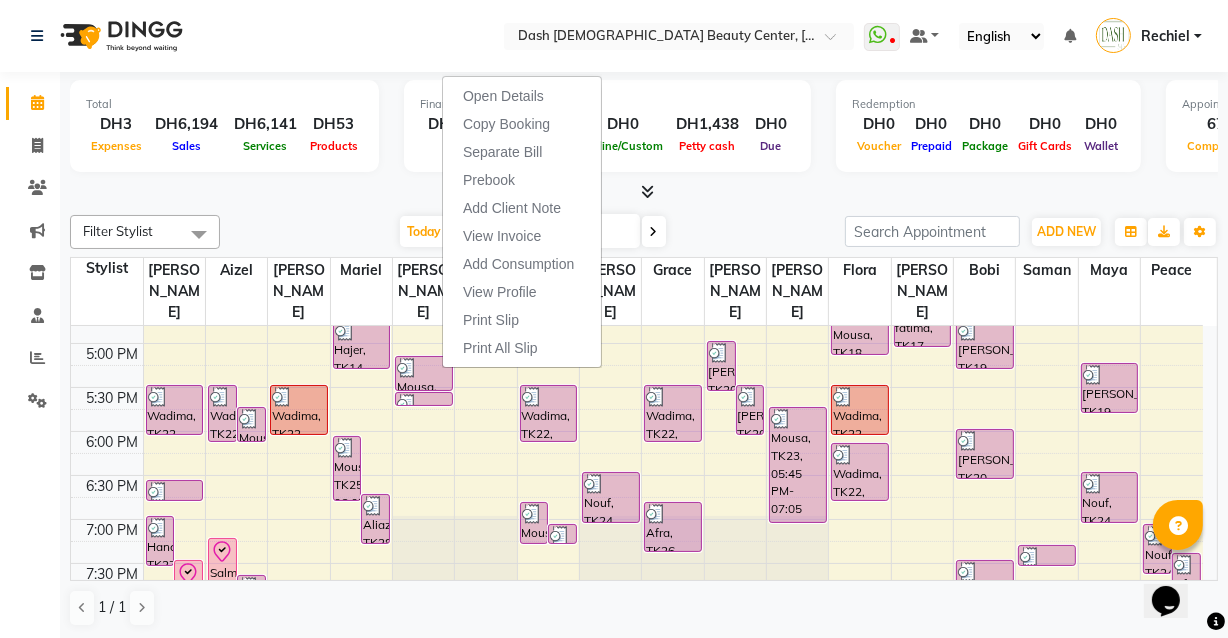 click on "Calendar  Invoice  Clients  Marketing  Inventory  Staff  Reports  Settings Completed InProgress Upcoming Dropped Tentative Check-In Confirm Bookings Segments Page Builder" 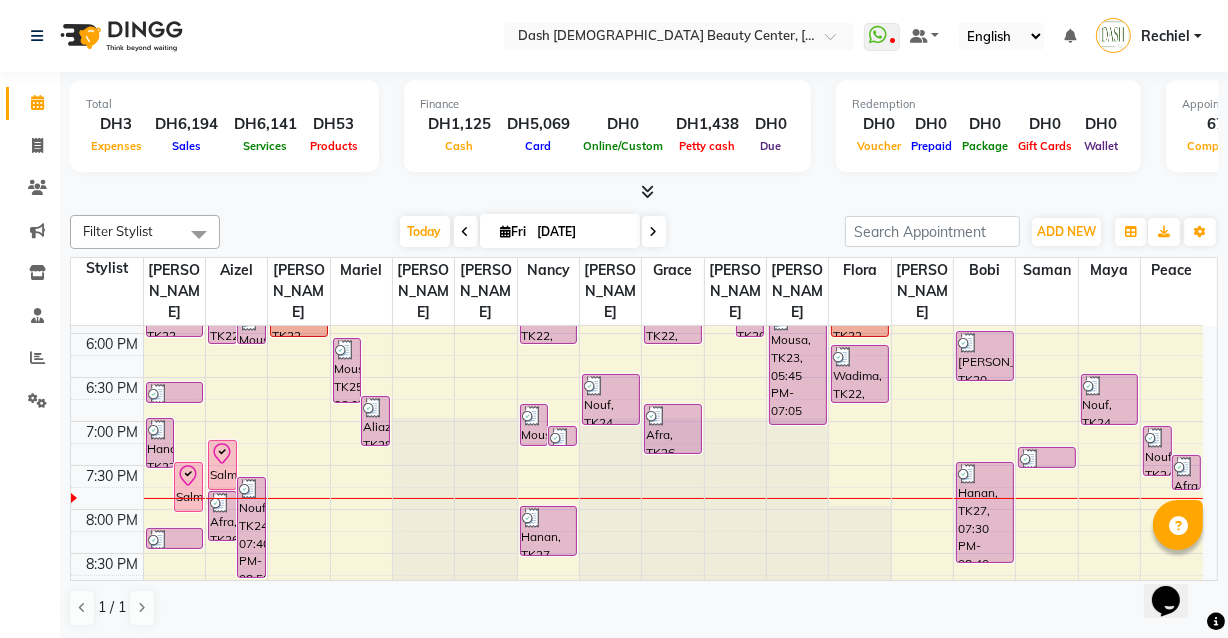 scroll, scrollTop: 783, scrollLeft: 0, axis: vertical 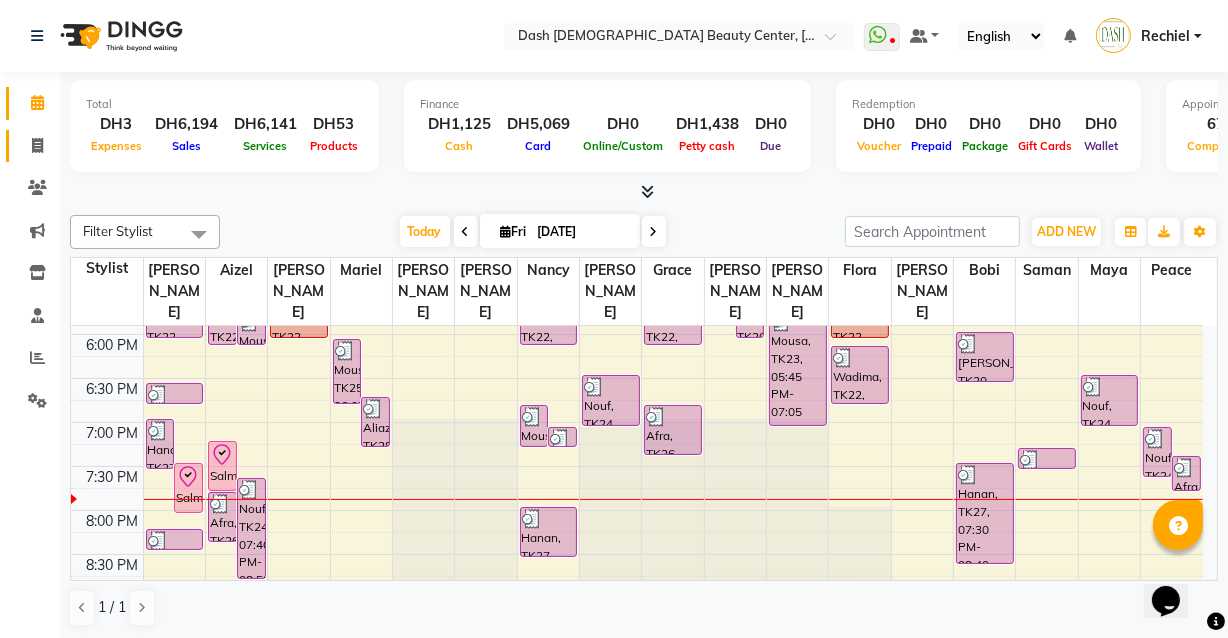 click 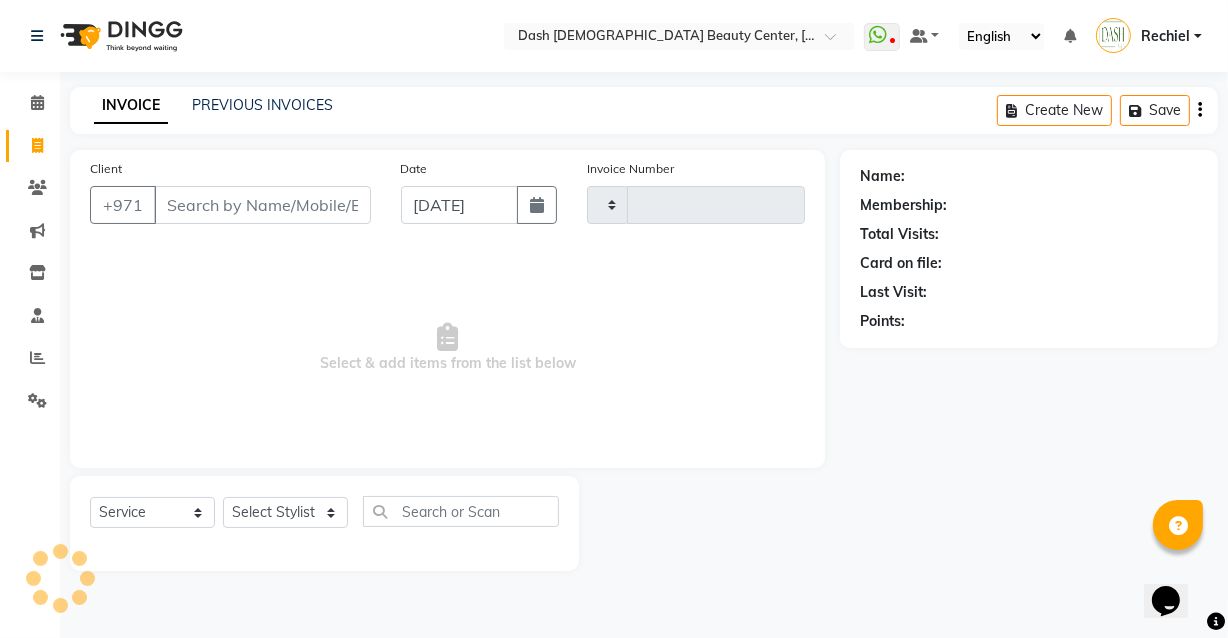 scroll, scrollTop: 0, scrollLeft: 0, axis: both 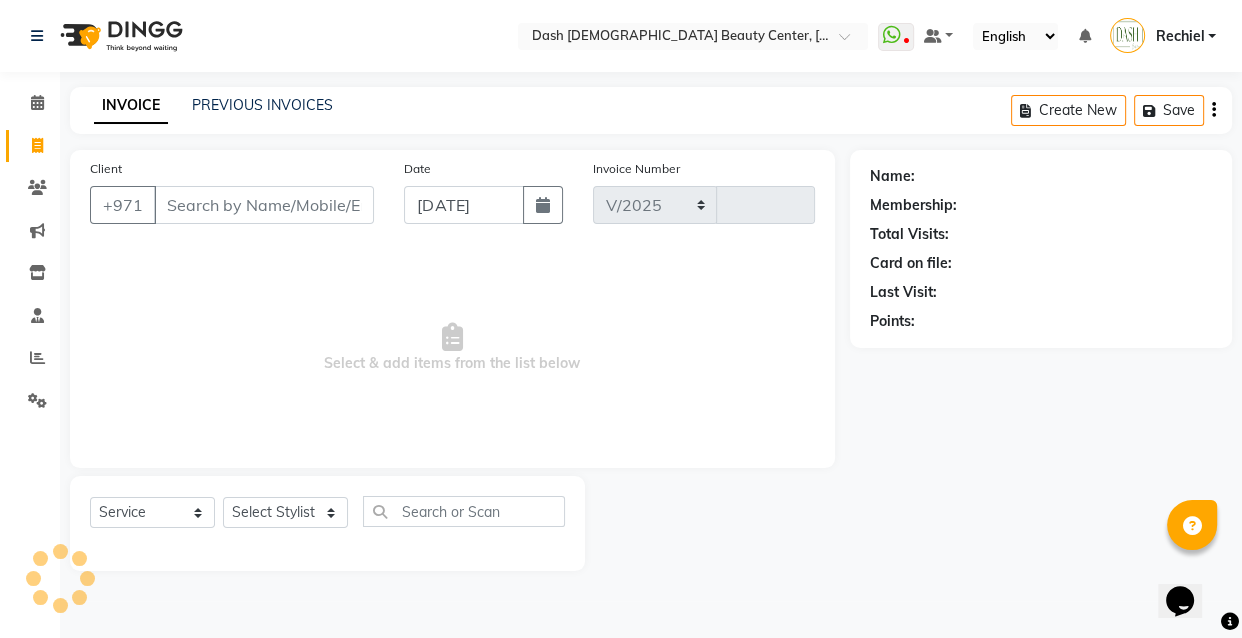 select on "8372" 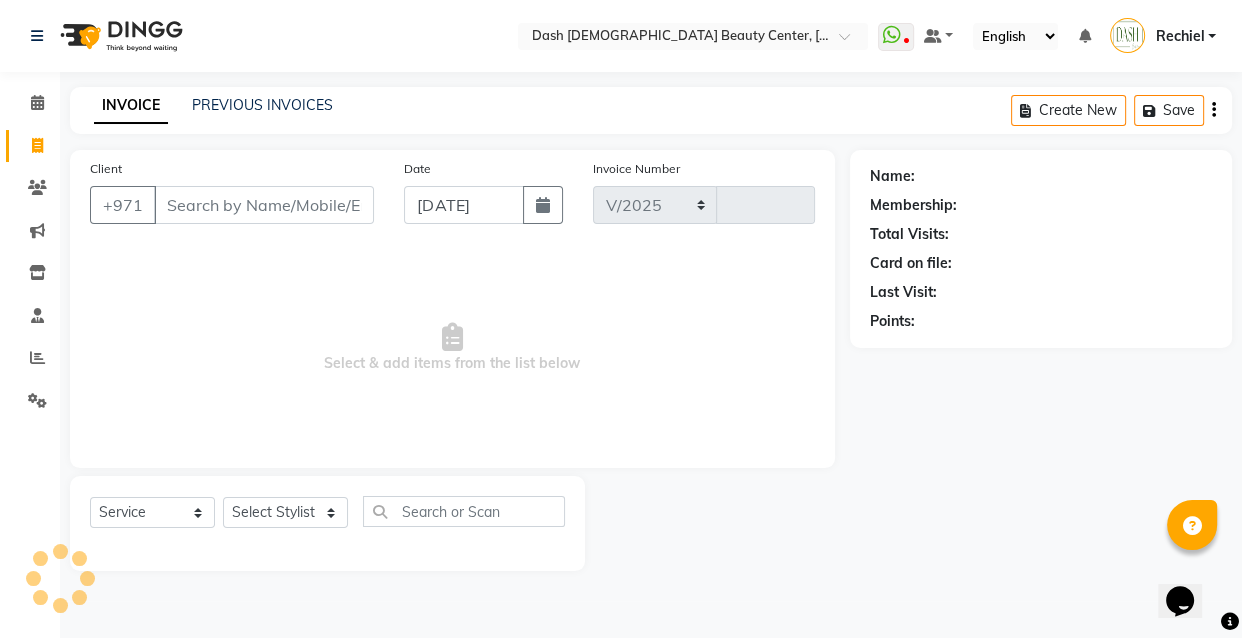 type on "1820" 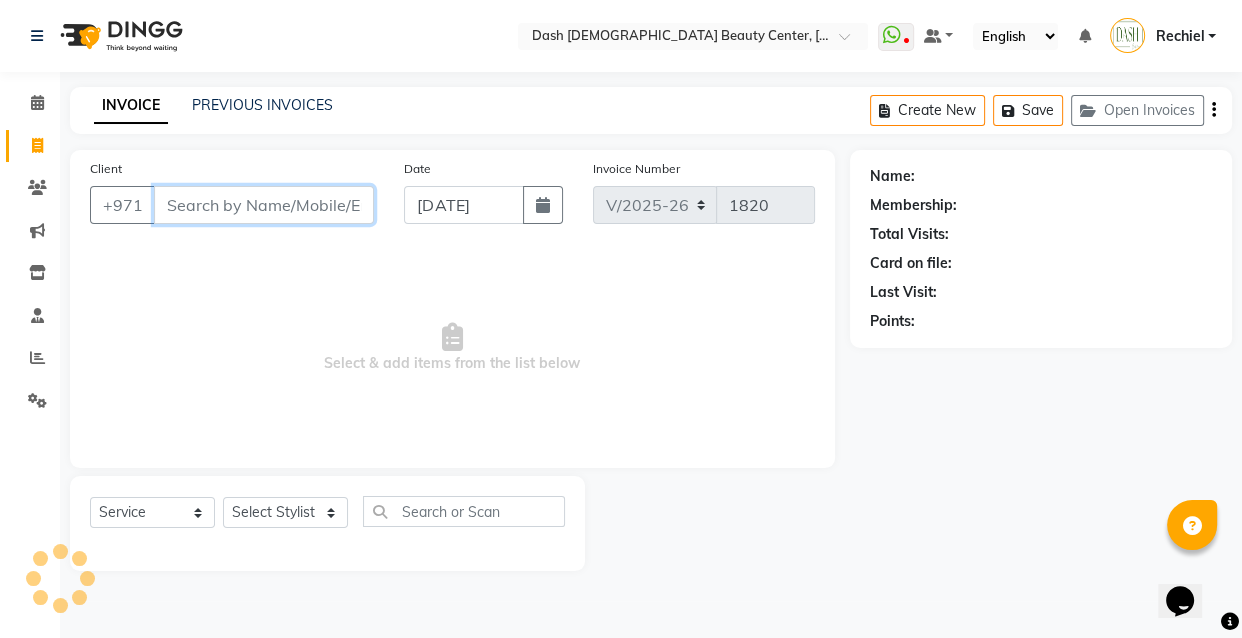 click on "Client" at bounding box center (264, 205) 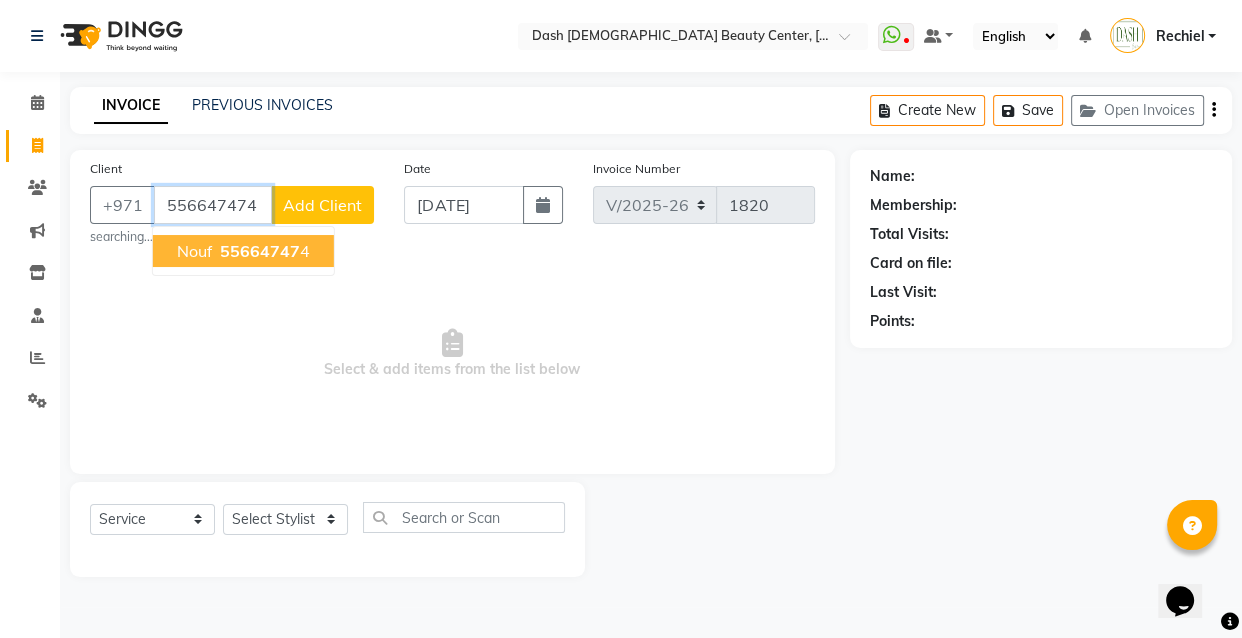type on "556647474" 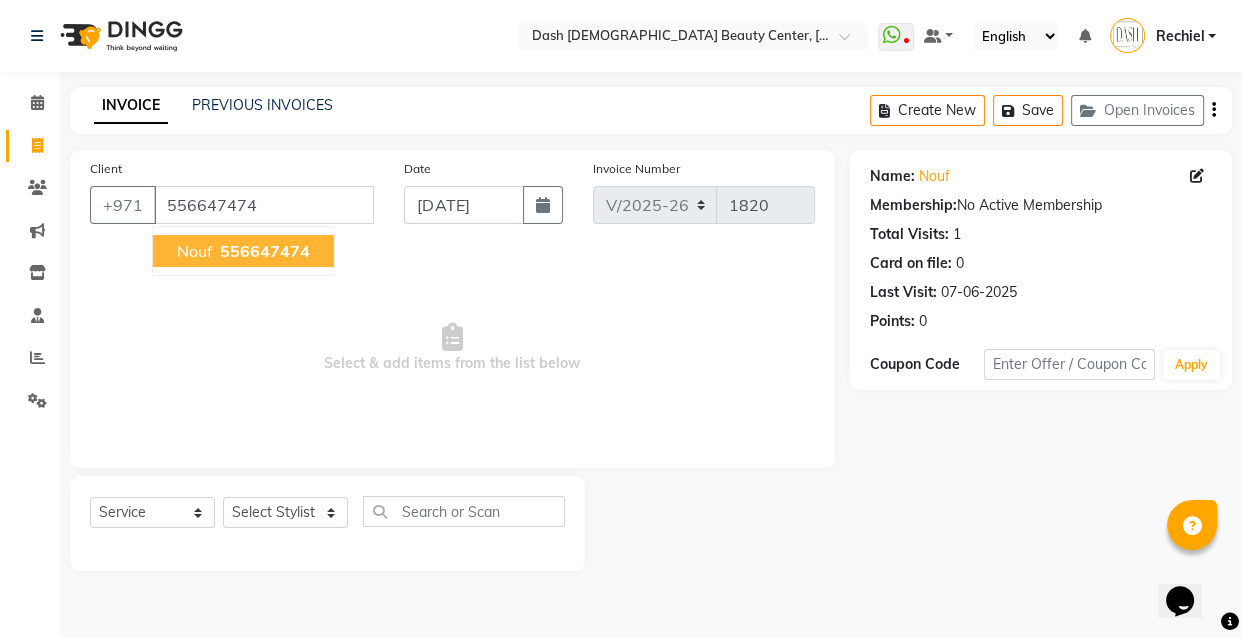 click on "556647474" at bounding box center (265, 251) 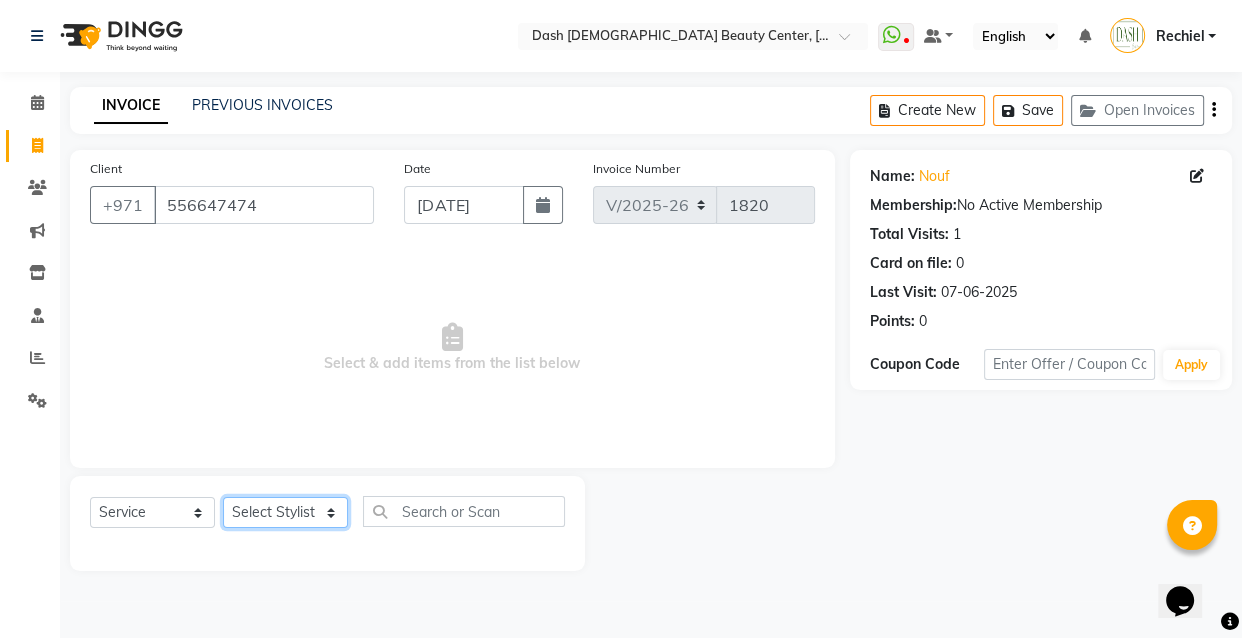 click on "Select Stylist [PERSON_NAME] [PERSON_NAME] [PERSON_NAME] [PERSON_NAME] [PERSON_NAME] [PERSON_NAME] [PERSON_NAME] [PERSON_NAME] May [PERSON_NAME] (Cafe) Nabasirye (Cafe) [PERSON_NAME] [PERSON_NAME] Owner Peace Rechiel [PERSON_NAME] [PERSON_NAME]" 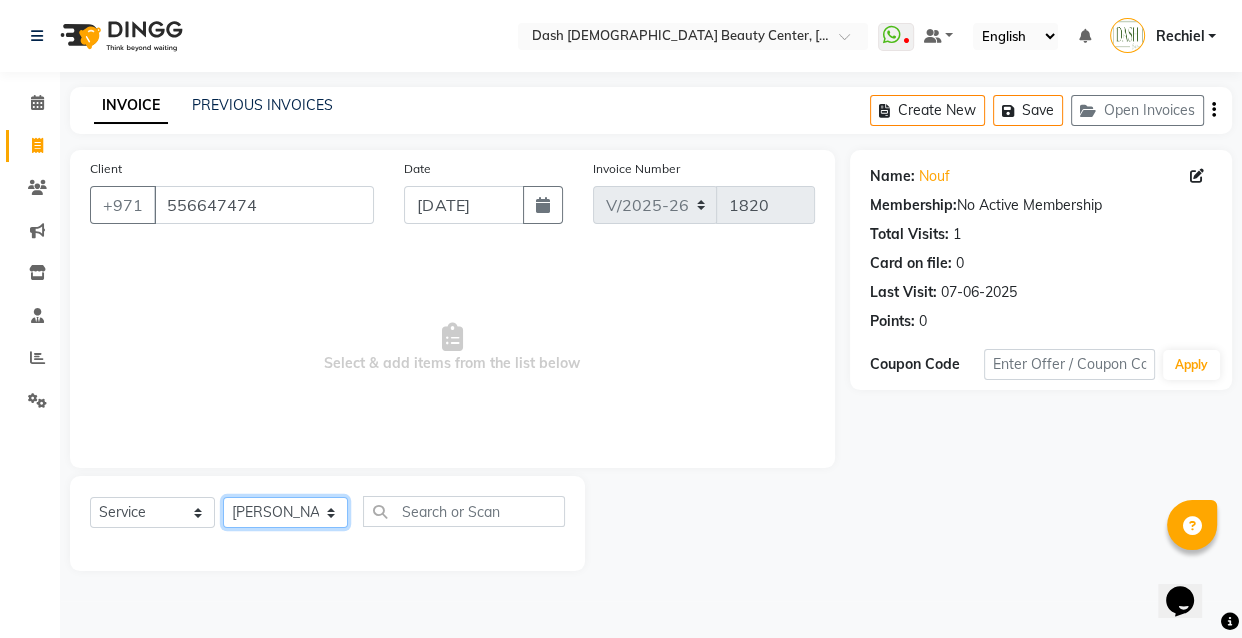 click on "Select Stylist [PERSON_NAME] [PERSON_NAME] [PERSON_NAME] [PERSON_NAME] [PERSON_NAME] [PERSON_NAME] [PERSON_NAME] [PERSON_NAME] May [PERSON_NAME] (Cafe) Nabasirye (Cafe) [PERSON_NAME] [PERSON_NAME] Owner Peace Rechiel [PERSON_NAME] [PERSON_NAME]" 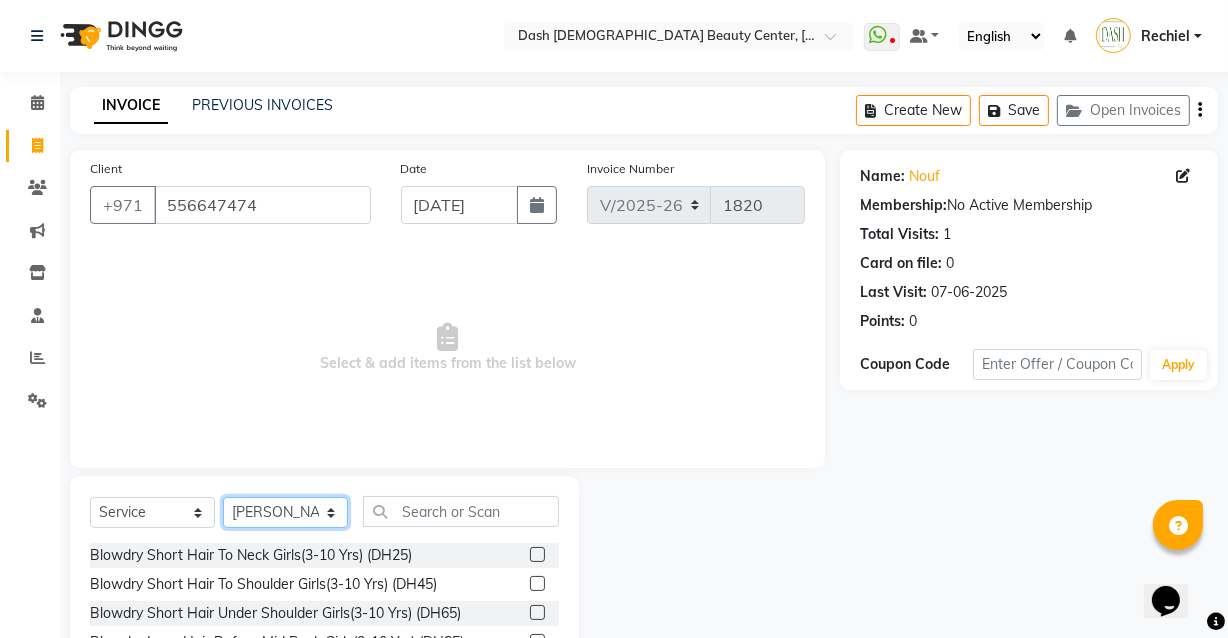 select on "81464" 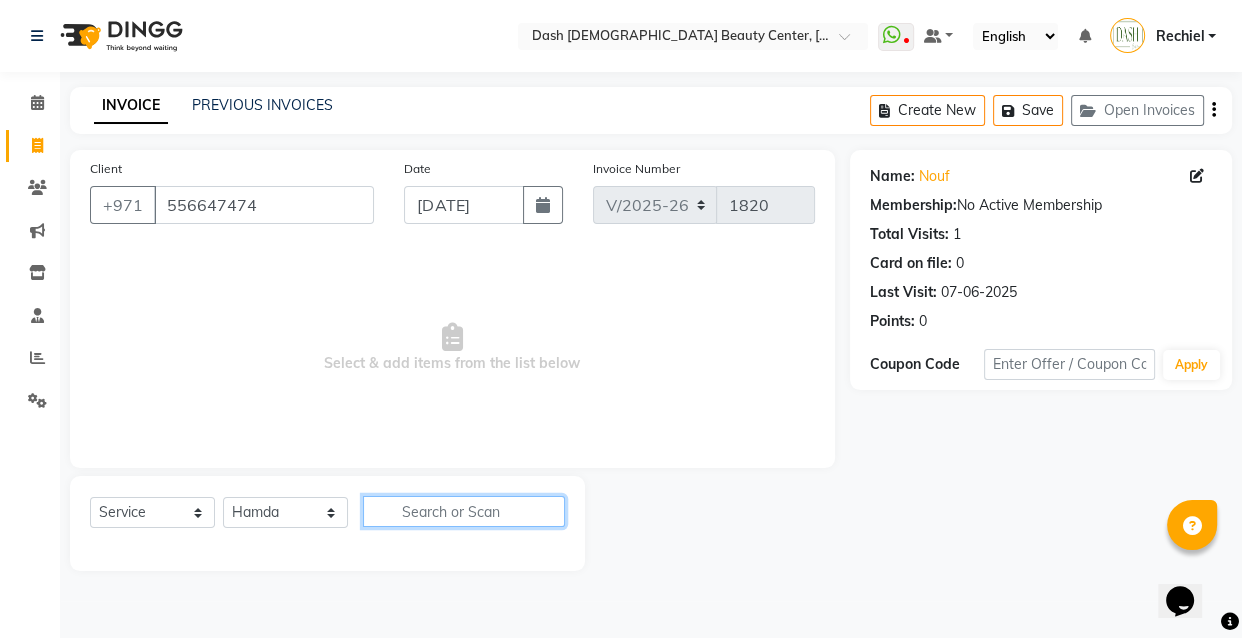 click 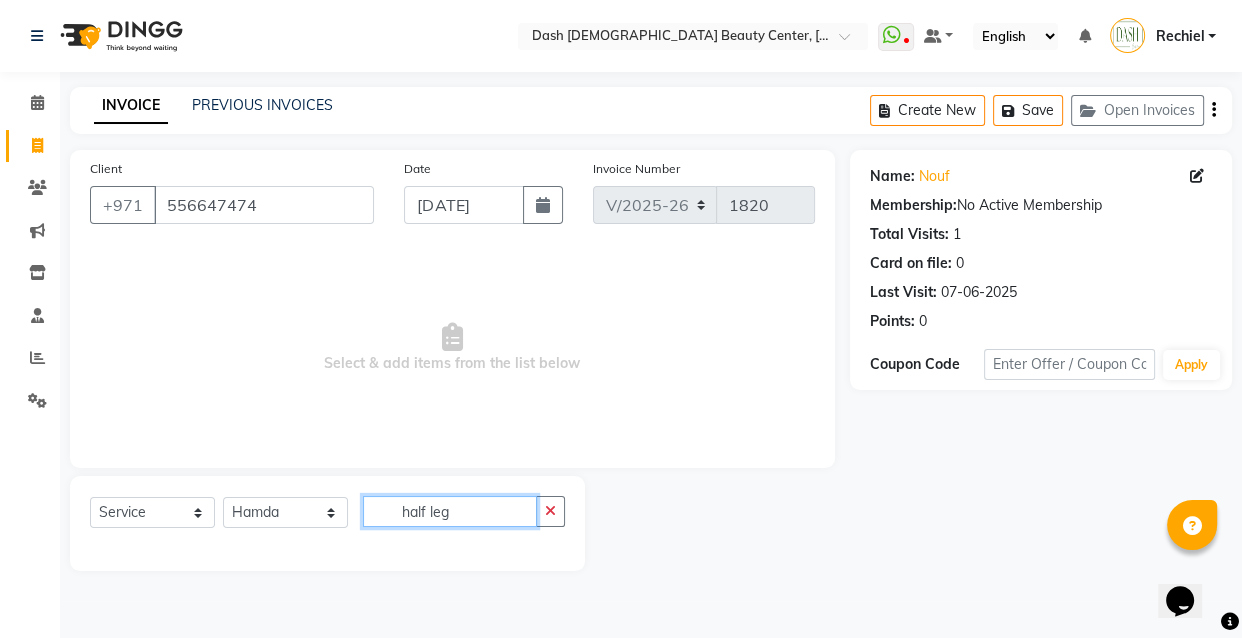 type on "half leg" 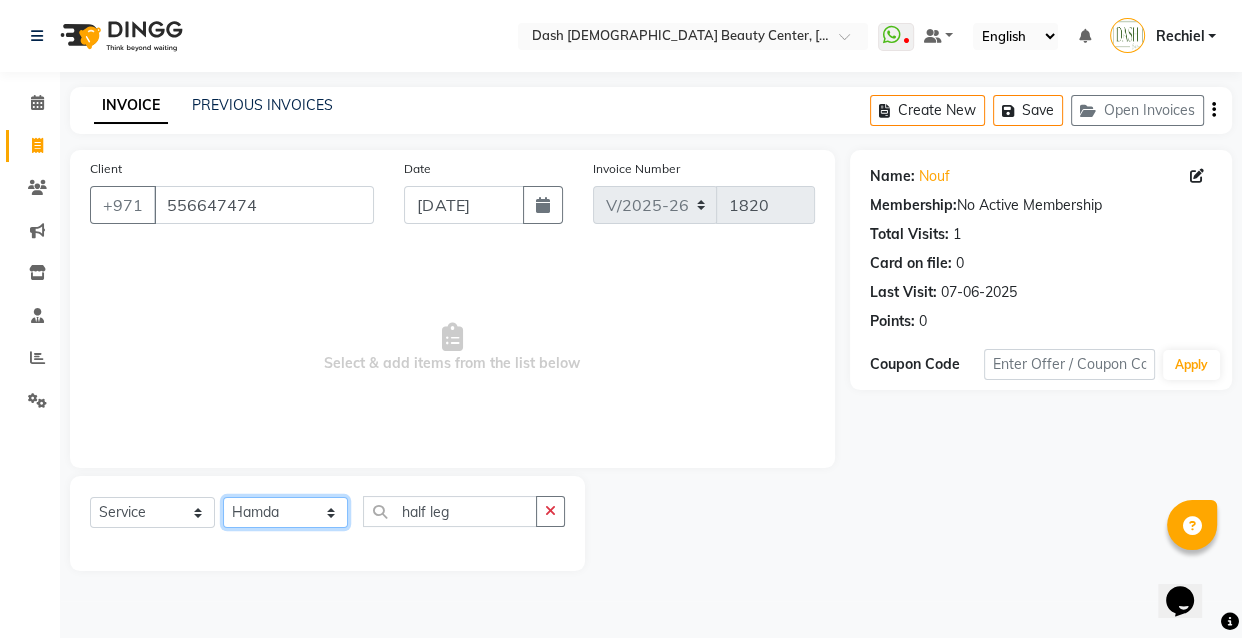 click on "Select Stylist [PERSON_NAME] [PERSON_NAME] [PERSON_NAME] [PERSON_NAME] [PERSON_NAME] [PERSON_NAME] [PERSON_NAME] [PERSON_NAME] May [PERSON_NAME] (Cafe) Nabasirye (Cafe) [PERSON_NAME] [PERSON_NAME] Owner Peace Rechiel [PERSON_NAME] [PERSON_NAME]" 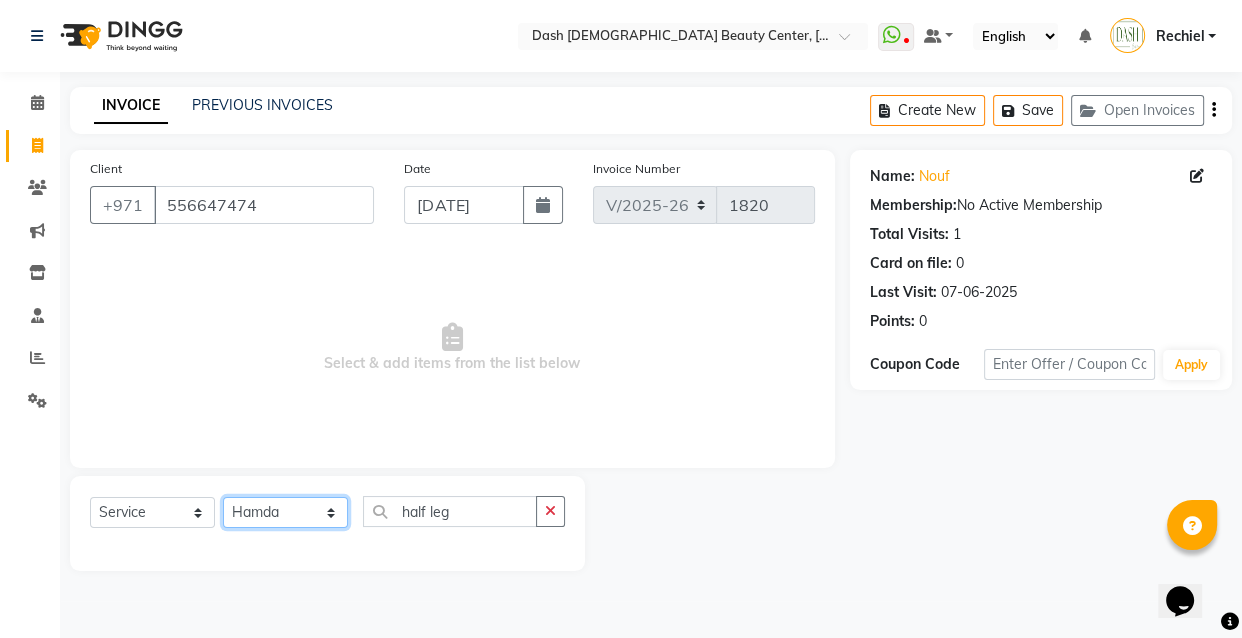 select on "81108" 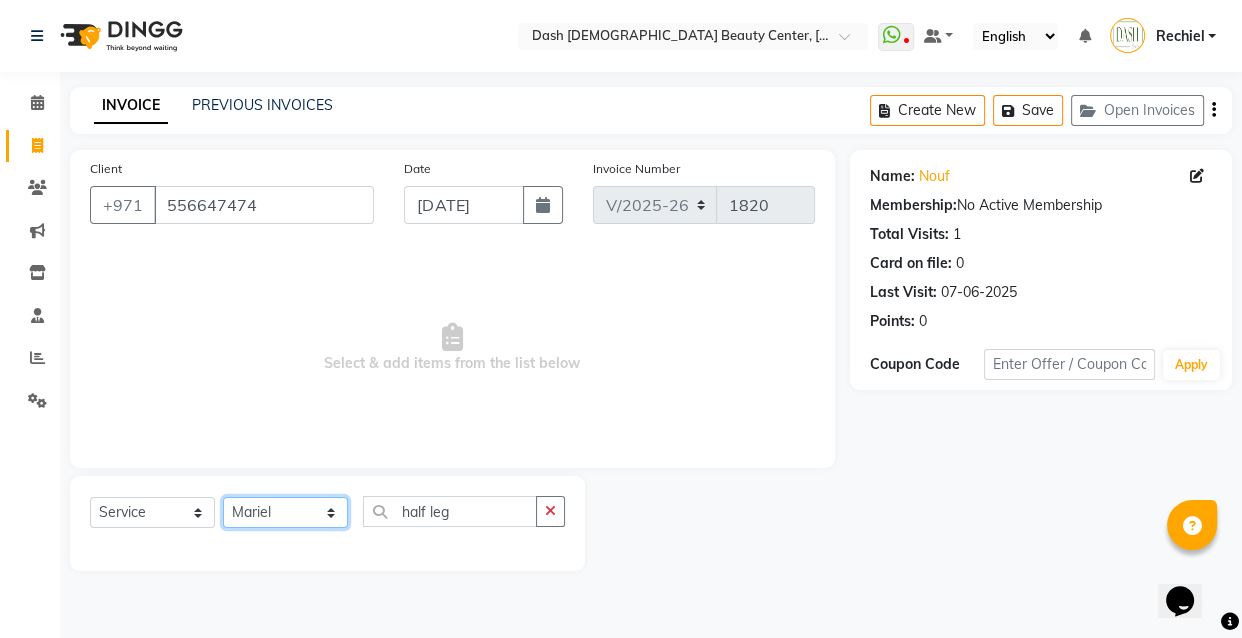 click on "Select Stylist [PERSON_NAME] [PERSON_NAME] [PERSON_NAME] [PERSON_NAME] [PERSON_NAME] [PERSON_NAME] [PERSON_NAME] [PERSON_NAME] May [PERSON_NAME] (Cafe) Nabasirye (Cafe) [PERSON_NAME] [PERSON_NAME] Owner Peace Rechiel [PERSON_NAME] [PERSON_NAME]" 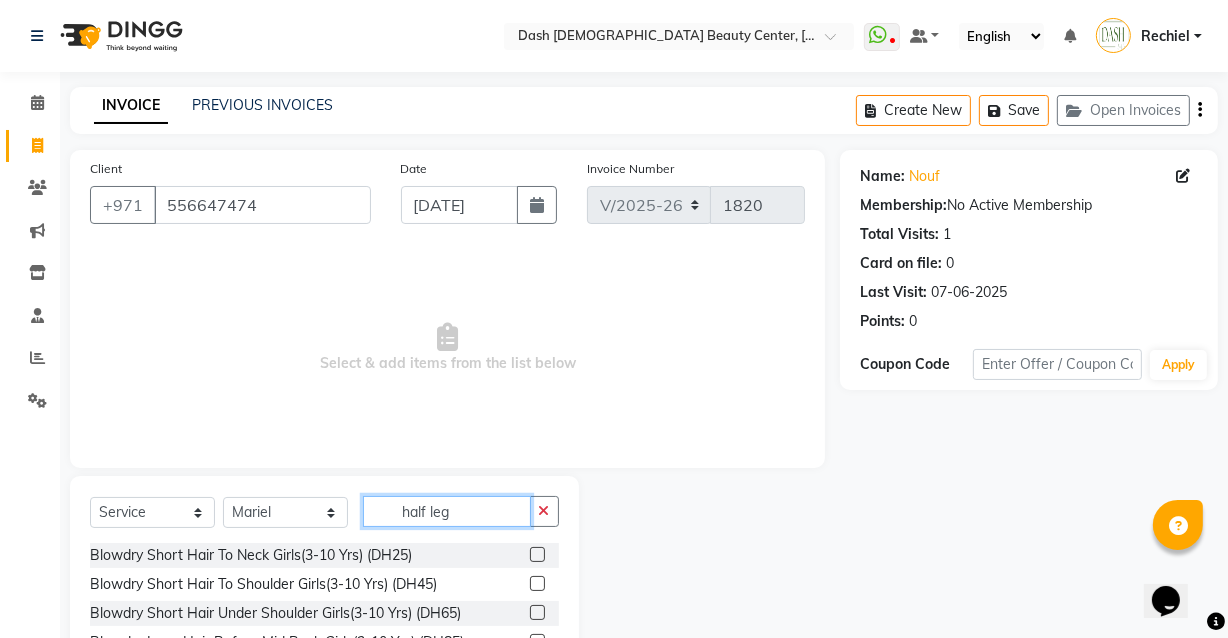 click on "half leg" 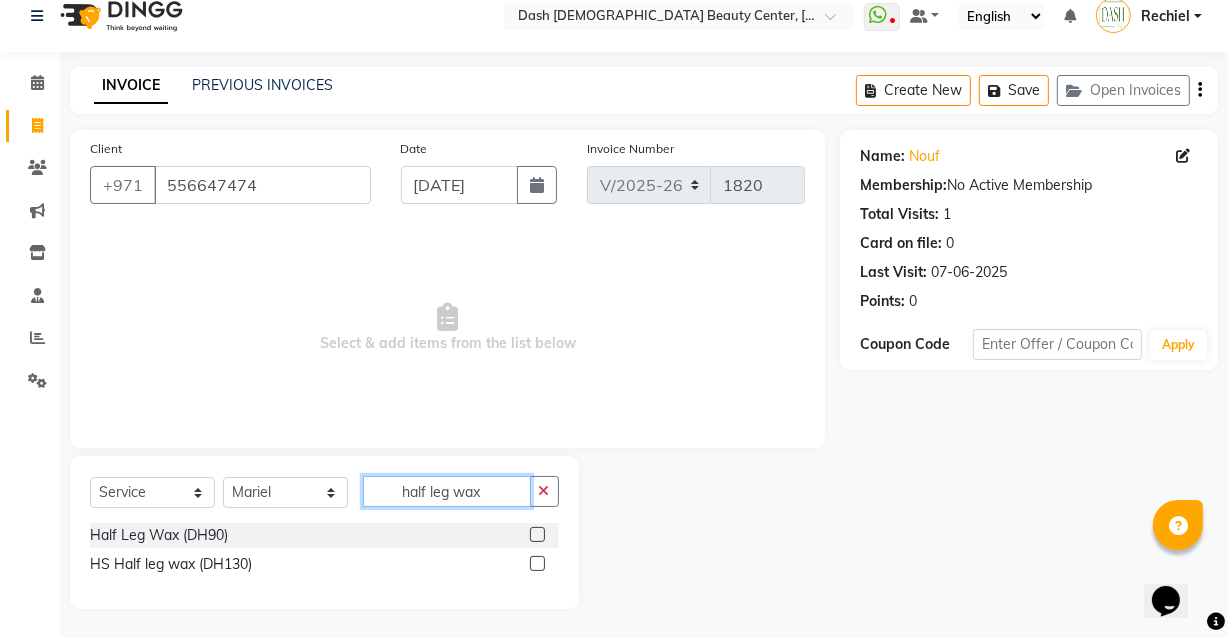 scroll, scrollTop: 20, scrollLeft: 0, axis: vertical 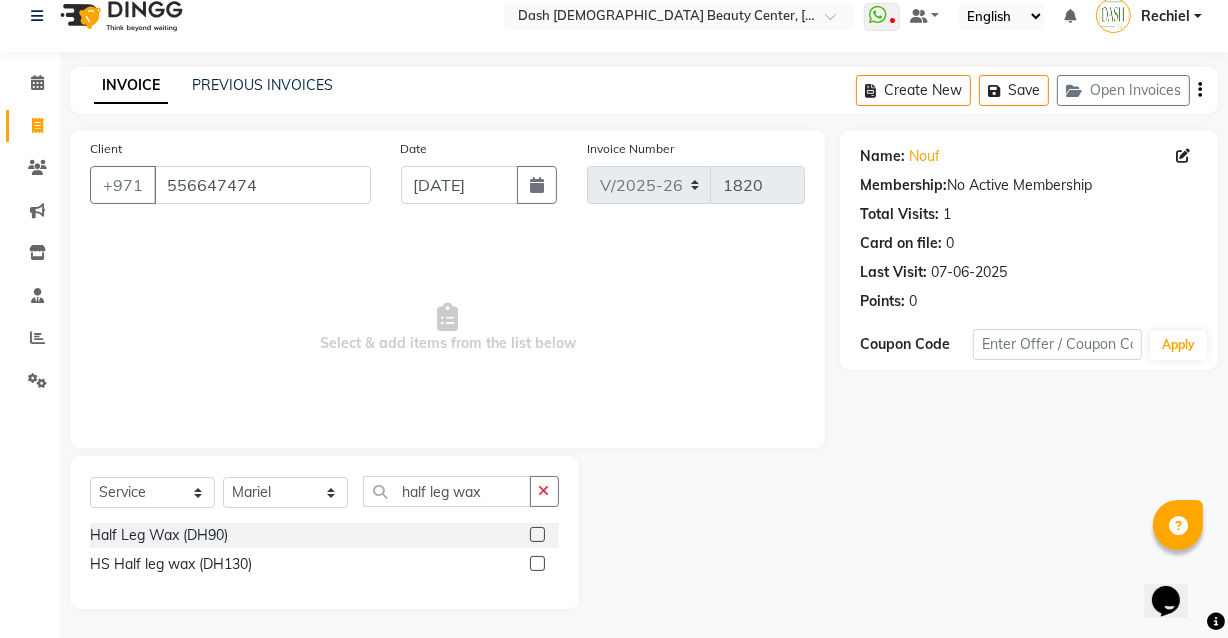click 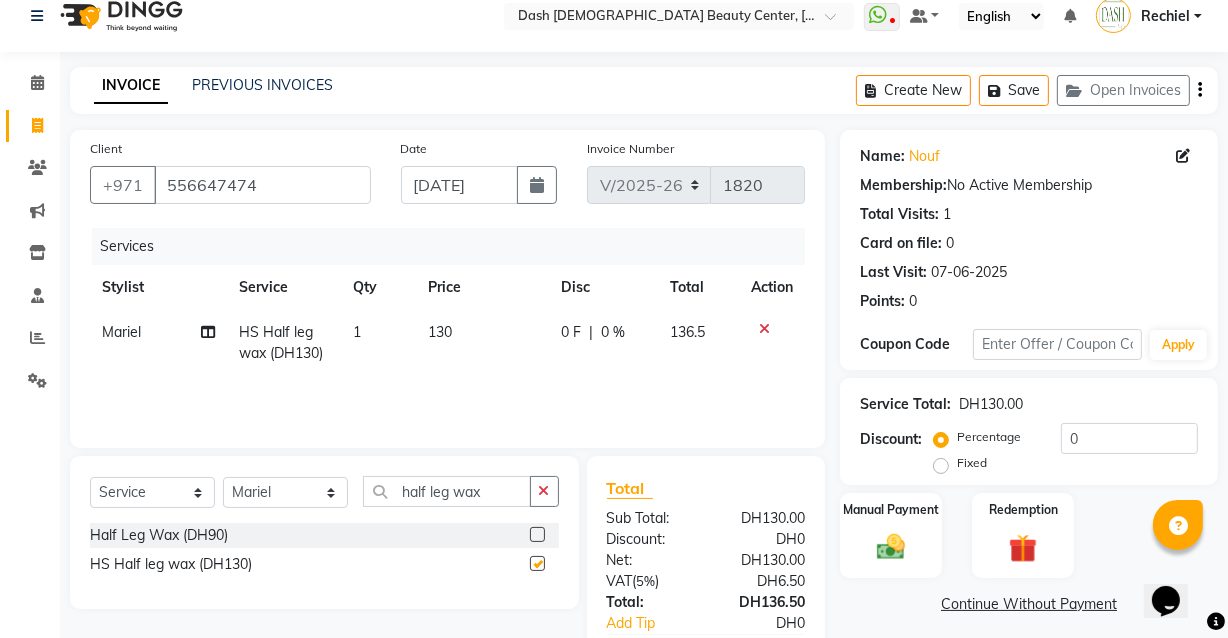 checkbox on "false" 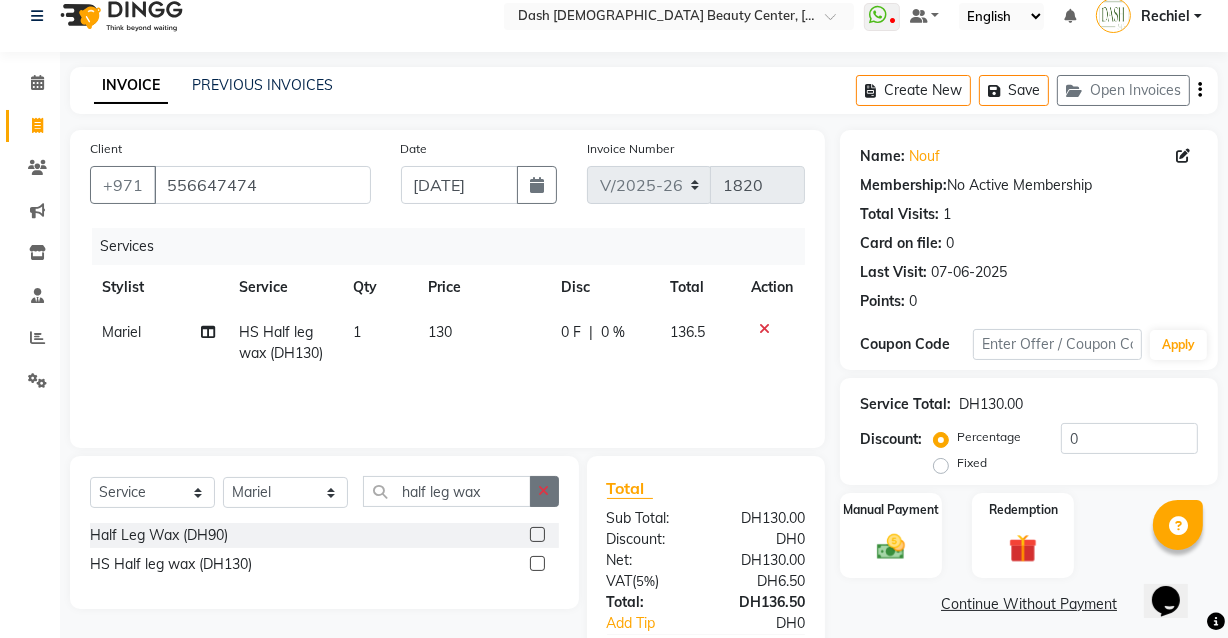 click 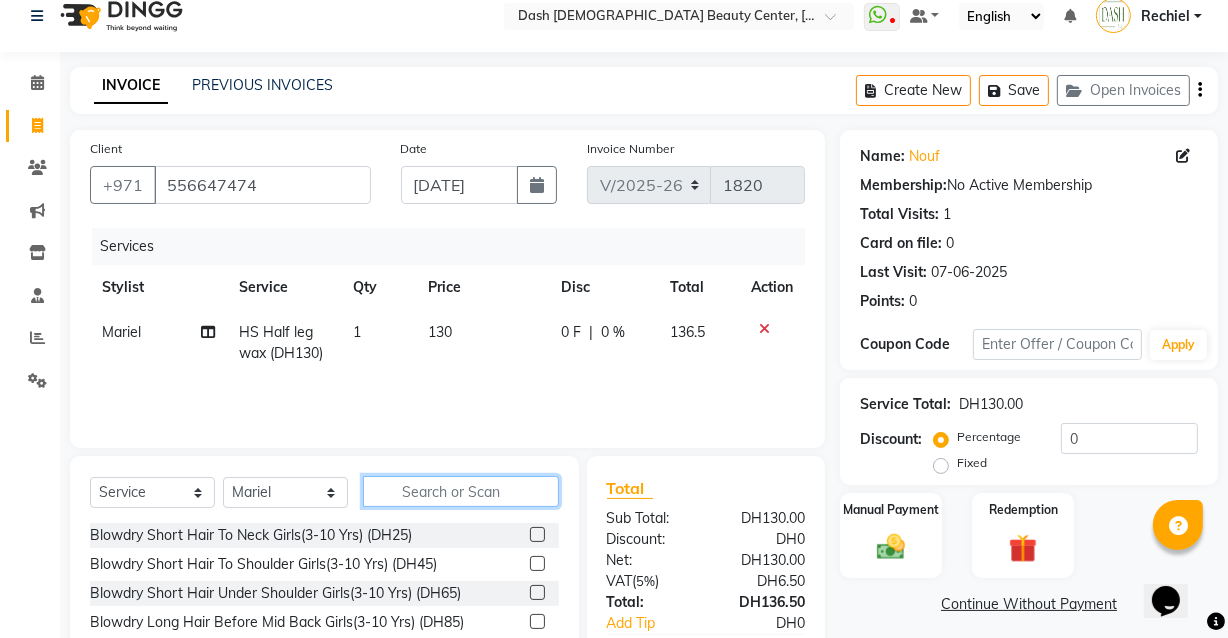 click 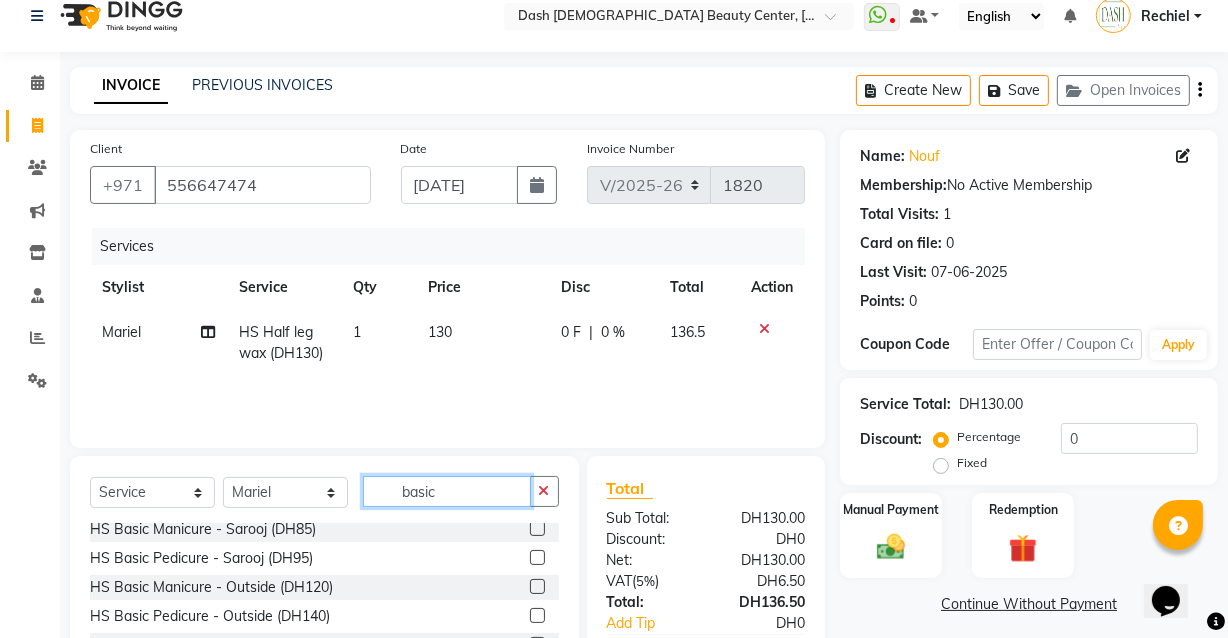 scroll, scrollTop: 63, scrollLeft: 0, axis: vertical 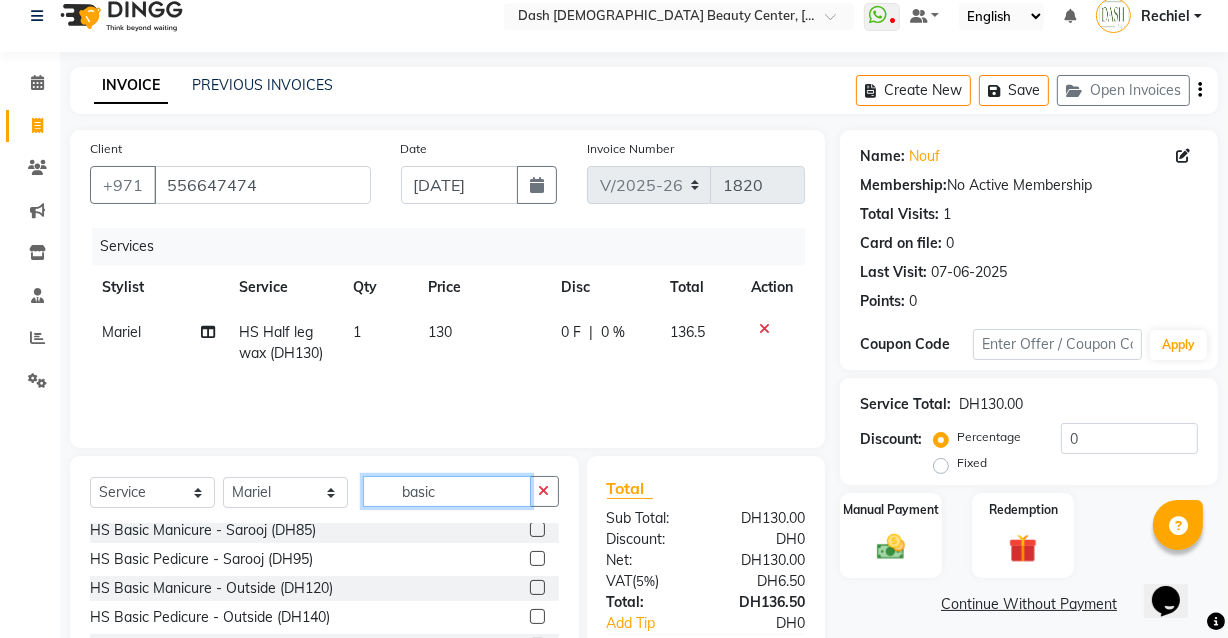 type on "basic" 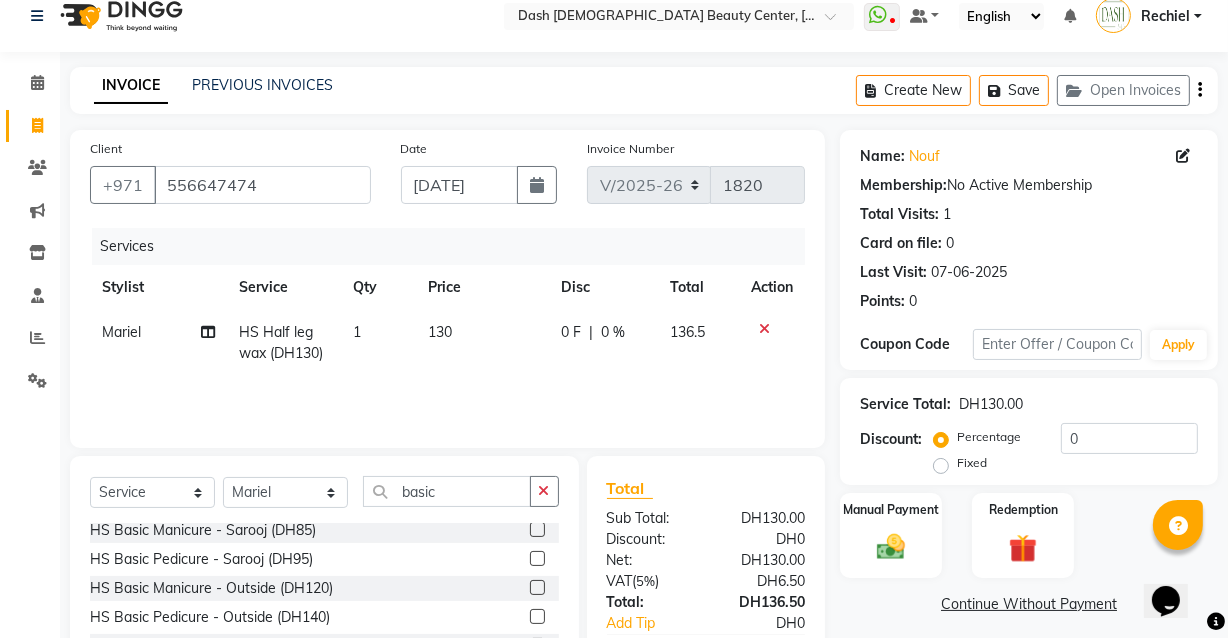 click 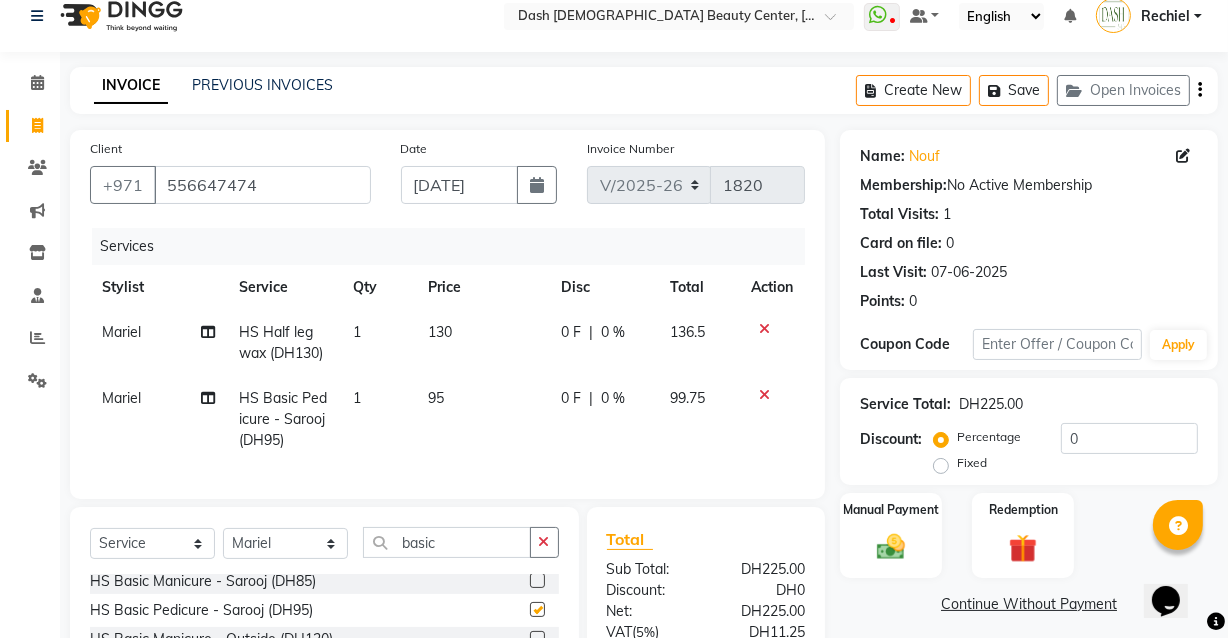 checkbox on "false" 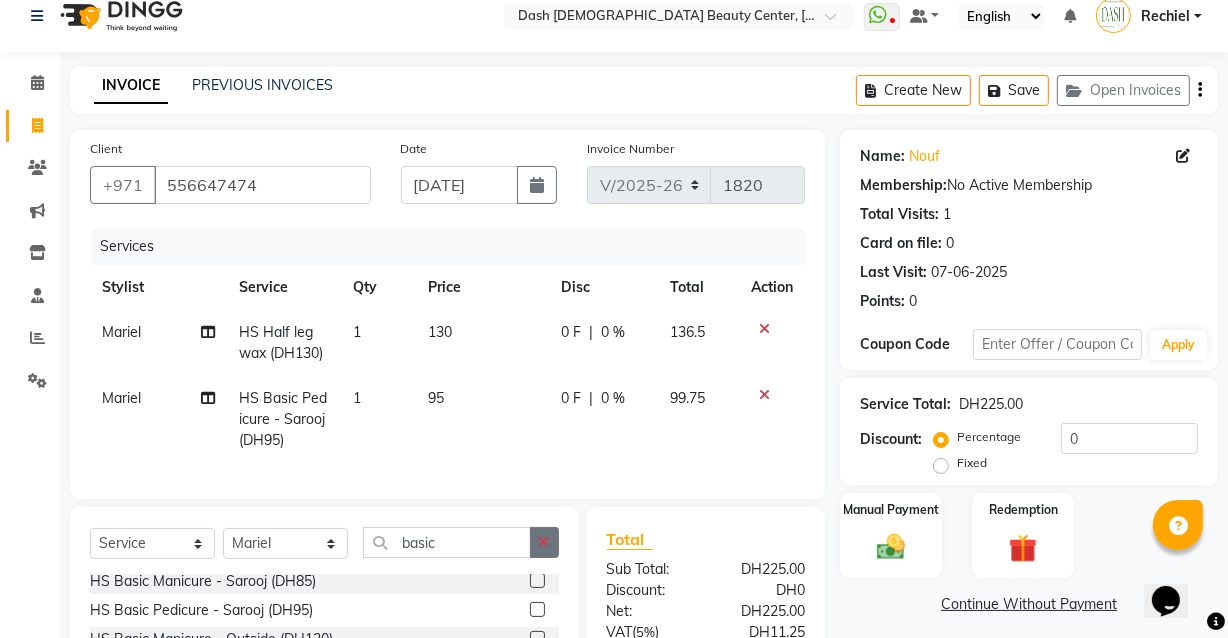click 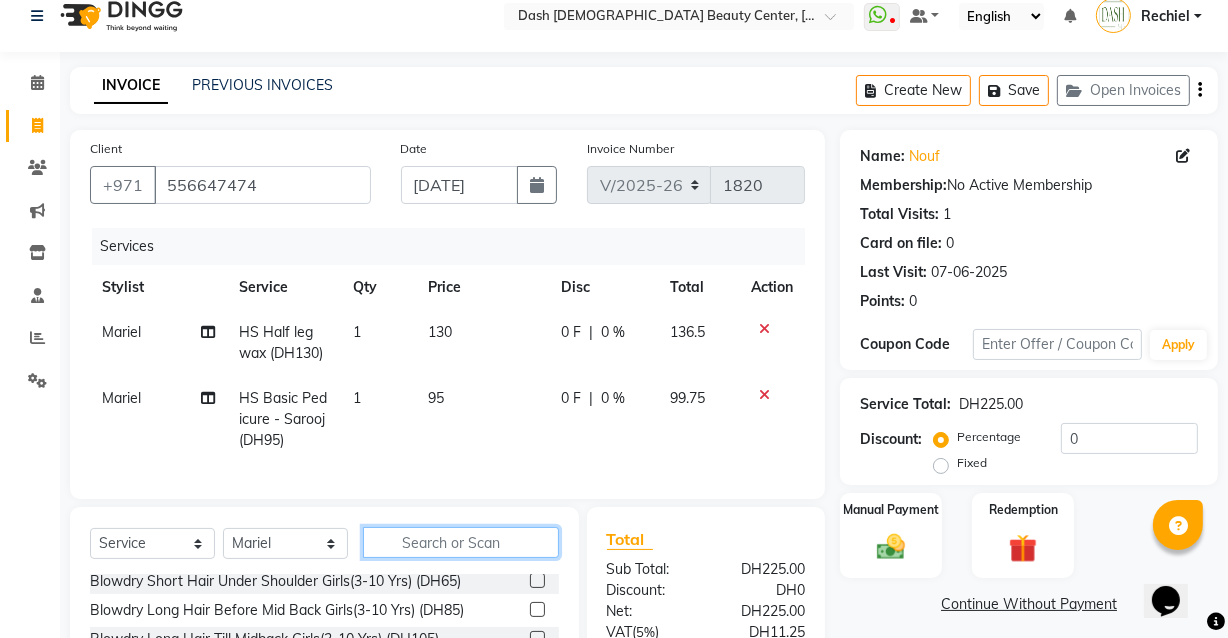 click 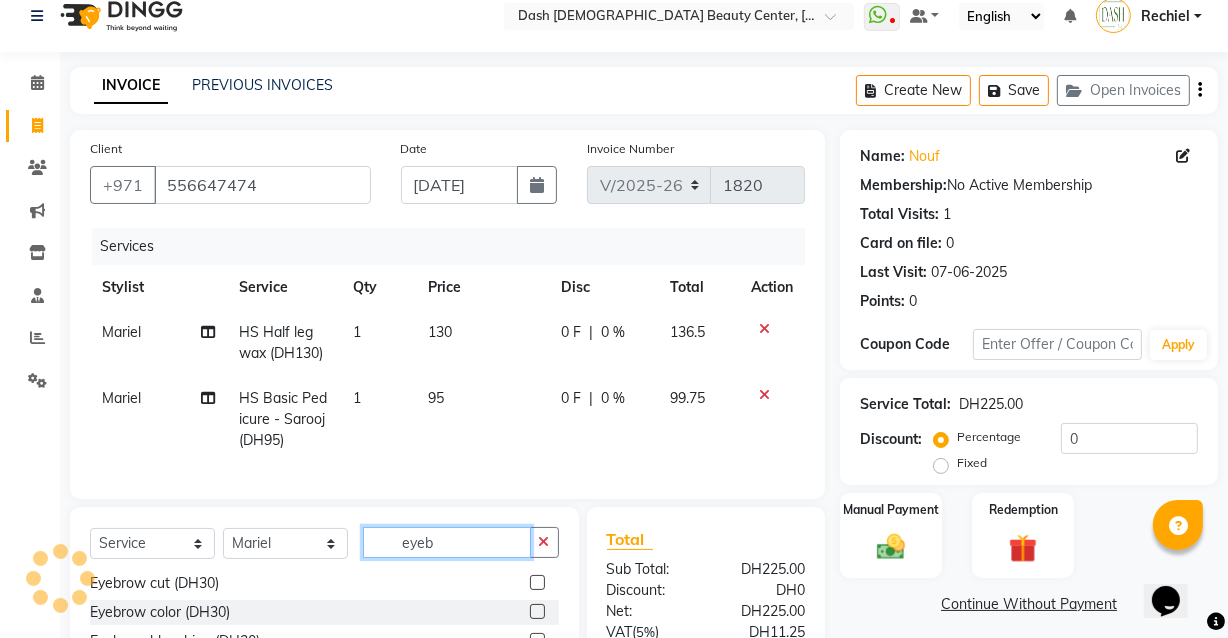 scroll, scrollTop: 31, scrollLeft: 0, axis: vertical 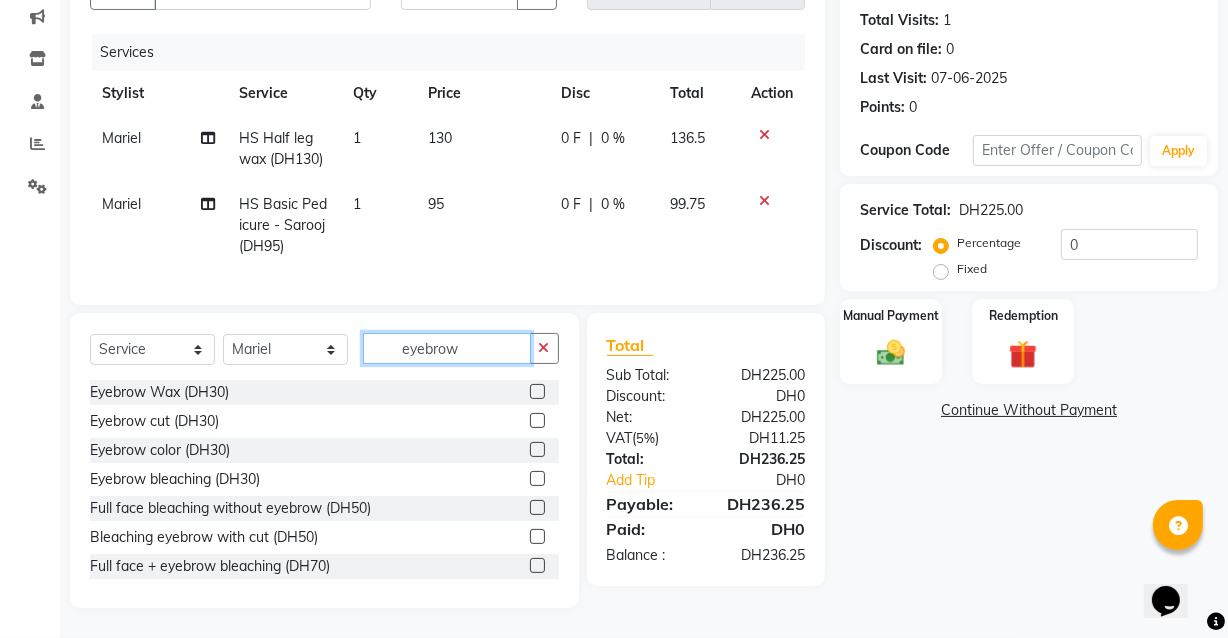 click on "eyebrow" 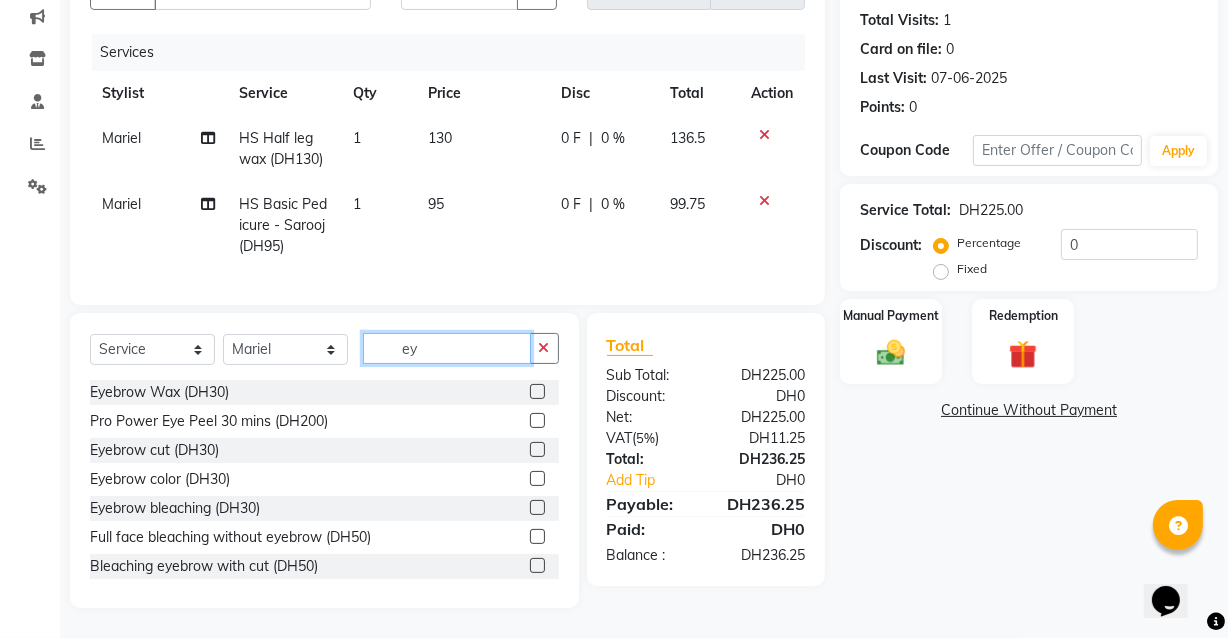 type on "e" 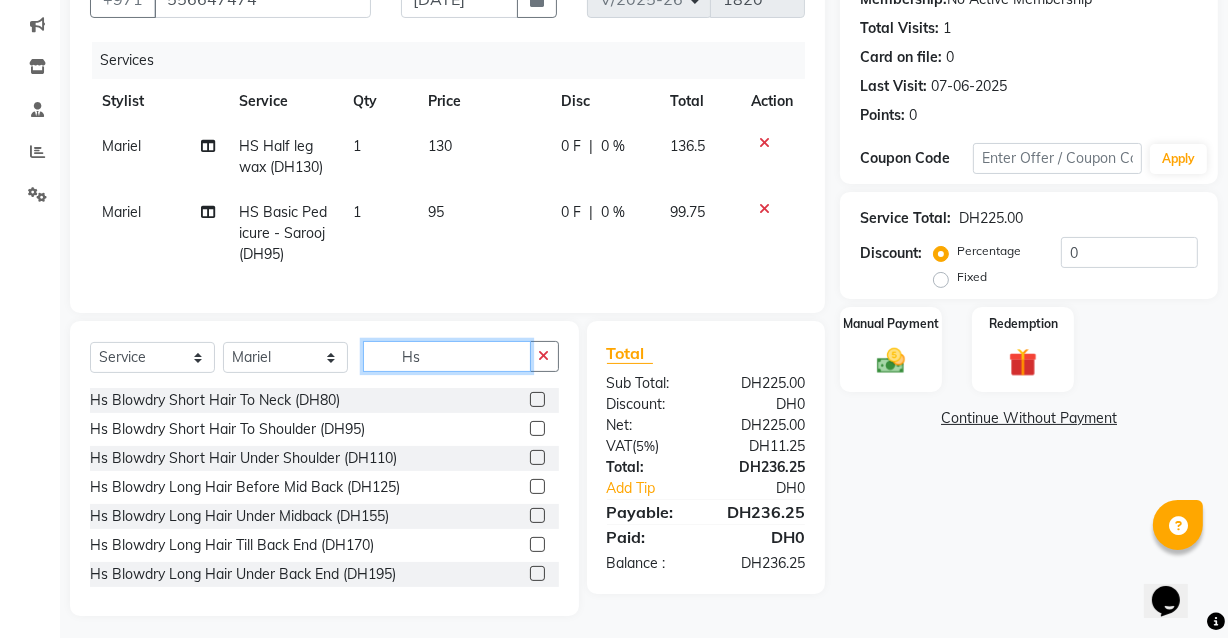 scroll, scrollTop: 228, scrollLeft: 0, axis: vertical 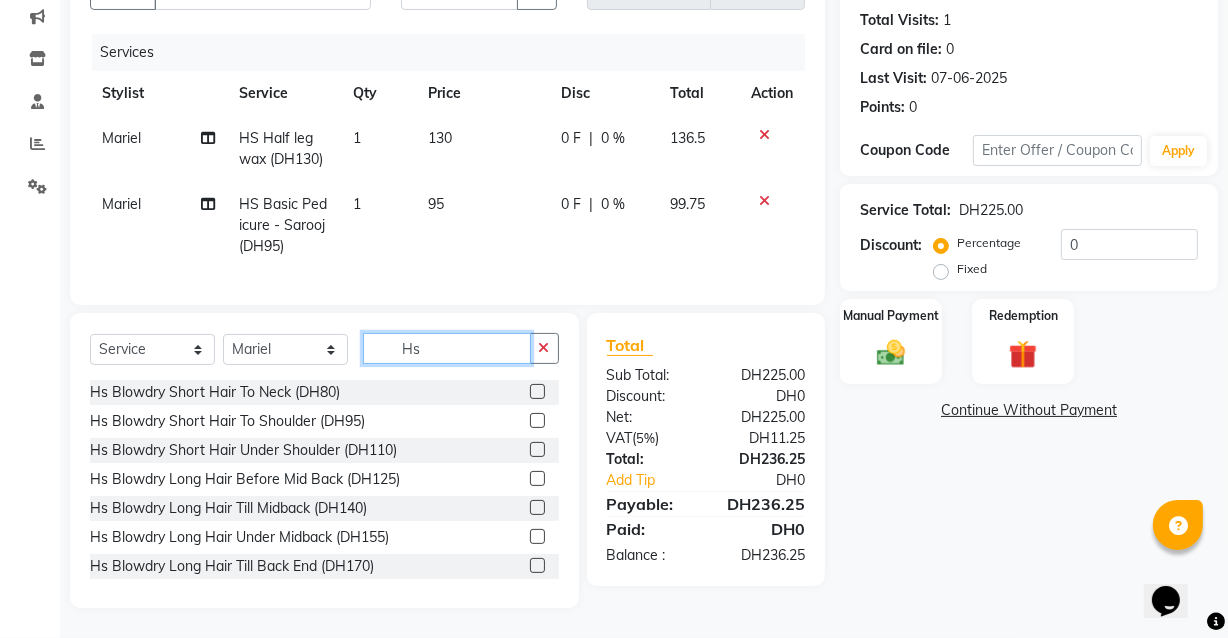 type on "H" 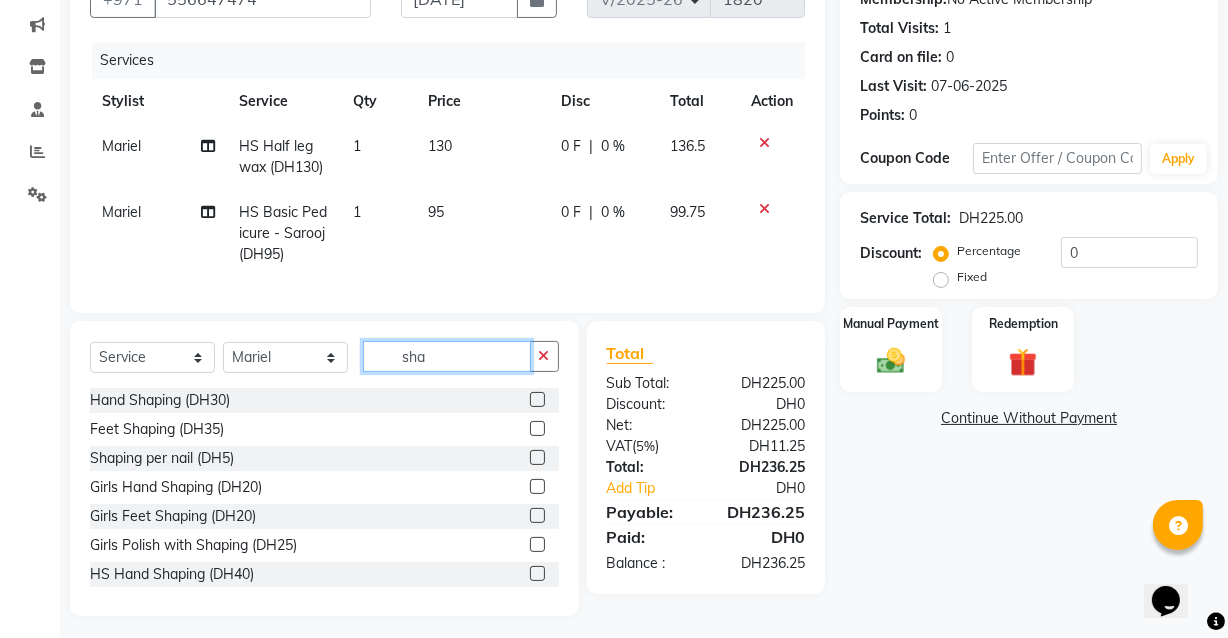 scroll, scrollTop: 228, scrollLeft: 0, axis: vertical 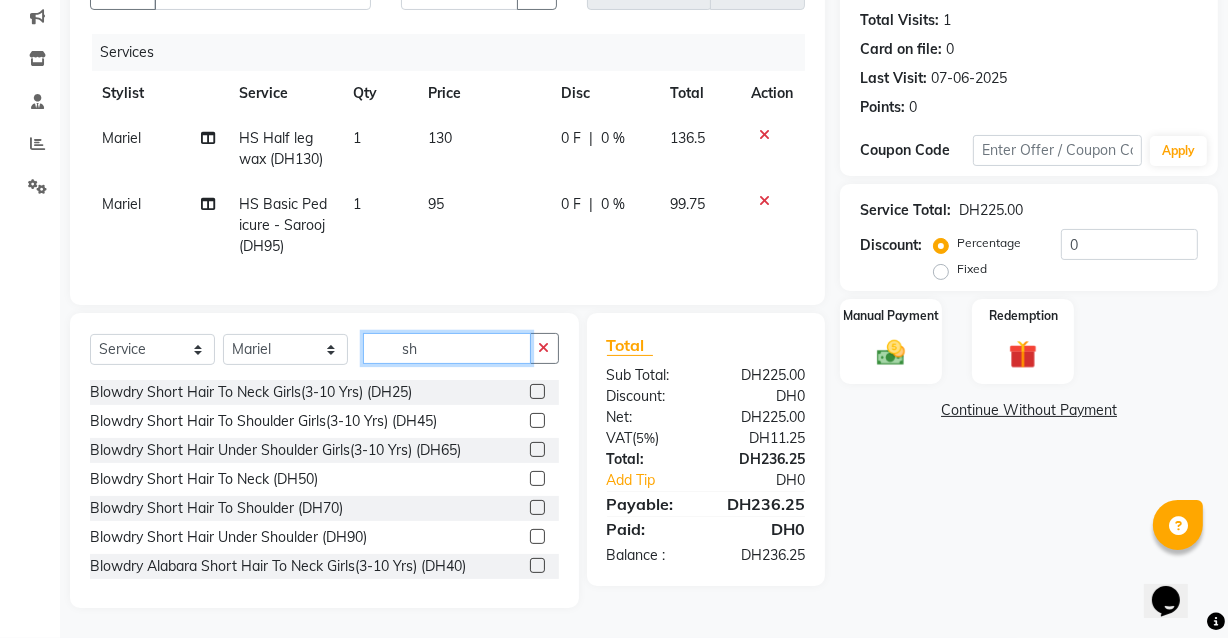 type on "sh" 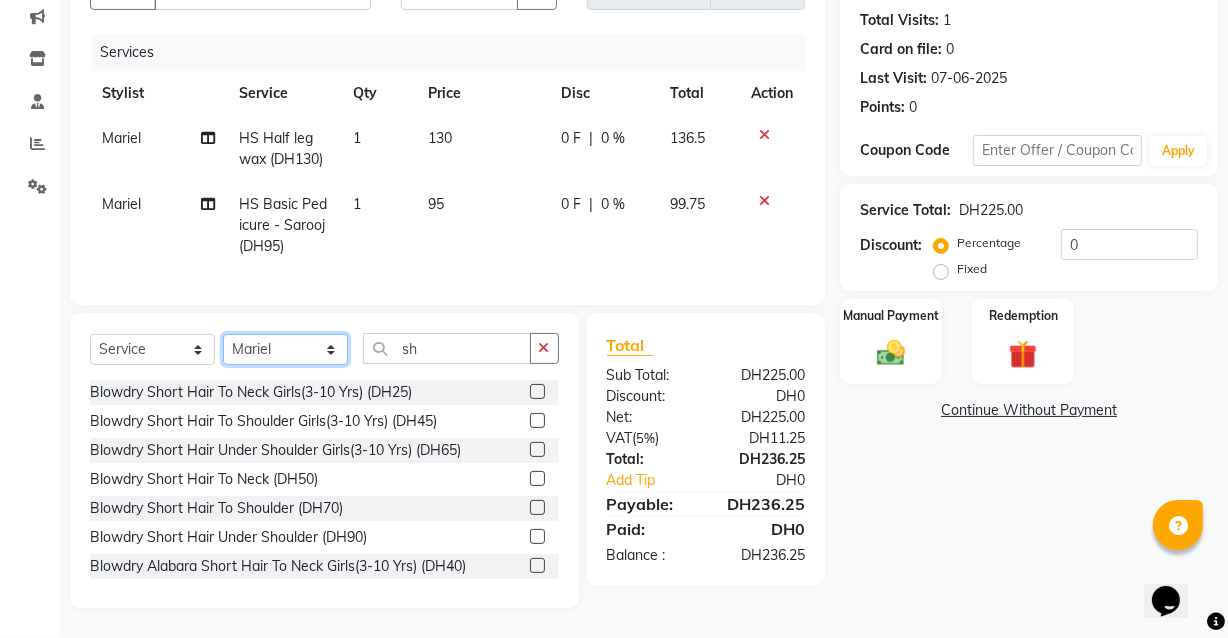 click on "Select Stylist [PERSON_NAME] [PERSON_NAME] [PERSON_NAME] [PERSON_NAME] [PERSON_NAME] [PERSON_NAME] [PERSON_NAME] [PERSON_NAME] May [PERSON_NAME] (Cafe) Nabasirye (Cafe) [PERSON_NAME] [PERSON_NAME] Owner Peace Rechiel [PERSON_NAME] [PERSON_NAME]" 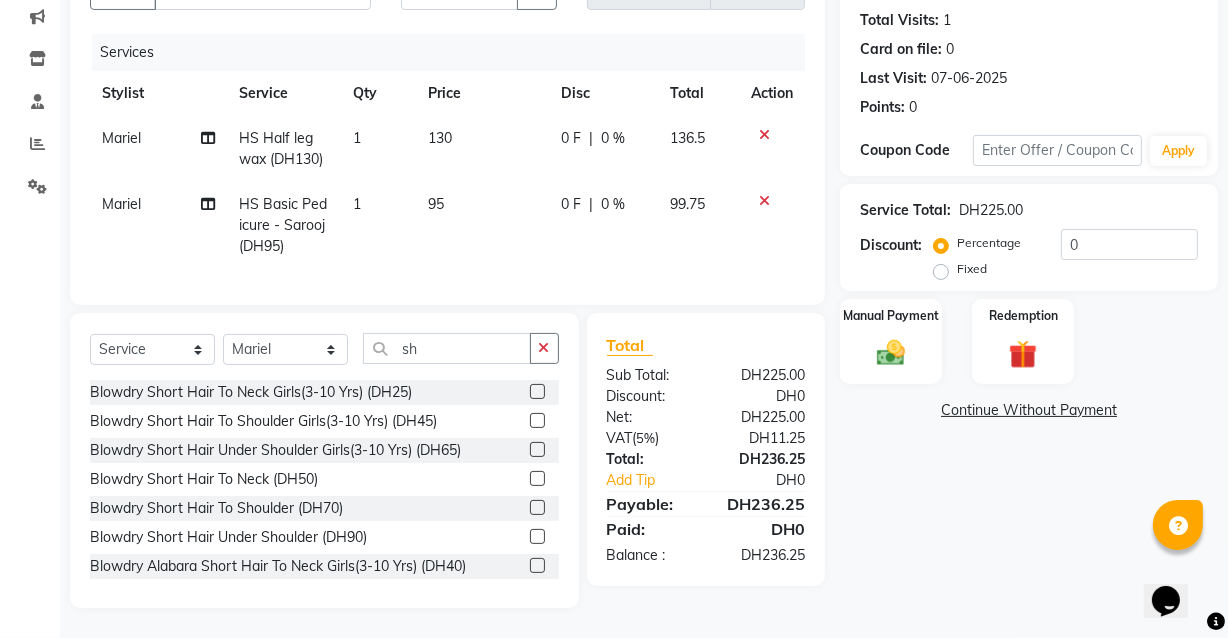 click on "Mariel" 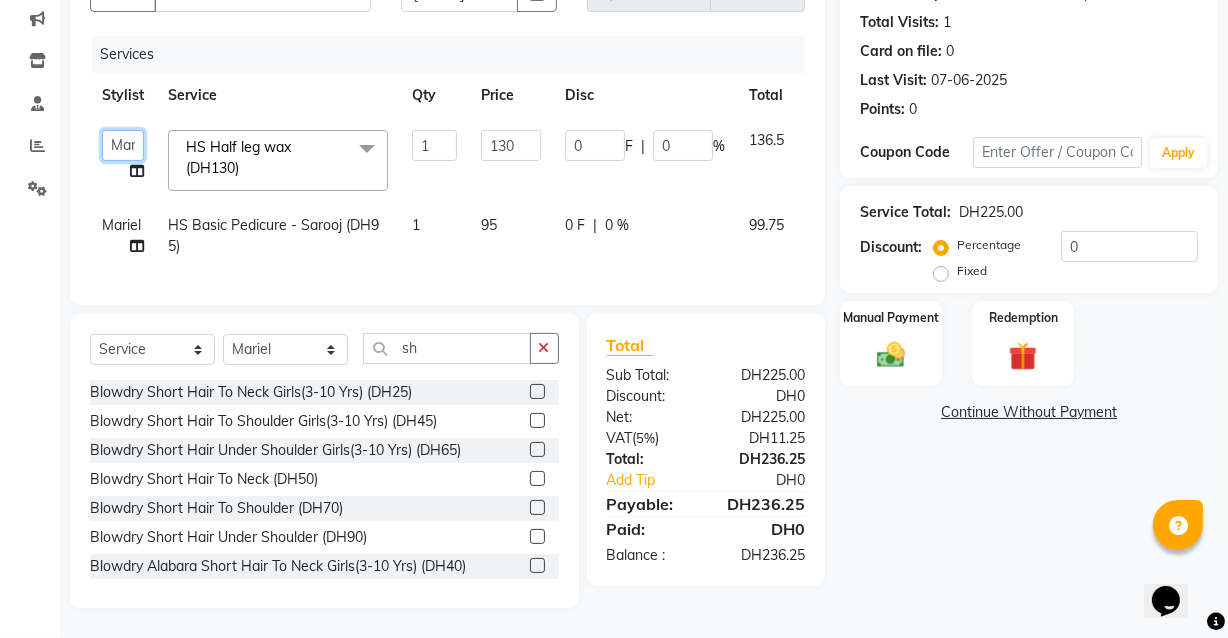 click on "[PERSON_NAME]   [PERSON_NAME]   [PERSON_NAME]   [PERSON_NAME]   [PERSON_NAME]   [PERSON_NAME]   [PERSON_NAME]   [PERSON_NAME]   May [PERSON_NAME] (Cafe)   Nabasirye (Cafe)   [PERSON_NAME]   [PERSON_NAME]   Owner   Peace   Rechiel   [PERSON_NAME]   [PERSON_NAME]" 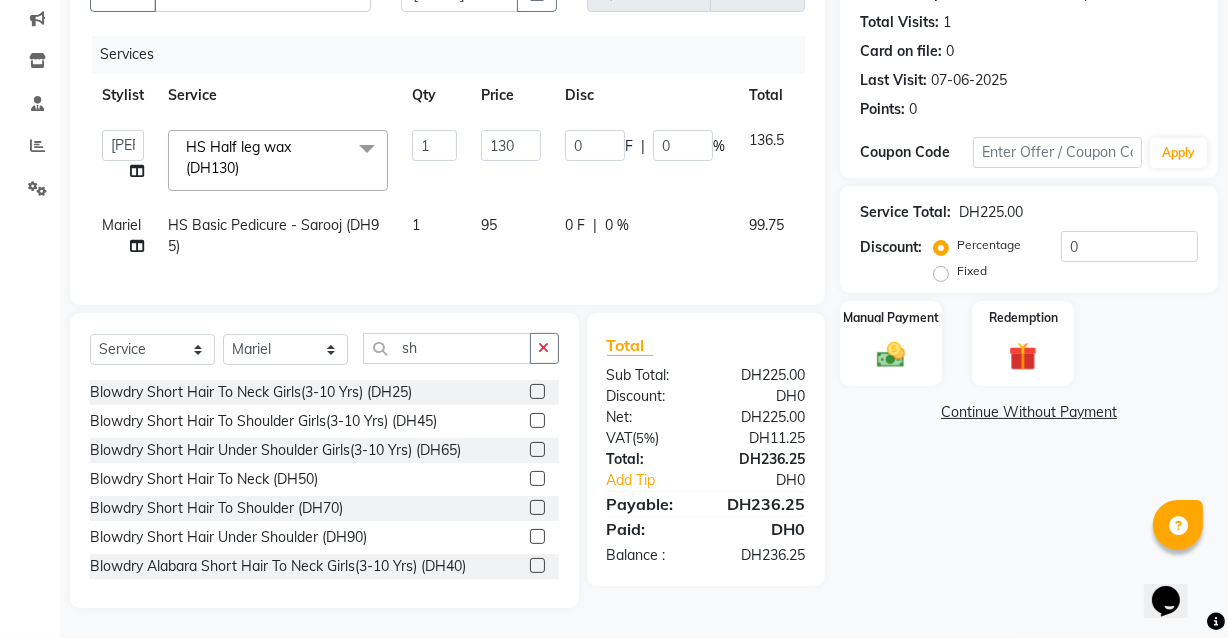 select on "82379" 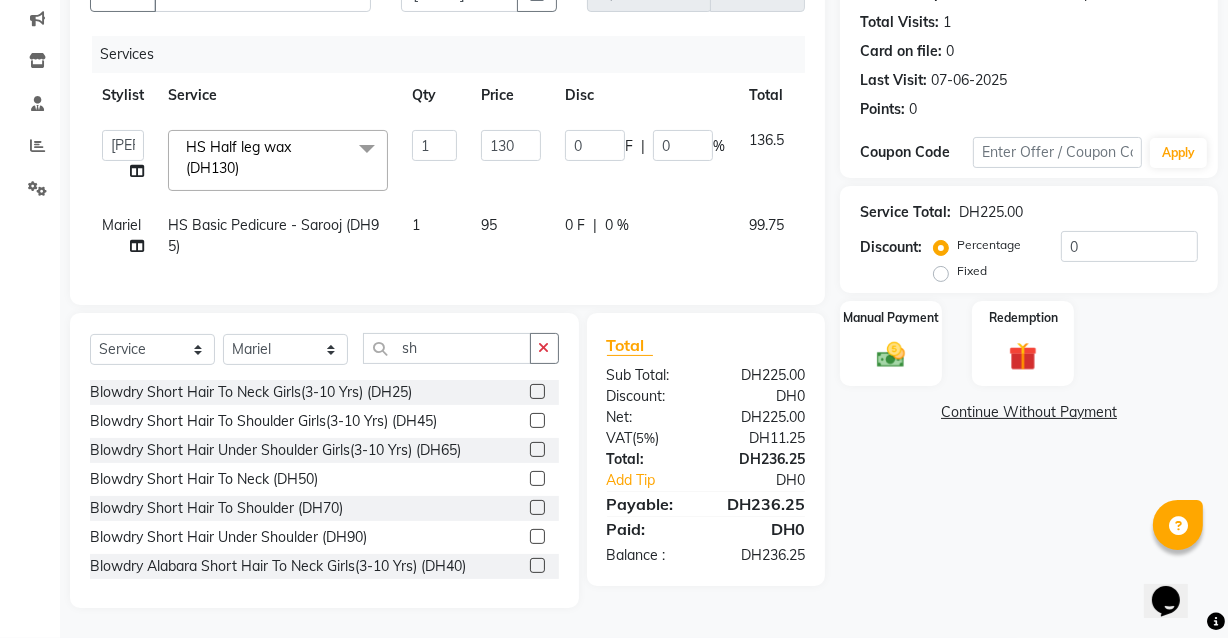 click on "Mariel" 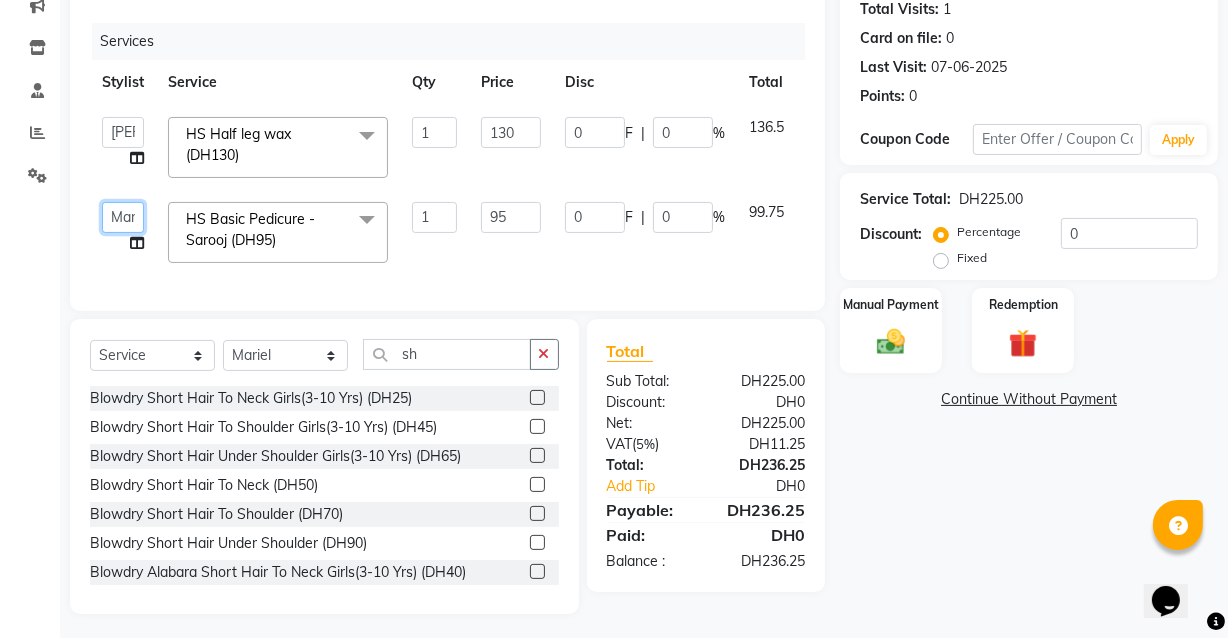 click on "[PERSON_NAME]   [PERSON_NAME]   [PERSON_NAME]   [PERSON_NAME]   [PERSON_NAME]   [PERSON_NAME]   [PERSON_NAME]   [PERSON_NAME]   May [PERSON_NAME] (Cafe)   Nabasirye (Cafe)   [PERSON_NAME]   [PERSON_NAME]   Owner   Peace   Rechiel   [PERSON_NAME]   [PERSON_NAME]" 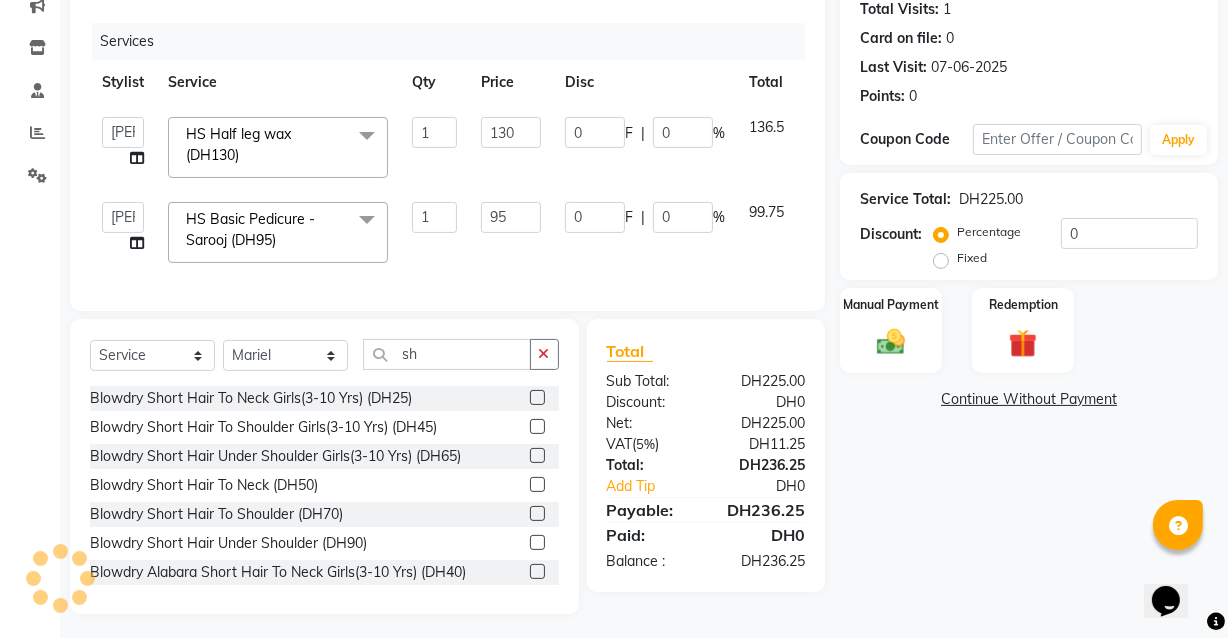 select on "82379" 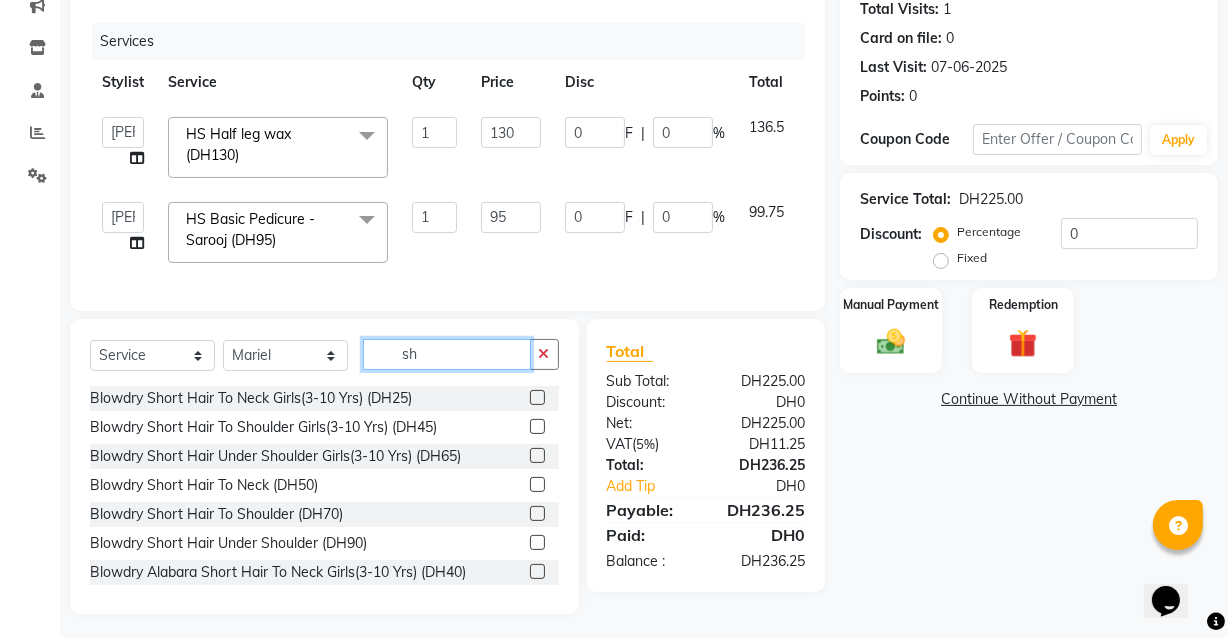 click on "sh" 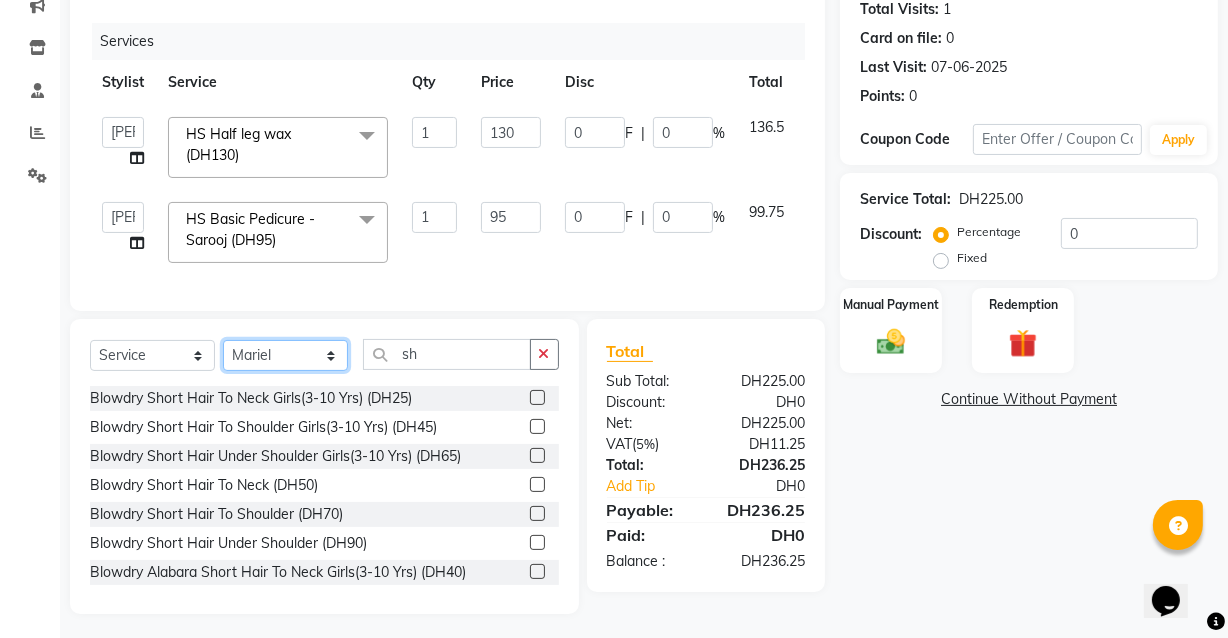 click on "Select Stylist [PERSON_NAME] [PERSON_NAME] [PERSON_NAME] [PERSON_NAME] [PERSON_NAME] [PERSON_NAME] [PERSON_NAME] [PERSON_NAME] May [PERSON_NAME] (Cafe) Nabasirye (Cafe) [PERSON_NAME] [PERSON_NAME] Owner Peace Rechiel [PERSON_NAME] [PERSON_NAME]" 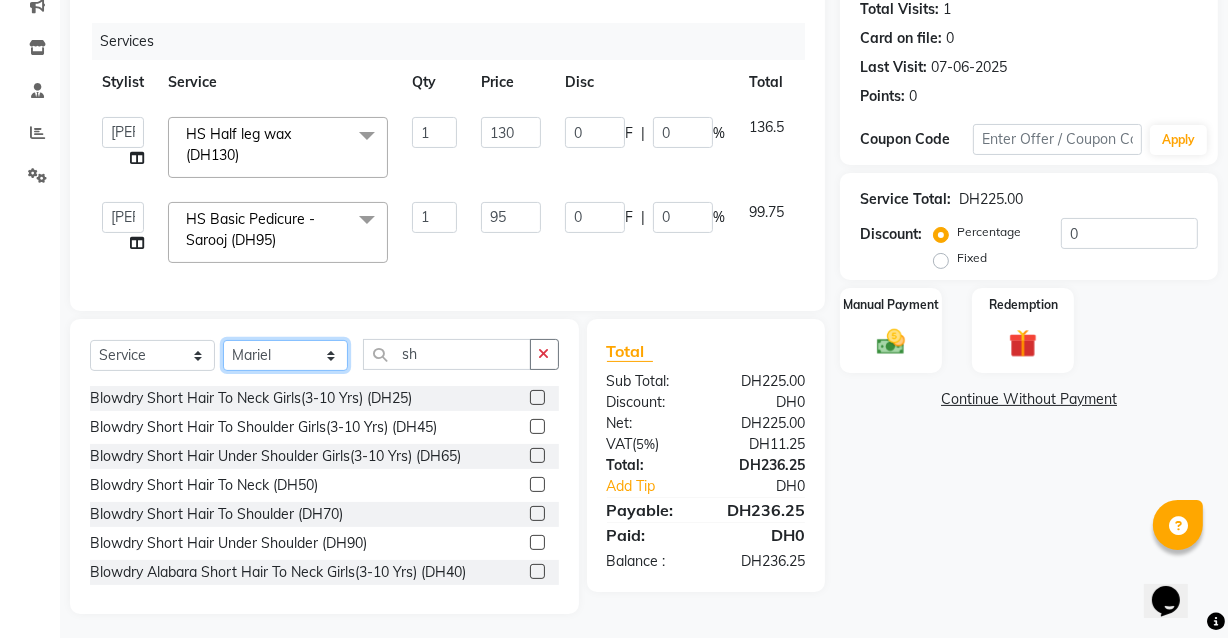select on "82379" 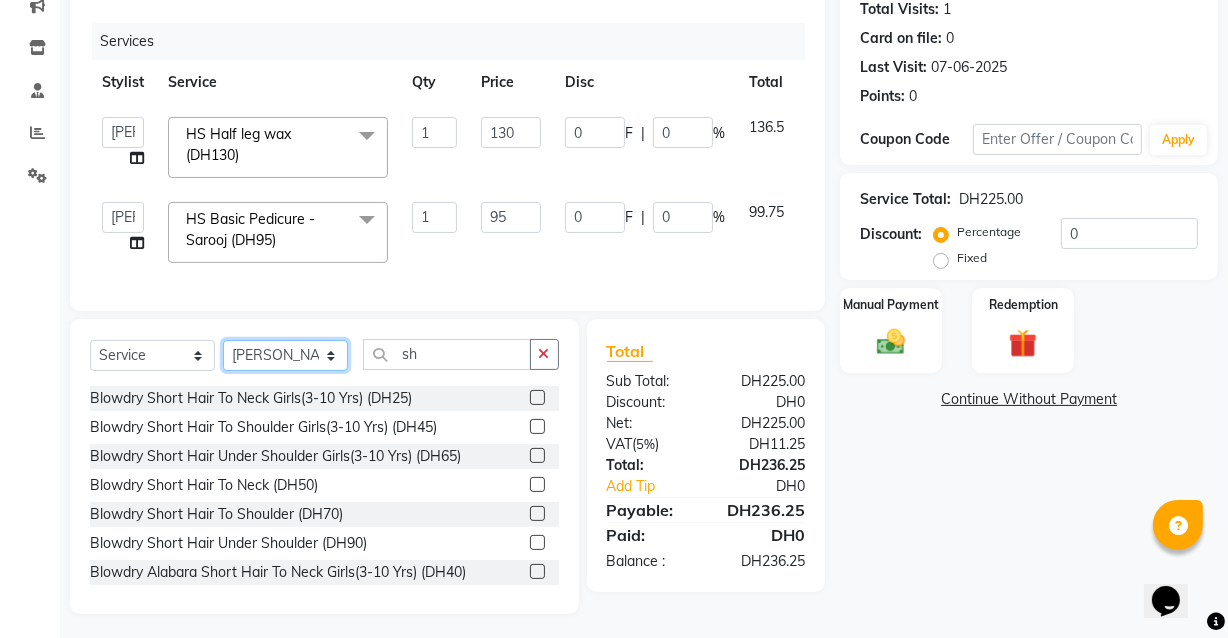 click on "Select Stylist [PERSON_NAME] [PERSON_NAME] [PERSON_NAME] [PERSON_NAME] [PERSON_NAME] [PERSON_NAME] [PERSON_NAME] [PERSON_NAME] May [PERSON_NAME] (Cafe) Nabasirye (Cafe) [PERSON_NAME] [PERSON_NAME] Owner Peace Rechiel [PERSON_NAME] [PERSON_NAME]" 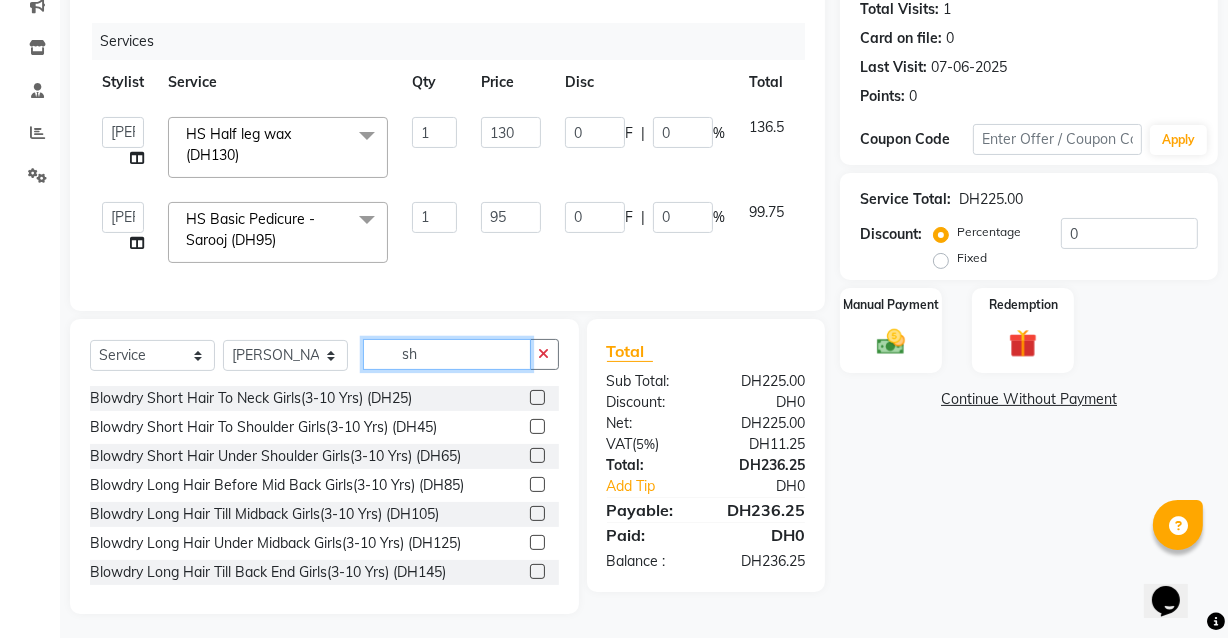 click on "sh" 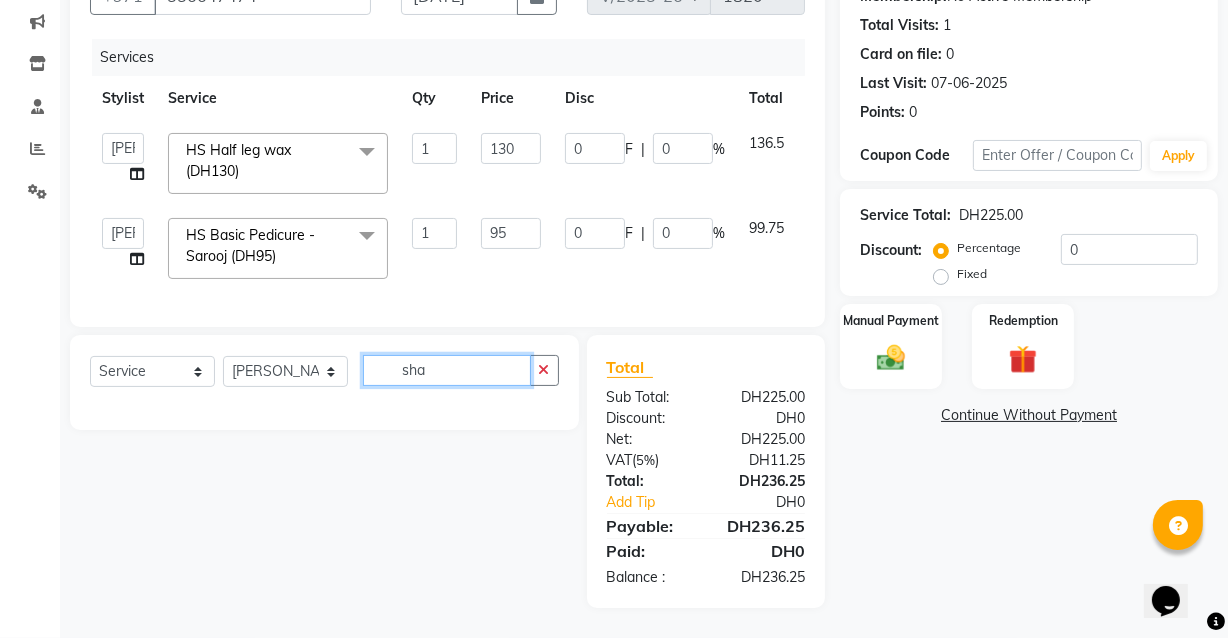 scroll, scrollTop: 225, scrollLeft: 0, axis: vertical 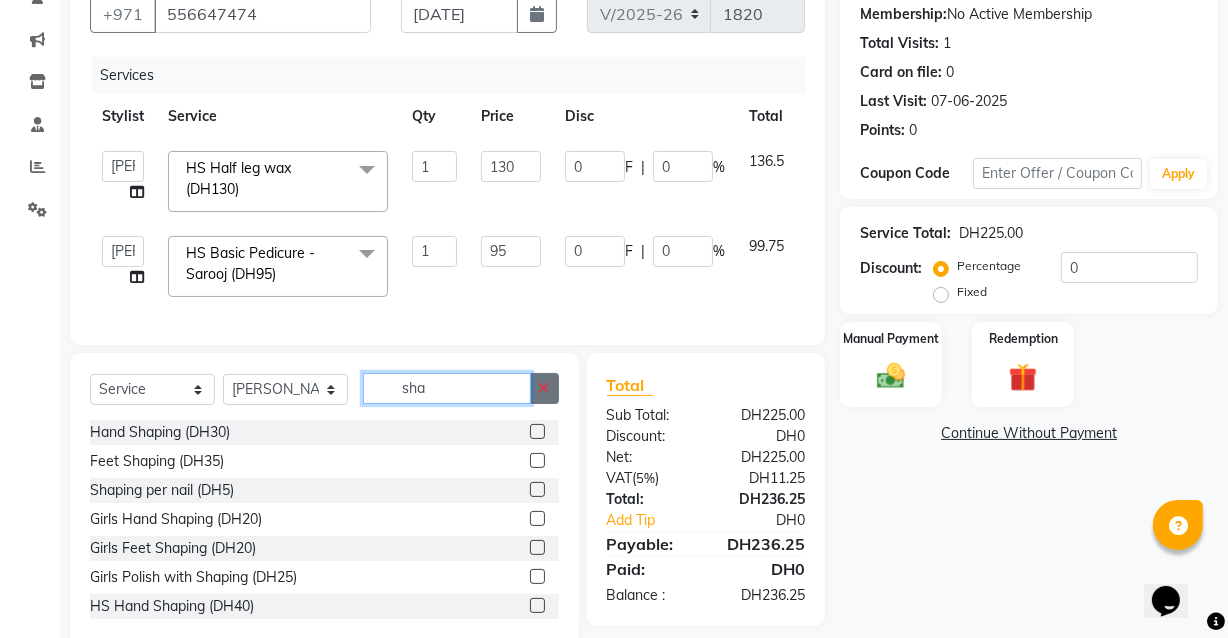 type on "sha" 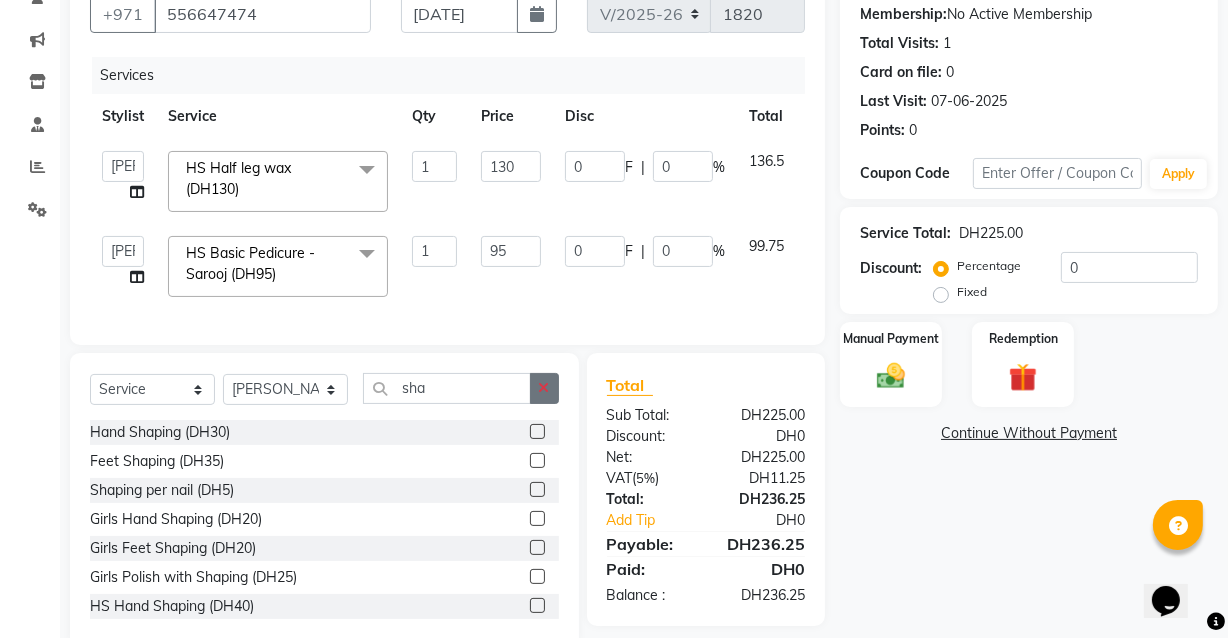 click 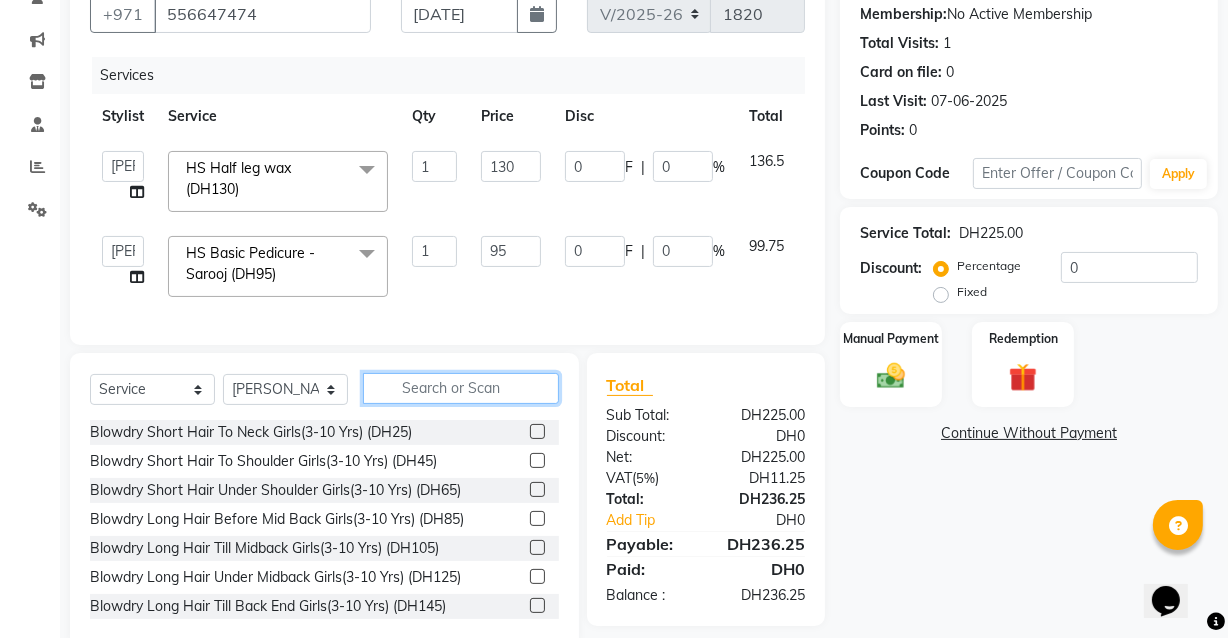 click 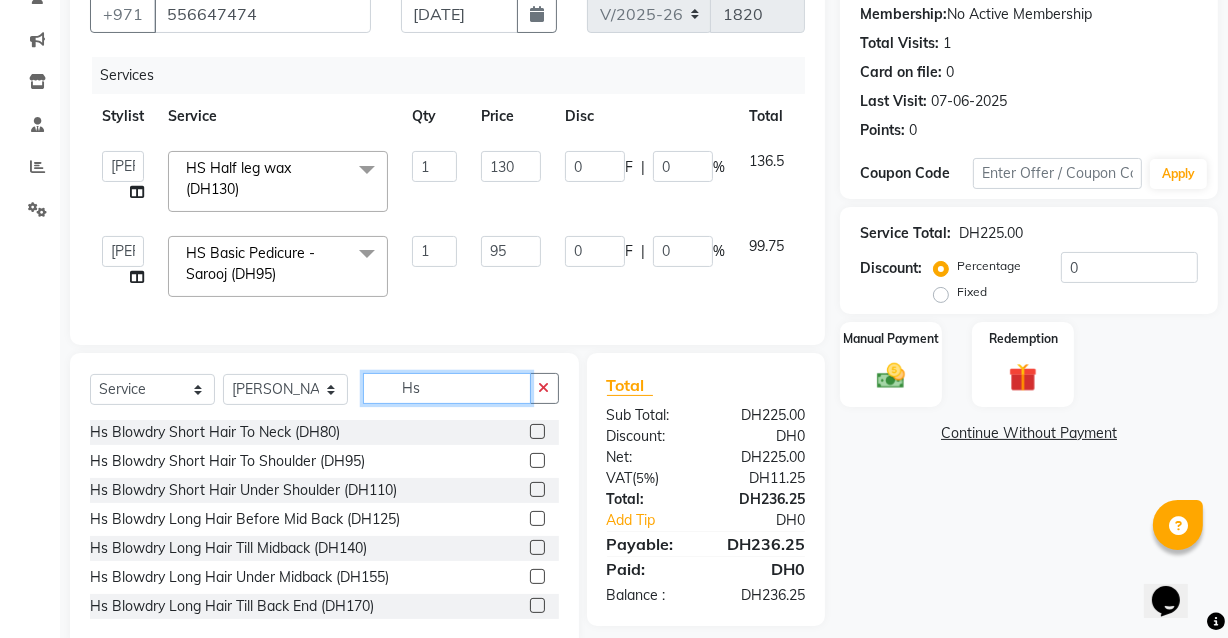 type on "H" 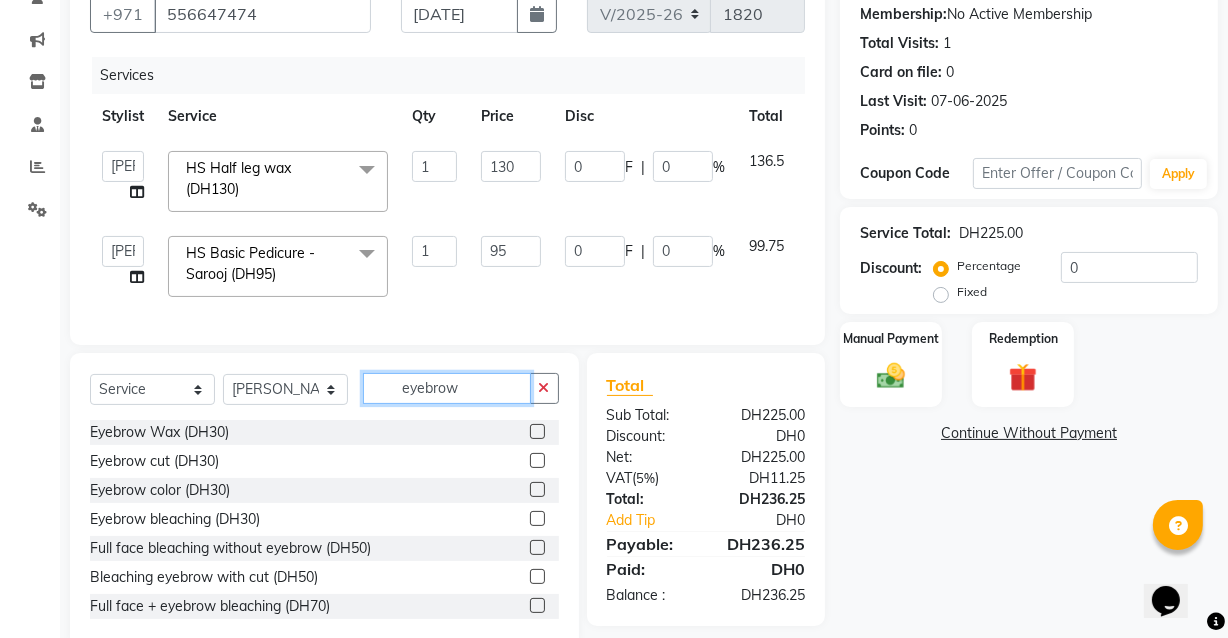 scroll, scrollTop: 31, scrollLeft: 0, axis: vertical 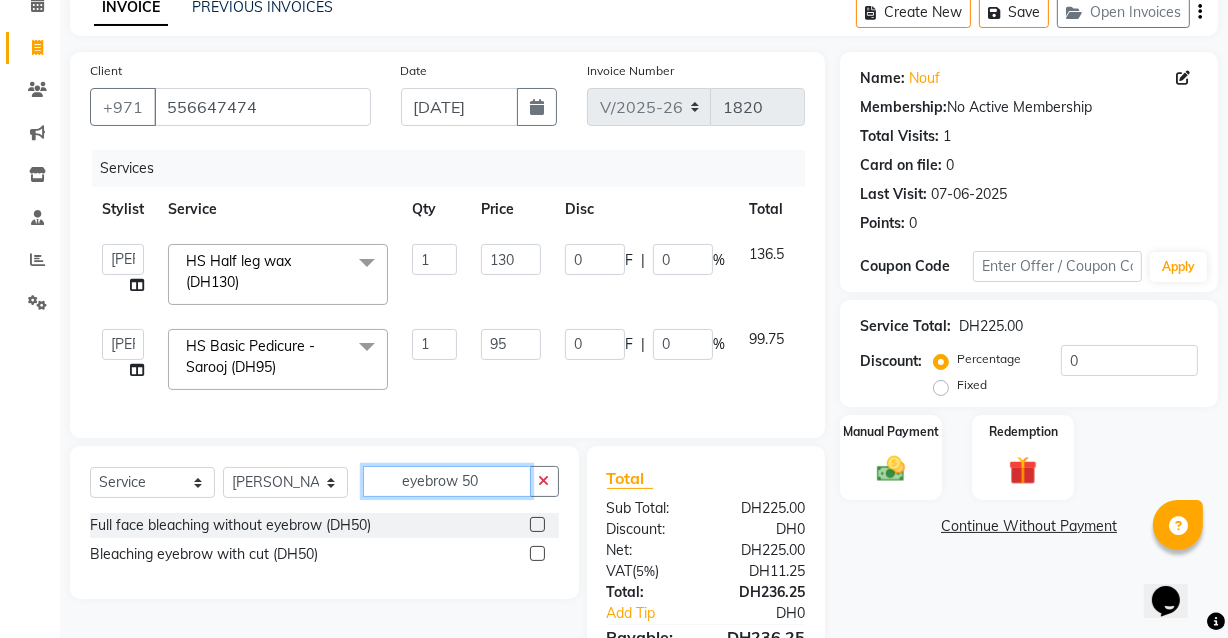 type on "eyebrow 50" 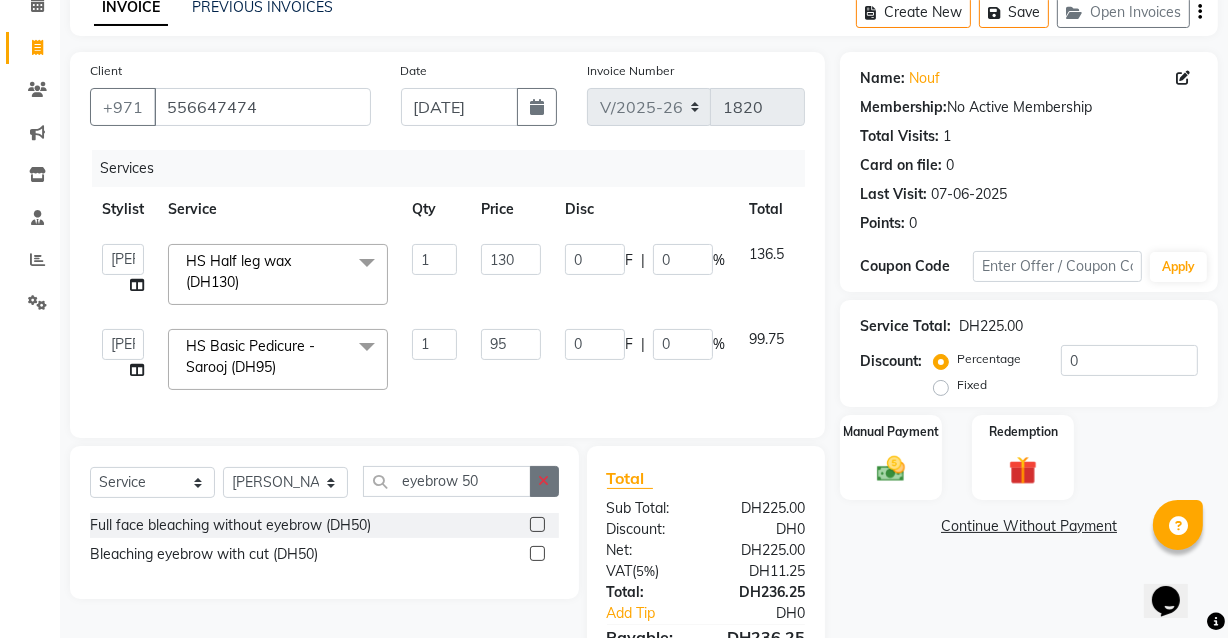click 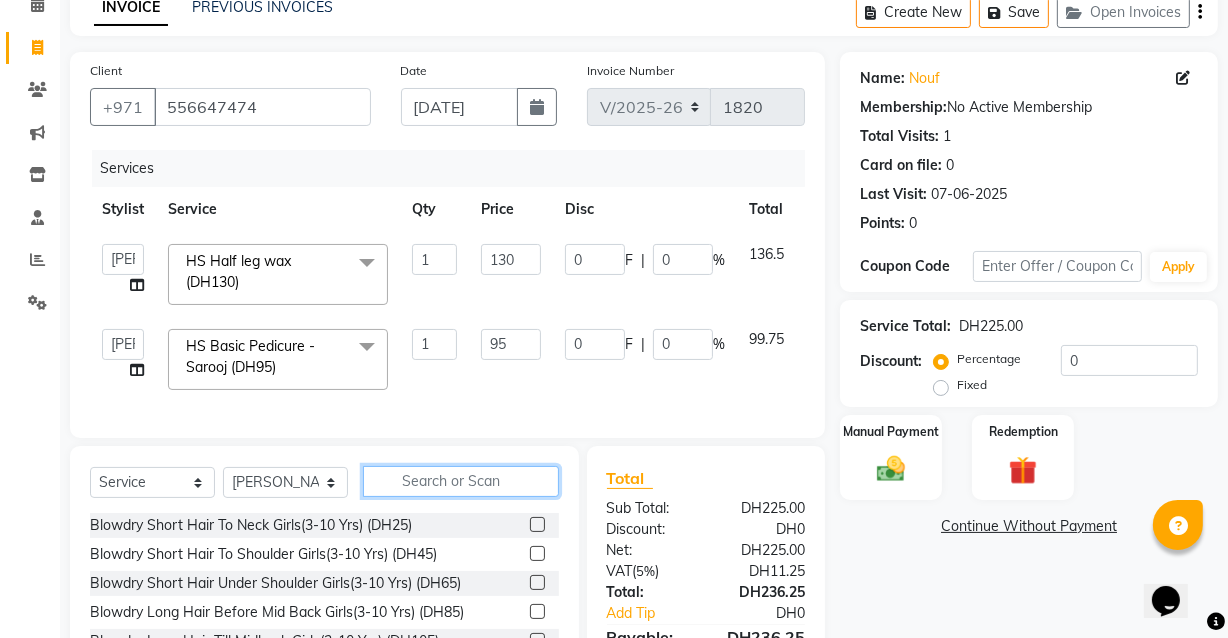click 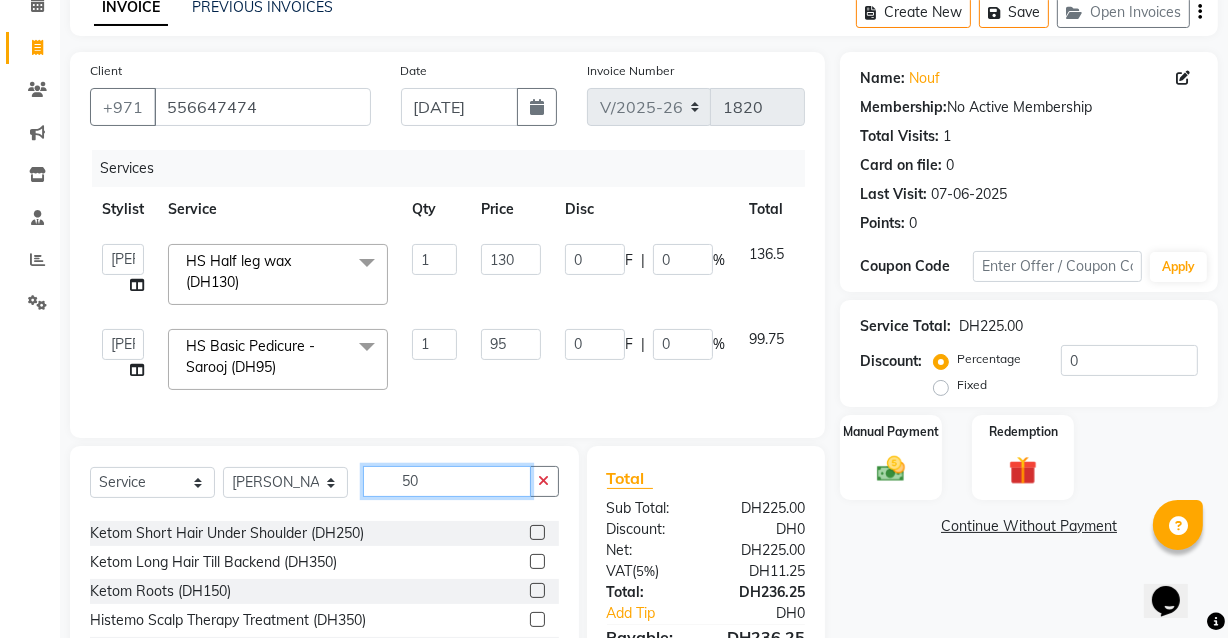scroll, scrollTop: 1317, scrollLeft: 0, axis: vertical 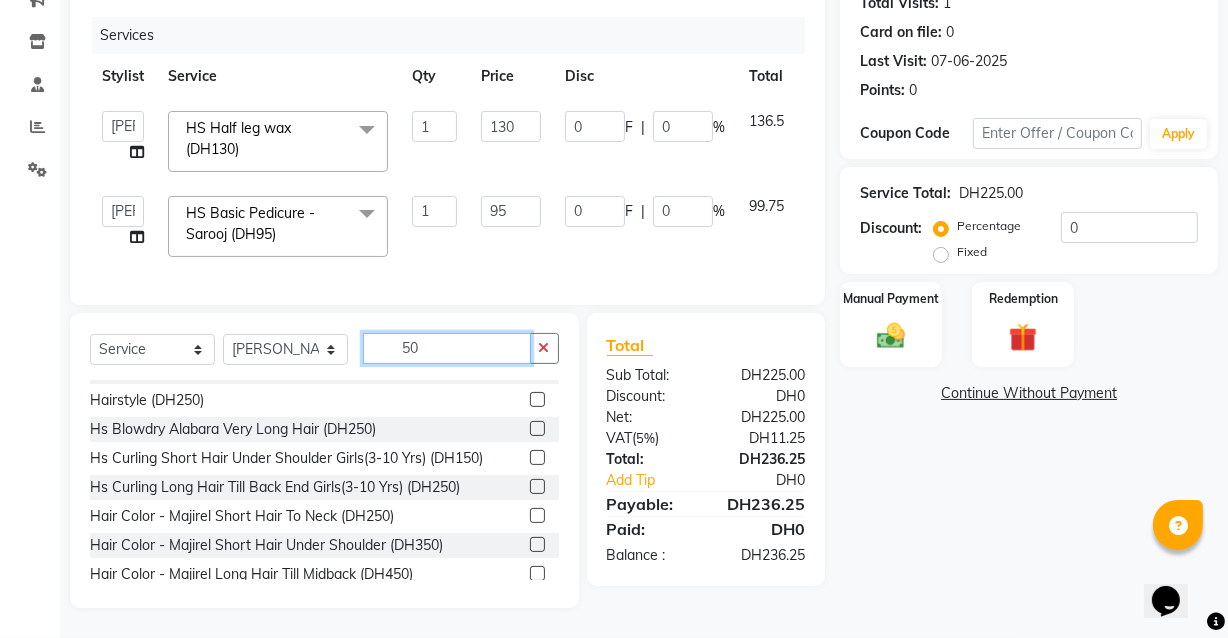 type on "5" 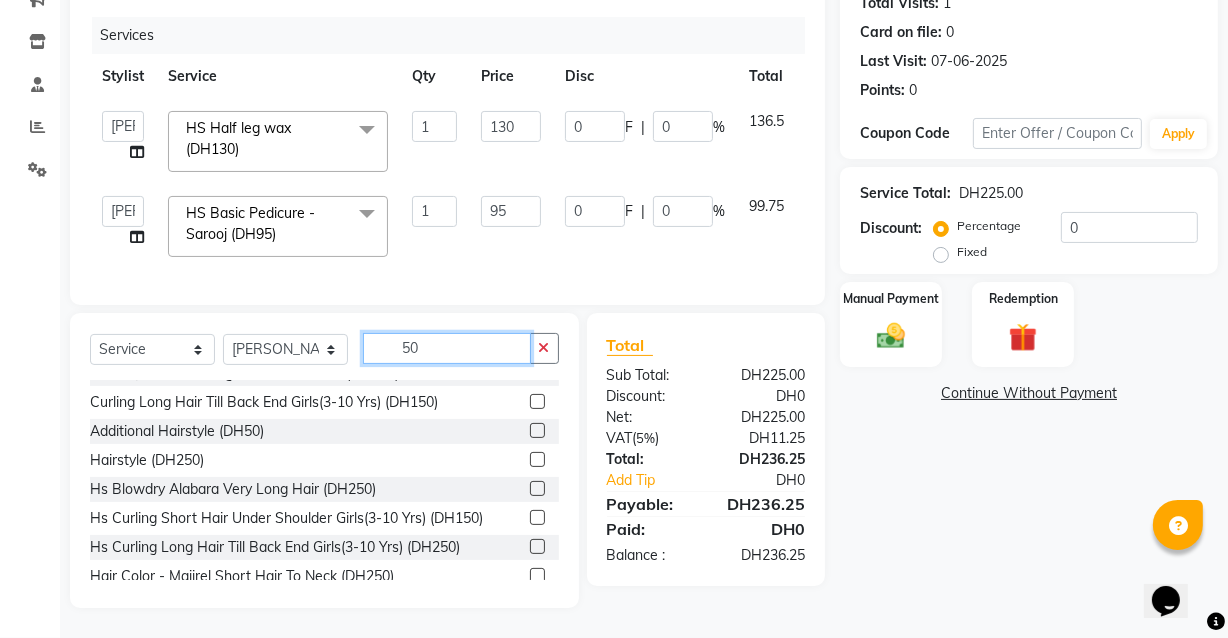scroll, scrollTop: 0, scrollLeft: 0, axis: both 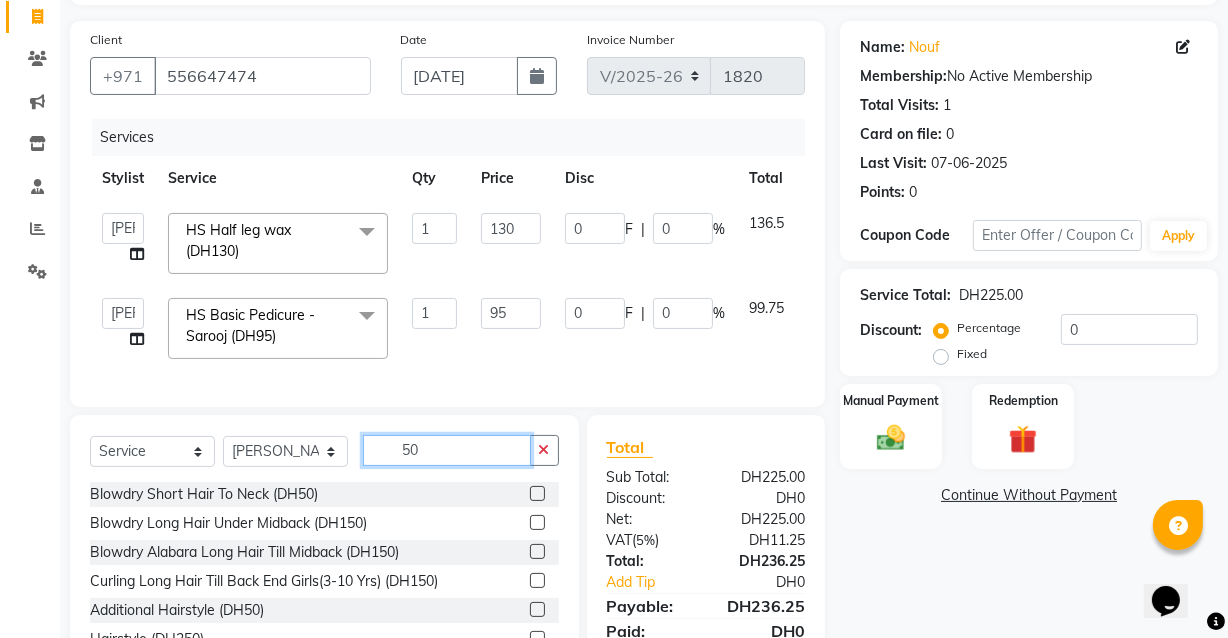 type on "5" 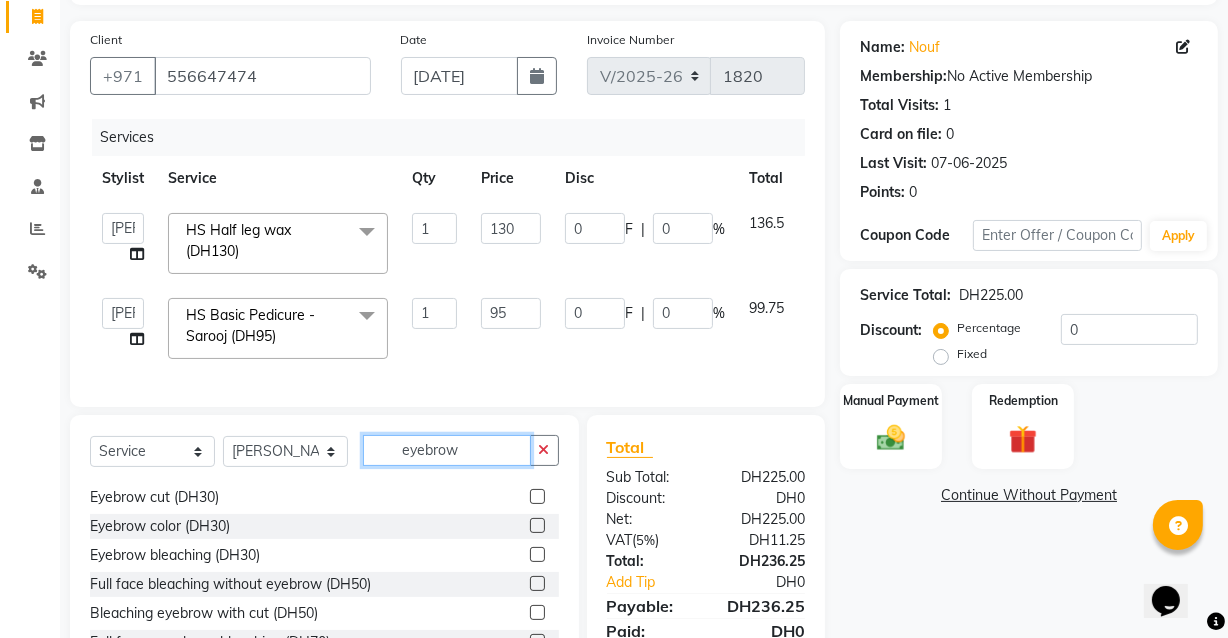 scroll, scrollTop: 31, scrollLeft: 0, axis: vertical 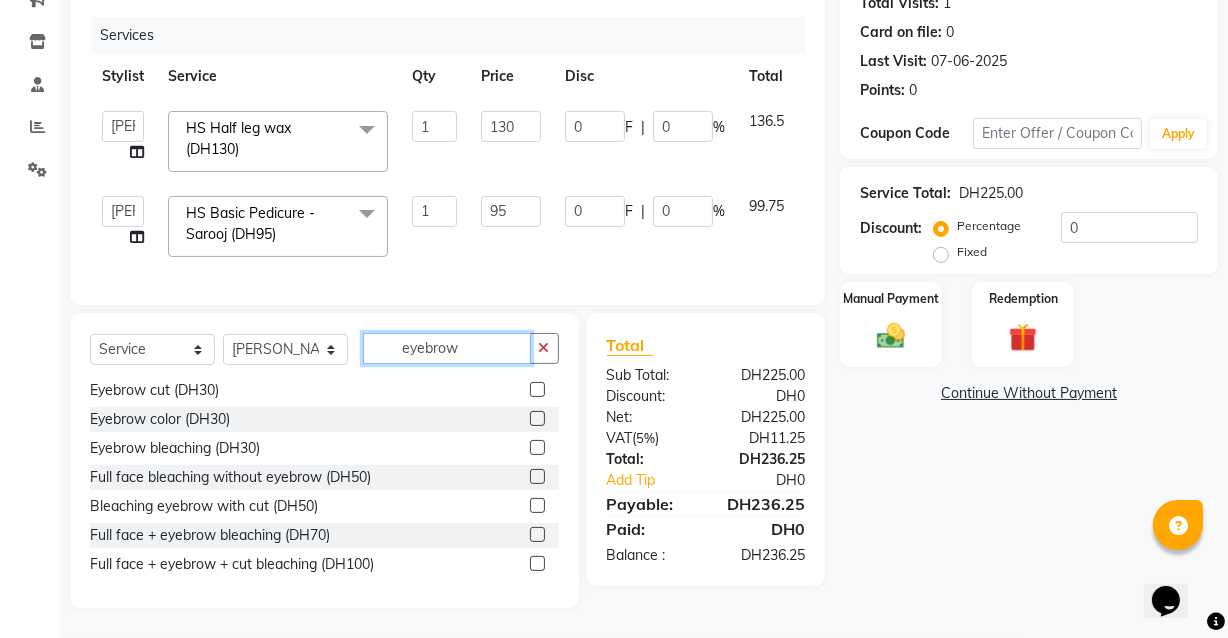 type on "eyebrow" 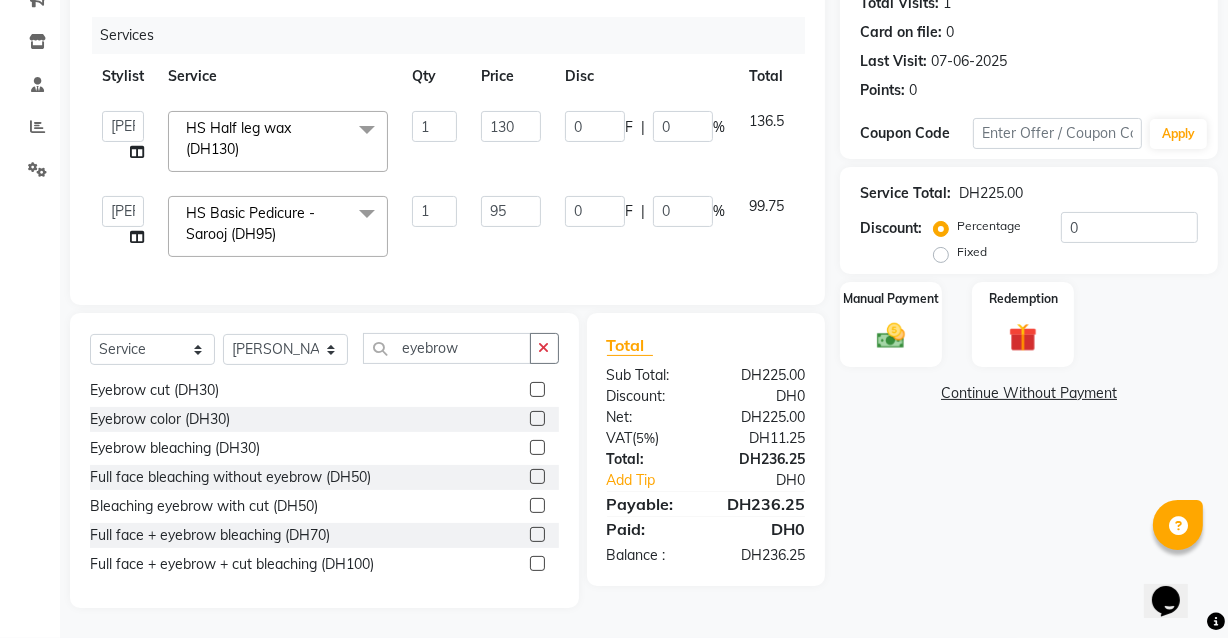 click 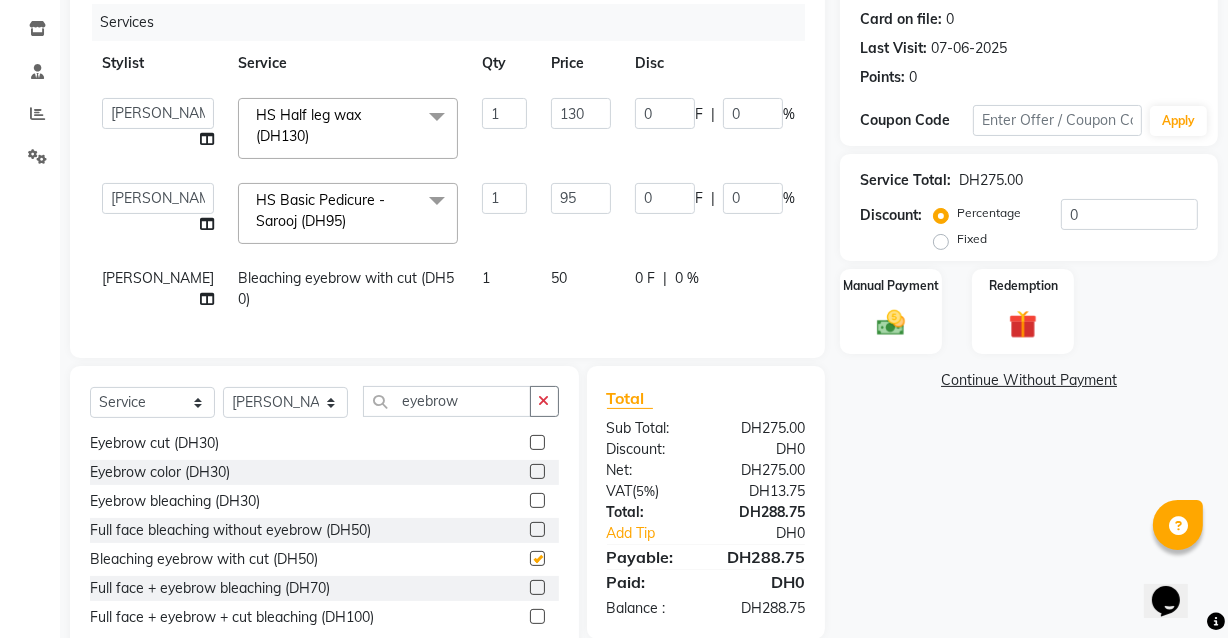 checkbox on "false" 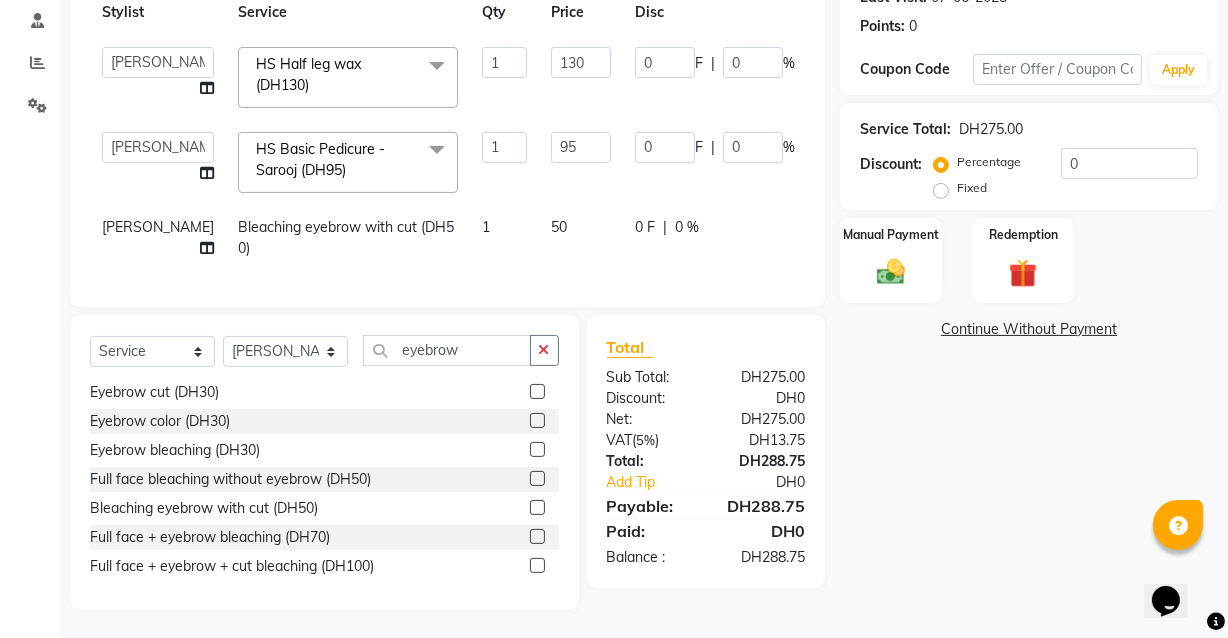 scroll, scrollTop: 310, scrollLeft: 0, axis: vertical 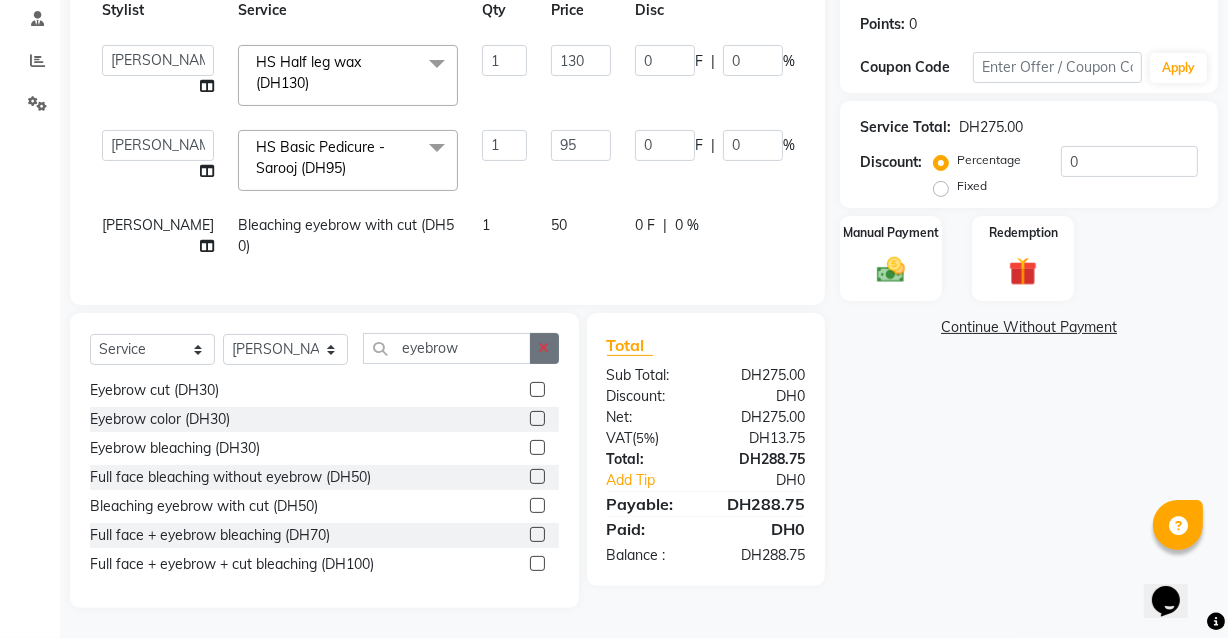 click 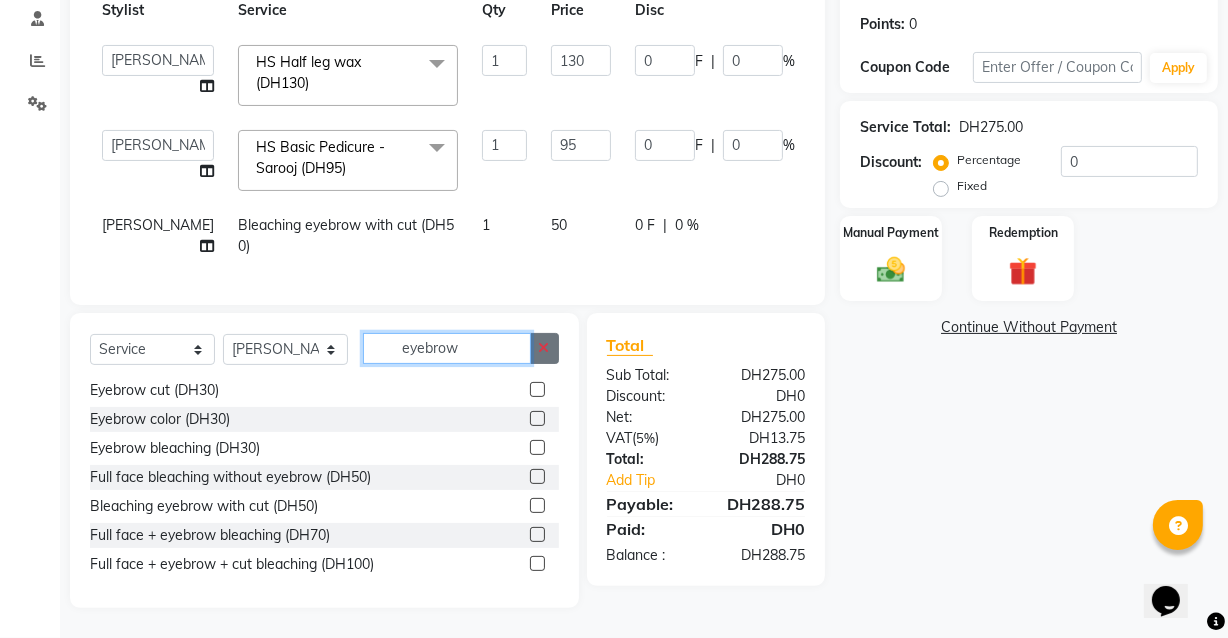 type 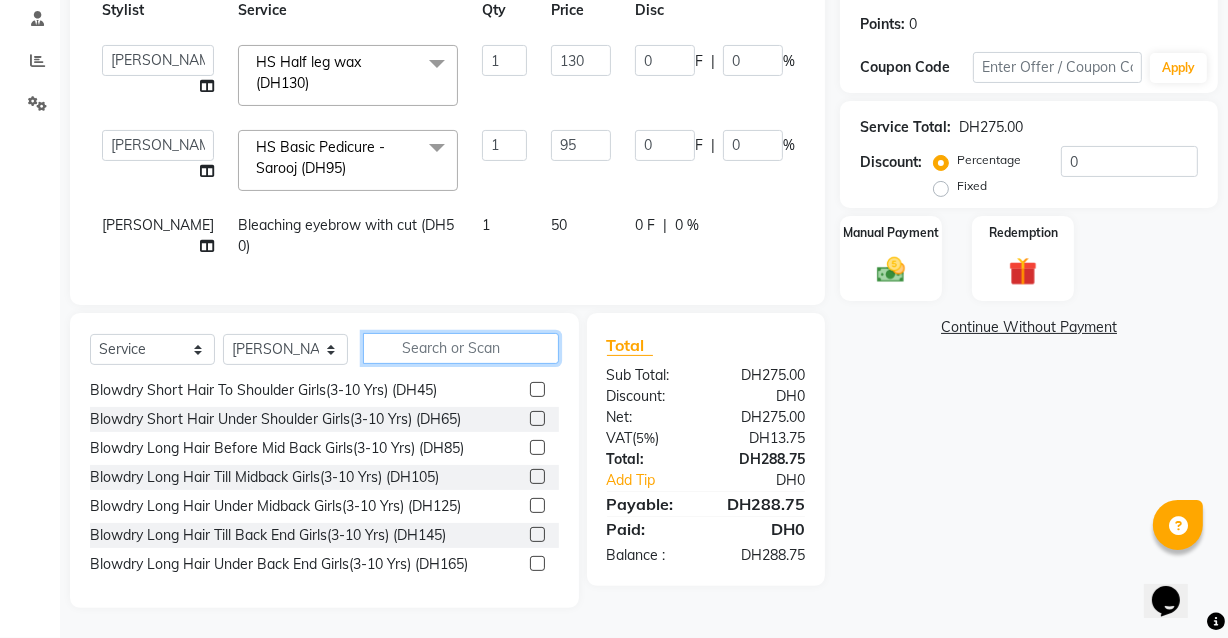 click 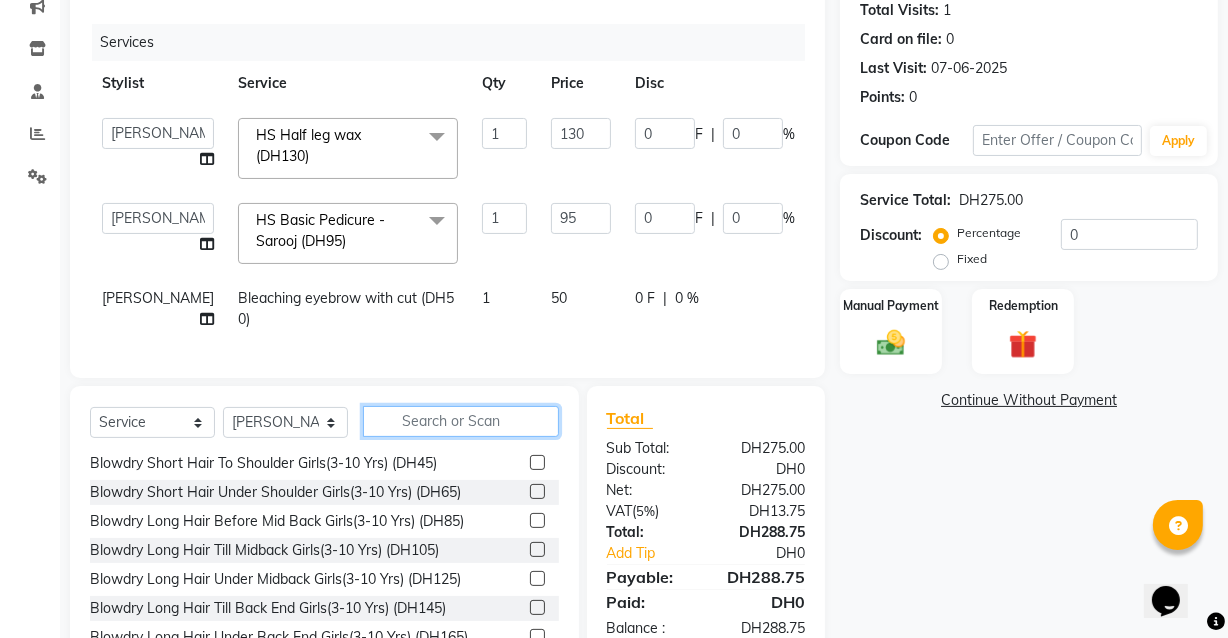 scroll, scrollTop: 227, scrollLeft: 0, axis: vertical 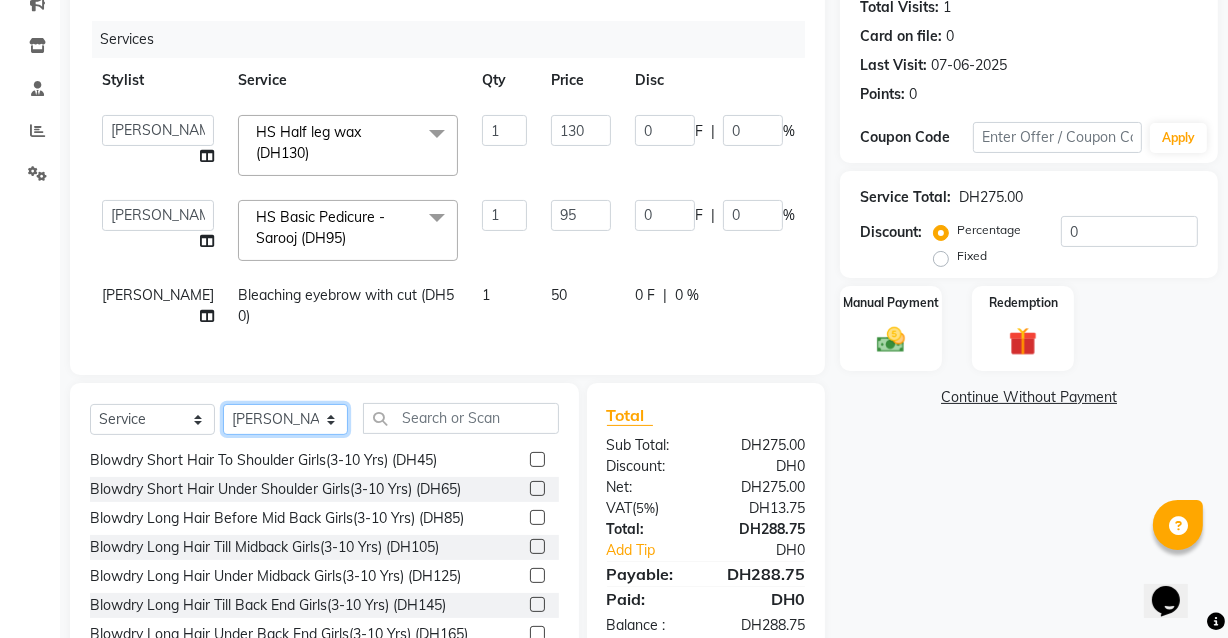 click on "Select Stylist [PERSON_NAME] [PERSON_NAME] [PERSON_NAME] [PERSON_NAME] [PERSON_NAME] [PERSON_NAME] [PERSON_NAME] [PERSON_NAME] May [PERSON_NAME] (Cafe) Nabasirye (Cafe) [PERSON_NAME] [PERSON_NAME] Owner Peace Rechiel [PERSON_NAME] [PERSON_NAME]" 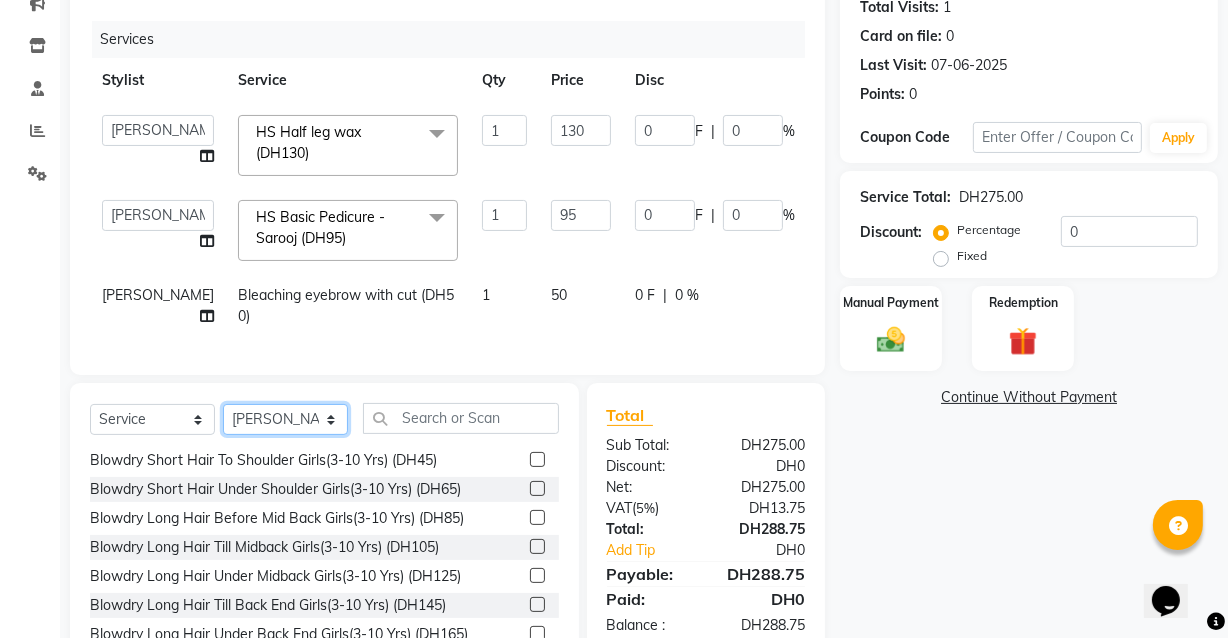select on "81109" 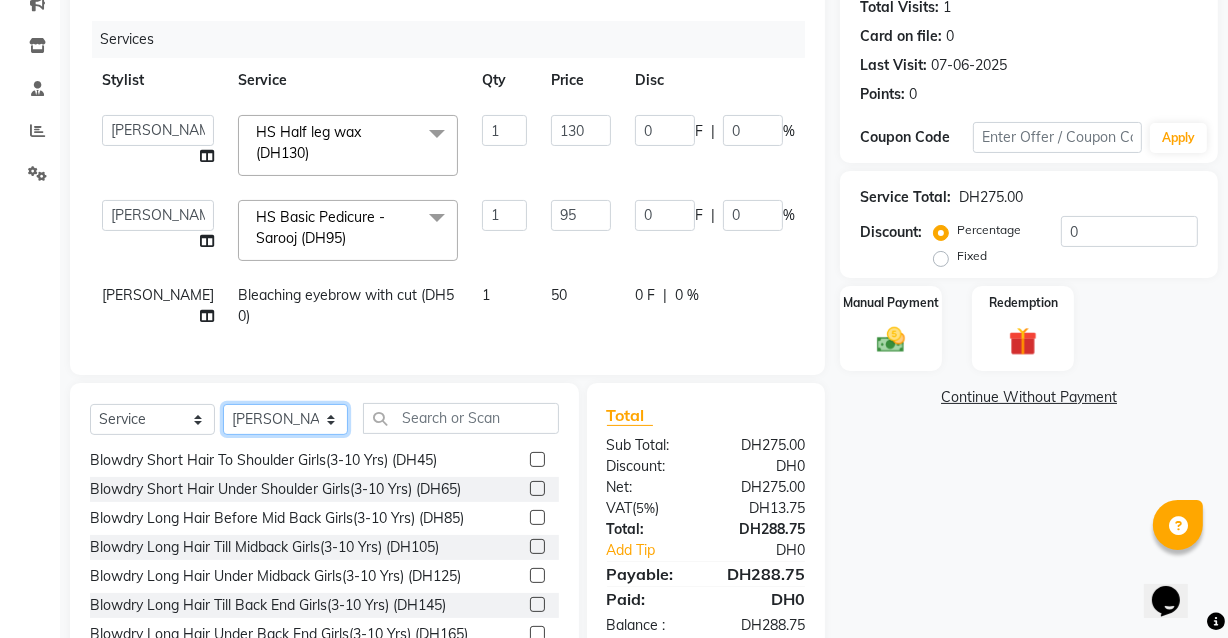 click on "Select Stylist [PERSON_NAME] [PERSON_NAME] [PERSON_NAME] [PERSON_NAME] [PERSON_NAME] [PERSON_NAME] [PERSON_NAME] [PERSON_NAME] May [PERSON_NAME] (Cafe) Nabasirye (Cafe) [PERSON_NAME] [PERSON_NAME] Owner Peace Rechiel [PERSON_NAME] [PERSON_NAME]" 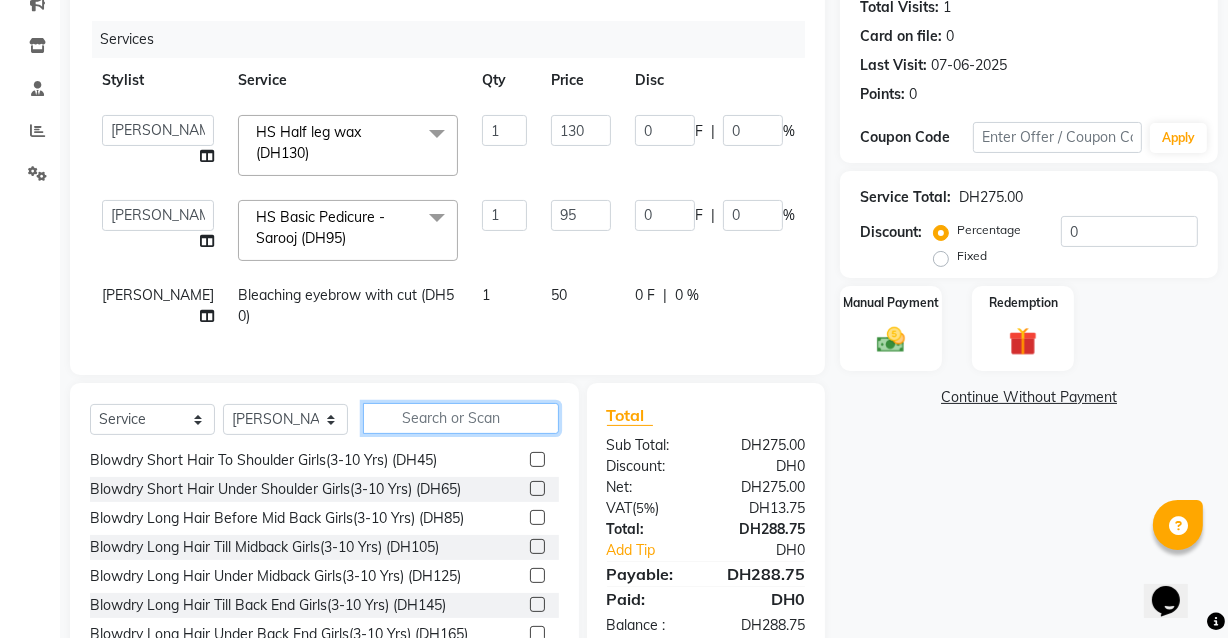 click 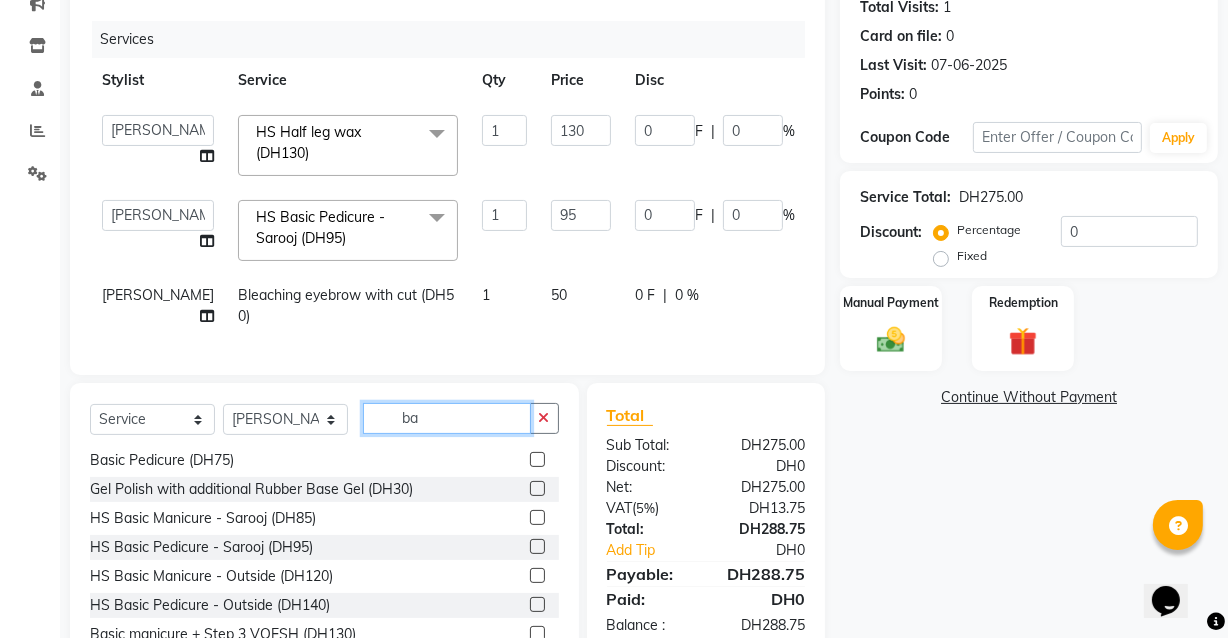 type on "b" 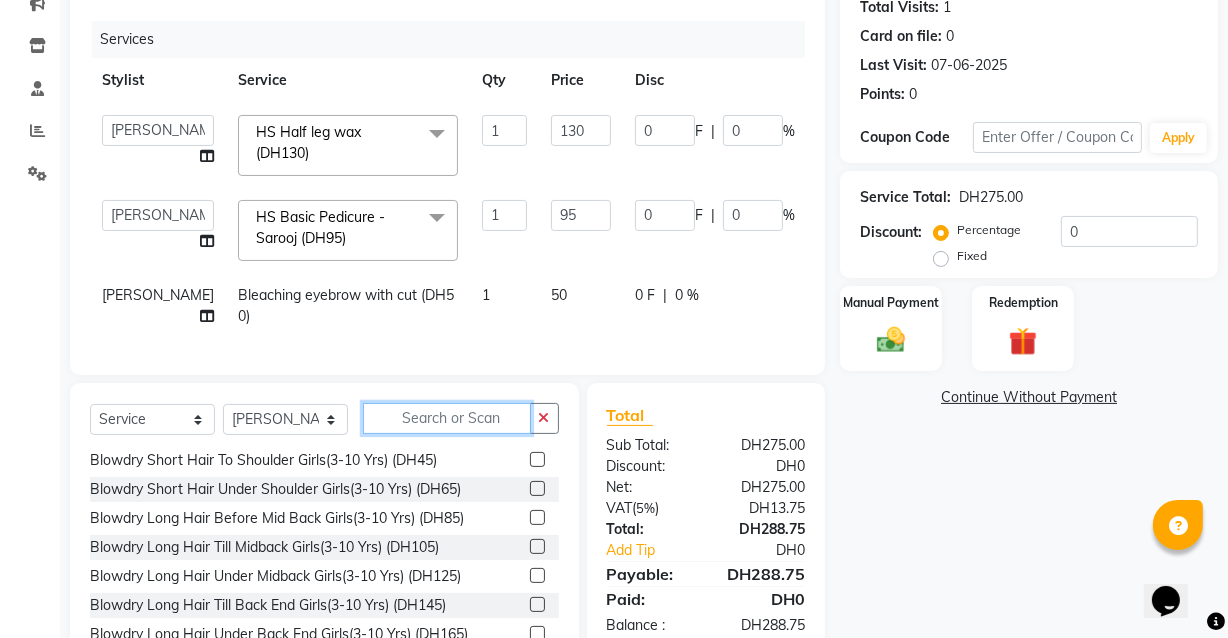 scroll, scrollTop: 119, scrollLeft: 0, axis: vertical 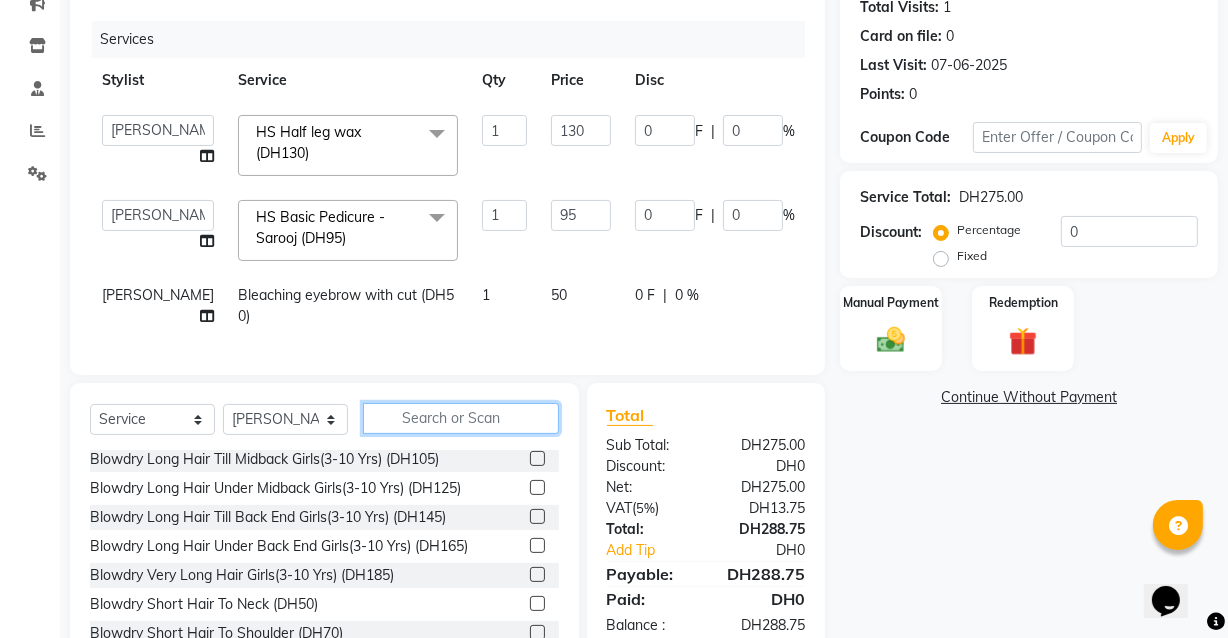type on "a" 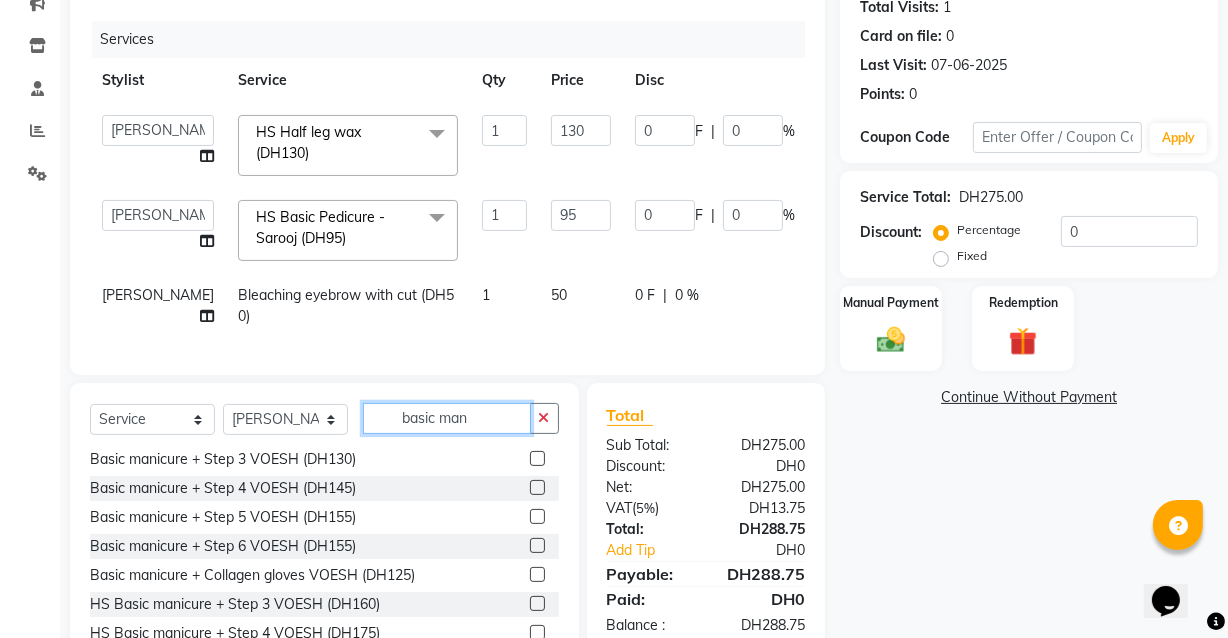 scroll, scrollTop: 31, scrollLeft: 0, axis: vertical 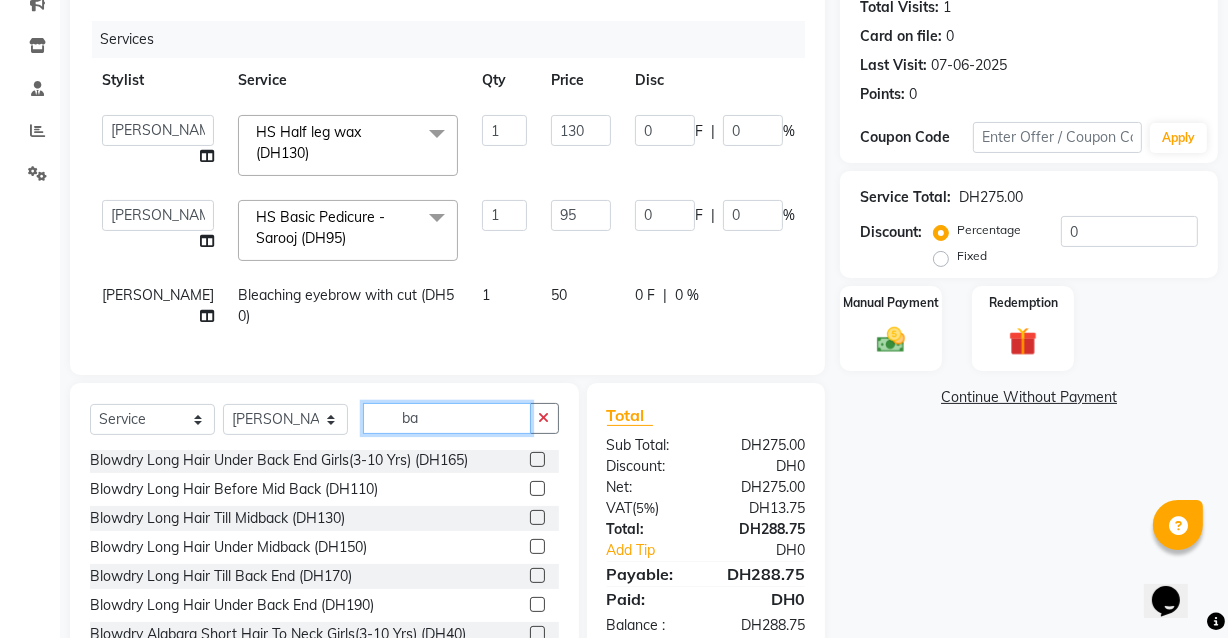 type on "b" 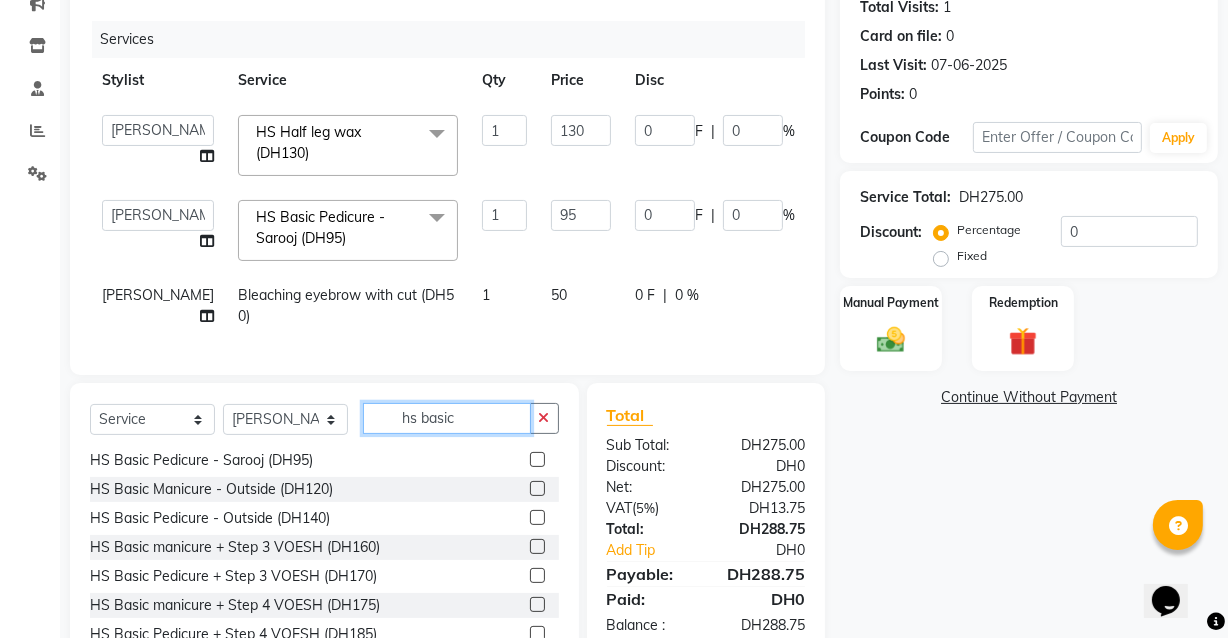 scroll, scrollTop: 0, scrollLeft: 0, axis: both 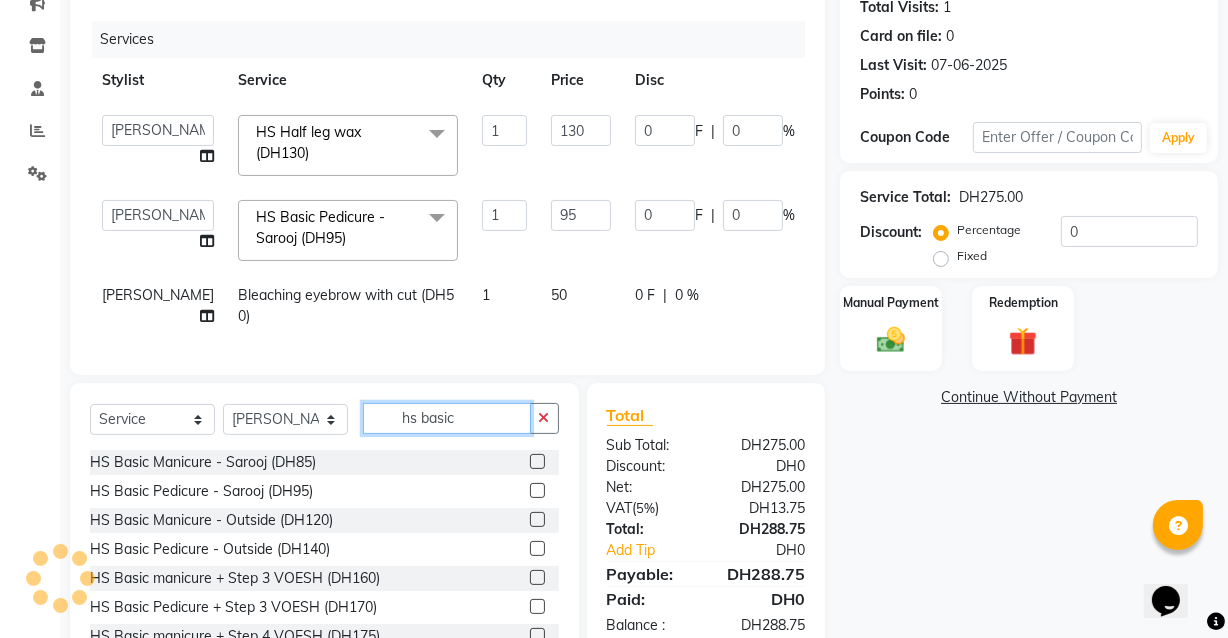type on "hs basic" 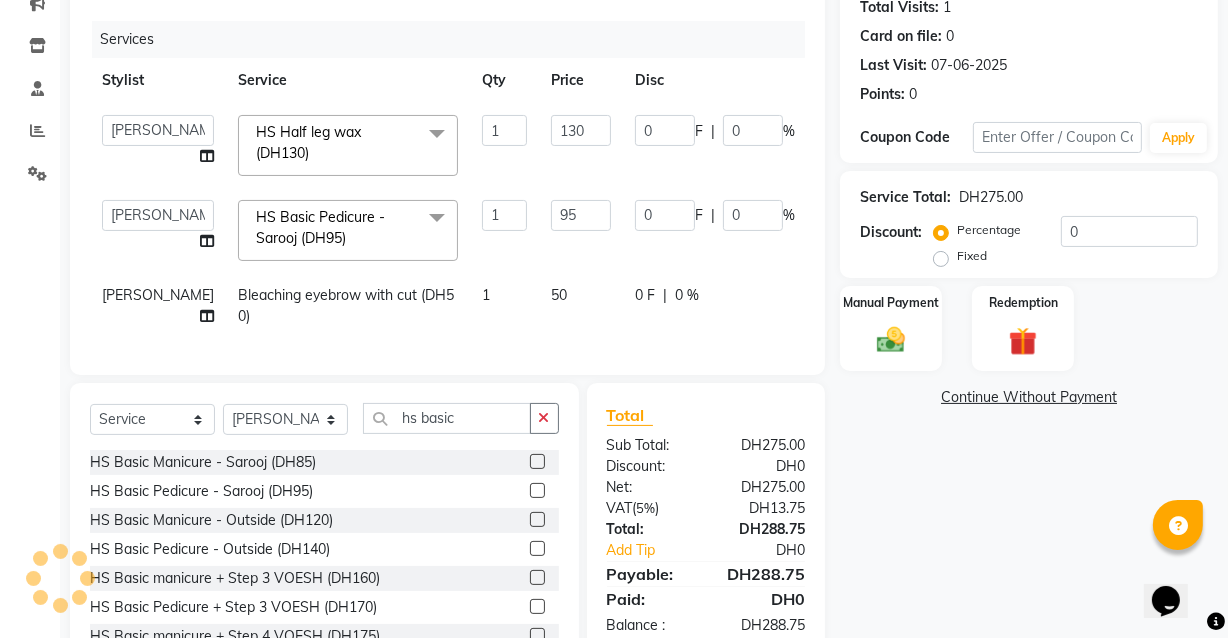 click 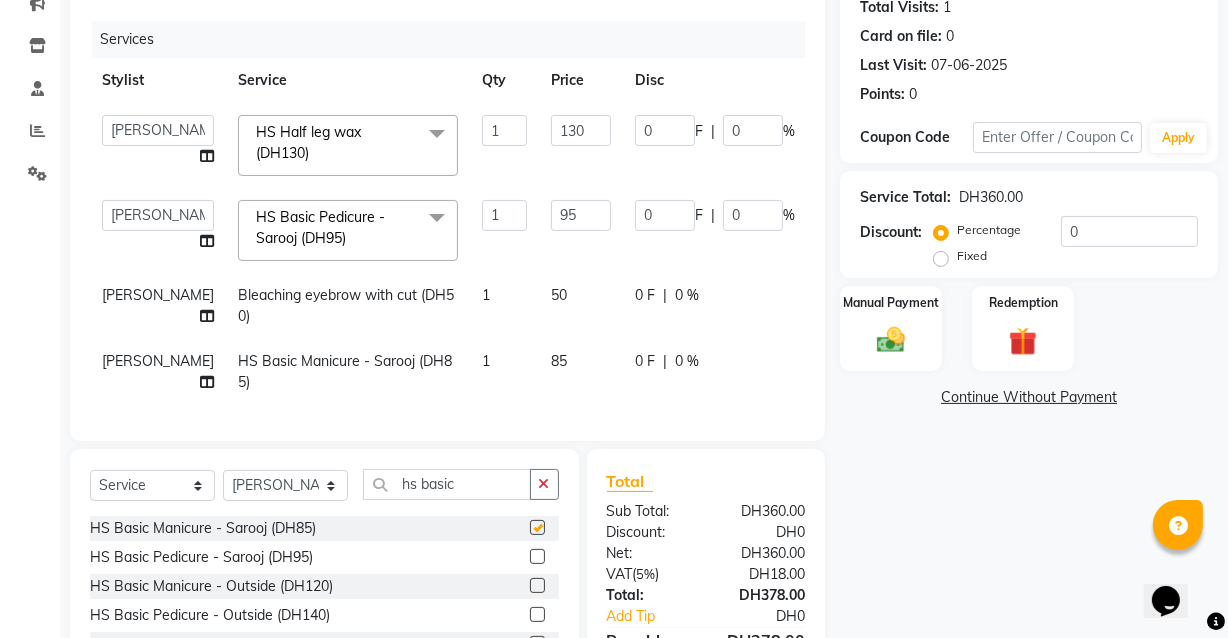 checkbox on "false" 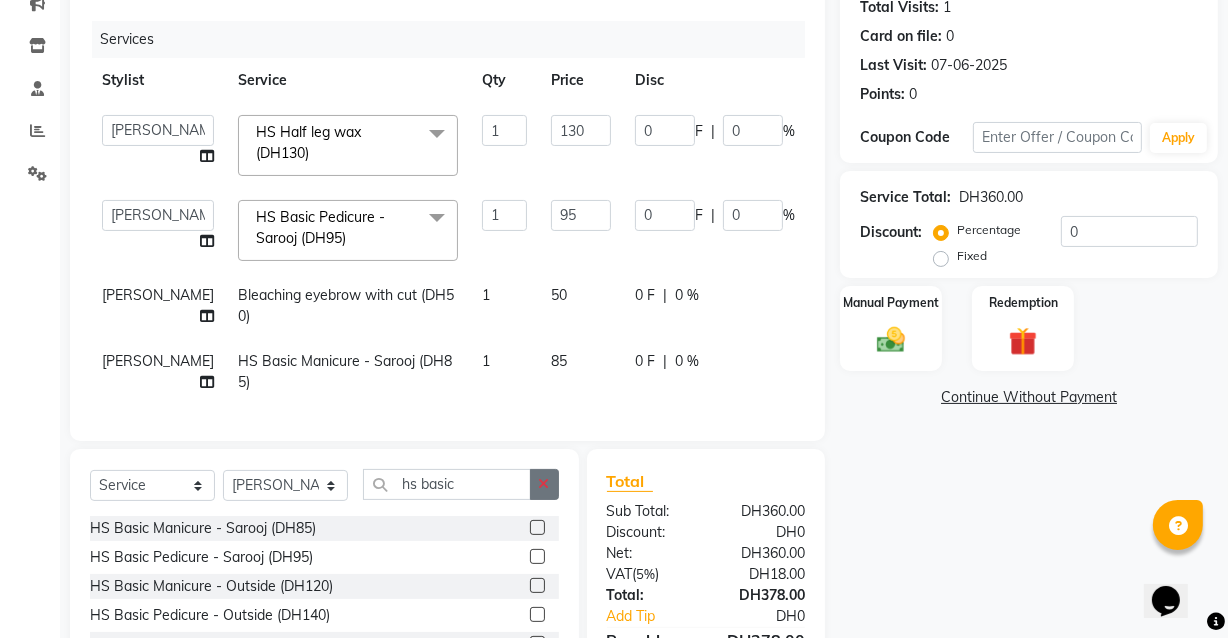 click 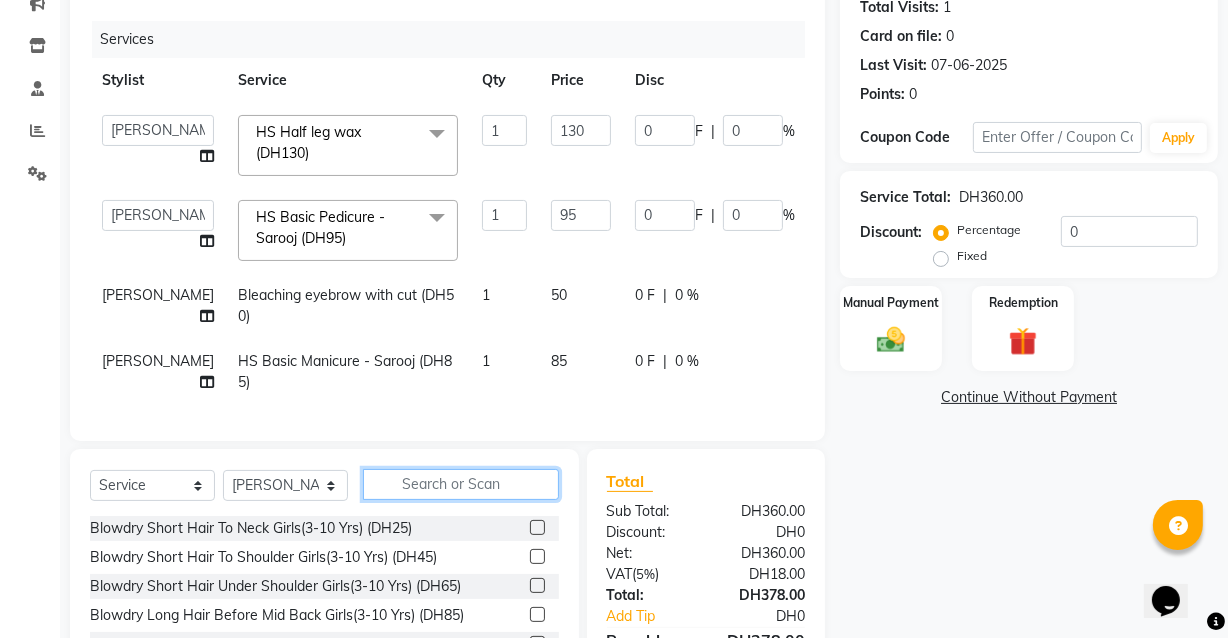 click 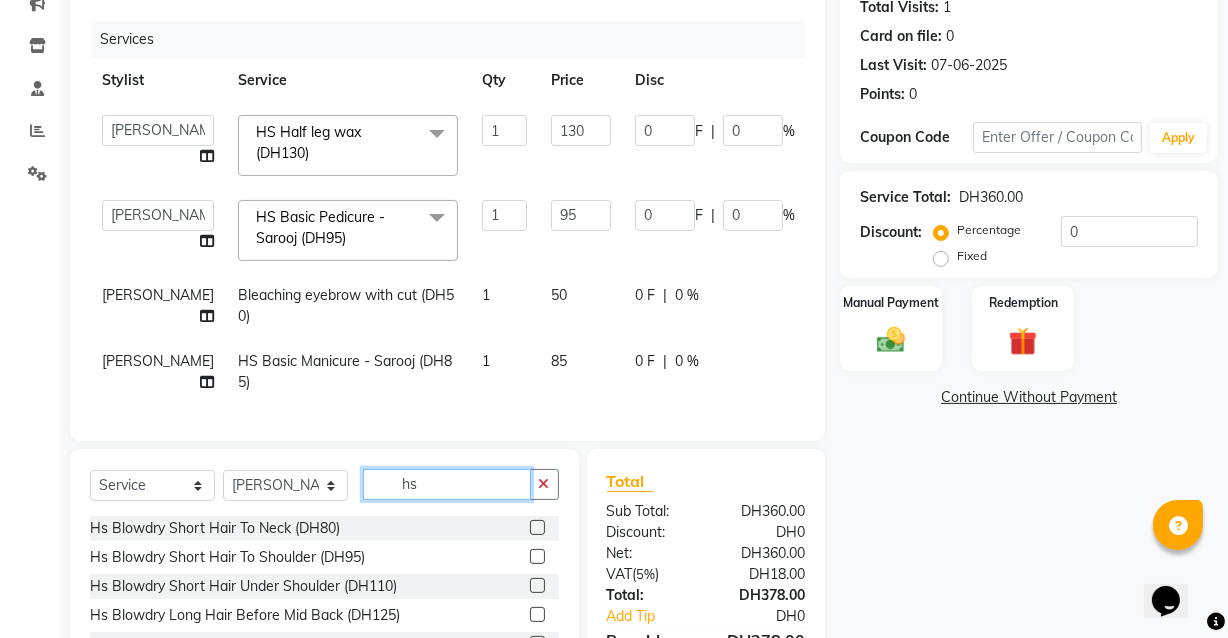 type on "h" 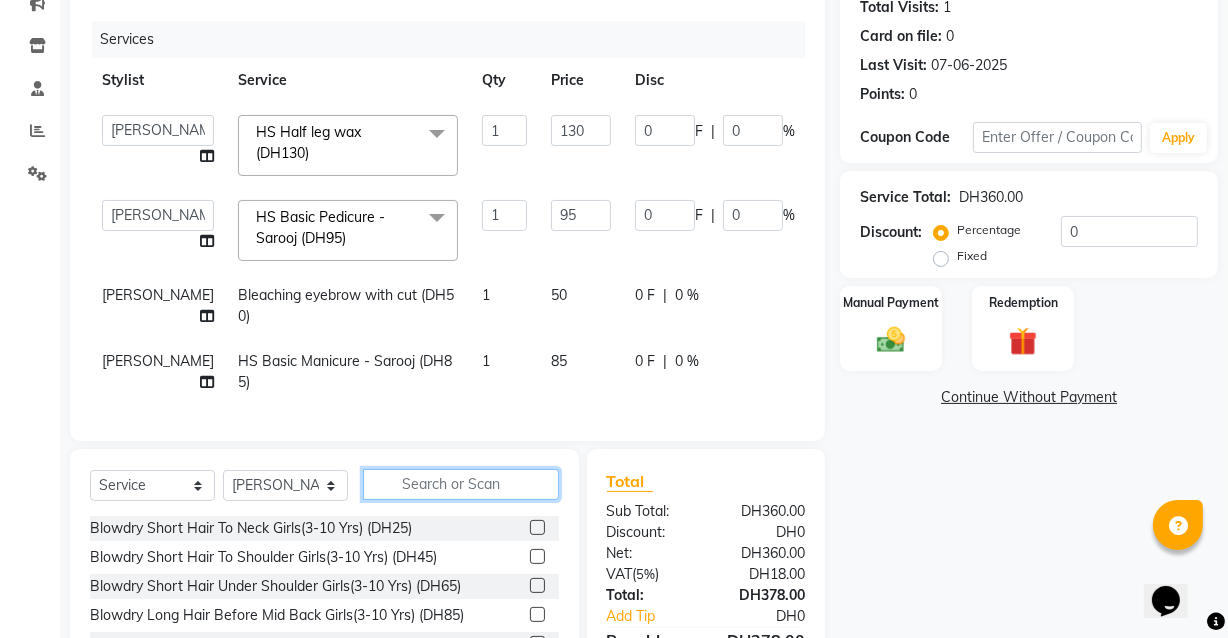 type on "u" 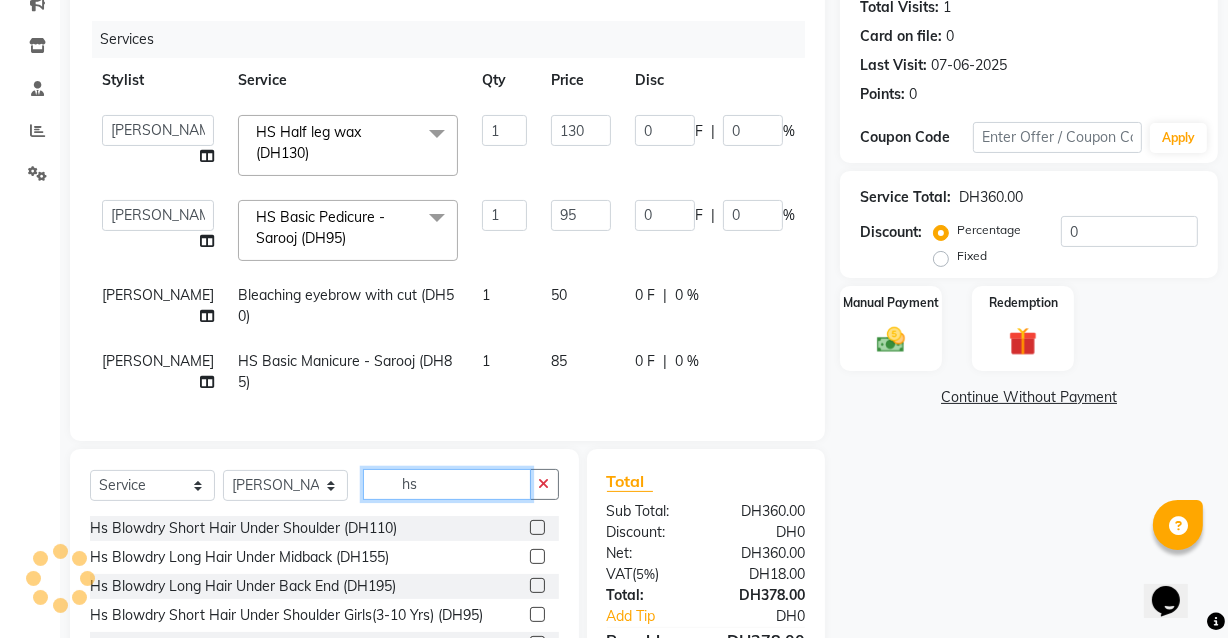 type on "h" 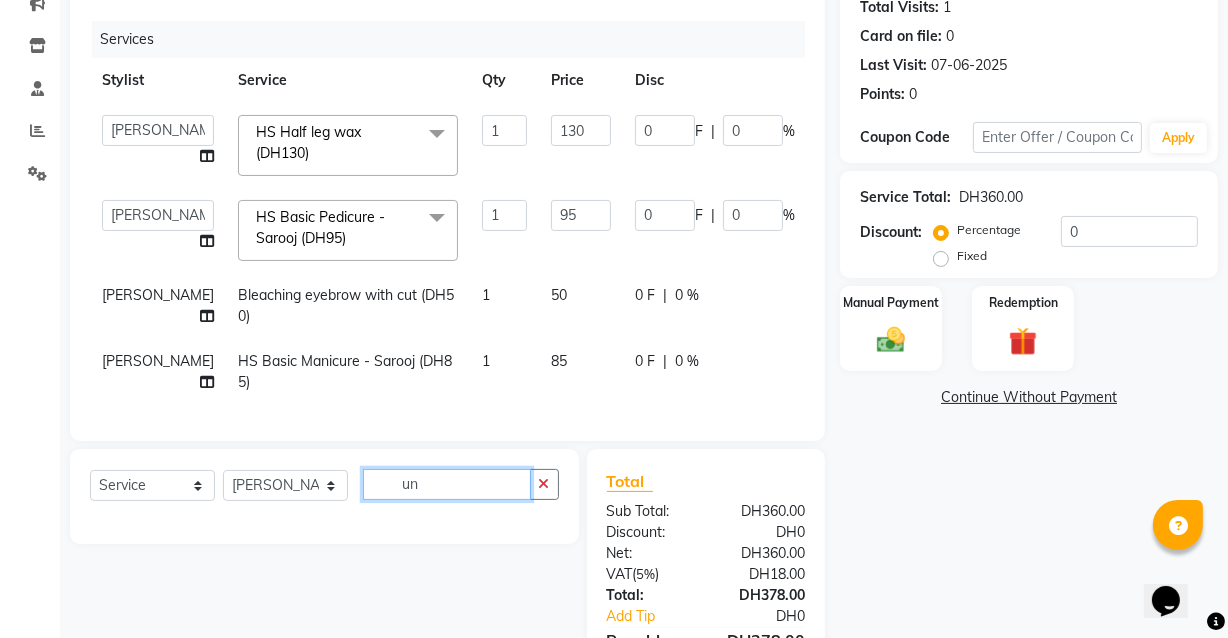 type on "u" 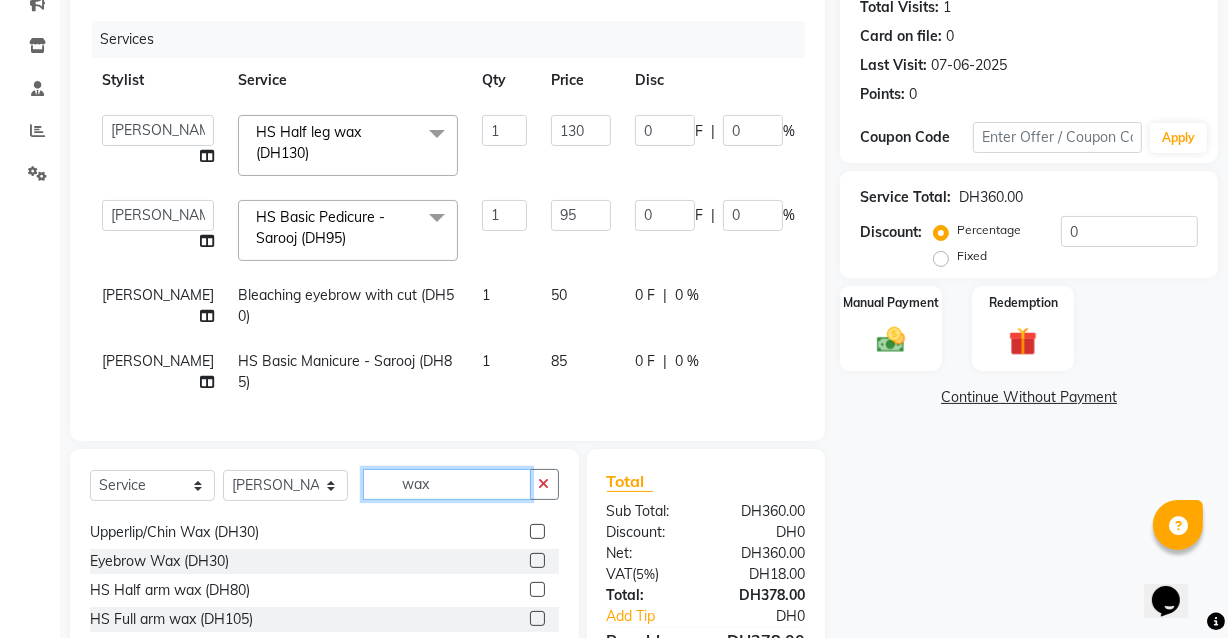 scroll, scrollTop: 321, scrollLeft: 0, axis: vertical 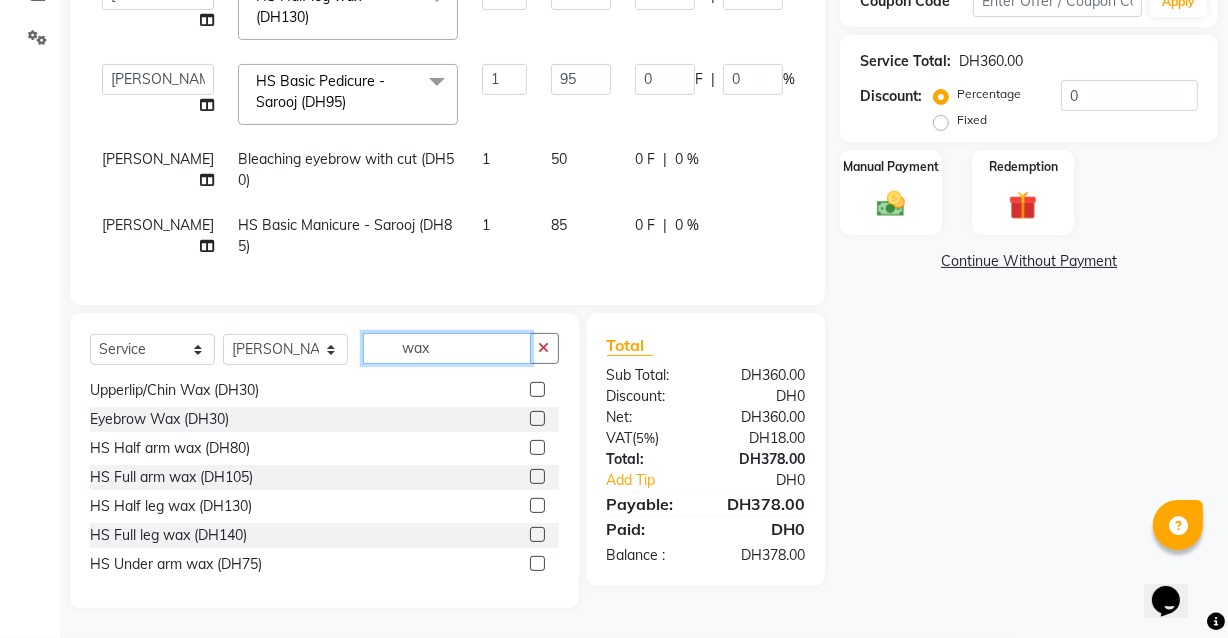 type on "wax" 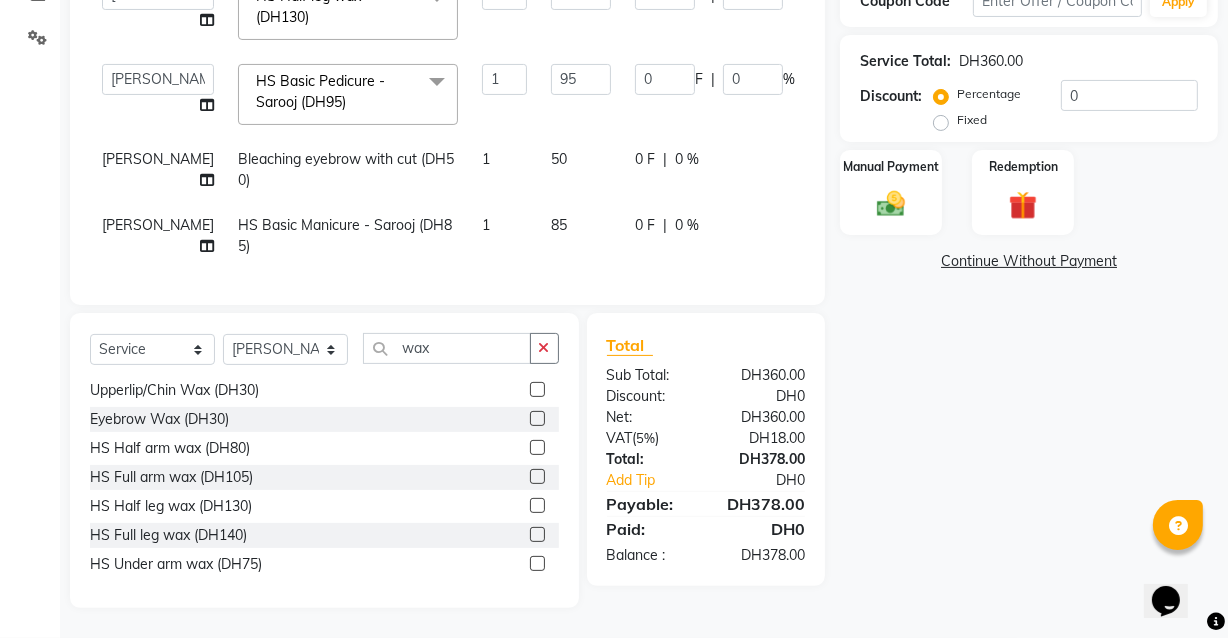 click 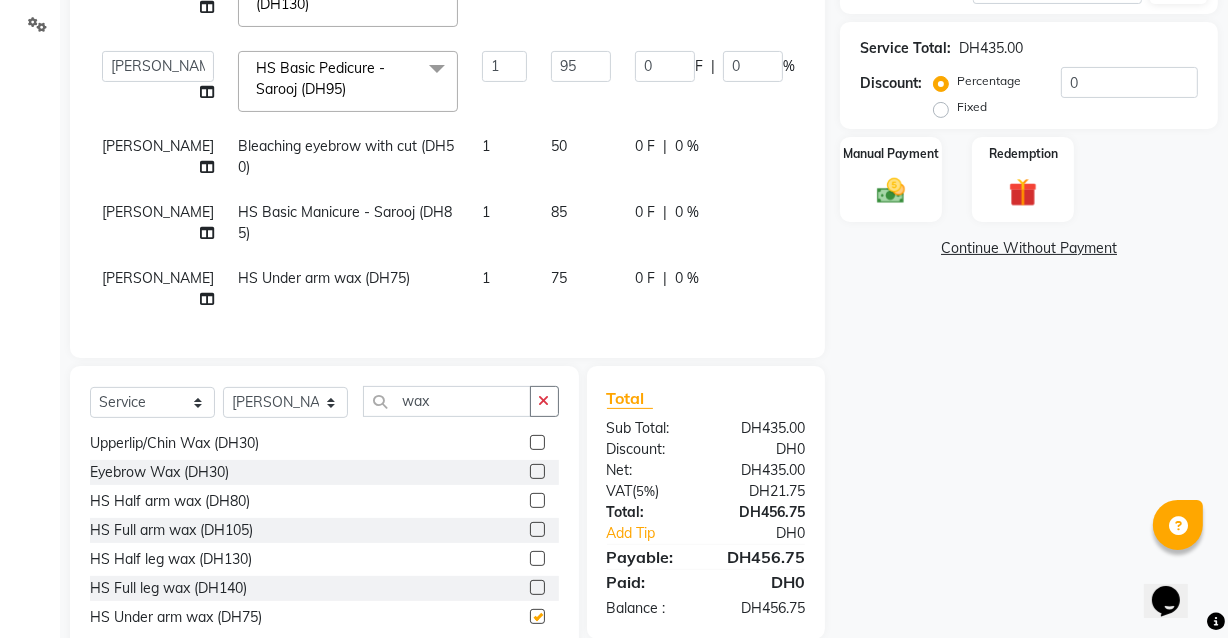 checkbox on "false" 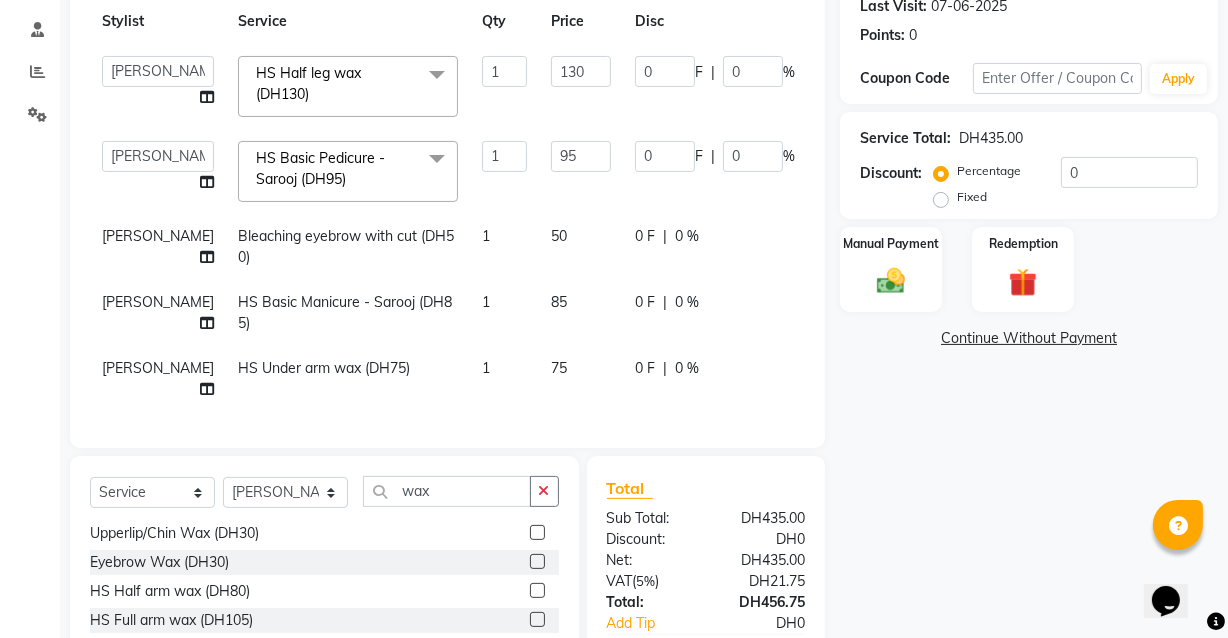 scroll, scrollTop: 283, scrollLeft: 0, axis: vertical 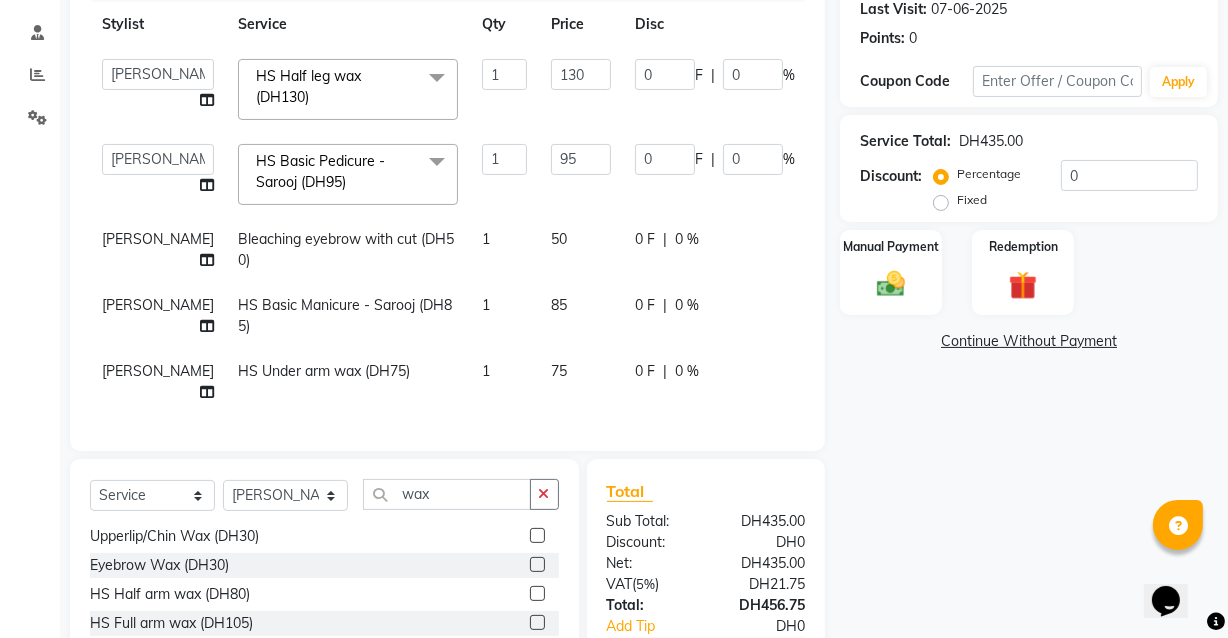 click on "50" 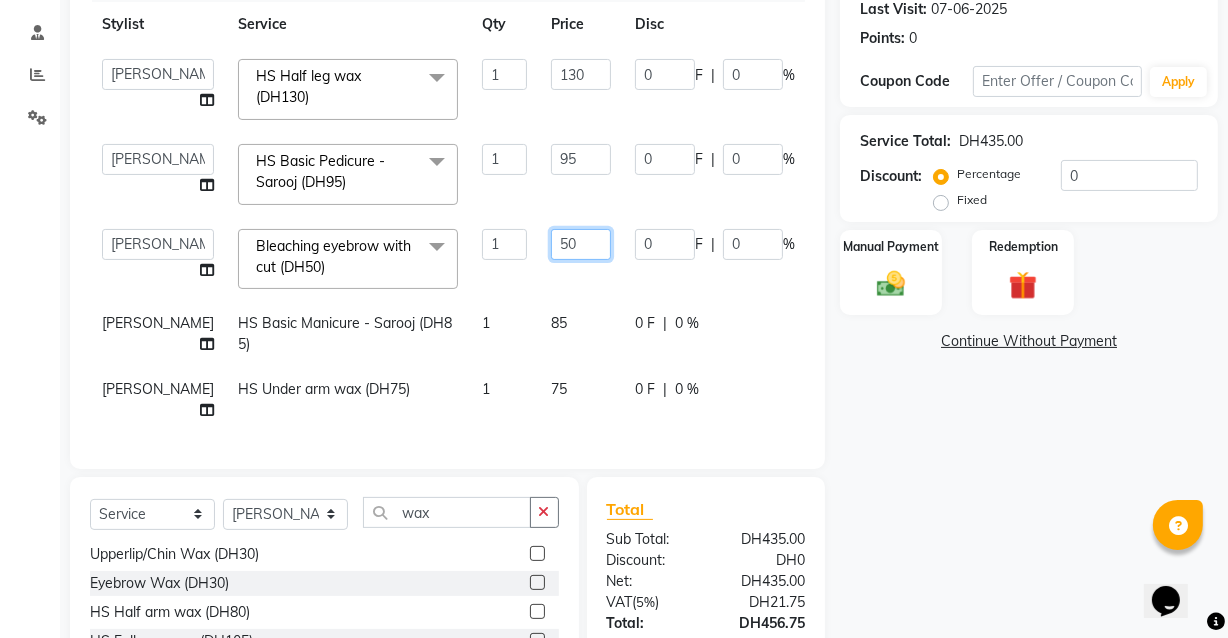 click on "50" 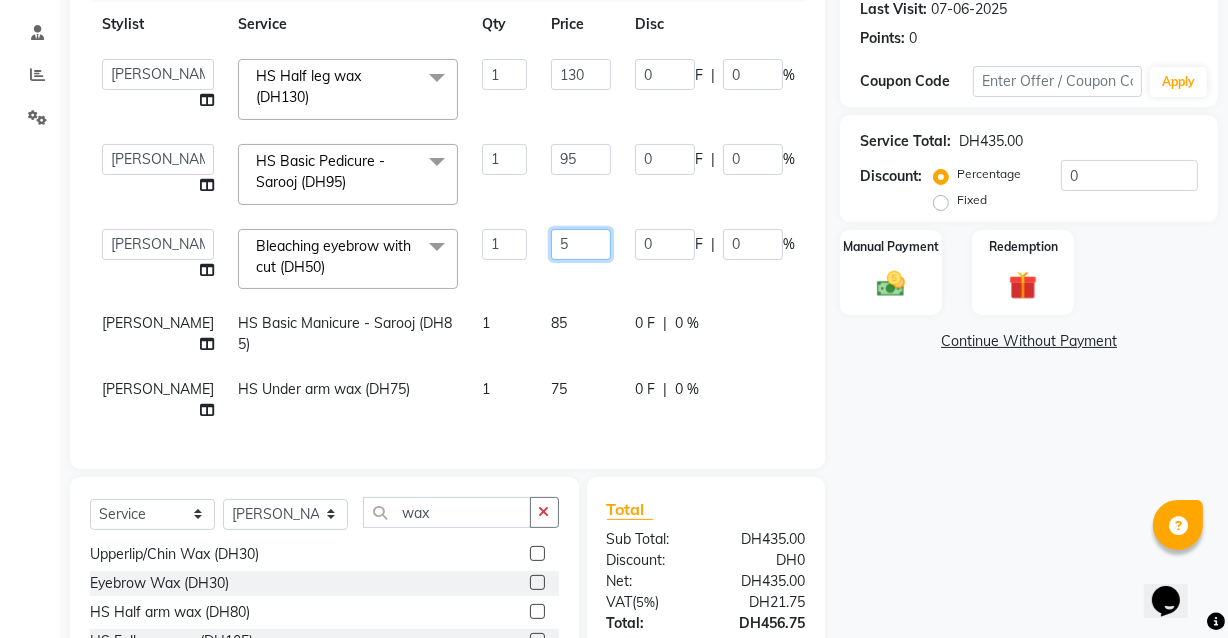 type on "52" 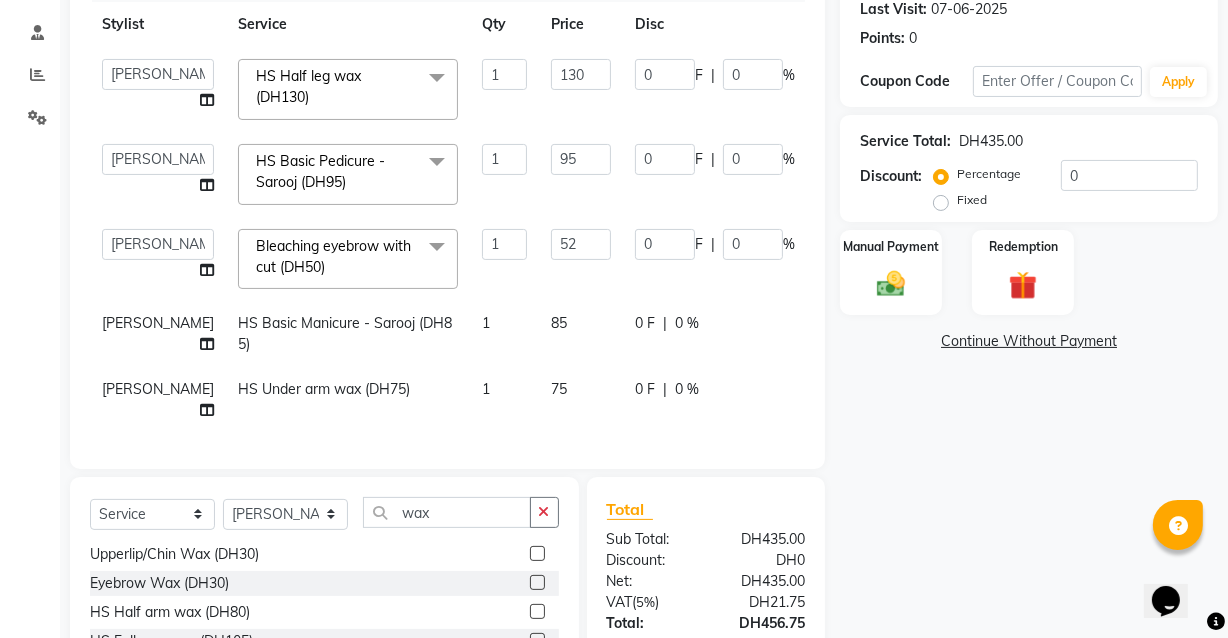 click on "Name: Nouf  Membership:  No Active Membership  Total Visits:  1 Card on file:  0 Last Visit:   [DATE] Points:   0  Coupon Code Apply Service Total:  DH435.00  Discount:  Percentage   Fixed  0 Manual Payment Redemption  Continue Without Payment" 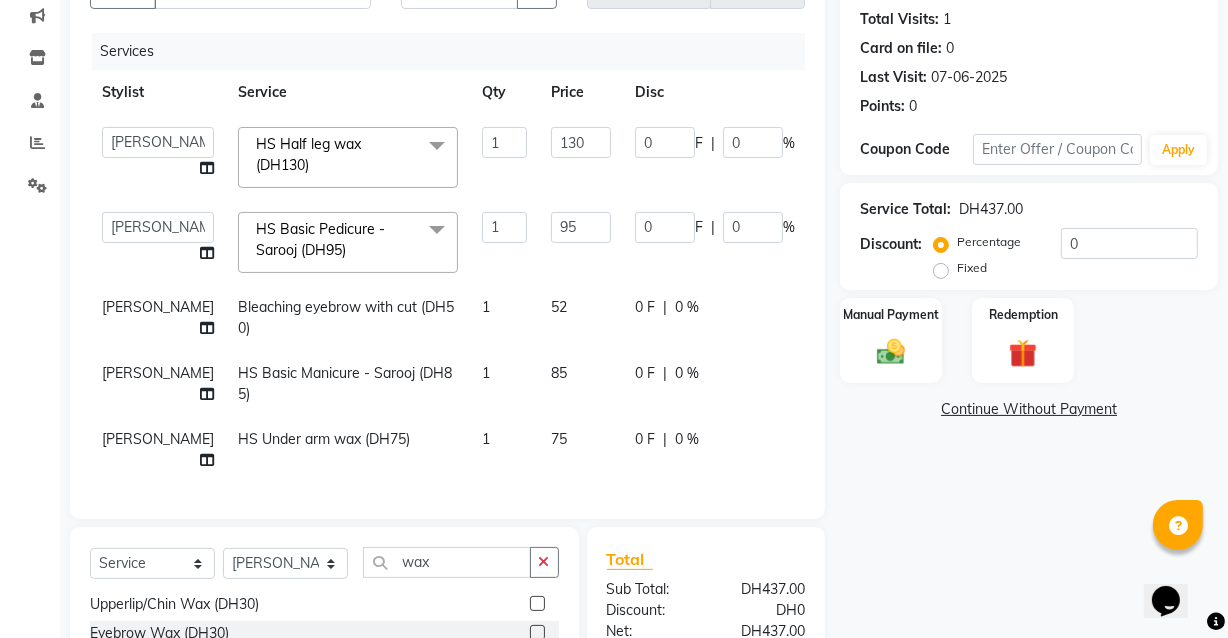 scroll, scrollTop: 204, scrollLeft: 0, axis: vertical 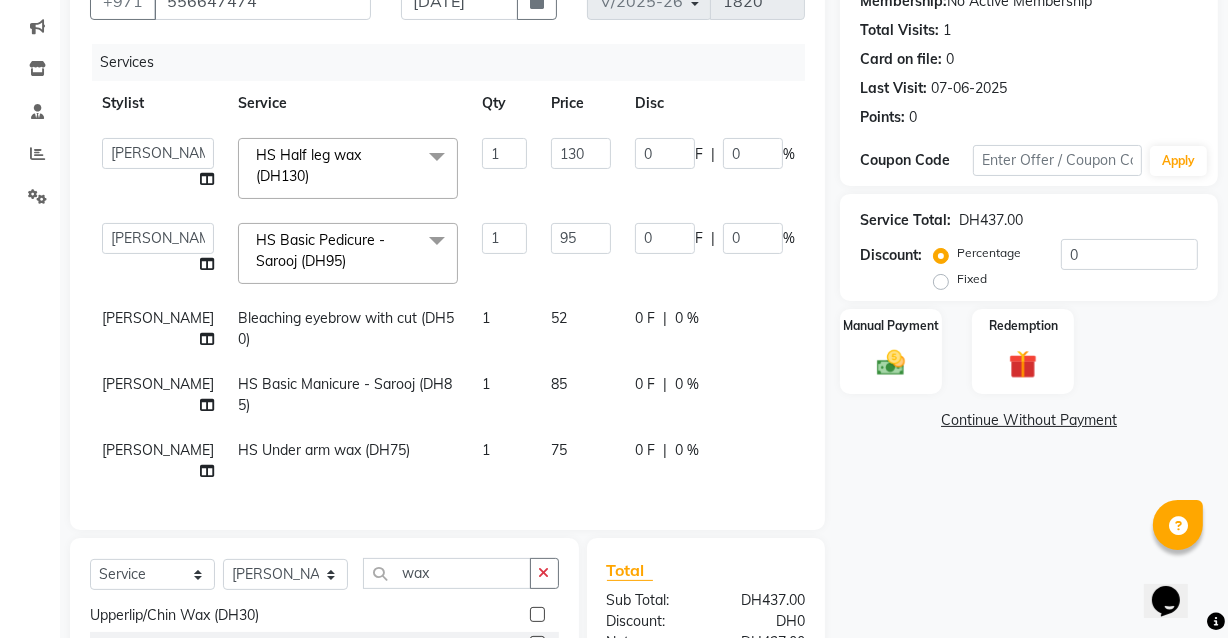 click on "52" 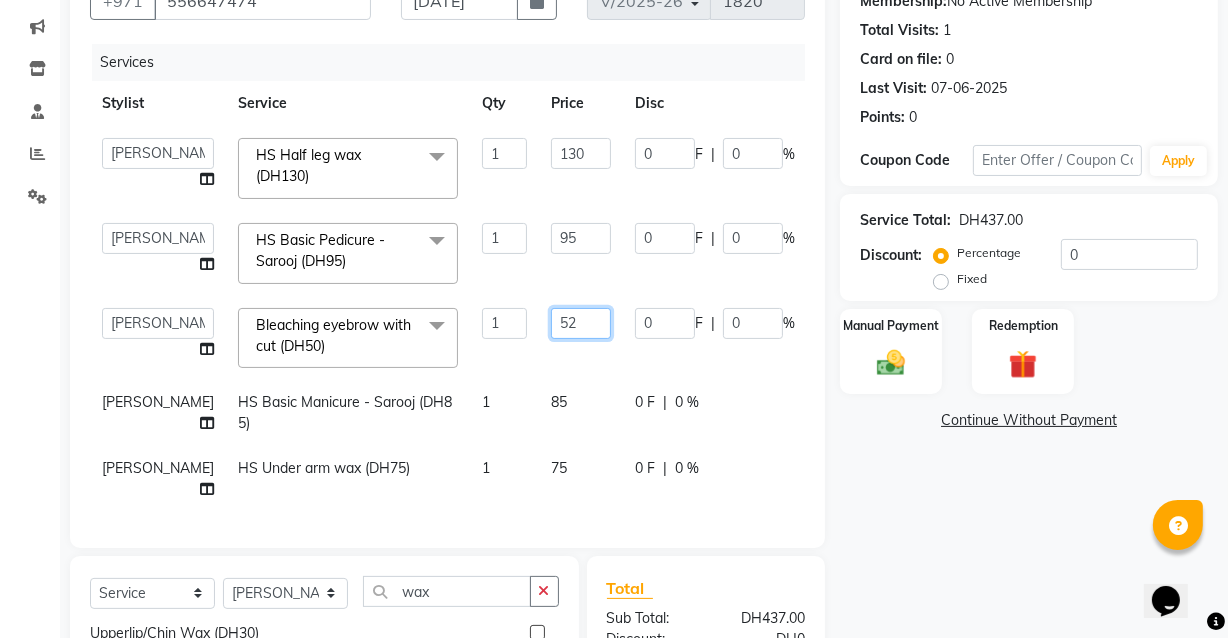 click on "52" 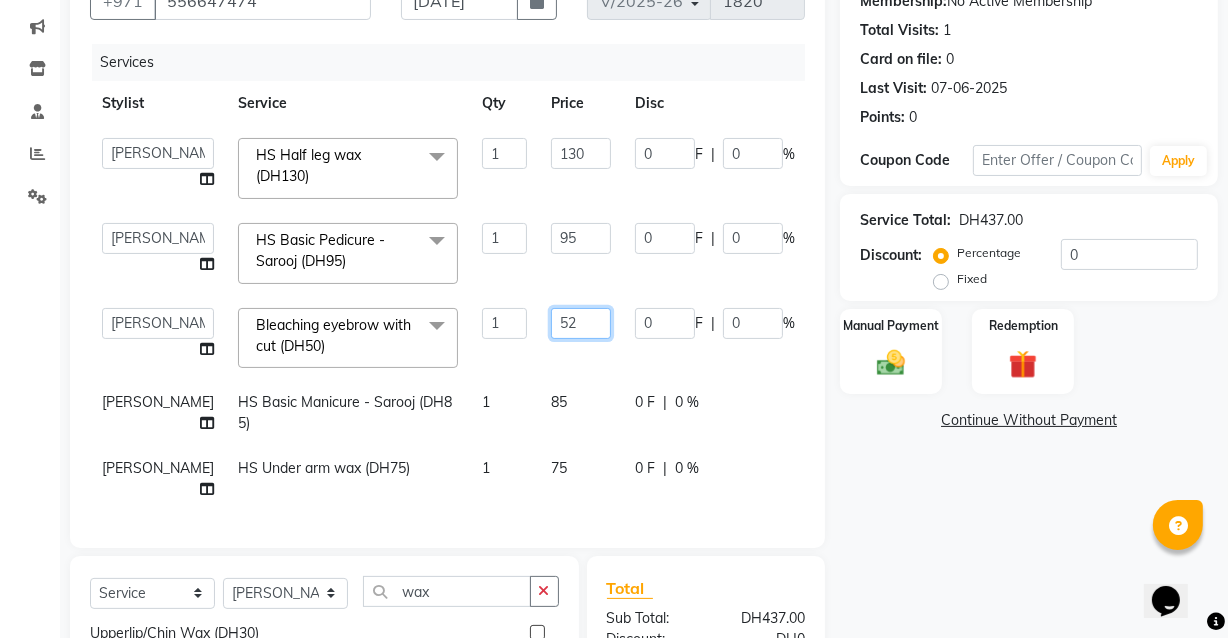 type on "5" 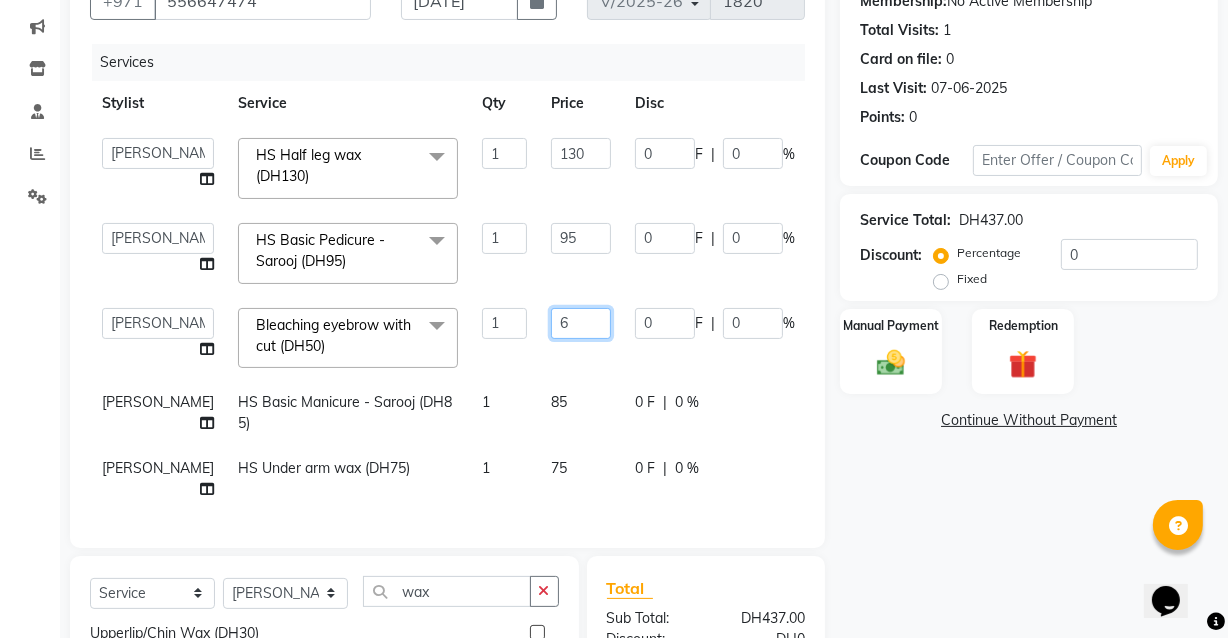 type on "60" 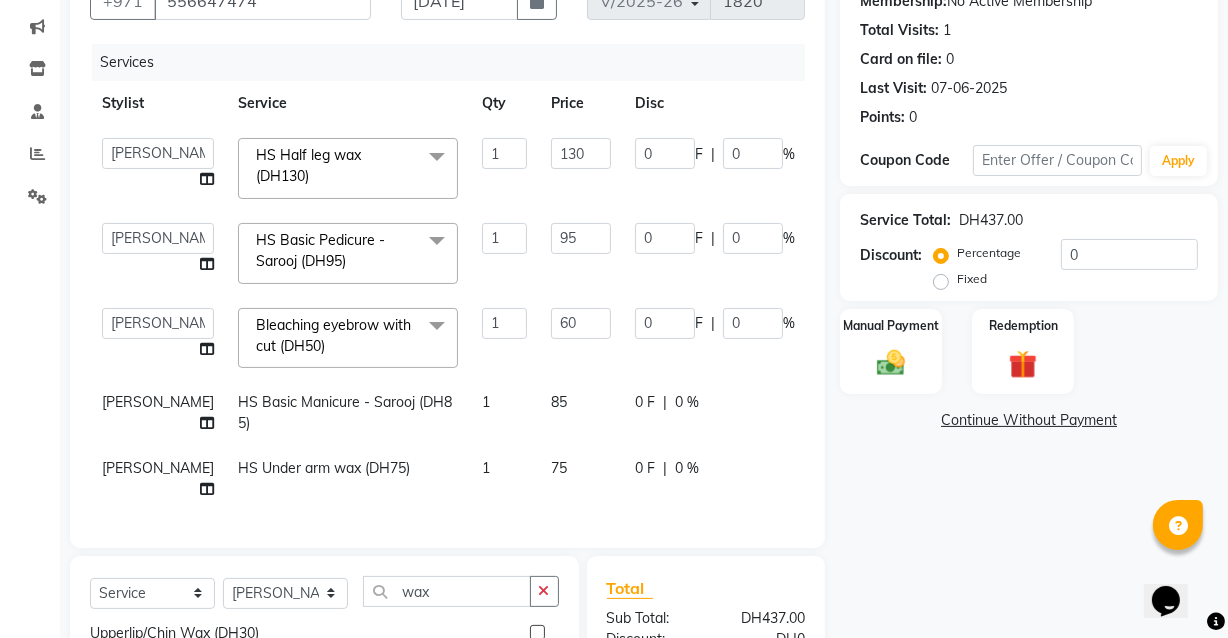 click on "Name: Nouf  Membership:  No Active Membership  Total Visits:  1 Card on file:  0 Last Visit:   [DATE] Points:   0  Coupon Code Apply Service Total:  DH437.00  Discount:  Percentage   Fixed  0 Manual Payment Redemption  Continue Without Payment" 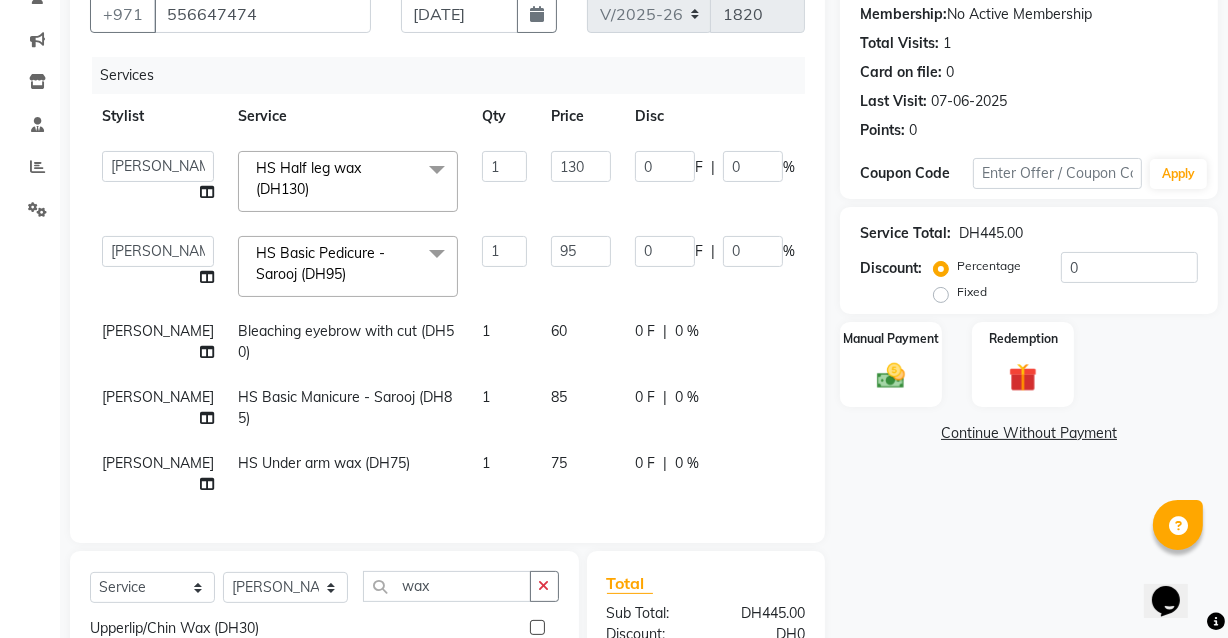scroll, scrollTop: 153, scrollLeft: 0, axis: vertical 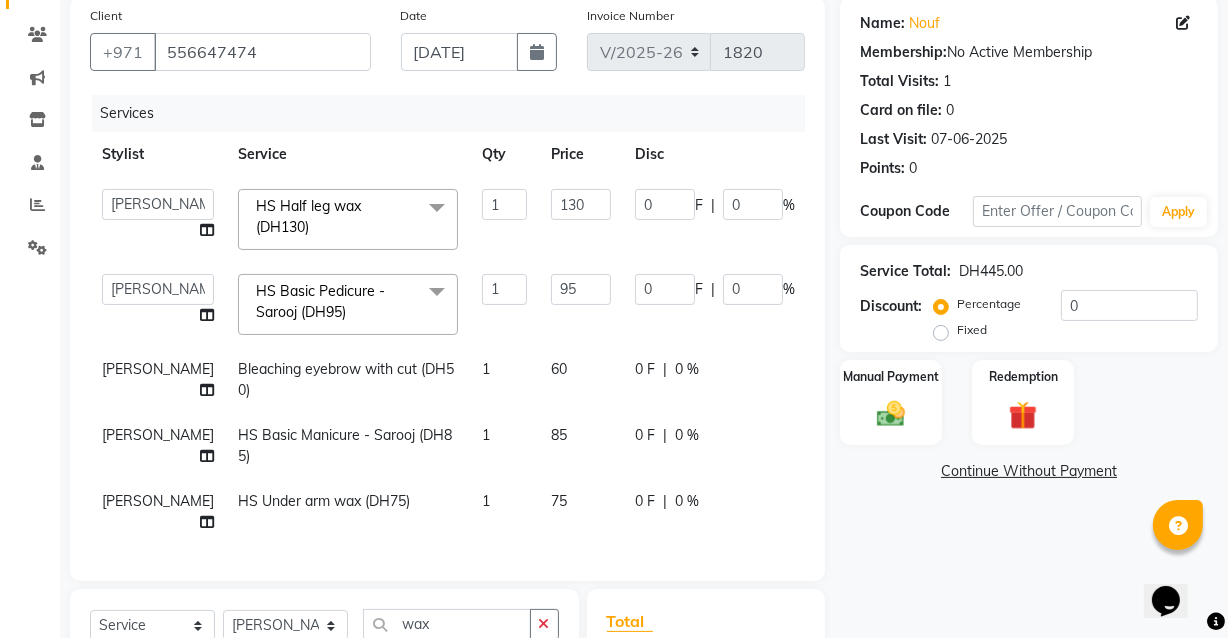 click on "60" 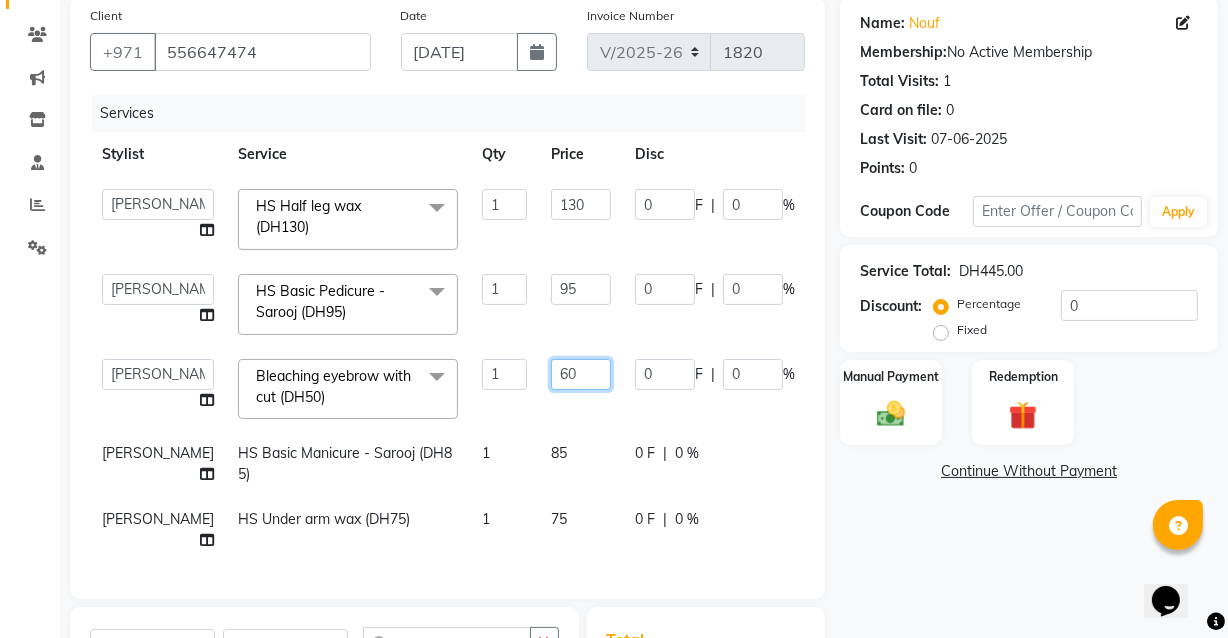click on "60" 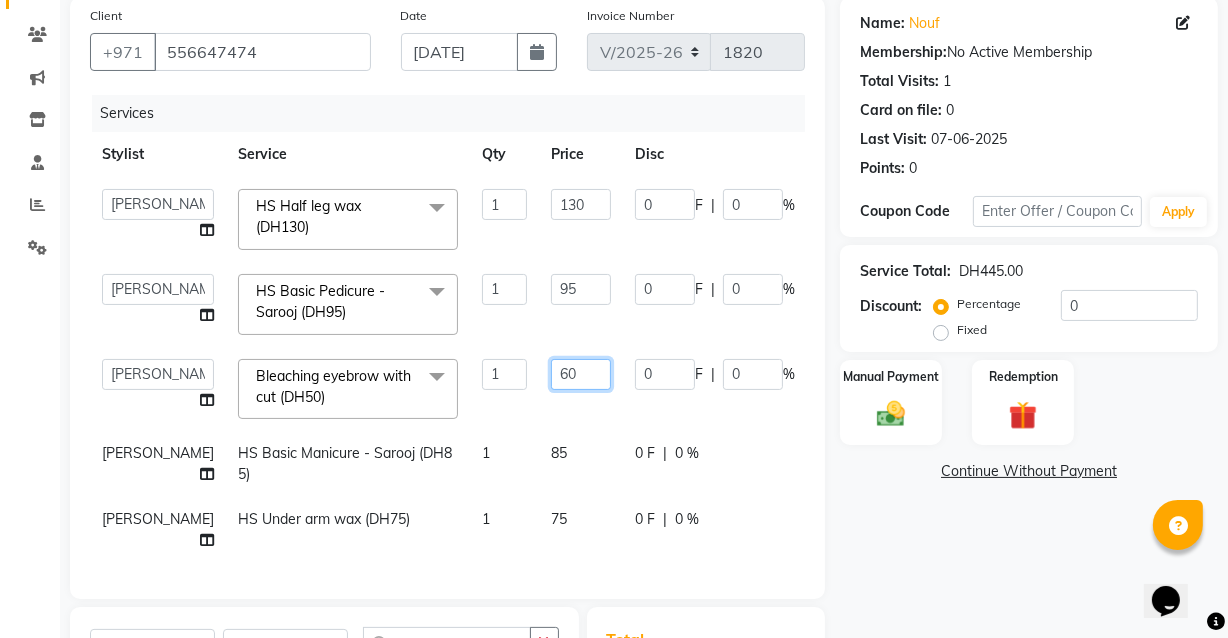 type on "6" 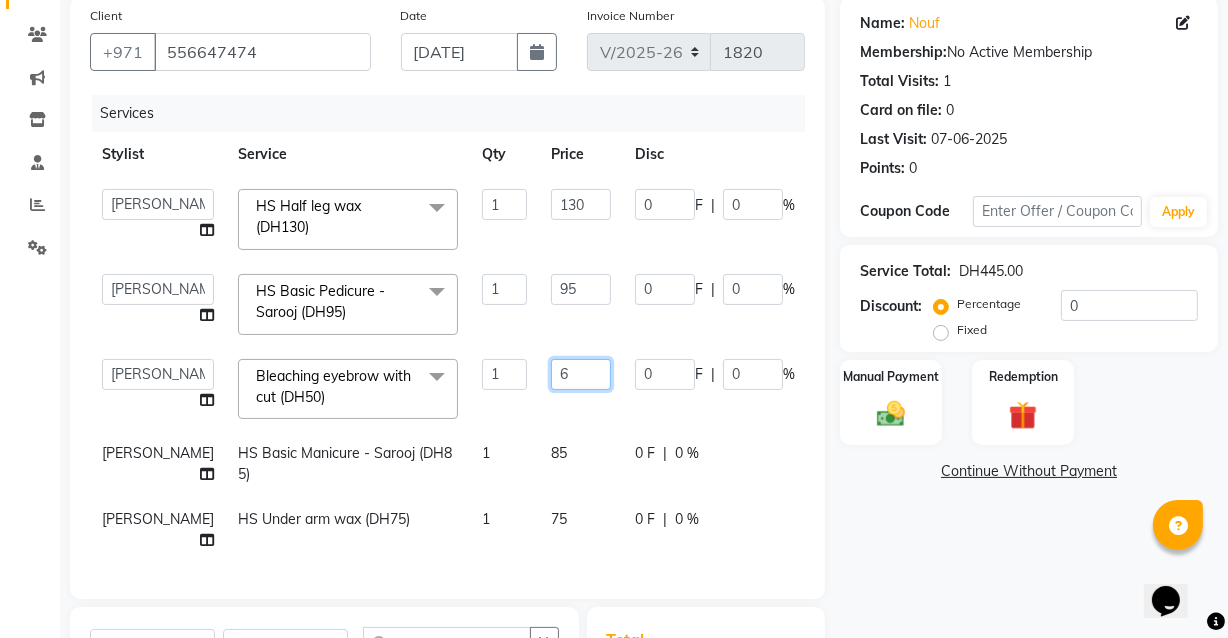 type on "65" 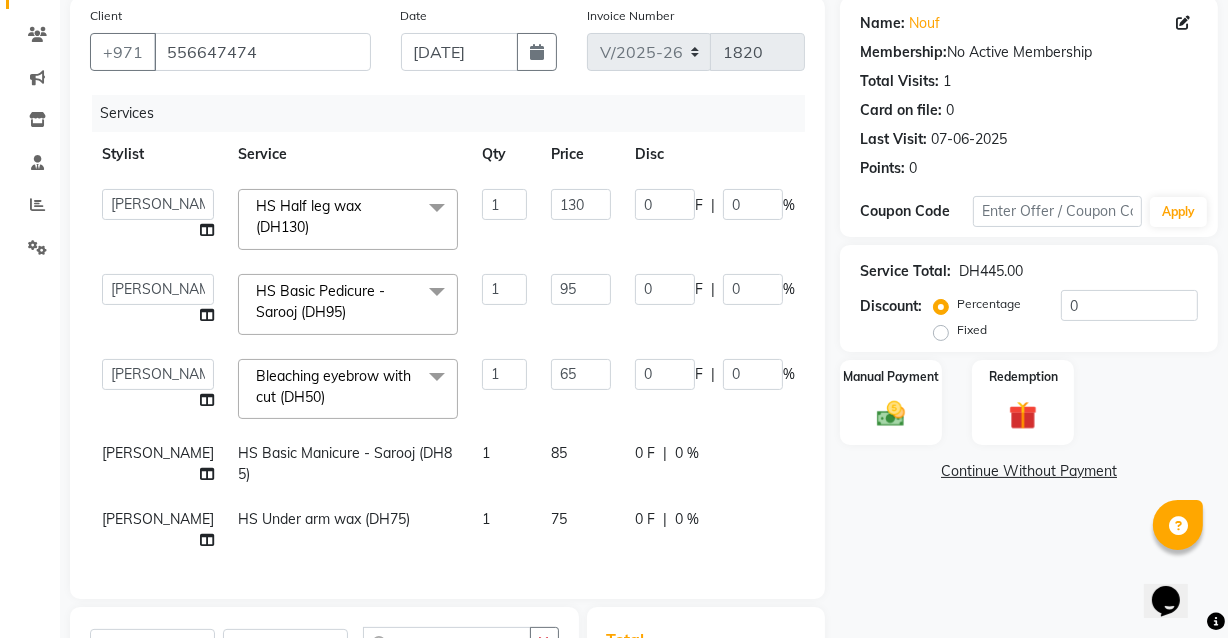 click on "Name: Nouf  Membership:  No Active Membership  Total Visits:  1 Card on file:  0 Last Visit:   [DATE] Points:   0  Coupon Code Apply Service Total:  DH445.00  Discount:  Percentage   Fixed  0 Manual Payment Redemption  Continue Without Payment" 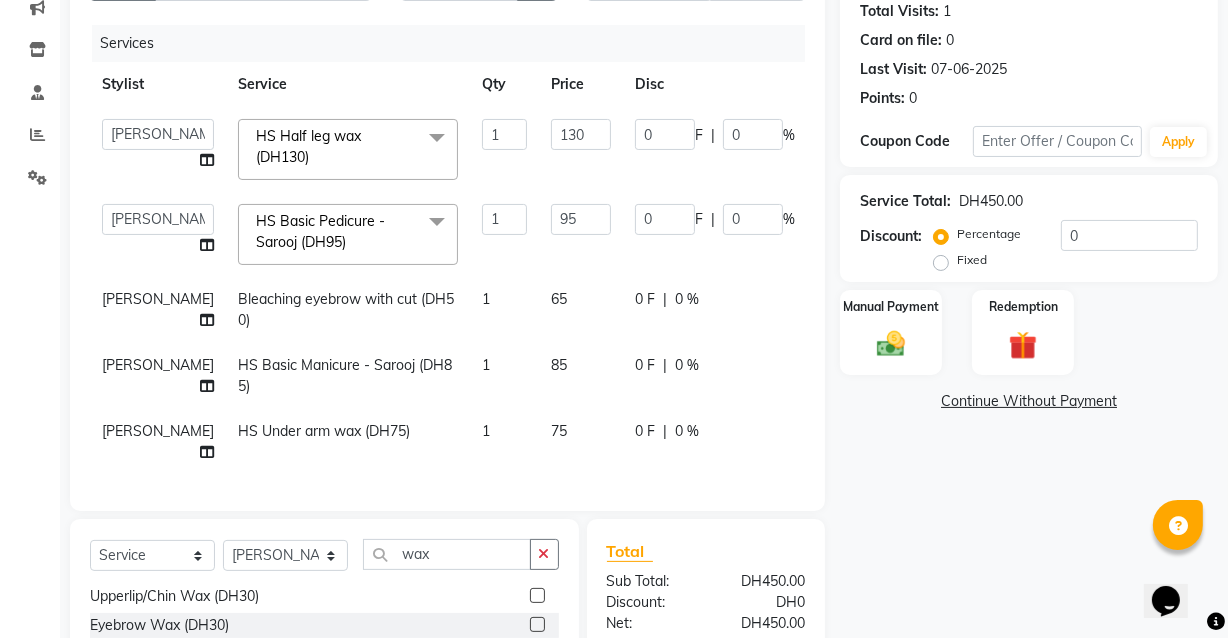 scroll, scrollTop: 213, scrollLeft: 0, axis: vertical 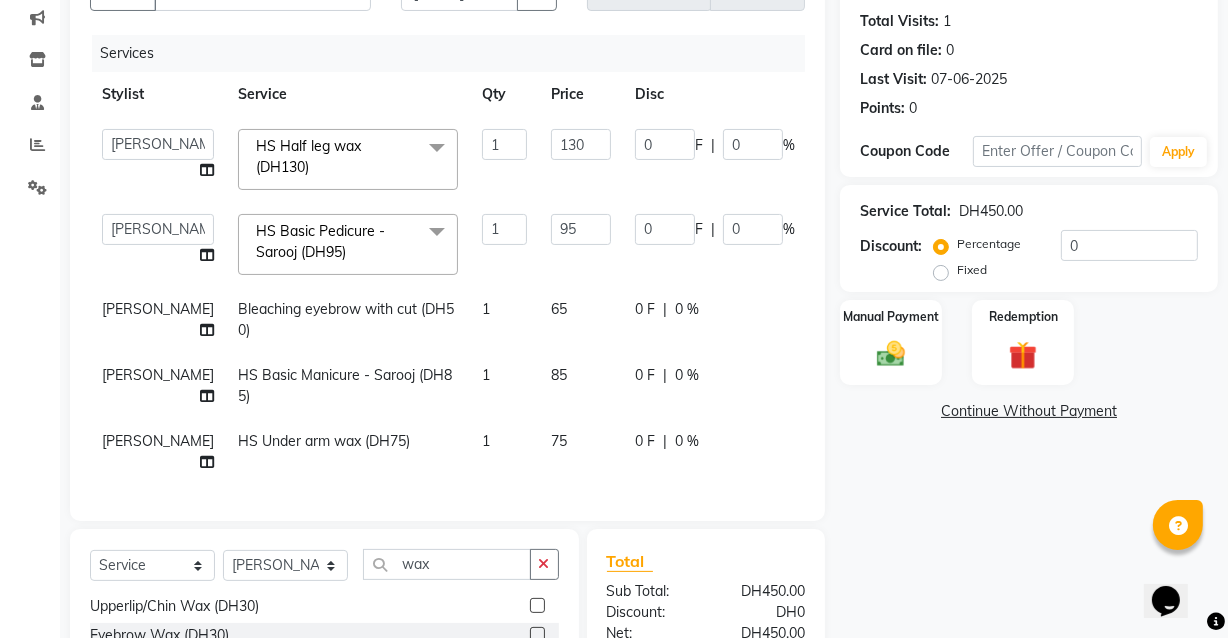 click on "65" 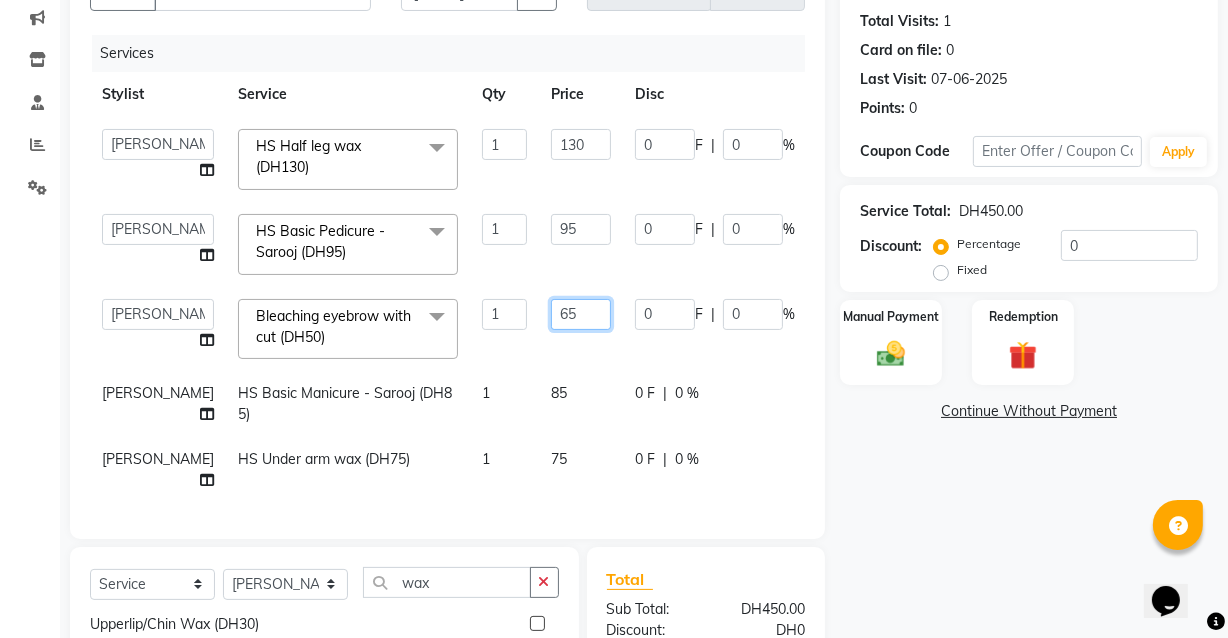 click on "65" 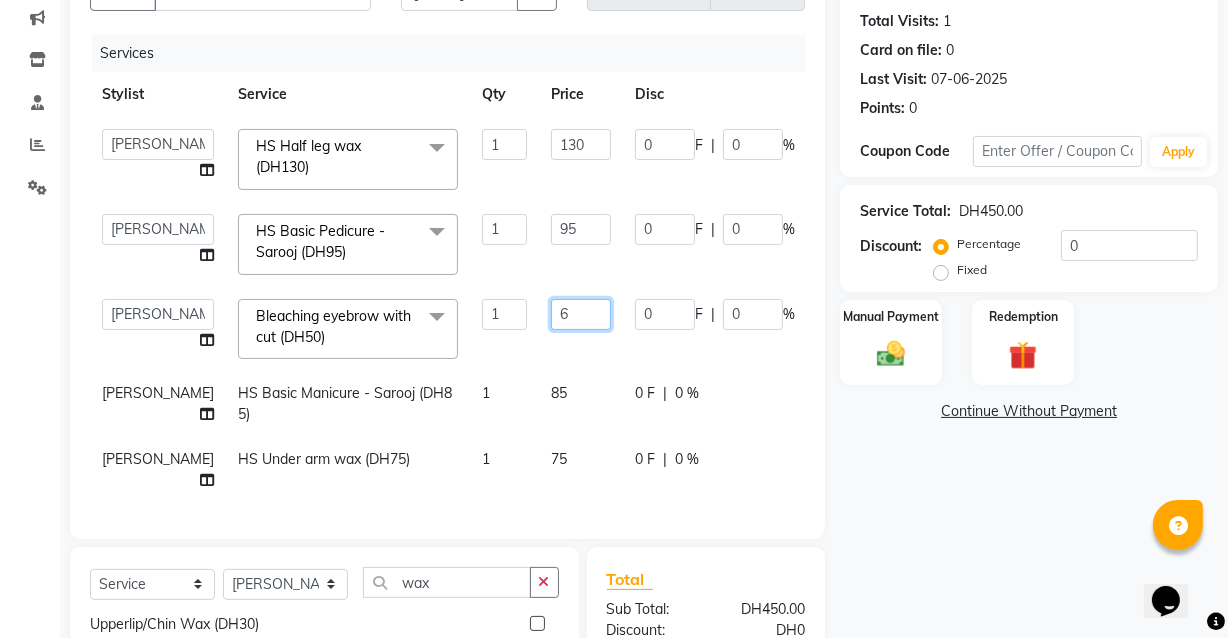 type on "64" 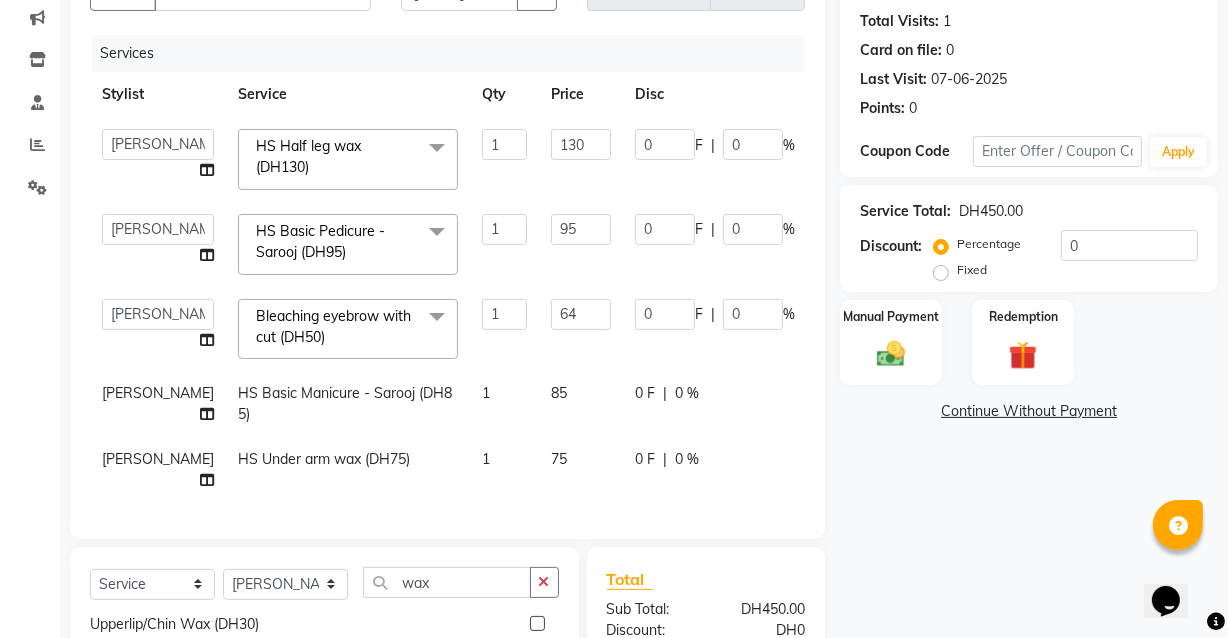 click on "Name: Nouf  Membership:  No Active Membership  Total Visits:  1 Card on file:  0 Last Visit:   [DATE] Points:   0  Coupon Code Apply Service Total:  DH450.00  Discount:  Percentage   Fixed  0 Manual Payment Redemption  Continue Without Payment" 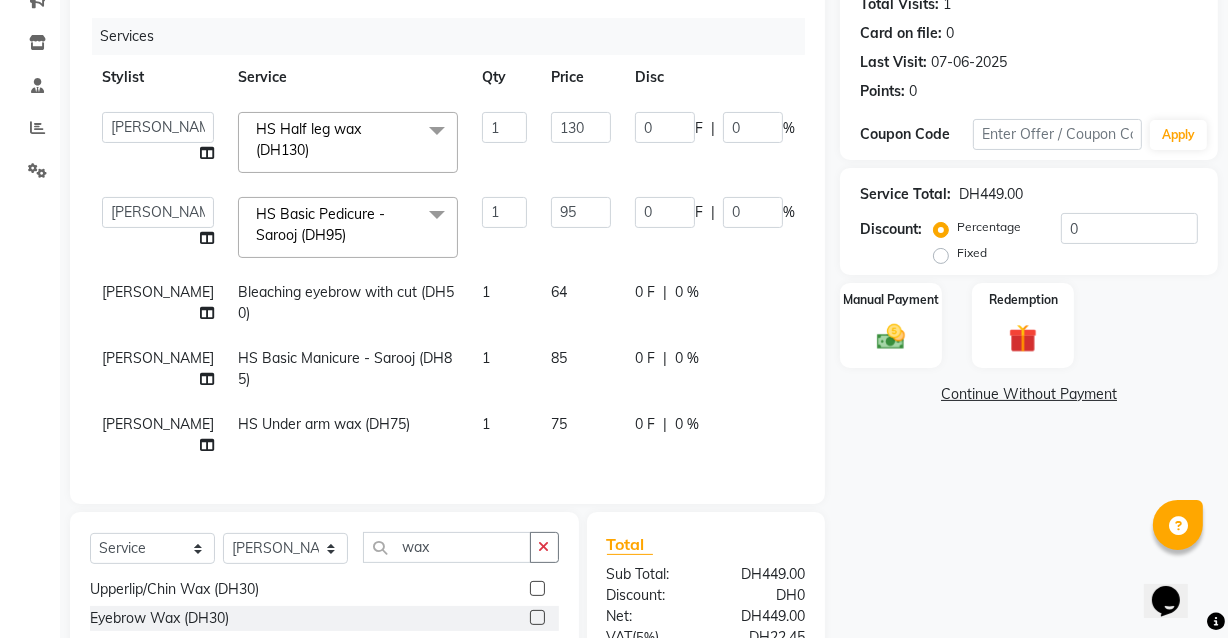 scroll, scrollTop: 211, scrollLeft: 0, axis: vertical 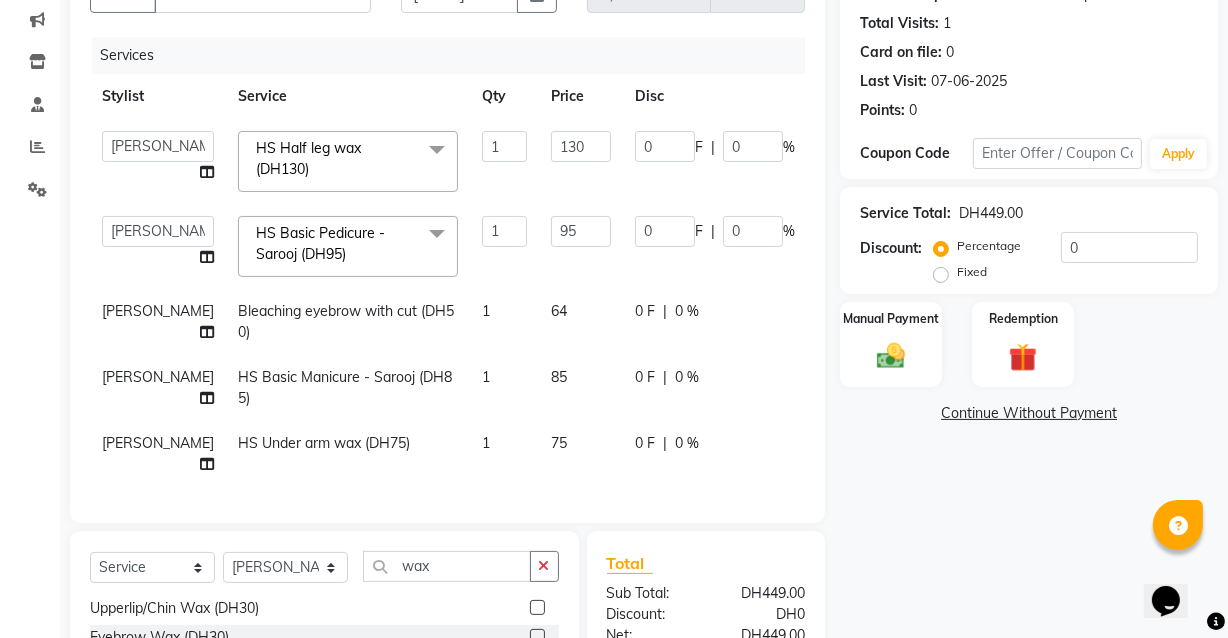 click on "64" 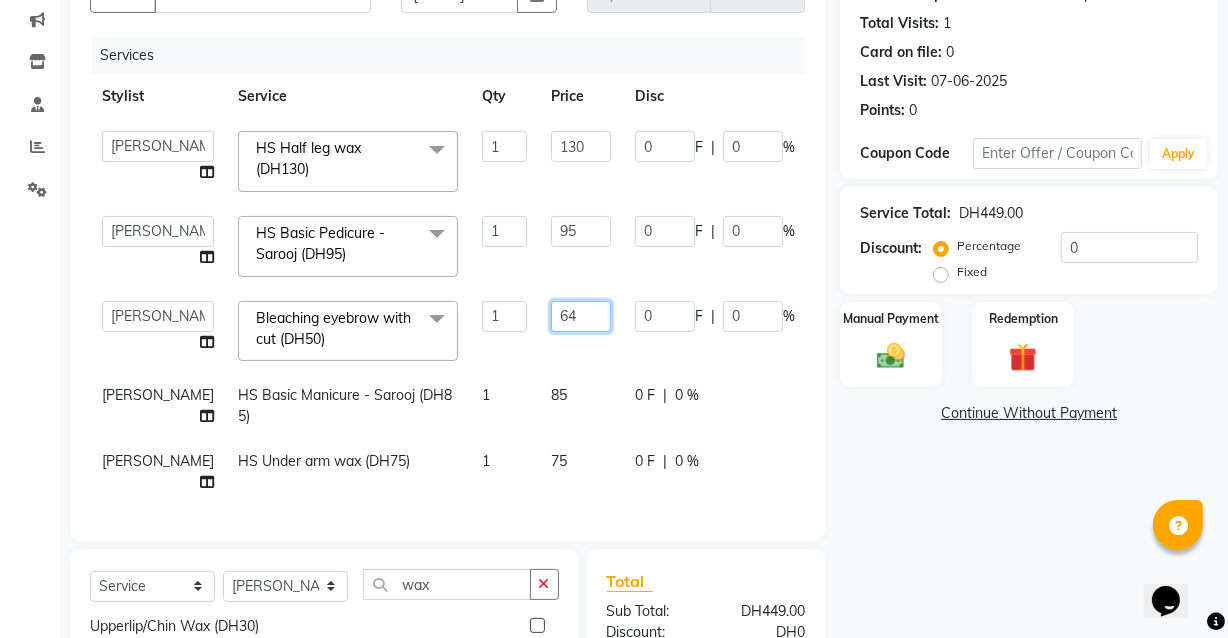 click on "64" 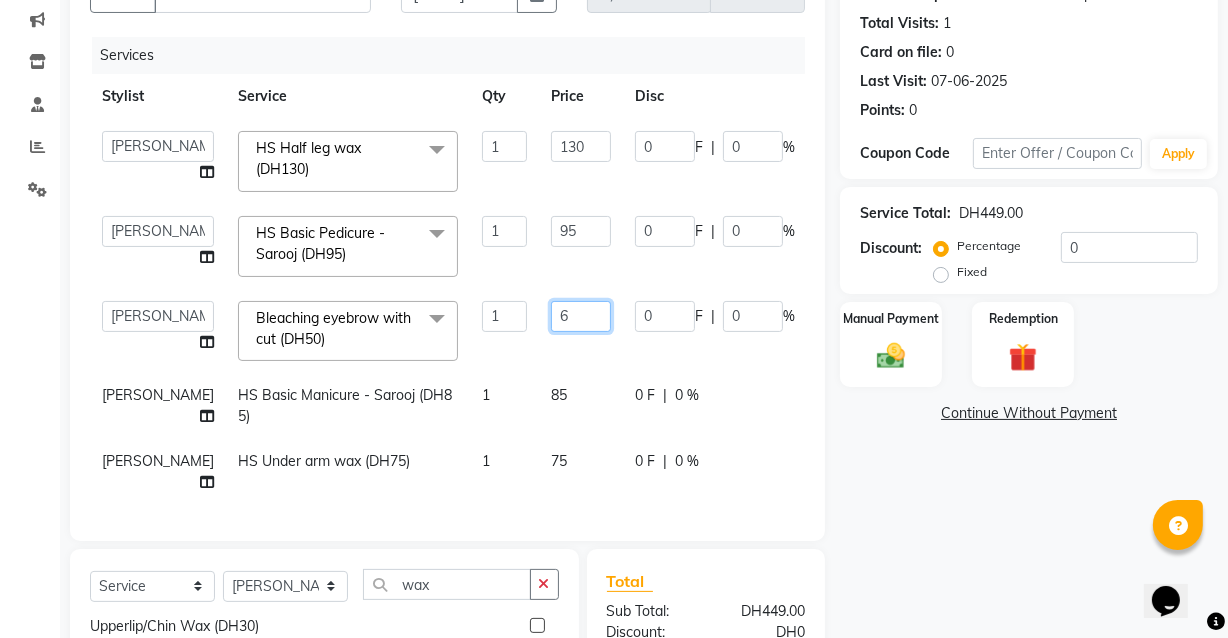 type on "61" 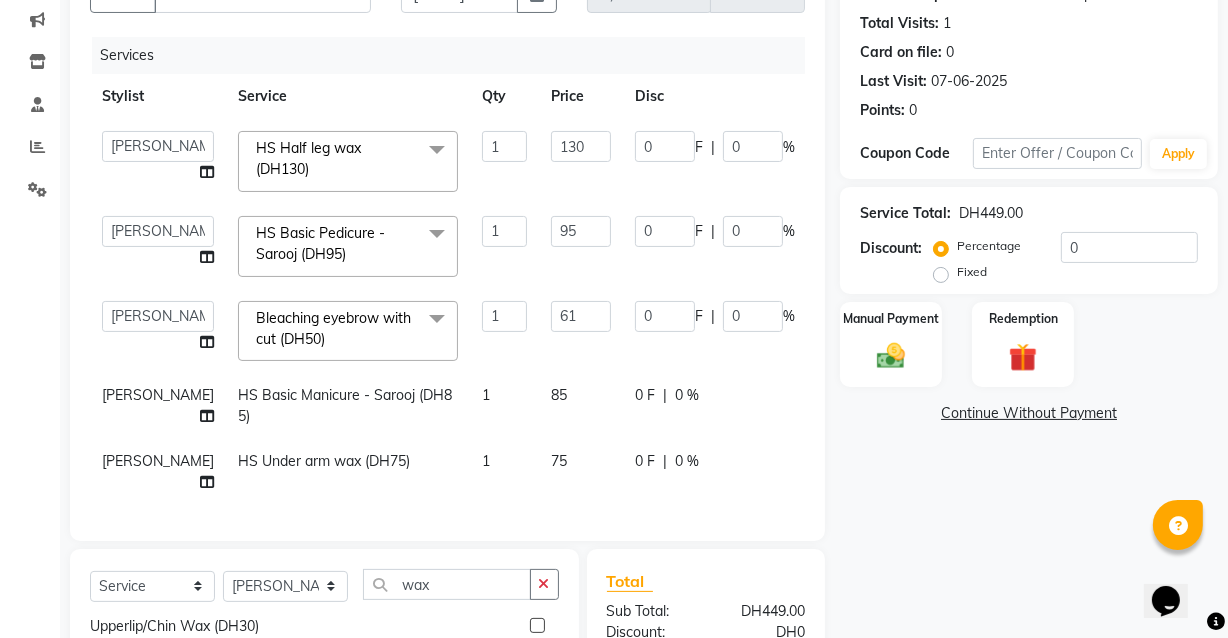 click on "Name: Nouf  Membership:  No Active Membership  Total Visits:  1 Card on file:  0 Last Visit:   [DATE] Points:   0  Coupon Code Apply Service Total:  DH449.00  Discount:  Percentage   Fixed  0 Manual Payment Redemption  Continue Without Payment" 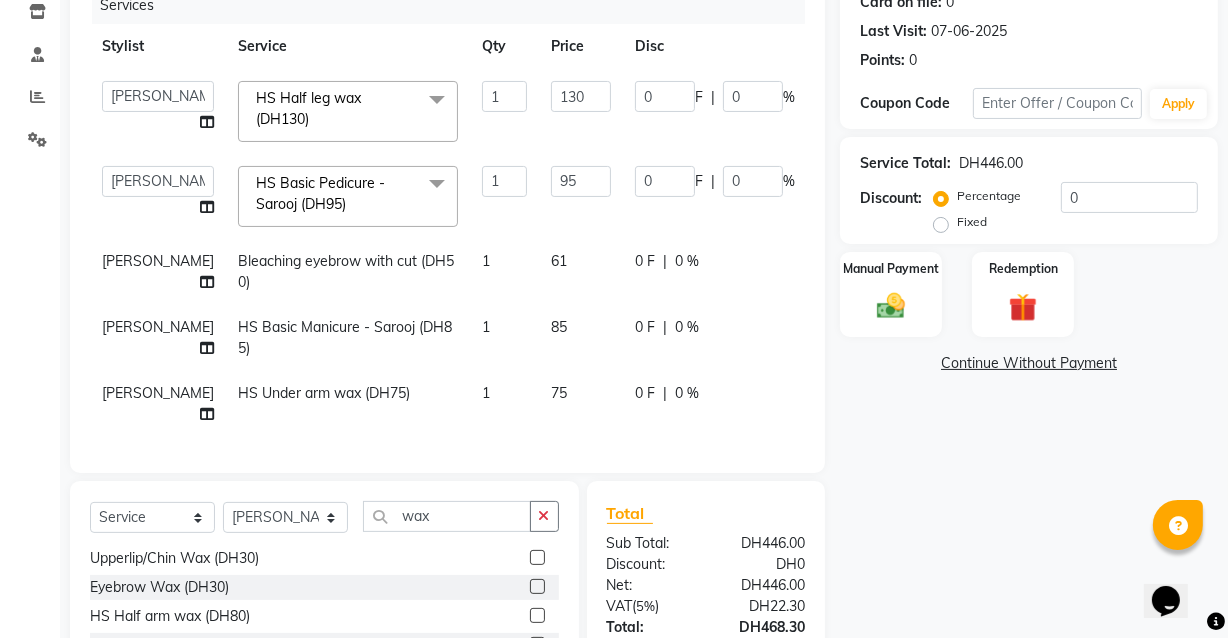 scroll, scrollTop: 253, scrollLeft: 0, axis: vertical 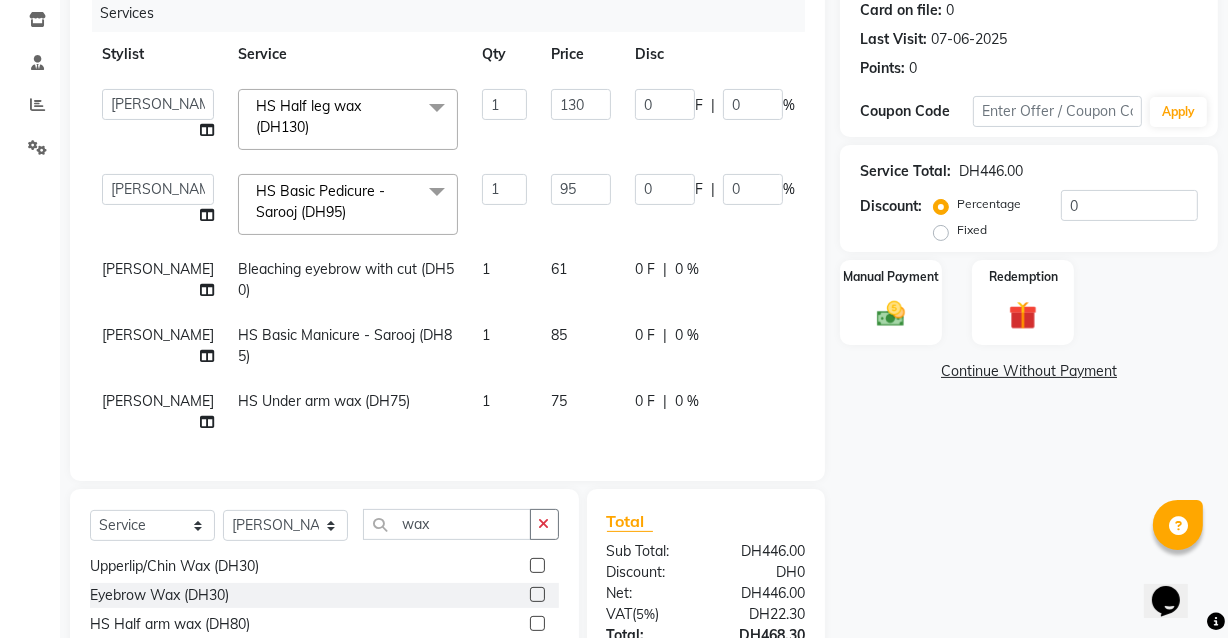 click on "61" 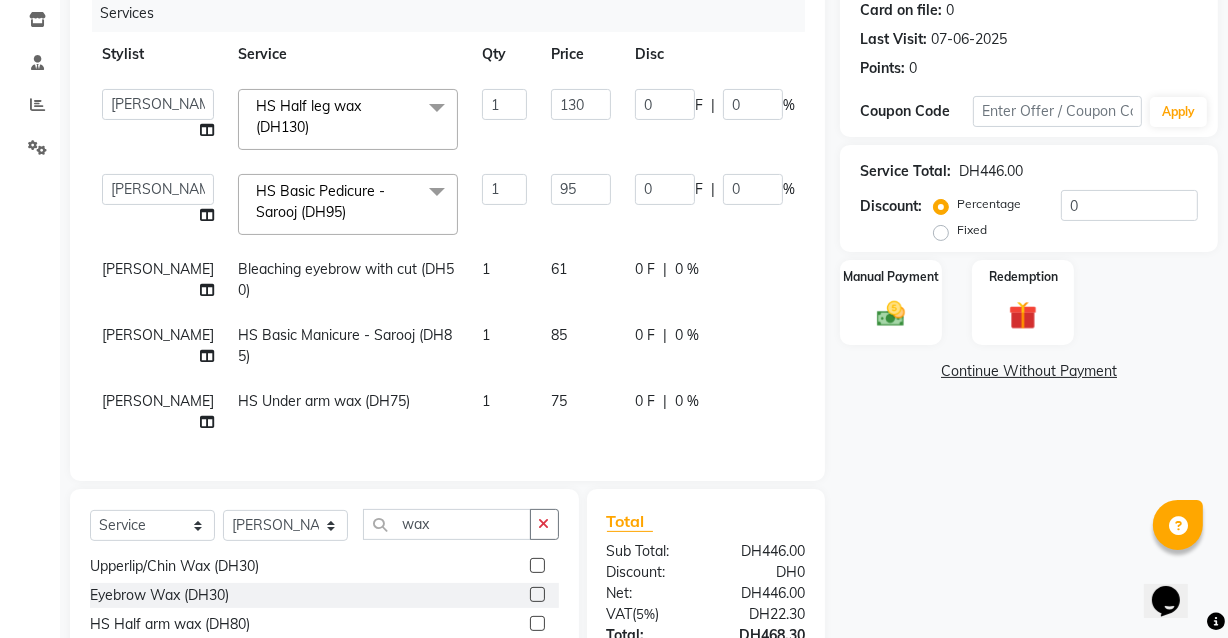 select on "82379" 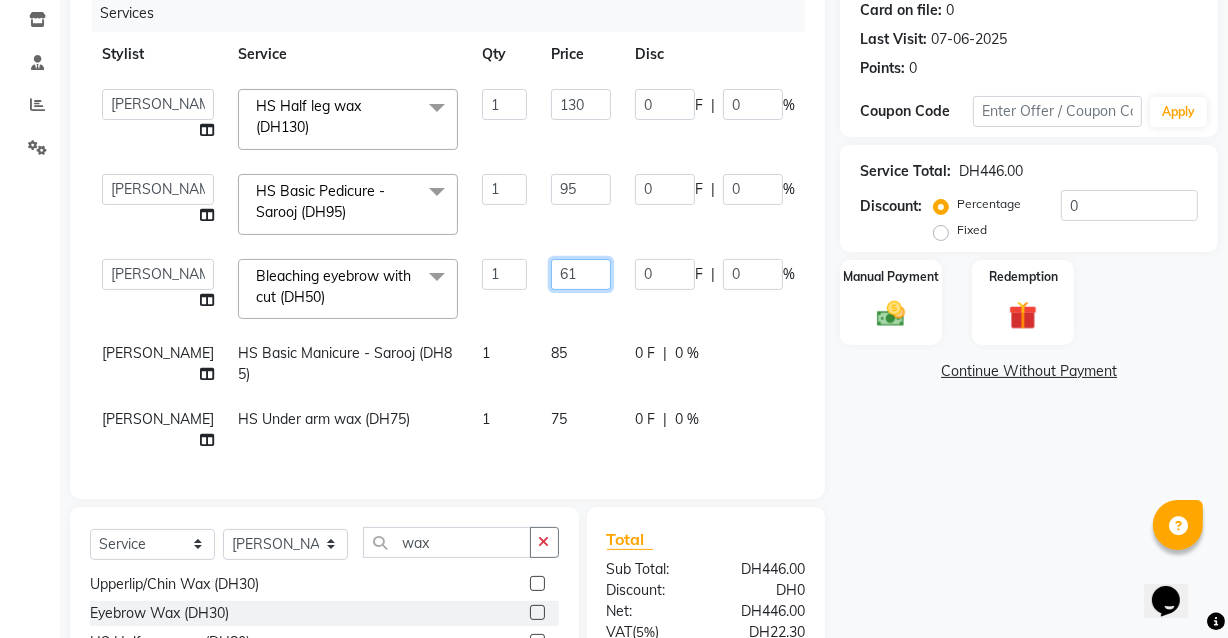 click on "61" 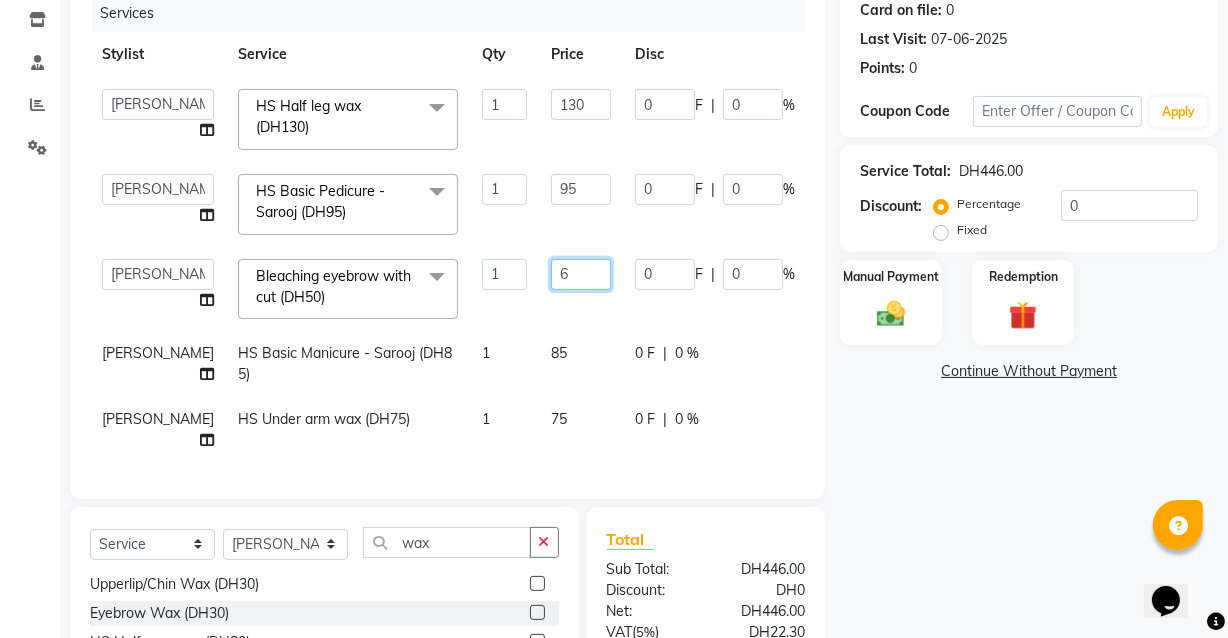 type on "62" 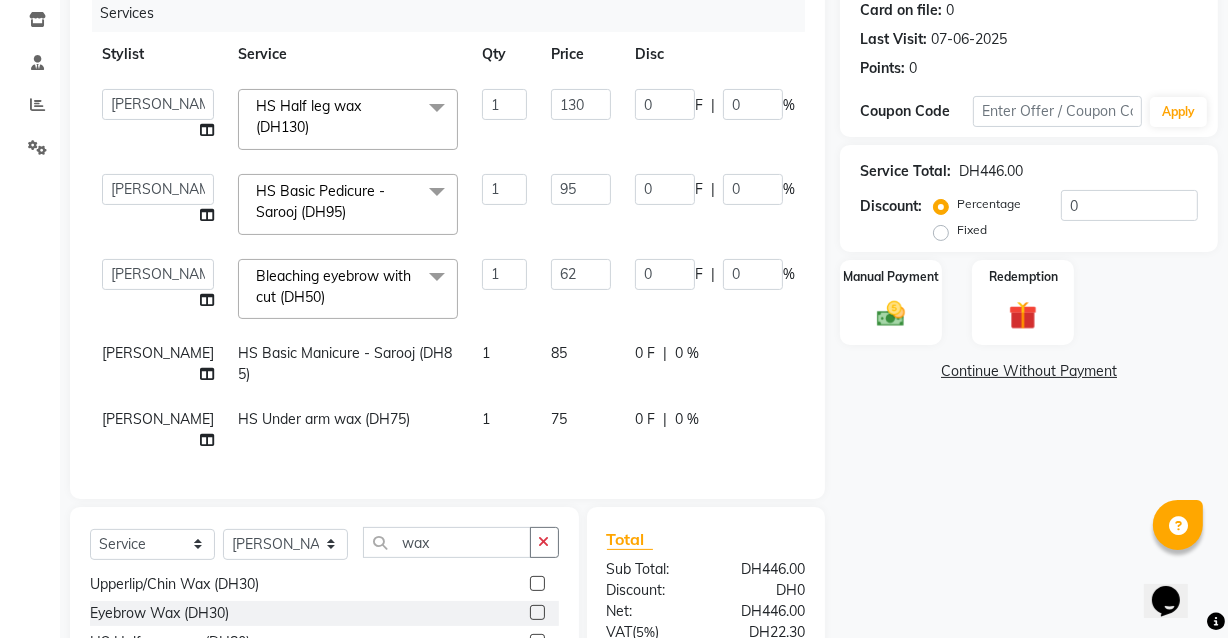 click on "Name: Nouf  Membership:  No Active Membership  Total Visits:  1 Card on file:  0 Last Visit:   [DATE] Points:   0  Coupon Code Apply Service Total:  DH446.00  Discount:  Percentage   Fixed  0 Manual Payment Redemption  Continue Without Payment" 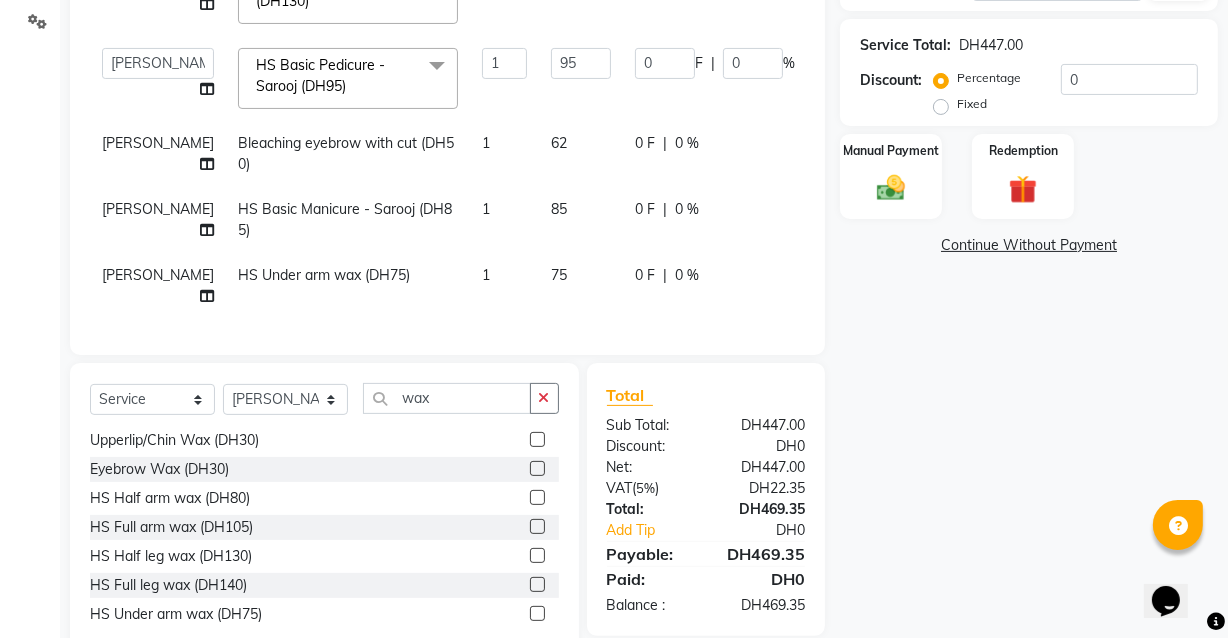 scroll, scrollTop: 380, scrollLeft: 0, axis: vertical 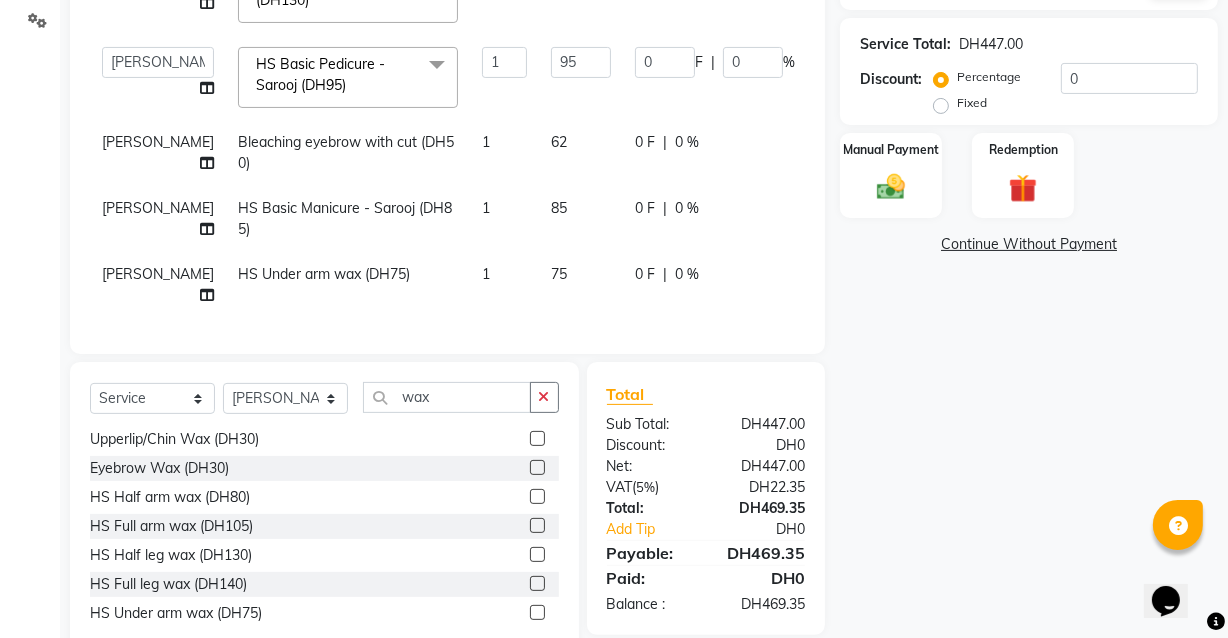 click on "DH469.35" 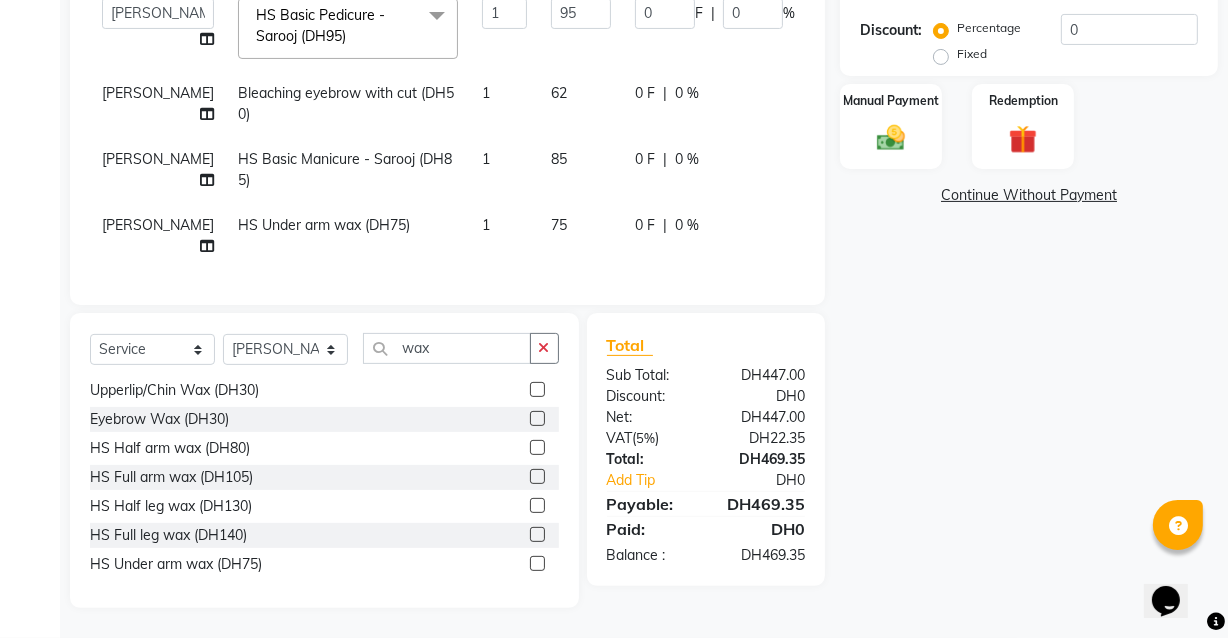 scroll, scrollTop: 441, scrollLeft: 0, axis: vertical 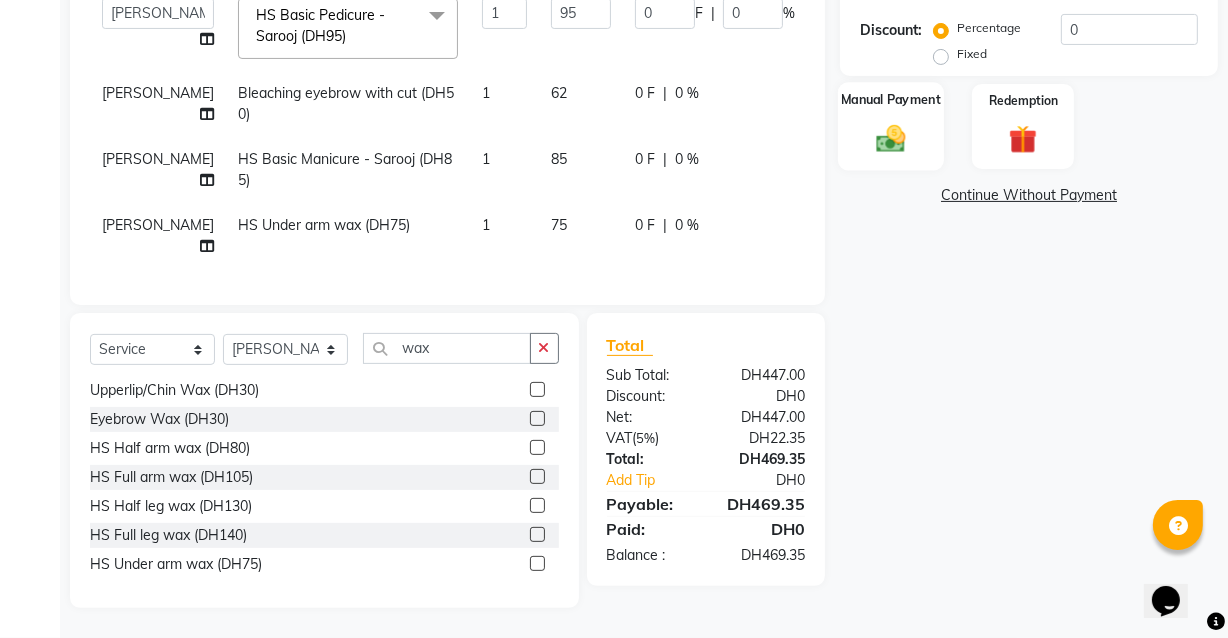 click 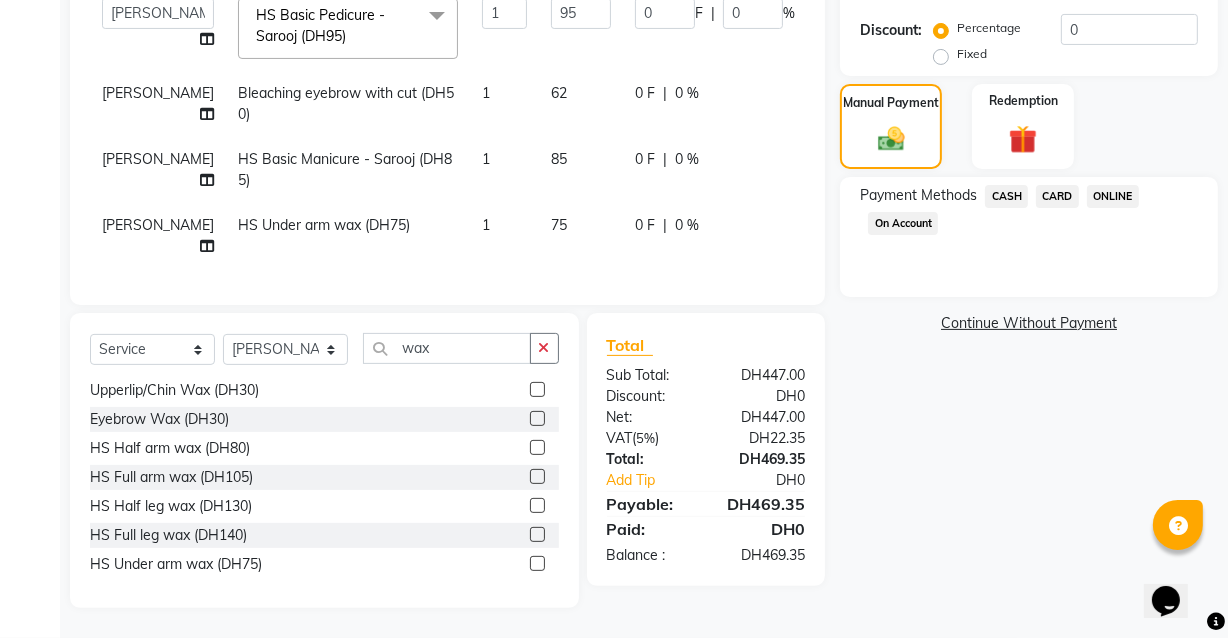 click on "CARD" 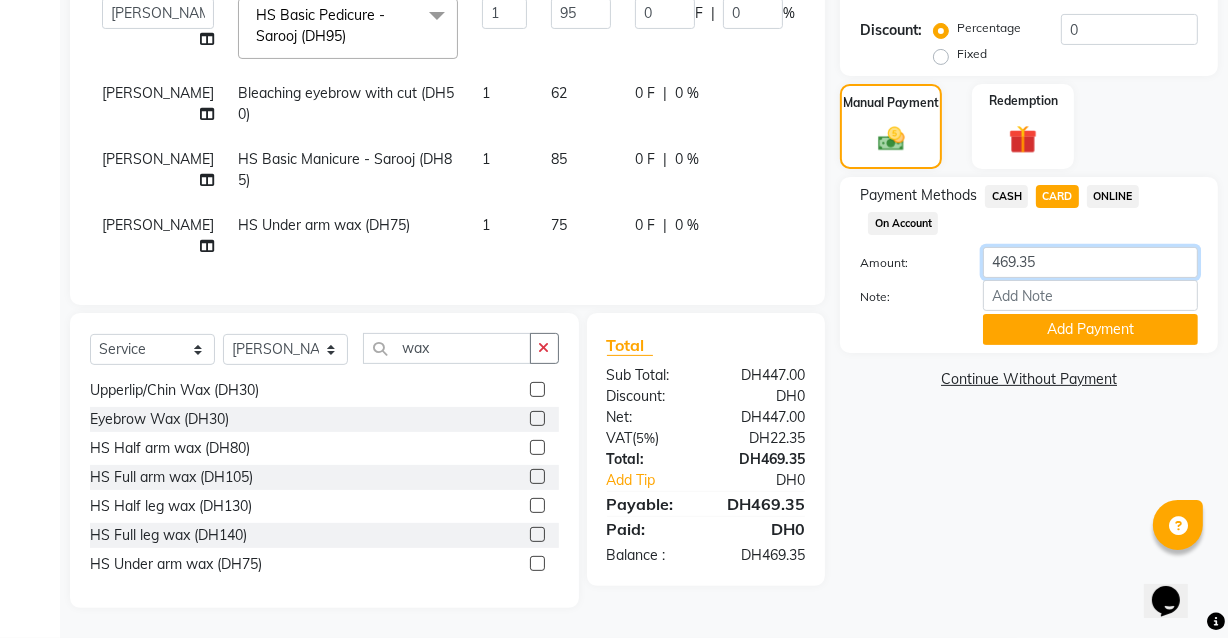 click on "469.35" 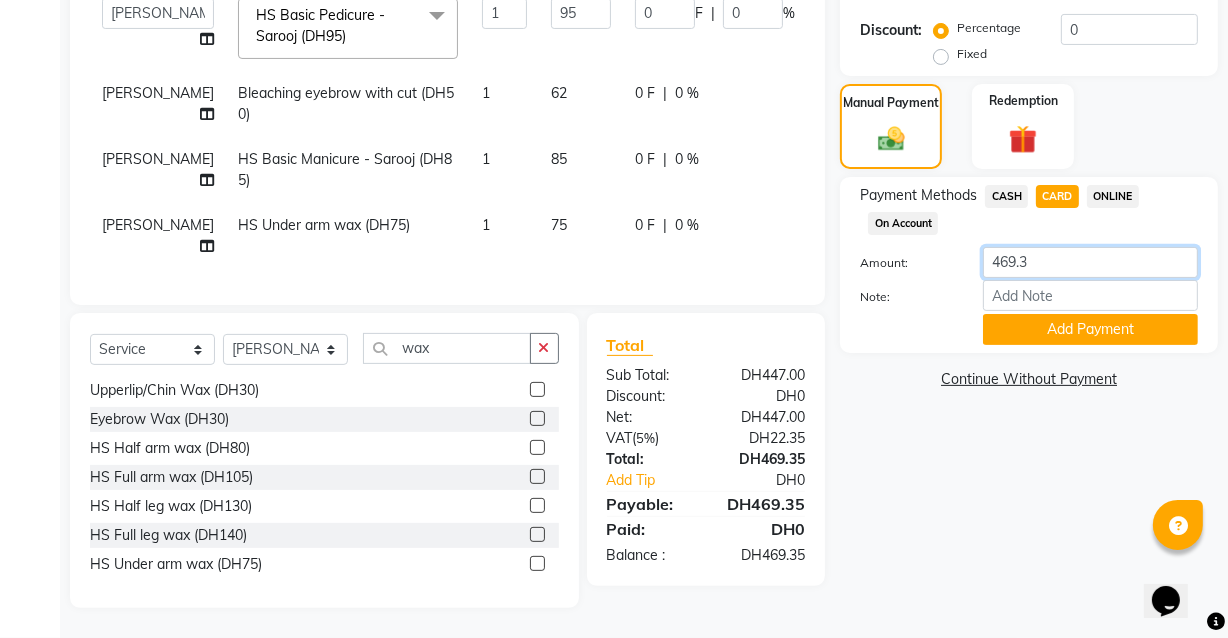 type on "469.36" 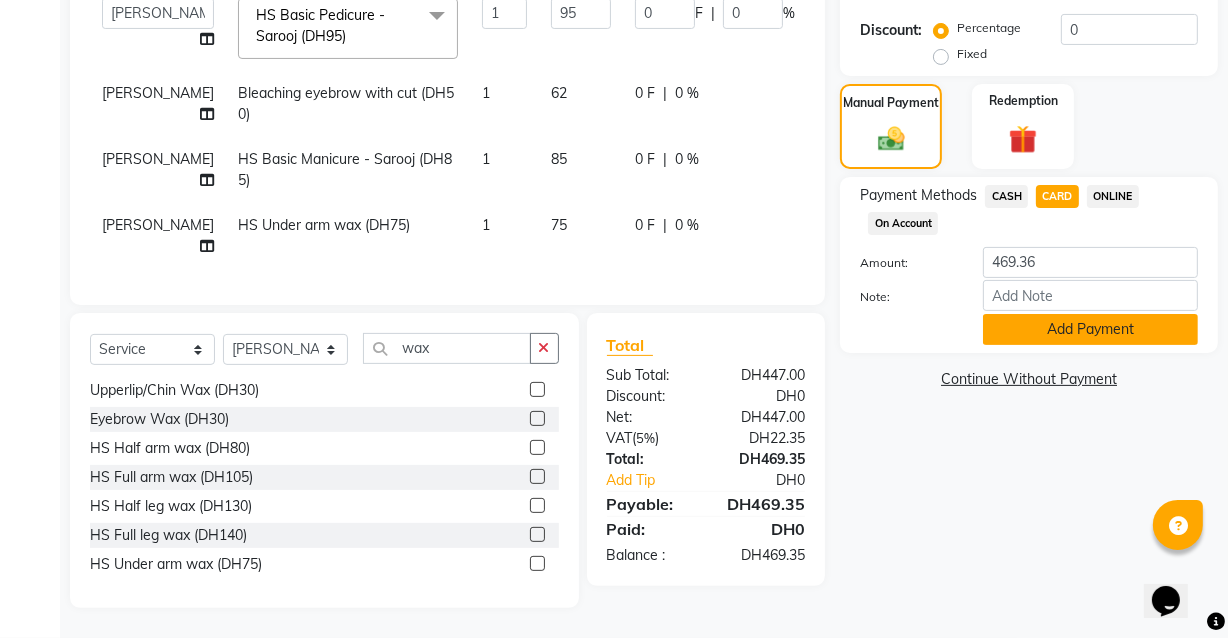 click on "Add Payment" 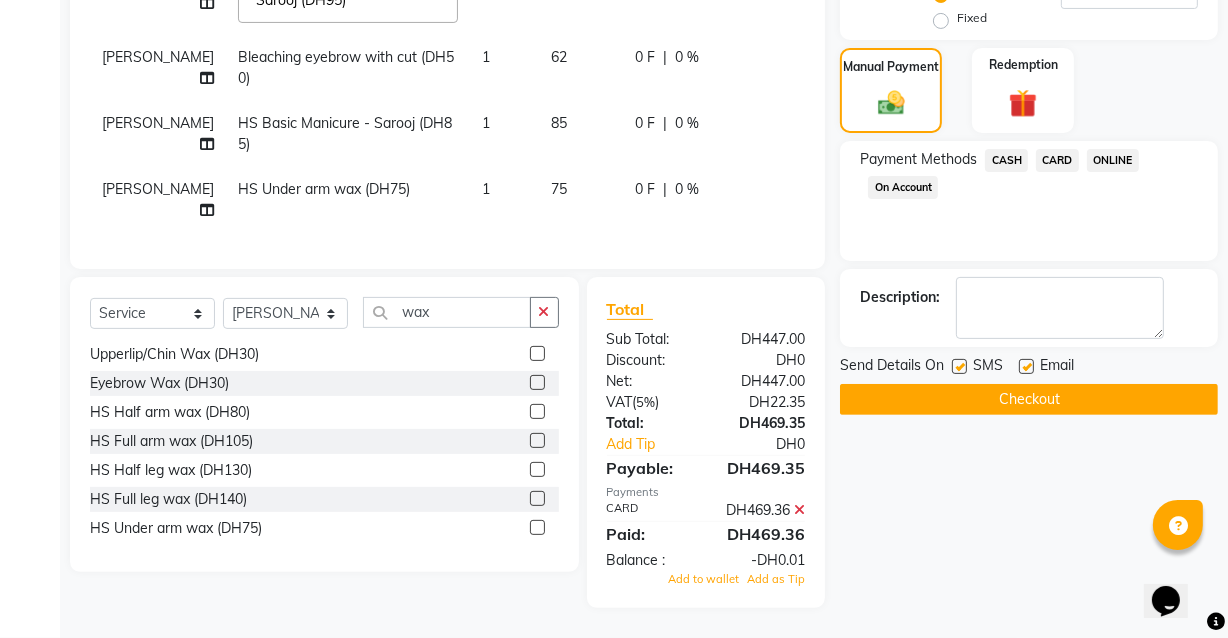 scroll, scrollTop: 494, scrollLeft: 0, axis: vertical 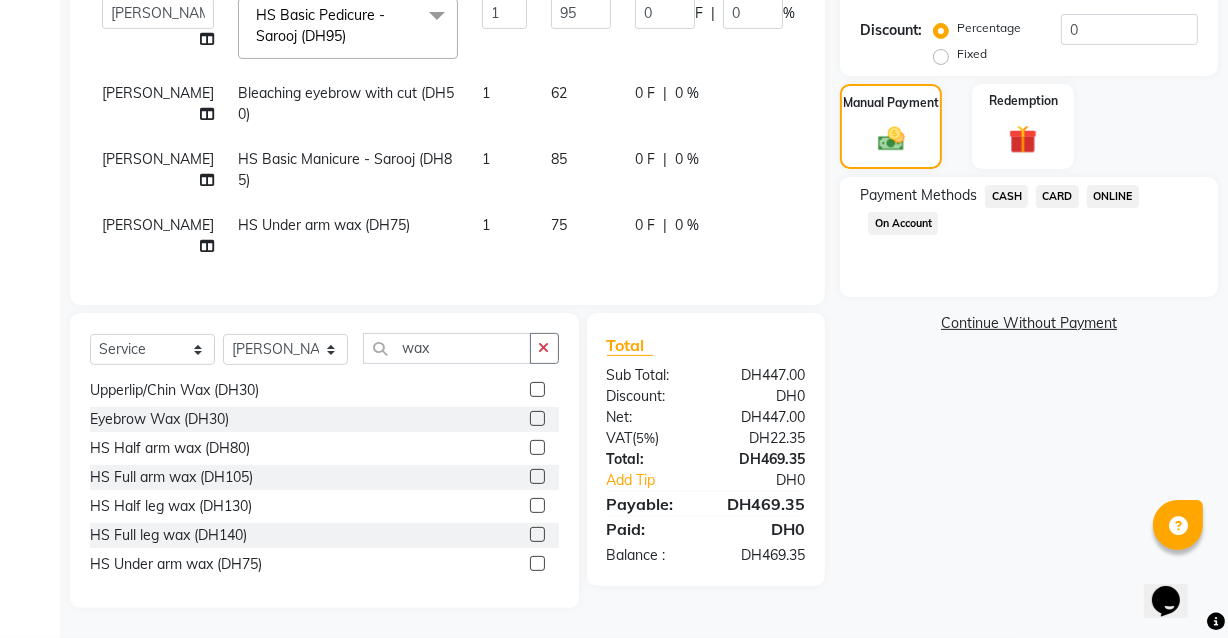 click on "CARD" 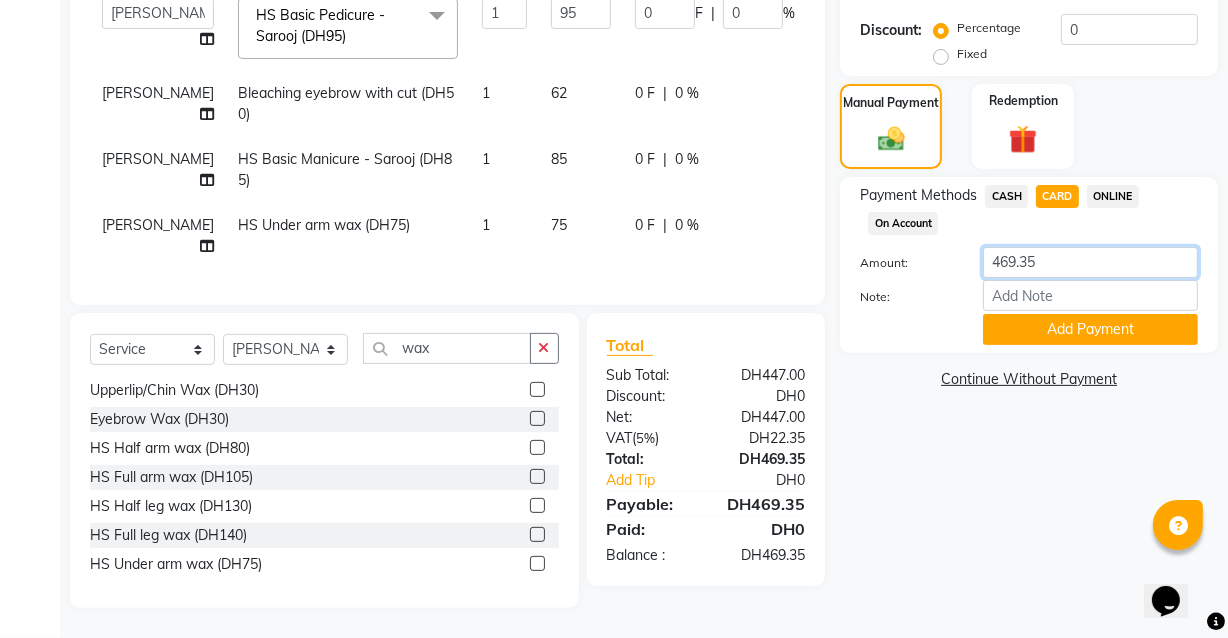 click on "469.35" 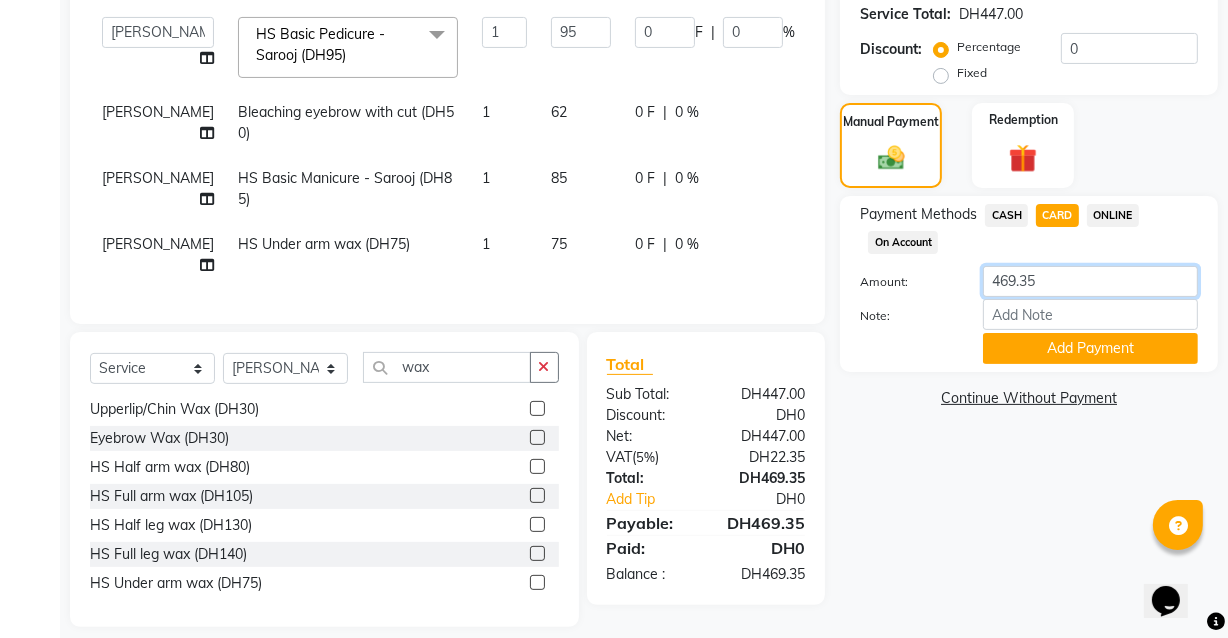 scroll, scrollTop: 410, scrollLeft: 0, axis: vertical 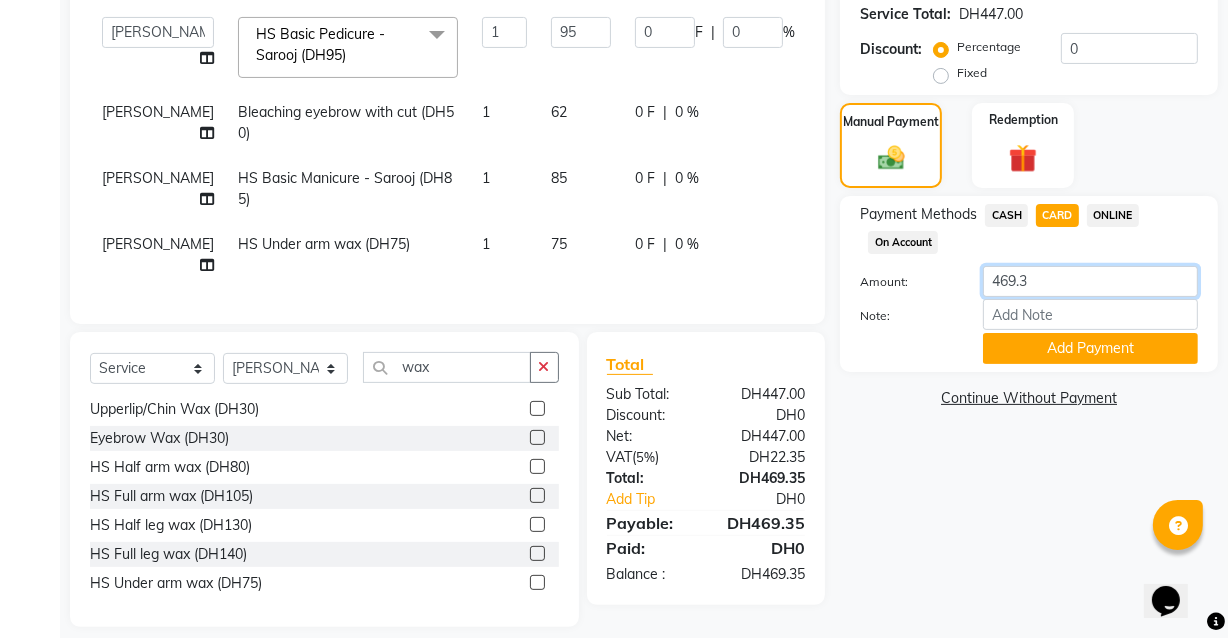 type on "469.35" 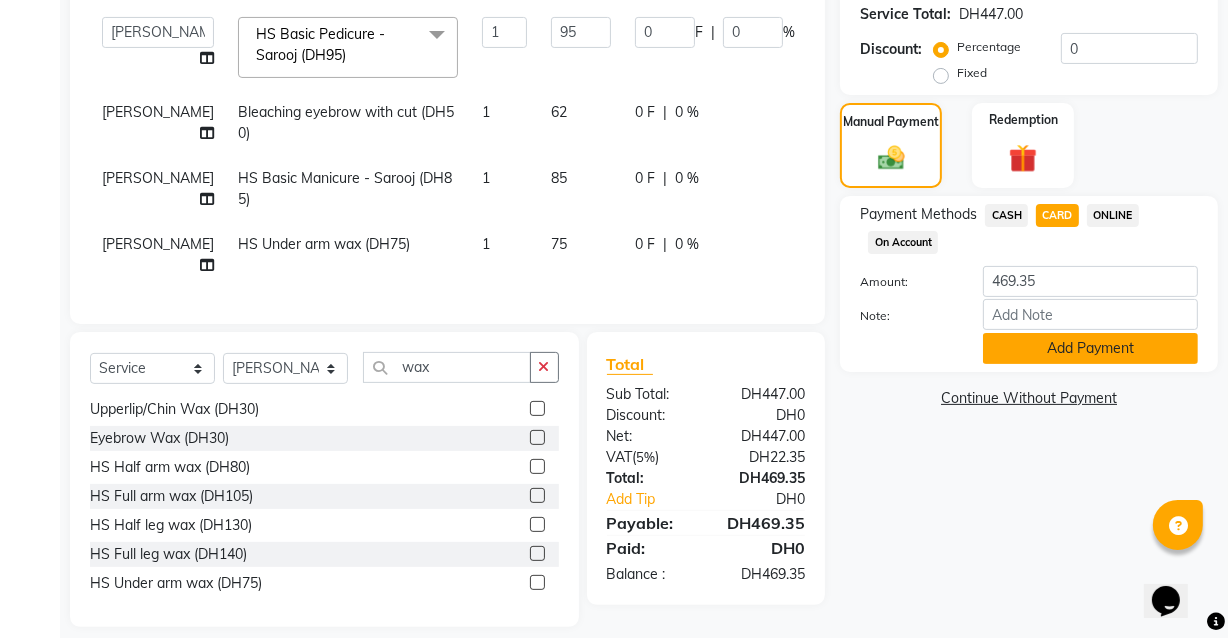 click on "Add Payment" 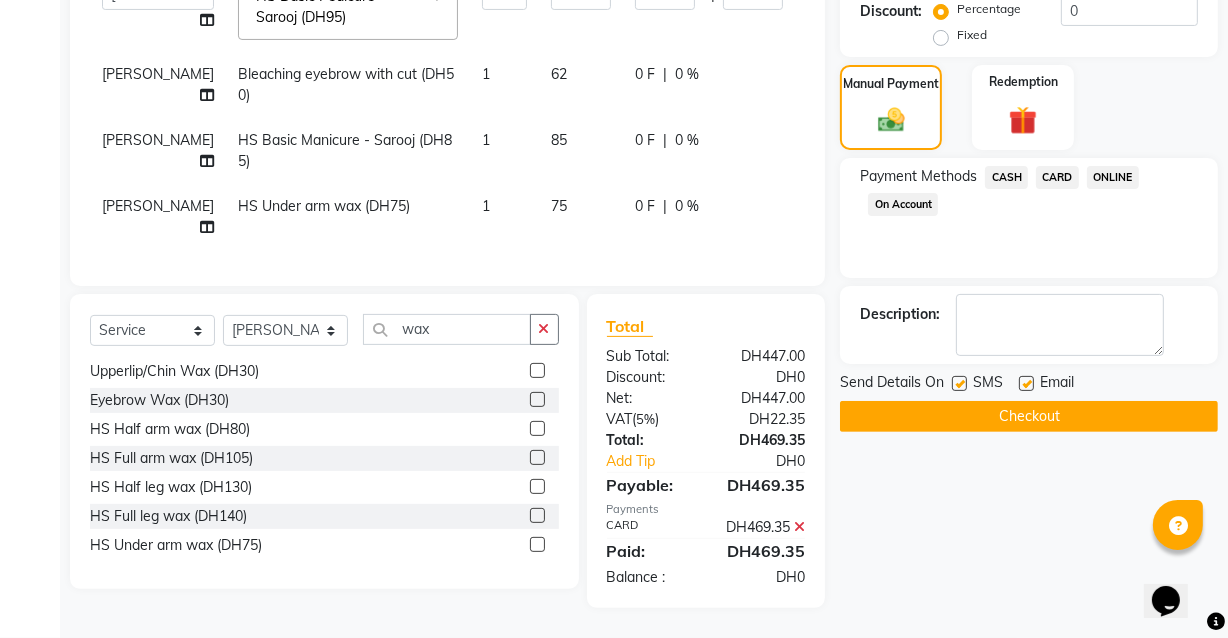 scroll, scrollTop: 482, scrollLeft: 0, axis: vertical 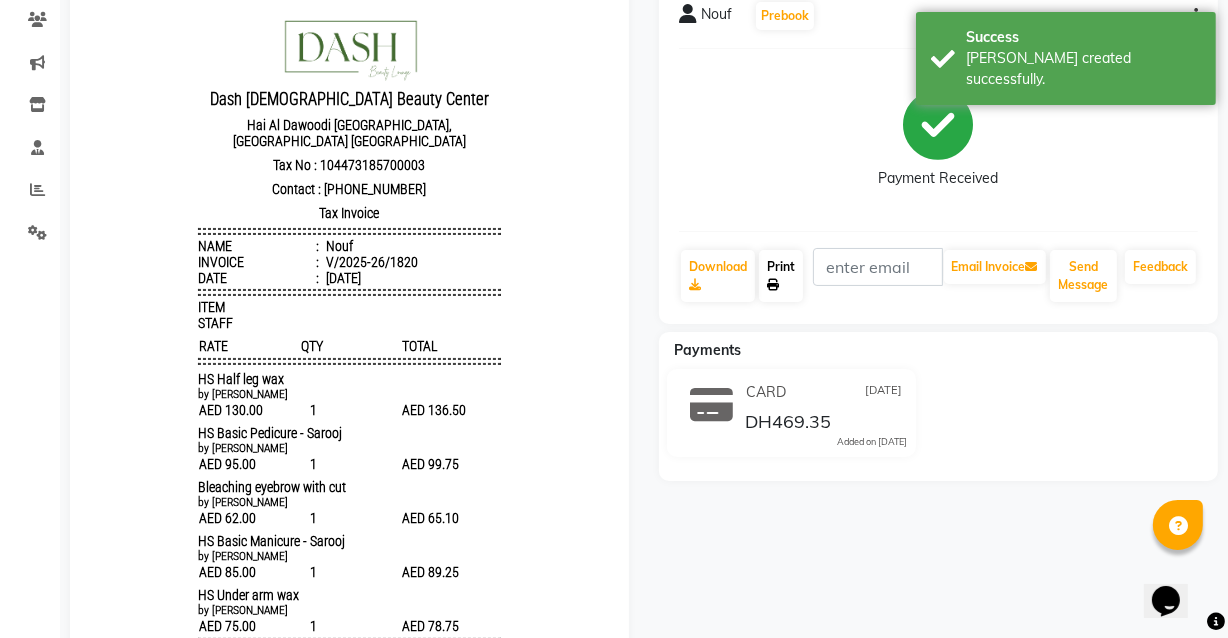 click on "Print" 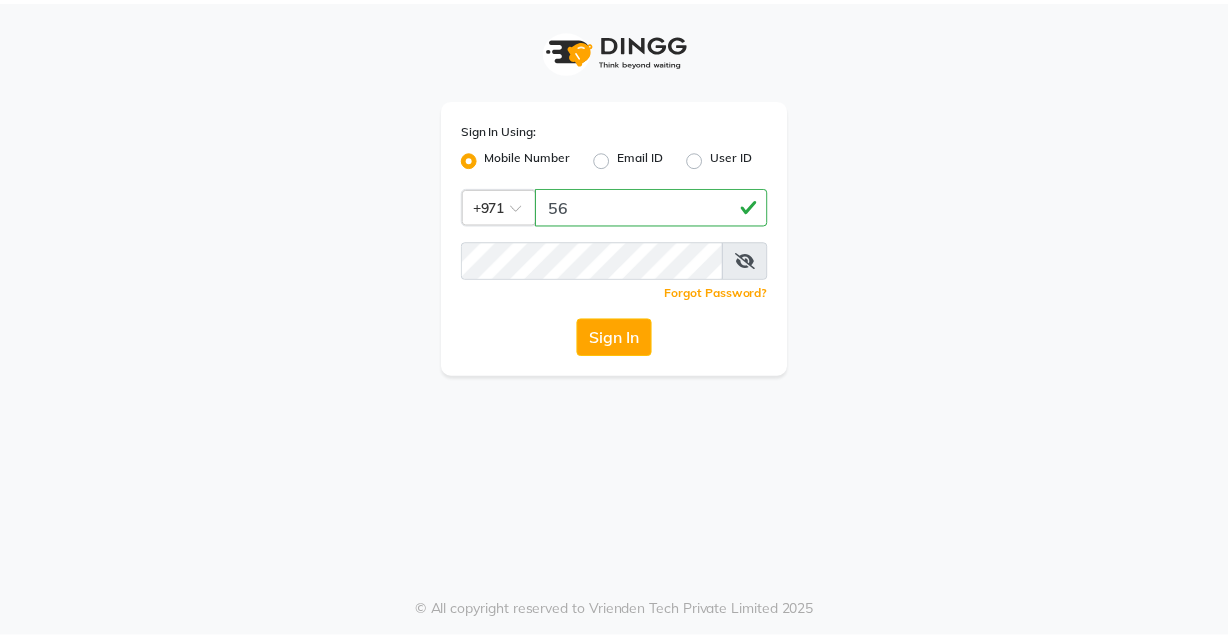 scroll, scrollTop: 0, scrollLeft: 0, axis: both 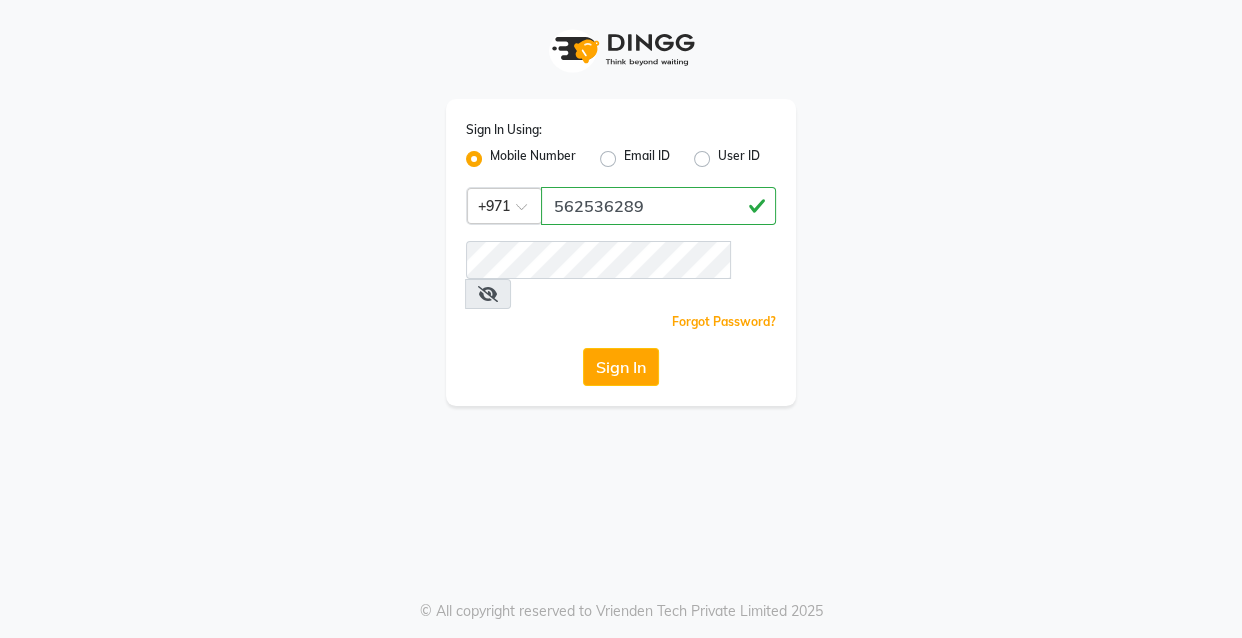 type on "562536289" 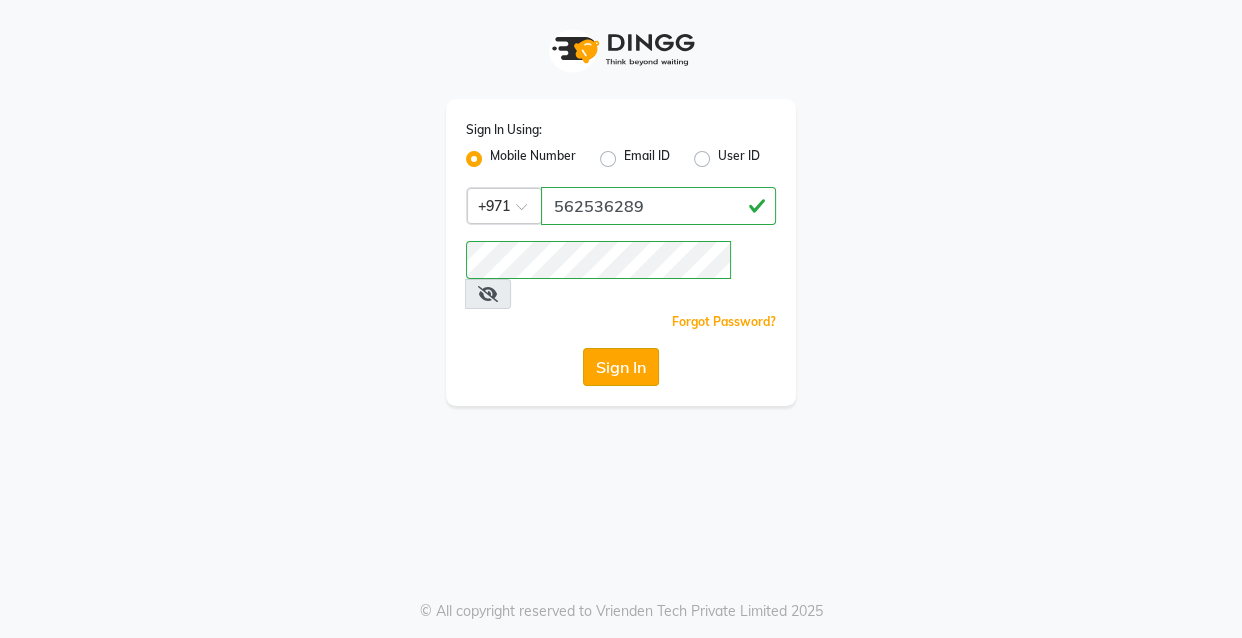click on "Sign In" 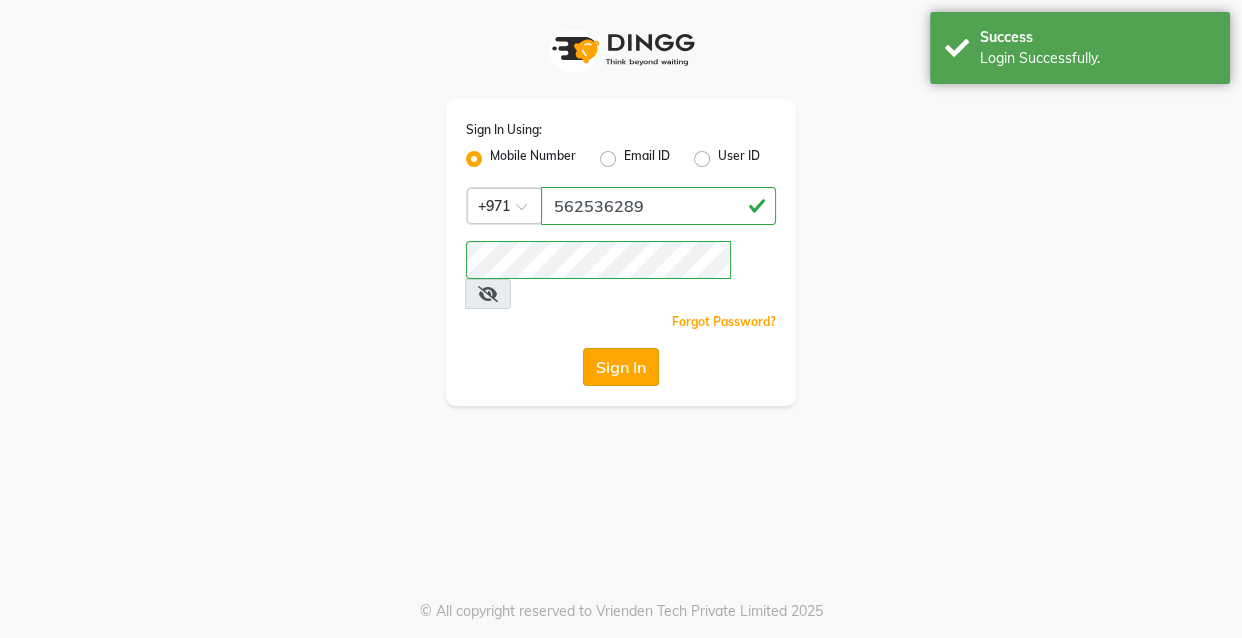 click on "Sign In Using: Mobile Number Email ID User ID Country Code × +971 562536289  Remember me Forgot Password?  Sign In" 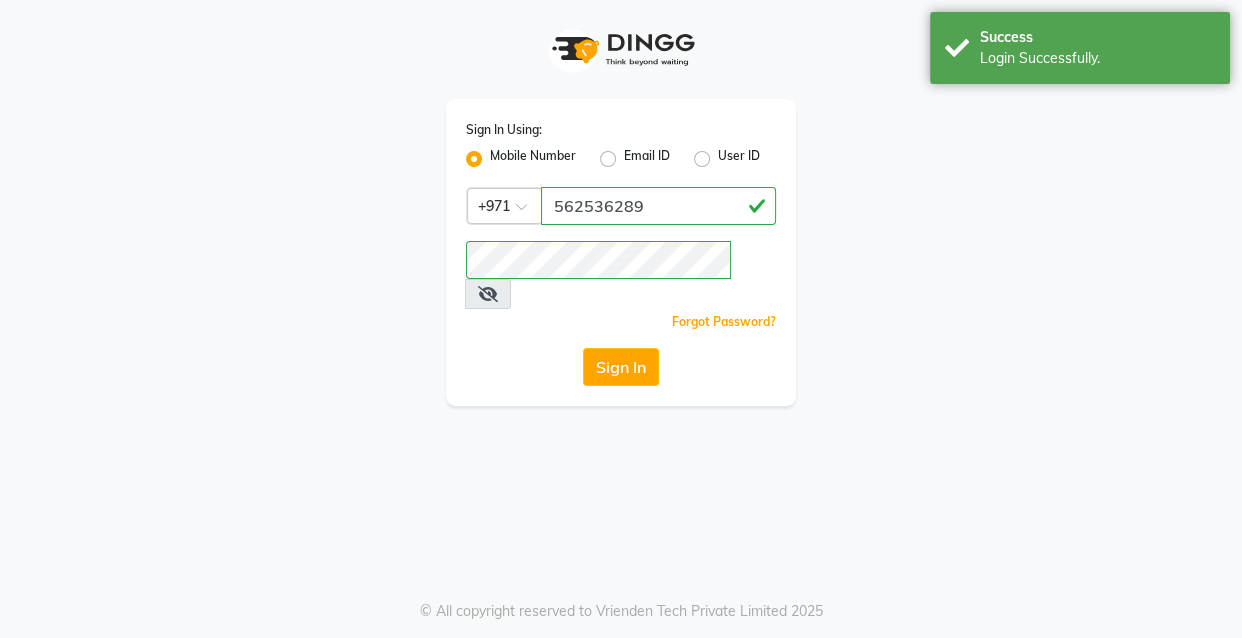 click on "Sign In Using: Mobile Number Email ID User ID Country Code × +971 562536289  Remember me Forgot Password?  Sign In" 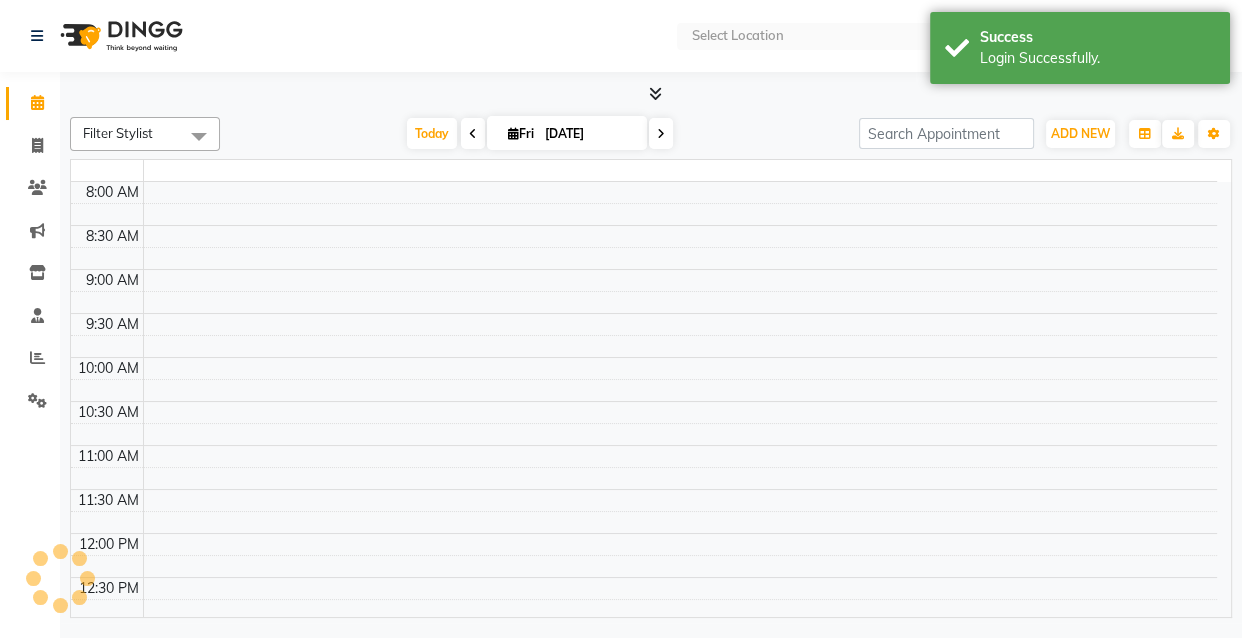 click at bounding box center [680, 368] 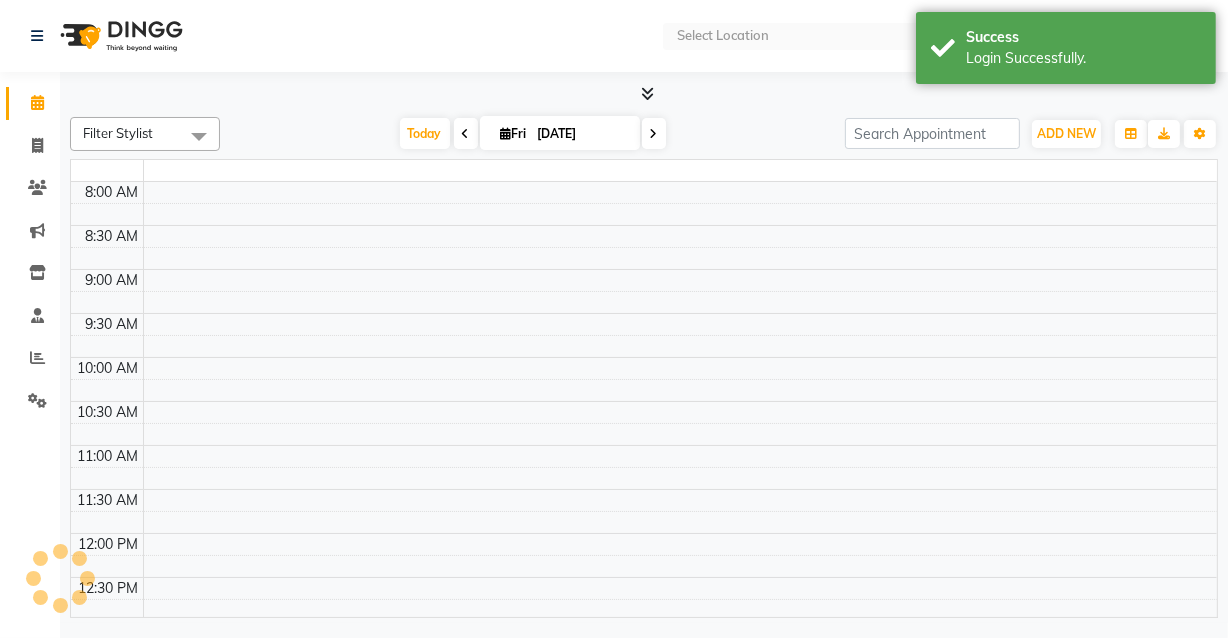 click at bounding box center (680, 280) 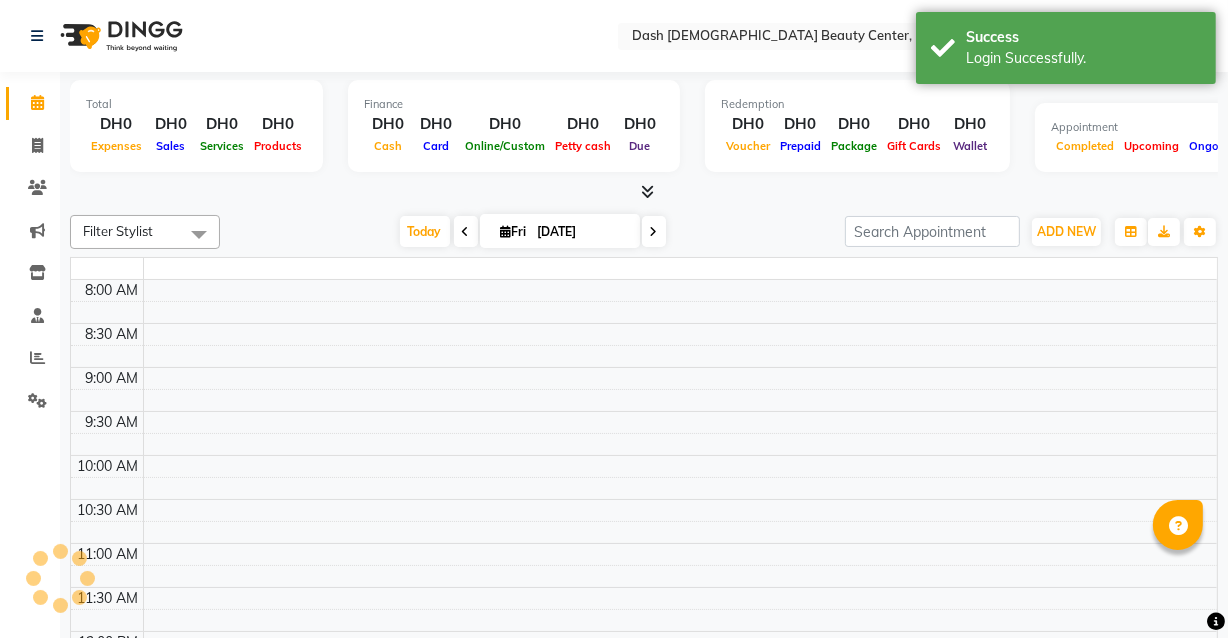 click at bounding box center (680, 400) 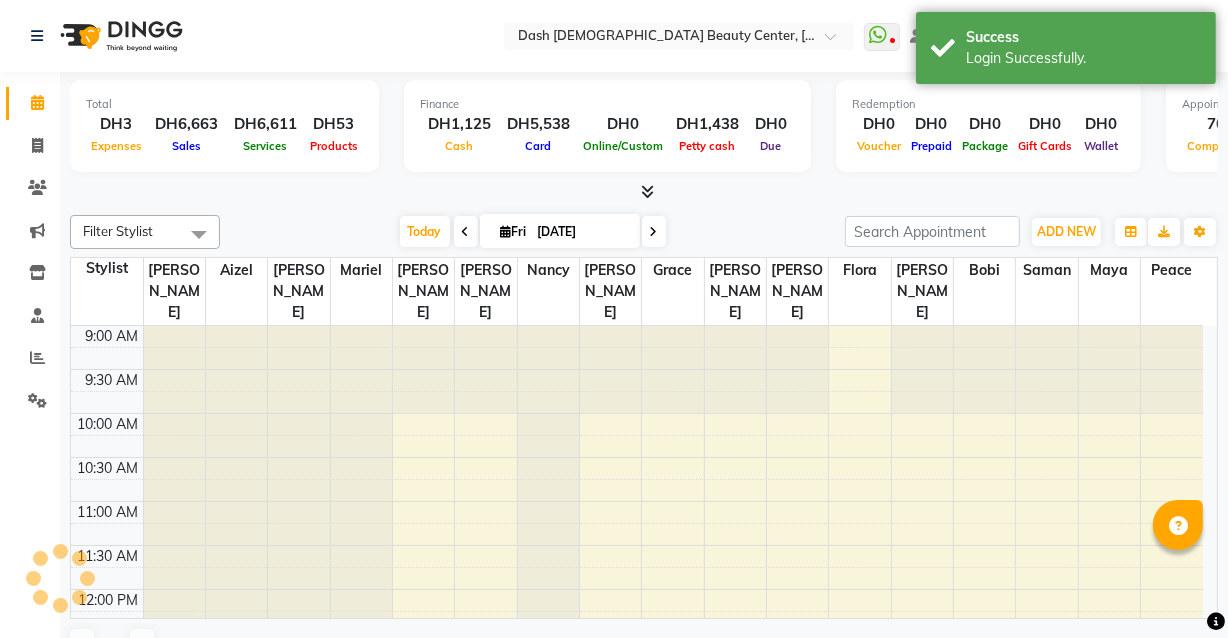 scroll, scrollTop: 790, scrollLeft: 0, axis: vertical 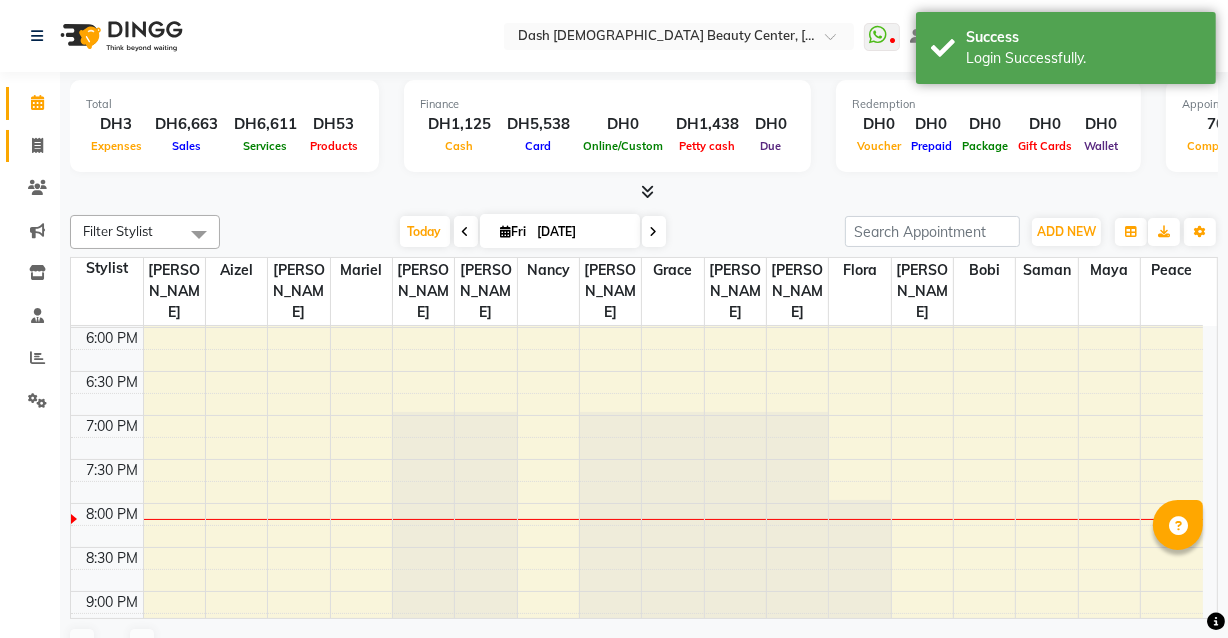 click on "Invoice" 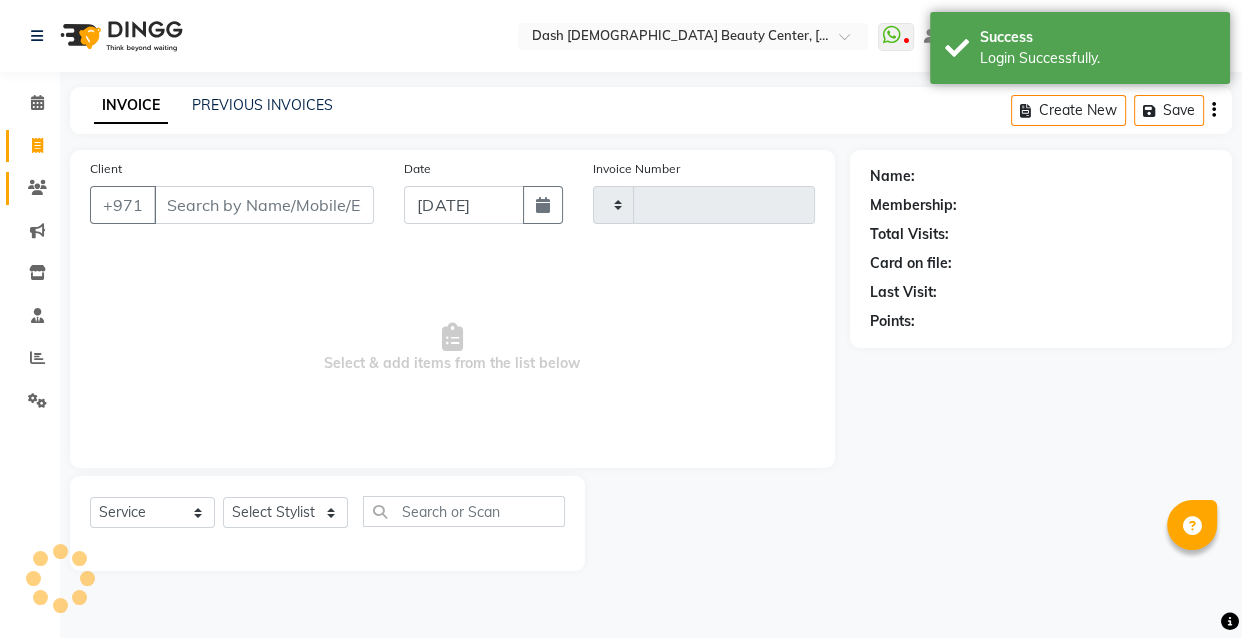click 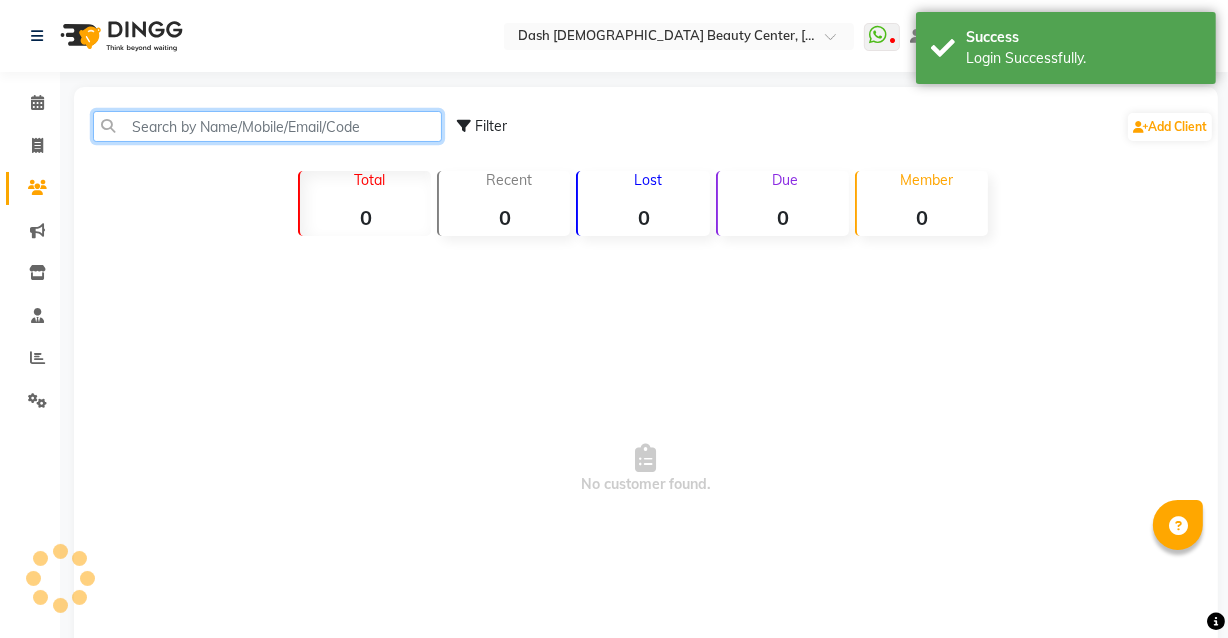 click 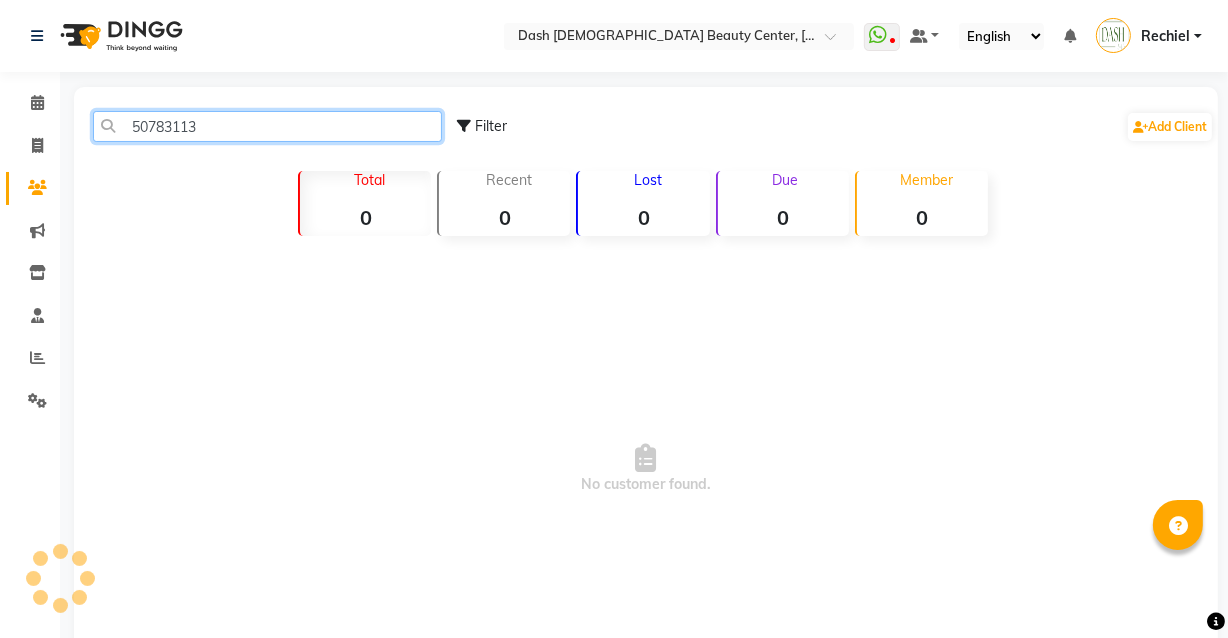 click on "50783113" 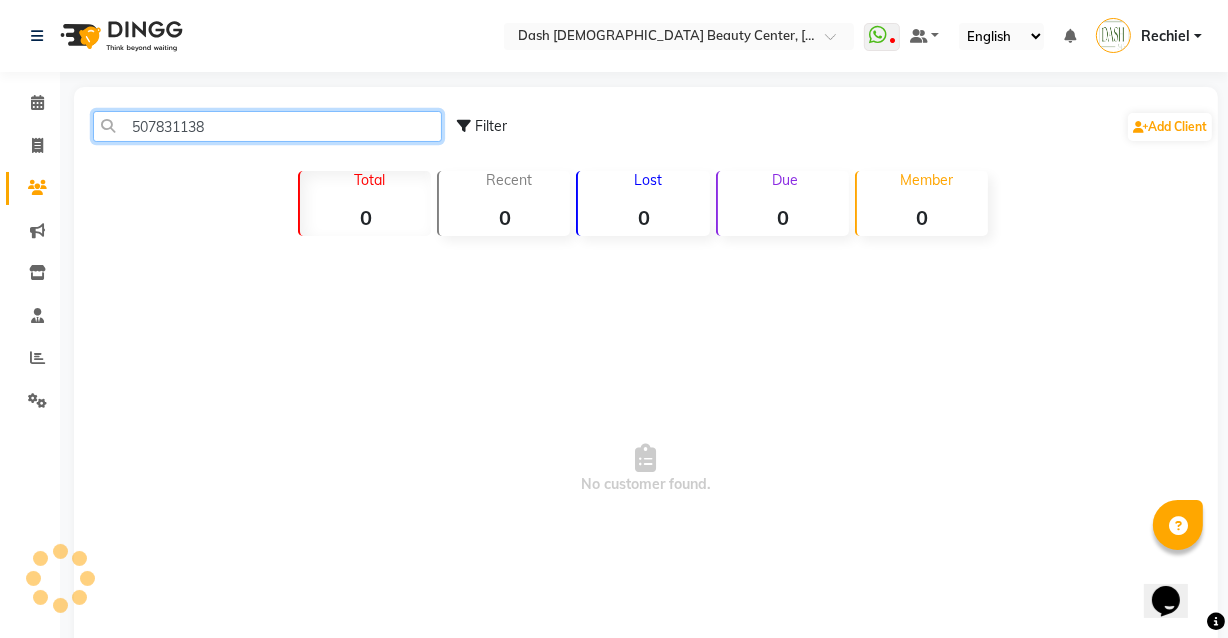 scroll, scrollTop: 0, scrollLeft: 0, axis: both 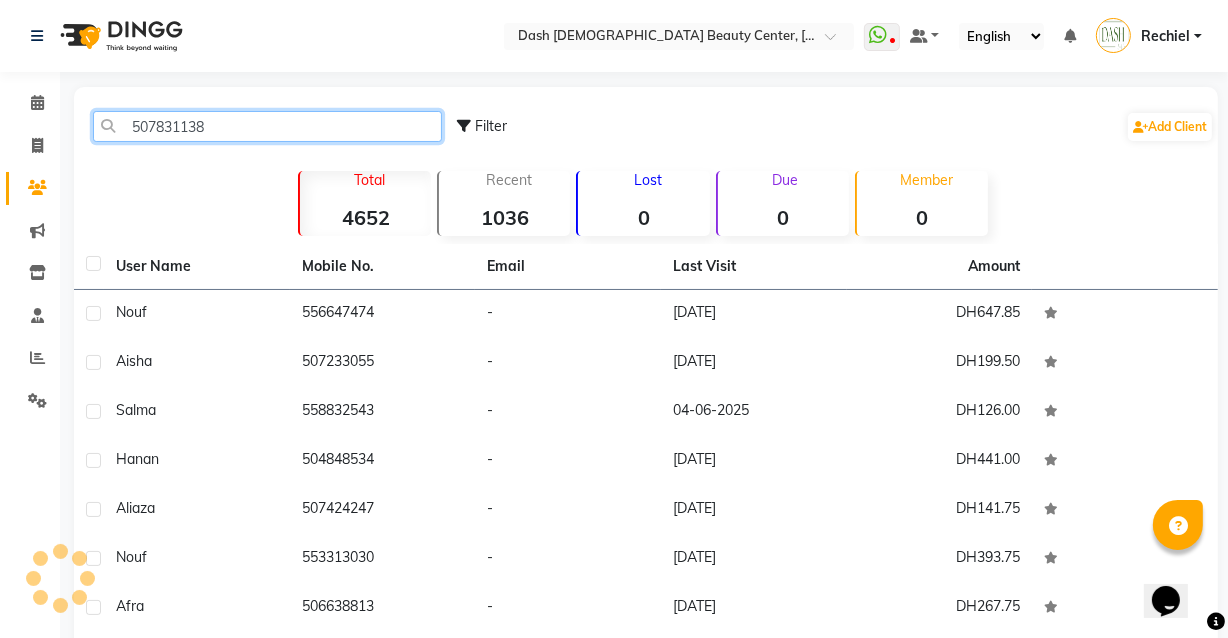 click on "507831138" 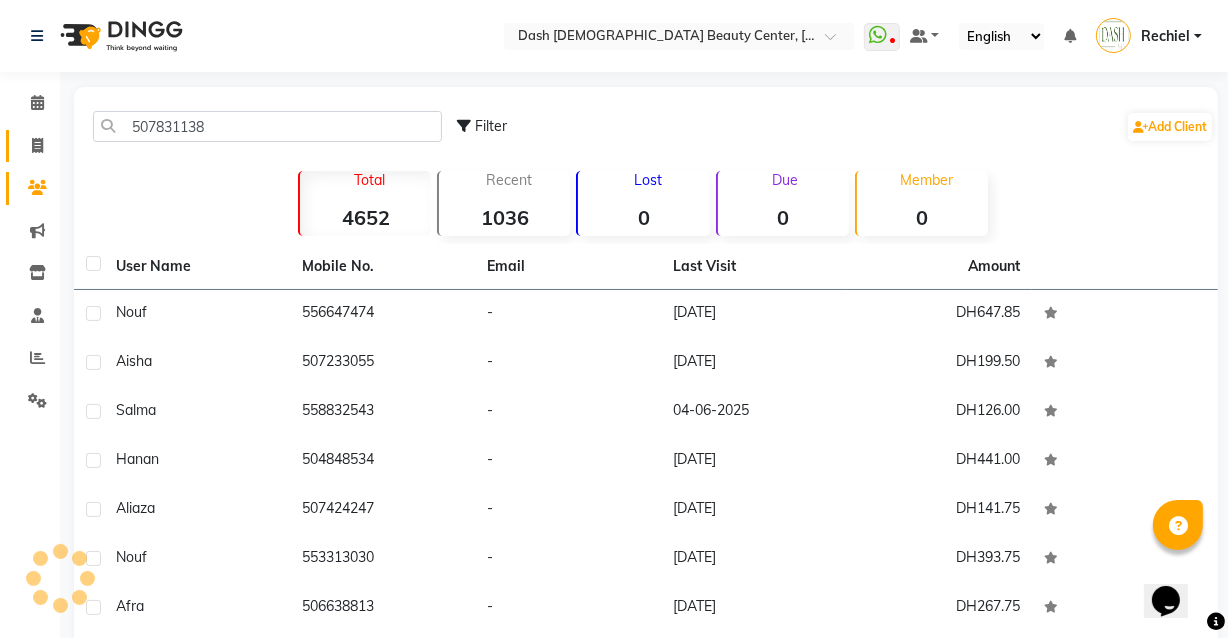 click 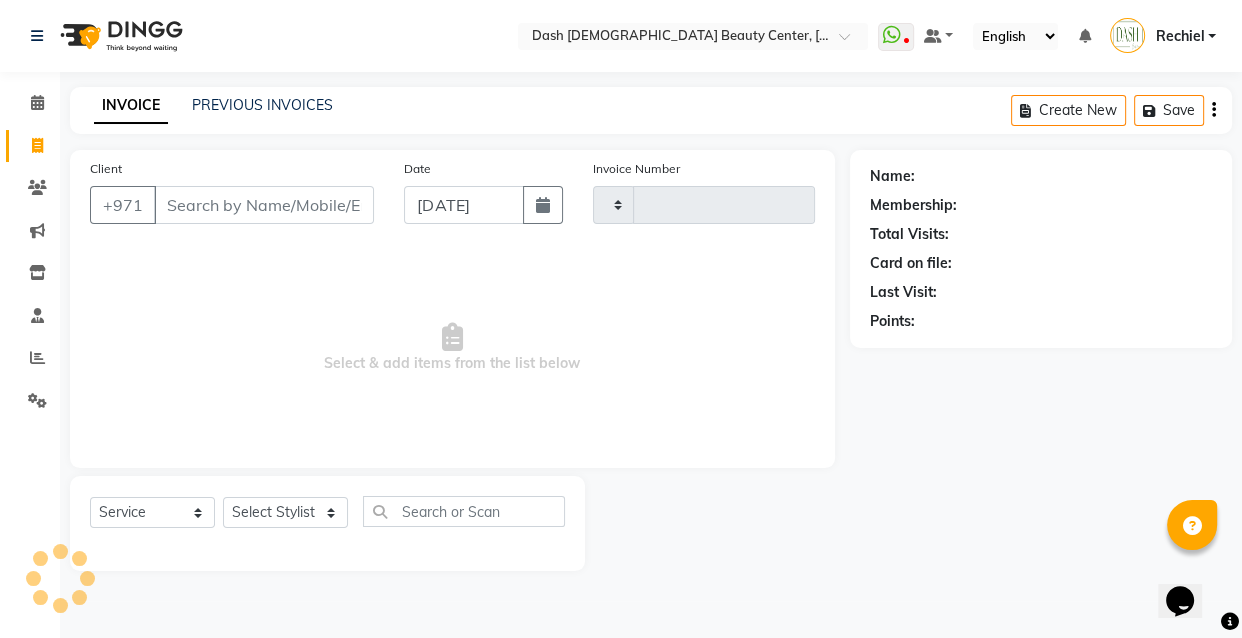 click on "Client" at bounding box center [264, 205] 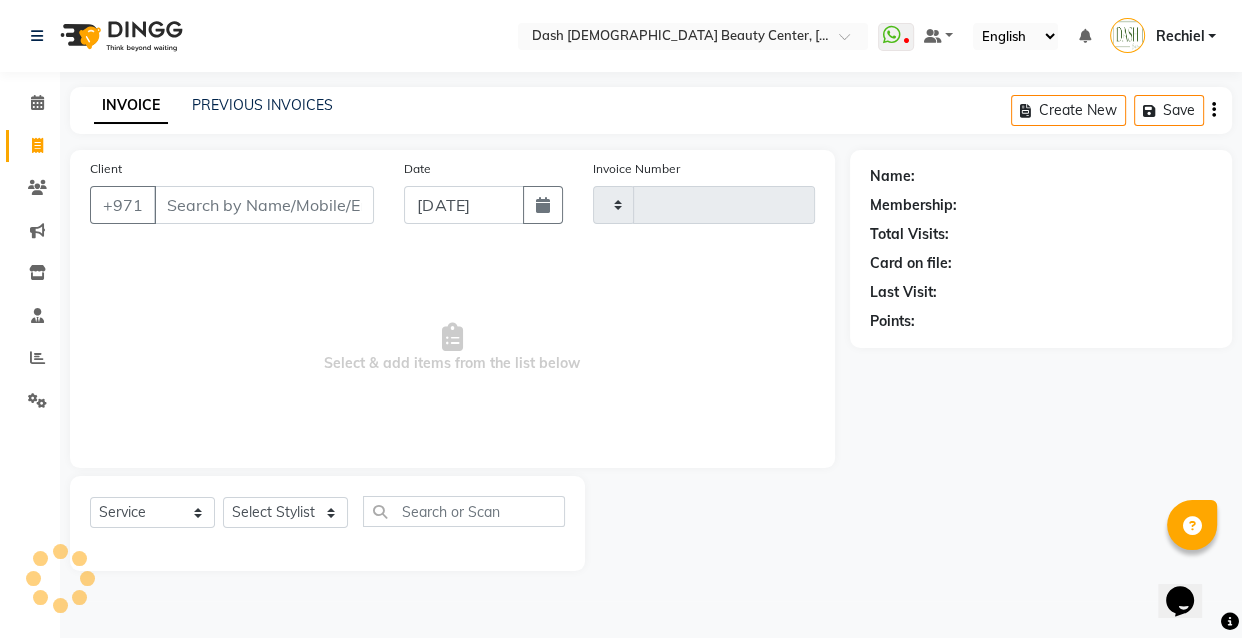 type on "507831138" 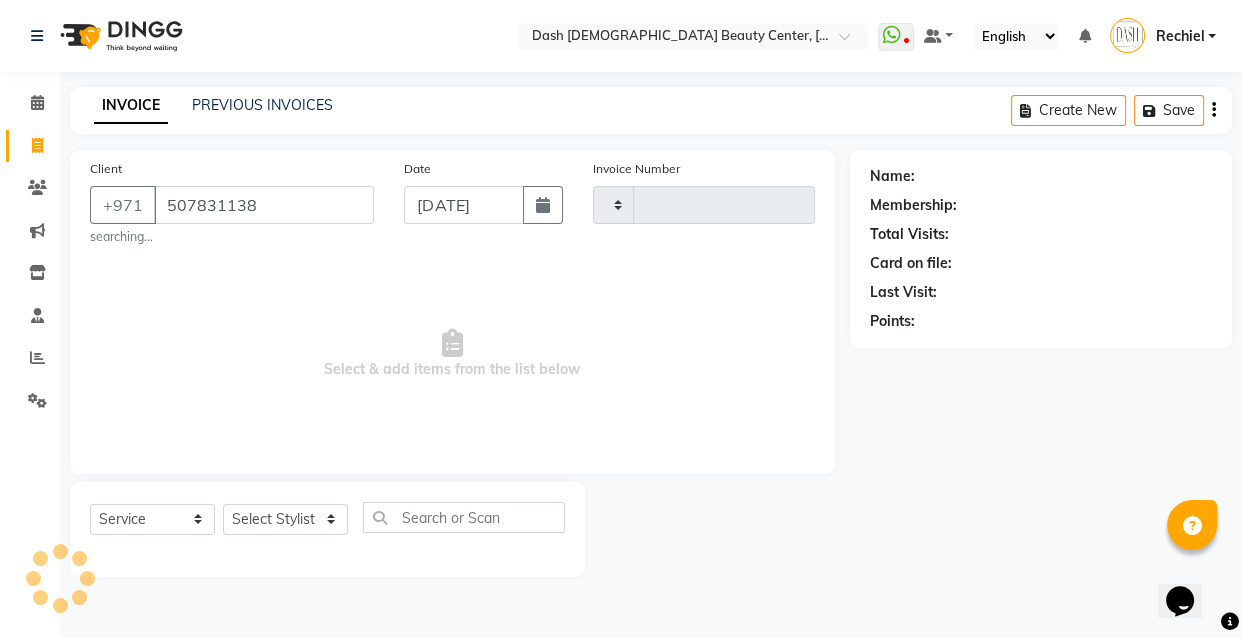 click on "507831138" at bounding box center [264, 205] 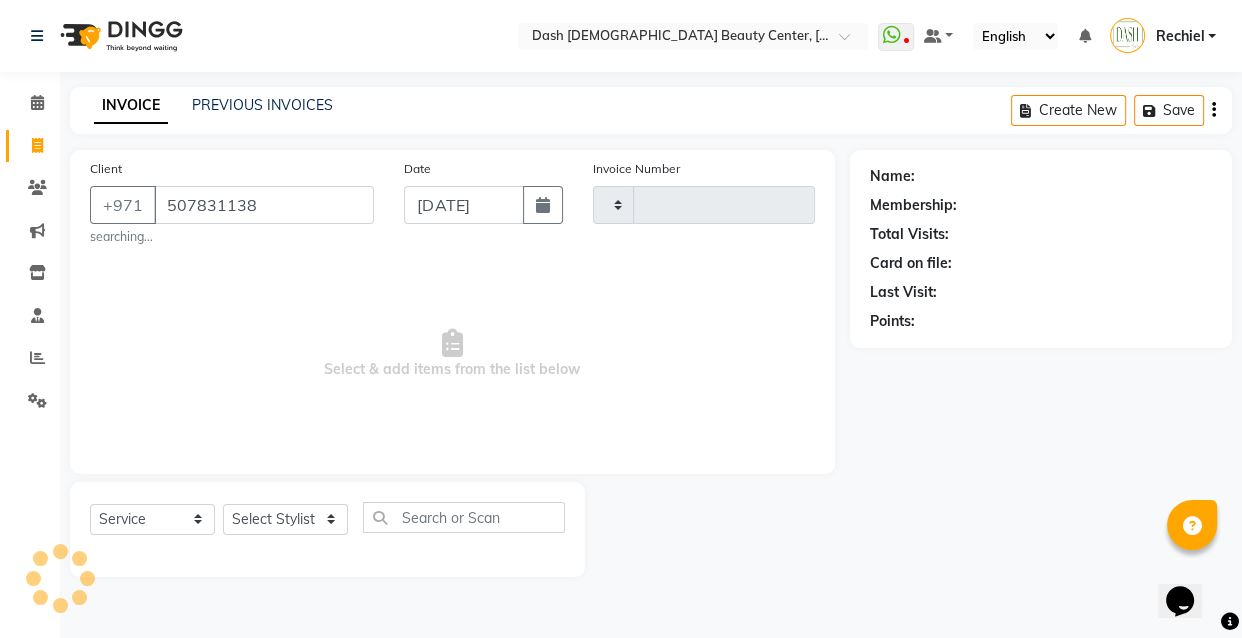 click on "507831138" at bounding box center [264, 205] 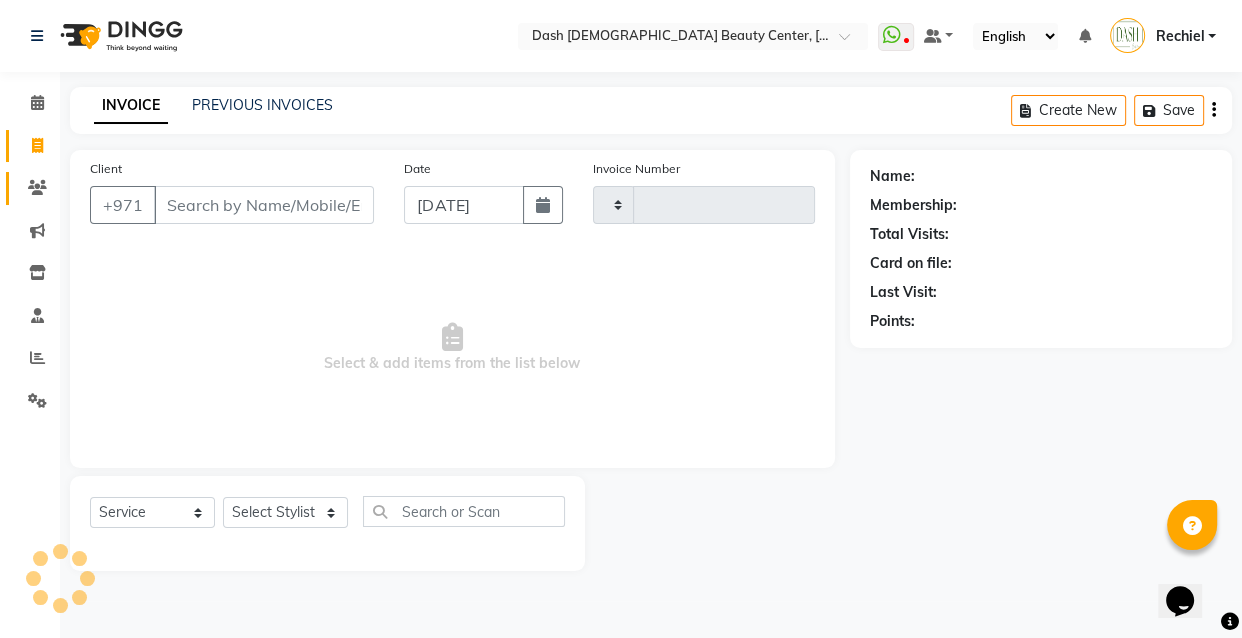 click on "Clients" 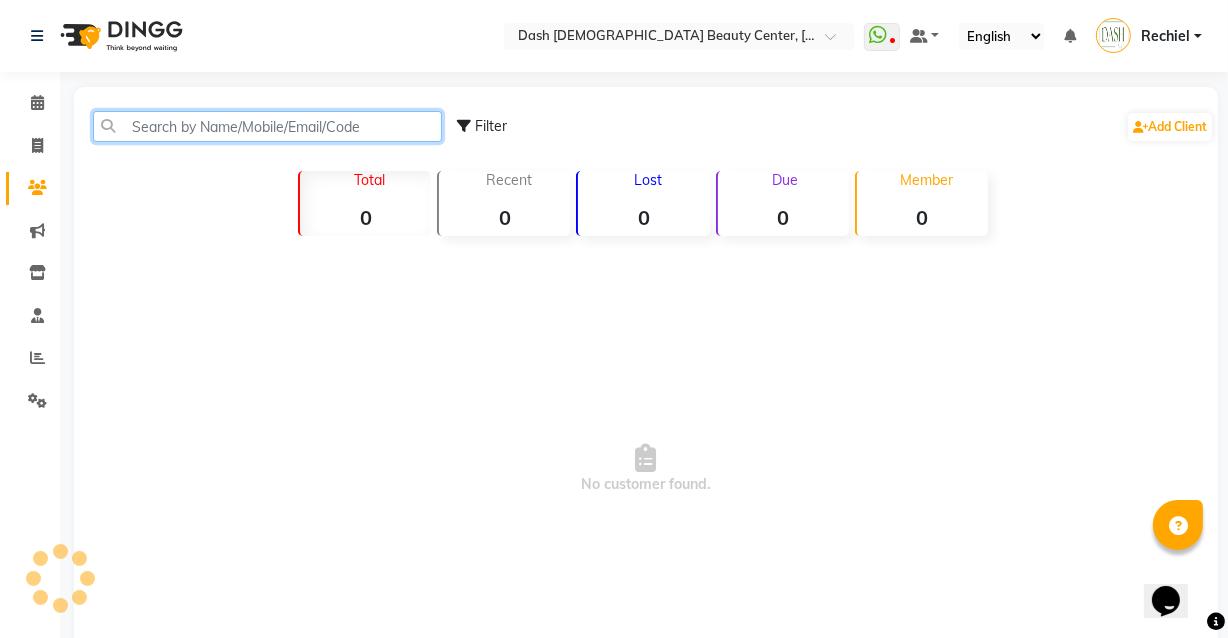 click 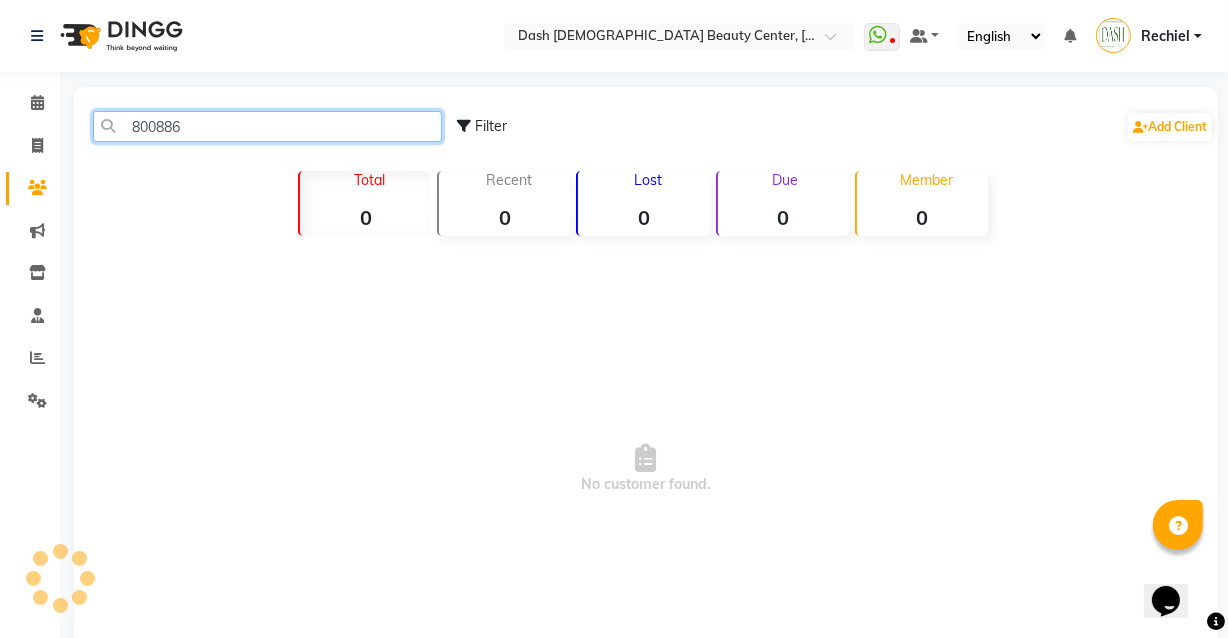 type on "8008860" 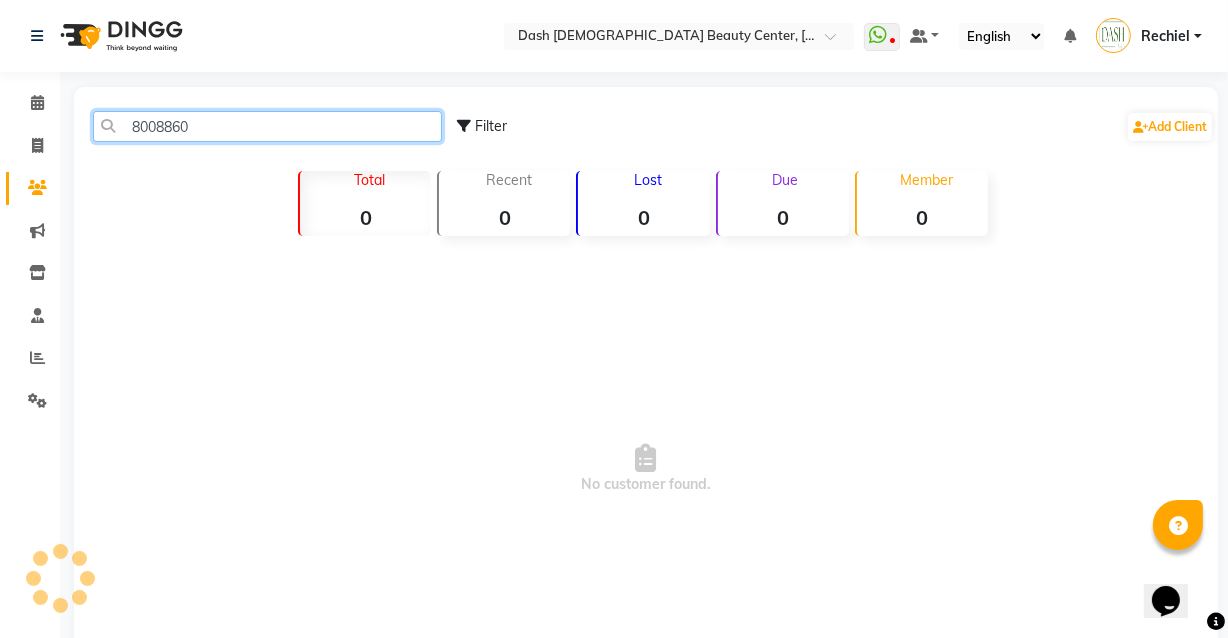 click on "8008860" 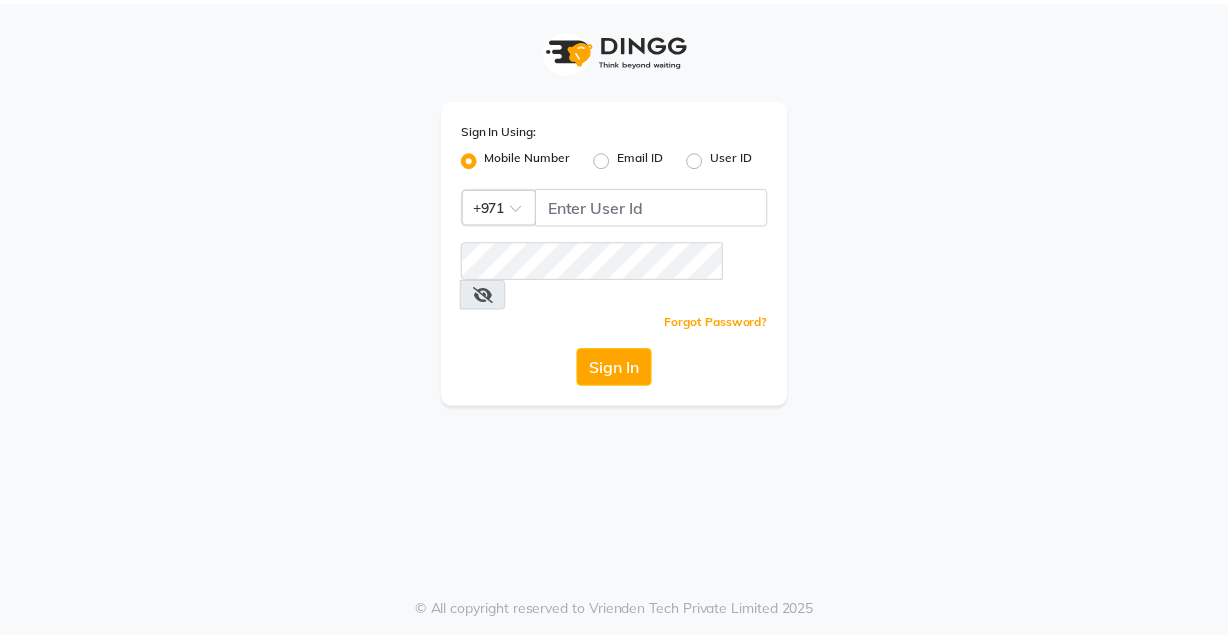 scroll, scrollTop: 0, scrollLeft: 0, axis: both 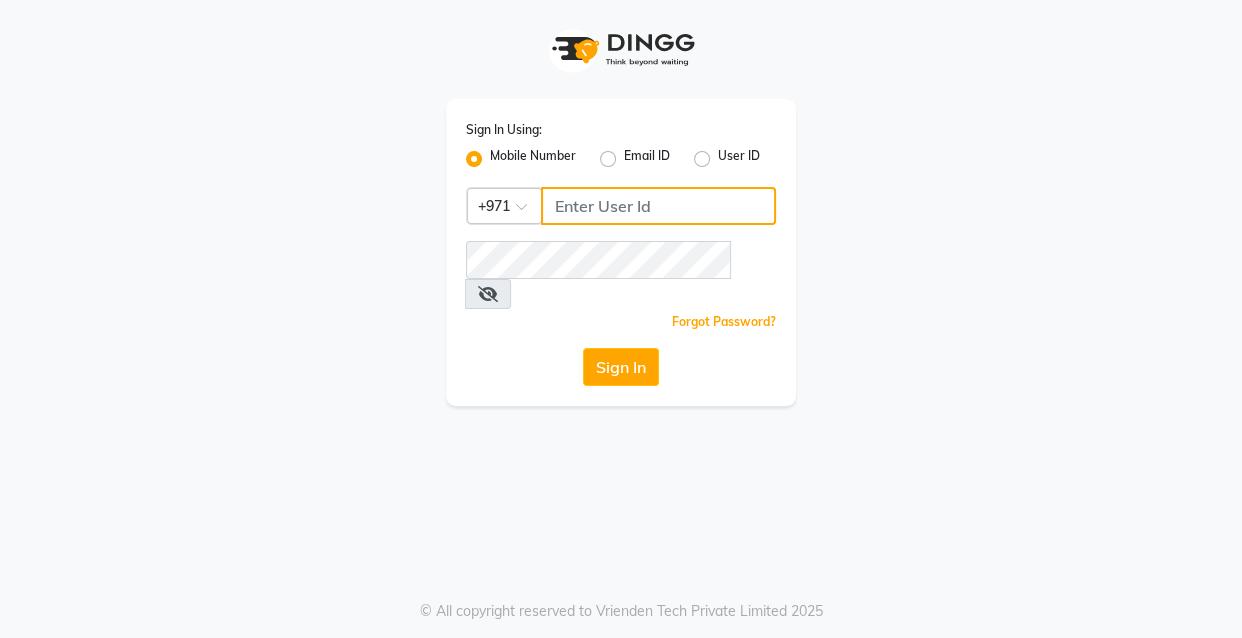 click 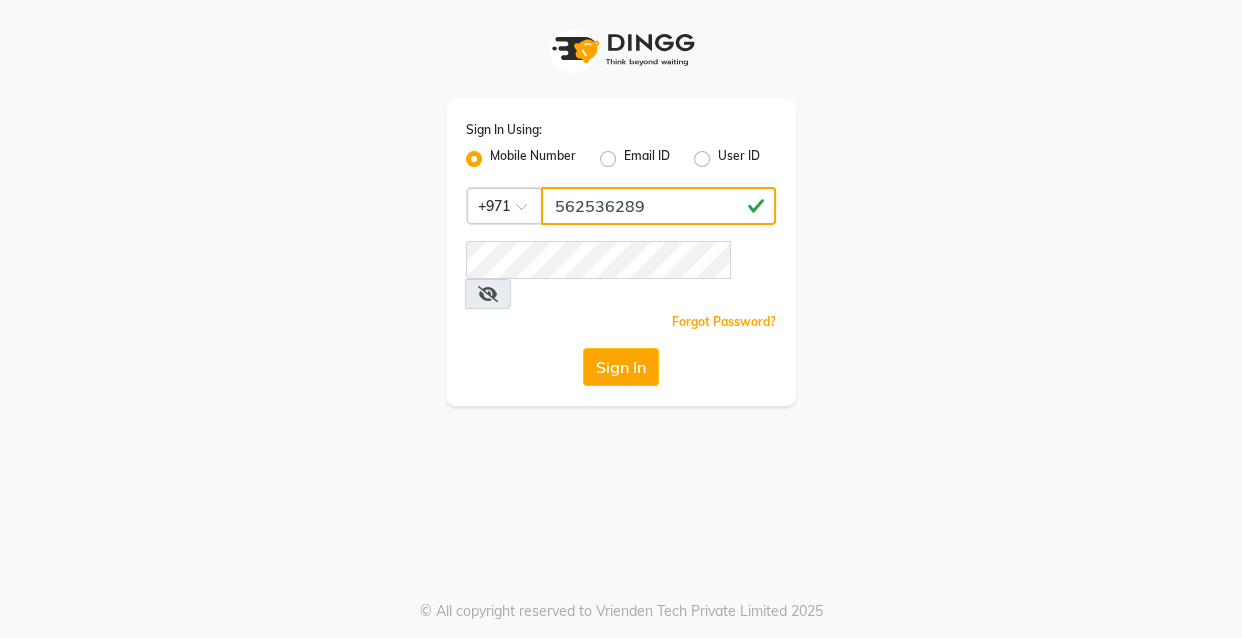 type on "562536289" 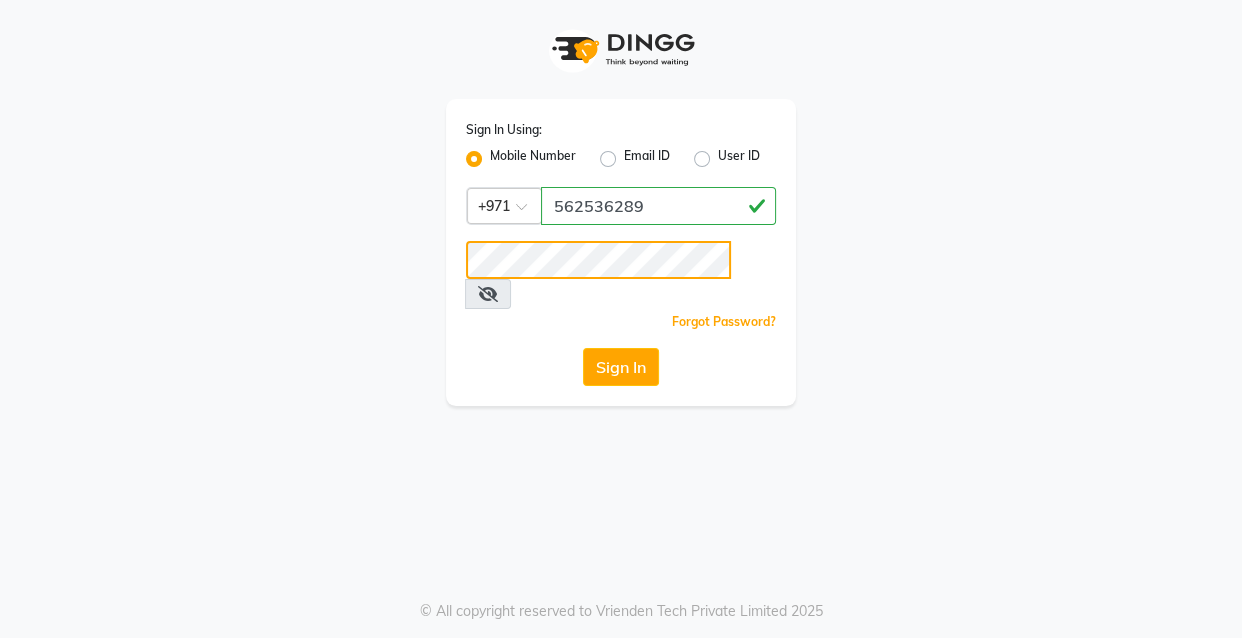 click on "Sign In" 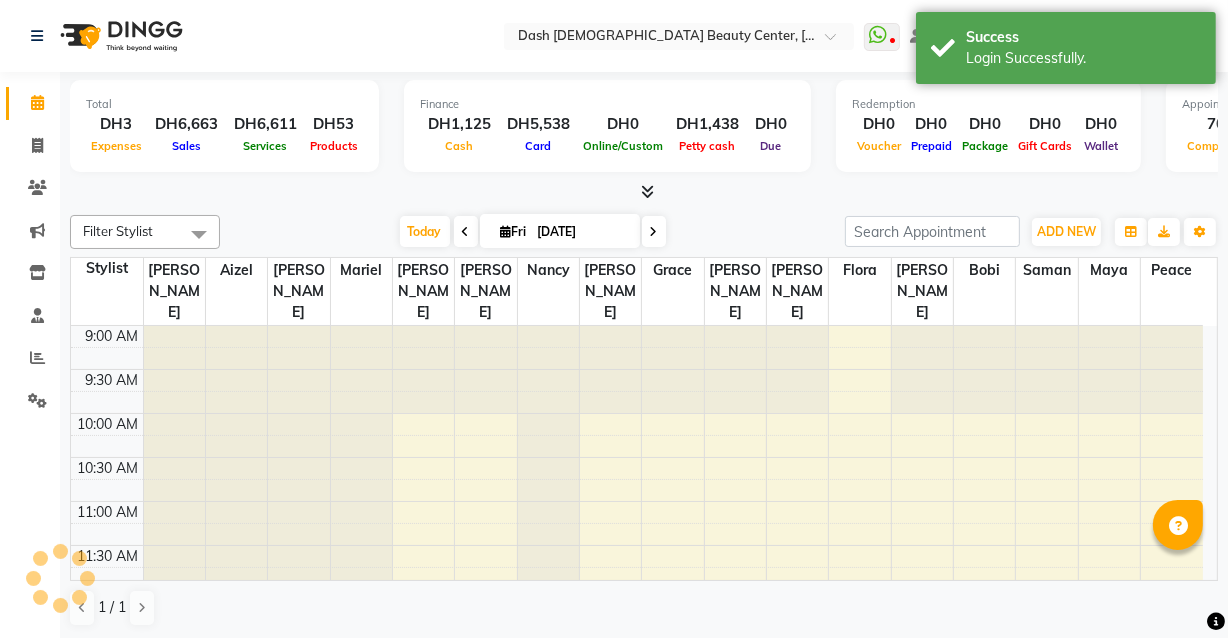 scroll, scrollTop: 0, scrollLeft: 0, axis: both 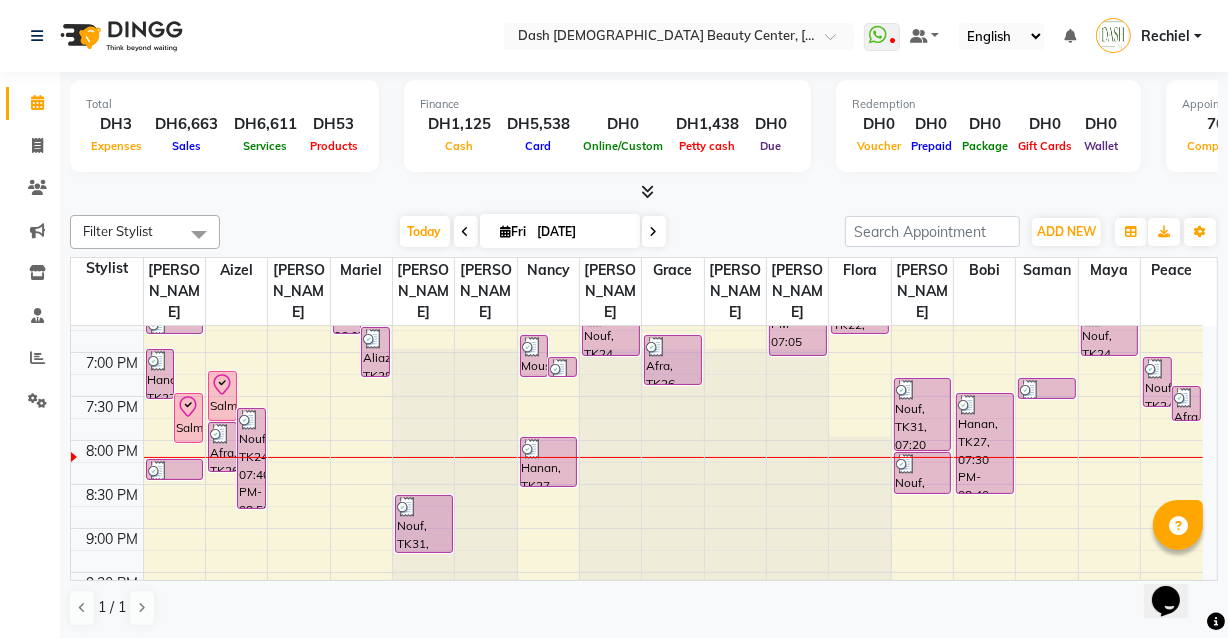 click on "Nouf, TK31, 08:40 PM-09:20 PM, HS Basic Manicure - Sarooj (DH85),HS Under arm wax (DH75)" at bounding box center (424, 524) 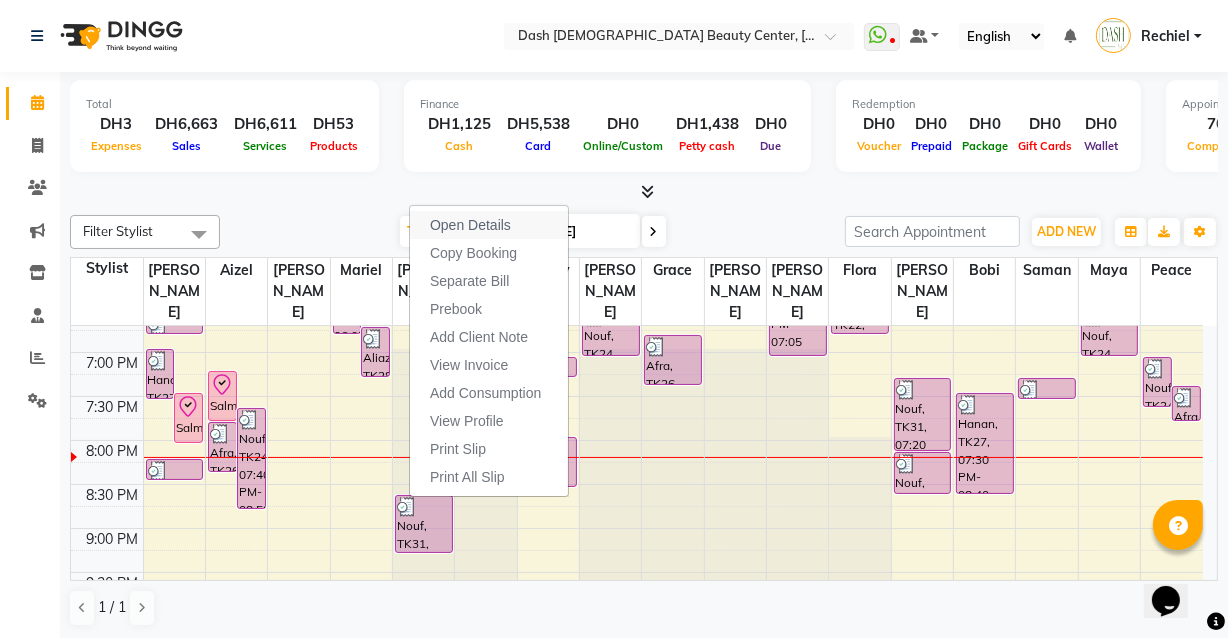click on "Open Details" at bounding box center (489, 225) 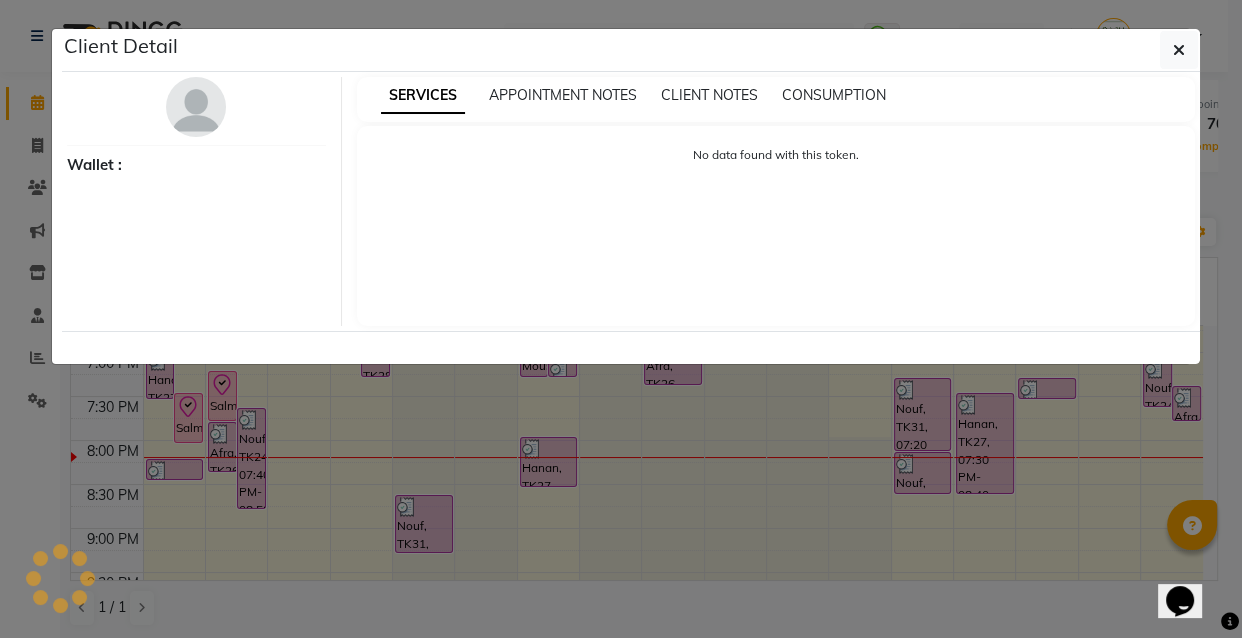 select on "3" 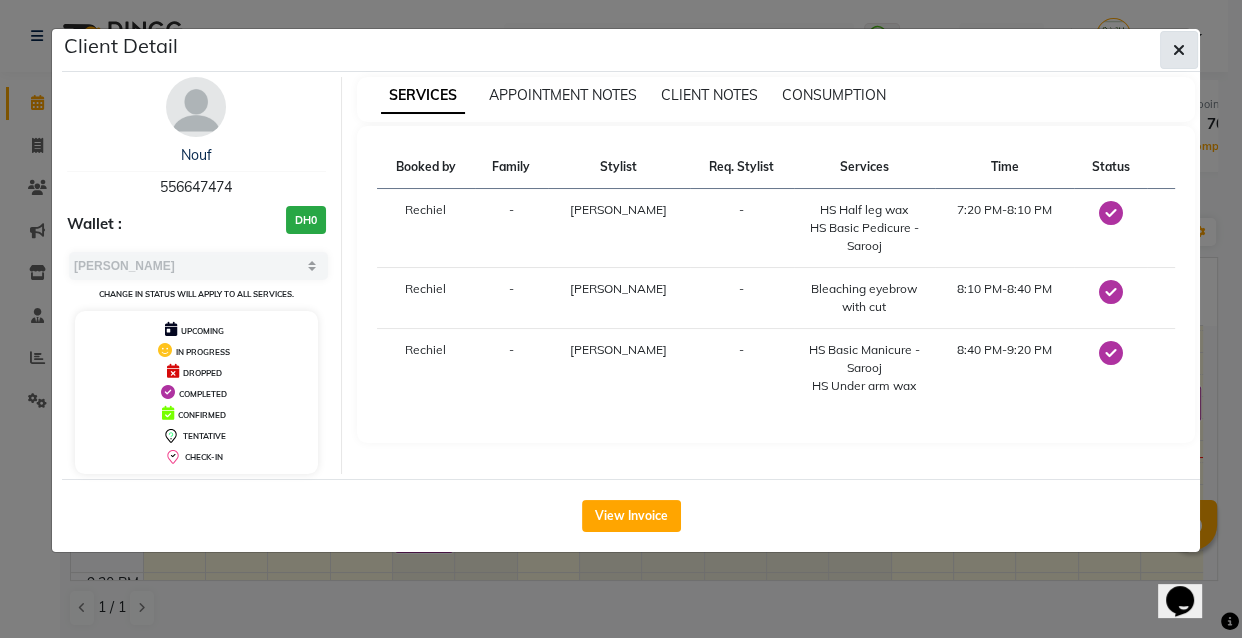 click 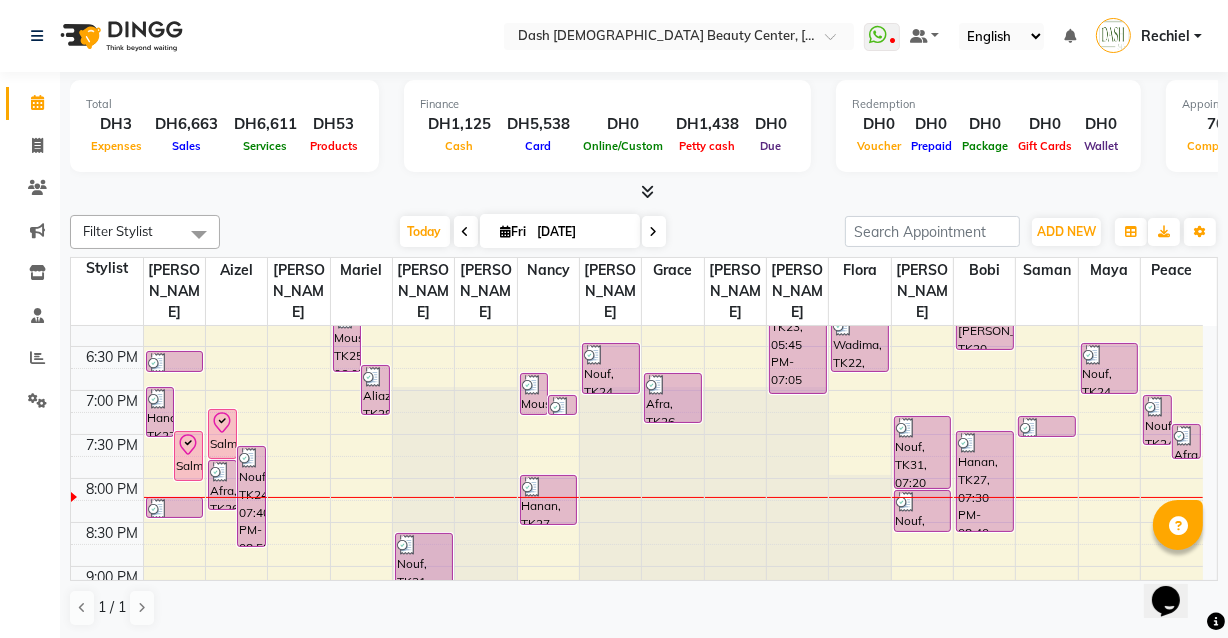 scroll, scrollTop: 780, scrollLeft: 0, axis: vertical 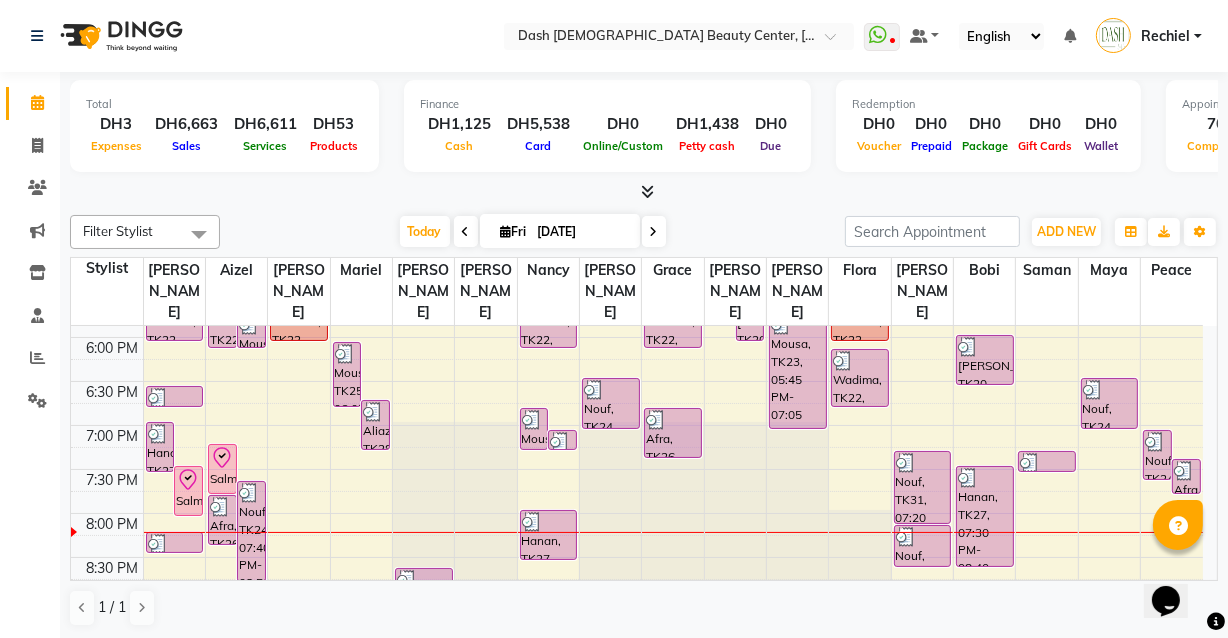 click 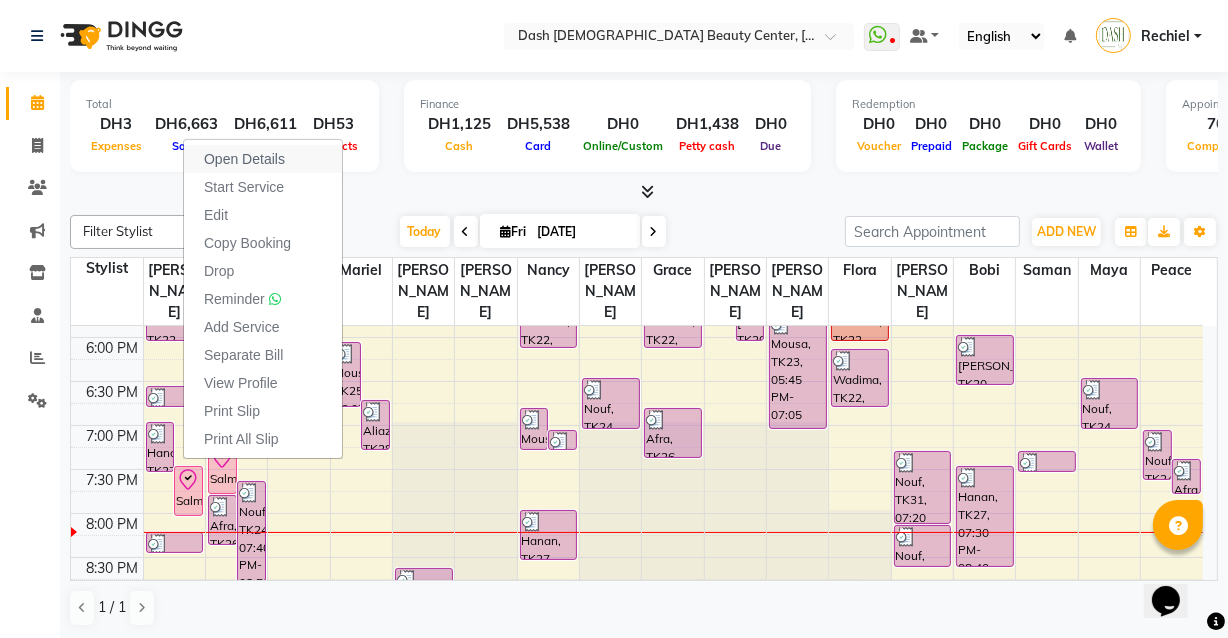 click on "Open Details" at bounding box center [244, 159] 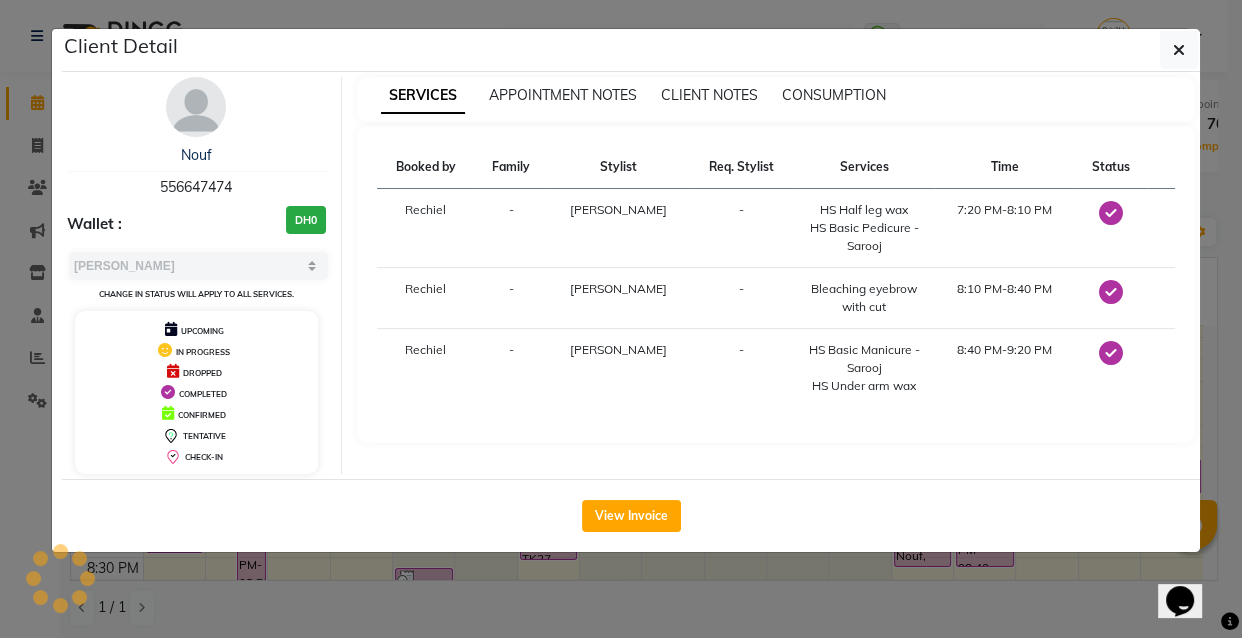 select on "8" 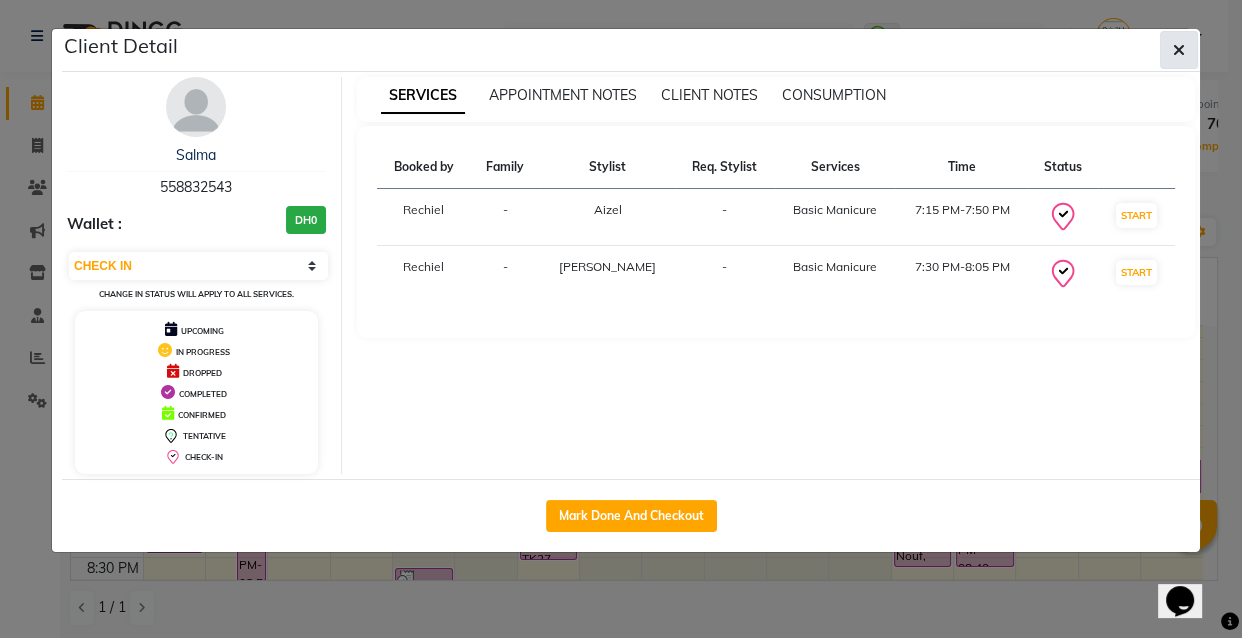 click 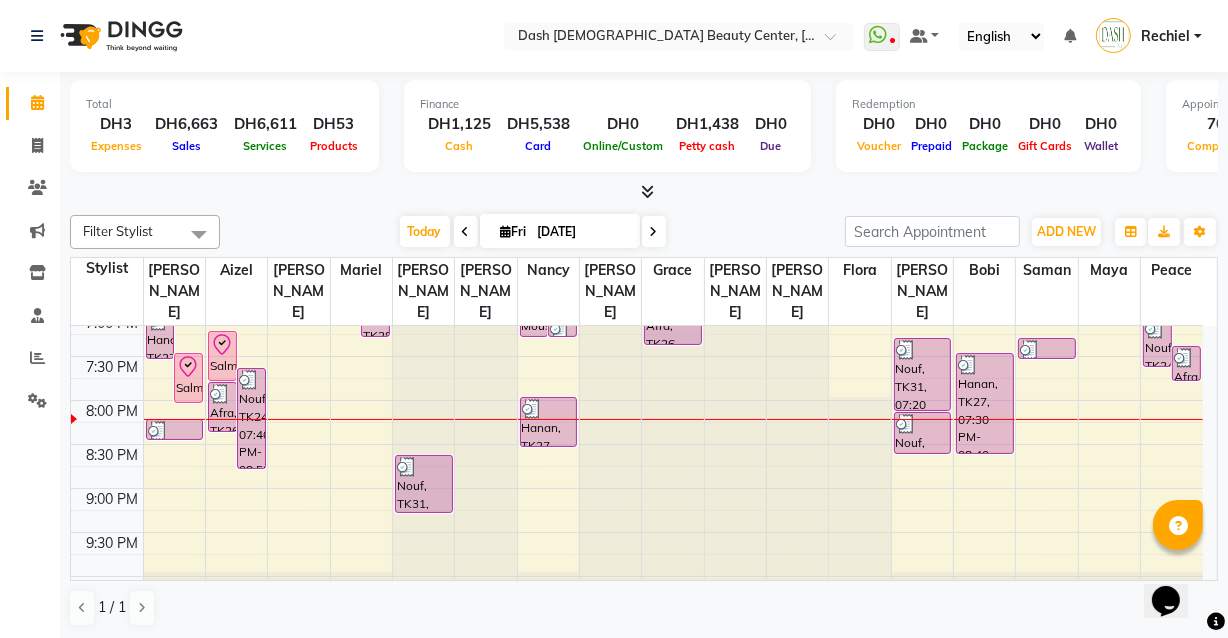 scroll, scrollTop: 892, scrollLeft: 0, axis: vertical 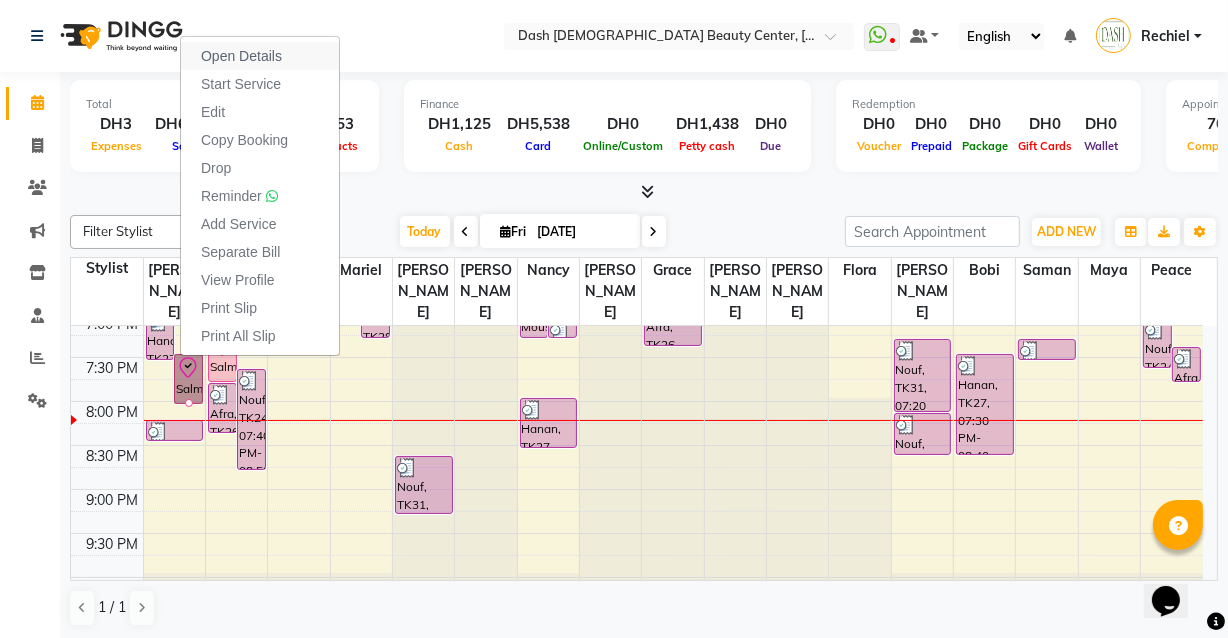 click on "Open Details" at bounding box center [260, 56] 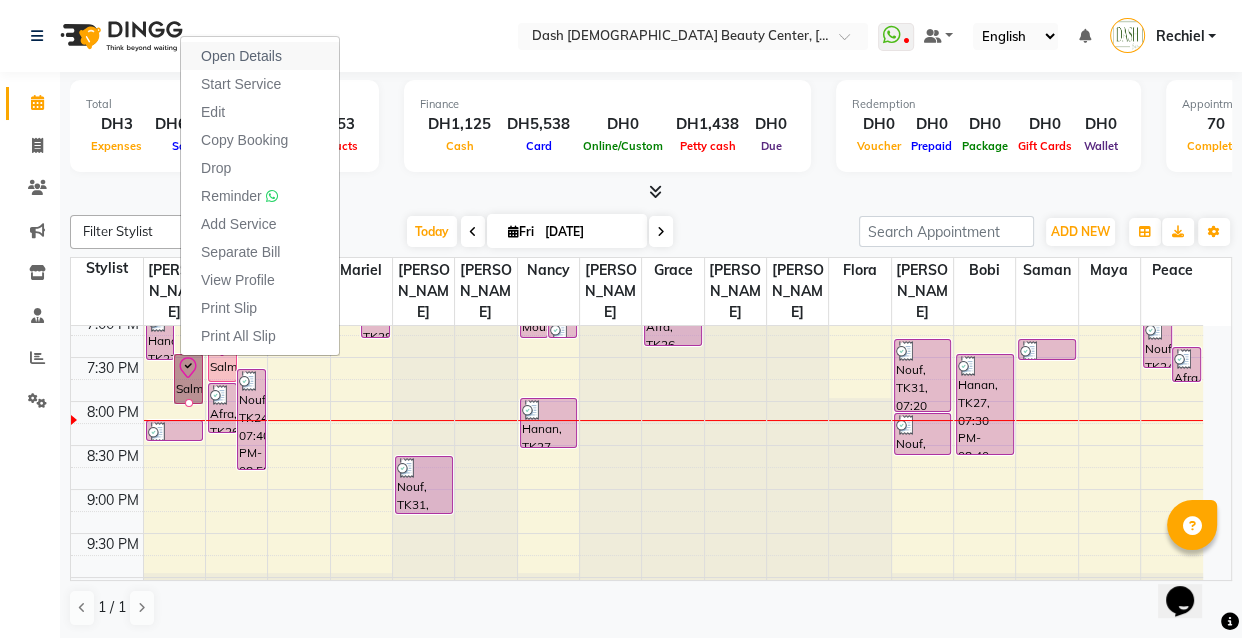 select on "8" 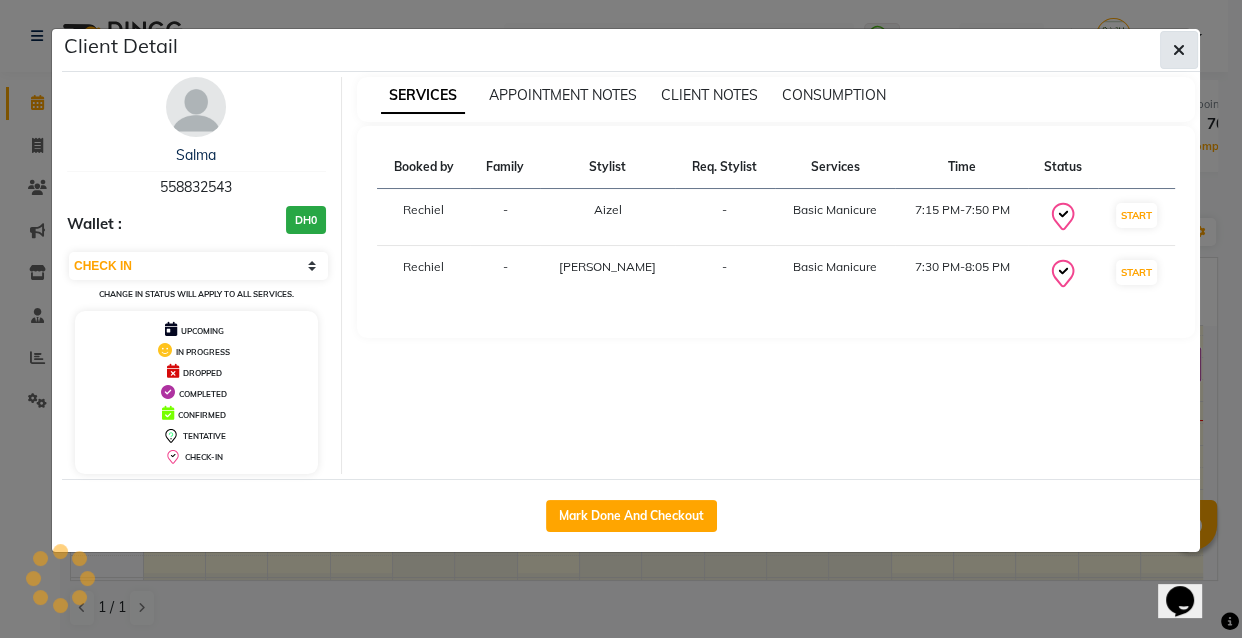 click 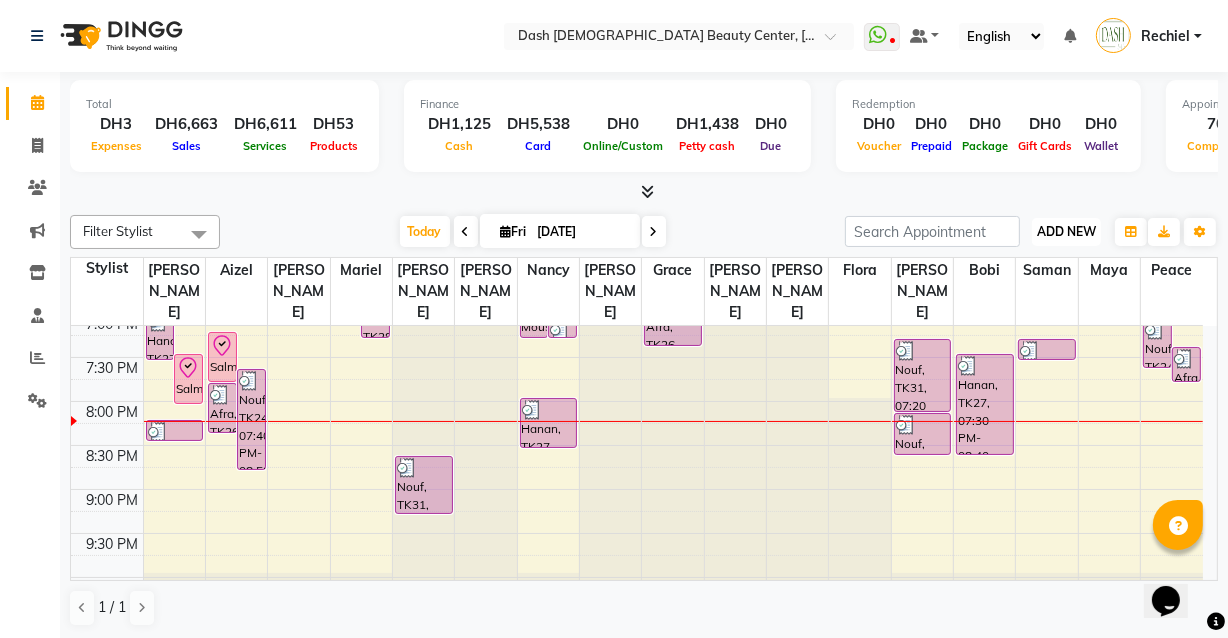 click on "ADD NEW Toggle Dropdown" at bounding box center [1066, 232] 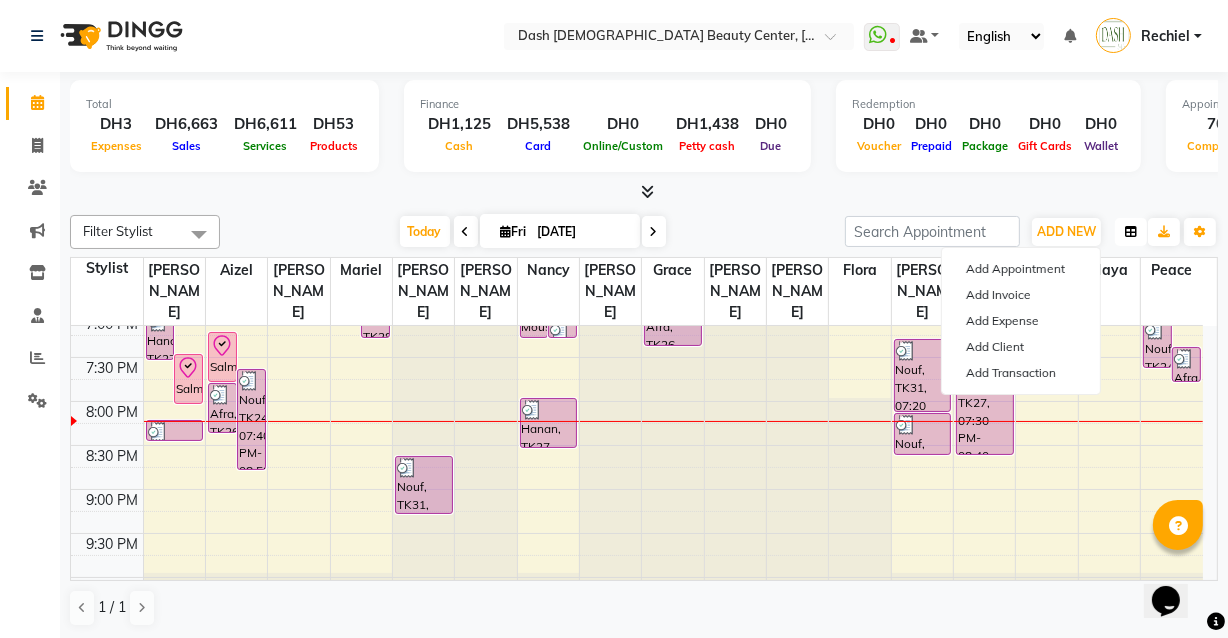 click at bounding box center (1131, 232) 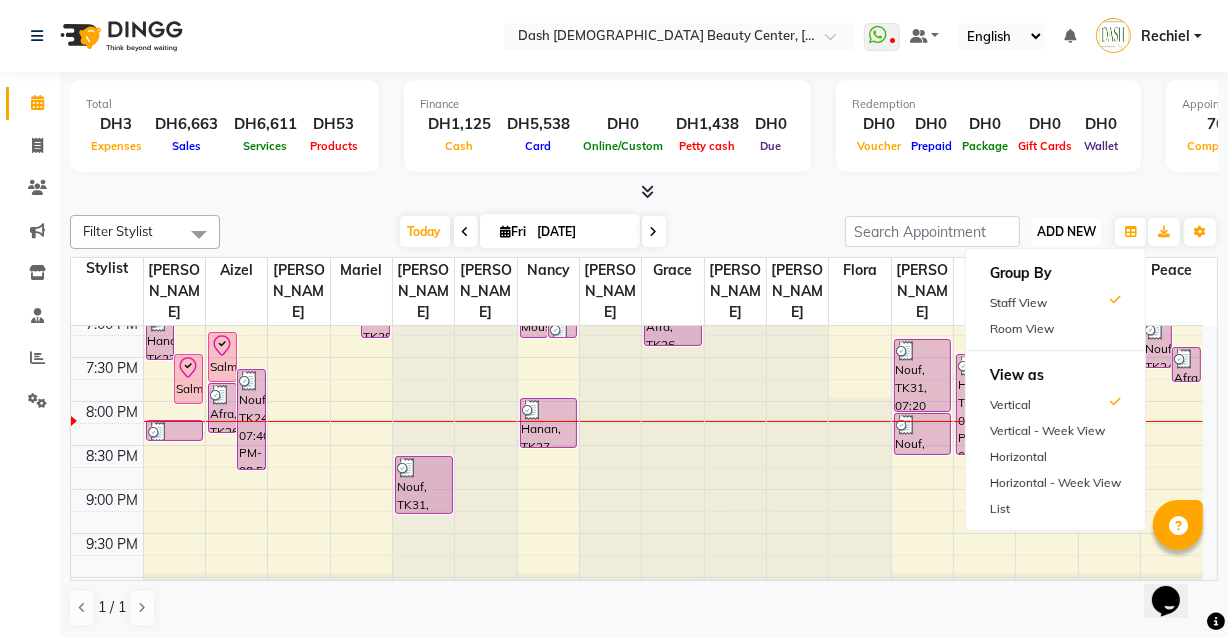 click on "ADD NEW" at bounding box center [1066, 231] 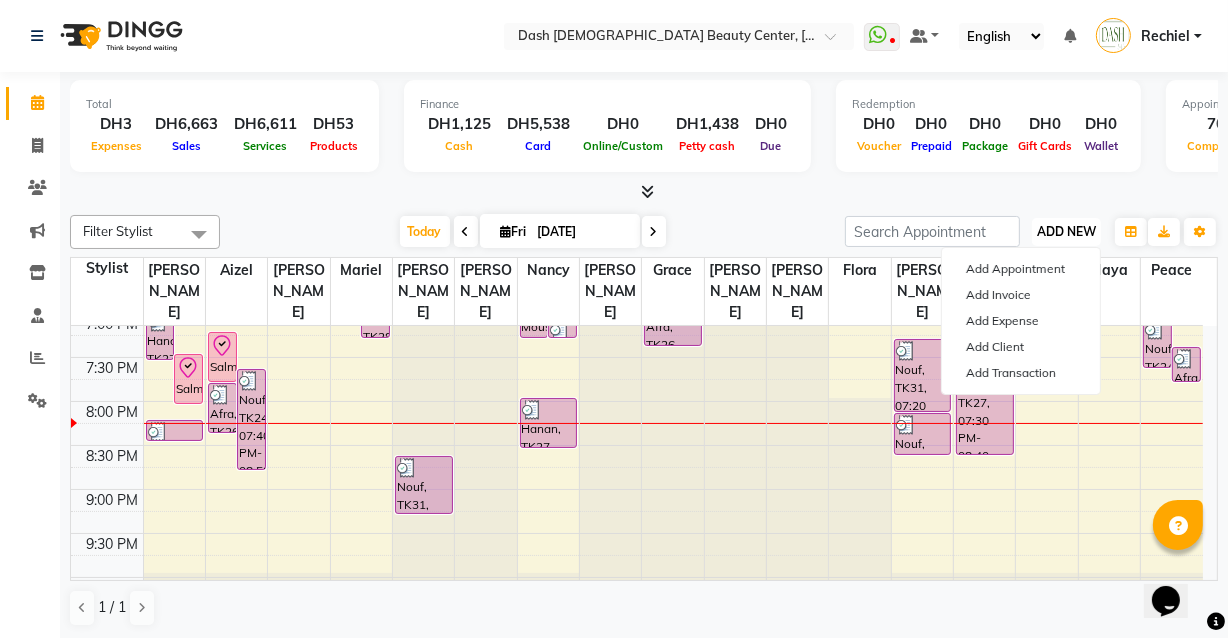 click on "ADD NEW" at bounding box center [1066, 231] 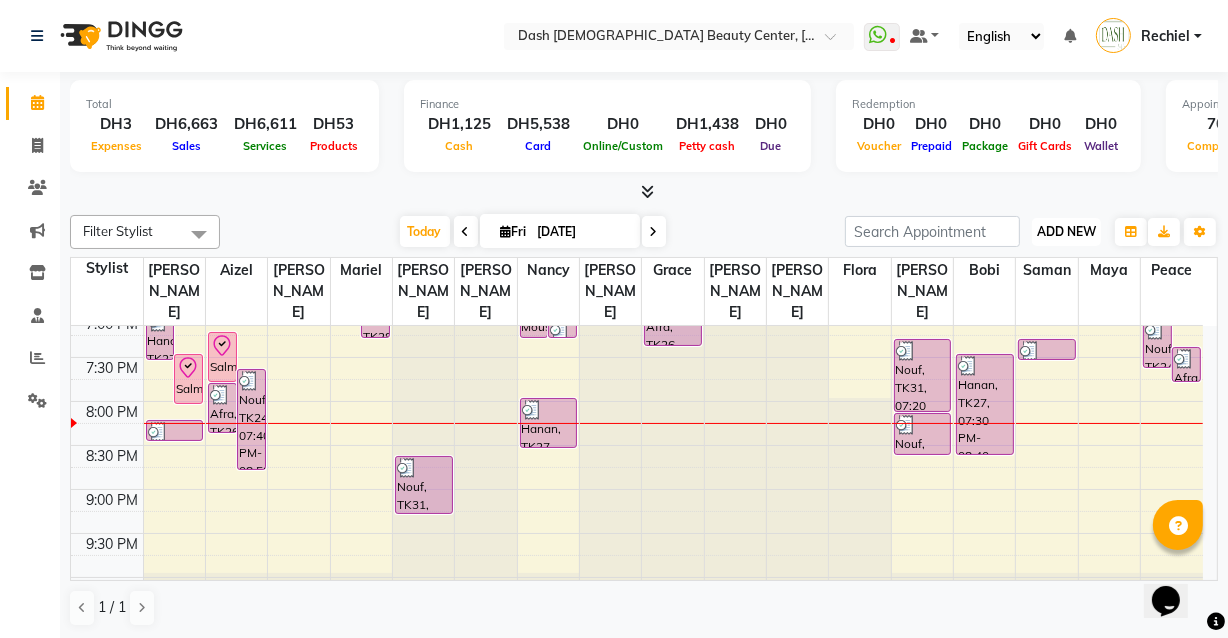 click on "ADD NEW" at bounding box center (1066, 231) 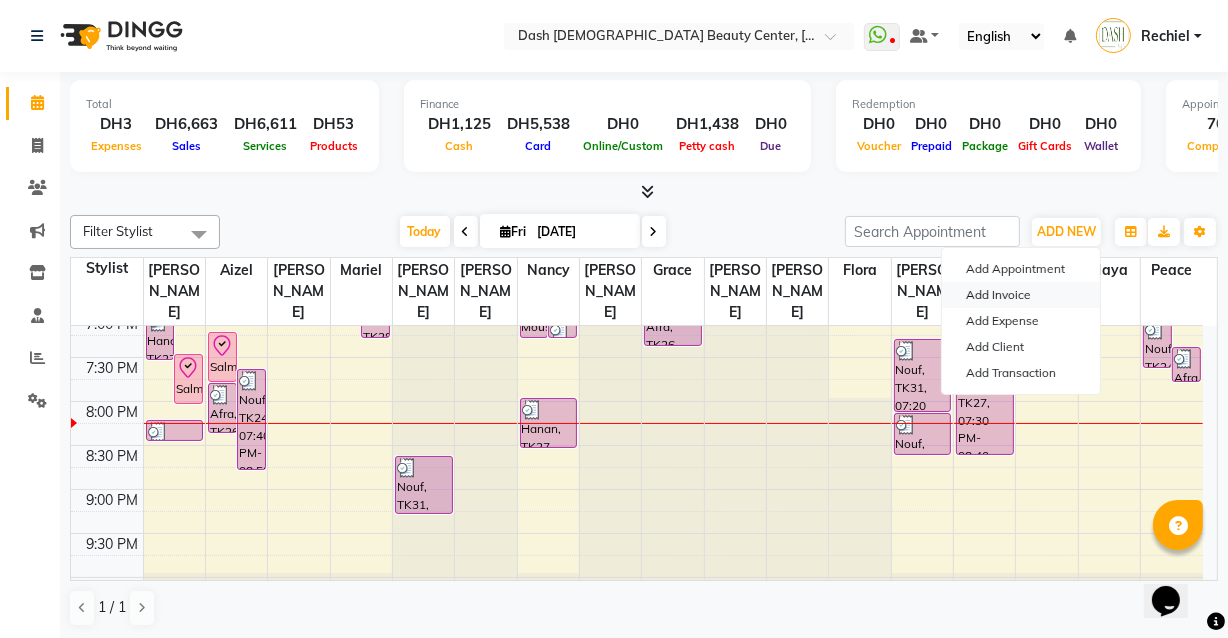 click on "Add Invoice" at bounding box center [1021, 295] 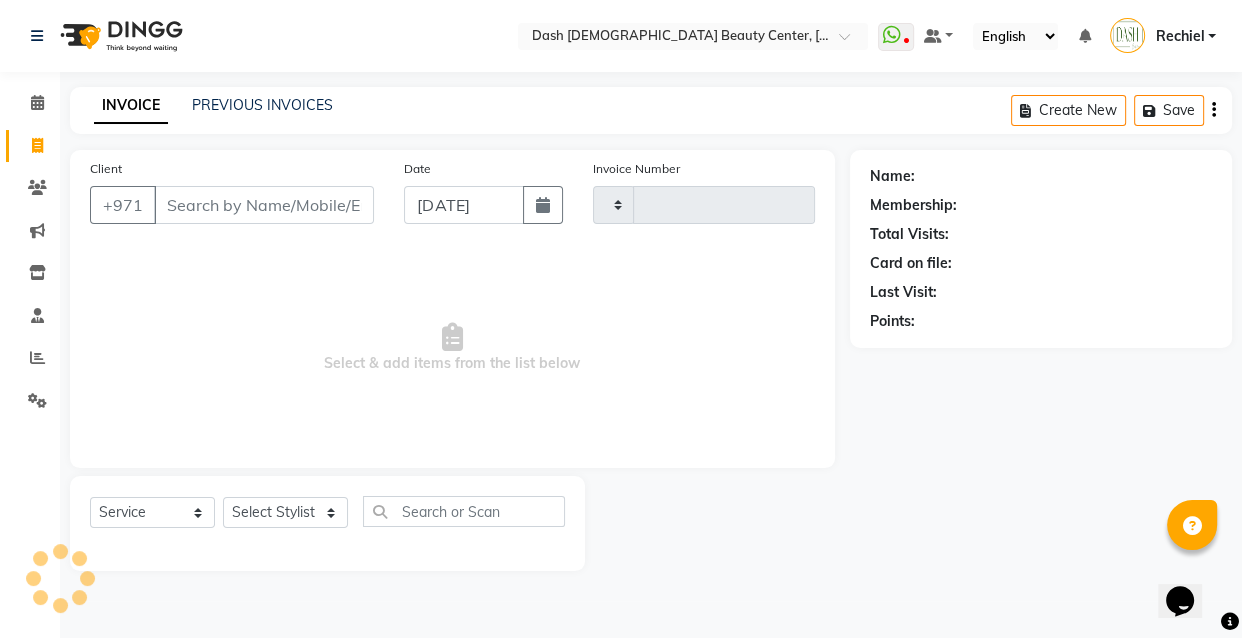 type on "1821" 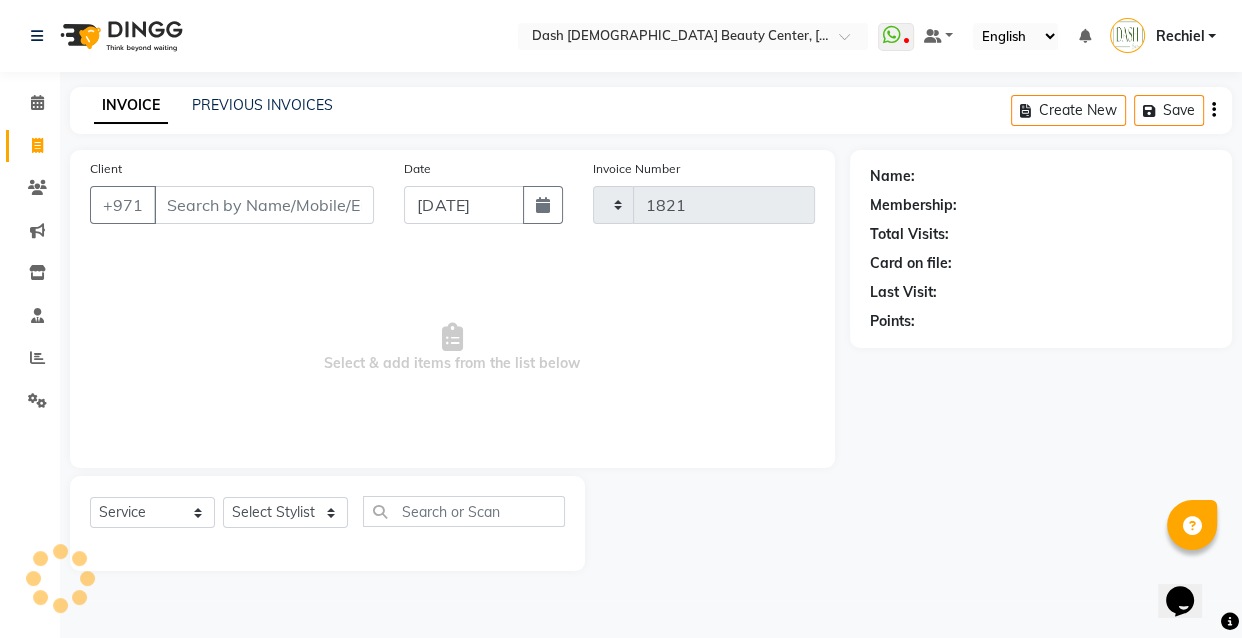 select on "8372" 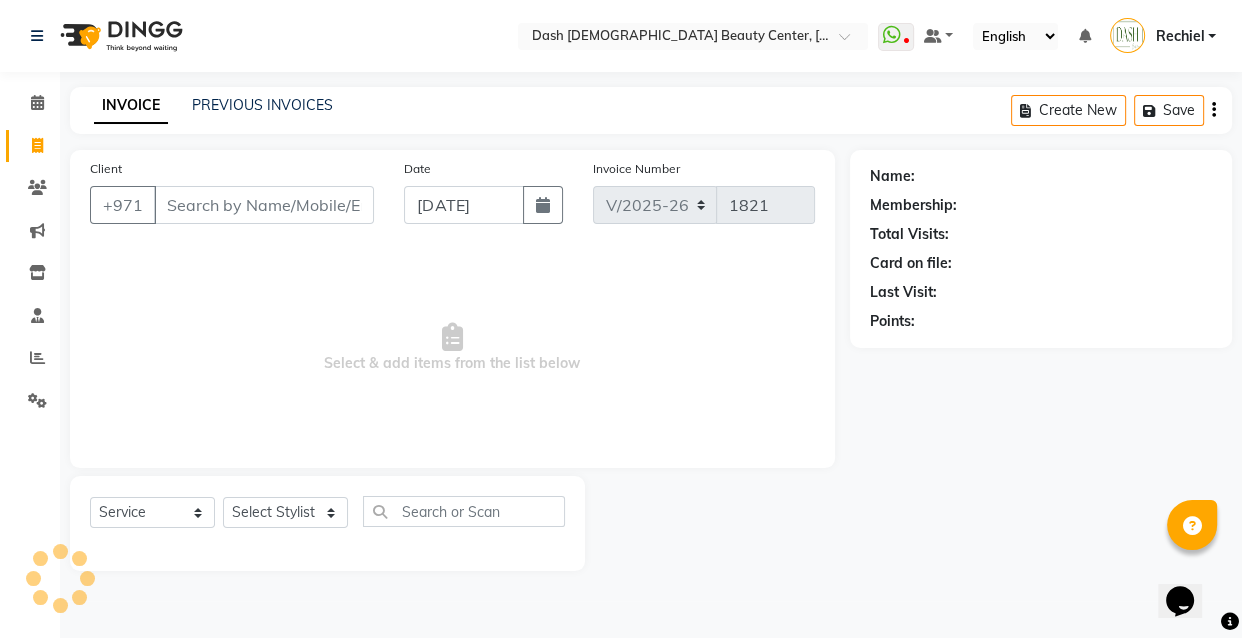 click on "Client" at bounding box center (264, 205) 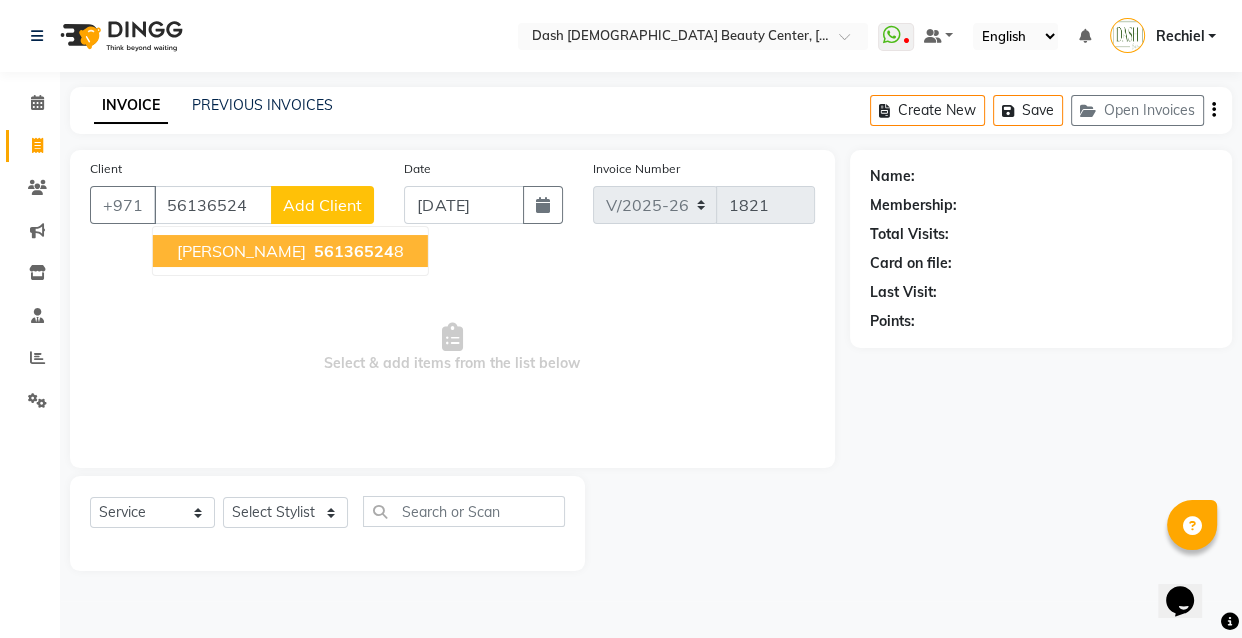 click on "56136524" at bounding box center [354, 251] 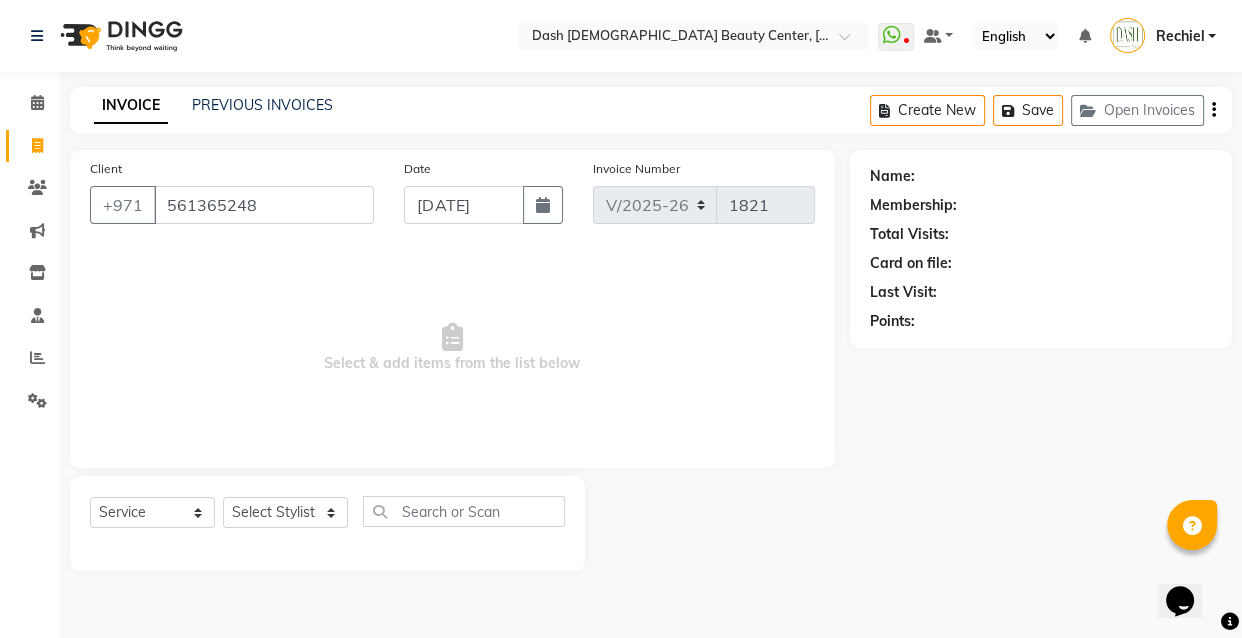 type on "561365248" 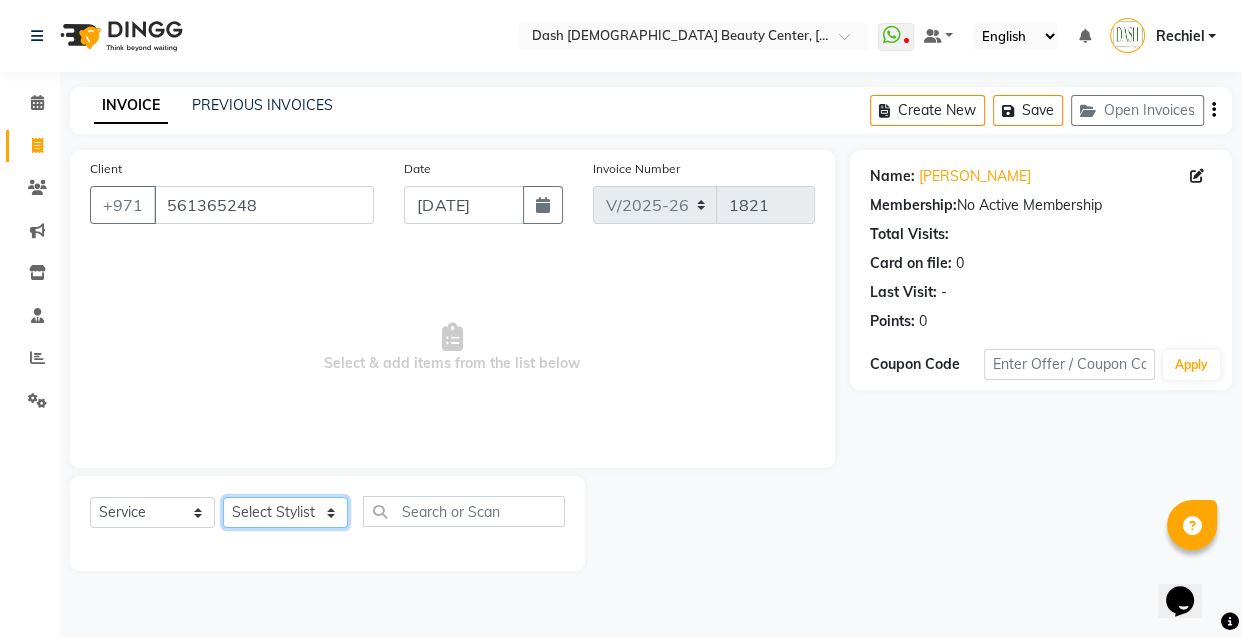 click on "Select Stylist [PERSON_NAME] [PERSON_NAME] [PERSON_NAME] [PERSON_NAME] [PERSON_NAME] [PERSON_NAME] [PERSON_NAME] [PERSON_NAME] May [PERSON_NAME] (Cafe) Nabasirye (Cafe) [PERSON_NAME] [PERSON_NAME] Owner Peace Rechiel [PERSON_NAME] [PERSON_NAME]" 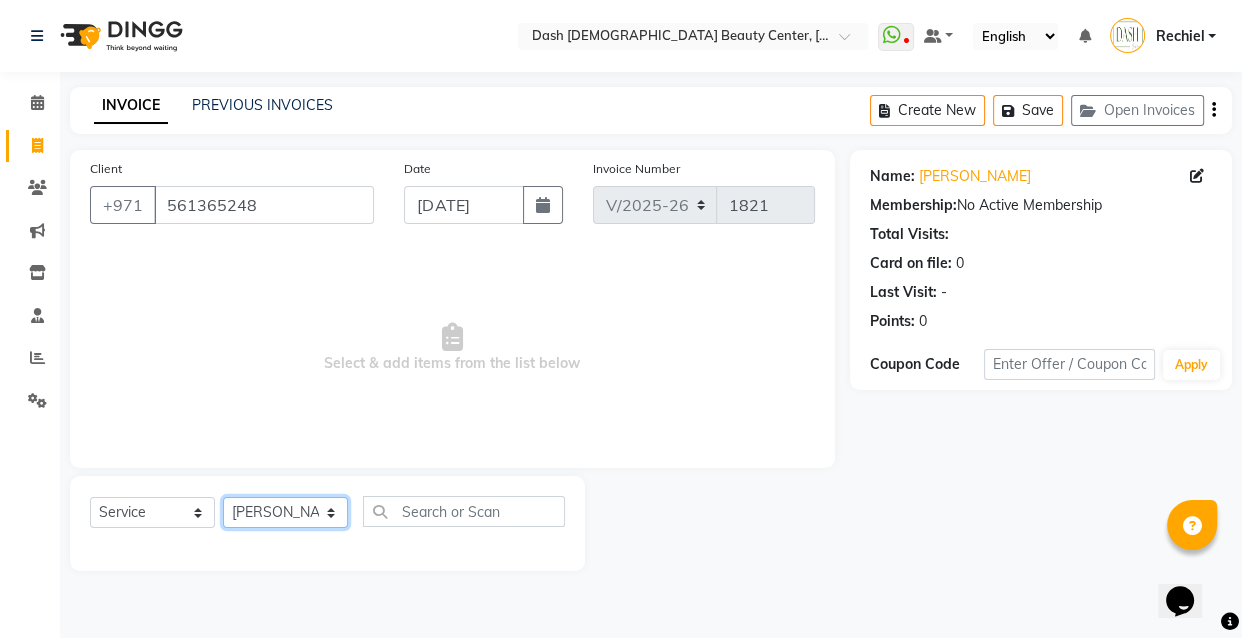 click on "Select Stylist [PERSON_NAME] [PERSON_NAME] [PERSON_NAME] [PERSON_NAME] [PERSON_NAME] [PERSON_NAME] [PERSON_NAME] [PERSON_NAME] May [PERSON_NAME] (Cafe) Nabasirye (Cafe) [PERSON_NAME] [PERSON_NAME] Owner Peace Rechiel [PERSON_NAME] [PERSON_NAME]" 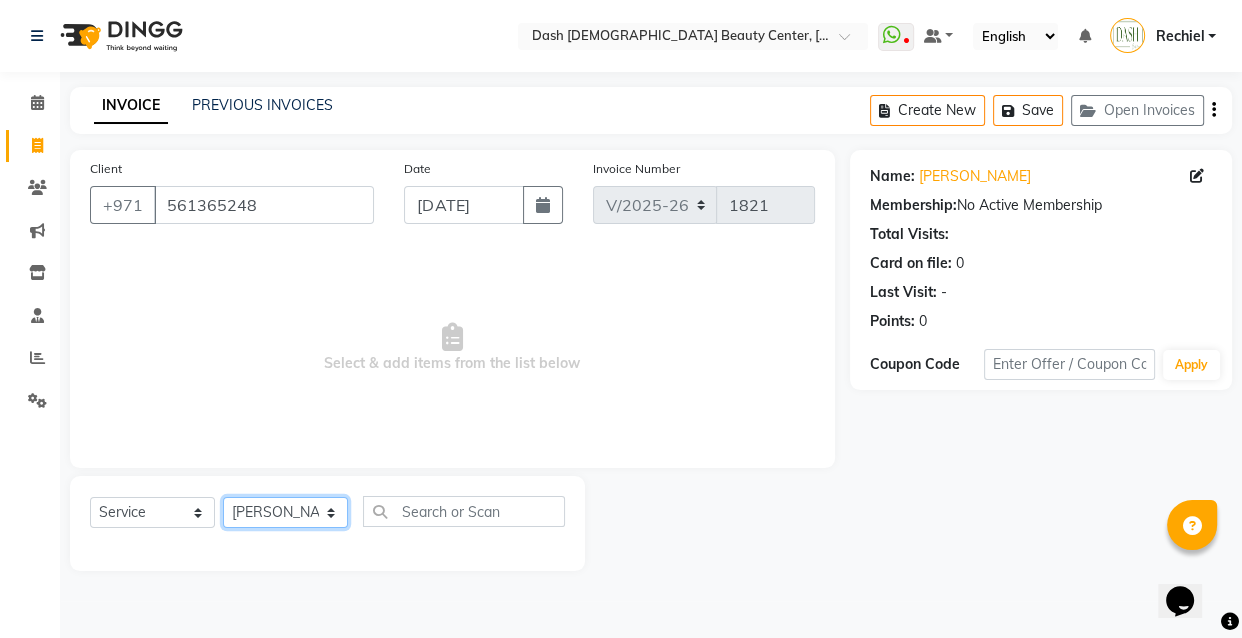 select on "81113" 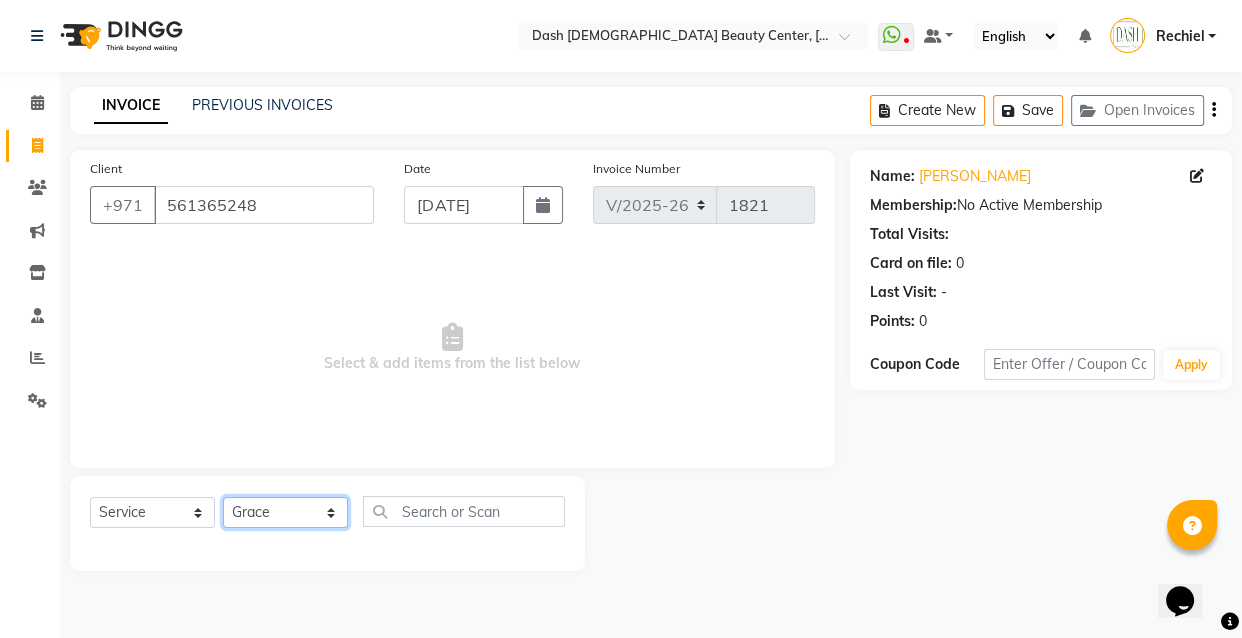 click on "Select Stylist [PERSON_NAME] [PERSON_NAME] [PERSON_NAME] [PERSON_NAME] [PERSON_NAME] [PERSON_NAME] [PERSON_NAME] [PERSON_NAME] May [PERSON_NAME] (Cafe) Nabasirye (Cafe) [PERSON_NAME] [PERSON_NAME] Owner Peace Rechiel [PERSON_NAME] [PERSON_NAME]" 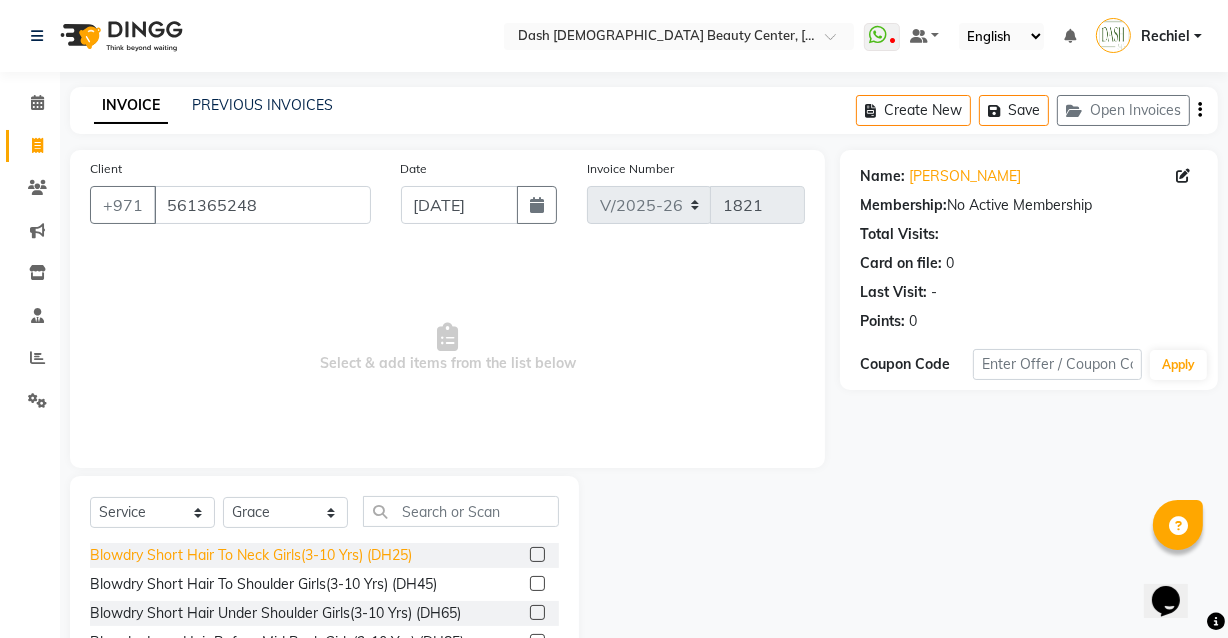 click on "Blowdry Short Hair To Neck Girls(3-10 Yrs) (DH25)" 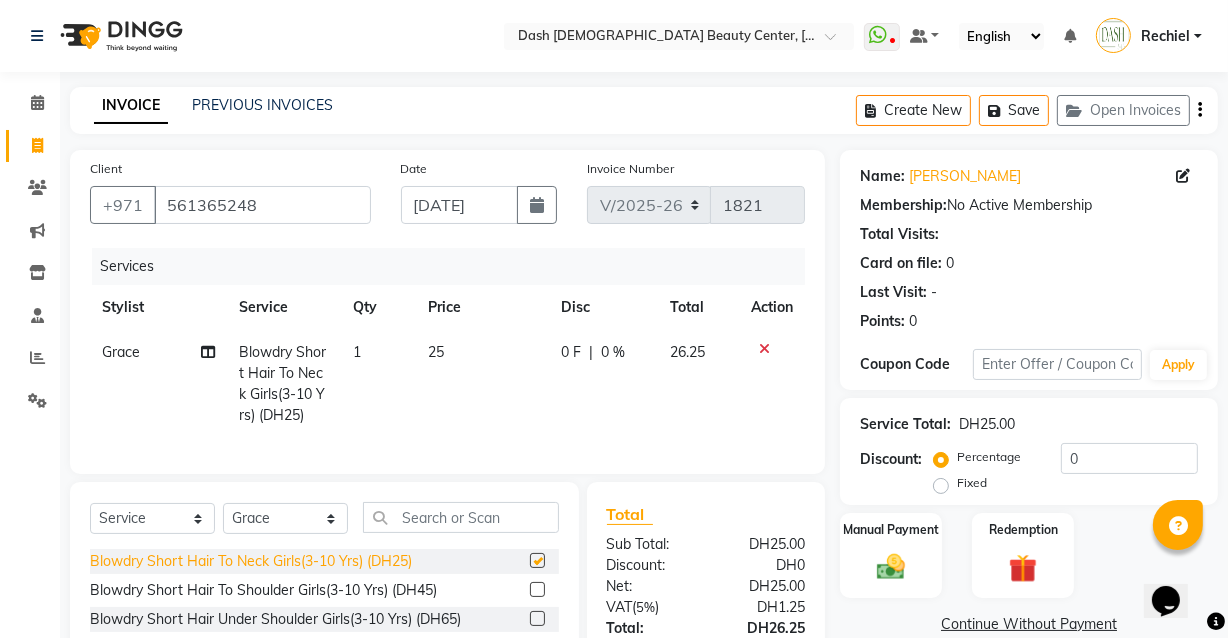 checkbox on "false" 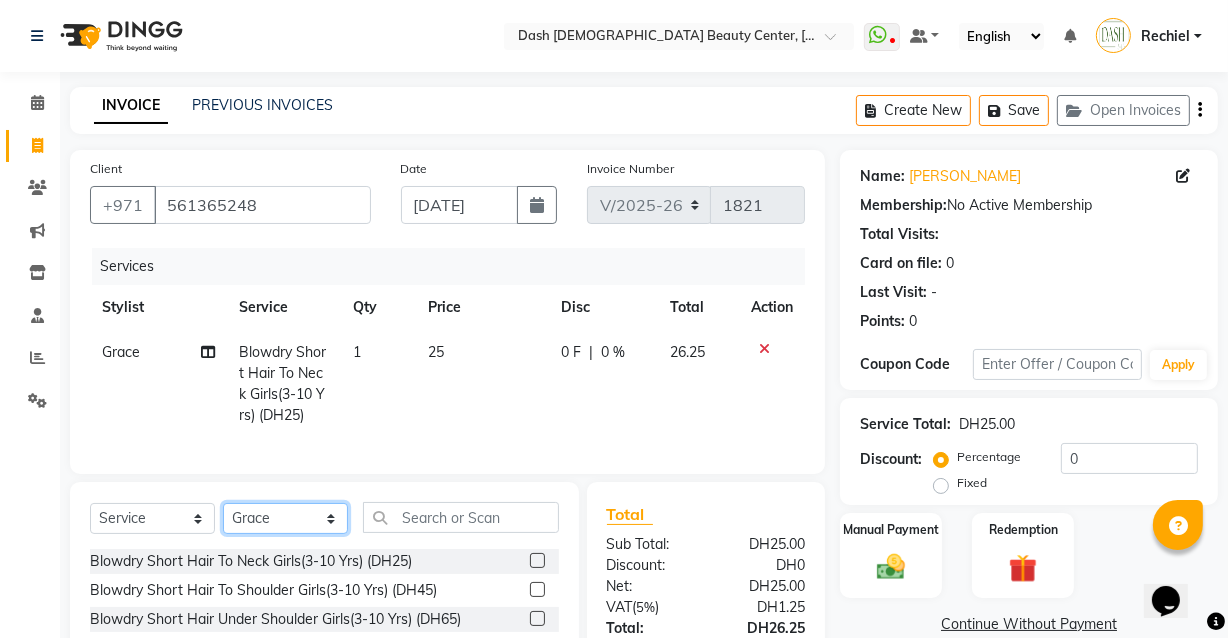 click on "Select Stylist [PERSON_NAME] [PERSON_NAME] [PERSON_NAME] [PERSON_NAME] [PERSON_NAME] [PERSON_NAME] [PERSON_NAME] [PERSON_NAME] May [PERSON_NAME] (Cafe) Nabasirye (Cafe) [PERSON_NAME] [PERSON_NAME] Owner Peace Rechiel [PERSON_NAME] [PERSON_NAME]" 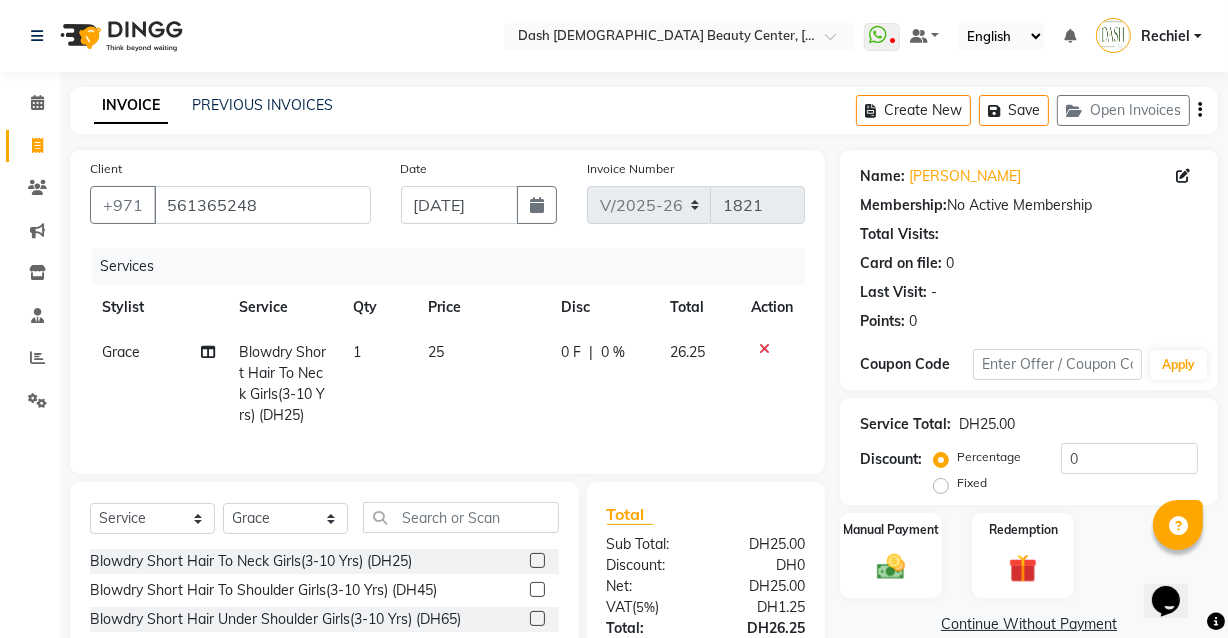 click 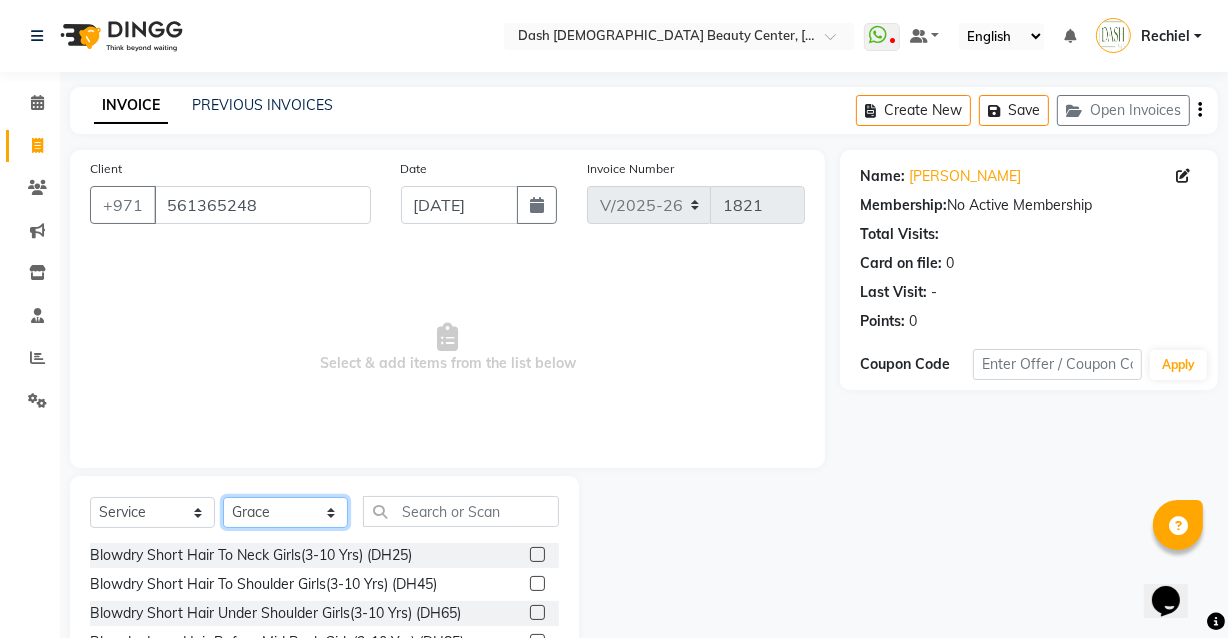 click on "Select Stylist [PERSON_NAME] [PERSON_NAME] [PERSON_NAME] [PERSON_NAME] [PERSON_NAME] [PERSON_NAME] [PERSON_NAME] [PERSON_NAME] May [PERSON_NAME] (Cafe) Nabasirye (Cafe) [PERSON_NAME] [PERSON_NAME] Owner Peace Rechiel [PERSON_NAME] [PERSON_NAME]" 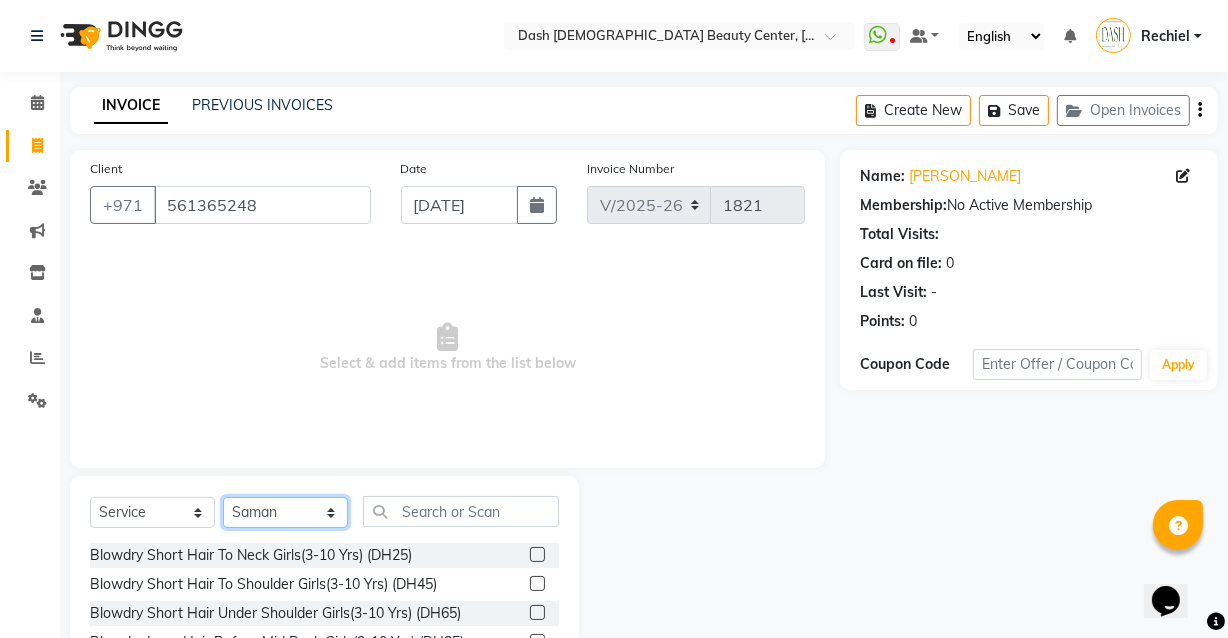 click on "Select Stylist [PERSON_NAME] [PERSON_NAME] [PERSON_NAME] [PERSON_NAME] [PERSON_NAME] [PERSON_NAME] [PERSON_NAME] [PERSON_NAME] May [PERSON_NAME] (Cafe) Nabasirye (Cafe) [PERSON_NAME] [PERSON_NAME] Owner Peace Rechiel [PERSON_NAME] [PERSON_NAME]" 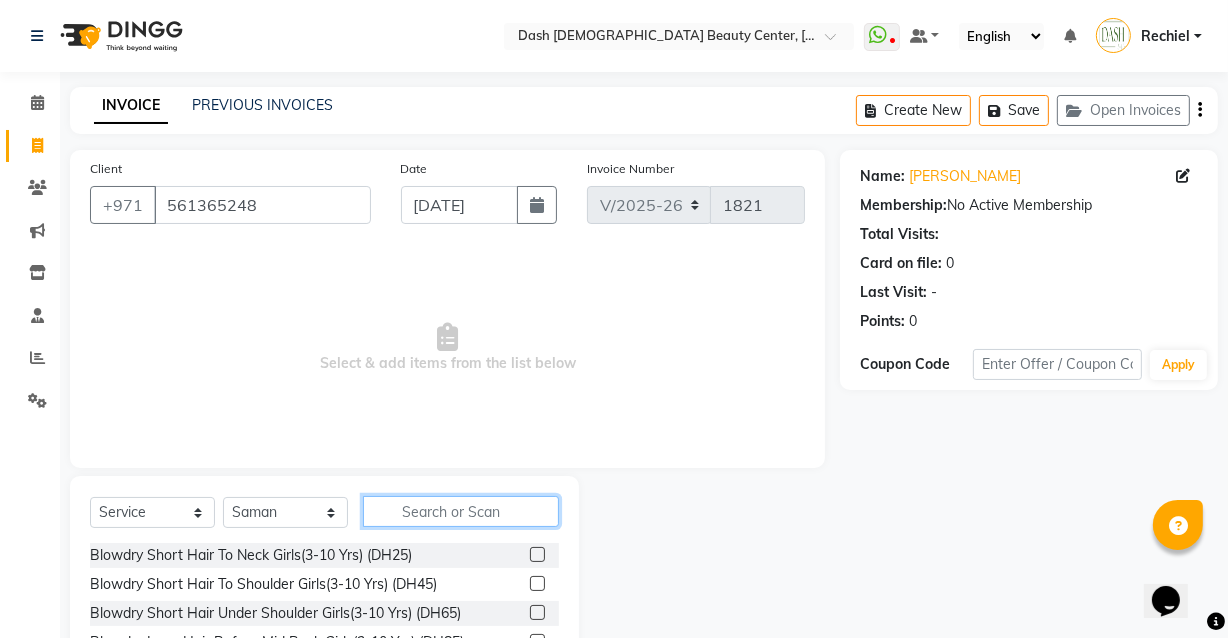 click 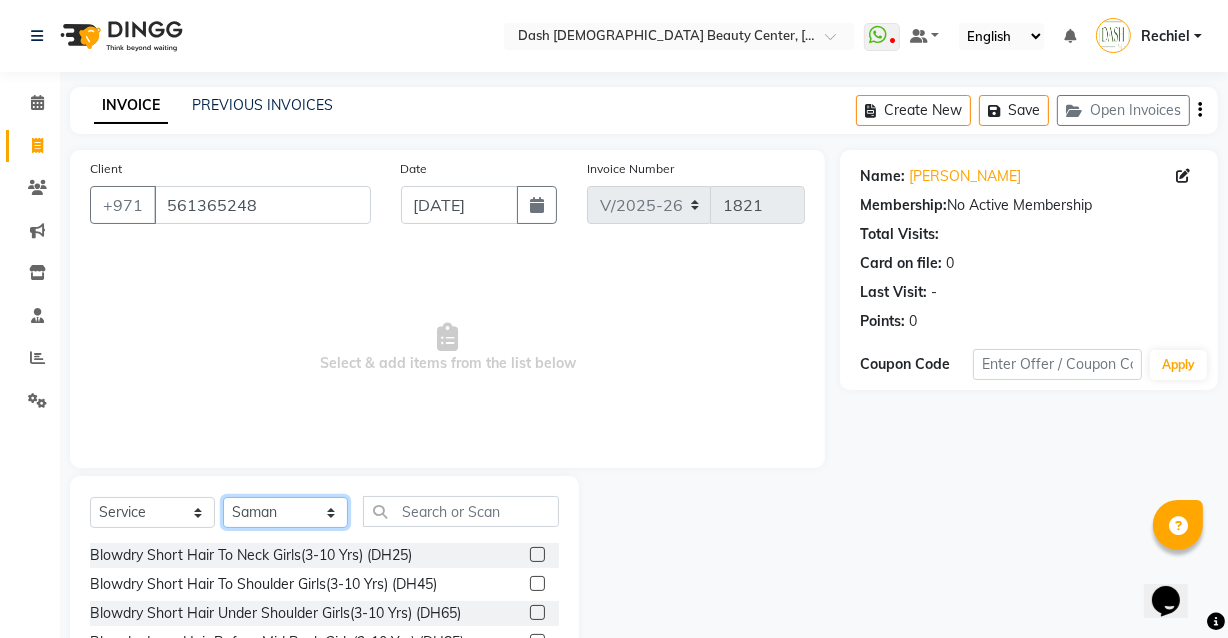 click on "Select Stylist [PERSON_NAME] [PERSON_NAME] [PERSON_NAME] [PERSON_NAME] [PERSON_NAME] [PERSON_NAME] [PERSON_NAME] [PERSON_NAME] May [PERSON_NAME] (Cafe) Nabasirye (Cafe) [PERSON_NAME] [PERSON_NAME] Owner Peace Rechiel [PERSON_NAME] [PERSON_NAME]" 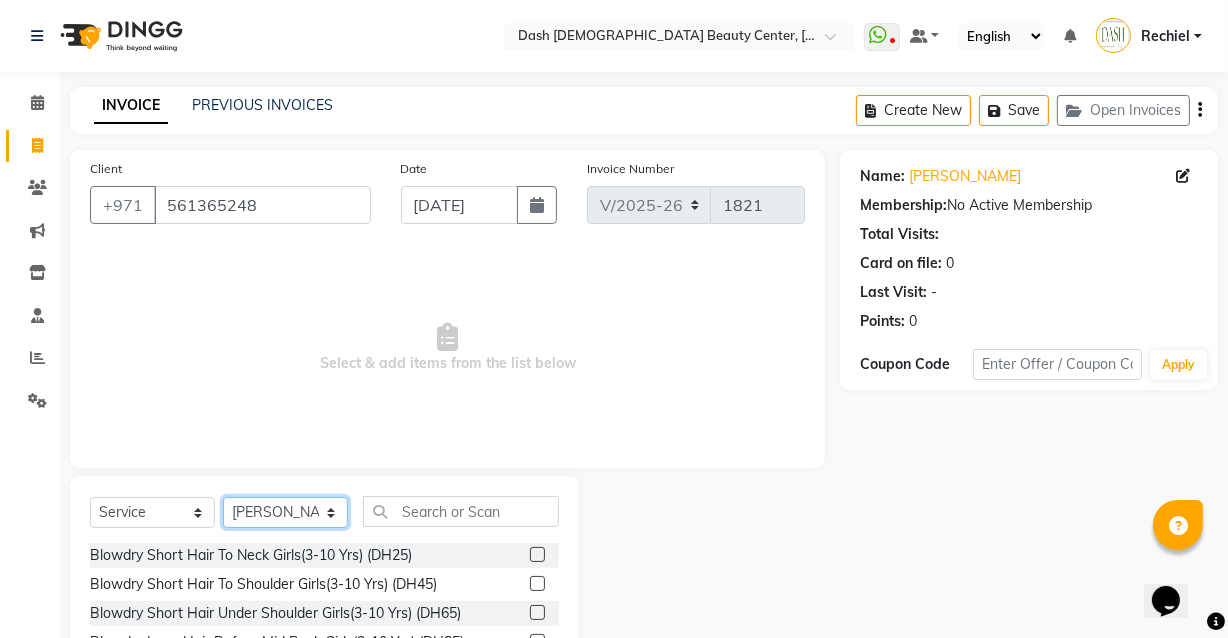 click on "Select Stylist [PERSON_NAME] [PERSON_NAME] [PERSON_NAME] [PERSON_NAME] [PERSON_NAME] [PERSON_NAME] [PERSON_NAME] [PERSON_NAME] May [PERSON_NAME] (Cafe) Nabasirye (Cafe) [PERSON_NAME] [PERSON_NAME] Owner Peace Rechiel [PERSON_NAME] [PERSON_NAME]" 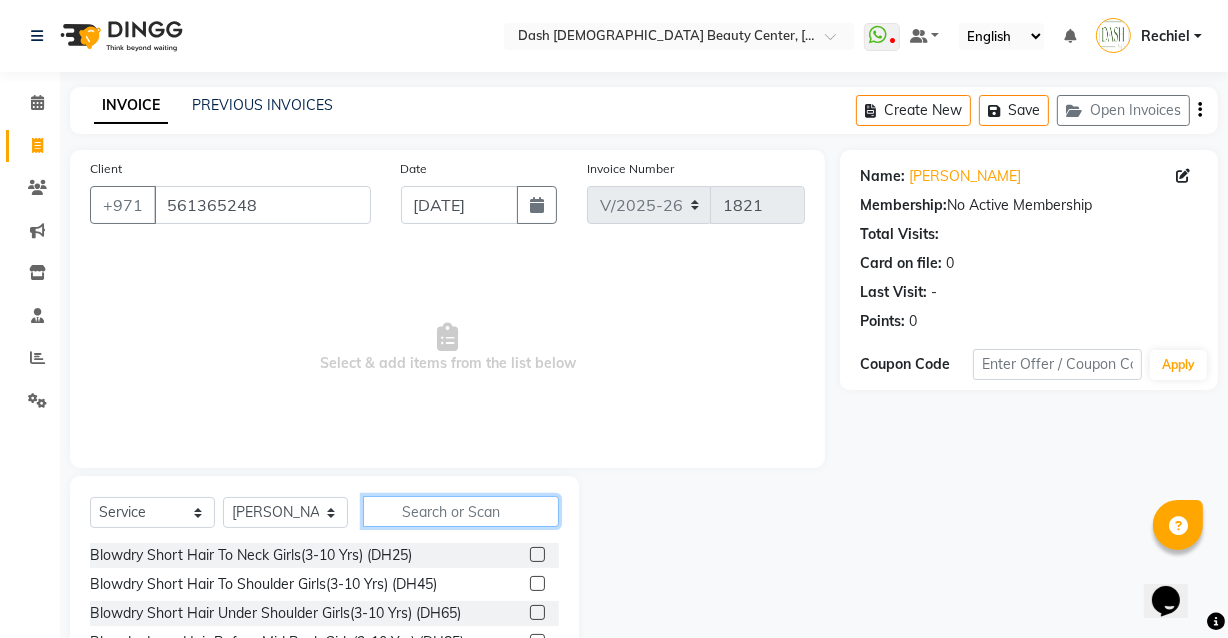 click 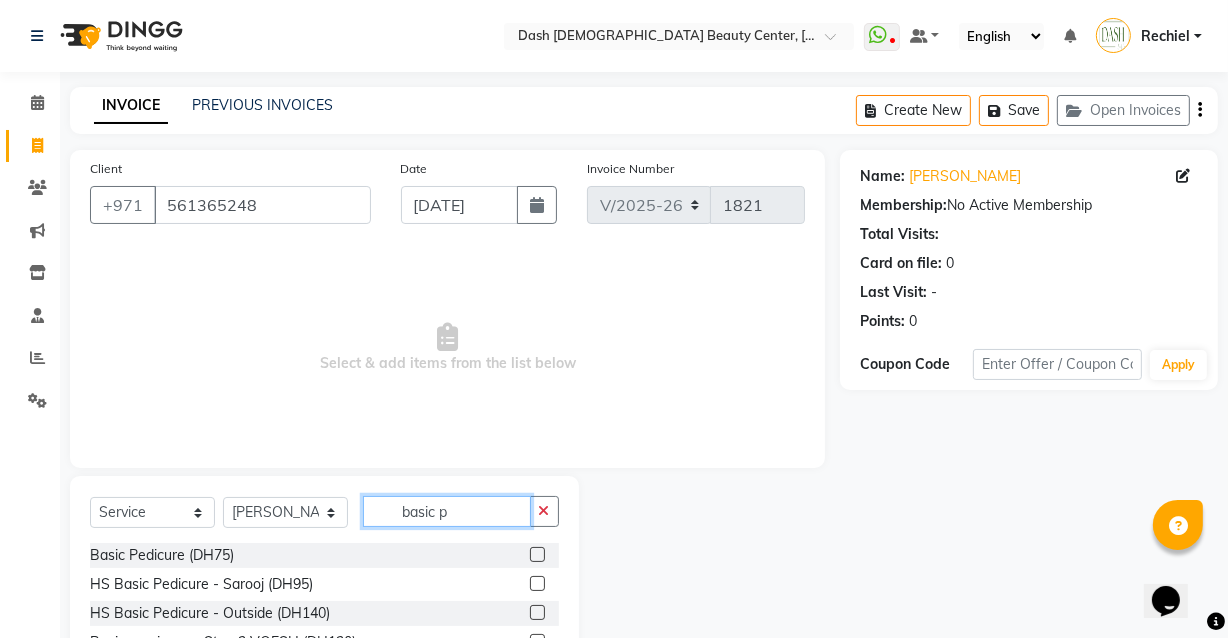 type on "basic p" 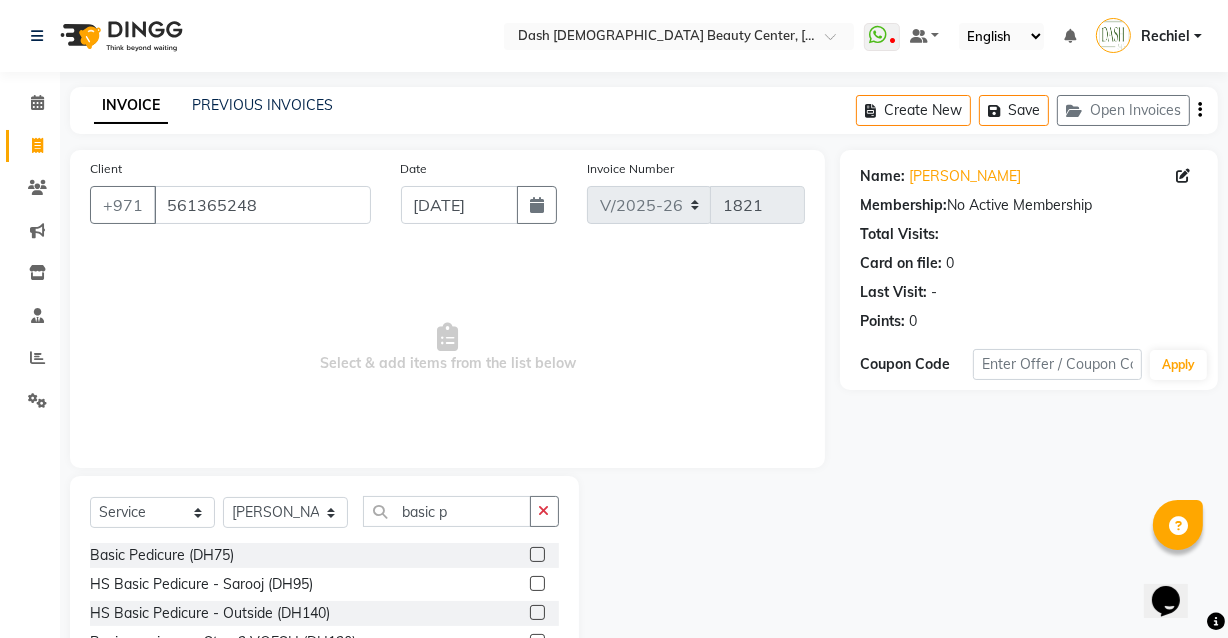 click 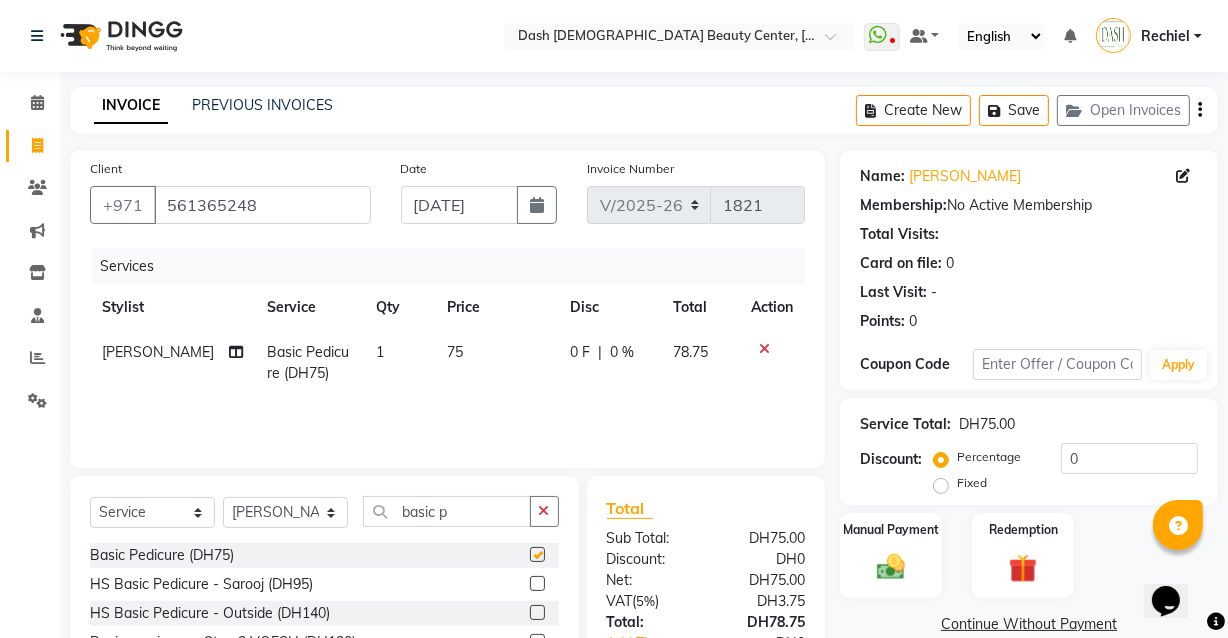 checkbox on "false" 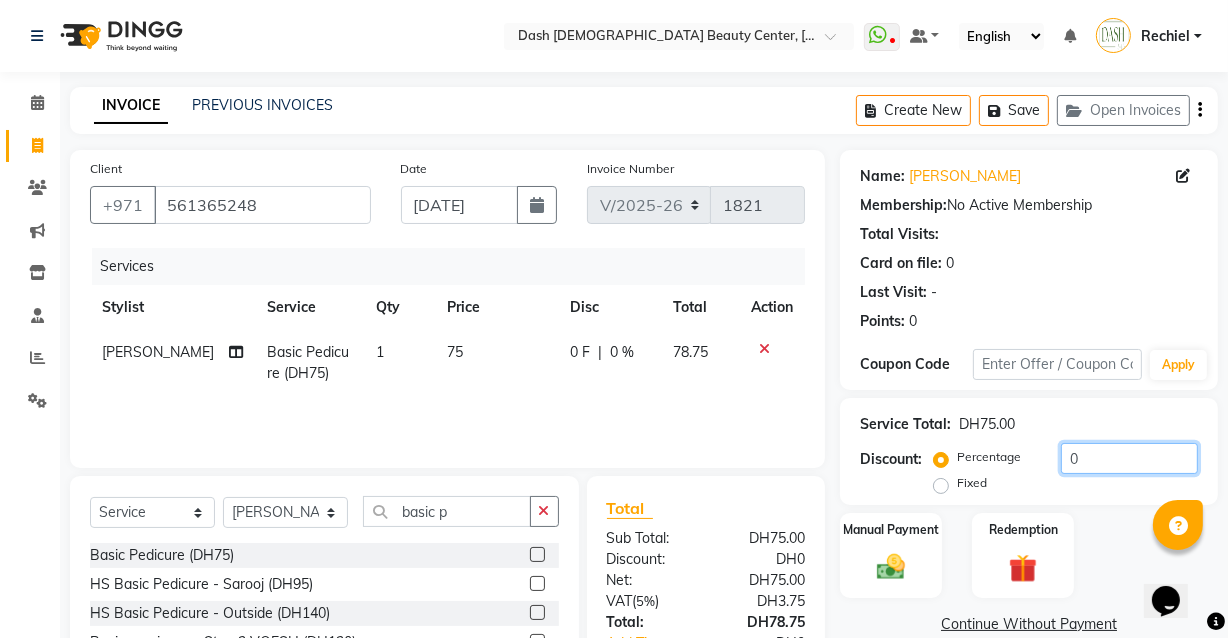click on "0" 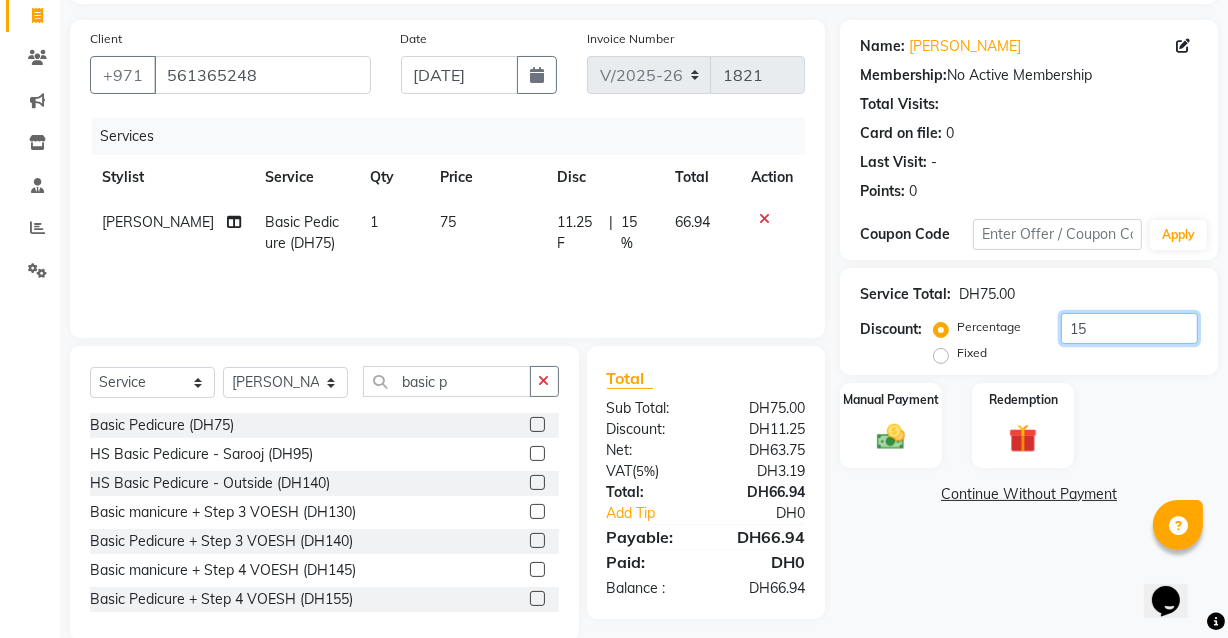 scroll, scrollTop: 163, scrollLeft: 0, axis: vertical 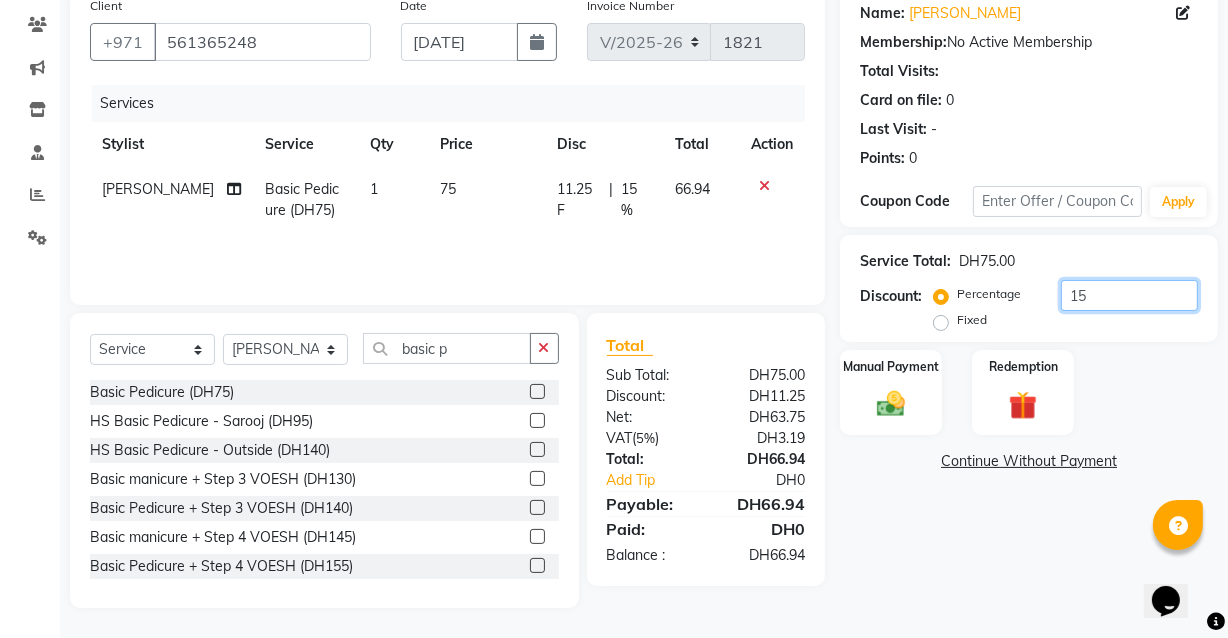 type on "15" 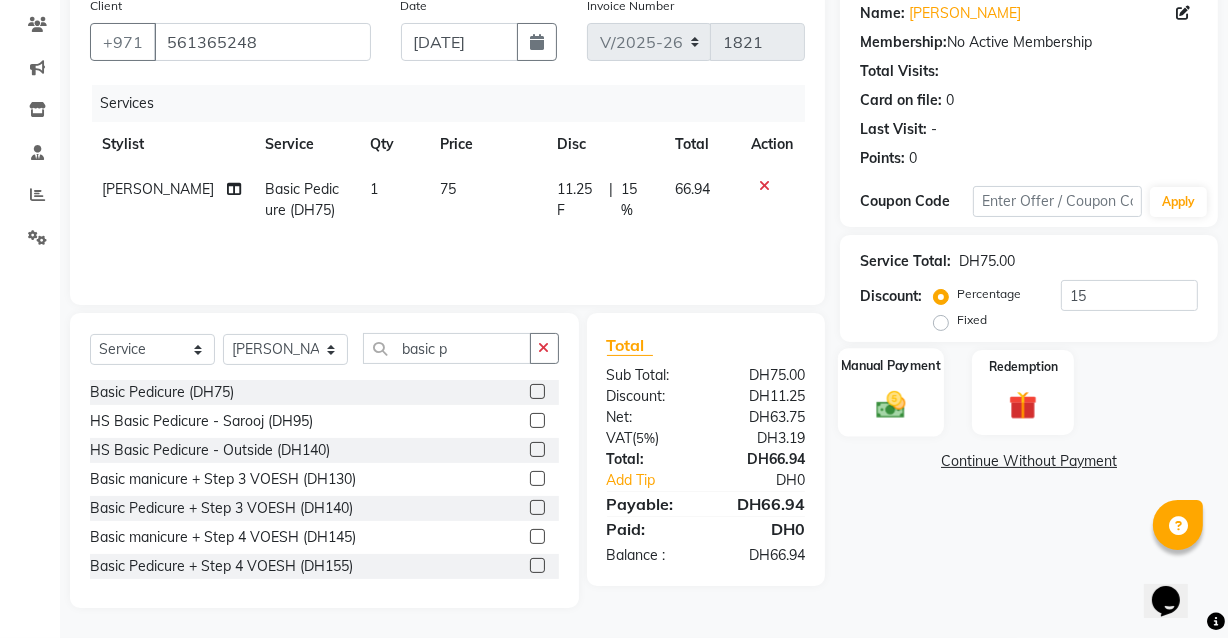 click 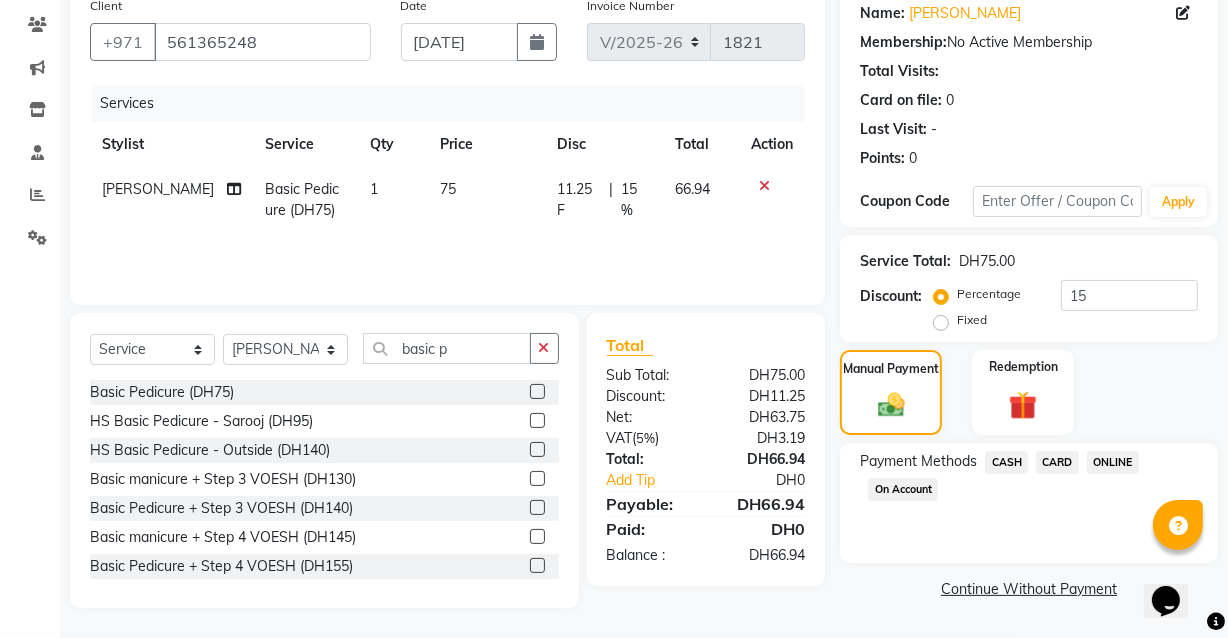 click on "CASH" 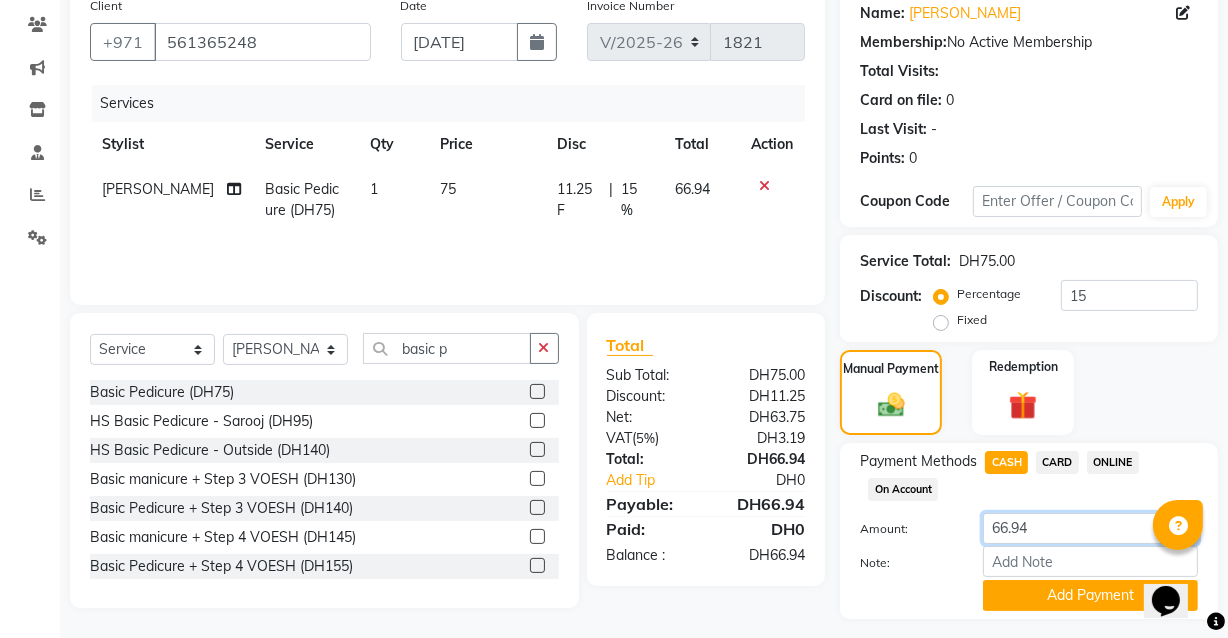 click on "66.94" 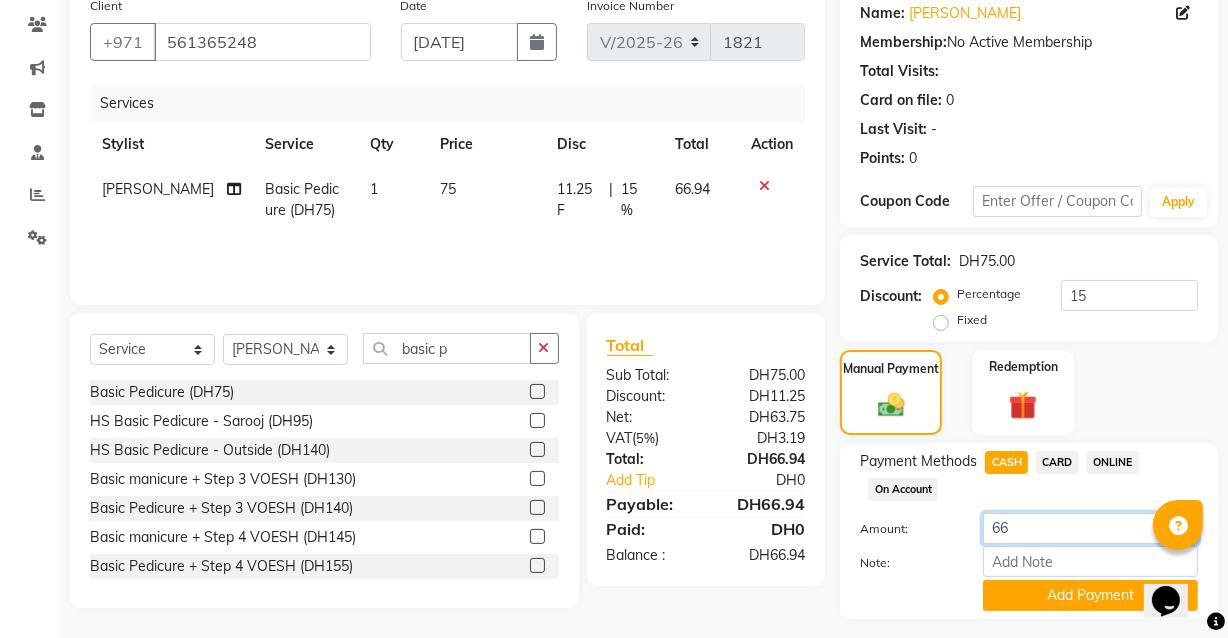 type on "6" 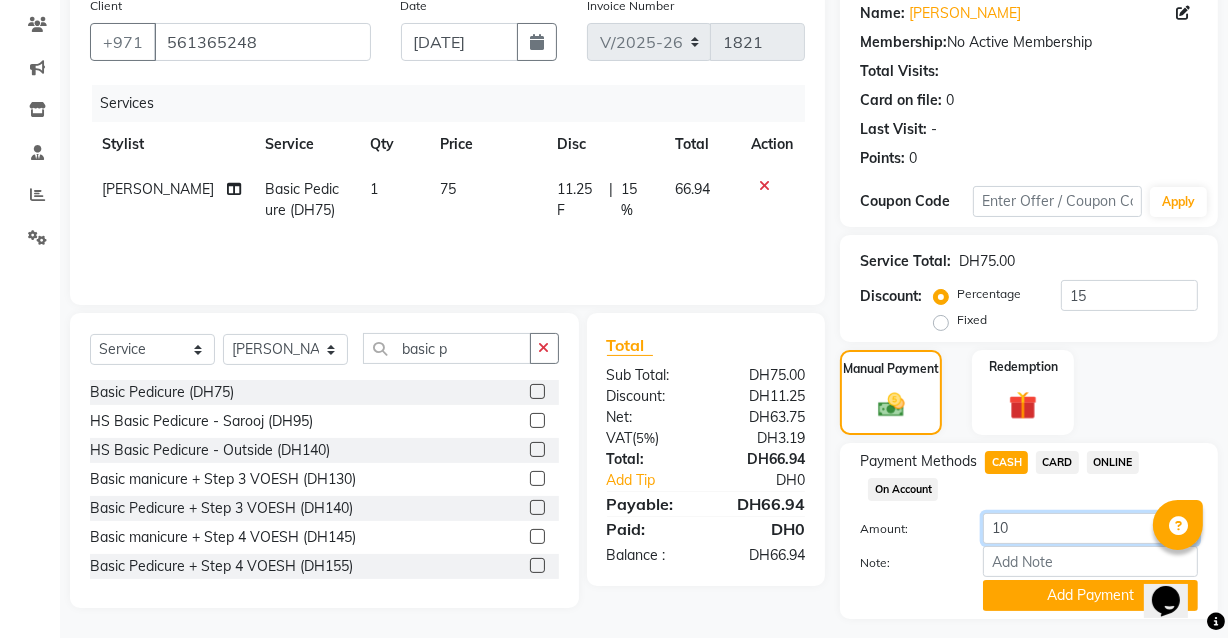 type on "100" 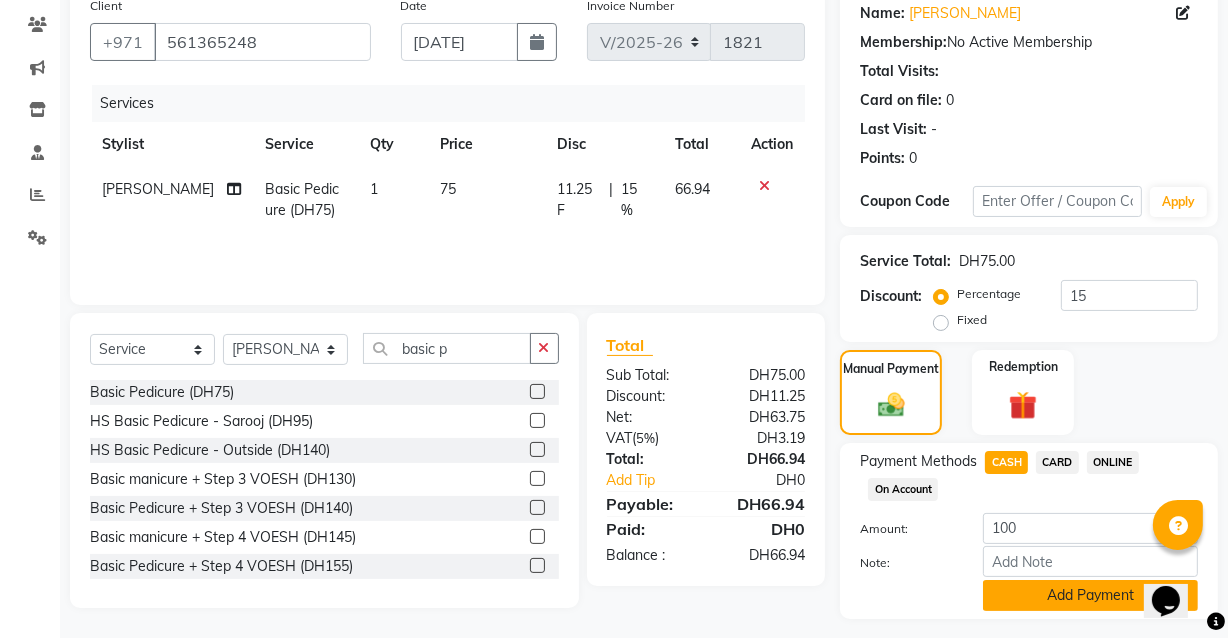 click on "Add Payment" 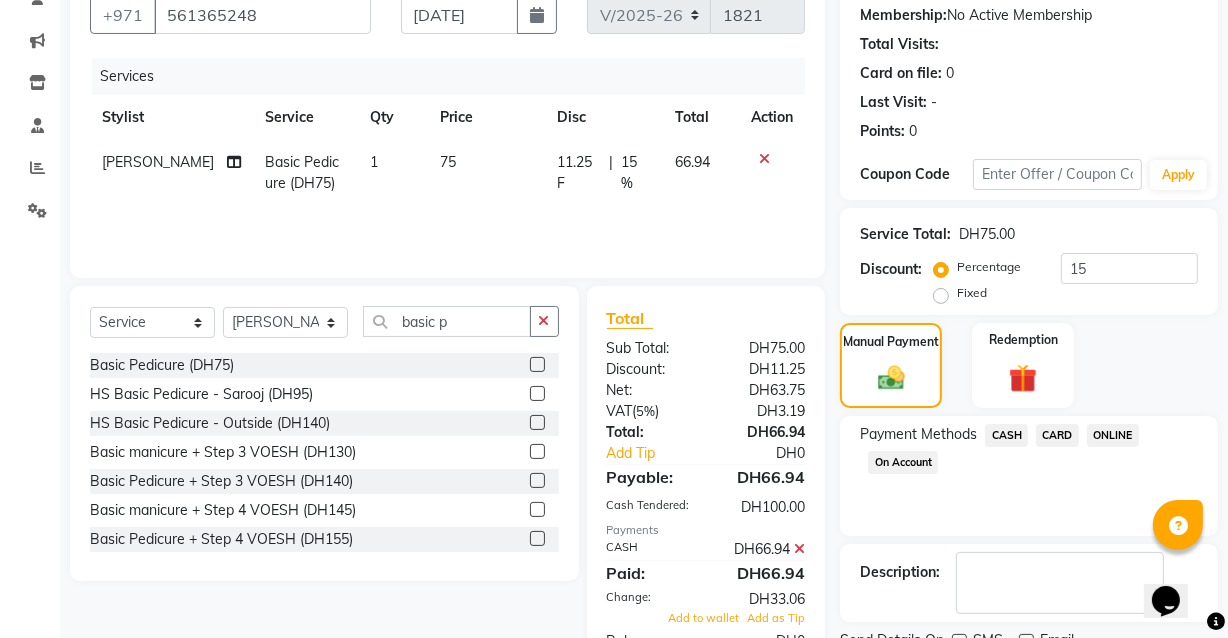 scroll, scrollTop: 270, scrollLeft: 0, axis: vertical 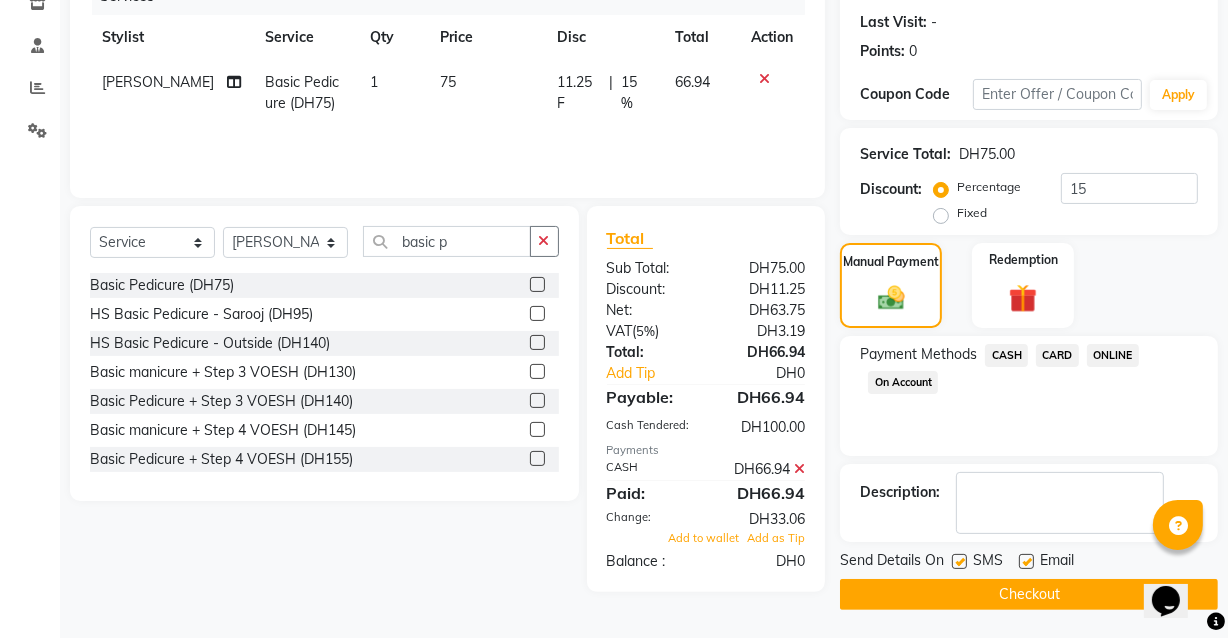 click 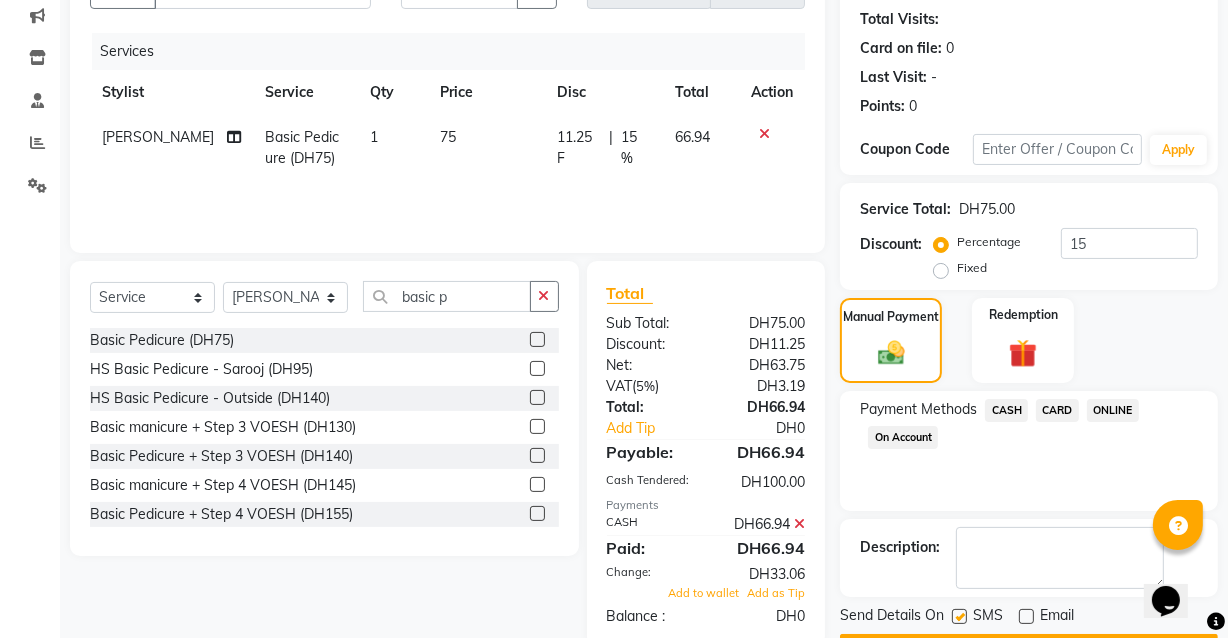 scroll, scrollTop: 270, scrollLeft: 0, axis: vertical 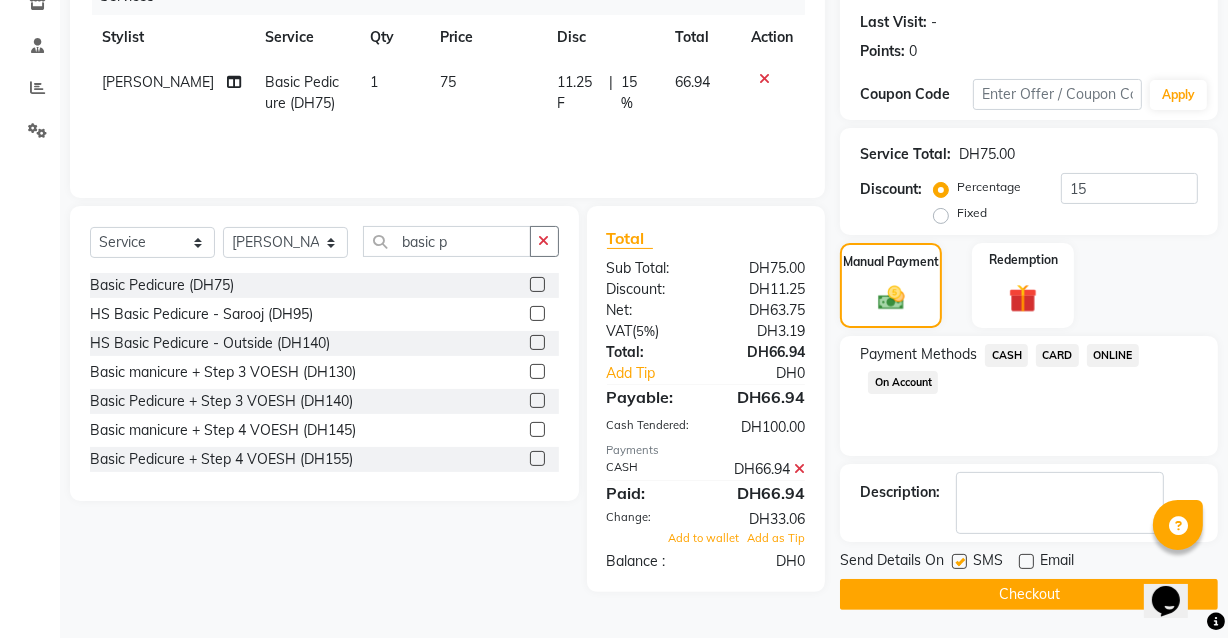 click on "Checkout" 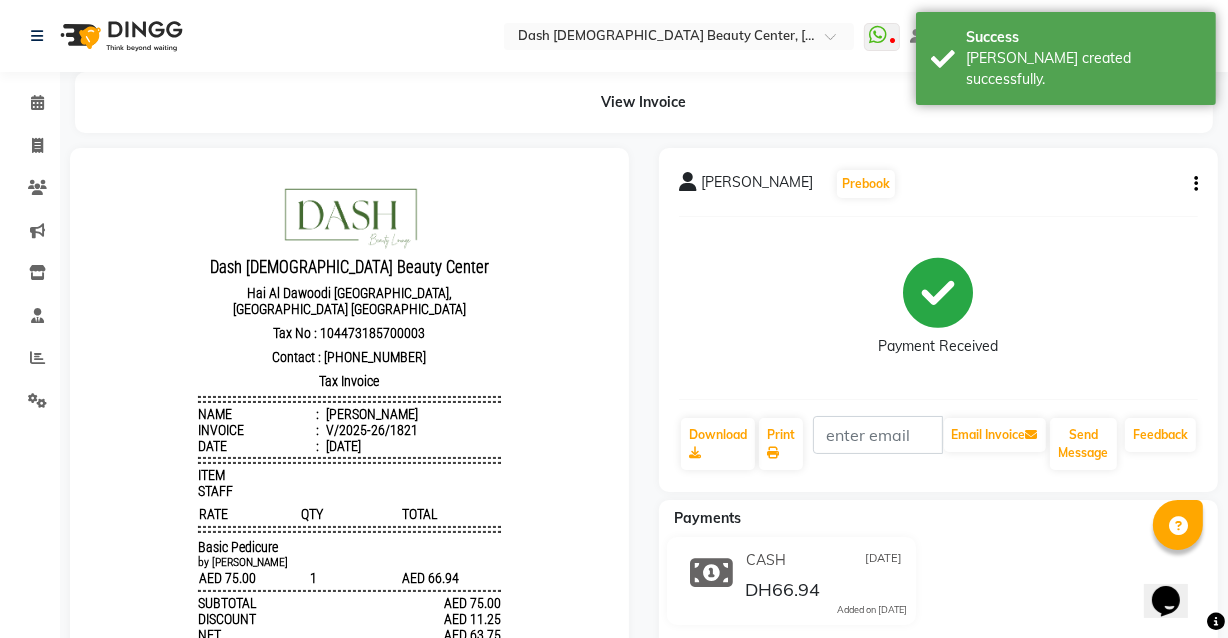scroll, scrollTop: 0, scrollLeft: 0, axis: both 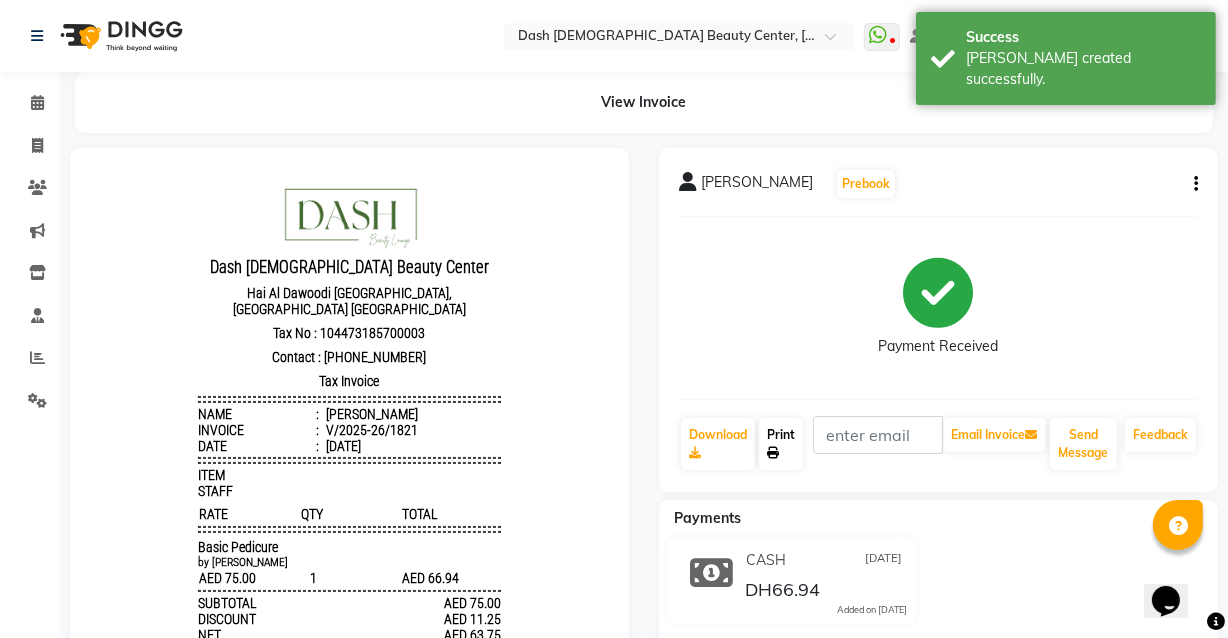 click on "Print" 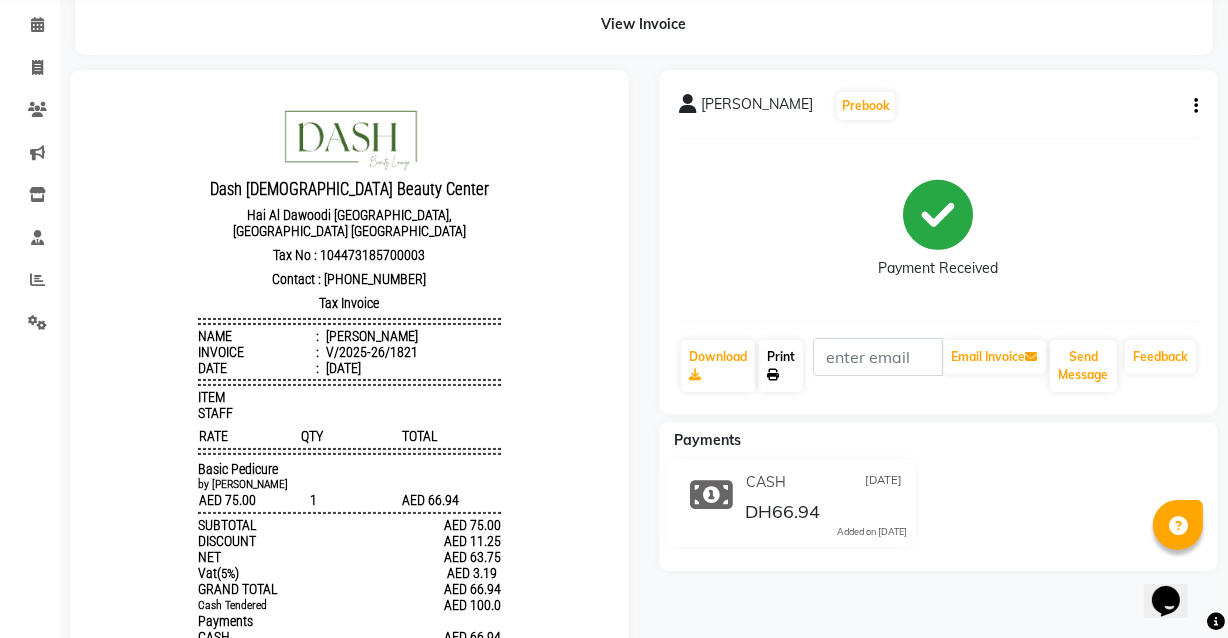 scroll, scrollTop: 0, scrollLeft: 0, axis: both 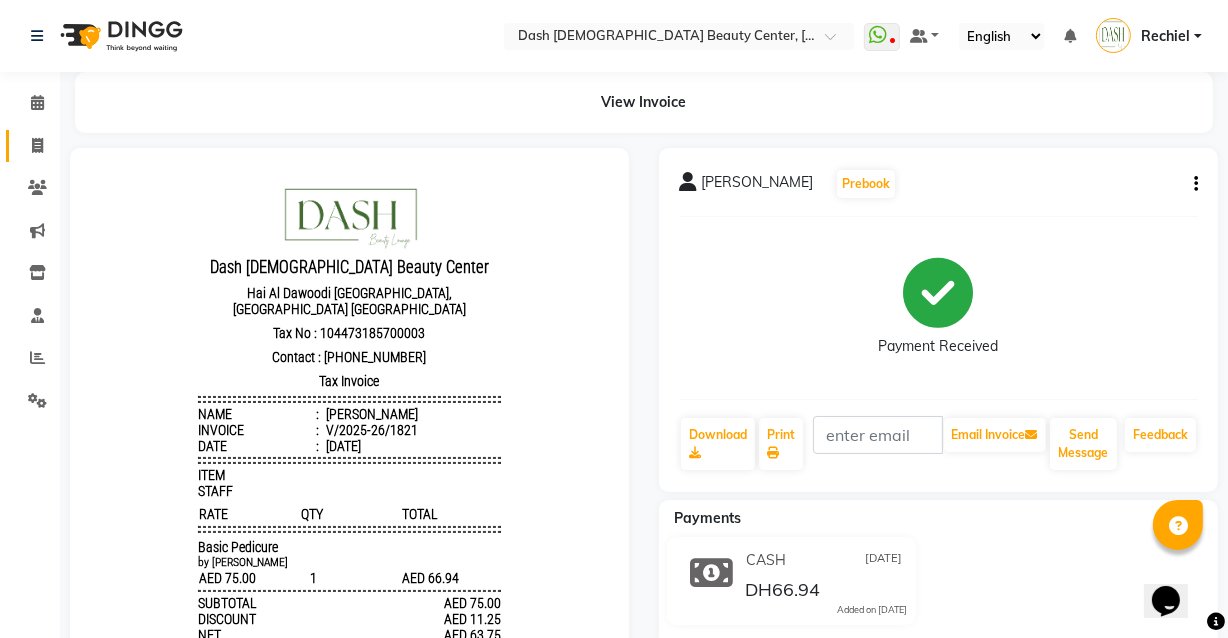 click 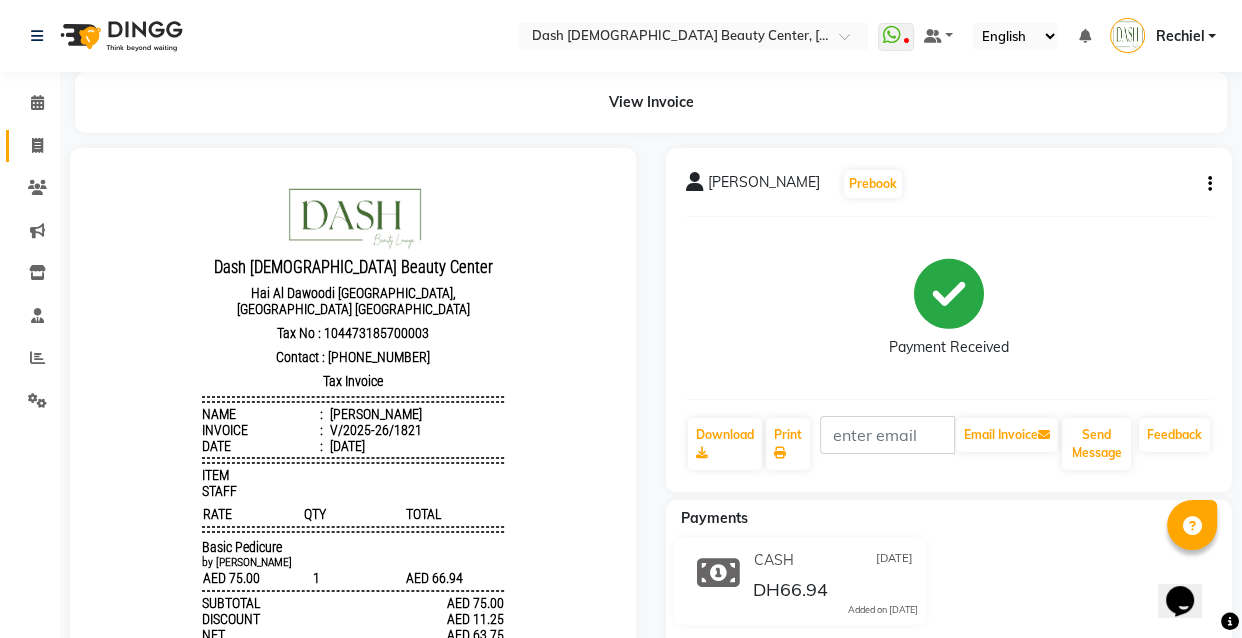 select on "8372" 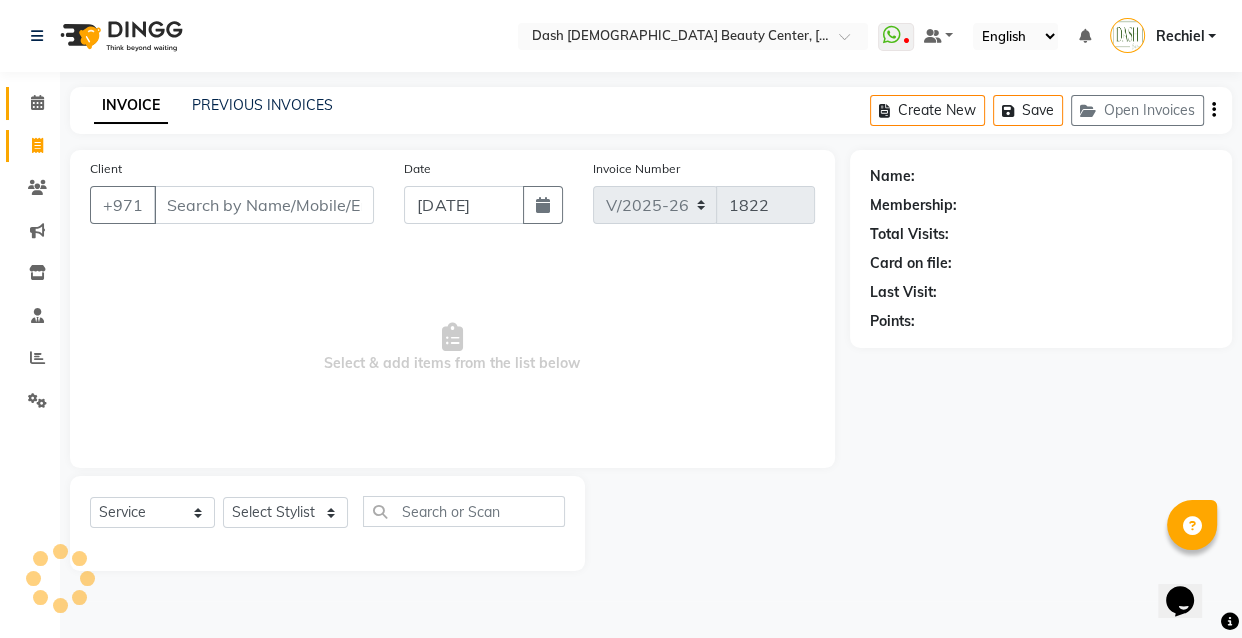 click on "Calendar" 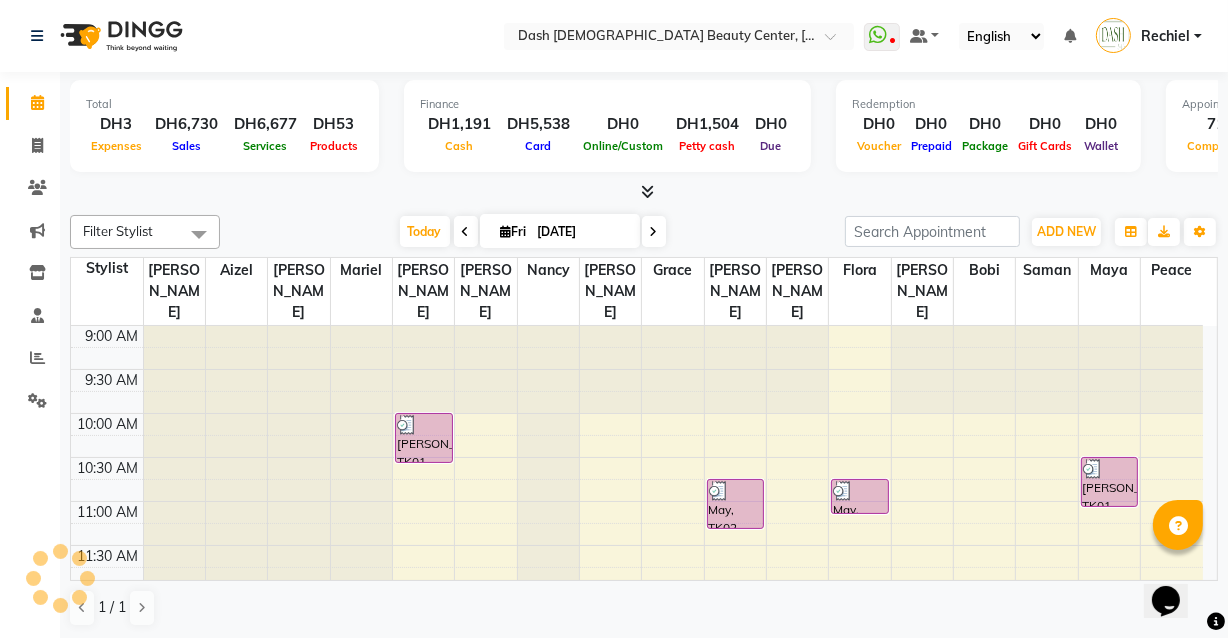 scroll, scrollTop: 0, scrollLeft: 0, axis: both 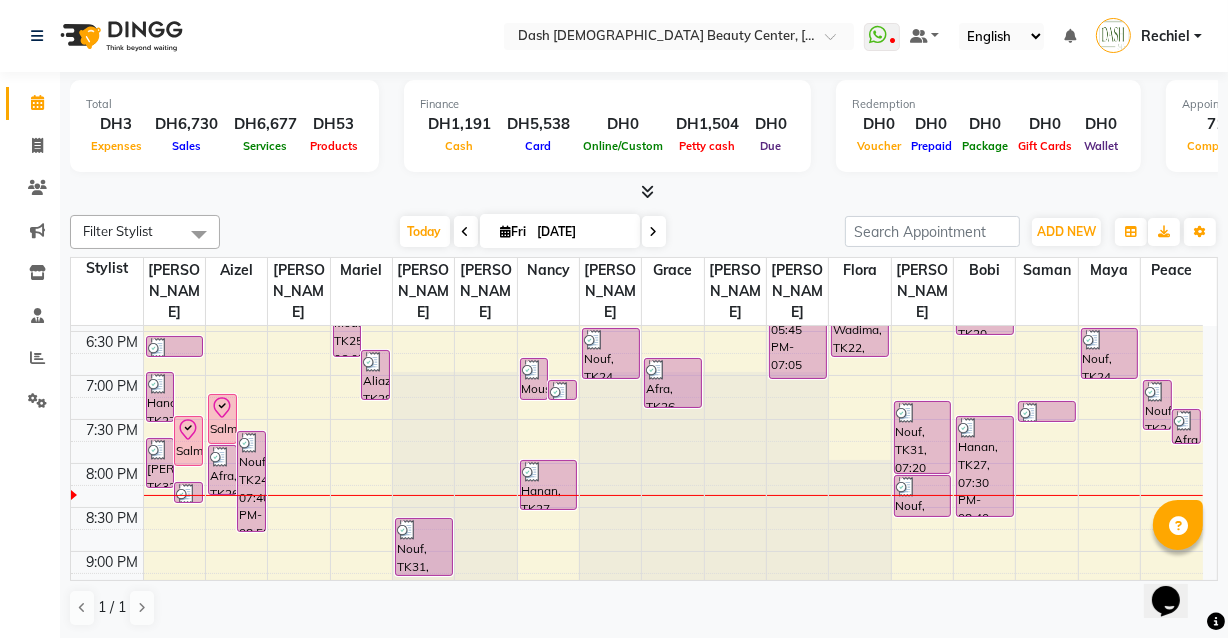 click at bounding box center (160, 450) 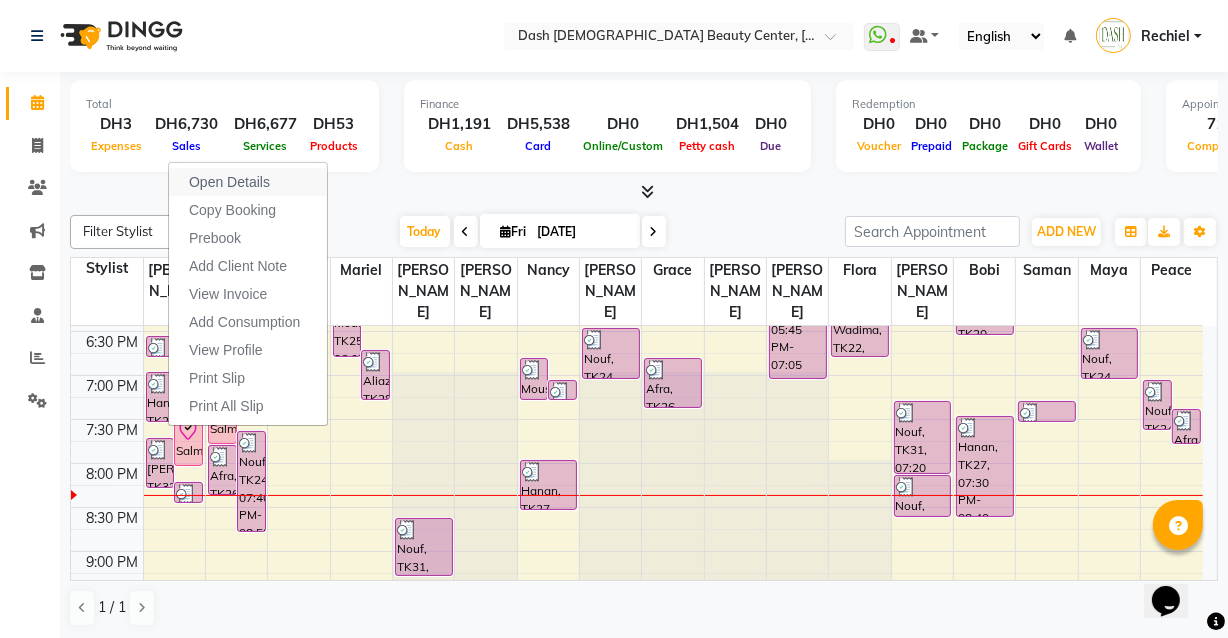 click on "Open Details" at bounding box center [229, 182] 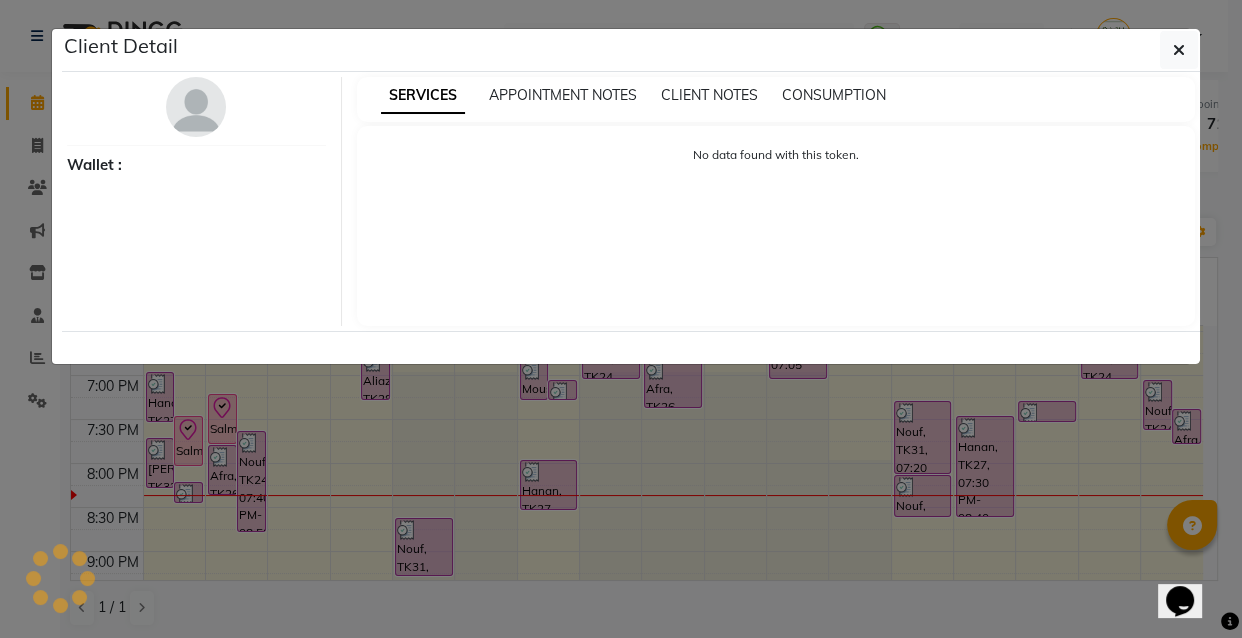 select on "3" 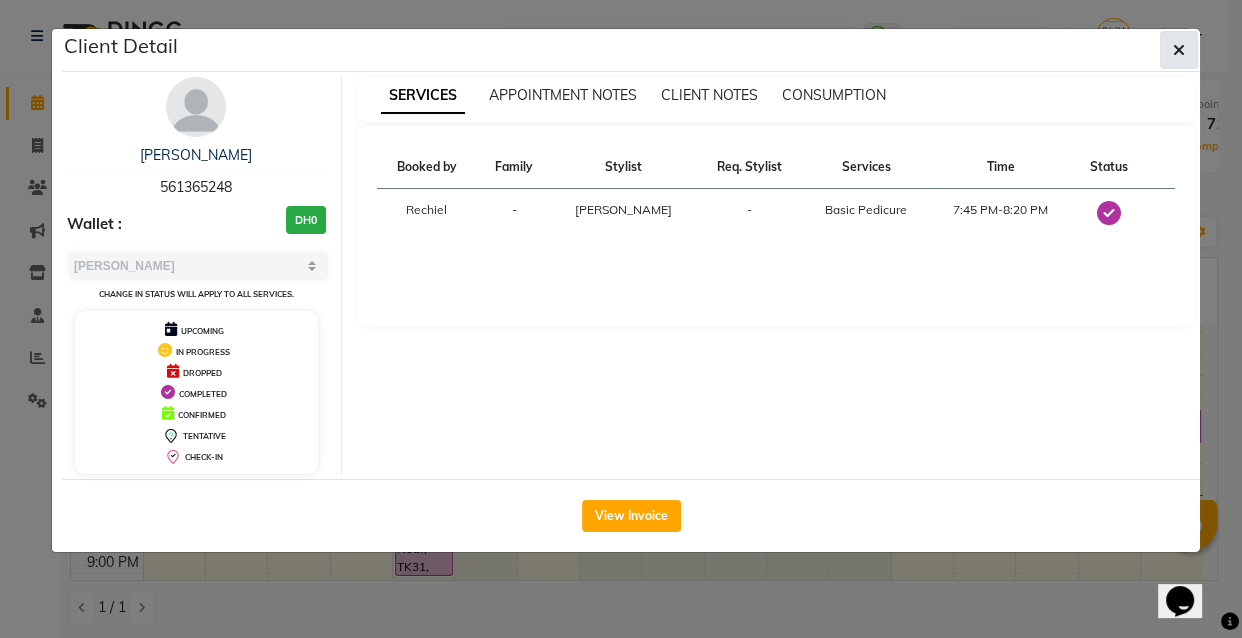click 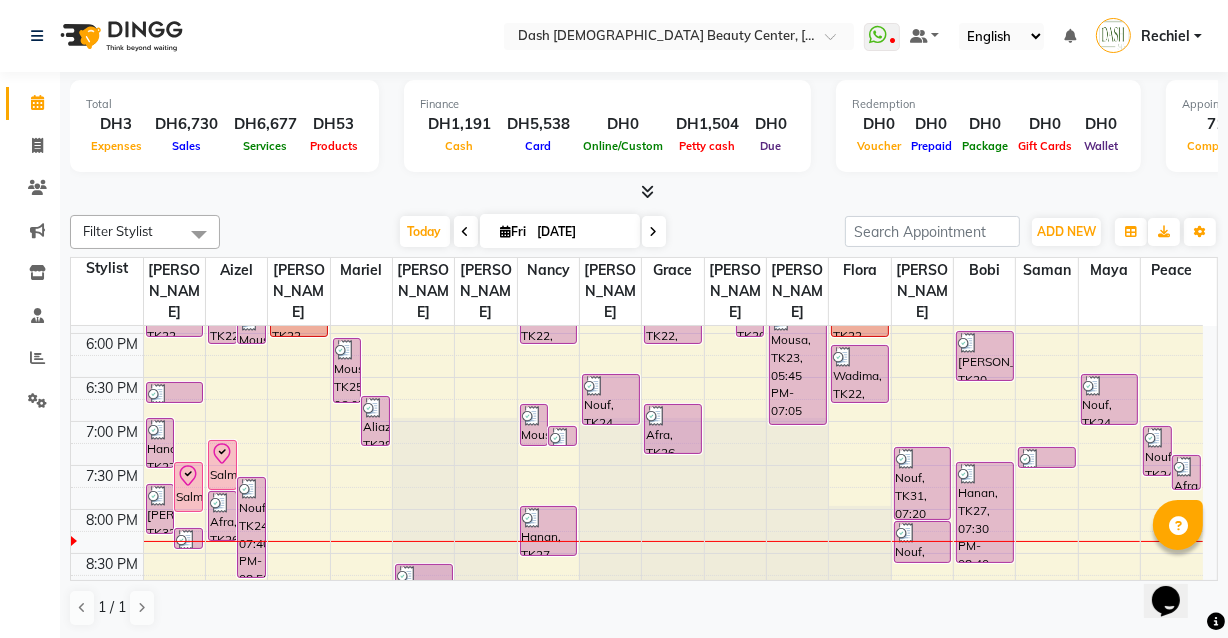 scroll, scrollTop: 780, scrollLeft: 0, axis: vertical 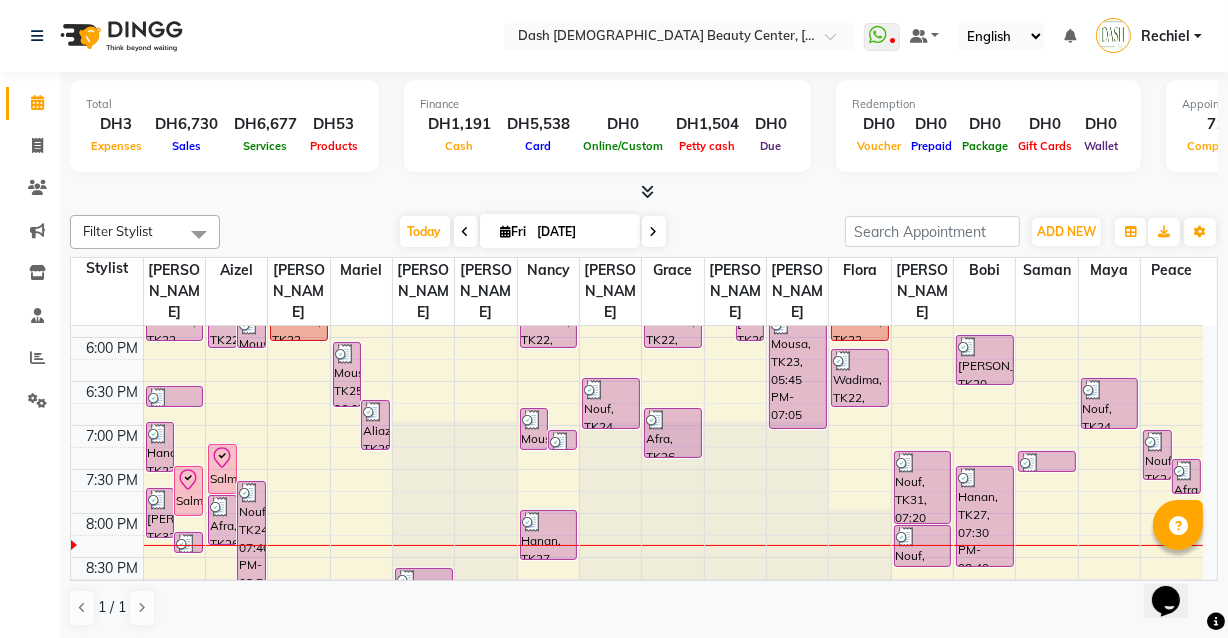 click on "Salma, TK29, 07:15 PM-07:50 PM, Basic Manicure" at bounding box center (222, 469) 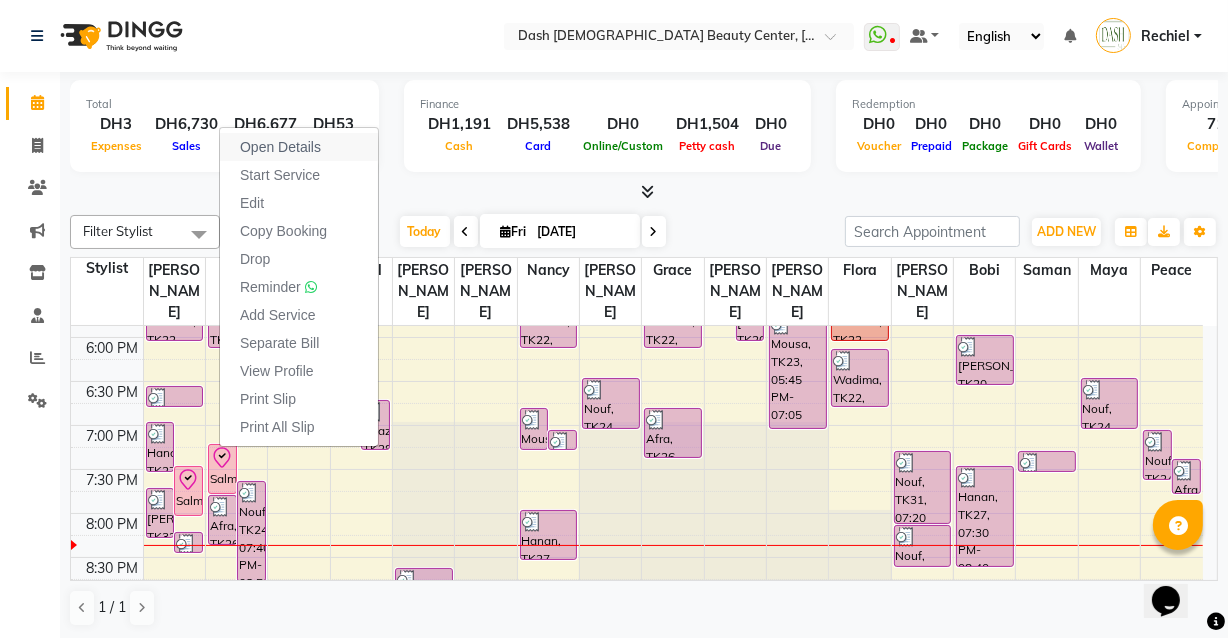 click on "Open Details" at bounding box center [280, 147] 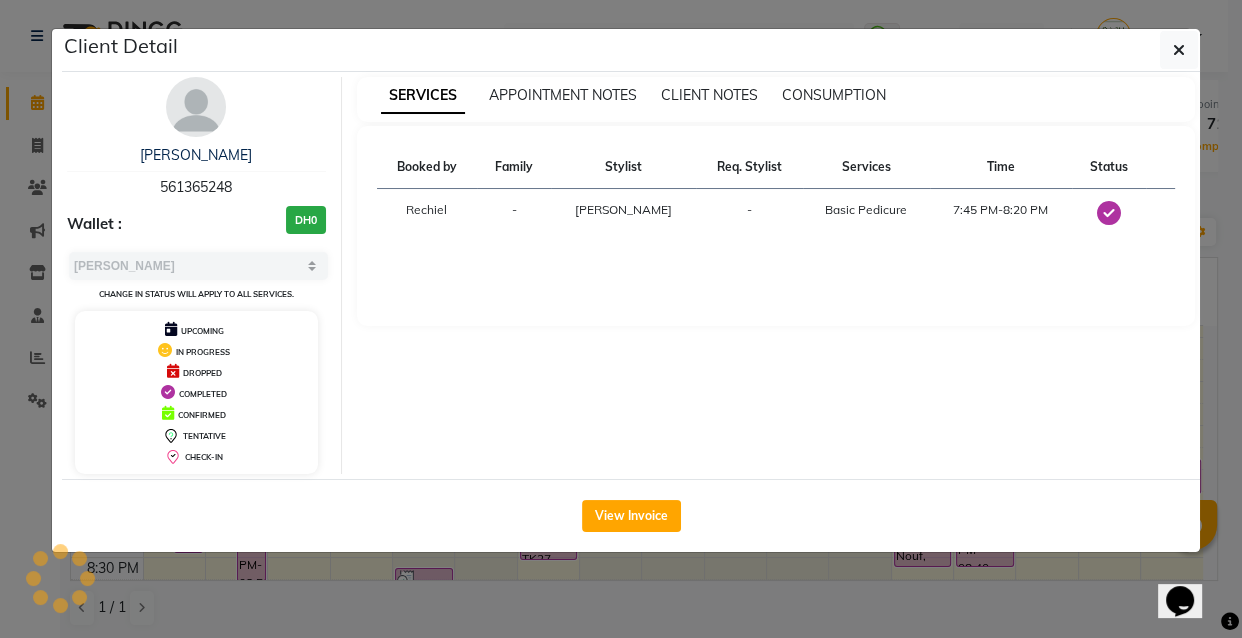 select on "8" 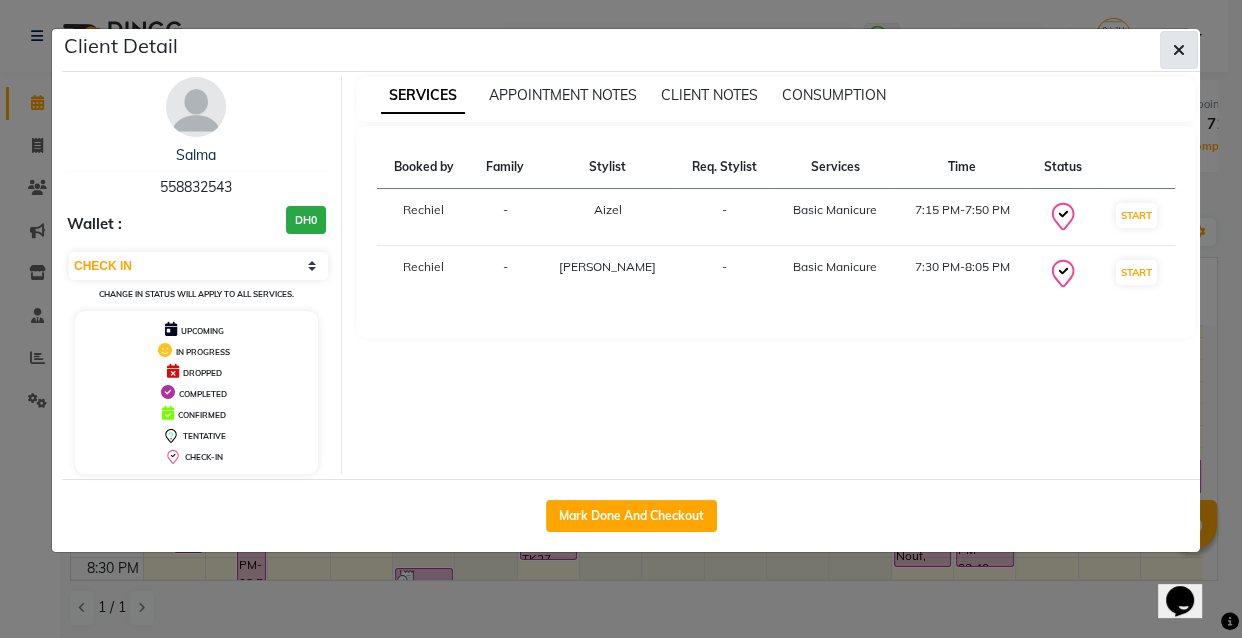 click 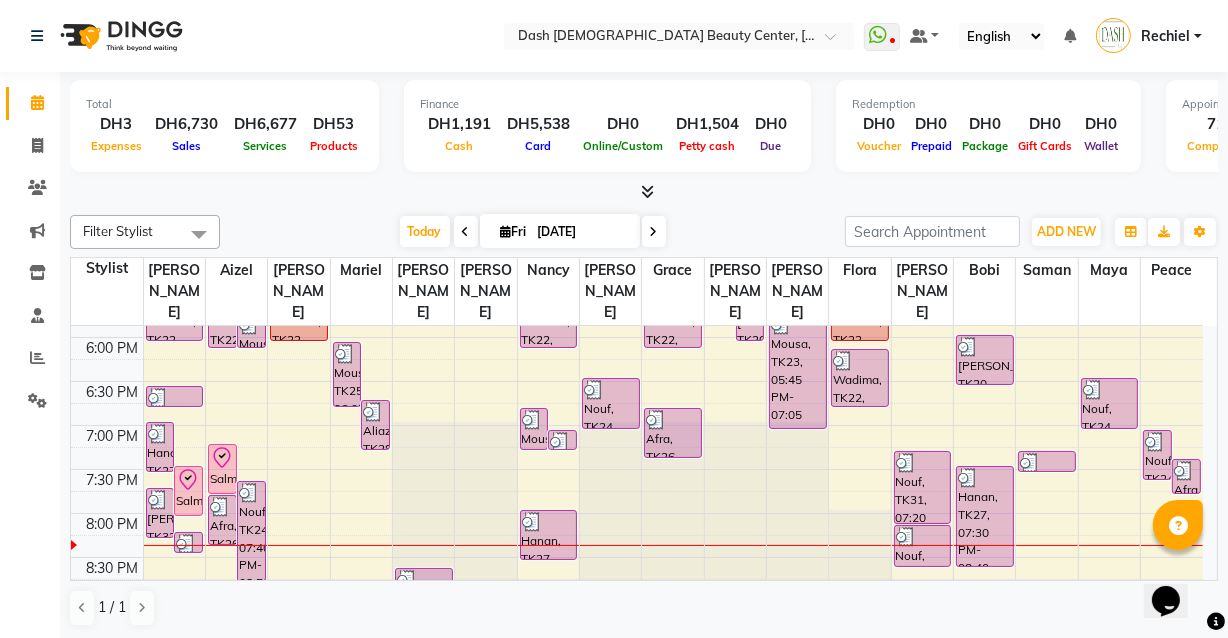 click on "Salma, TK29, 07:15 PM-07:50 PM, Basic Manicure" at bounding box center [222, 469] 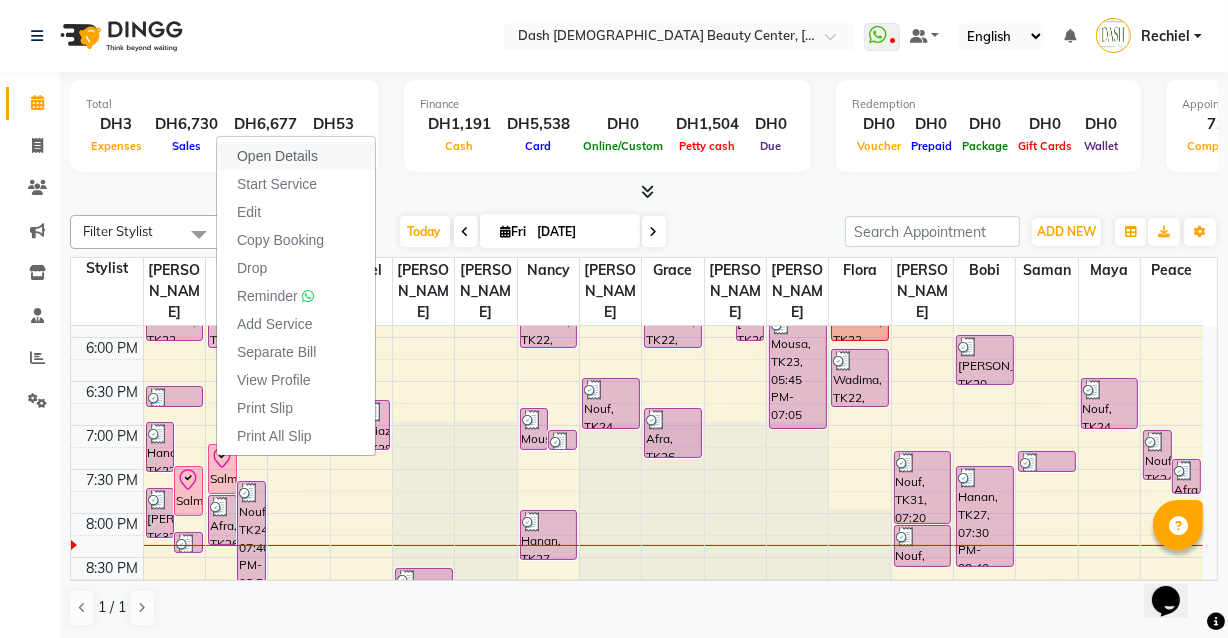 click on "Open Details" at bounding box center (296, 156) 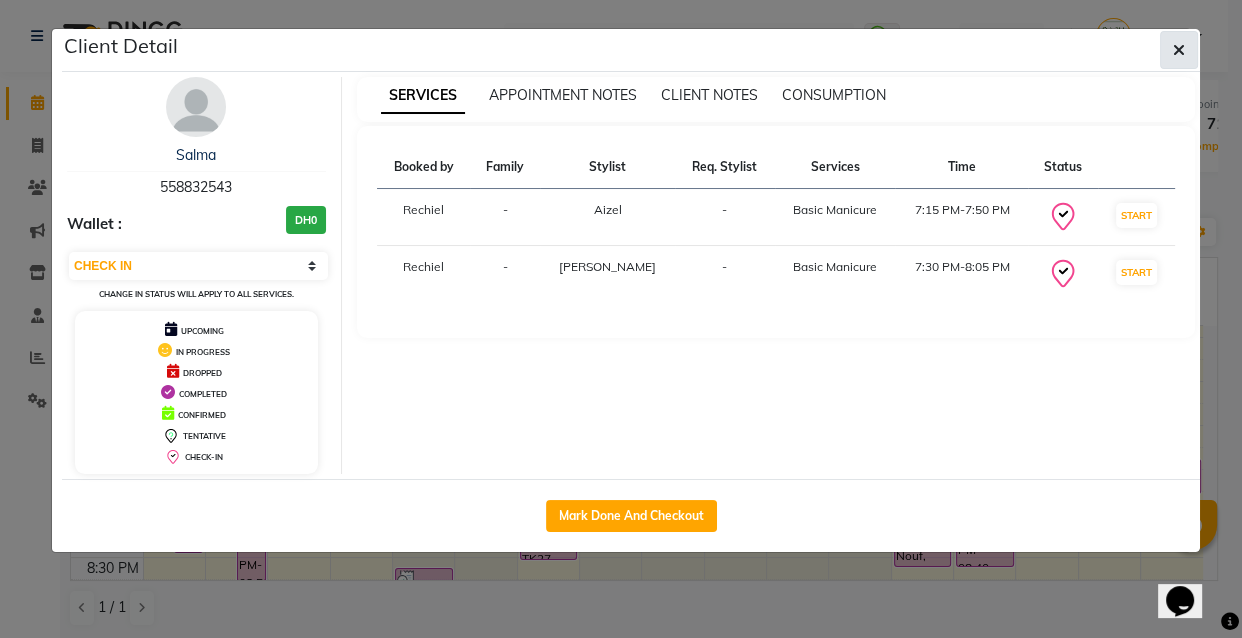 click 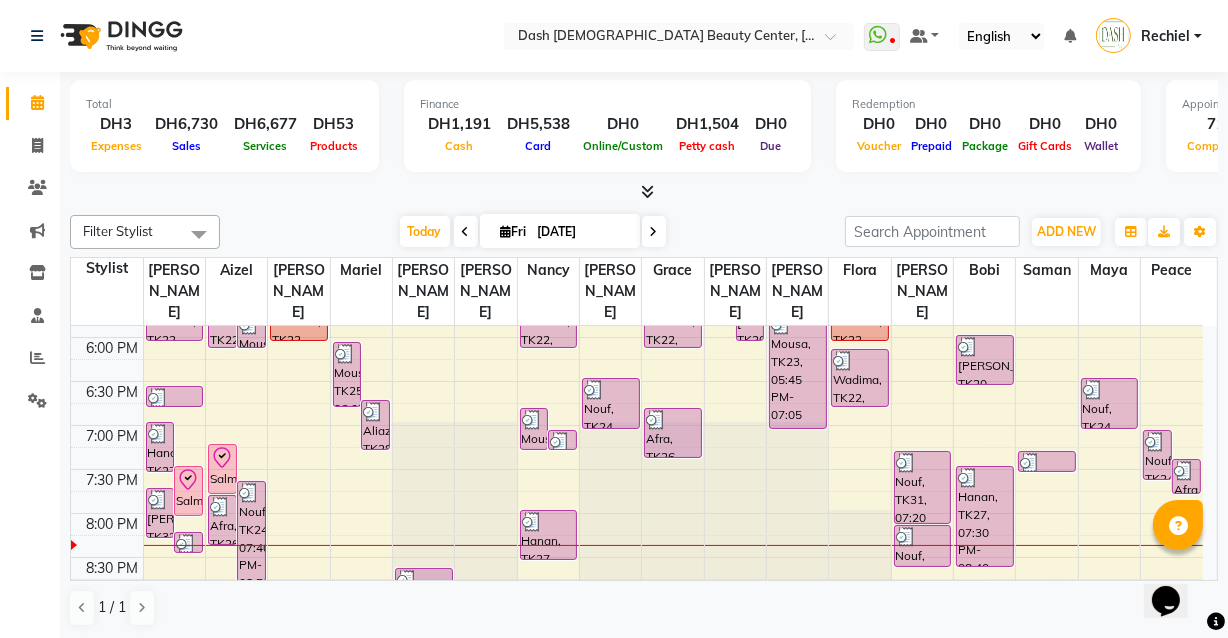 click on "Salma, TK29, 07:30 PM-08:05 PM, Basic Manicure" at bounding box center (188, 491) 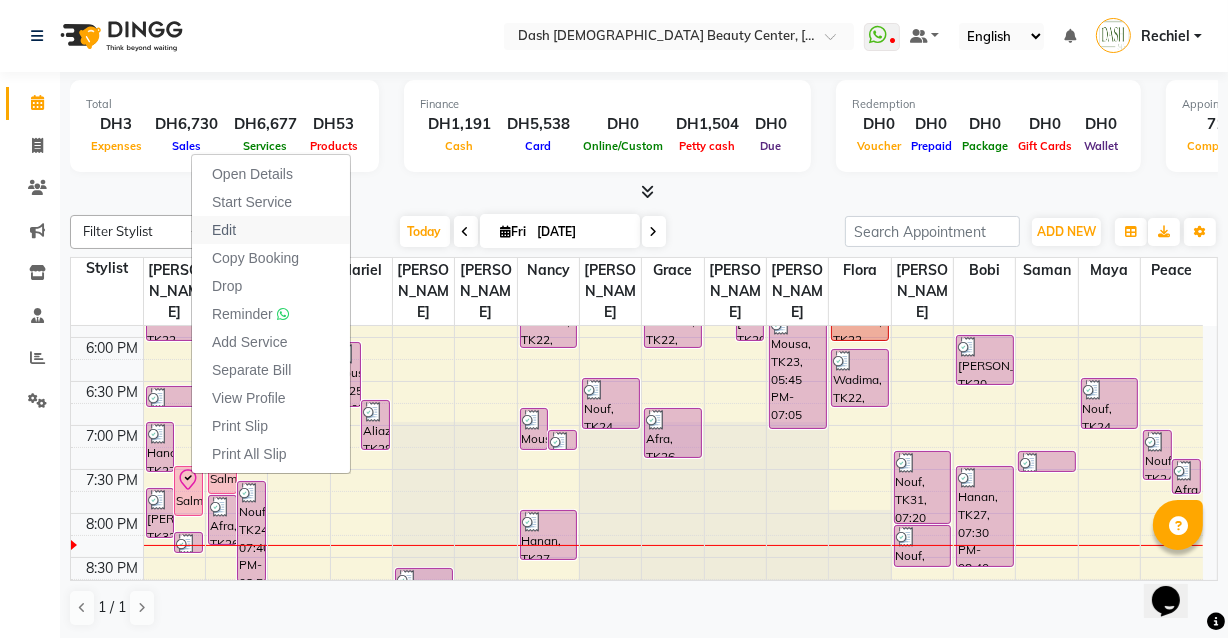 click on "Edit" at bounding box center [271, 230] 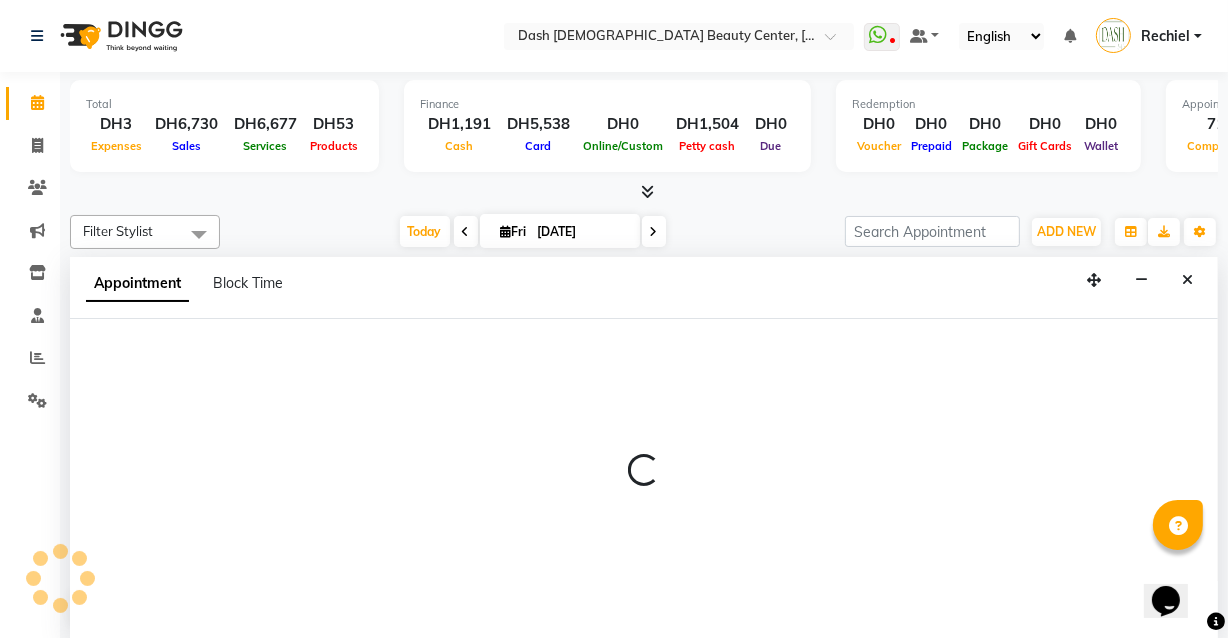 select on "check-in" 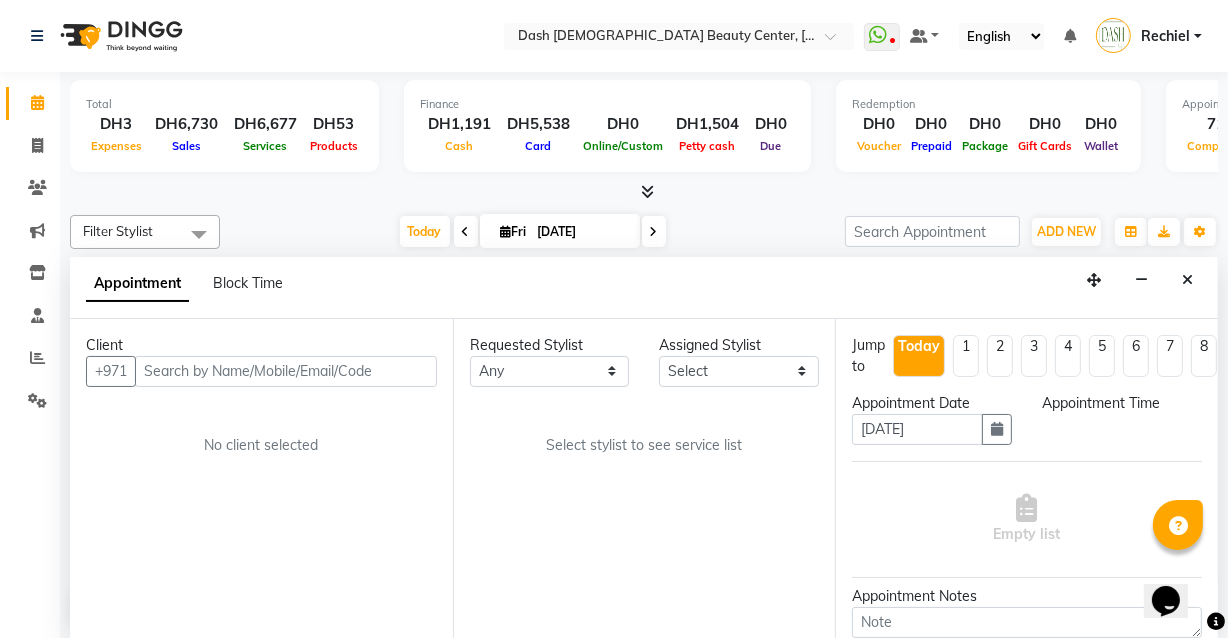 select on "1155" 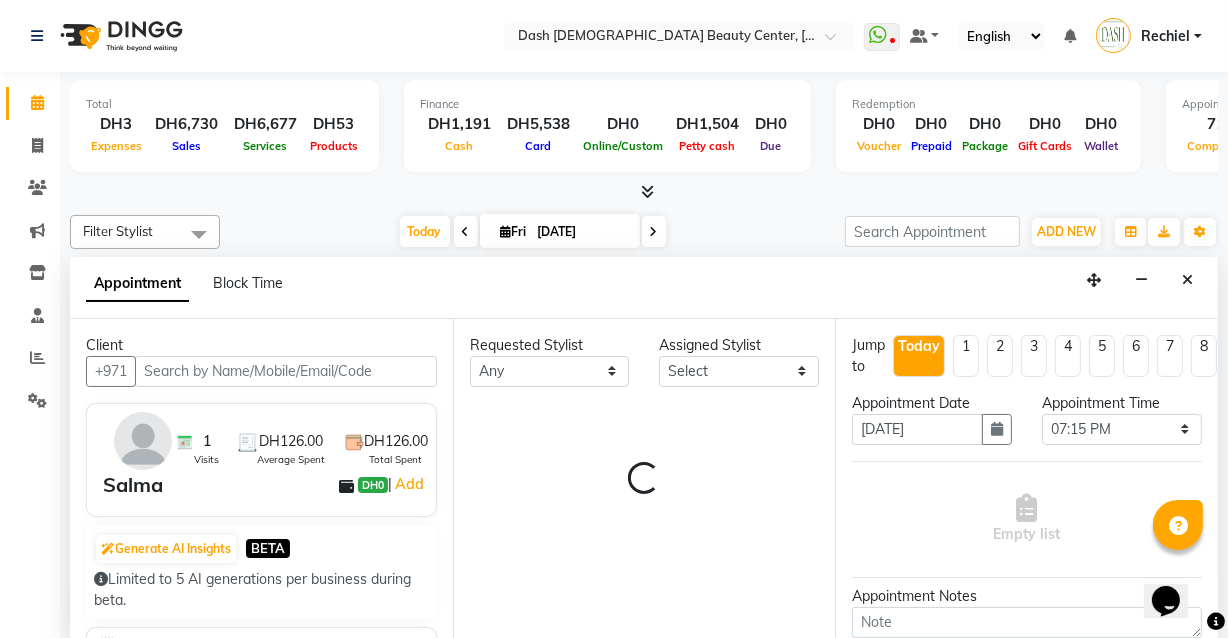 scroll, scrollTop: 950, scrollLeft: 0, axis: vertical 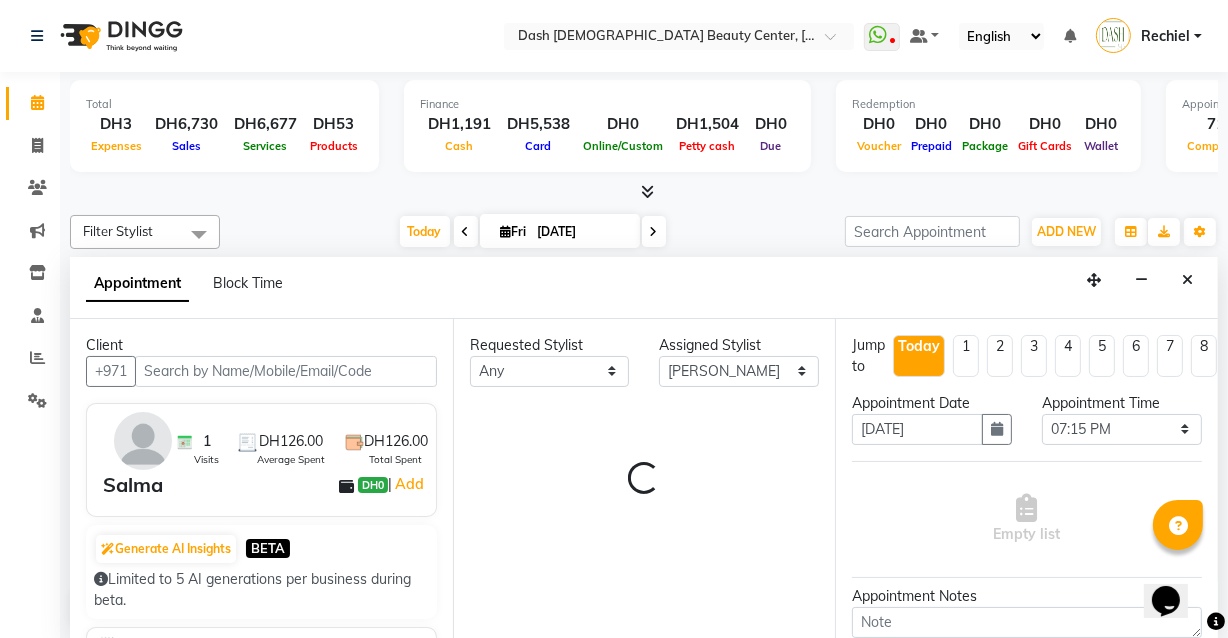 select on "4202" 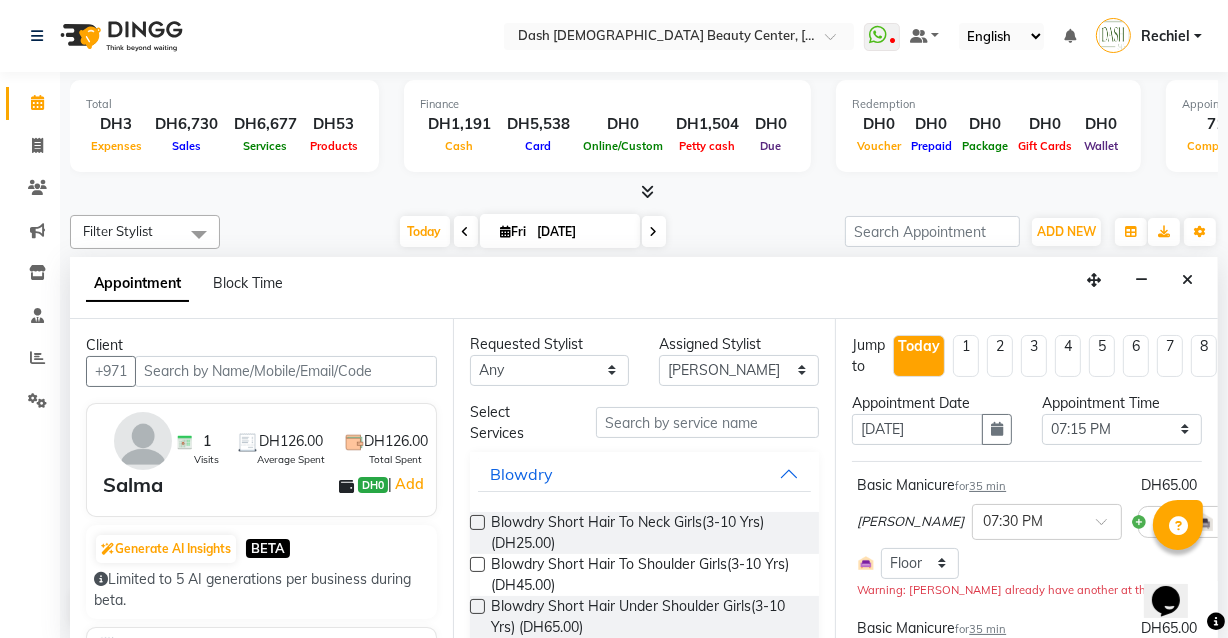 scroll, scrollTop: 0, scrollLeft: 0, axis: both 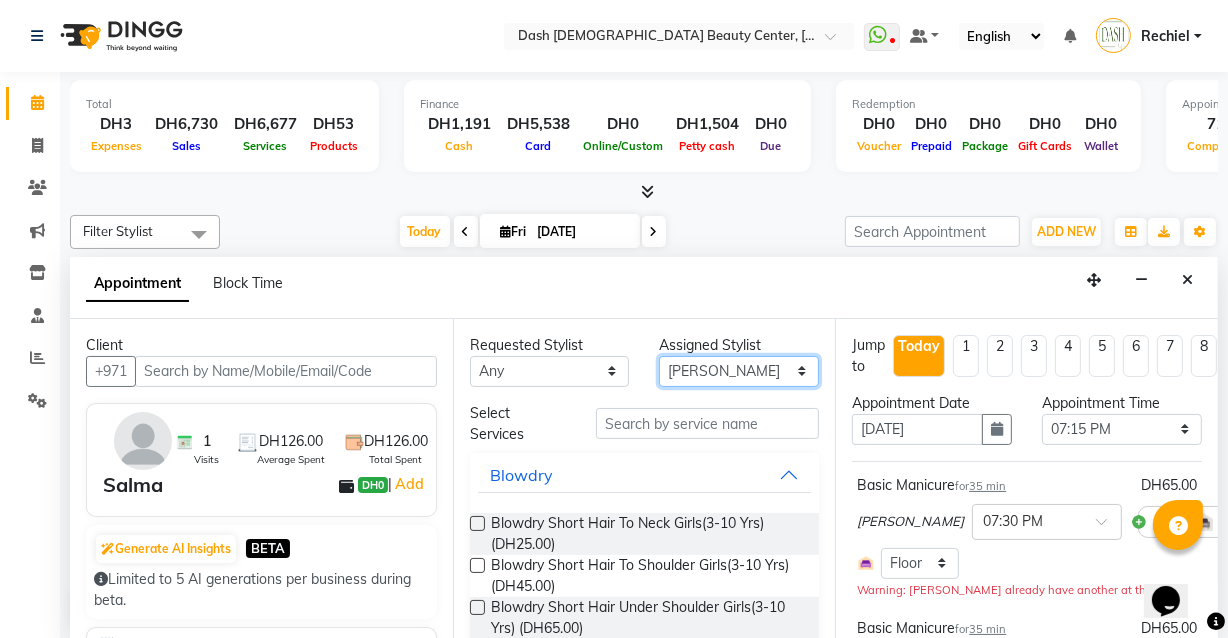 click on "Select [PERSON_NAME] [PERSON_NAME] [PERSON_NAME] [PERSON_NAME] [PERSON_NAME] [PERSON_NAME] [PERSON_NAME] [PERSON_NAME] [PERSON_NAME] Peace [PERSON_NAME] [PERSON_NAME]" at bounding box center (739, 371) 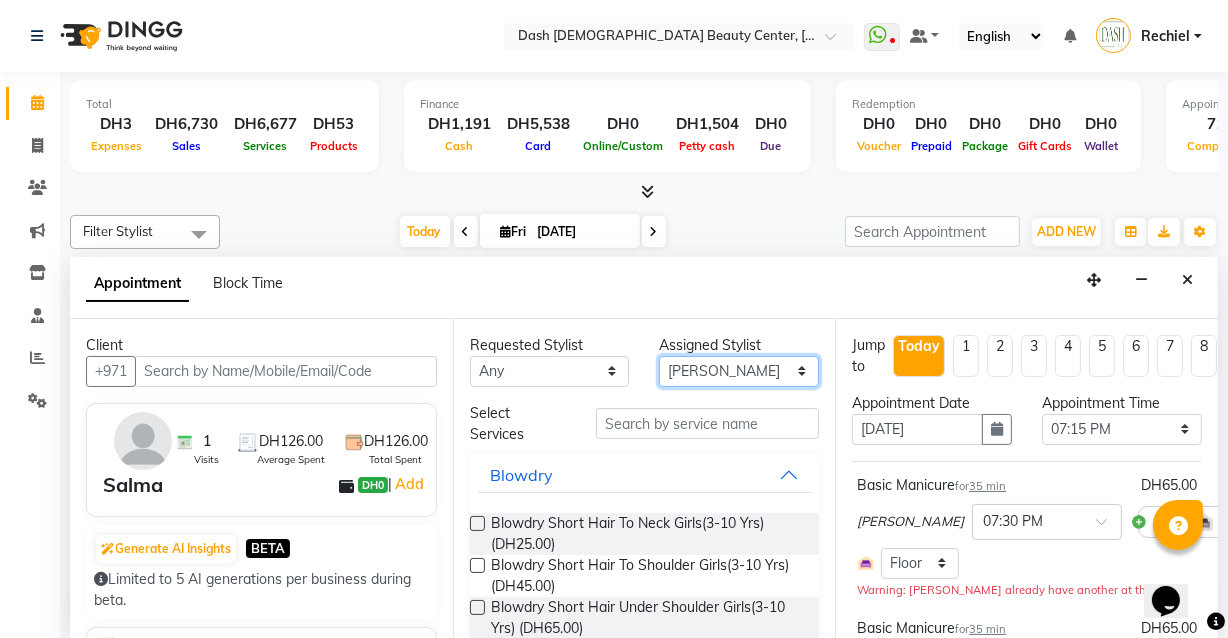 scroll, scrollTop: 0, scrollLeft: 65, axis: horizontal 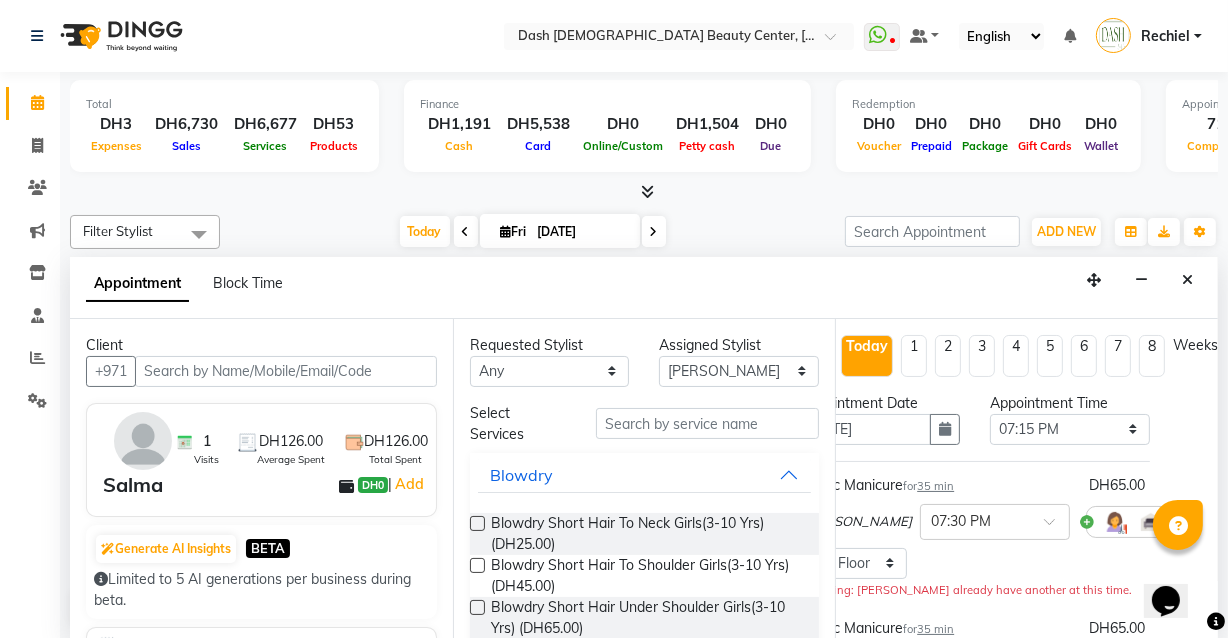 click at bounding box center (1194, 521) 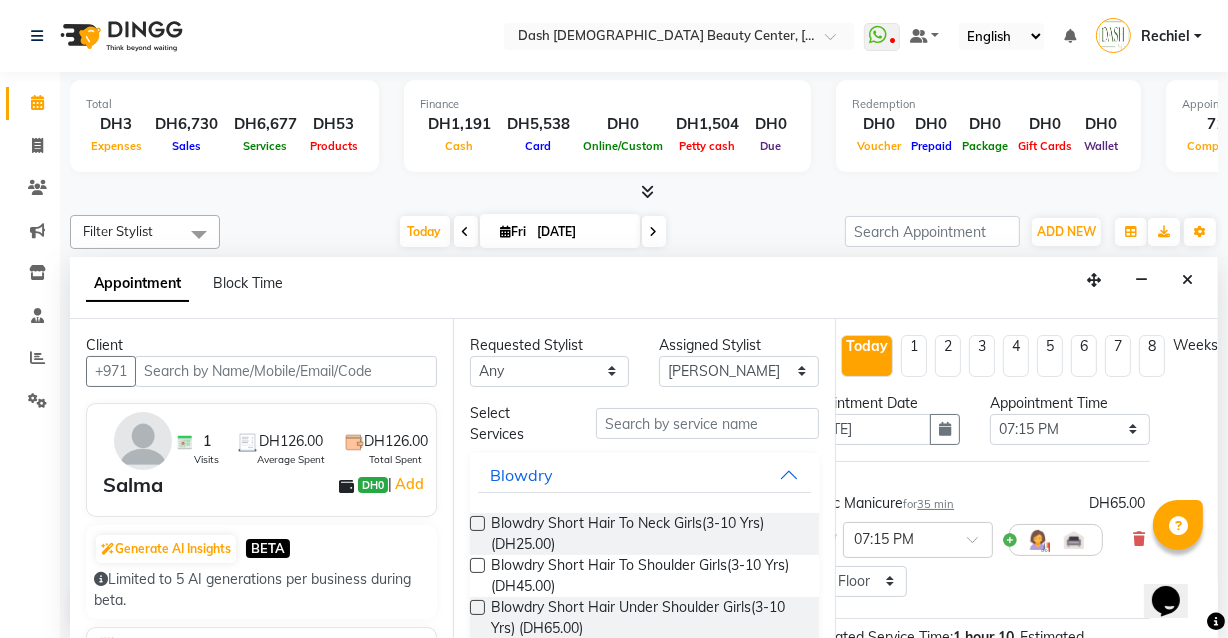 scroll, scrollTop: 0, scrollLeft: 65, axis: horizontal 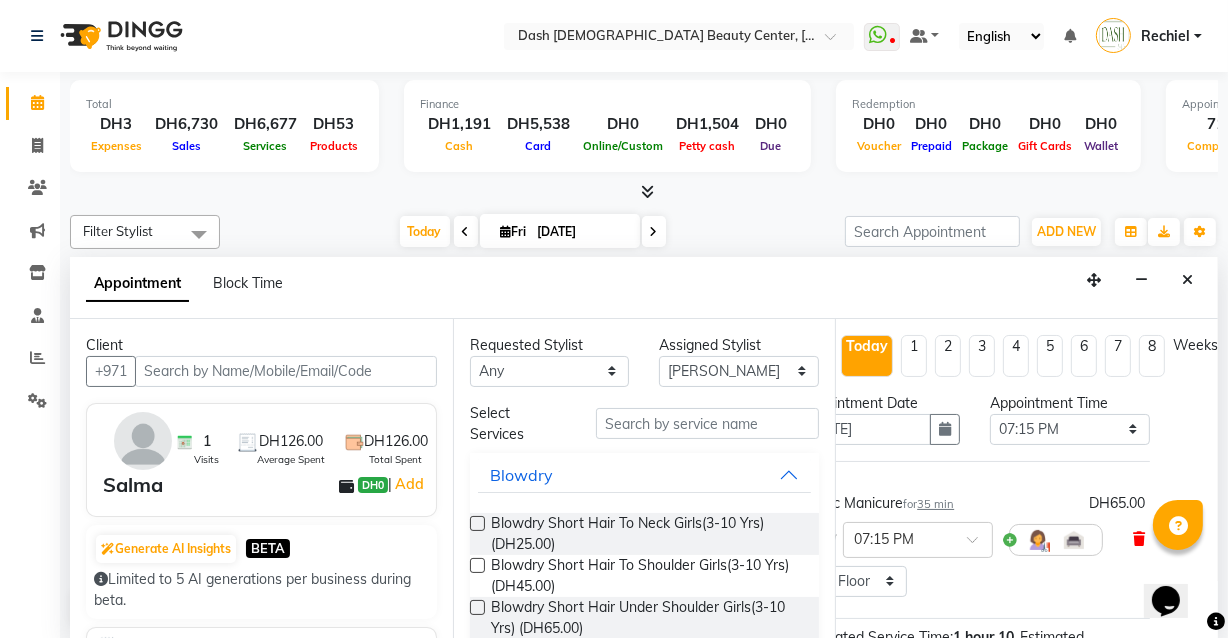 click at bounding box center [1139, 539] 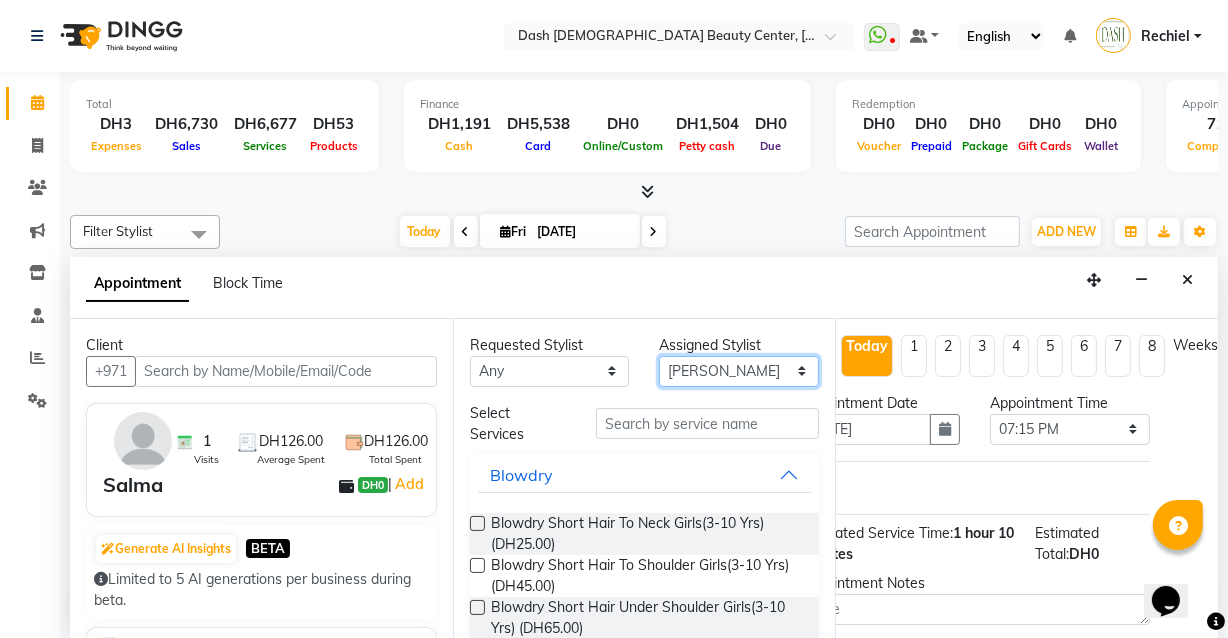 click on "Select [PERSON_NAME] [PERSON_NAME] [PERSON_NAME] [PERSON_NAME] [PERSON_NAME] [PERSON_NAME] [PERSON_NAME] [PERSON_NAME] [PERSON_NAME] Peace [PERSON_NAME] [PERSON_NAME]" at bounding box center (739, 371) 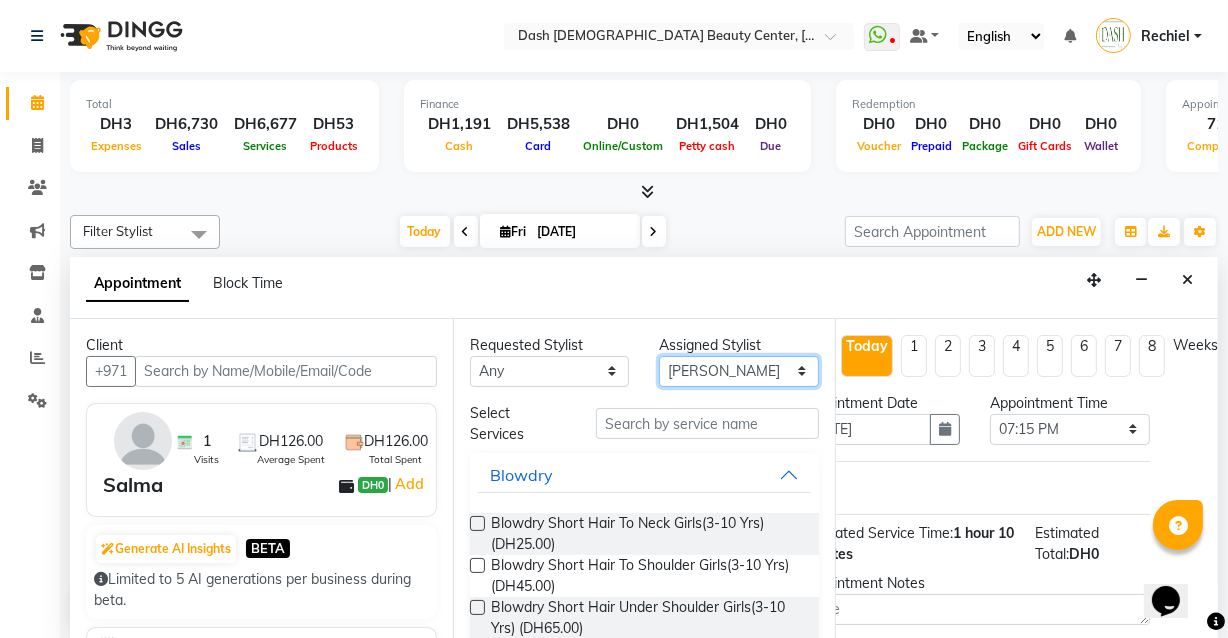select on "81111" 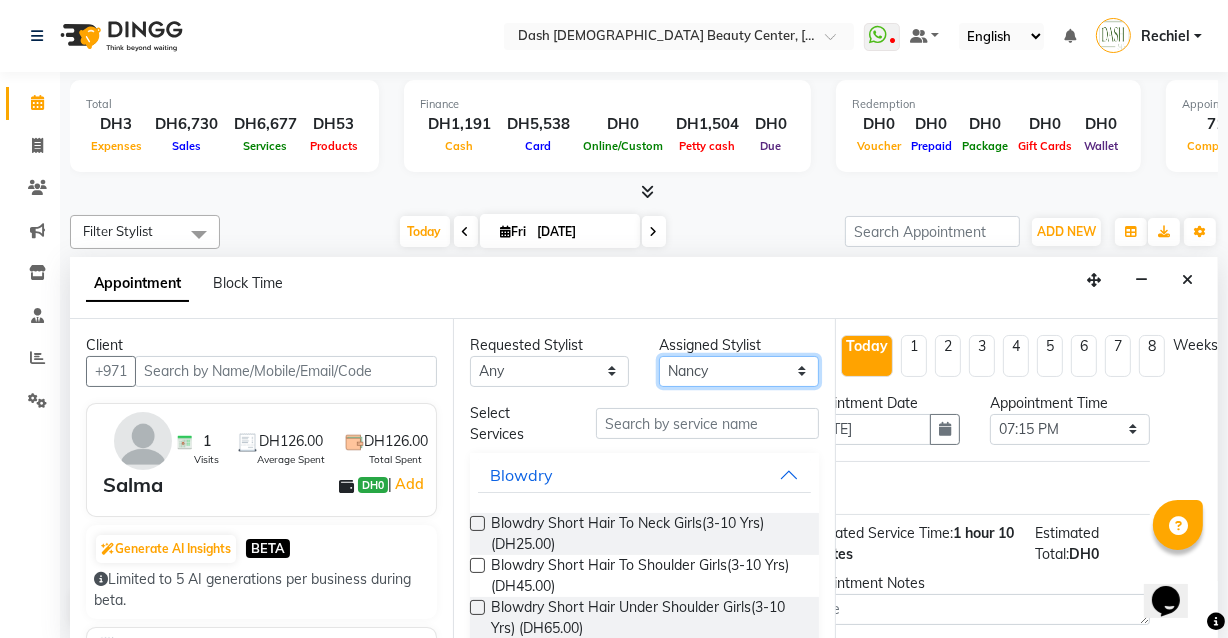 click on "Select [PERSON_NAME] [PERSON_NAME] [PERSON_NAME] [PERSON_NAME] [PERSON_NAME] [PERSON_NAME] [PERSON_NAME] [PERSON_NAME] [PERSON_NAME] Peace [PERSON_NAME] [PERSON_NAME]" at bounding box center (739, 371) 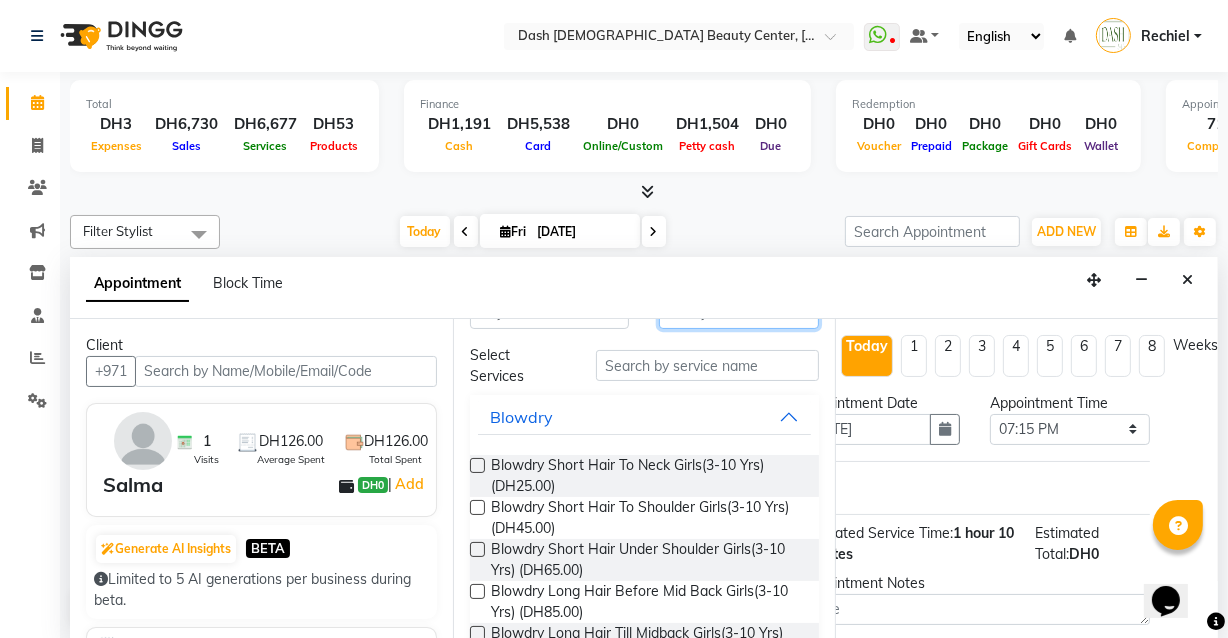scroll, scrollTop: 53, scrollLeft: 0, axis: vertical 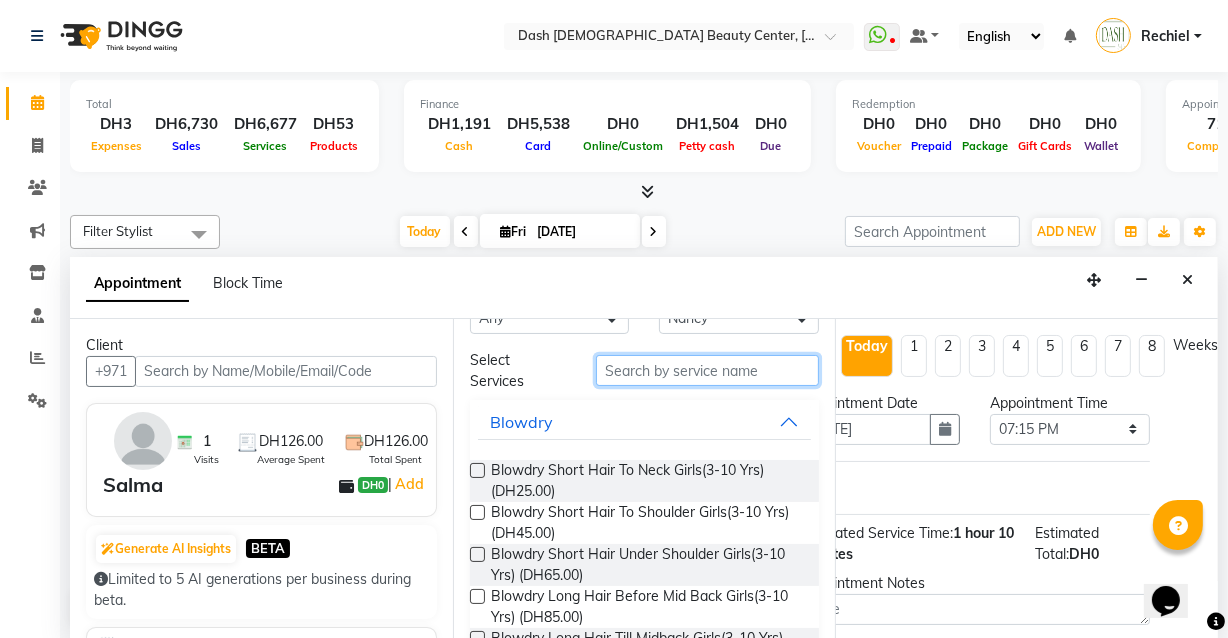 click at bounding box center (707, 370) 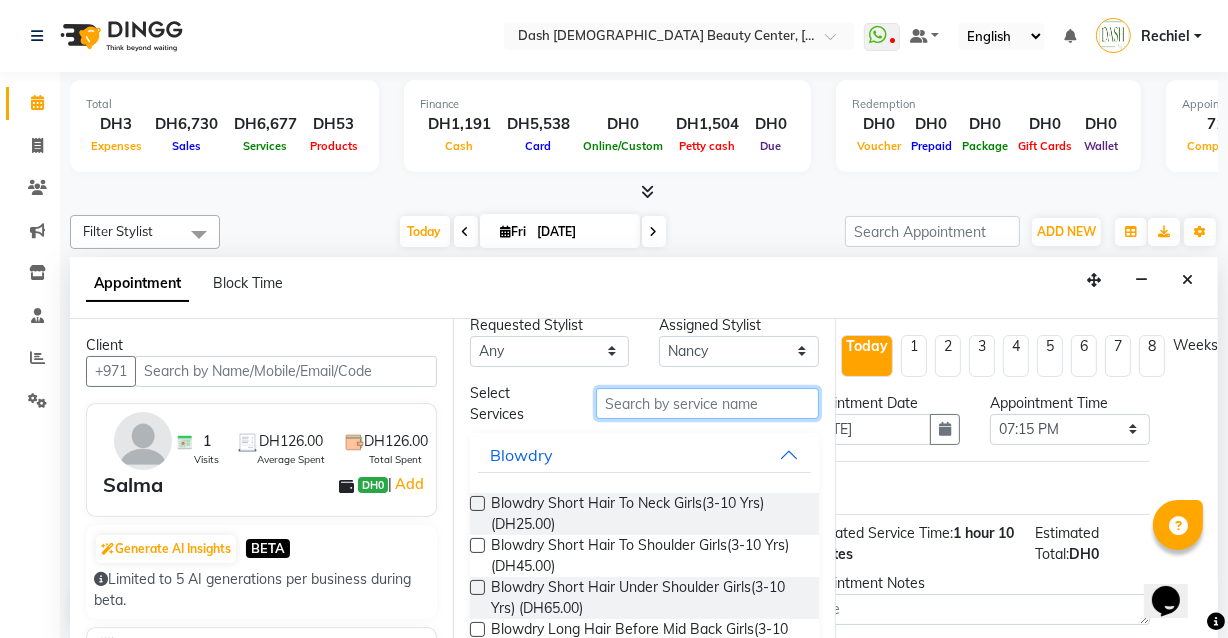 scroll, scrollTop: 23, scrollLeft: 0, axis: vertical 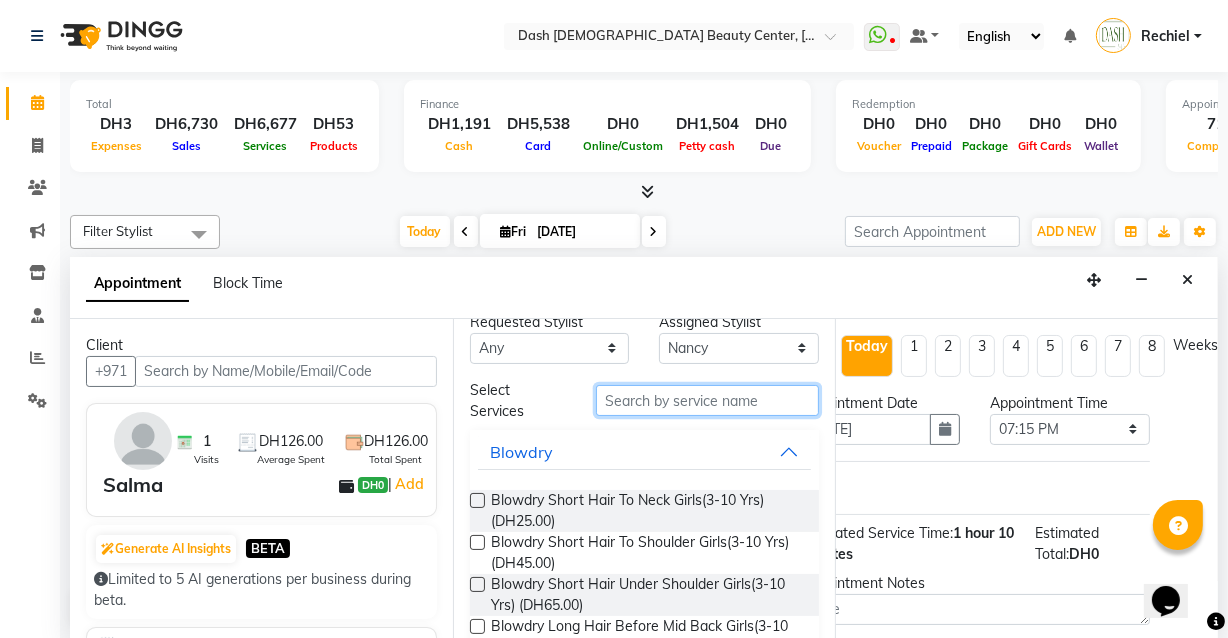 click at bounding box center (707, 400) 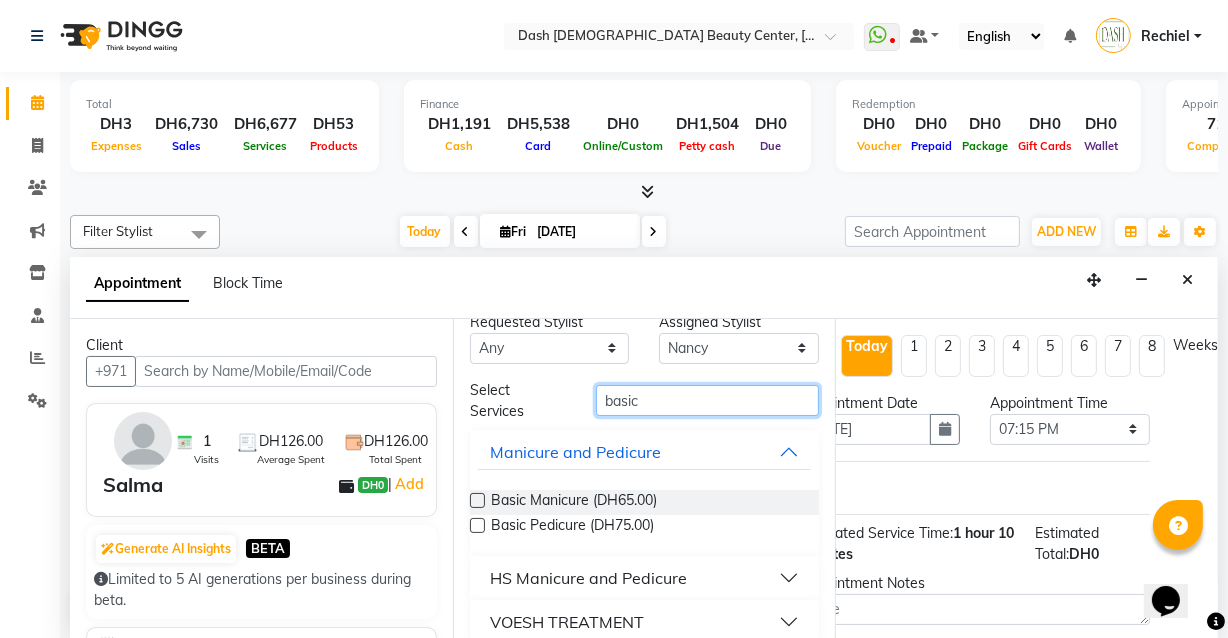 type on "basic" 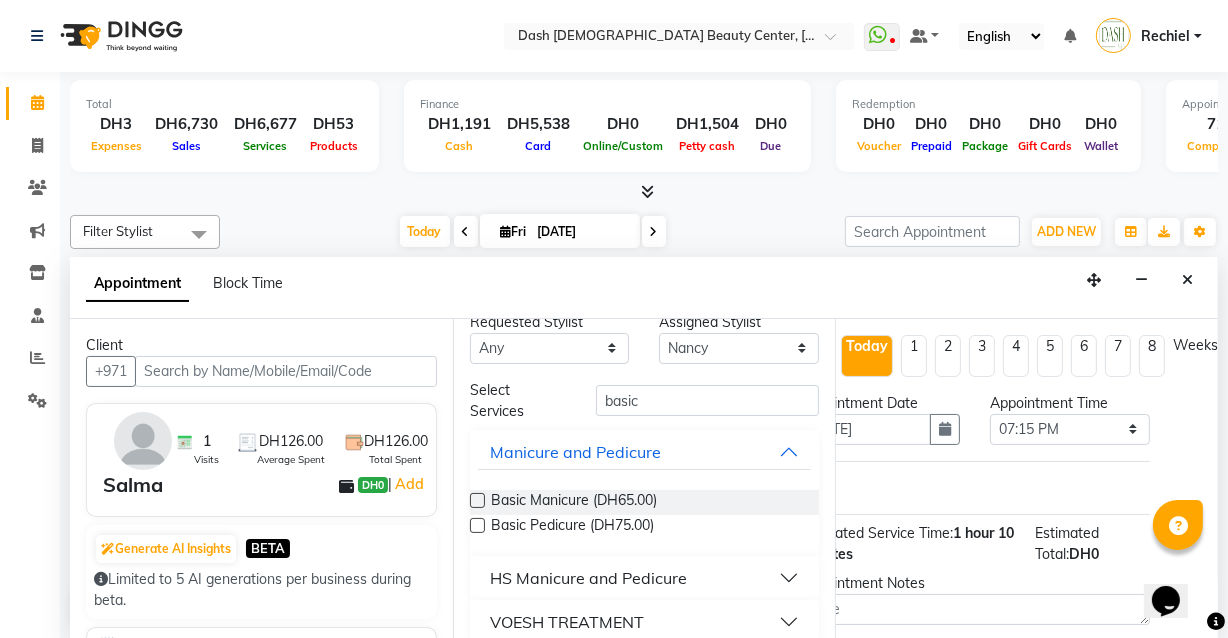 click at bounding box center [477, 500] 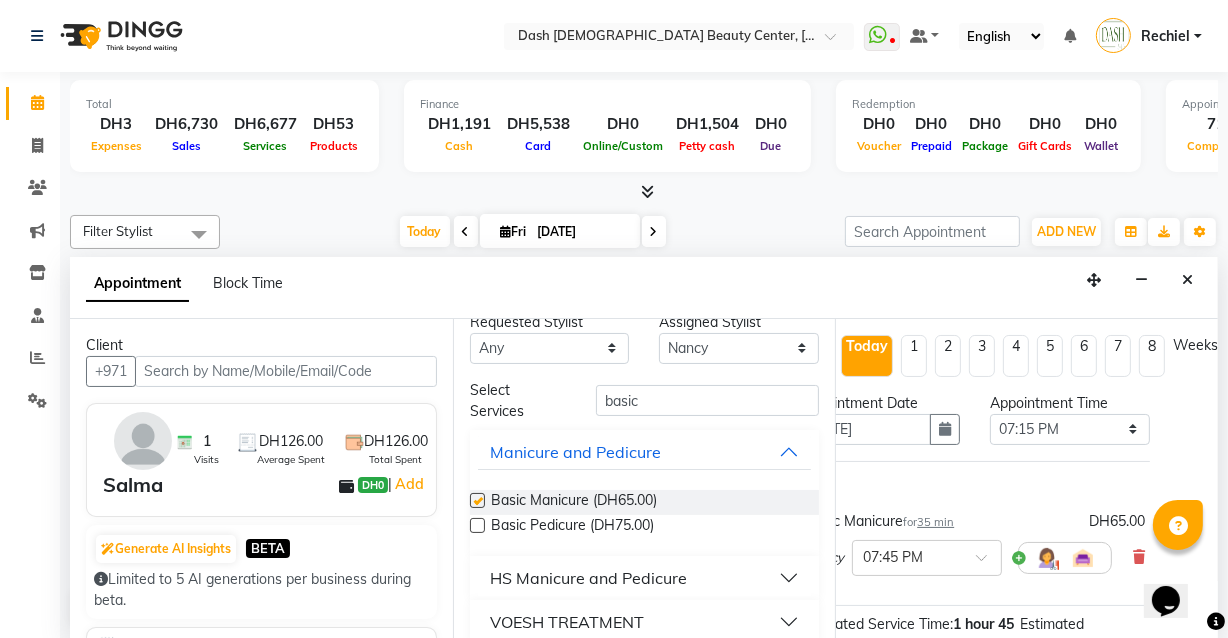 checkbox on "false" 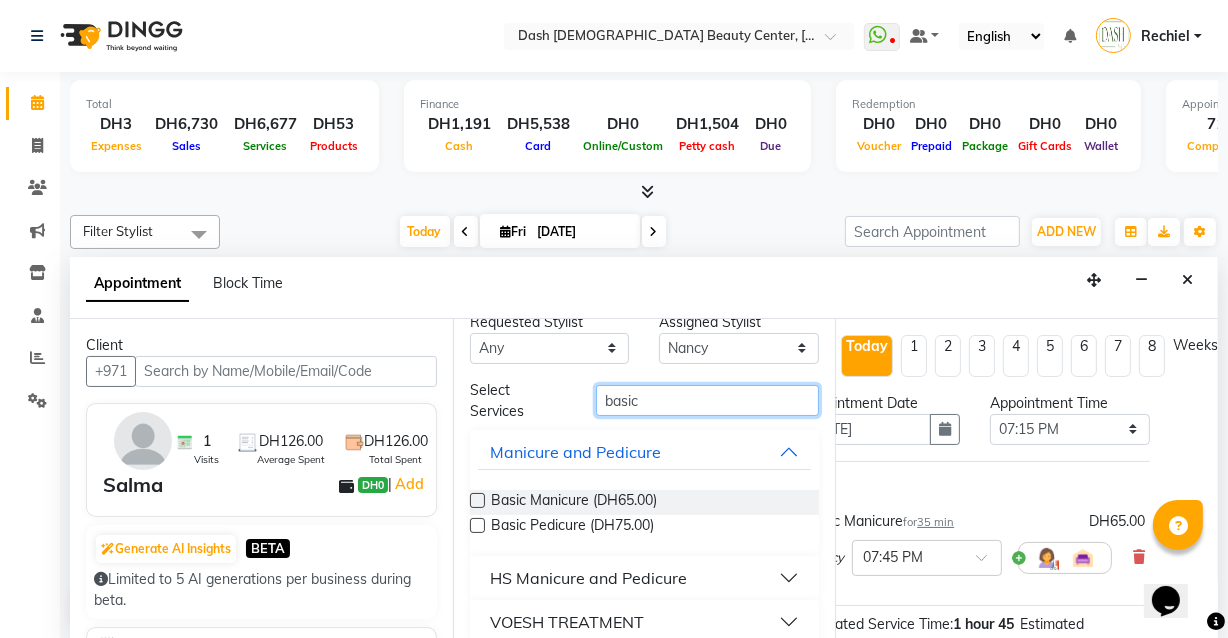 click on "basic" at bounding box center (707, 400) 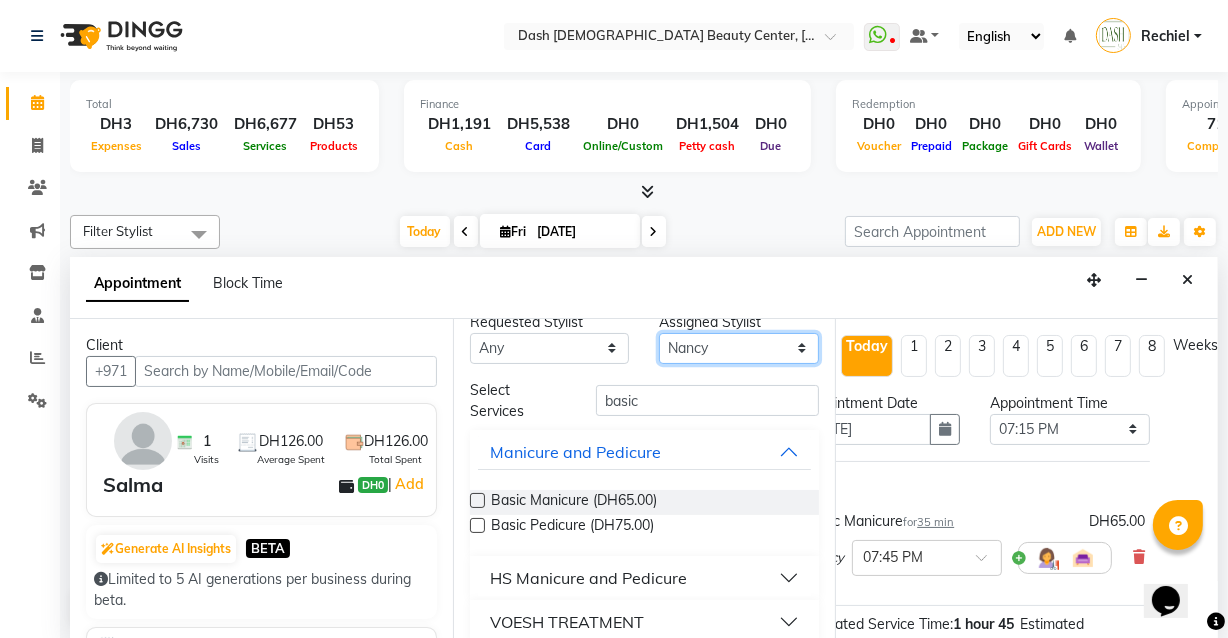 click on "Select [PERSON_NAME] [PERSON_NAME] [PERSON_NAME] [PERSON_NAME] [PERSON_NAME] [PERSON_NAME] [PERSON_NAME] [PERSON_NAME] [PERSON_NAME] Peace [PERSON_NAME] [PERSON_NAME]" at bounding box center [739, 348] 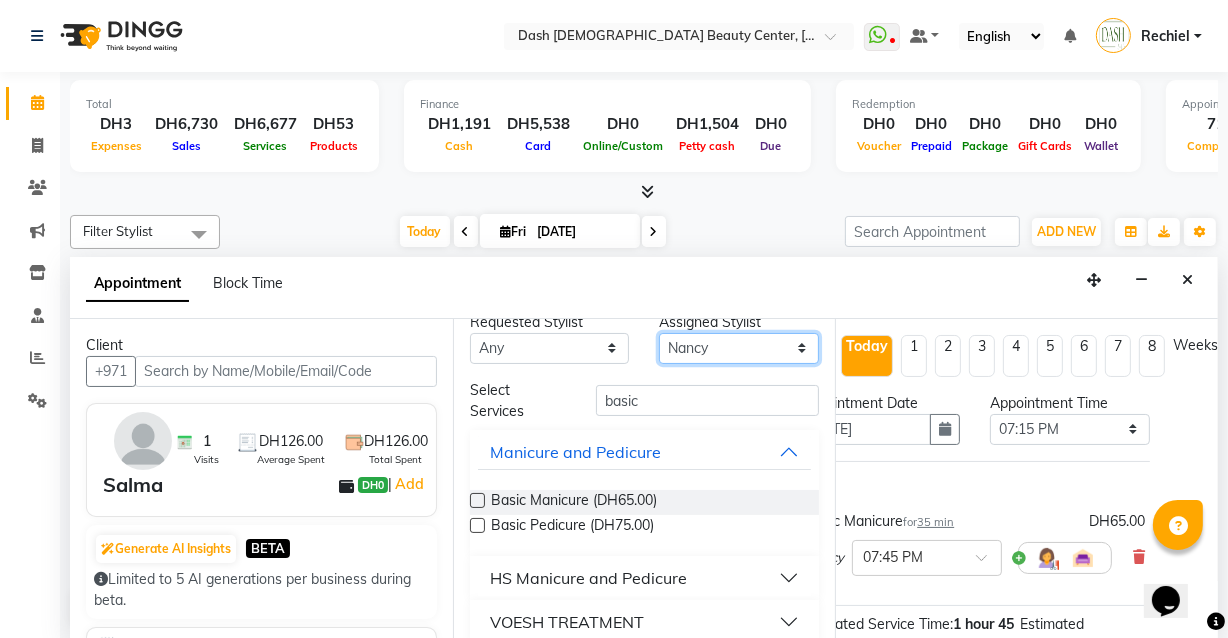 select on "81106" 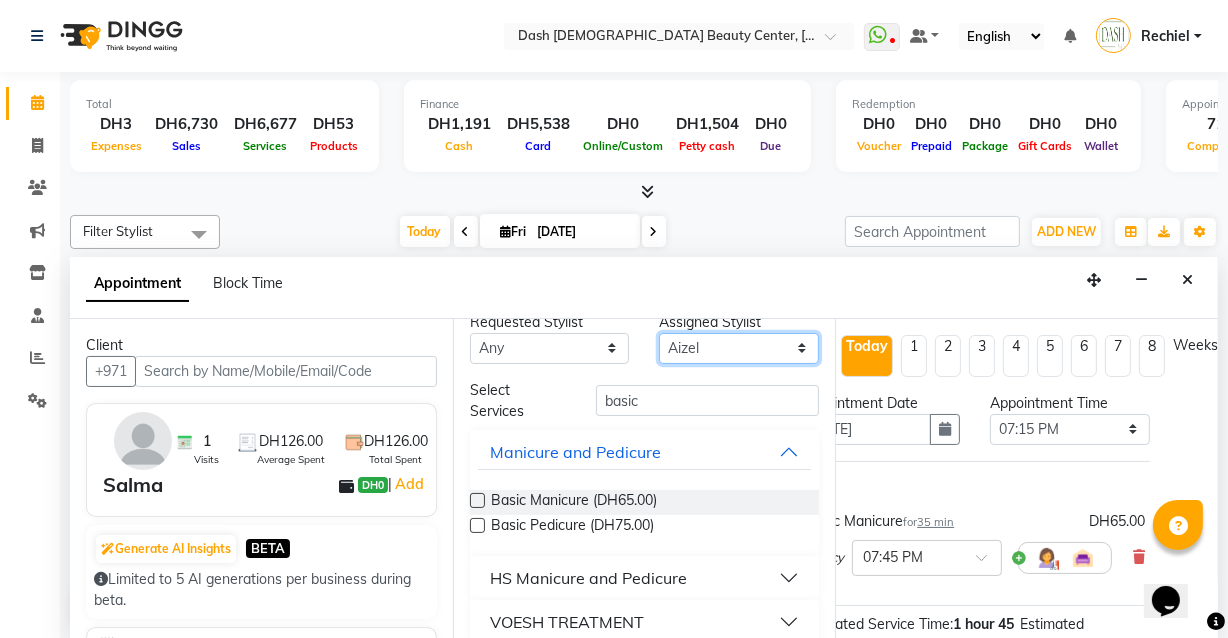 click on "Select [PERSON_NAME] [PERSON_NAME] [PERSON_NAME] [PERSON_NAME] [PERSON_NAME] [PERSON_NAME] [PERSON_NAME] [PERSON_NAME] [PERSON_NAME] Peace [PERSON_NAME] [PERSON_NAME]" at bounding box center (739, 348) 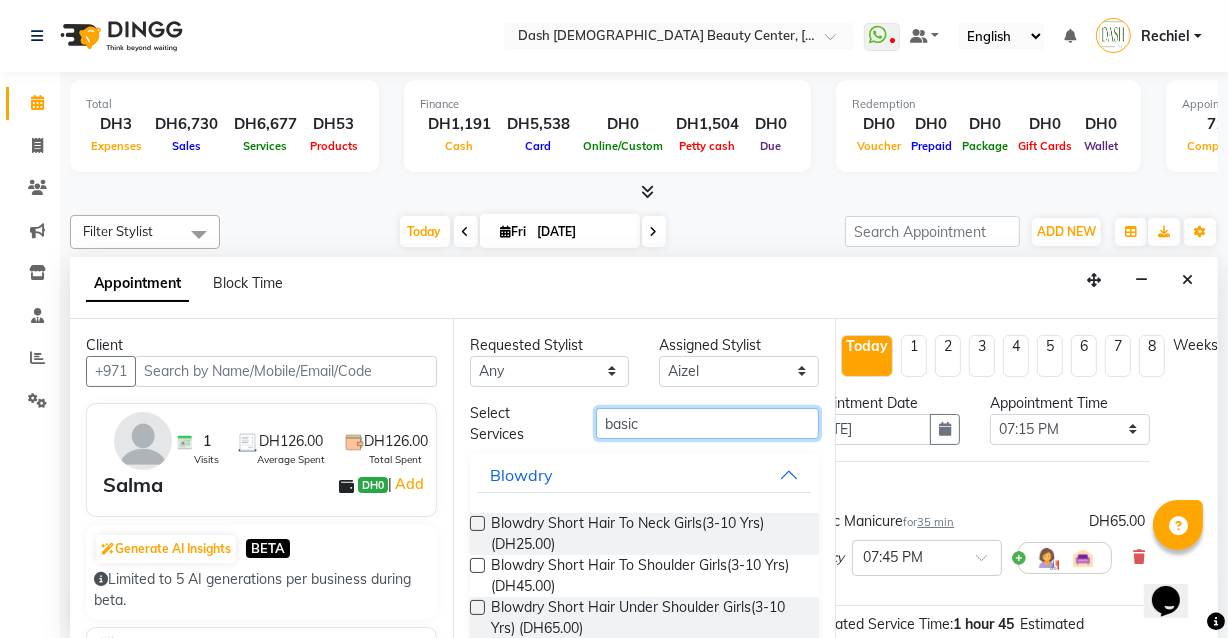 click on "basic" at bounding box center (707, 423) 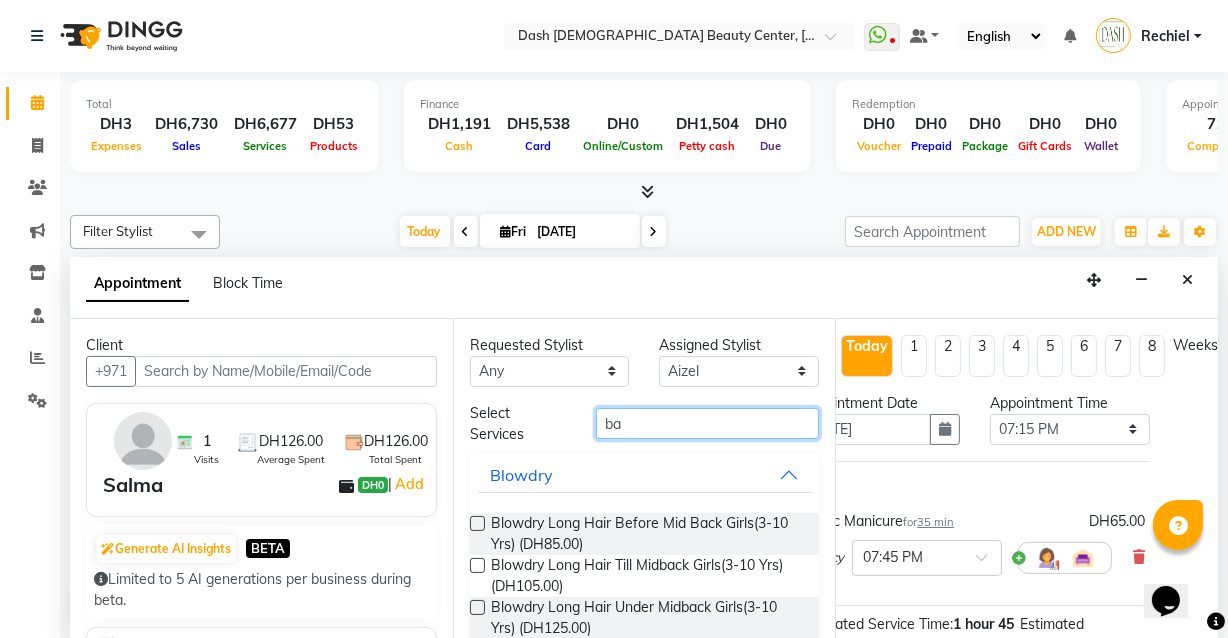 type on "b" 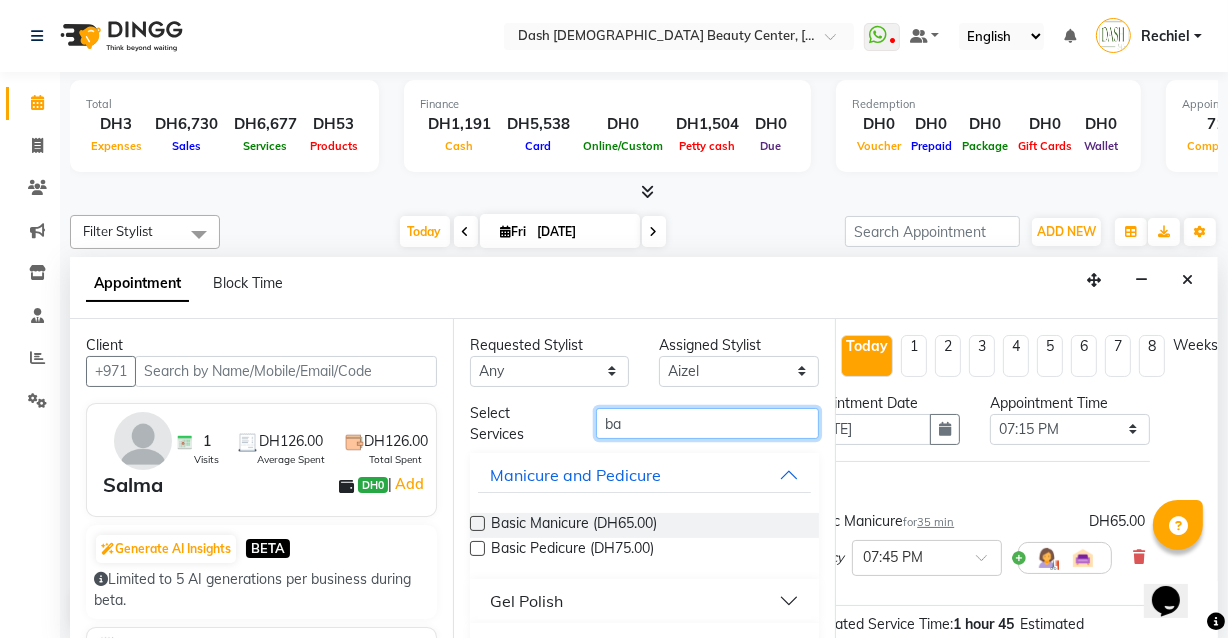 type on "b" 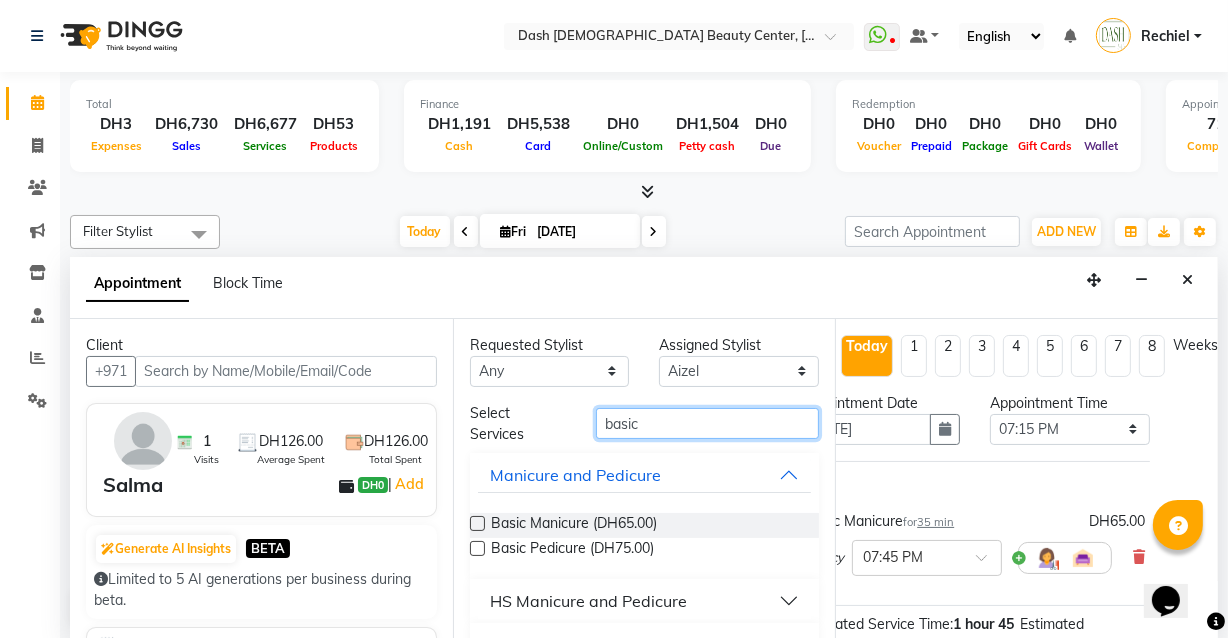 type on "basic" 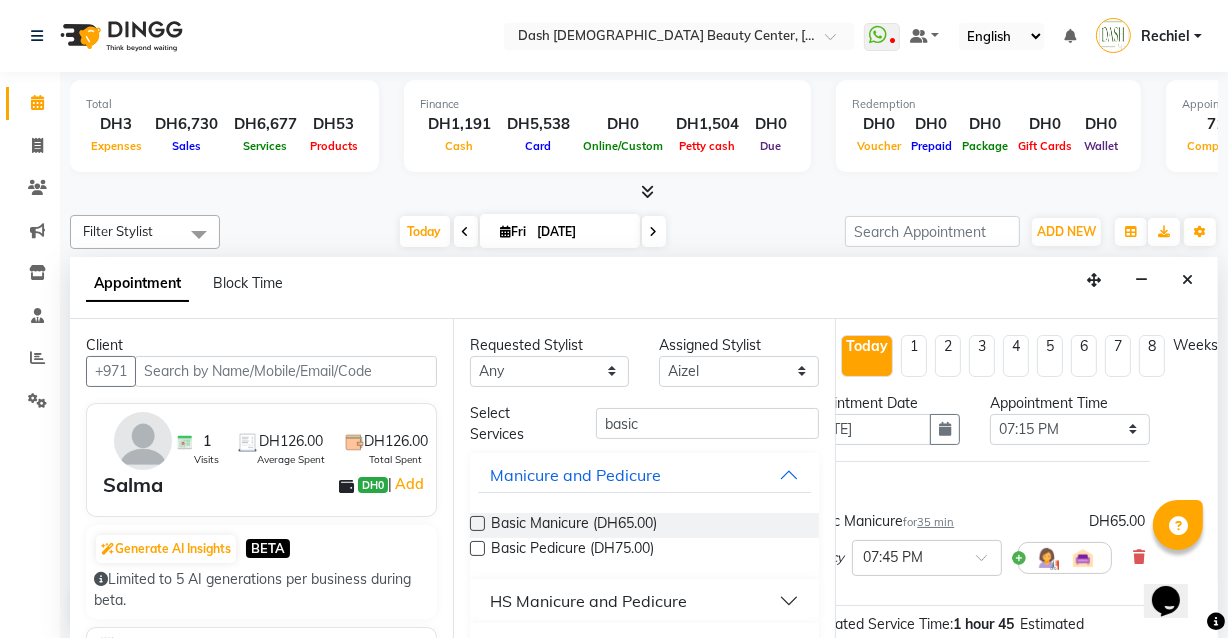 click at bounding box center [477, 548] 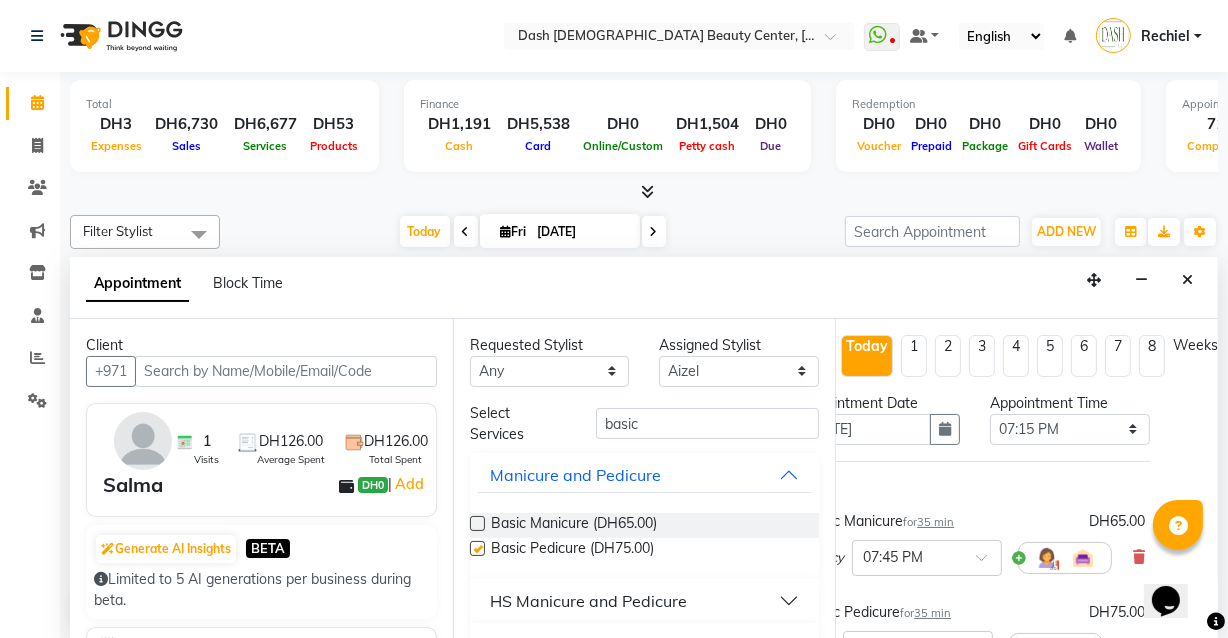 checkbox on "false" 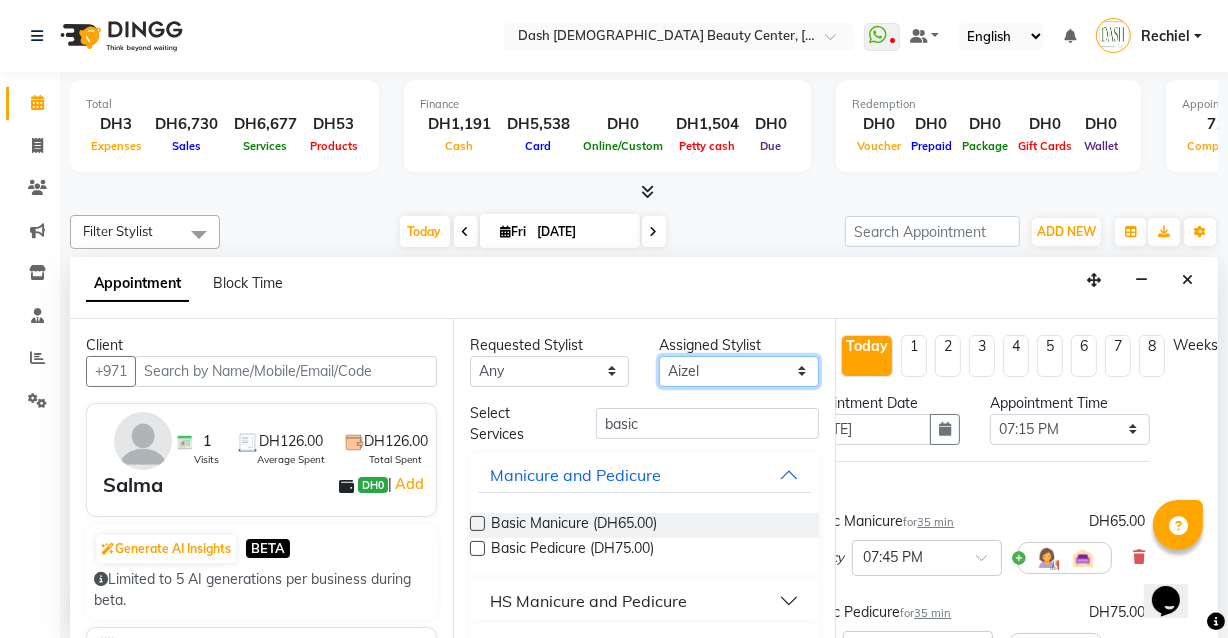 click on "Select [PERSON_NAME] [PERSON_NAME] [PERSON_NAME] [PERSON_NAME] [PERSON_NAME] [PERSON_NAME] [PERSON_NAME] [PERSON_NAME] [PERSON_NAME] Peace [PERSON_NAME] [PERSON_NAME]" at bounding box center (739, 371) 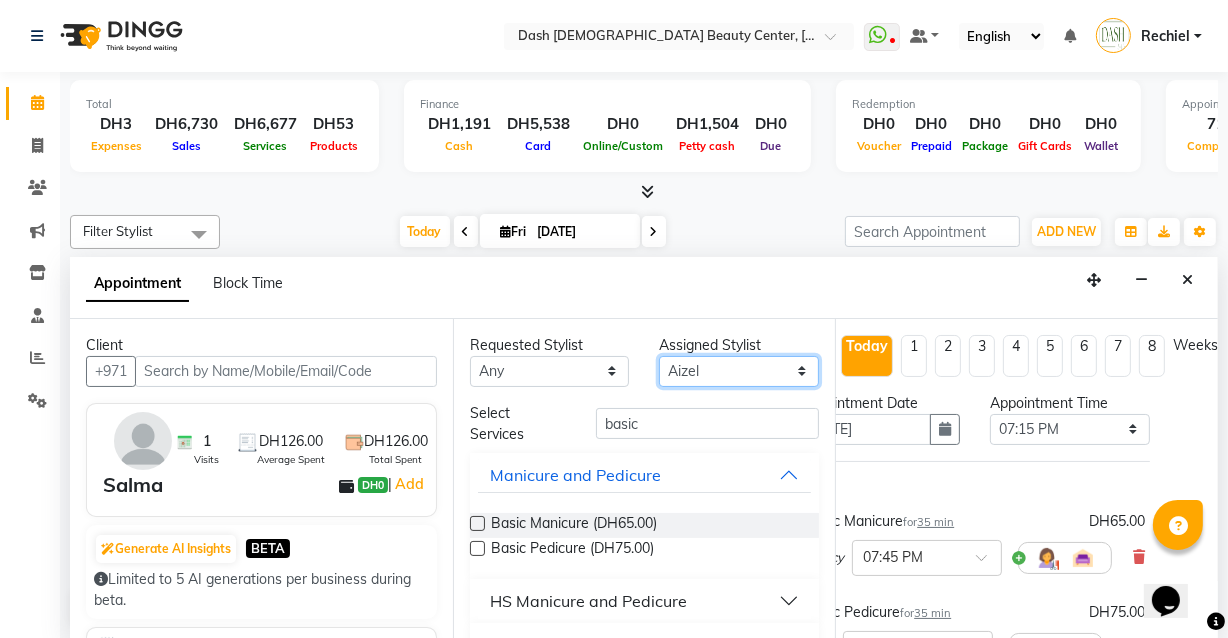 select on "81111" 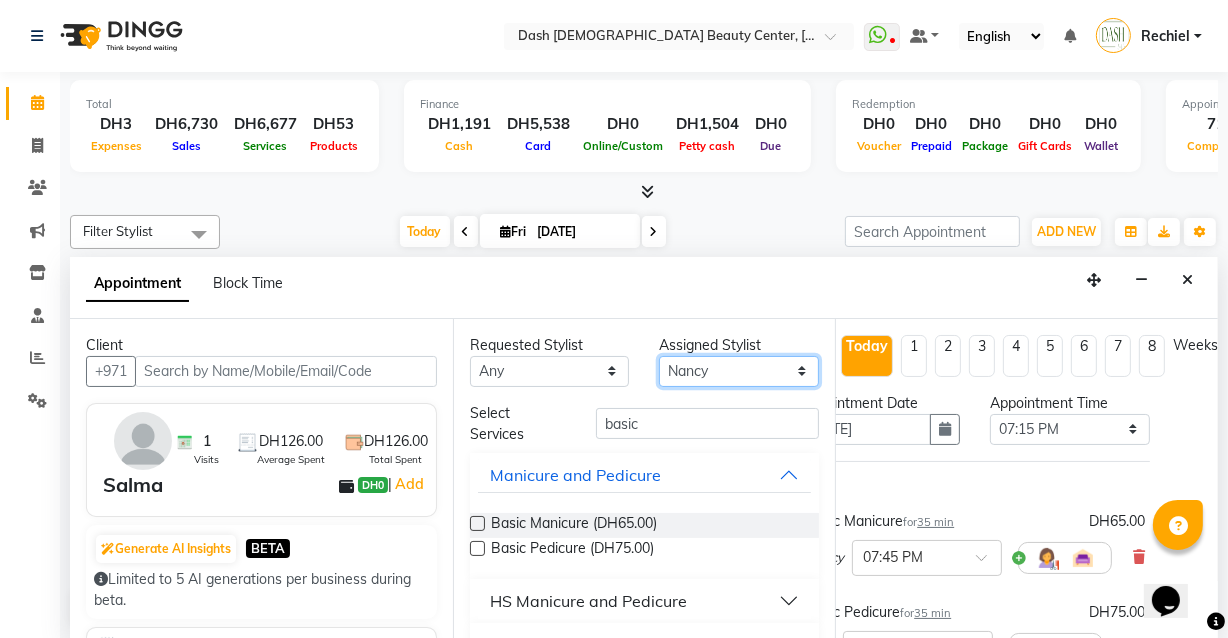 click on "Select [PERSON_NAME] [PERSON_NAME] [PERSON_NAME] [PERSON_NAME] [PERSON_NAME] [PERSON_NAME] [PERSON_NAME] [PERSON_NAME] [PERSON_NAME] Peace [PERSON_NAME] [PERSON_NAME]" at bounding box center (739, 371) 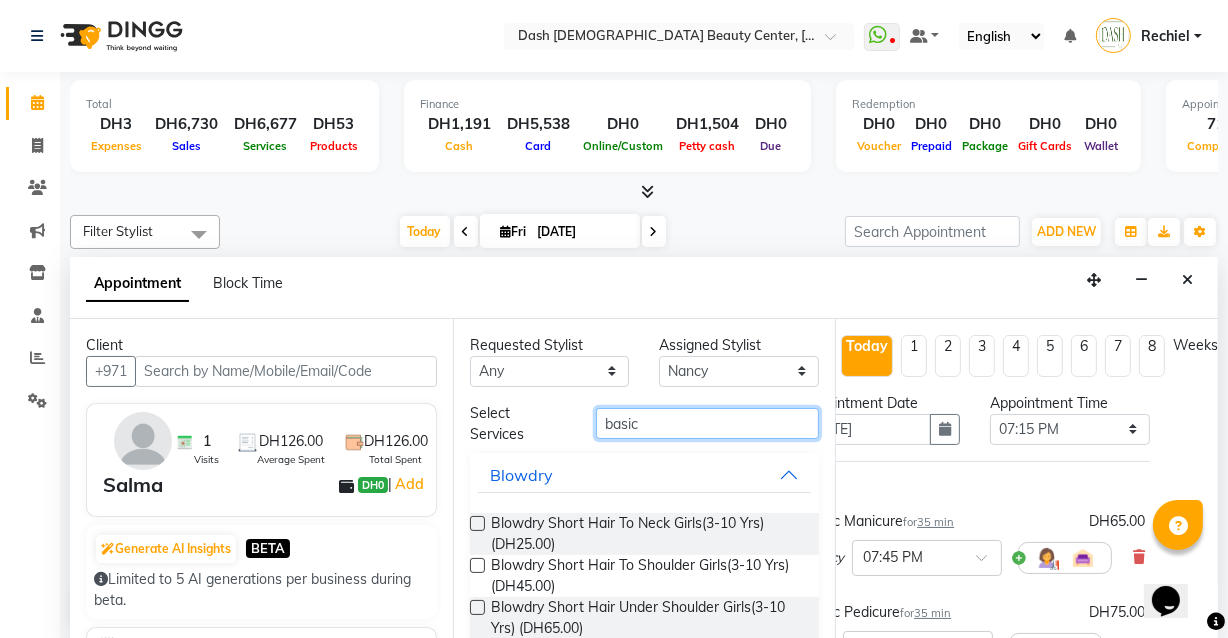 click on "basic" at bounding box center [707, 423] 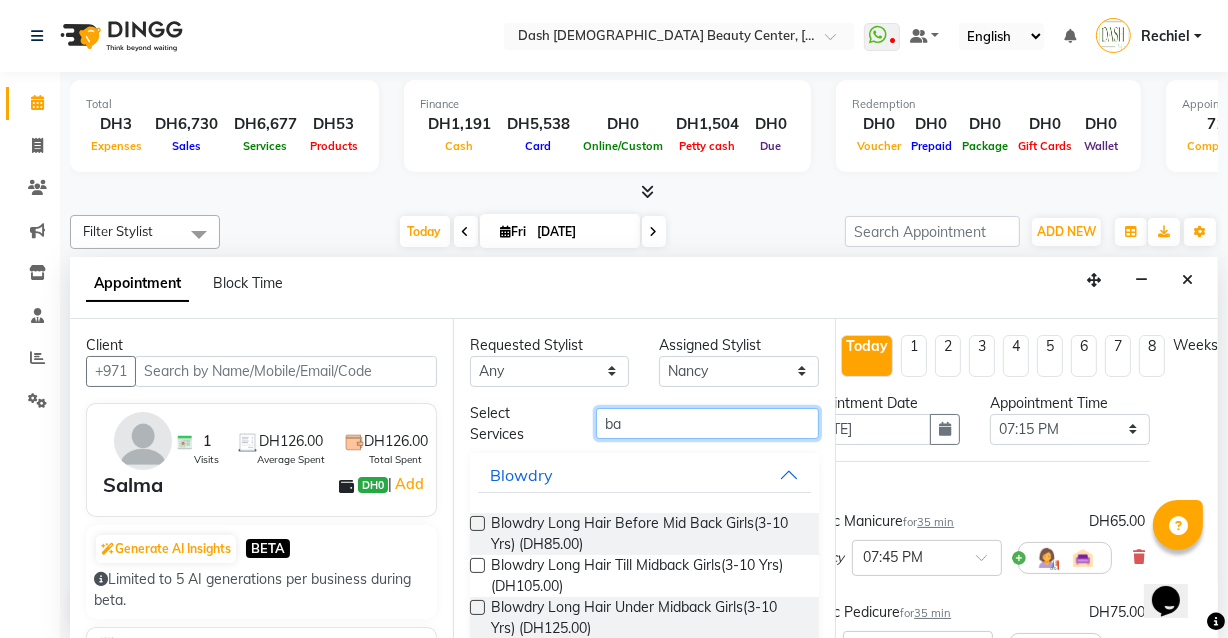 type on "b" 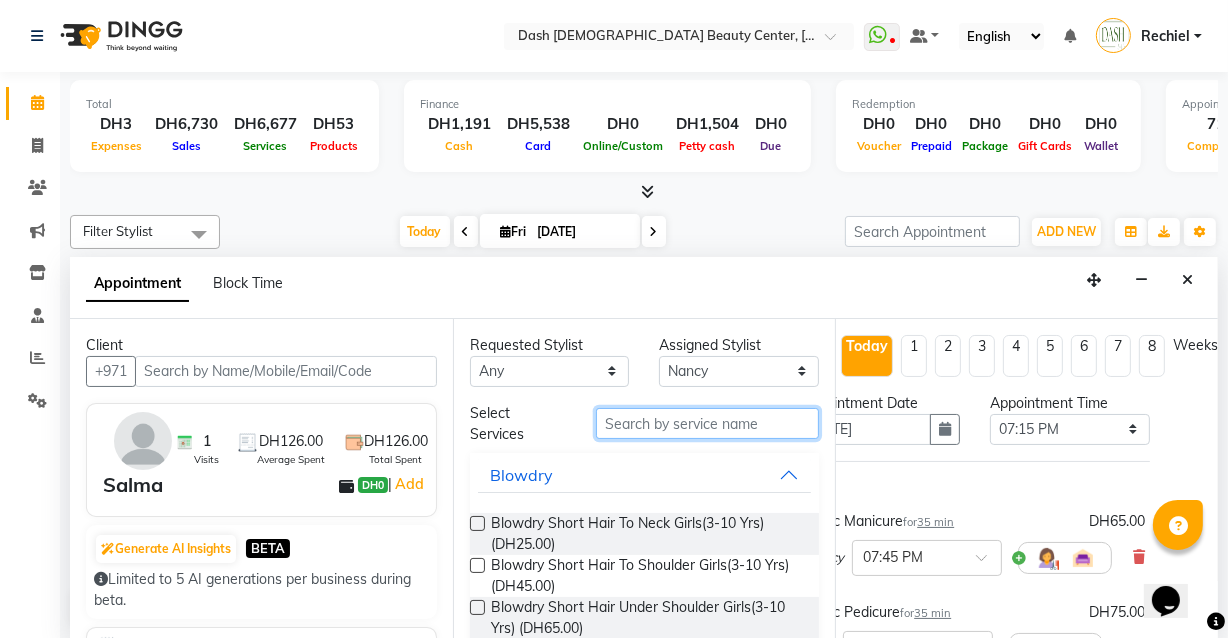 click at bounding box center [707, 423] 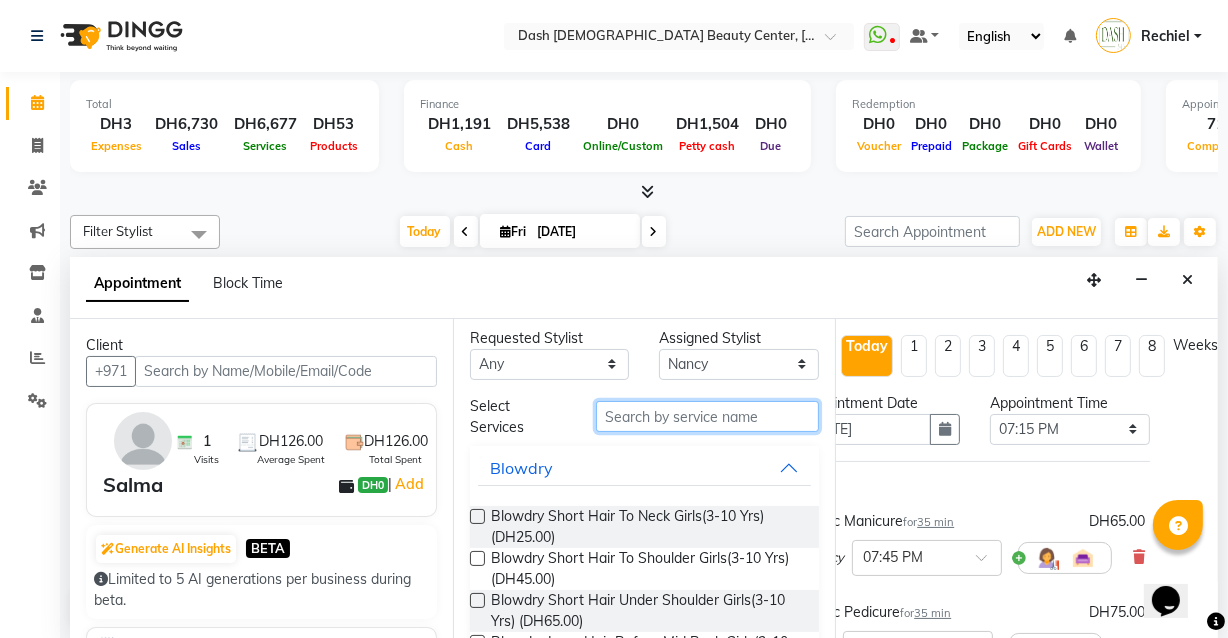 scroll, scrollTop: 0, scrollLeft: 0, axis: both 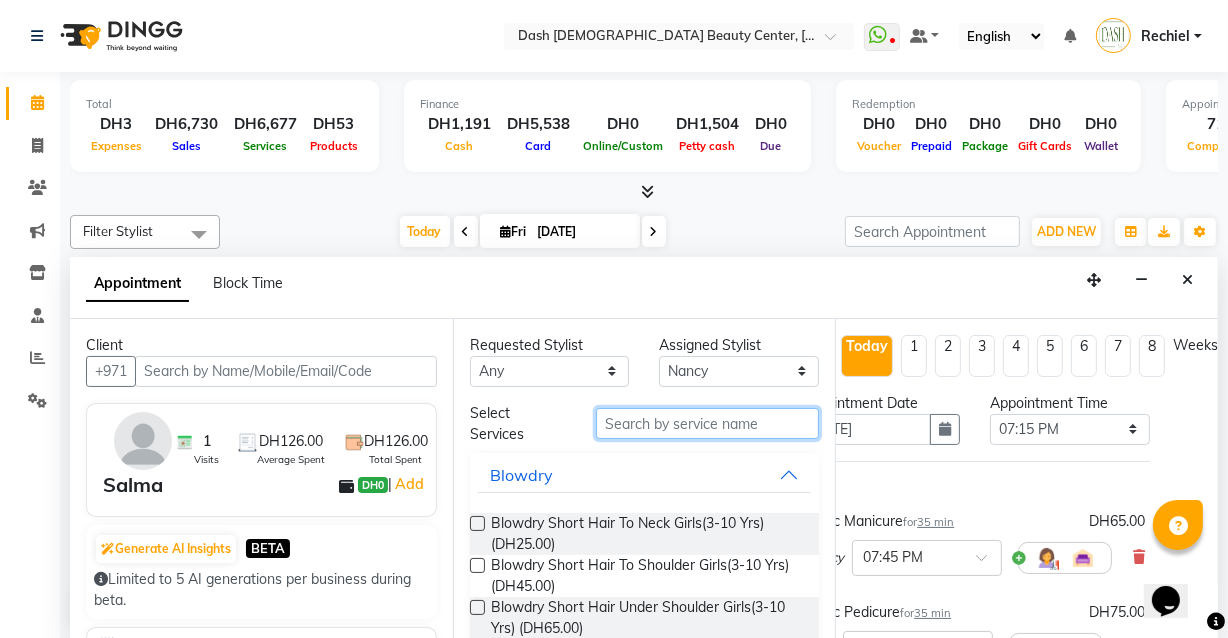 click at bounding box center (707, 423) 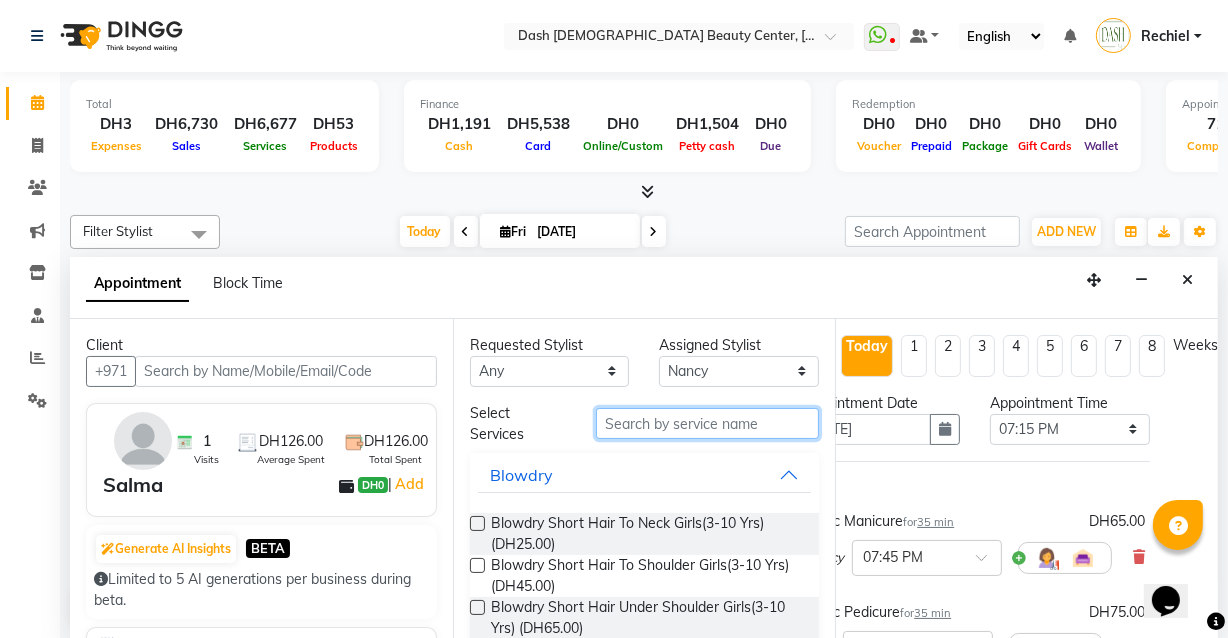 click at bounding box center [707, 423] 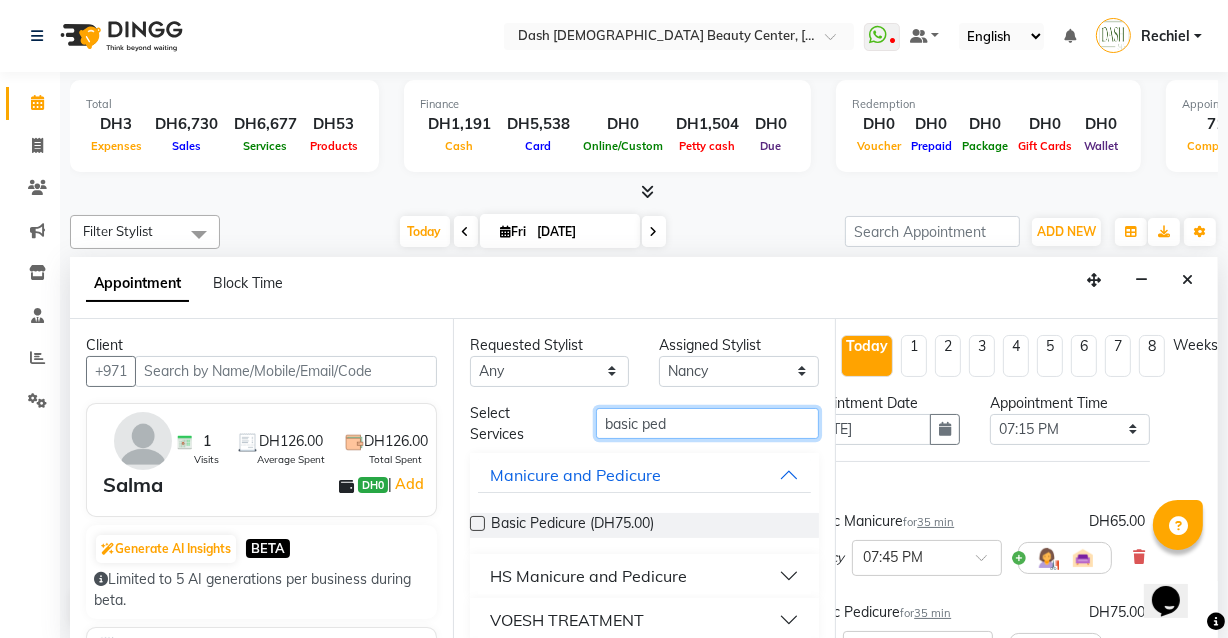 type on "basic ped" 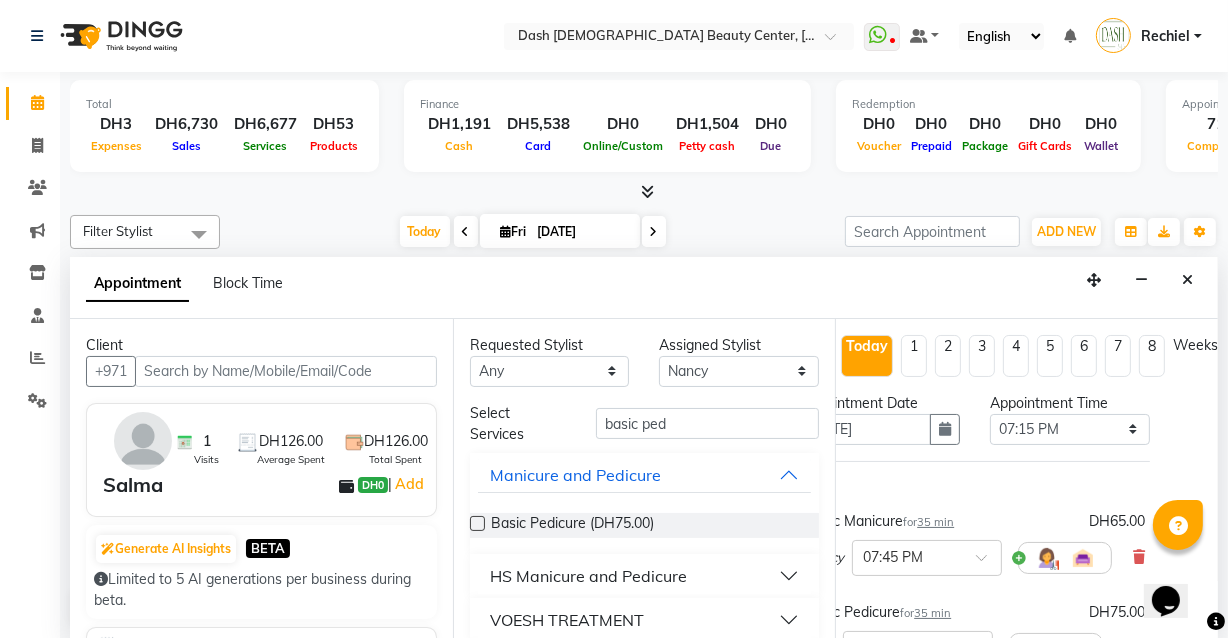 click at bounding box center [477, 523] 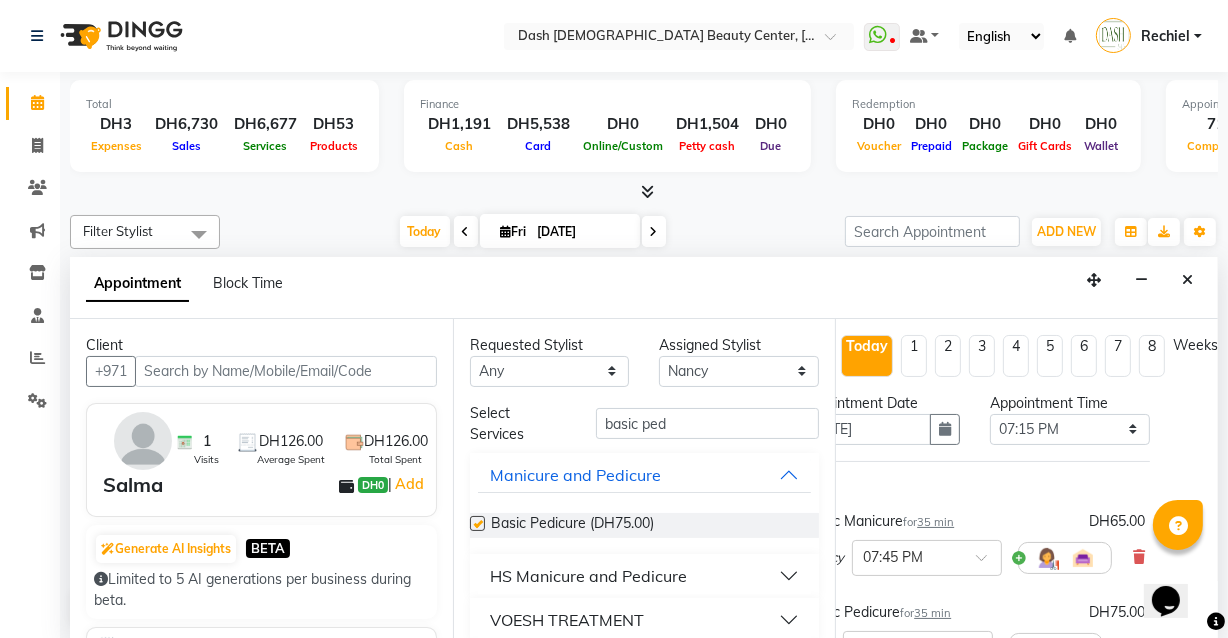 checkbox on "false" 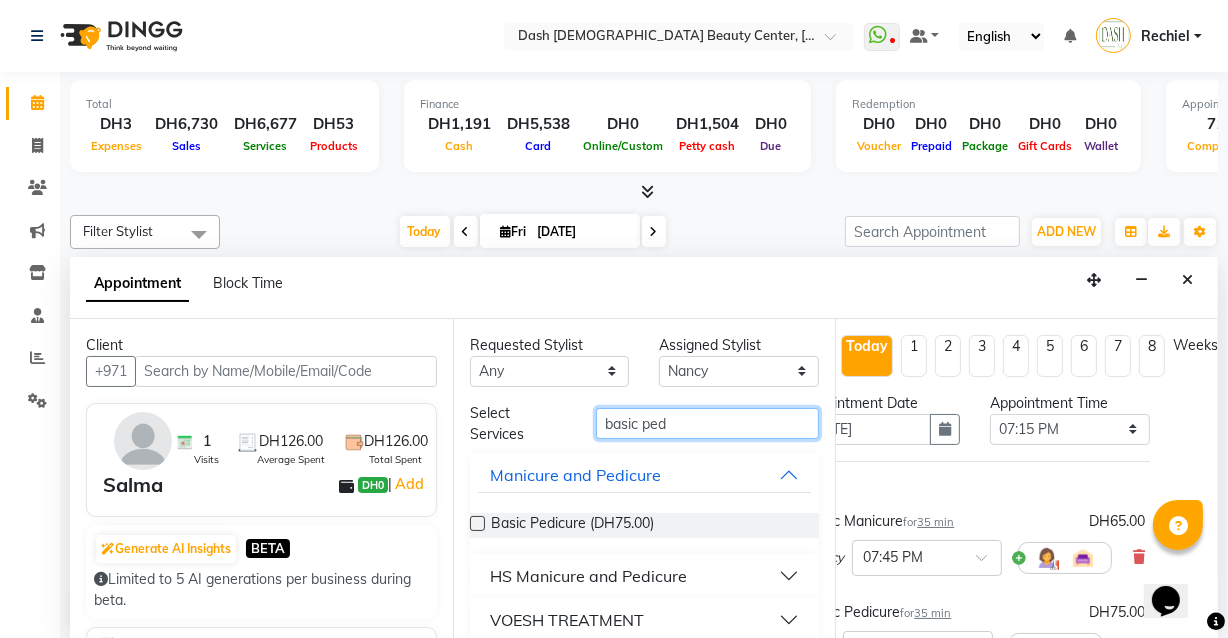 click on "basic ped" at bounding box center (707, 423) 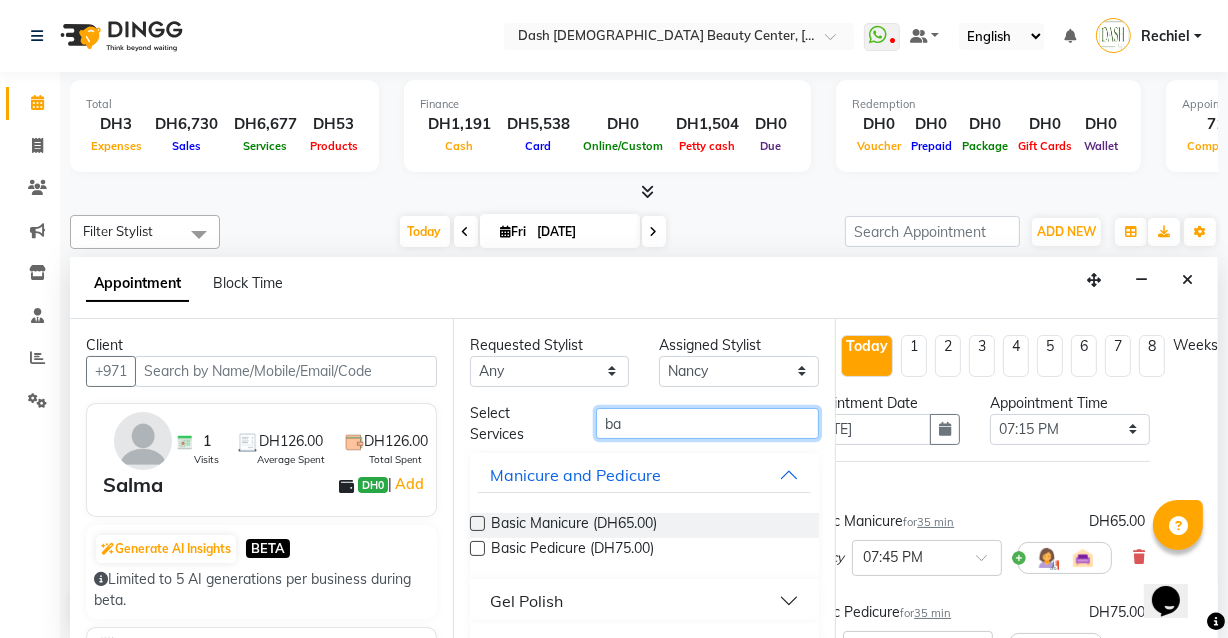 type on "b" 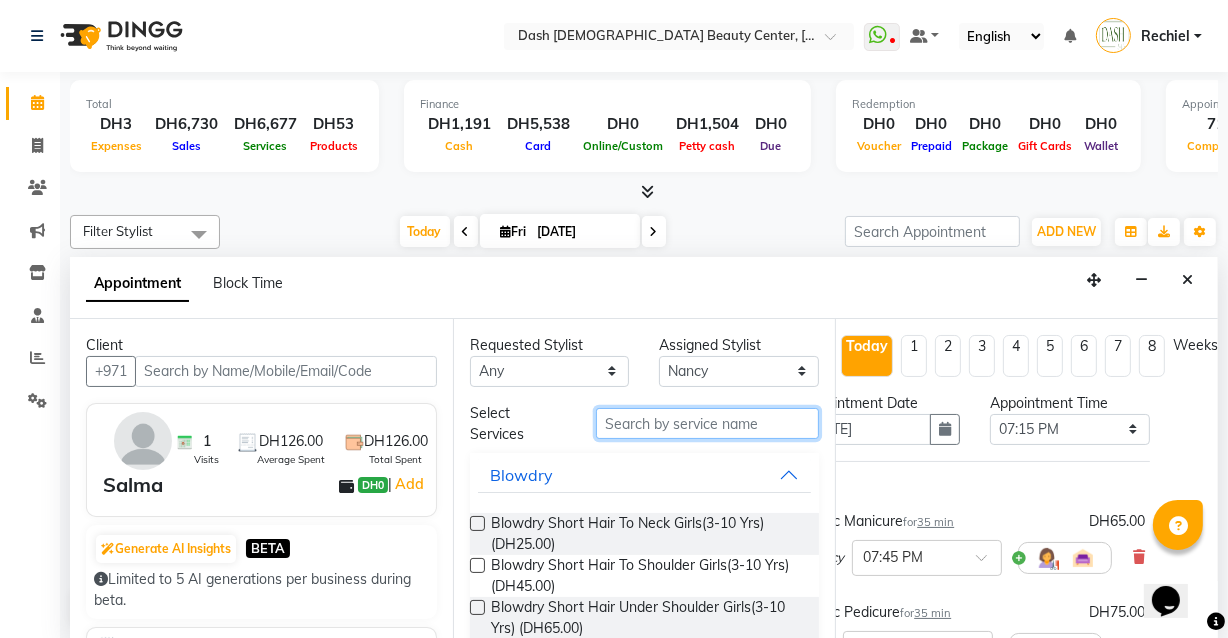 type 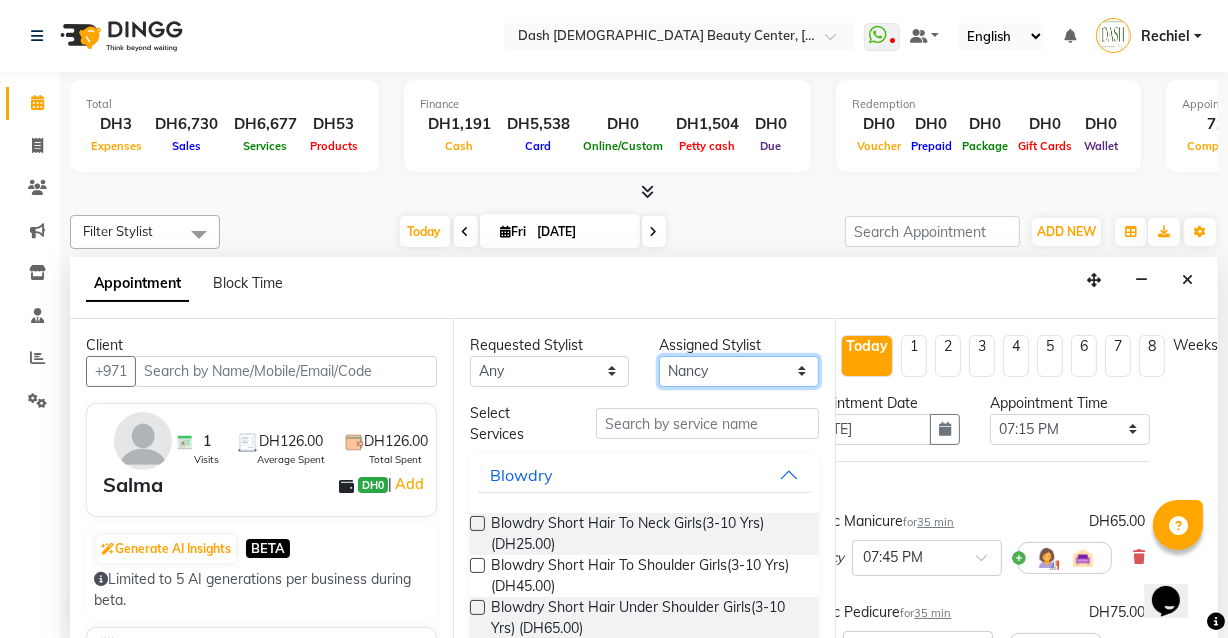 click on "Select [PERSON_NAME] [PERSON_NAME] [PERSON_NAME] [PERSON_NAME] [PERSON_NAME] [PERSON_NAME] [PERSON_NAME] [PERSON_NAME] [PERSON_NAME] Peace [PERSON_NAME] [PERSON_NAME]" at bounding box center [739, 371] 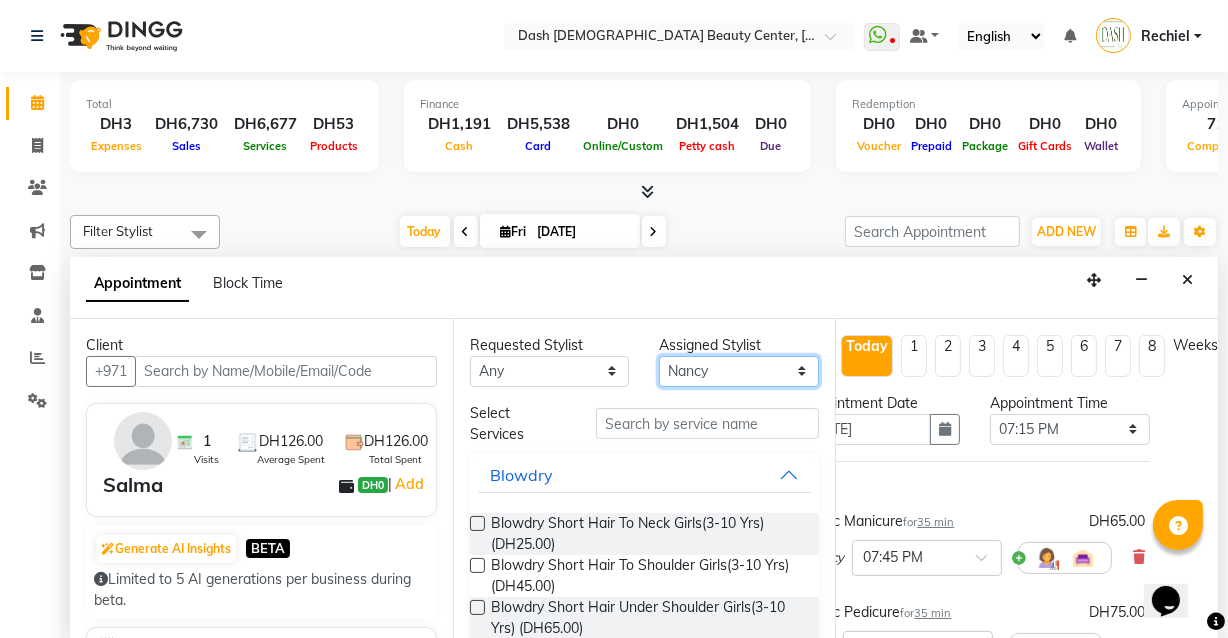 select on "81106" 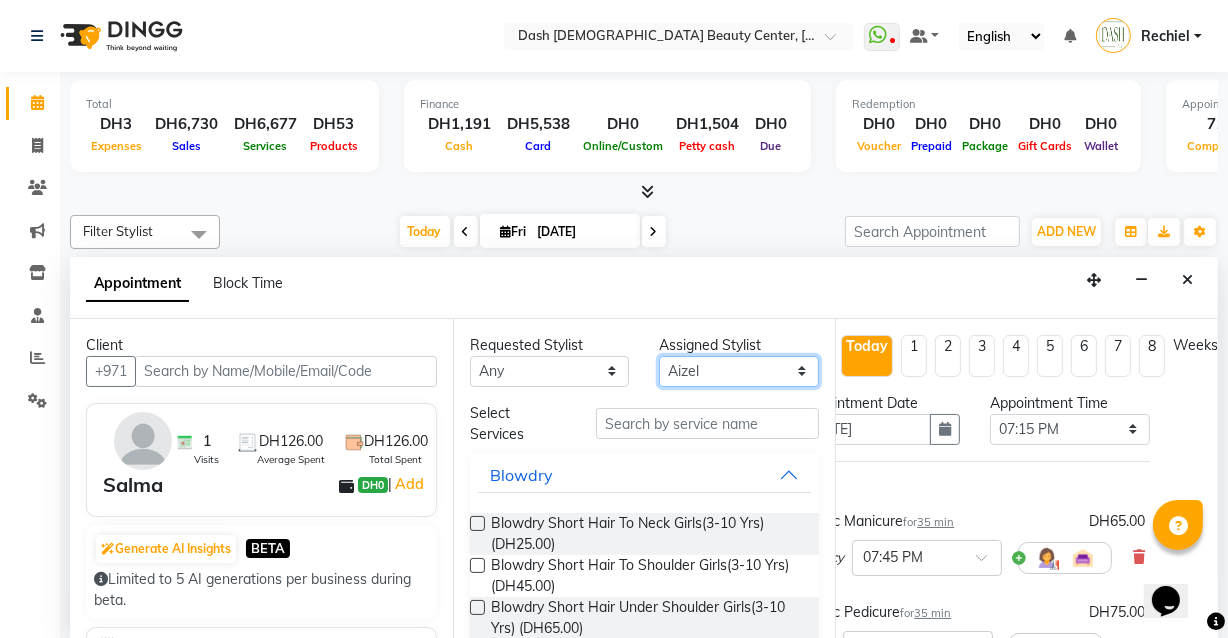 click on "Select [PERSON_NAME] [PERSON_NAME] [PERSON_NAME] [PERSON_NAME] [PERSON_NAME] [PERSON_NAME] [PERSON_NAME] [PERSON_NAME] [PERSON_NAME] Peace [PERSON_NAME] [PERSON_NAME]" at bounding box center [739, 371] 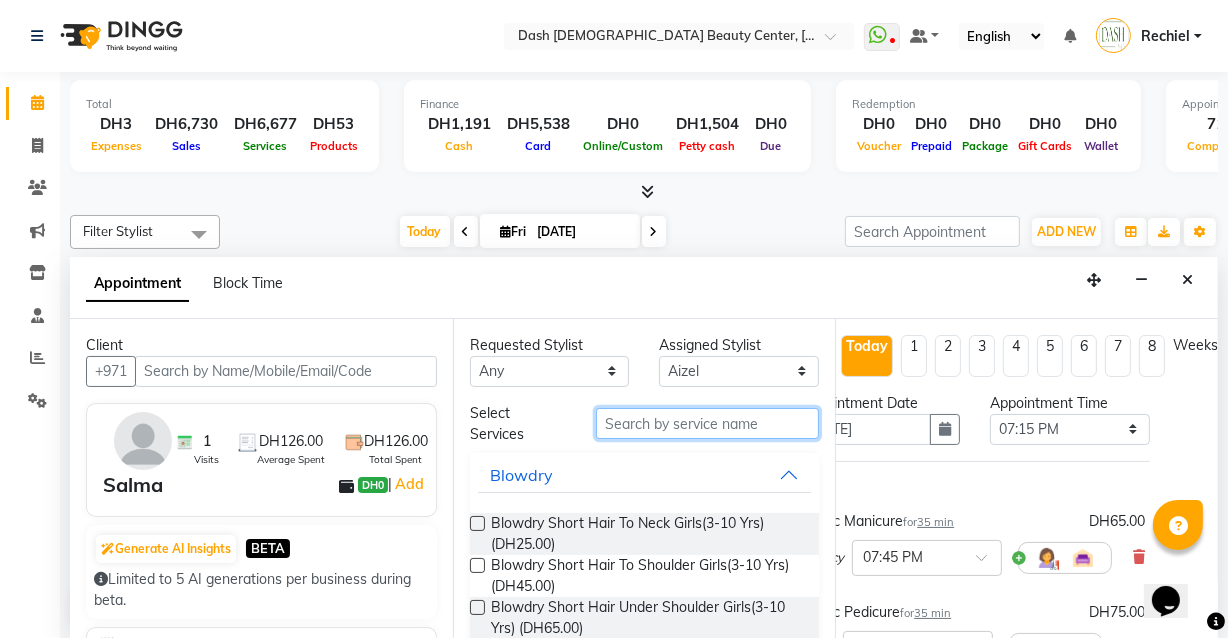 click at bounding box center [707, 423] 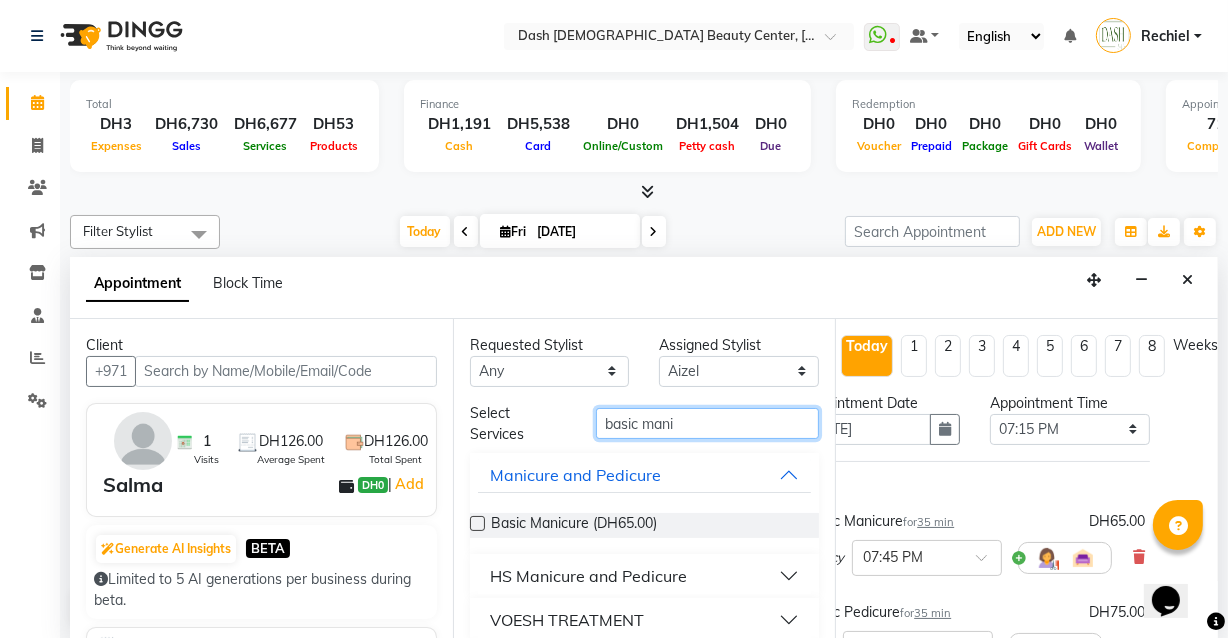 type on "basic mani" 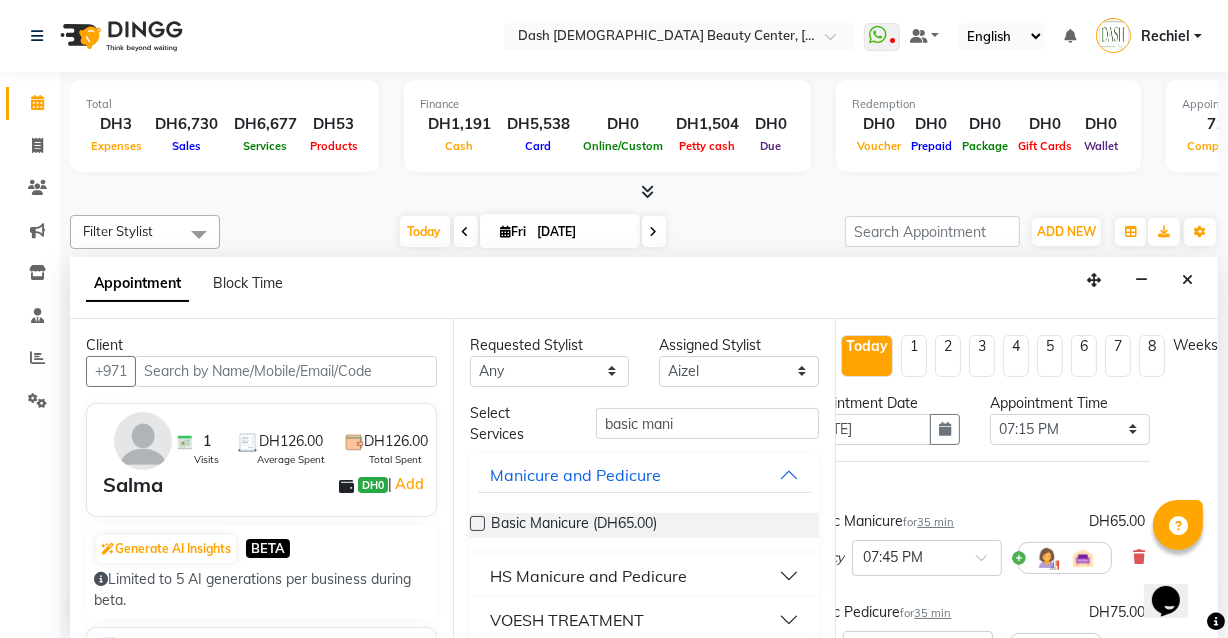 click at bounding box center (477, 523) 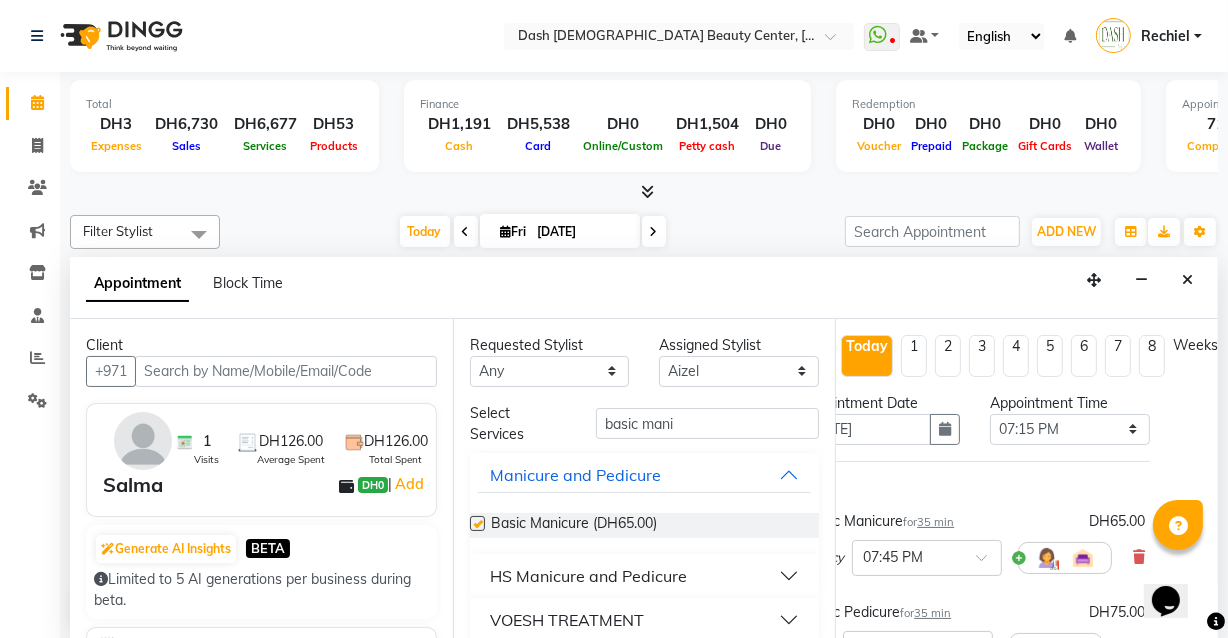checkbox on "false" 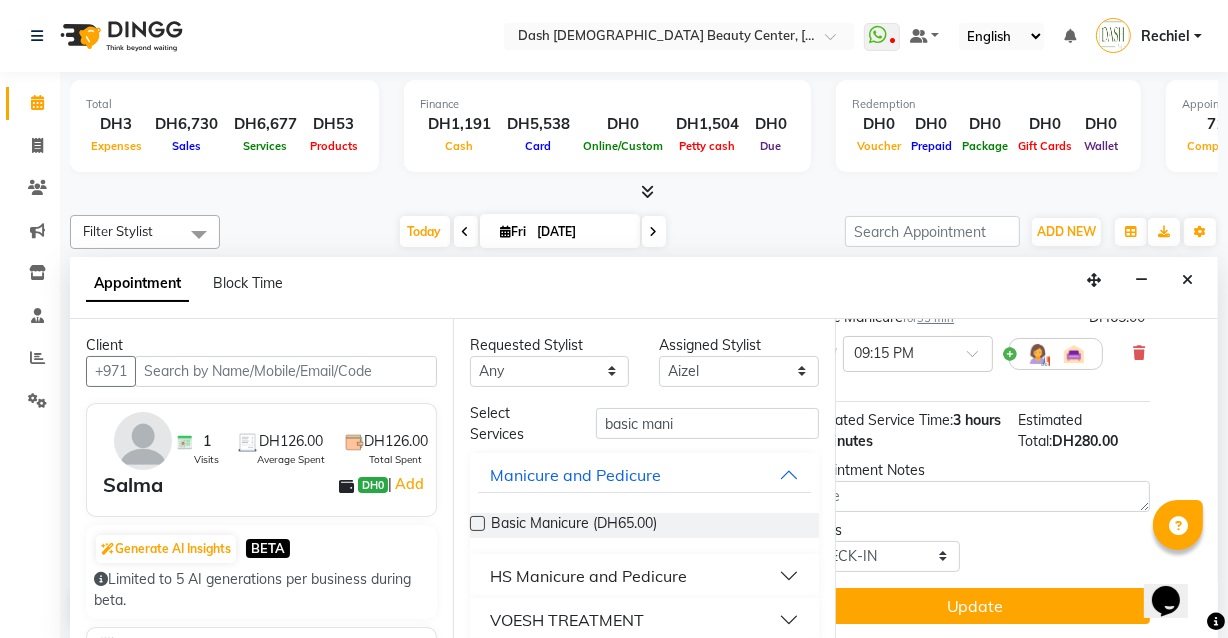 scroll, scrollTop: 490, scrollLeft: 65, axis: both 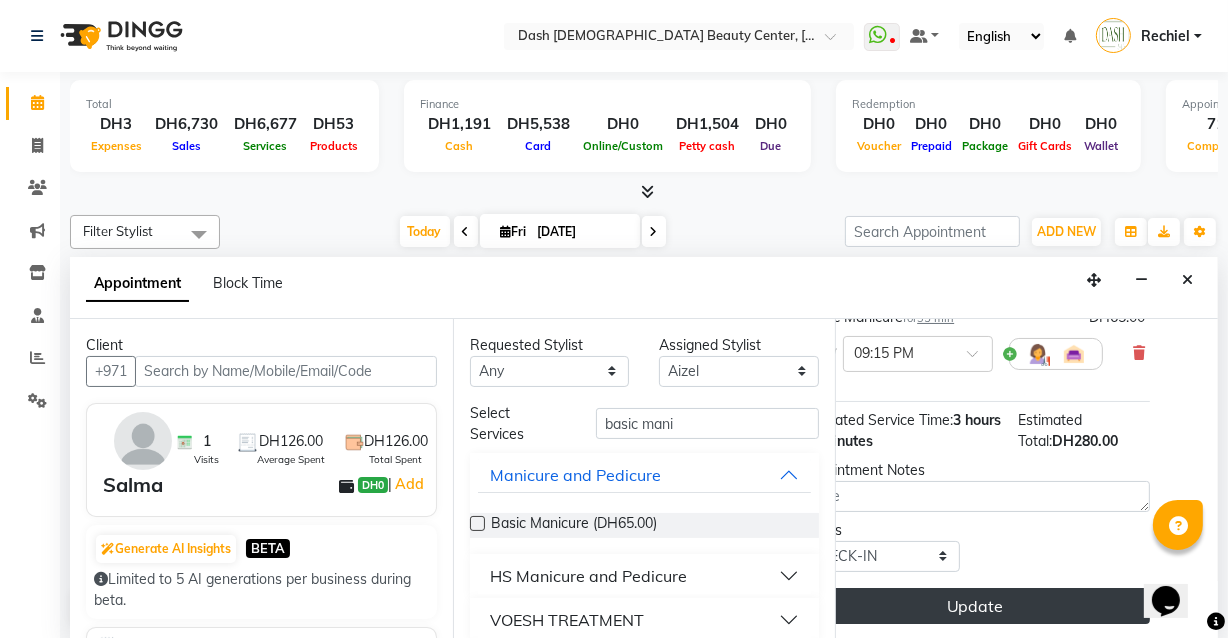 click on "Update" at bounding box center [975, 606] 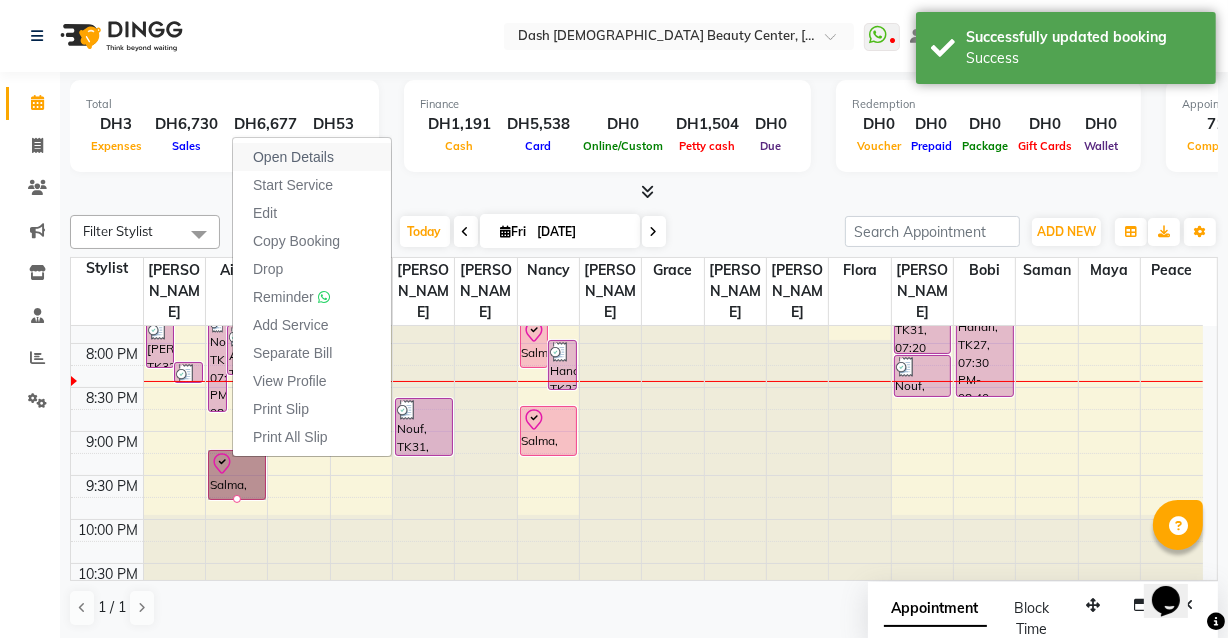 click on "Open Details" at bounding box center (293, 157) 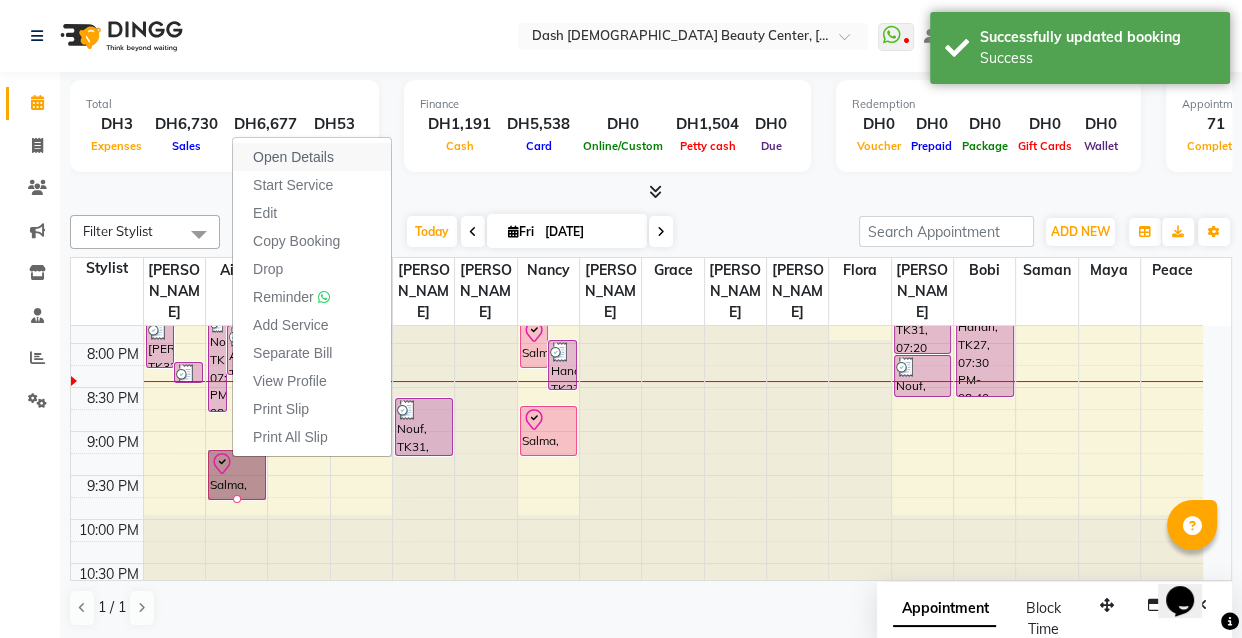 select on "8" 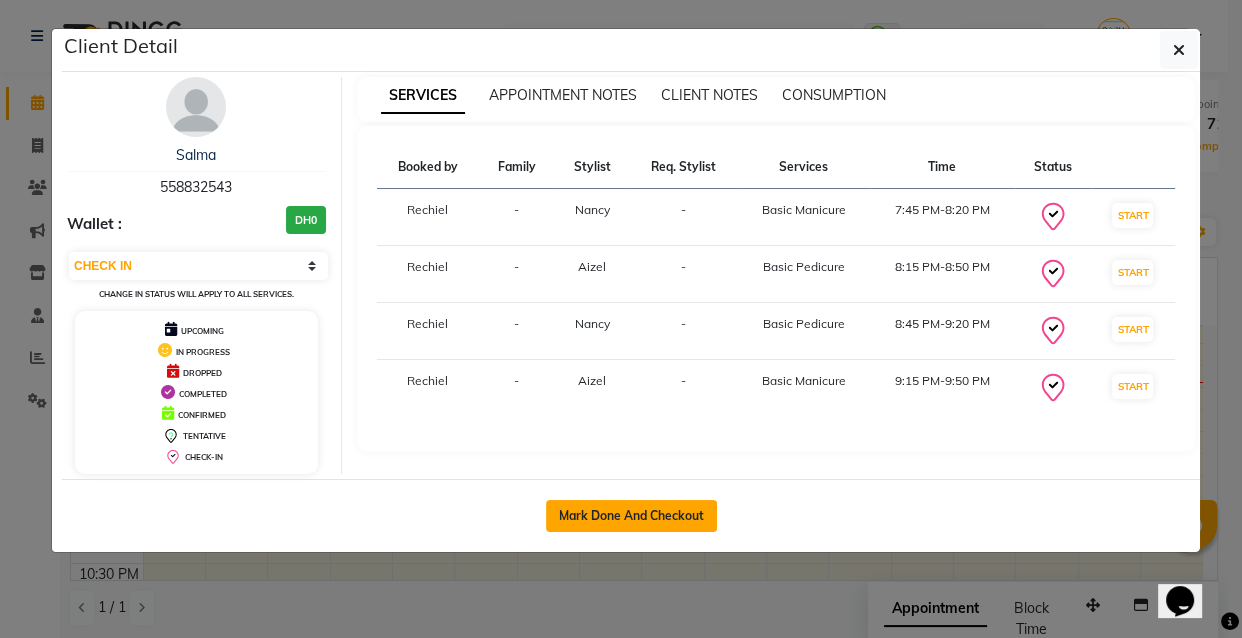 click on "Mark Done And Checkout" 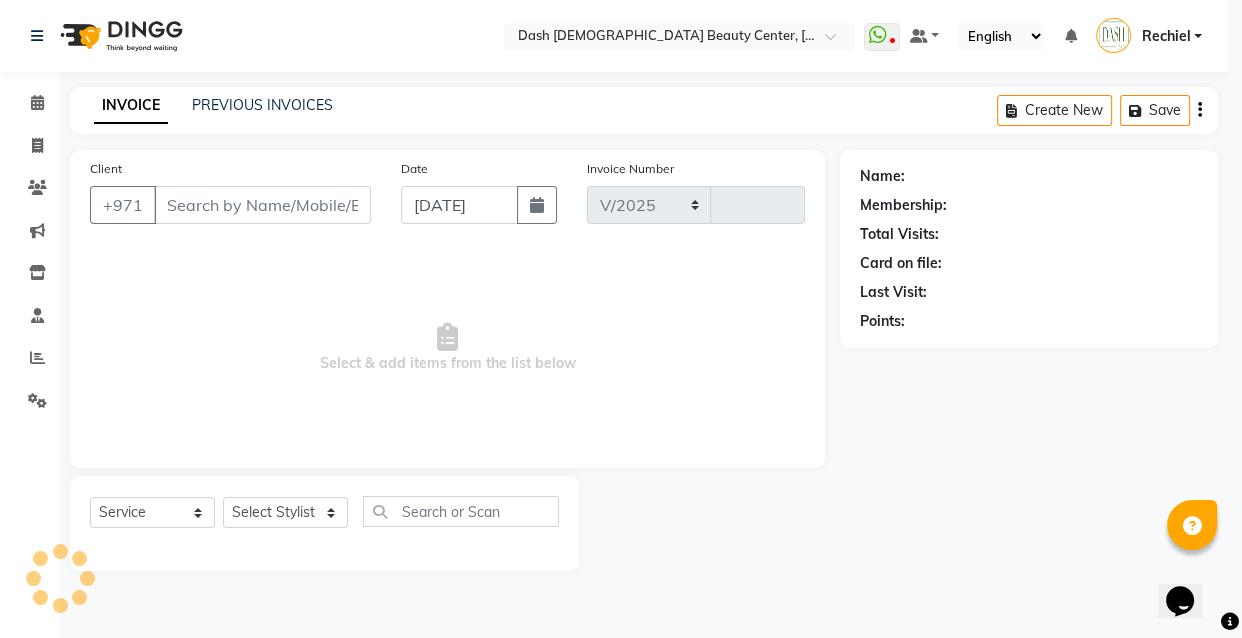 select on "8372" 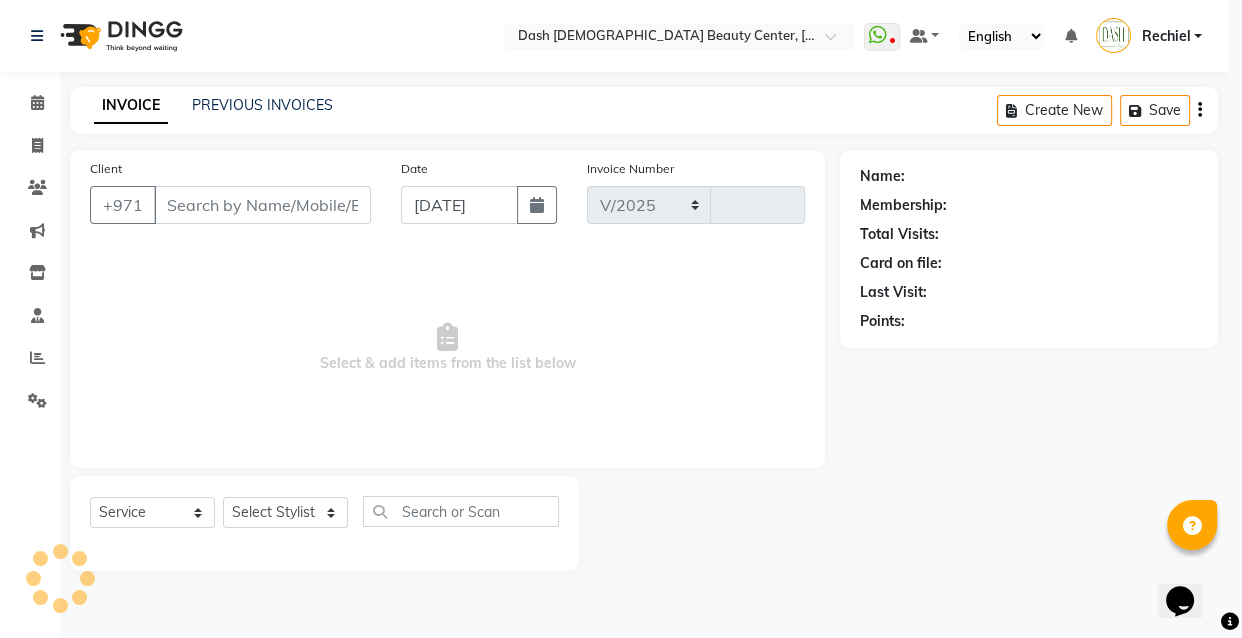 type on "1822" 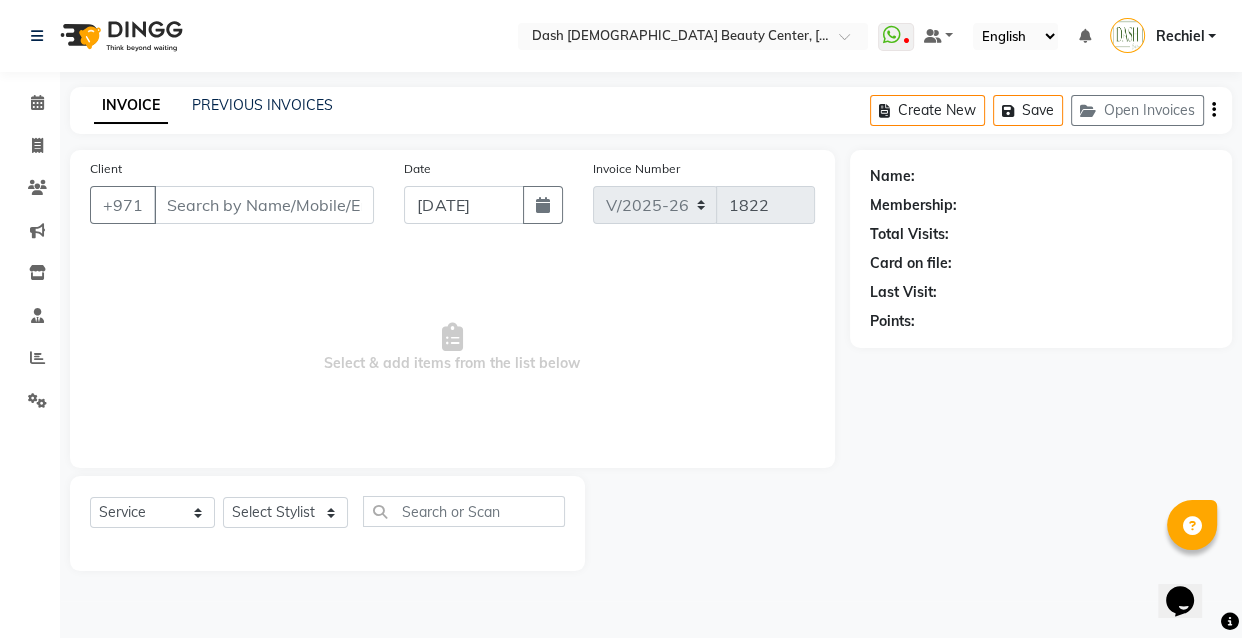 type on "558832543" 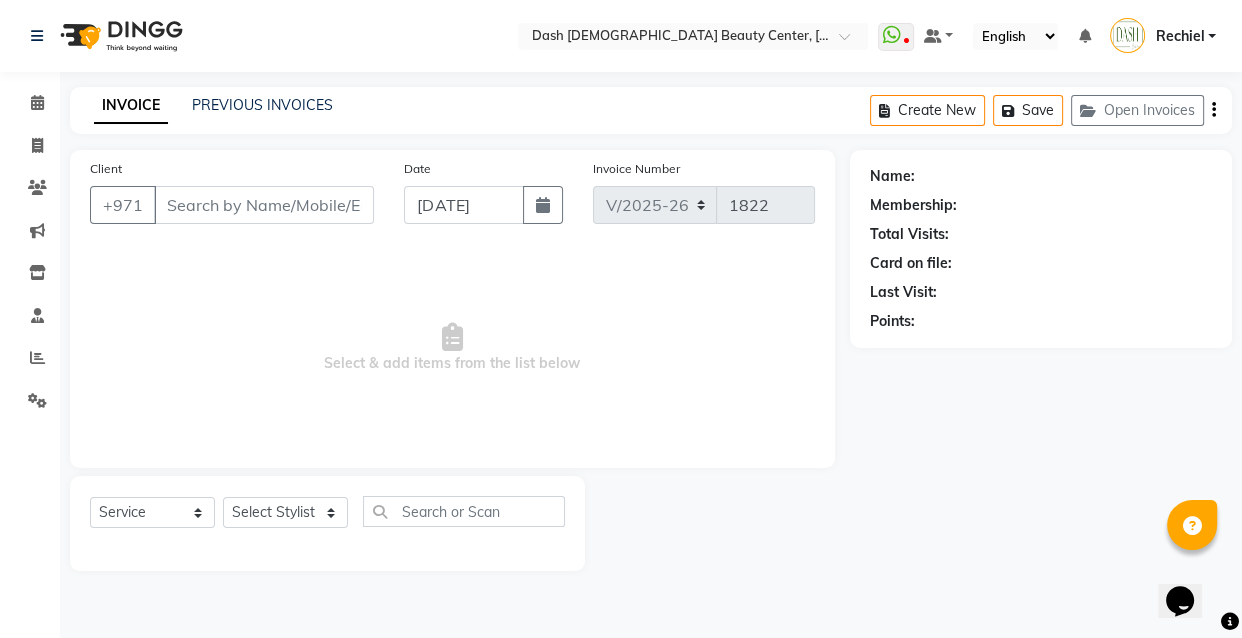 select on "81106" 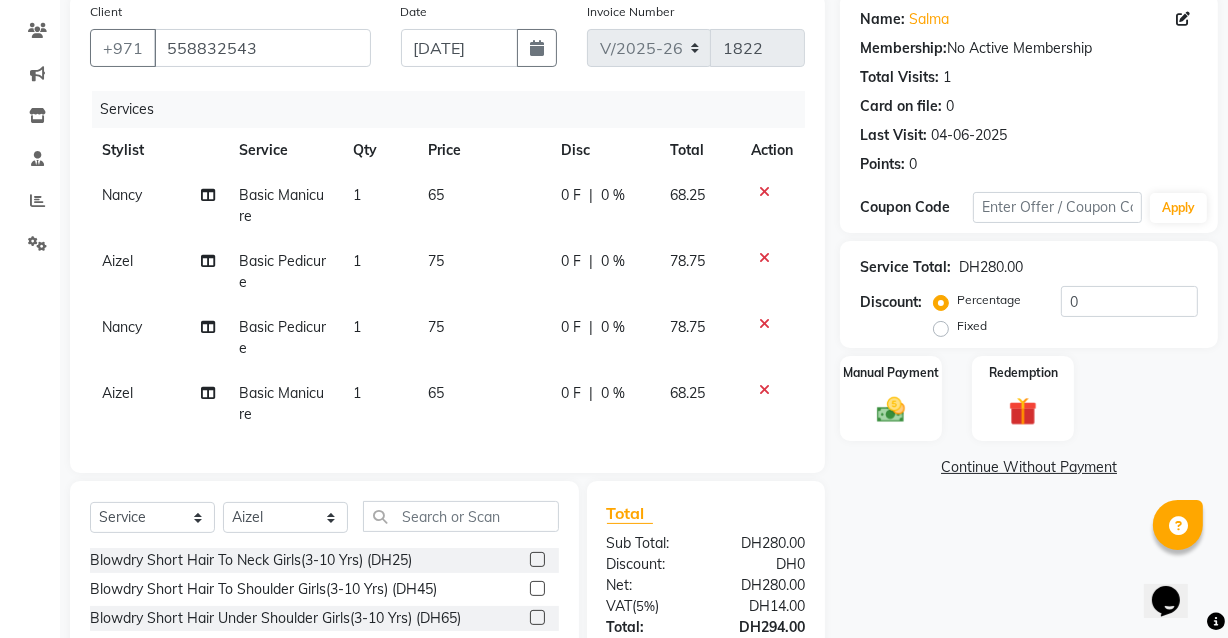 scroll, scrollTop: 339, scrollLeft: 0, axis: vertical 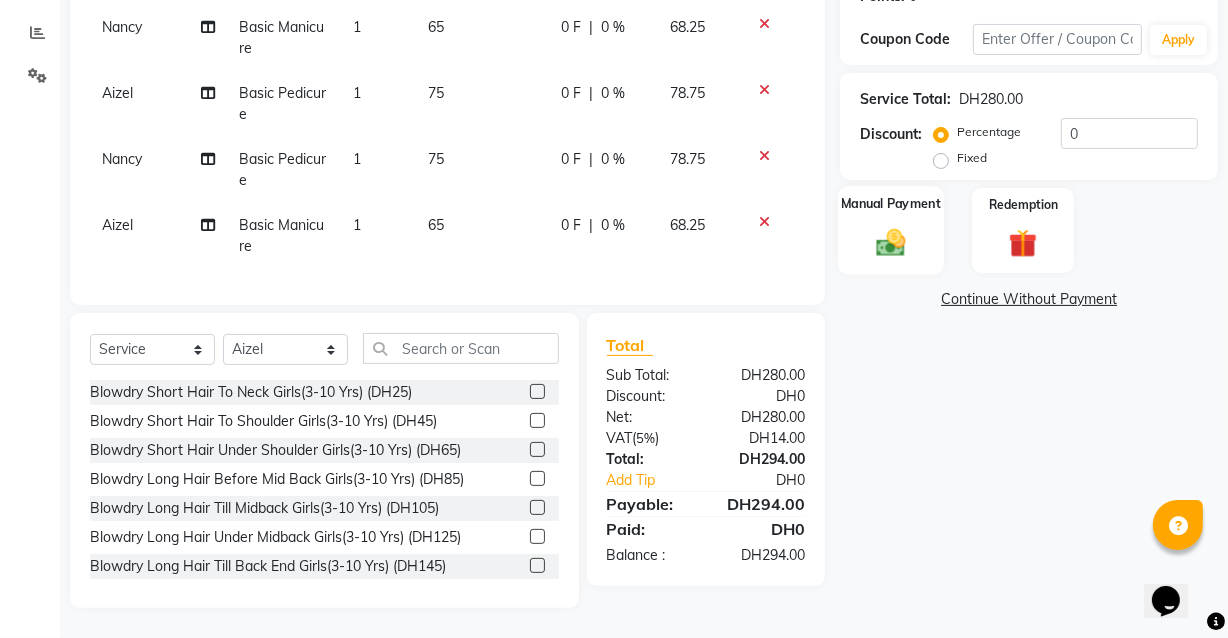 click 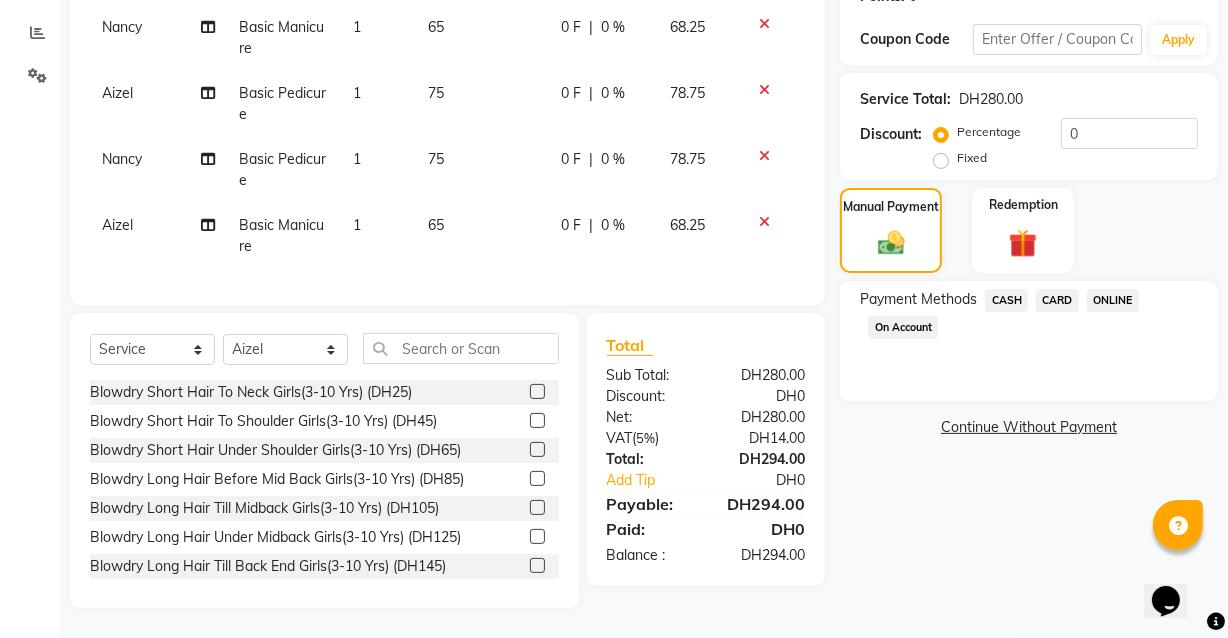 click on "CARD" 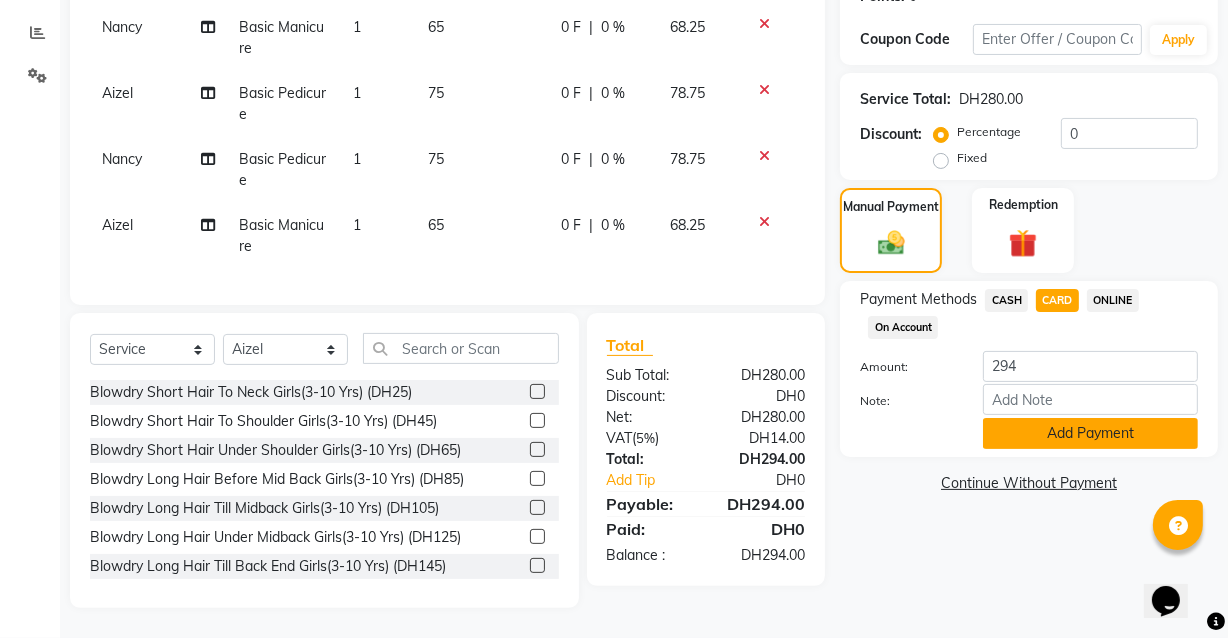 click on "Add Payment" 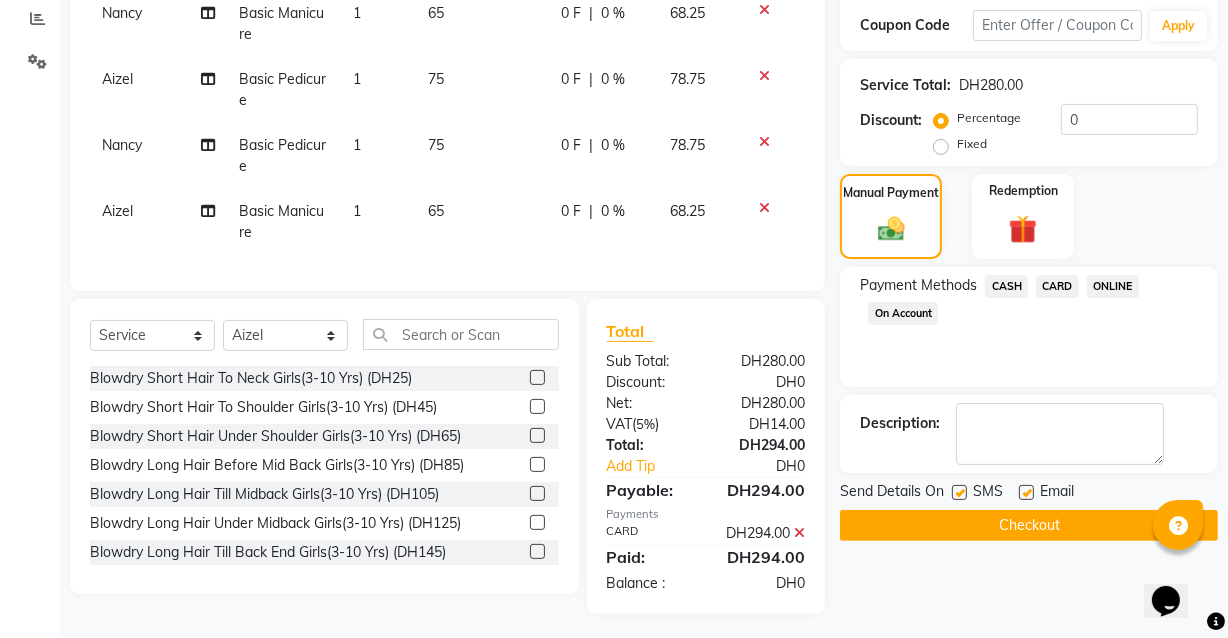 scroll, scrollTop: 380, scrollLeft: 0, axis: vertical 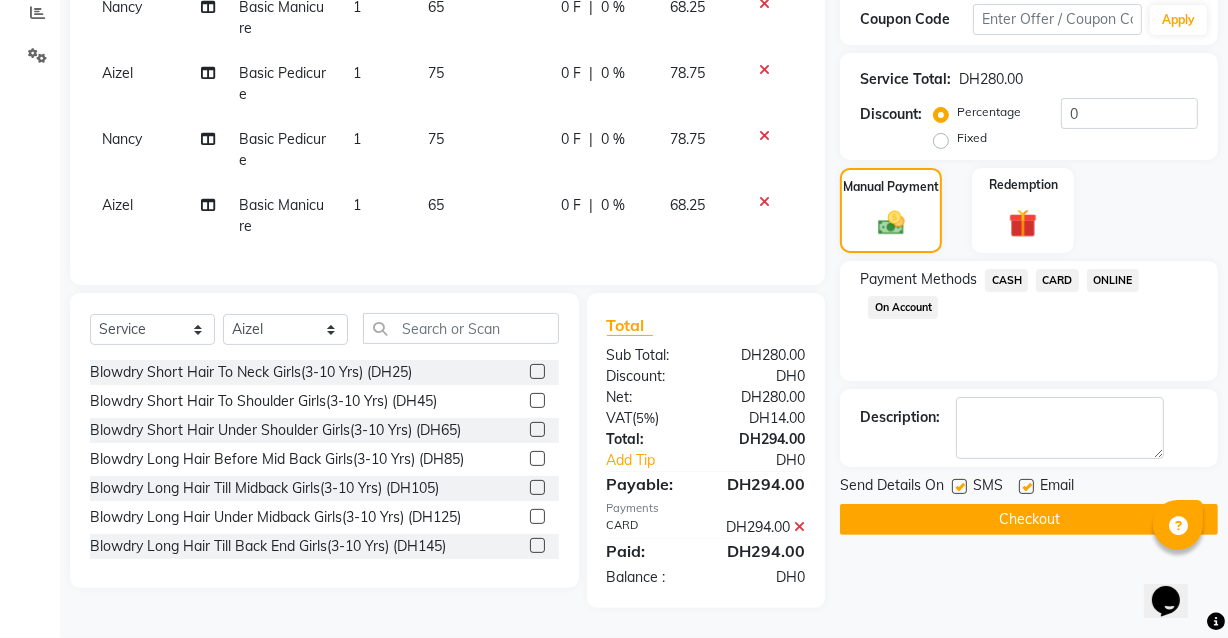 click 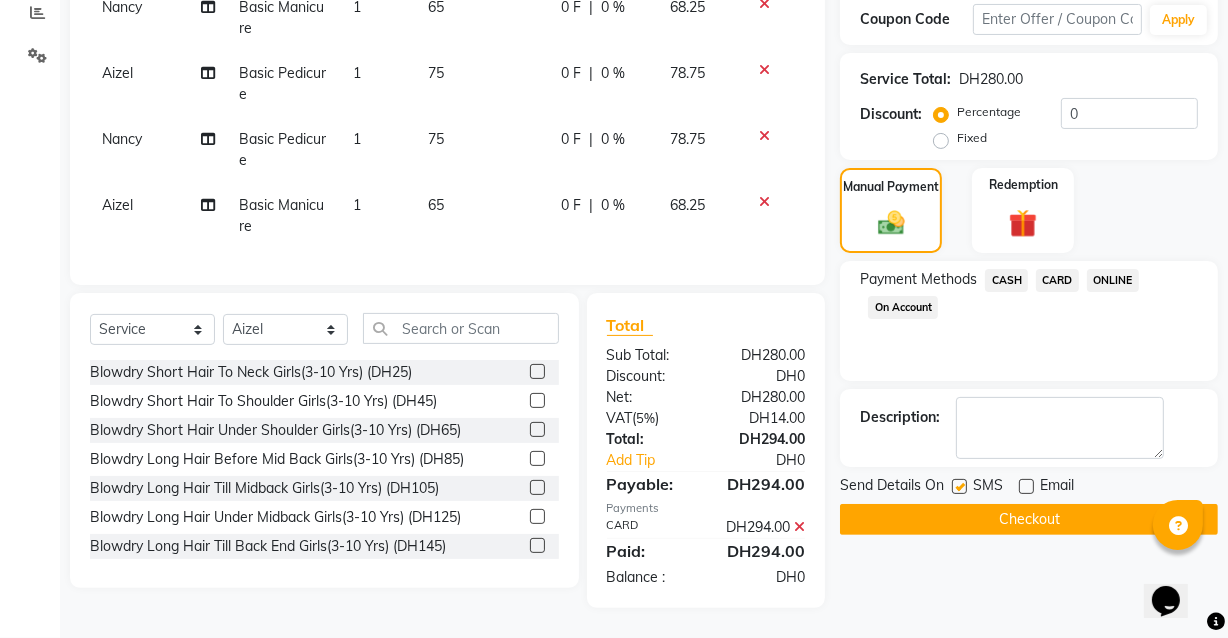 click on "Checkout" 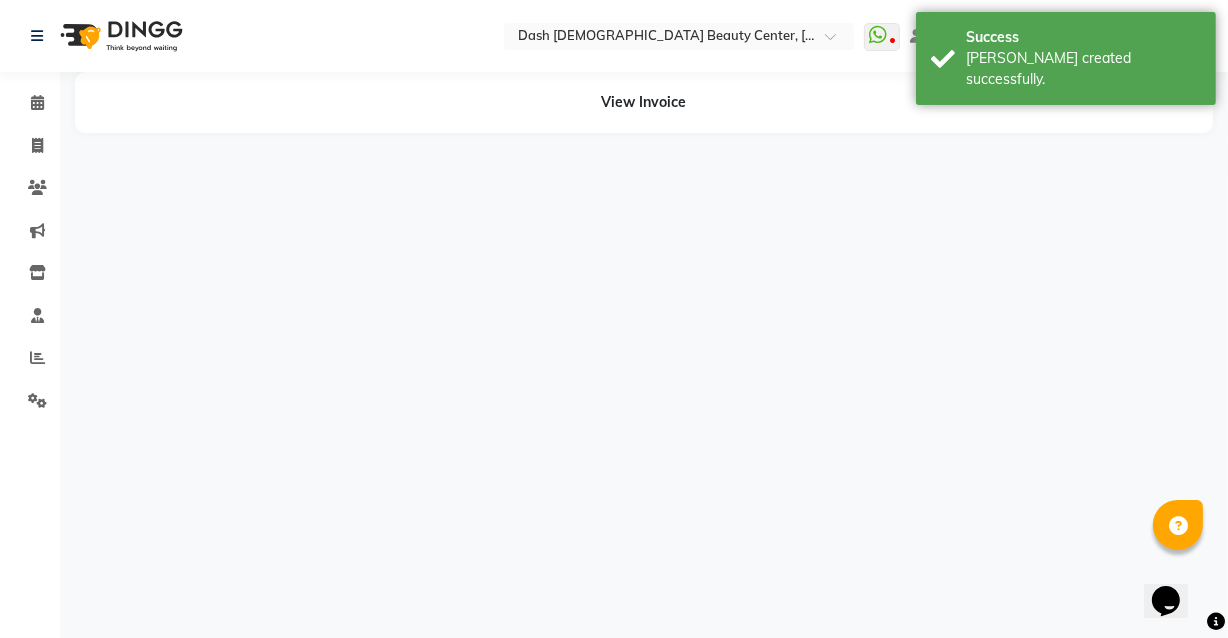 scroll, scrollTop: 0, scrollLeft: 0, axis: both 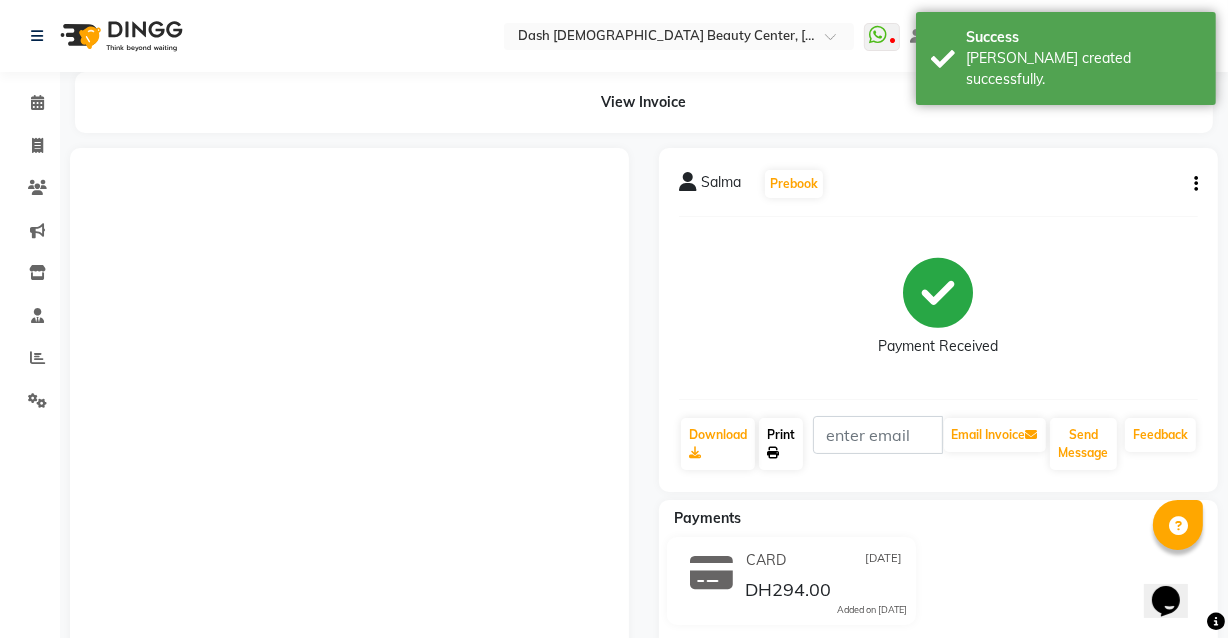 click 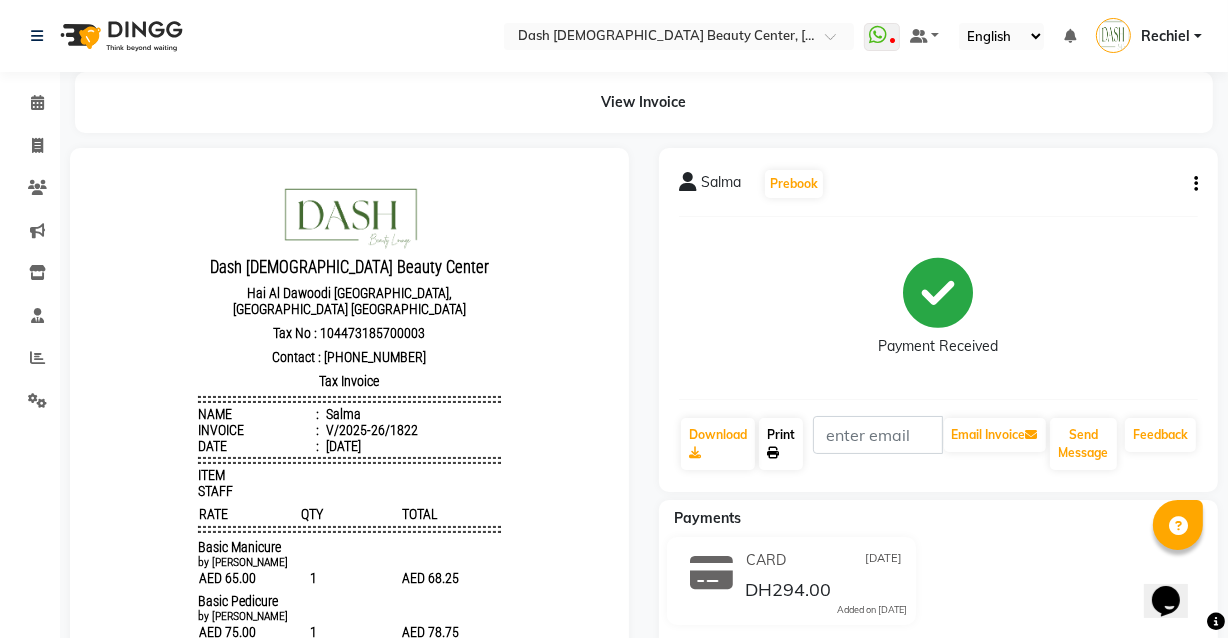 scroll, scrollTop: 0, scrollLeft: 0, axis: both 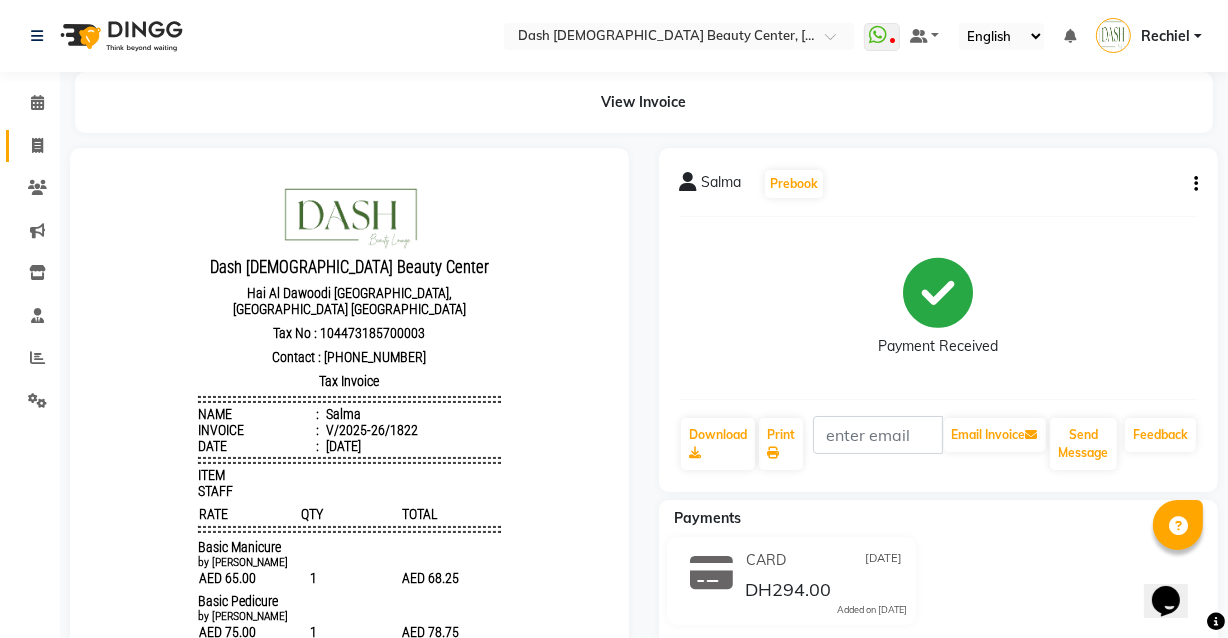 click 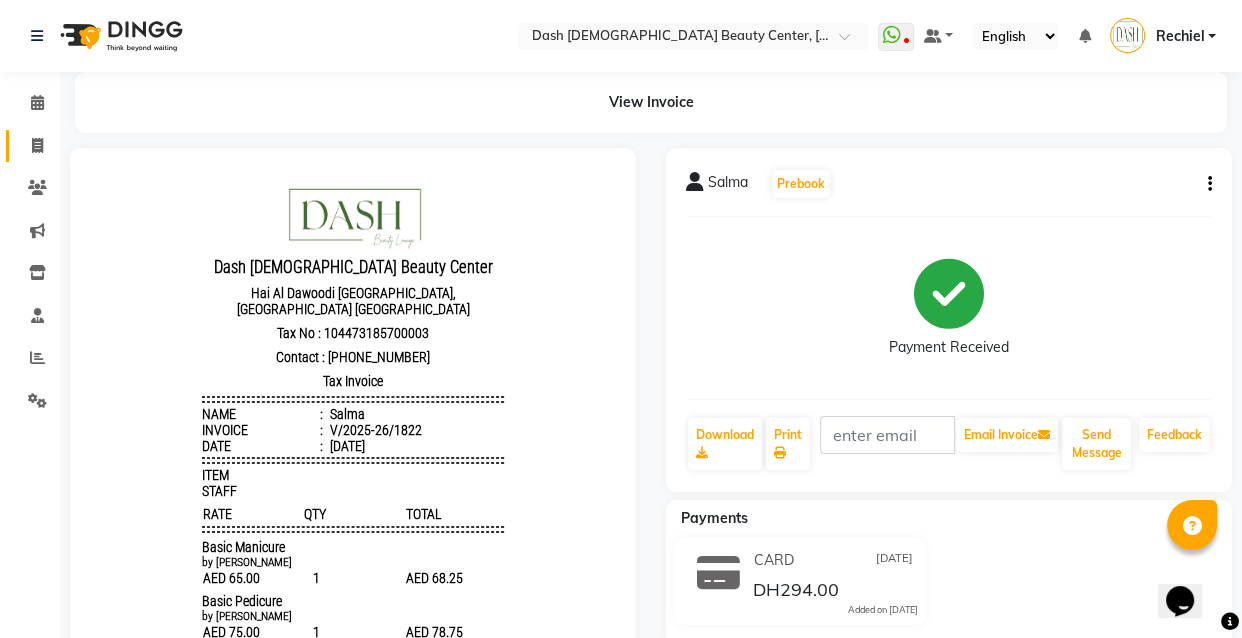 select on "8372" 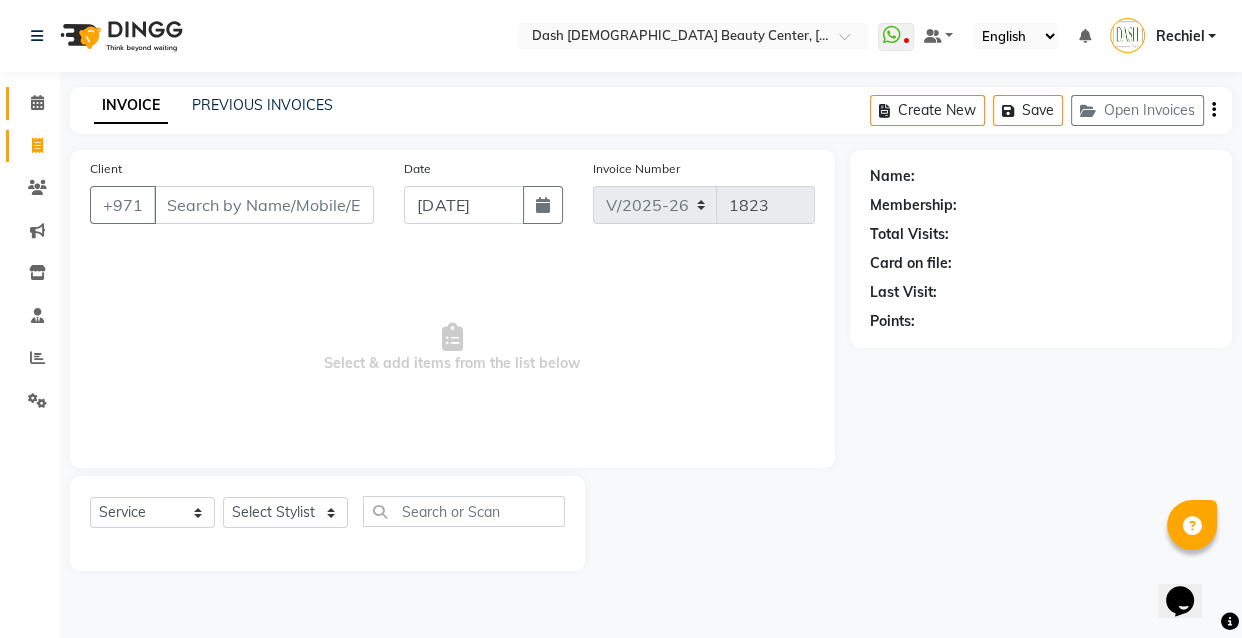 click 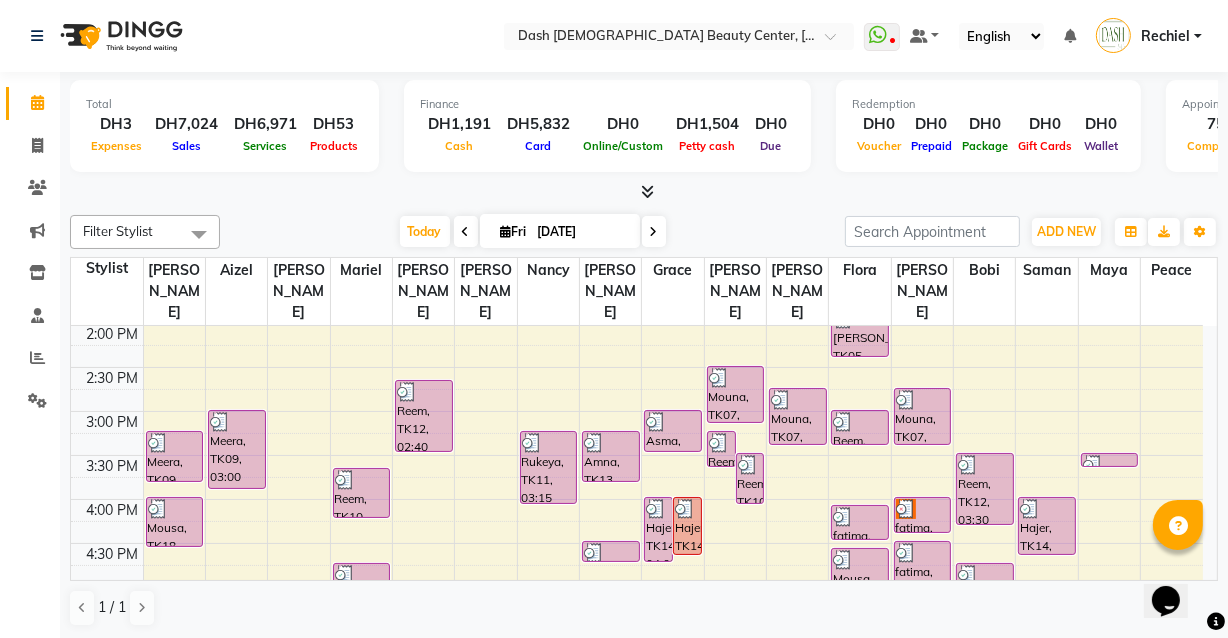 scroll, scrollTop: 466, scrollLeft: 0, axis: vertical 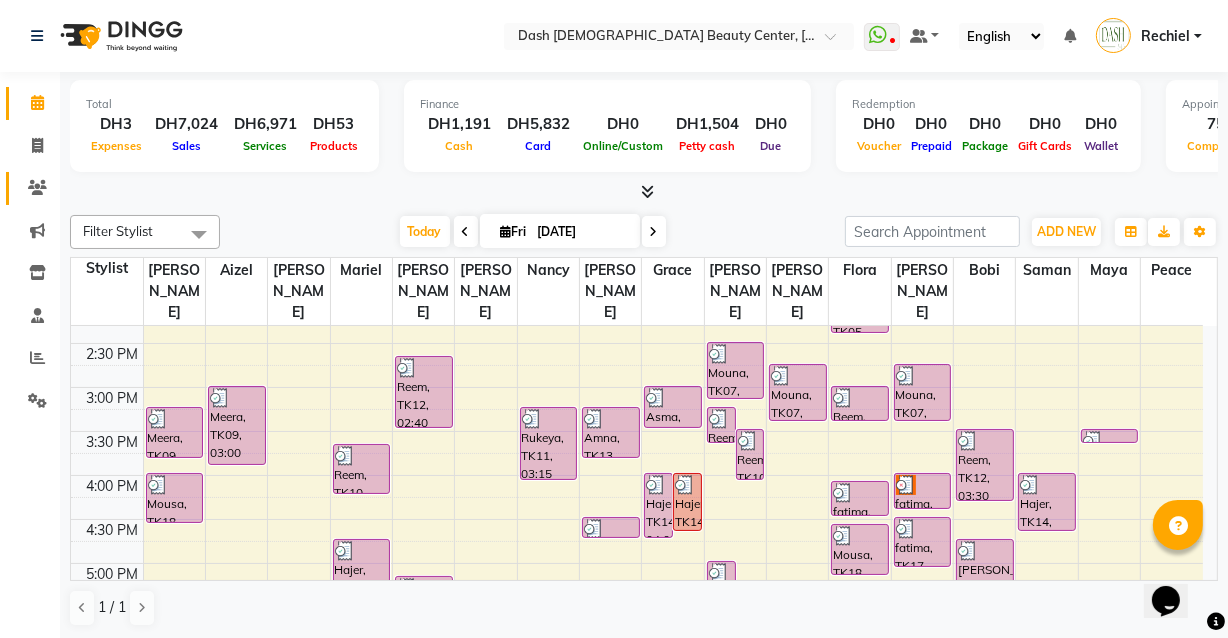 click 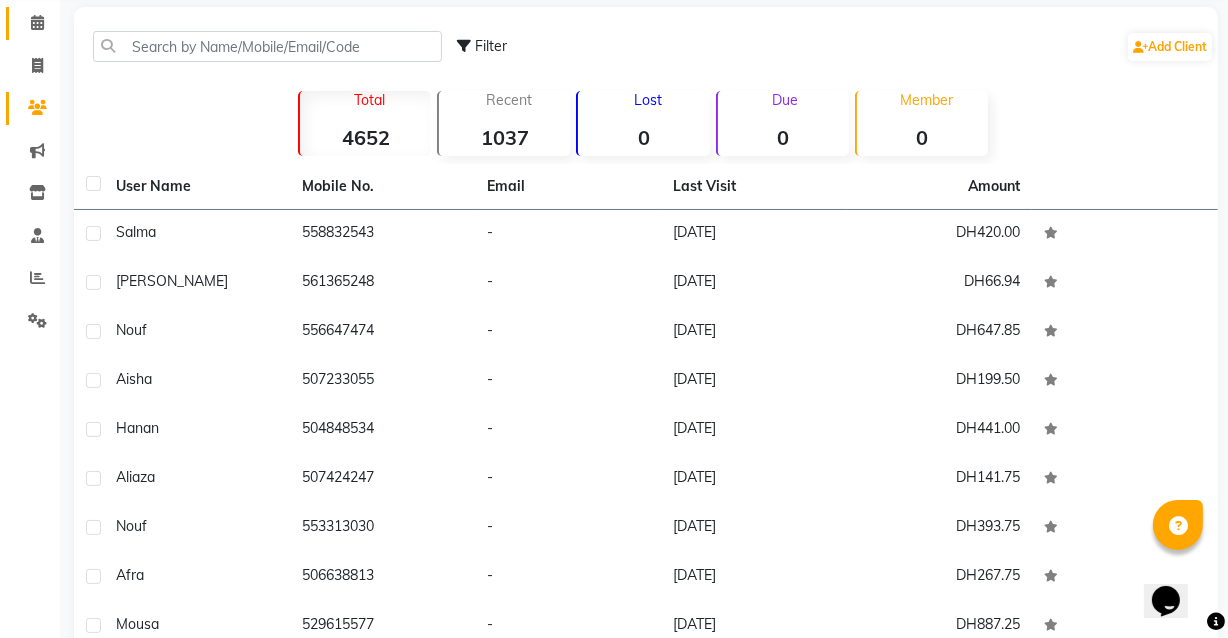 scroll, scrollTop: 112, scrollLeft: 0, axis: vertical 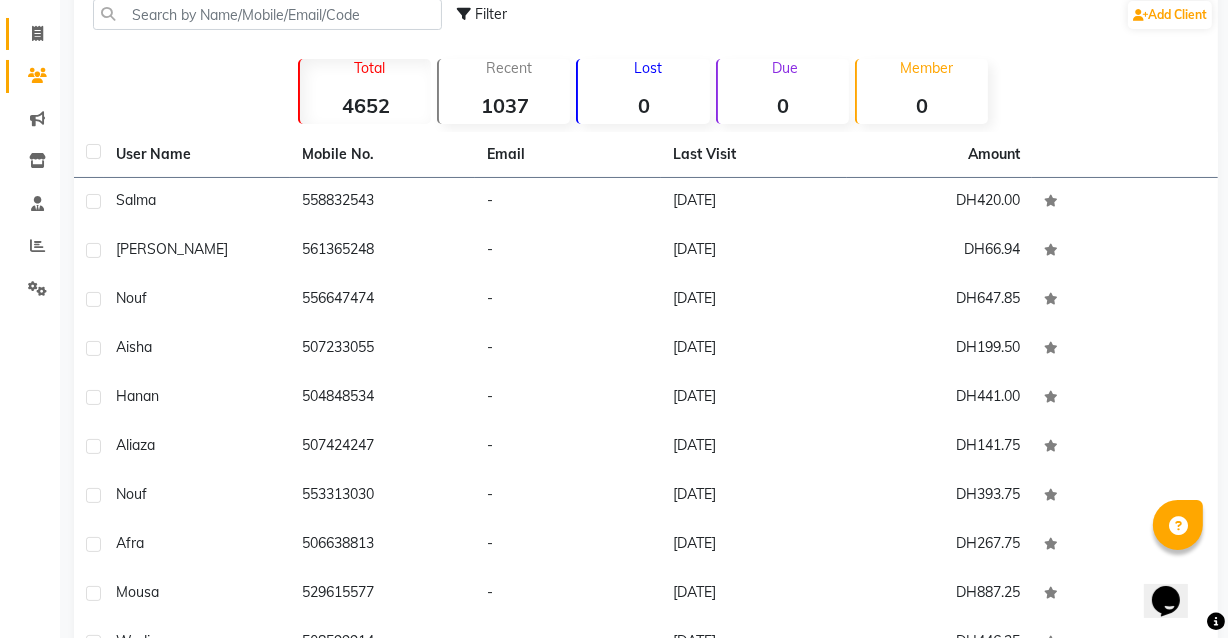 click 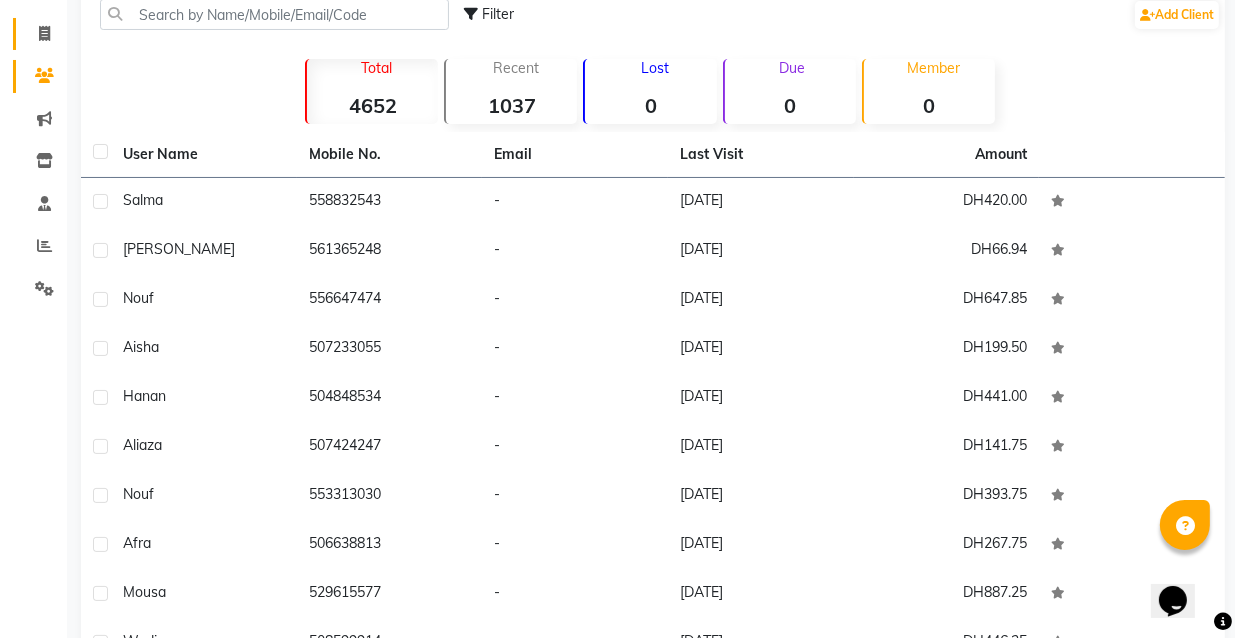 scroll, scrollTop: 0, scrollLeft: 0, axis: both 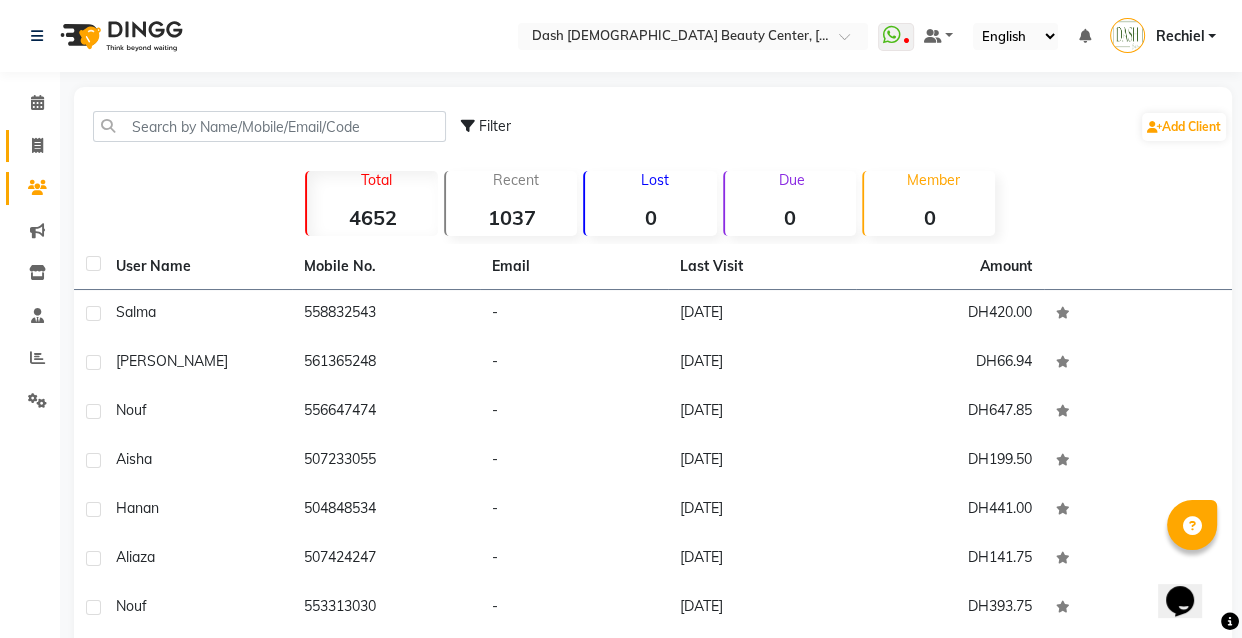 select on "service" 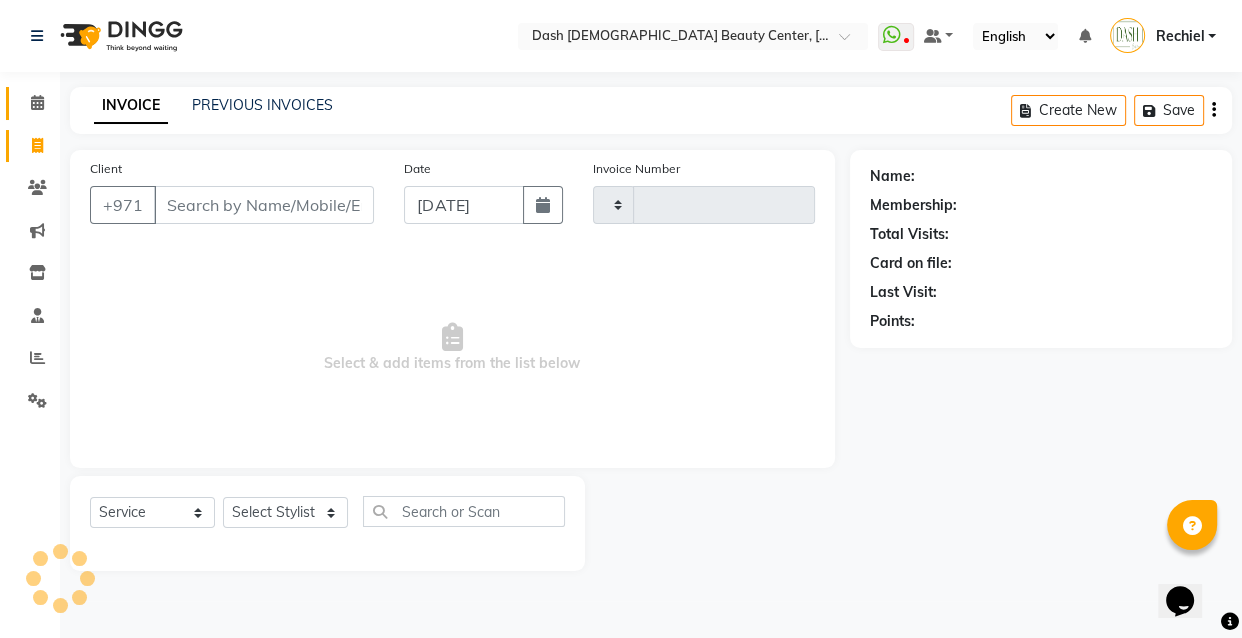 click 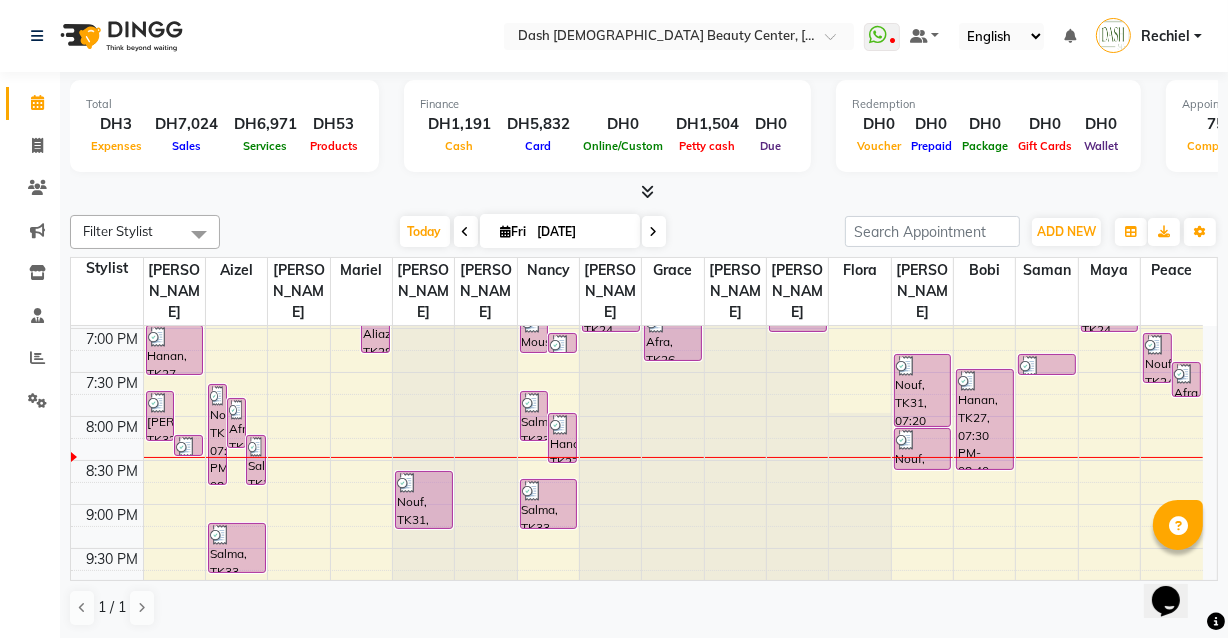 scroll, scrollTop: 874, scrollLeft: 0, axis: vertical 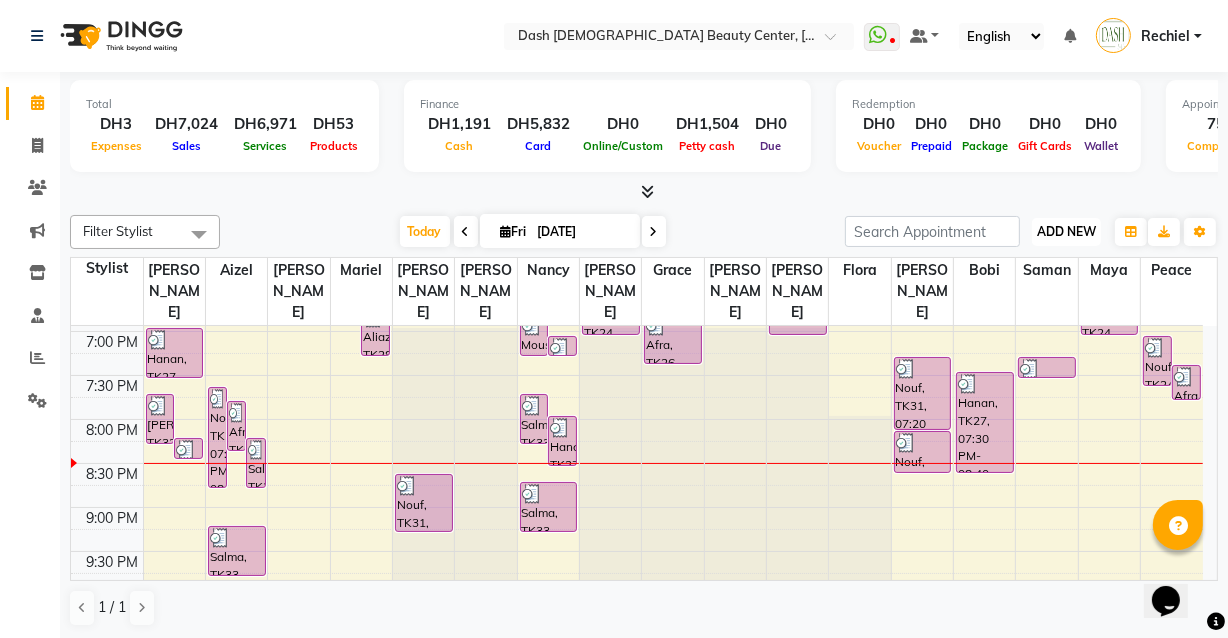 click on "ADD NEW" at bounding box center [1066, 231] 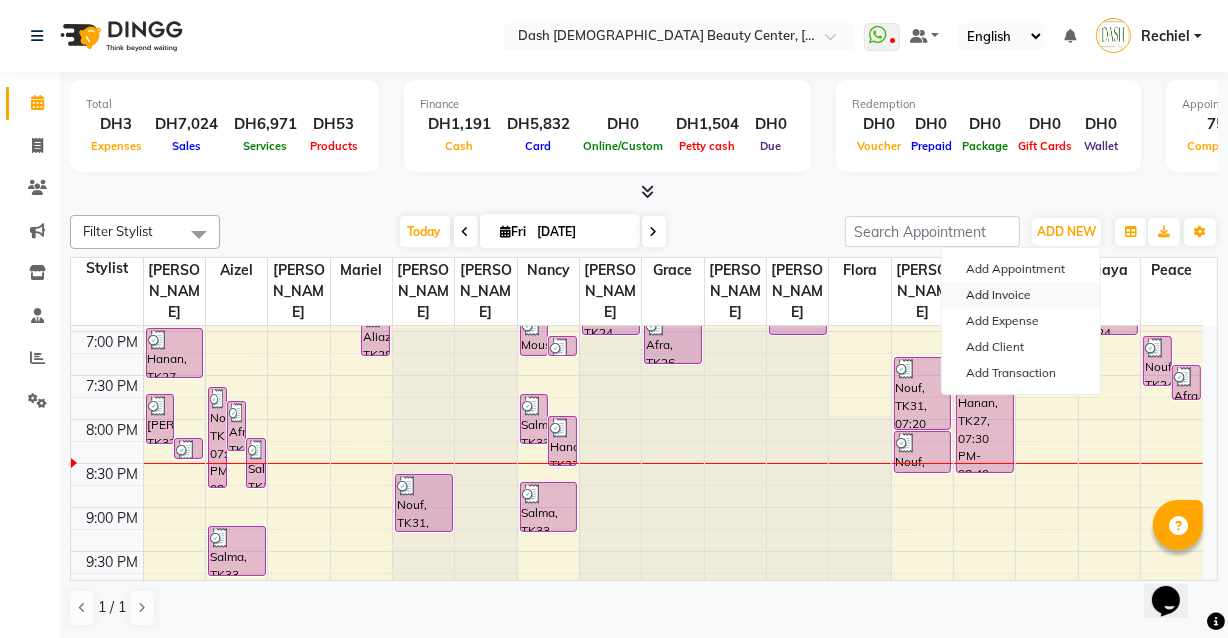 click on "Add Invoice" at bounding box center (1021, 295) 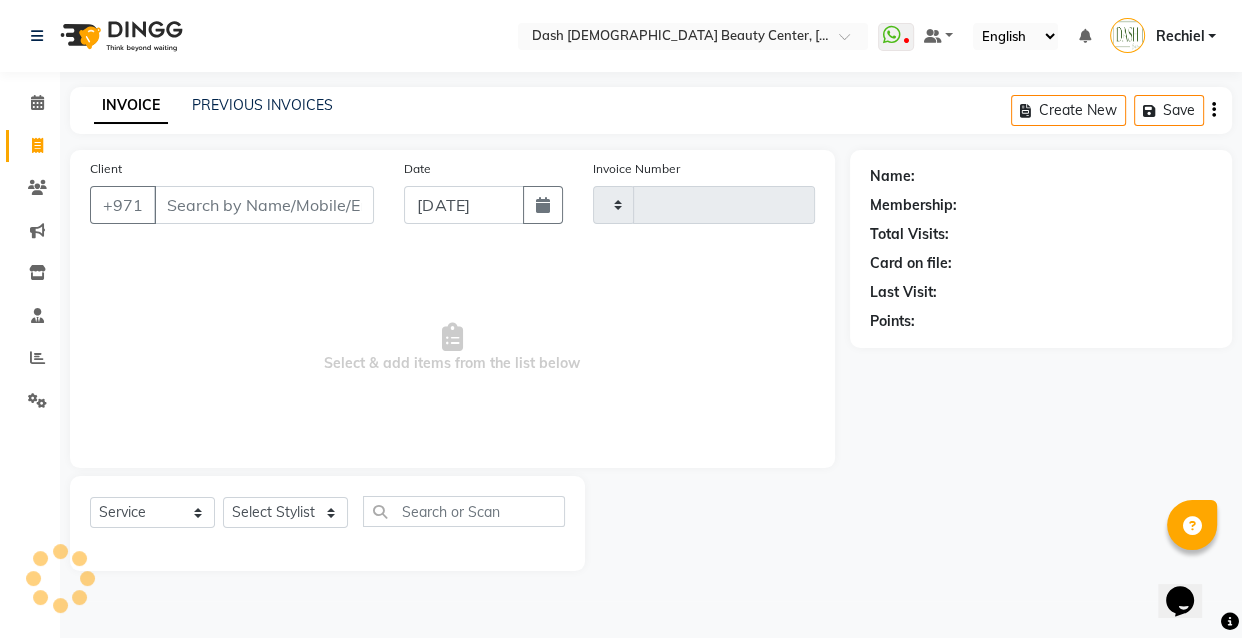 type on "1823" 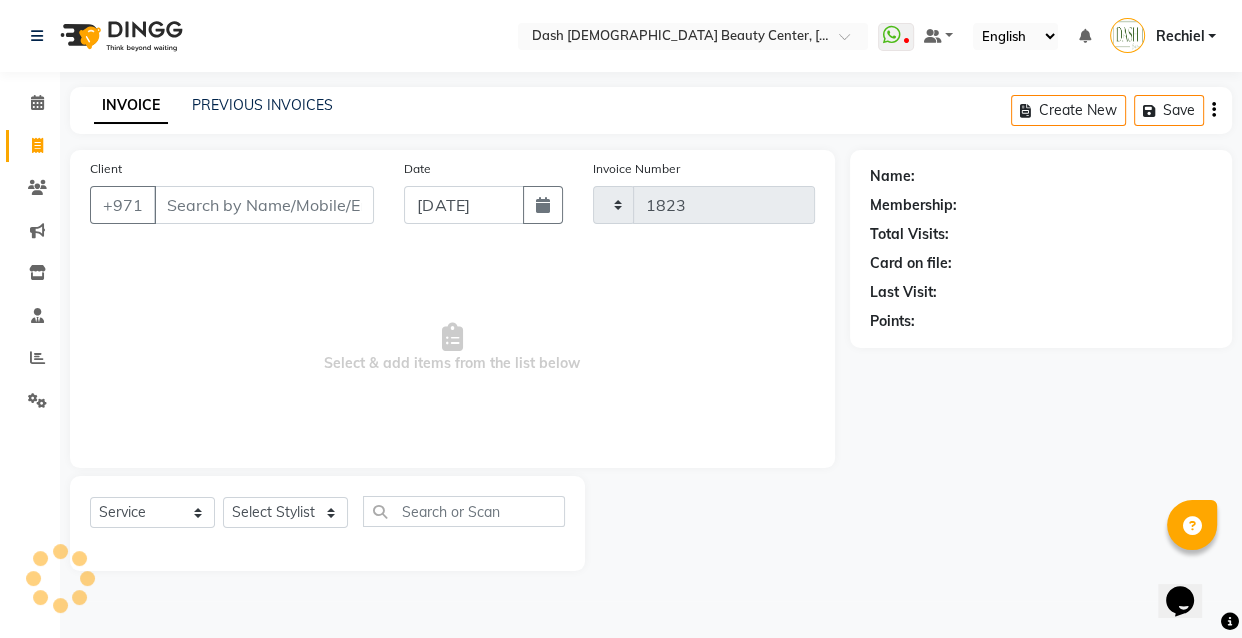 select on "8372" 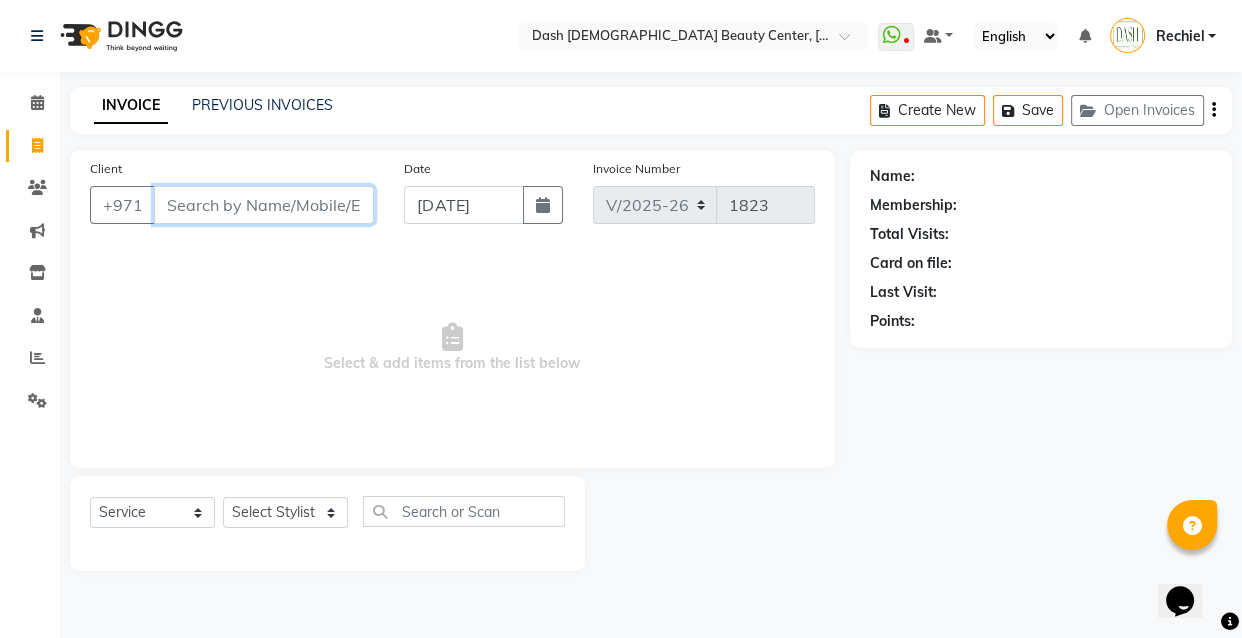 click on "Client" at bounding box center (264, 205) 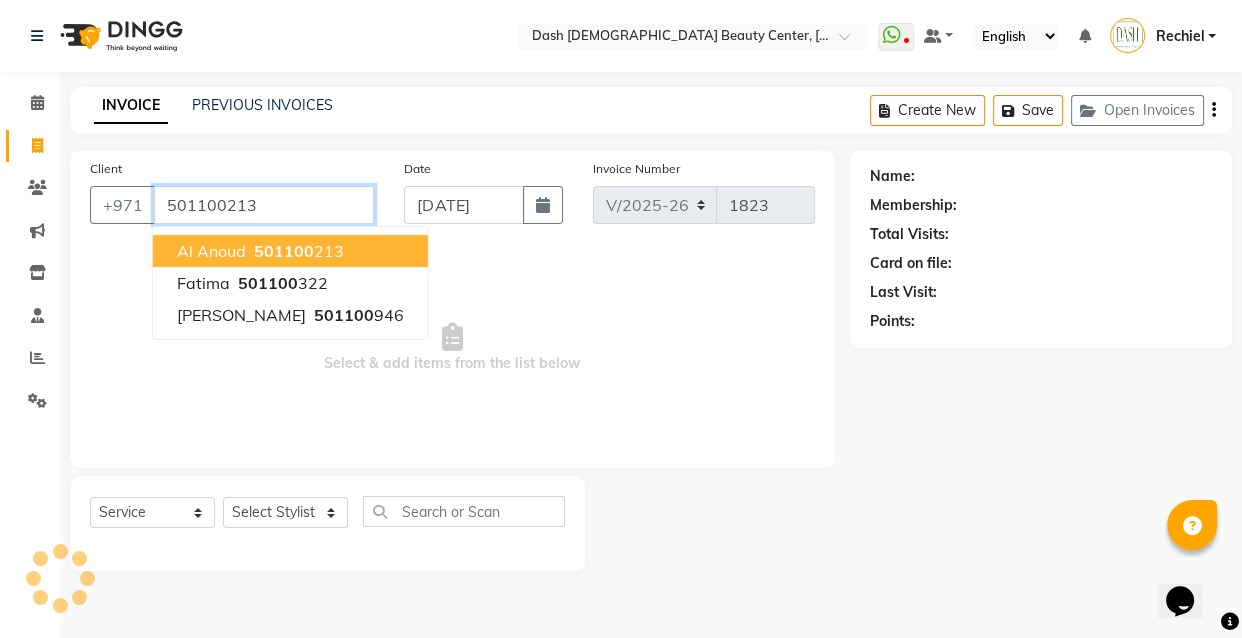 type on "501100213" 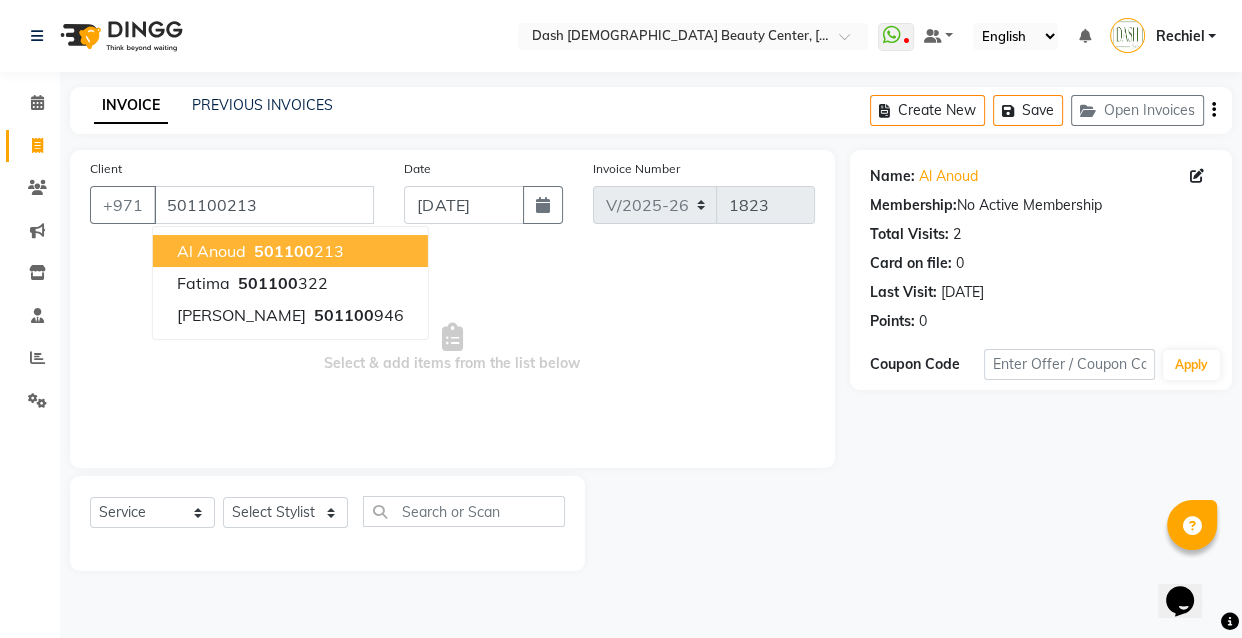 click on "501100 213" at bounding box center (297, 251) 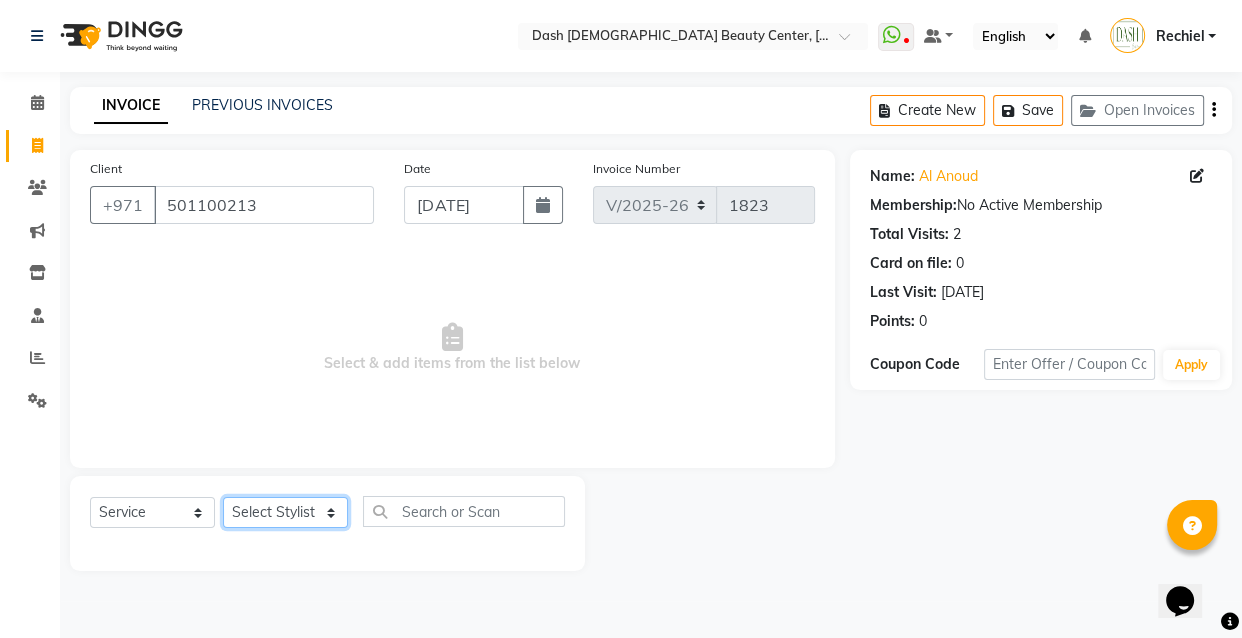 click on "Select Stylist [PERSON_NAME] [PERSON_NAME] [PERSON_NAME] [PERSON_NAME] [PERSON_NAME] [PERSON_NAME] [PERSON_NAME] [PERSON_NAME] May [PERSON_NAME] (Cafe) Nabasirye (Cafe) [PERSON_NAME] [PERSON_NAME] Owner Peace Rechiel [PERSON_NAME] [PERSON_NAME]" 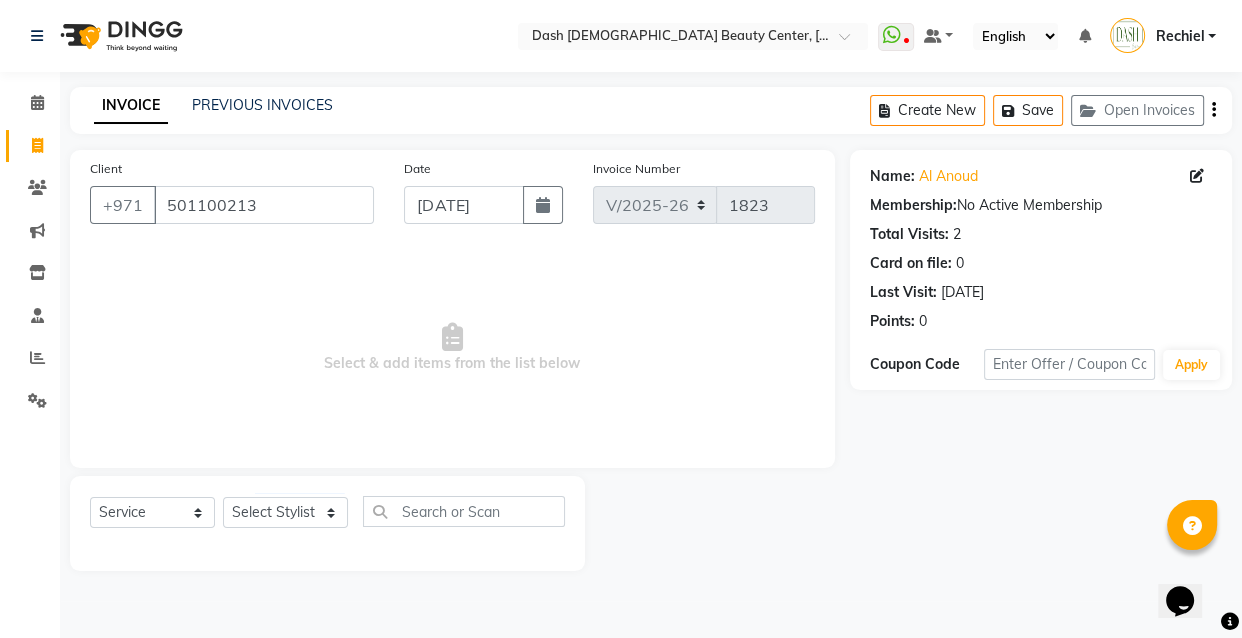 click 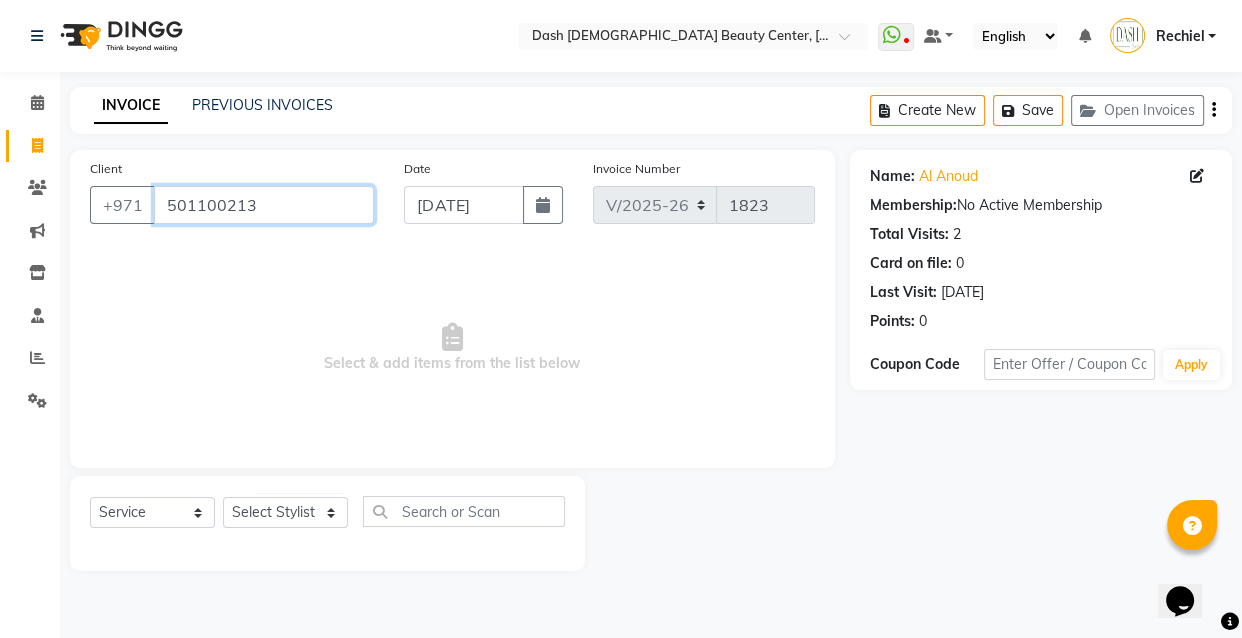 click on "501100213" at bounding box center (264, 205) 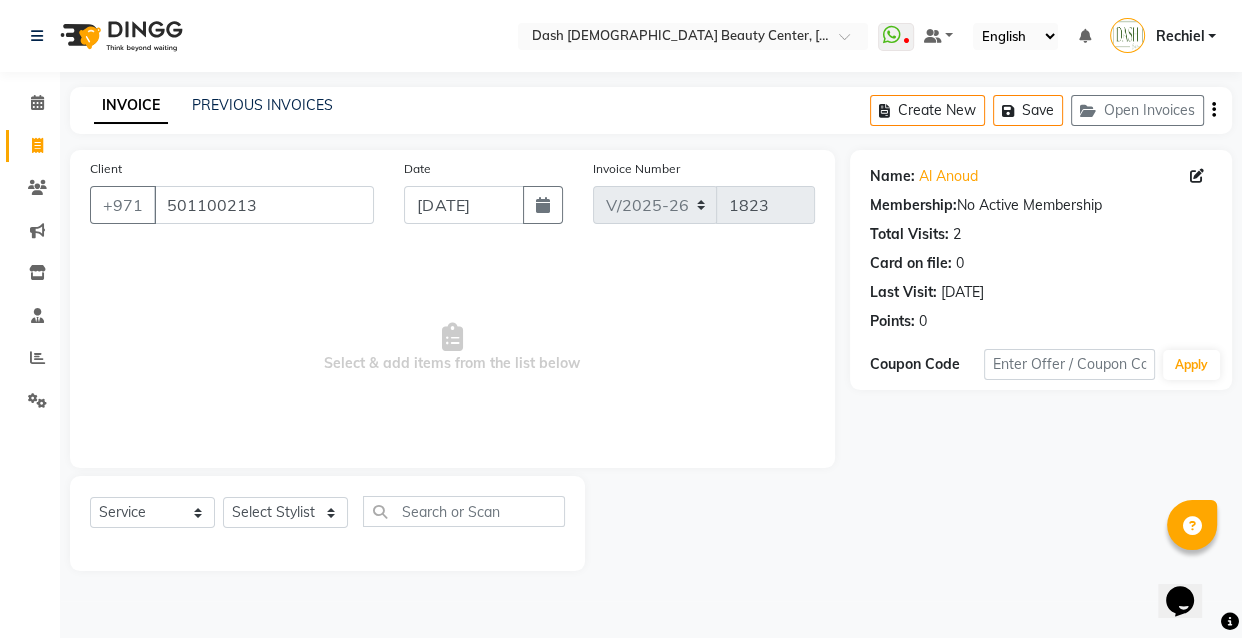 click 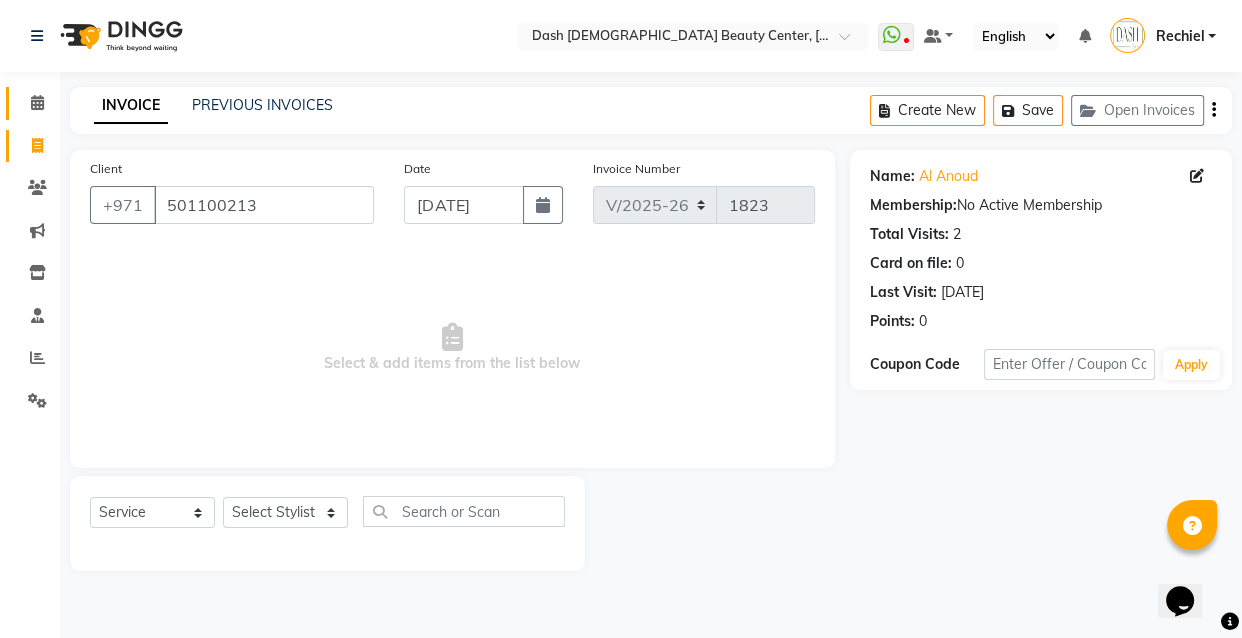 click 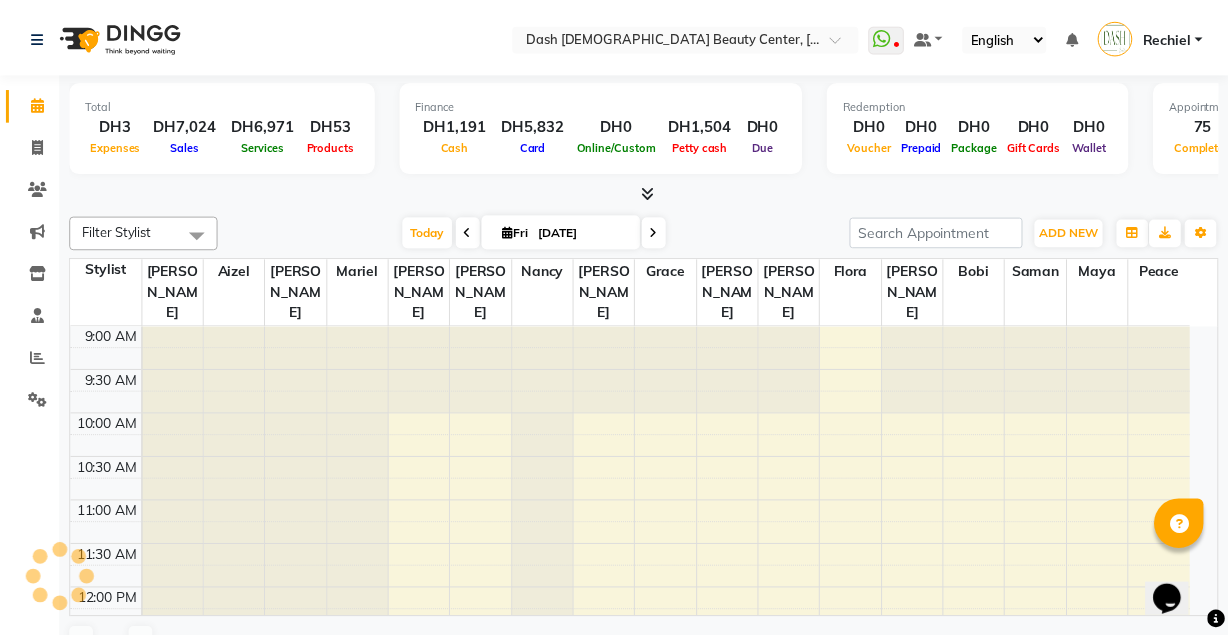 scroll, scrollTop: 0, scrollLeft: 0, axis: both 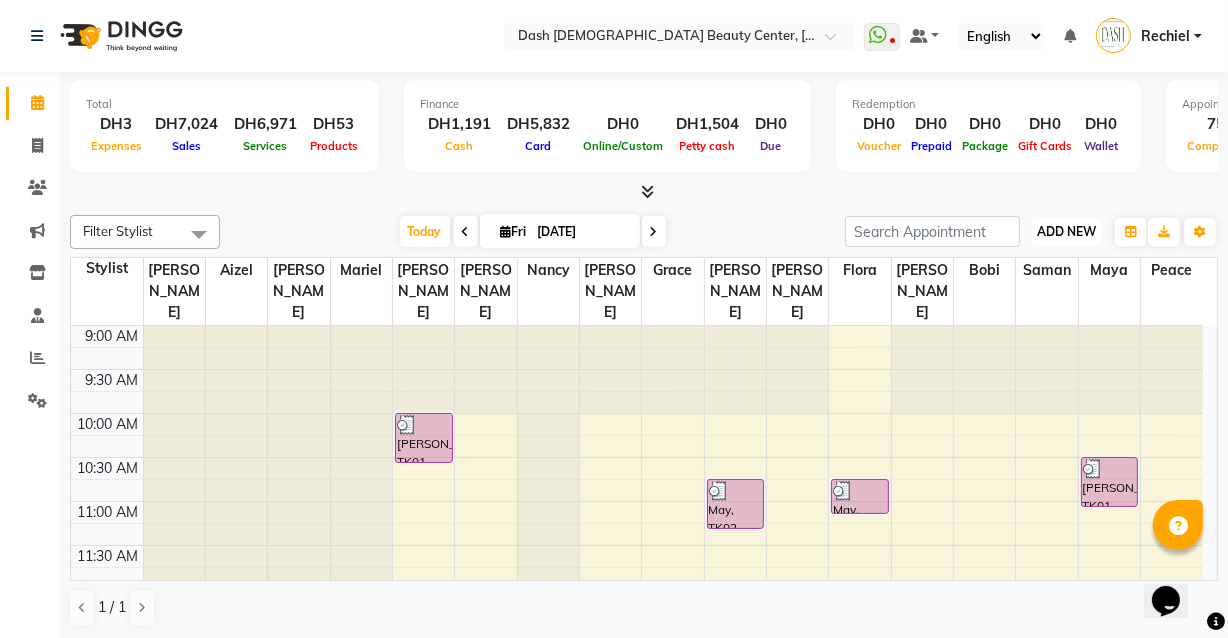 click on "ADD NEW" at bounding box center (1066, 231) 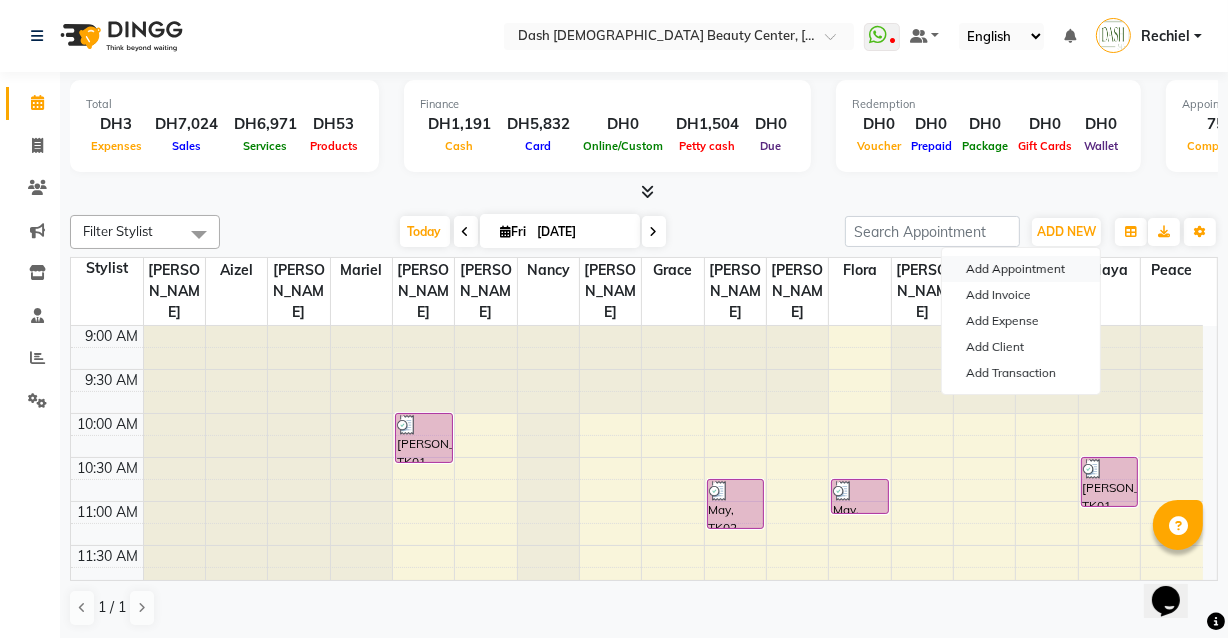click on "Add Appointment" at bounding box center [1021, 269] 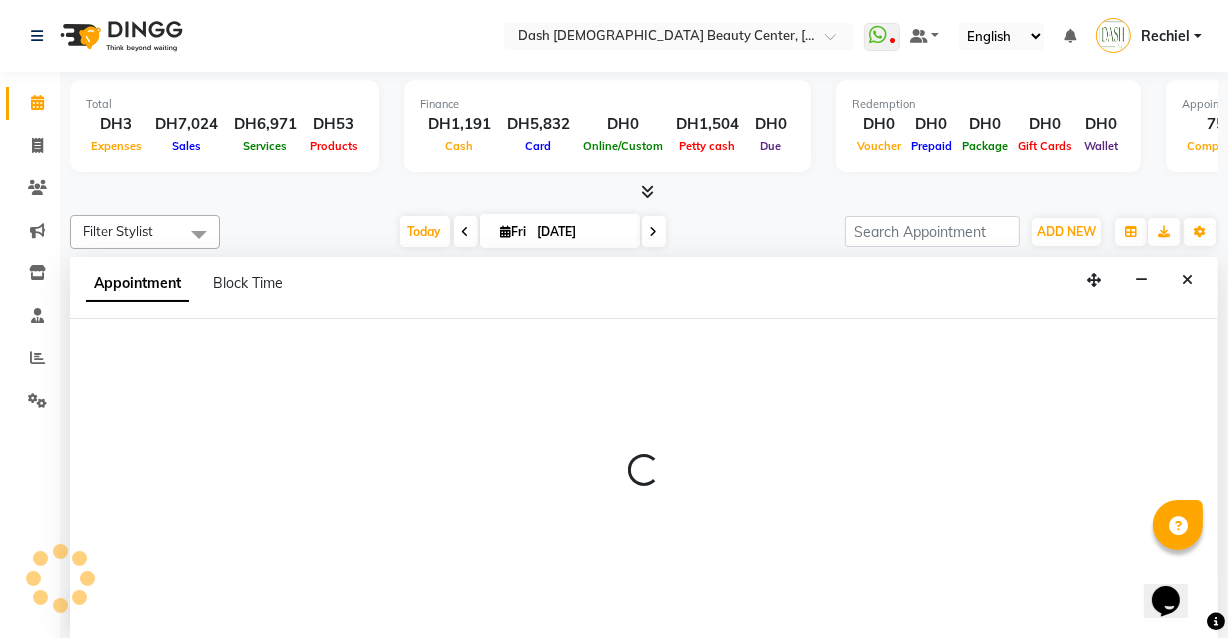scroll, scrollTop: 0, scrollLeft: 0, axis: both 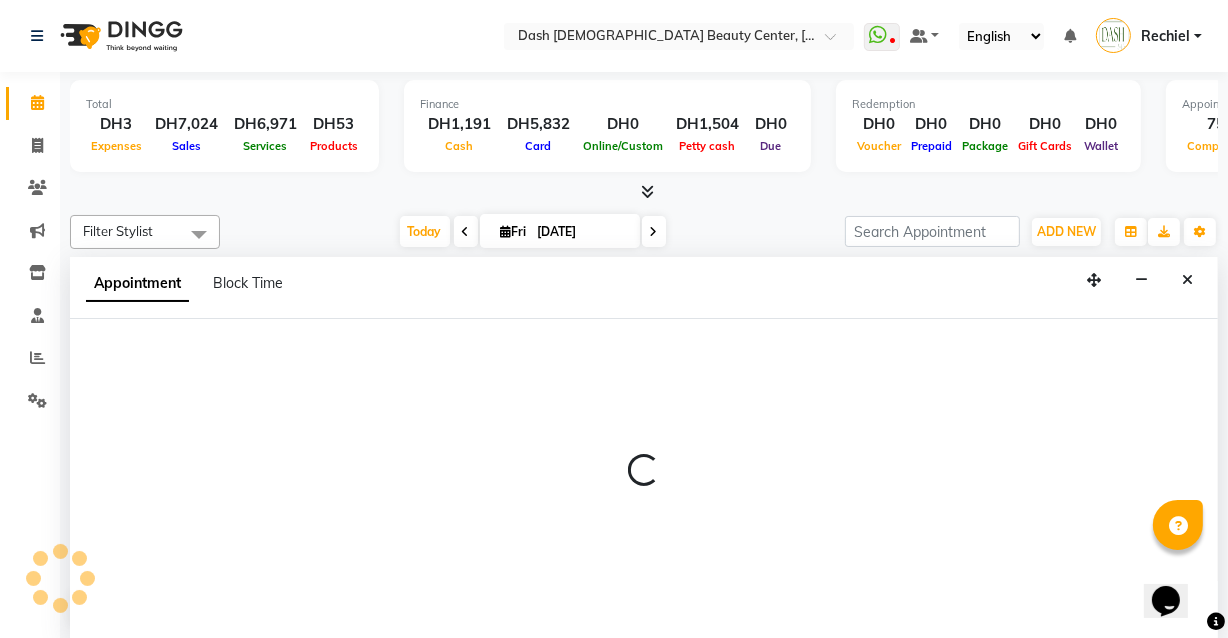 select on "tentative" 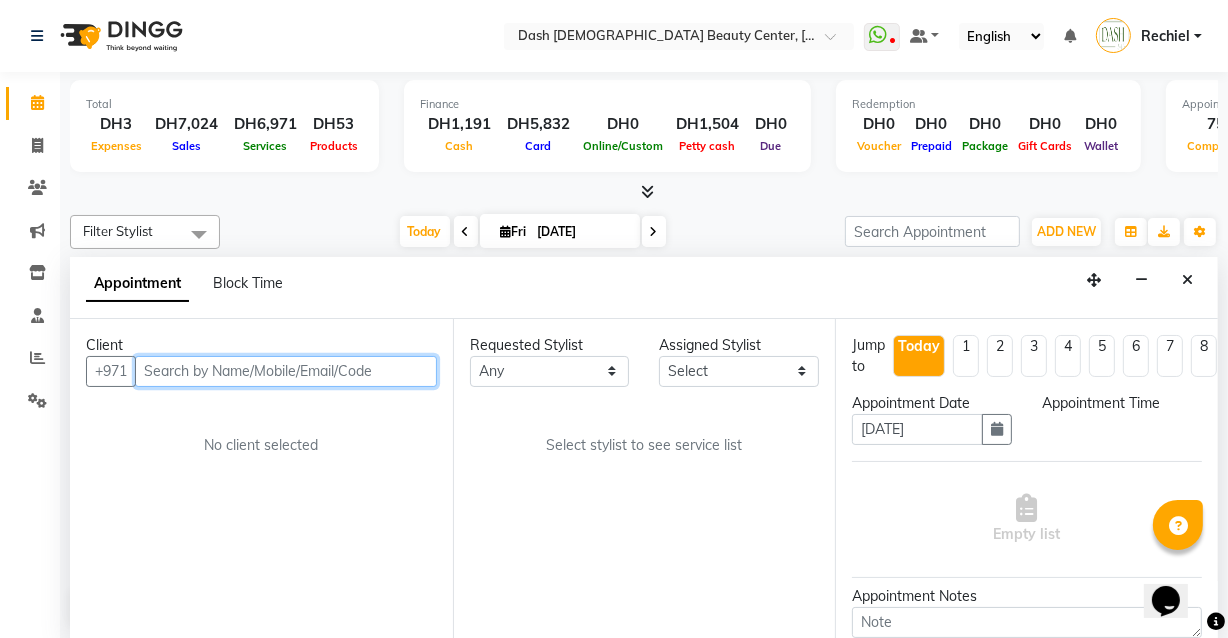 select on "600" 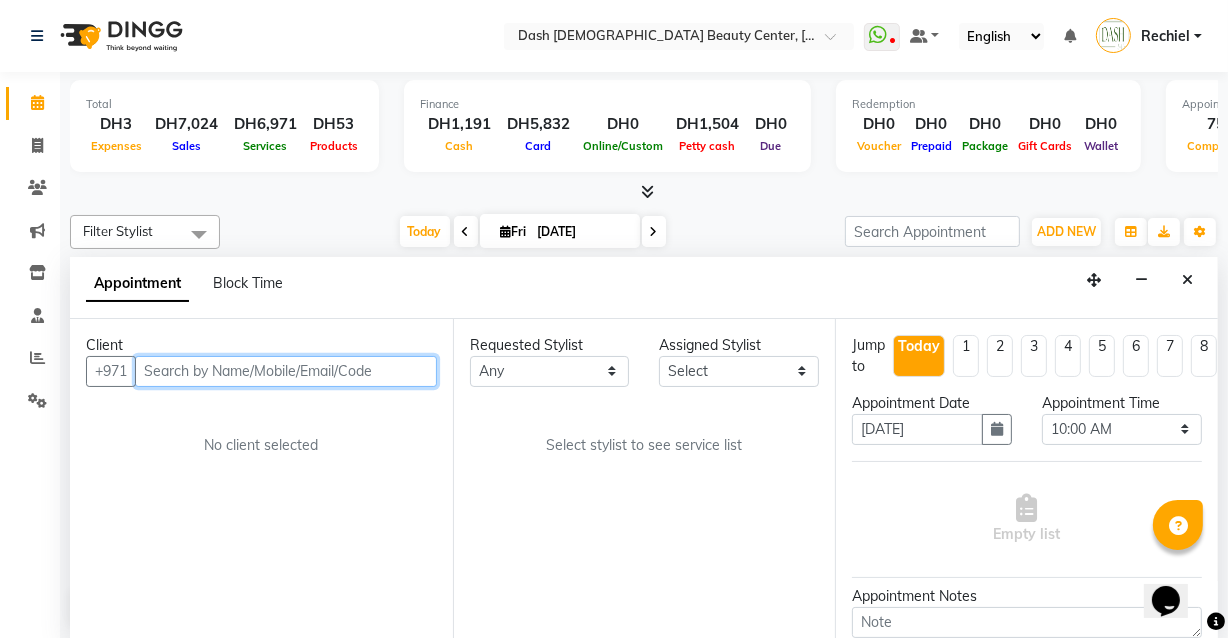 click at bounding box center (286, 371) 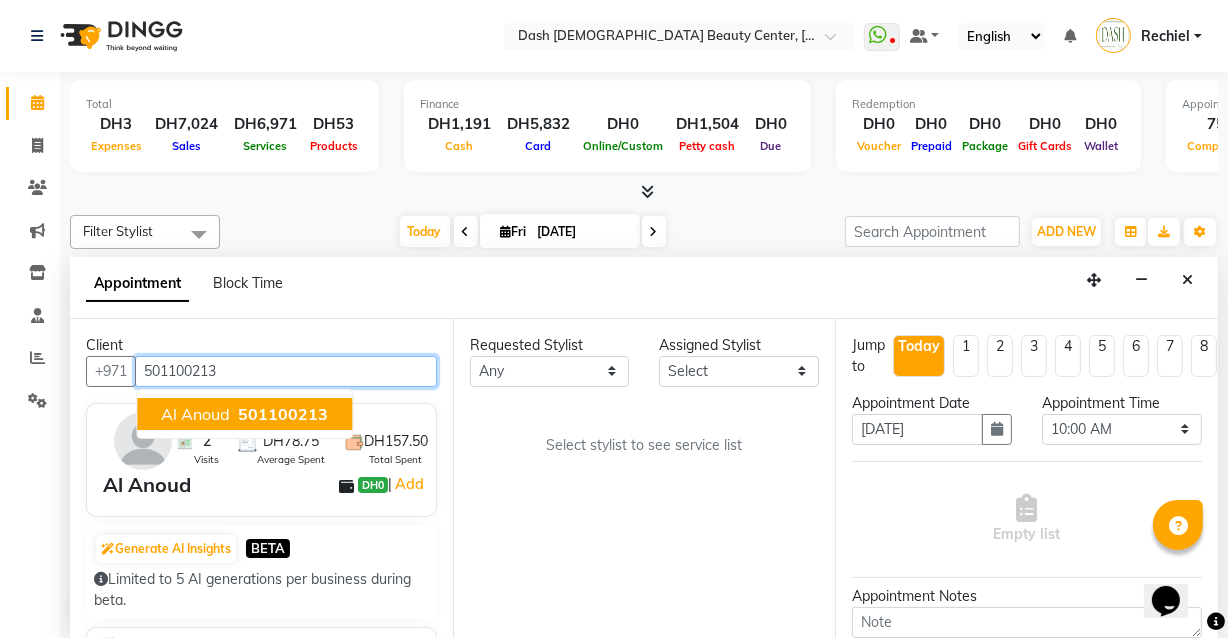 click on "501100213" at bounding box center [283, 414] 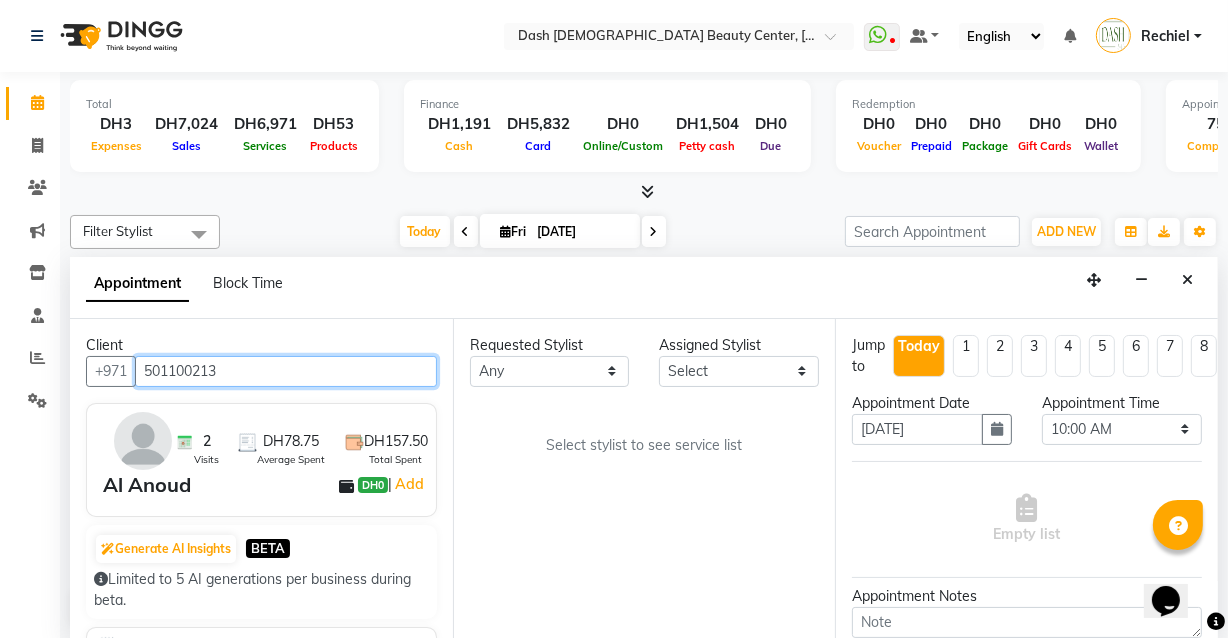type on "501100213" 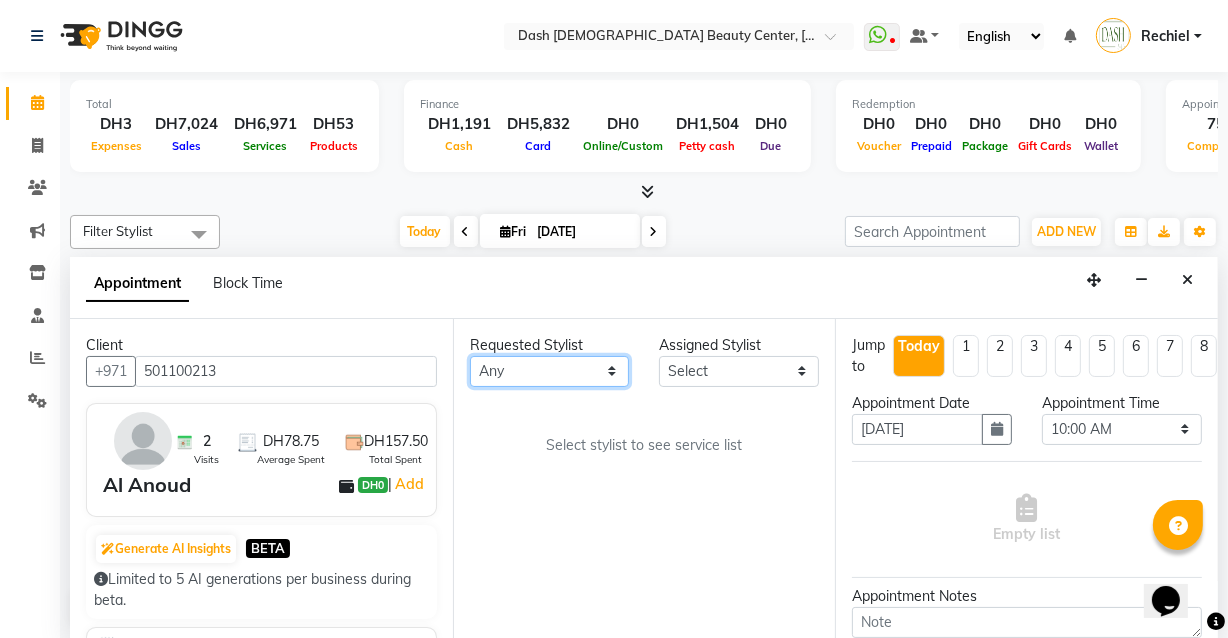 click on "Any Aizel Angelina Anna Bobi Edlyn Flora Grace Janine Jelyn Mariel Maya Nancy Nilam Peace Rose Marie Saman Talina" at bounding box center (550, 371) 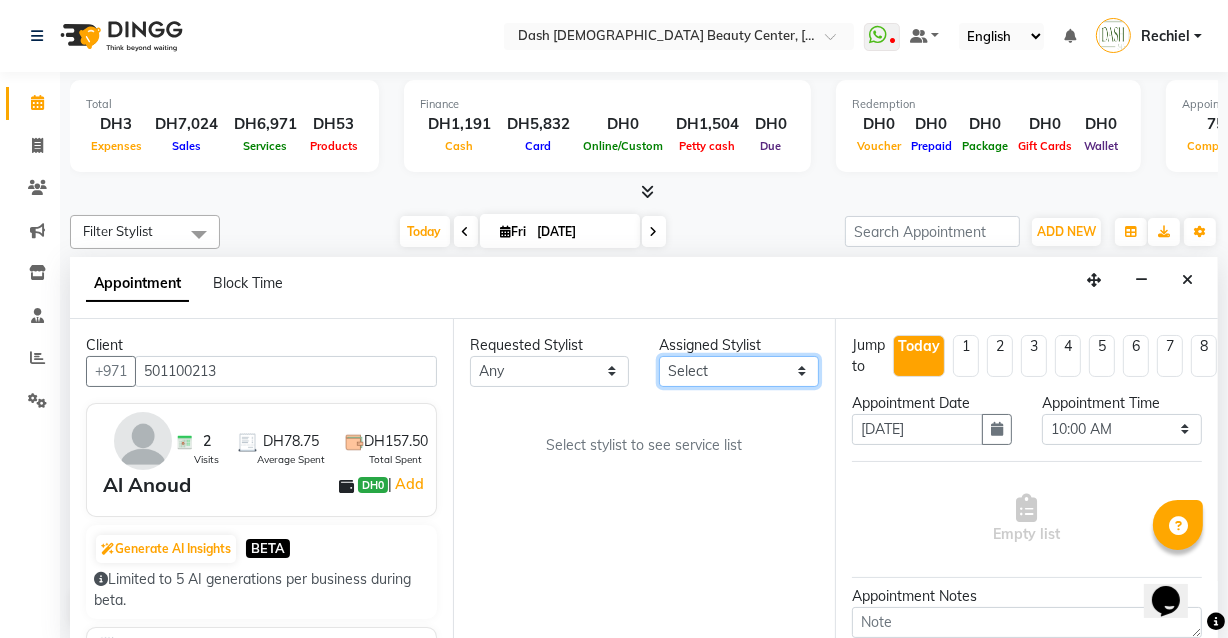 click on "Select [PERSON_NAME] [PERSON_NAME] [PERSON_NAME] [PERSON_NAME] [PERSON_NAME] [PERSON_NAME] [PERSON_NAME] [PERSON_NAME] [PERSON_NAME] Peace [PERSON_NAME] [PERSON_NAME]" at bounding box center [739, 371] 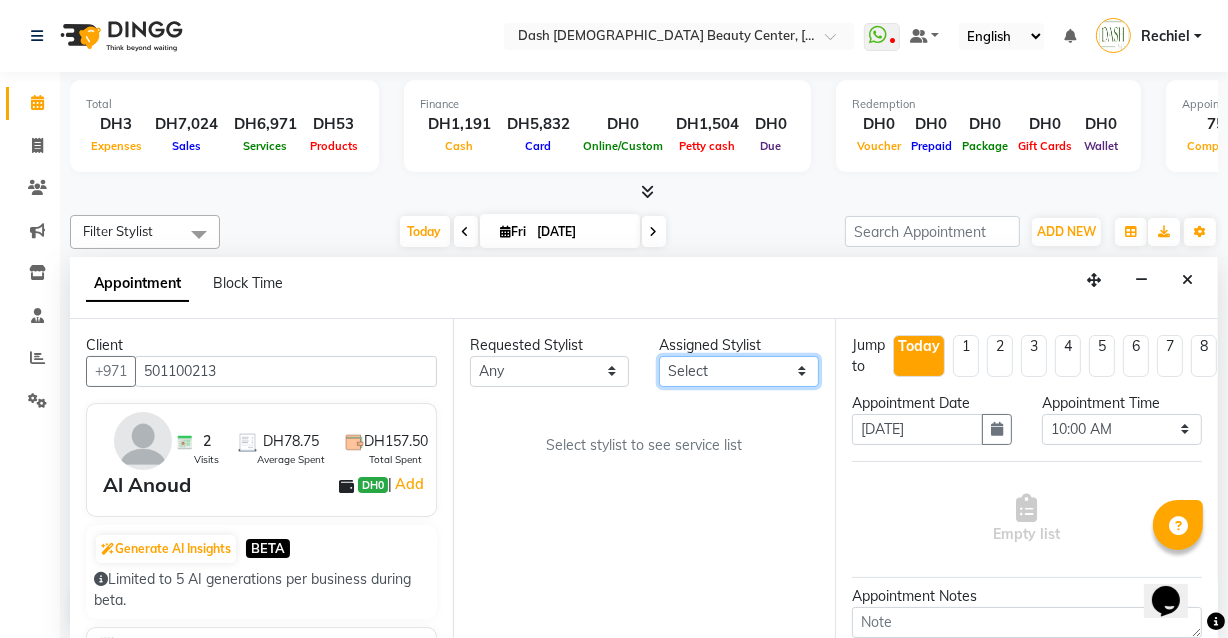 select on "85614" 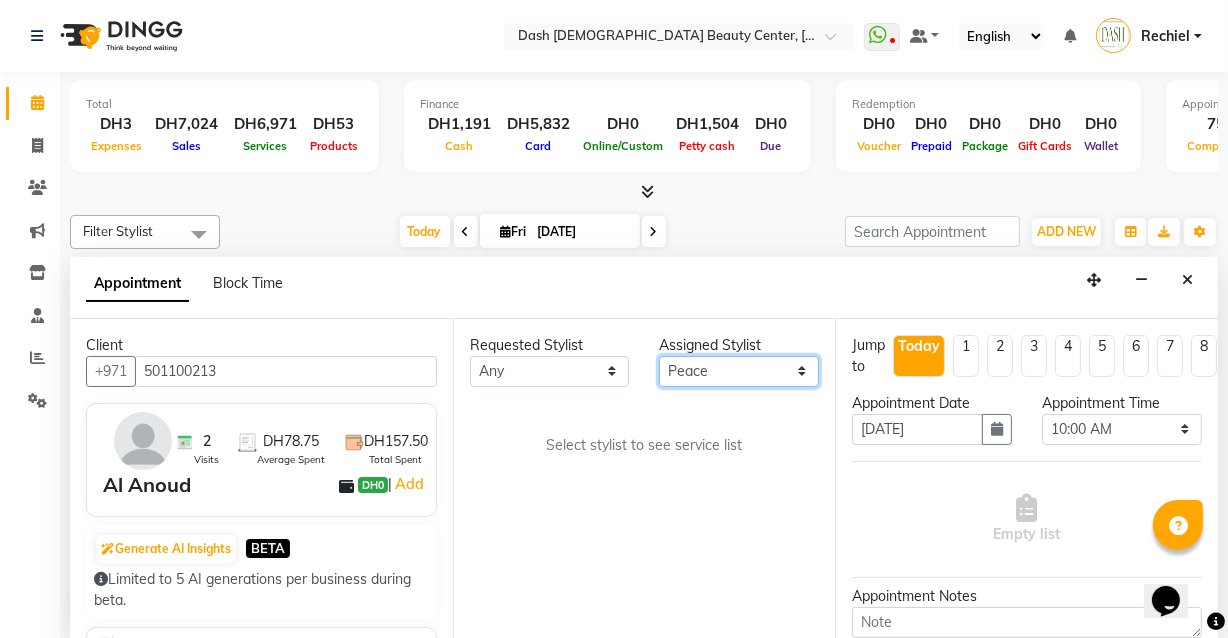 click on "Select [PERSON_NAME] [PERSON_NAME] [PERSON_NAME] [PERSON_NAME] [PERSON_NAME] [PERSON_NAME] [PERSON_NAME] [PERSON_NAME] [PERSON_NAME] Peace [PERSON_NAME] [PERSON_NAME]" at bounding box center [739, 371] 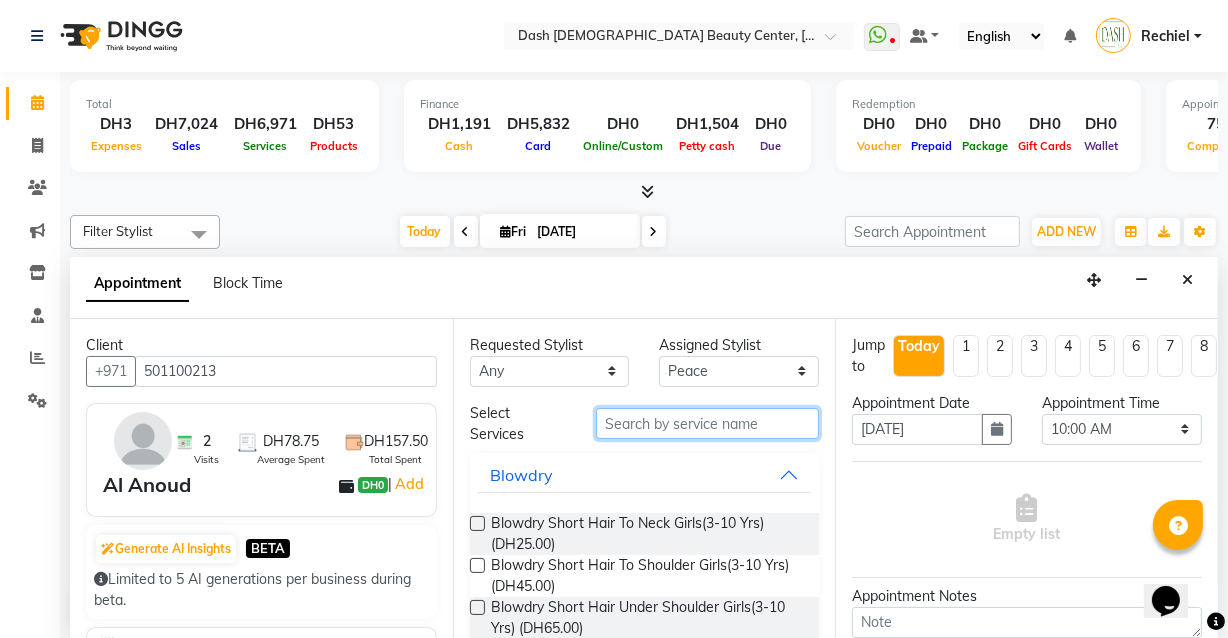 click at bounding box center [707, 423] 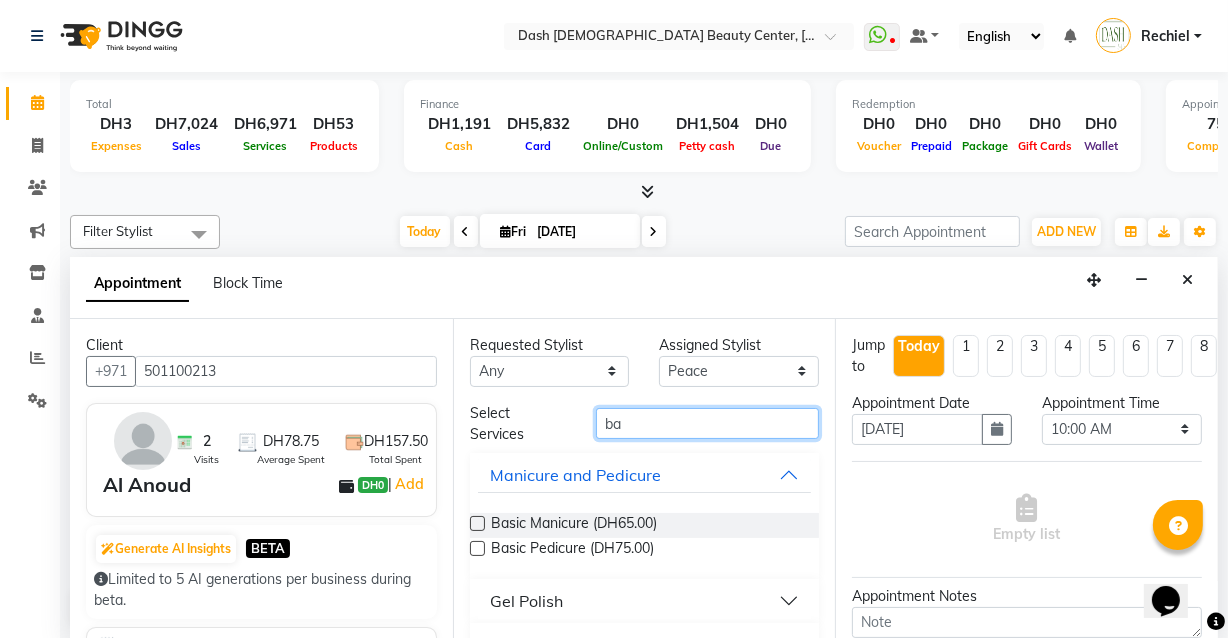 type on "b" 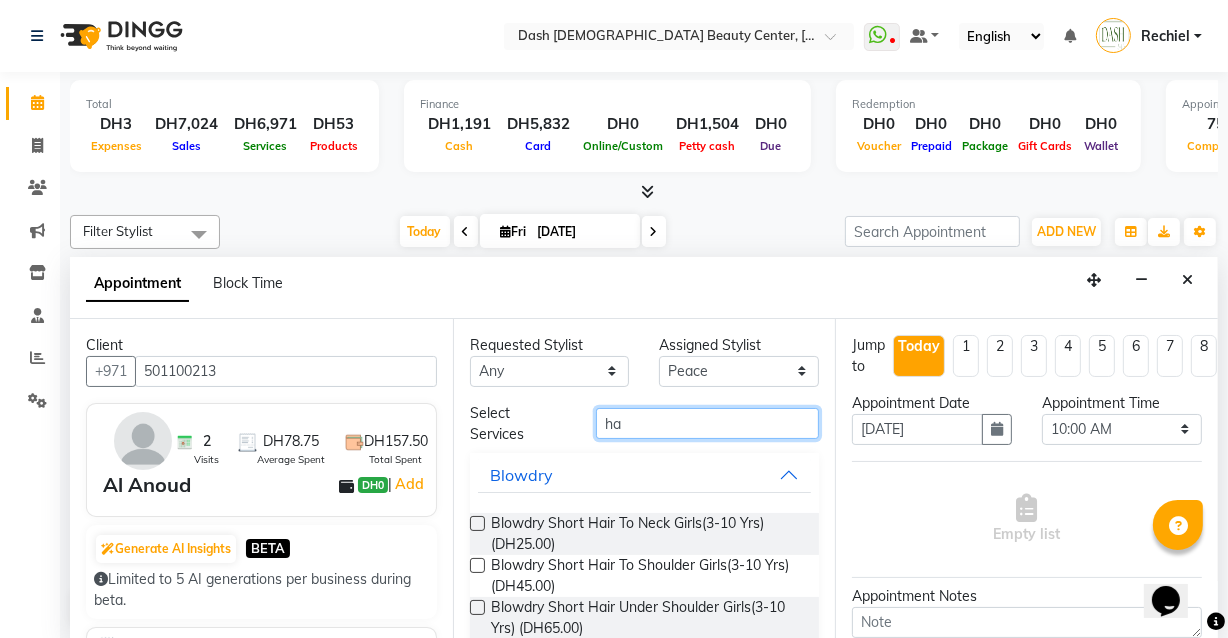 type on "h" 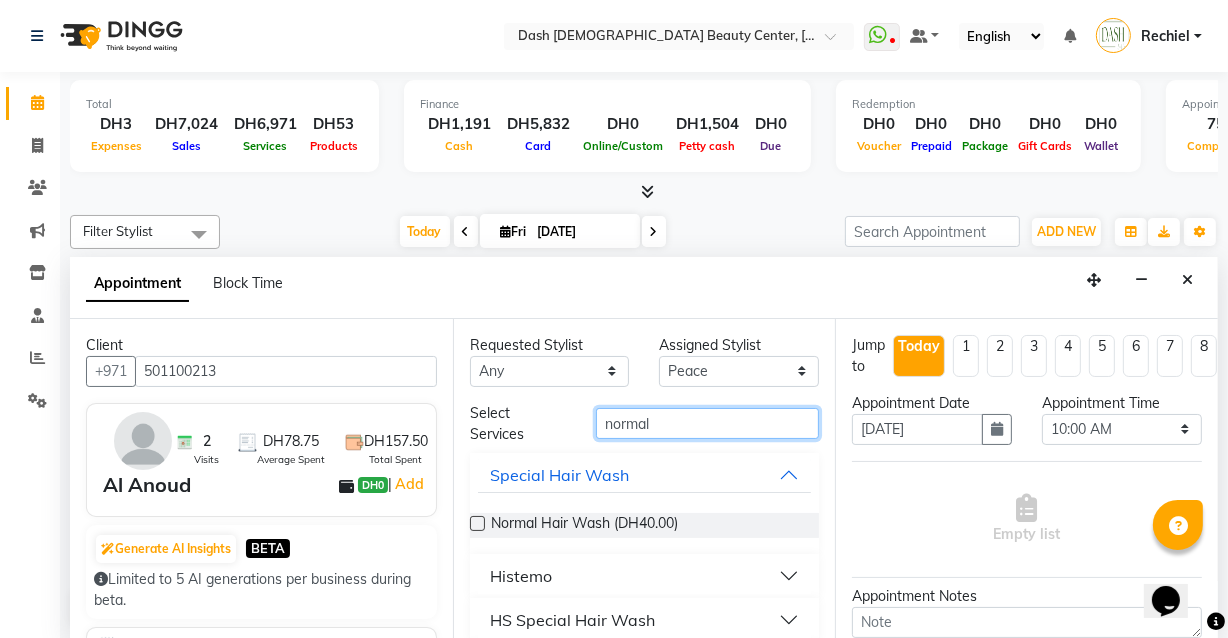 type on "normal" 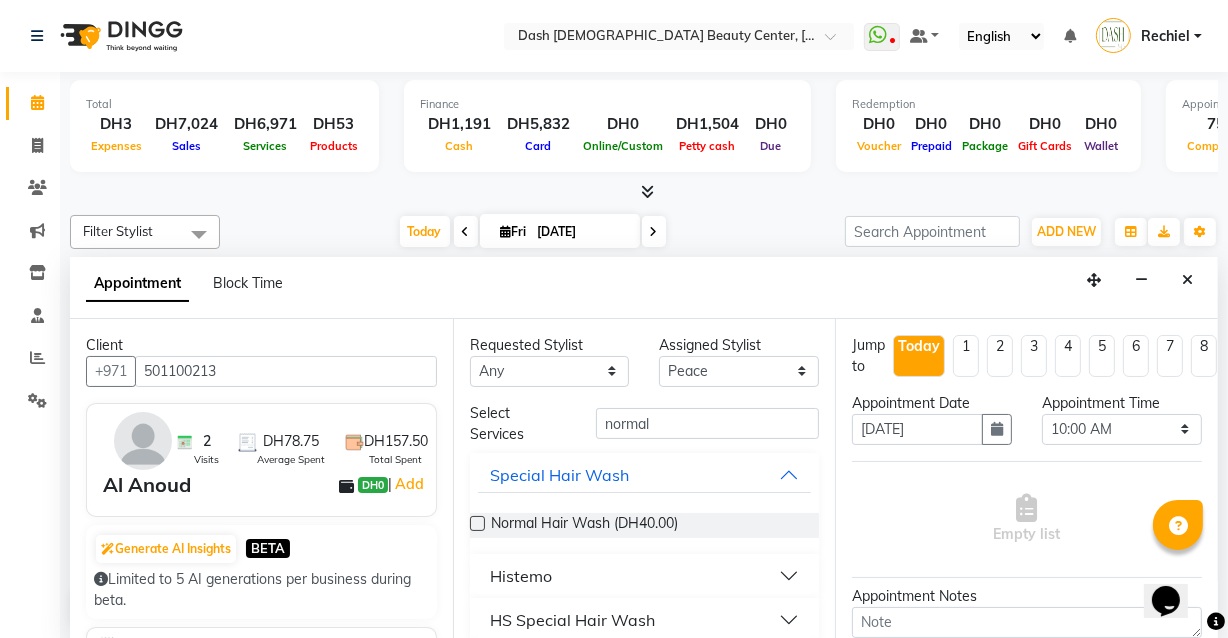 click at bounding box center (477, 523) 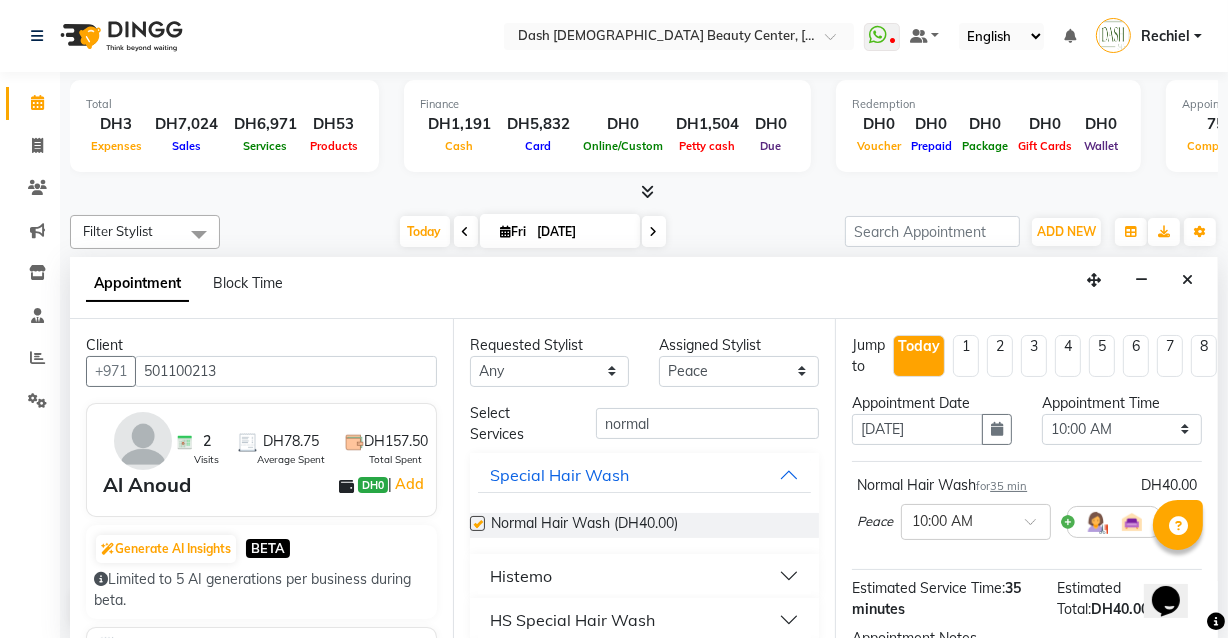 checkbox on "false" 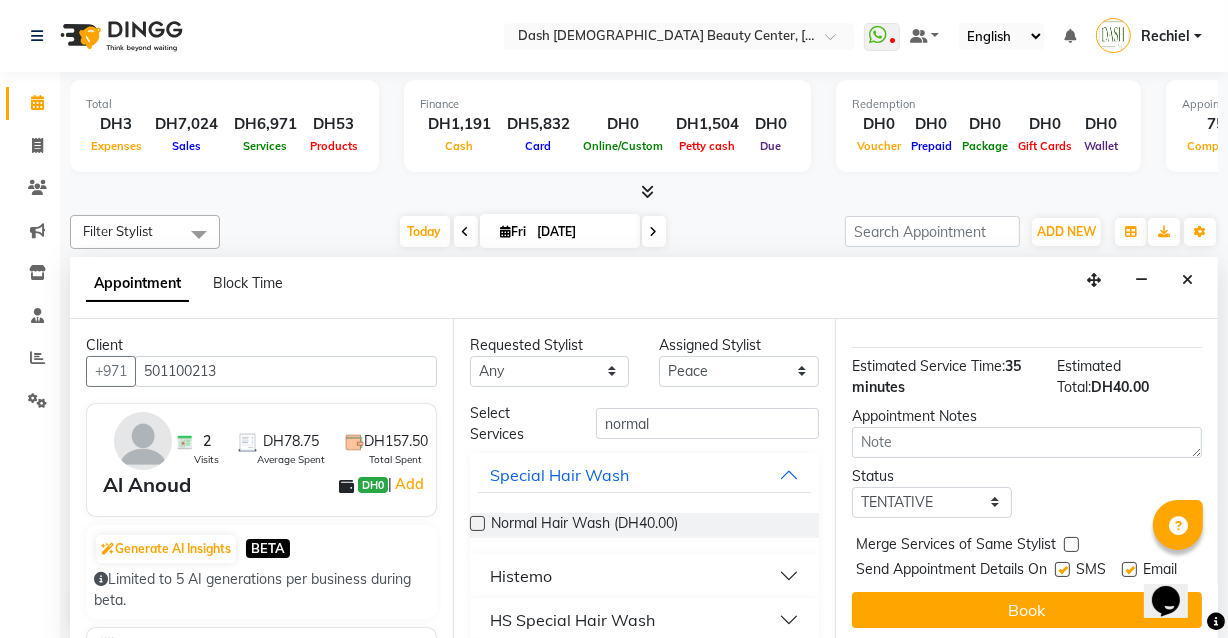 scroll, scrollTop: 256, scrollLeft: 0, axis: vertical 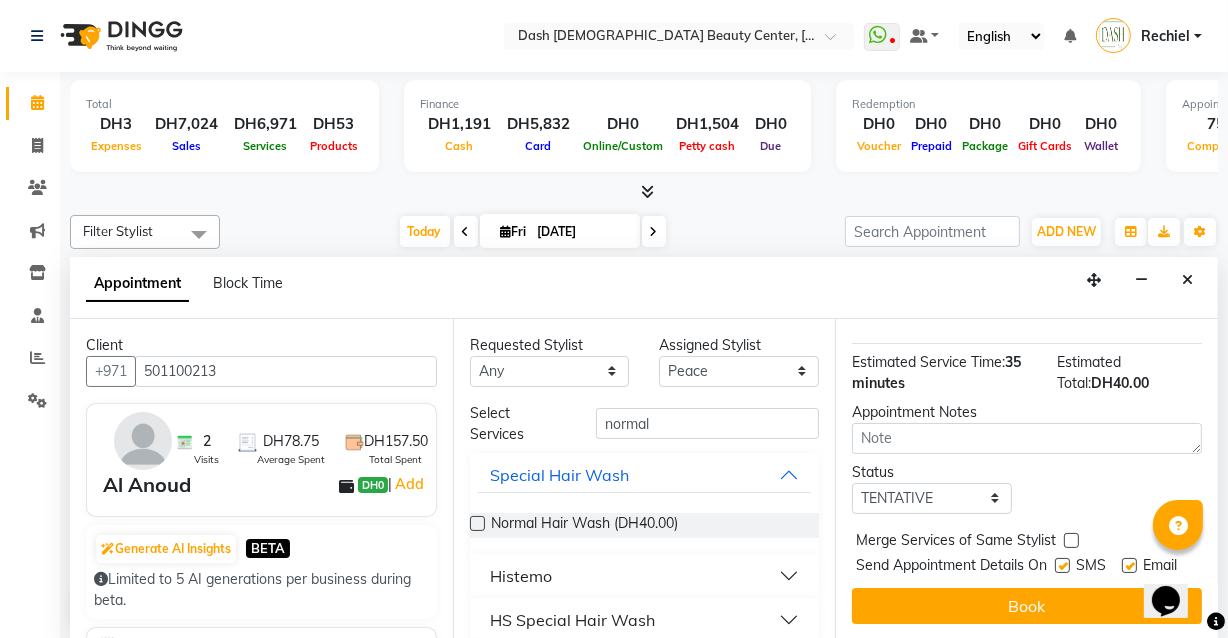 click at bounding box center (1071, 540) 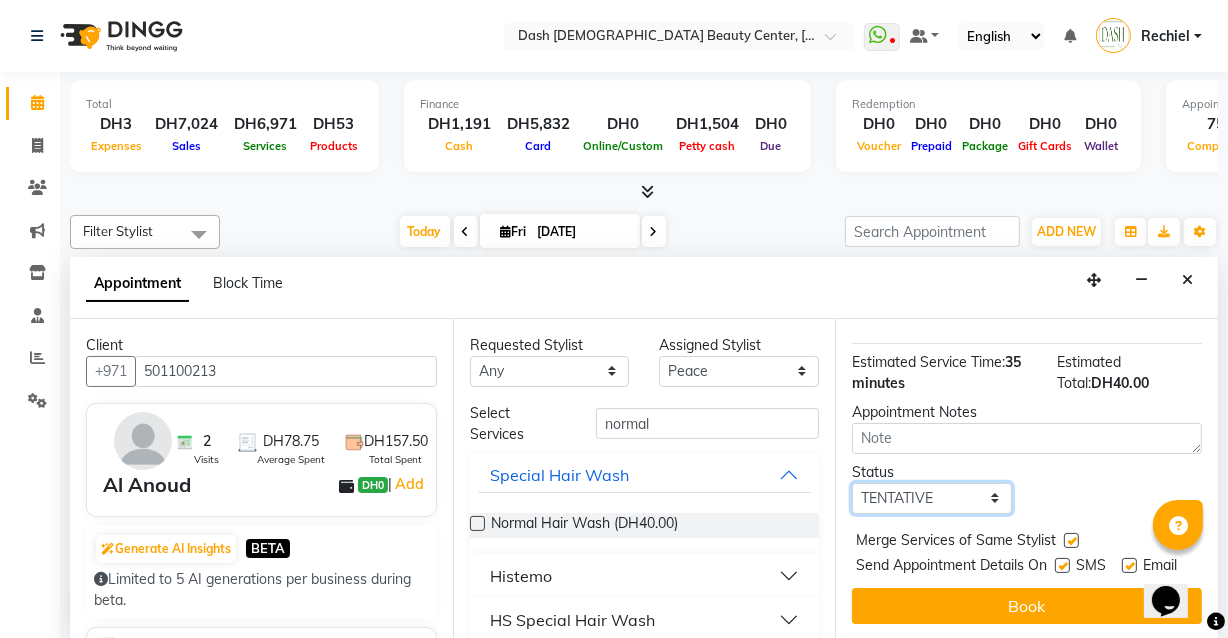 click on "Select TENTATIVE CONFIRM CHECK-IN UPCOMING" at bounding box center (932, 498) 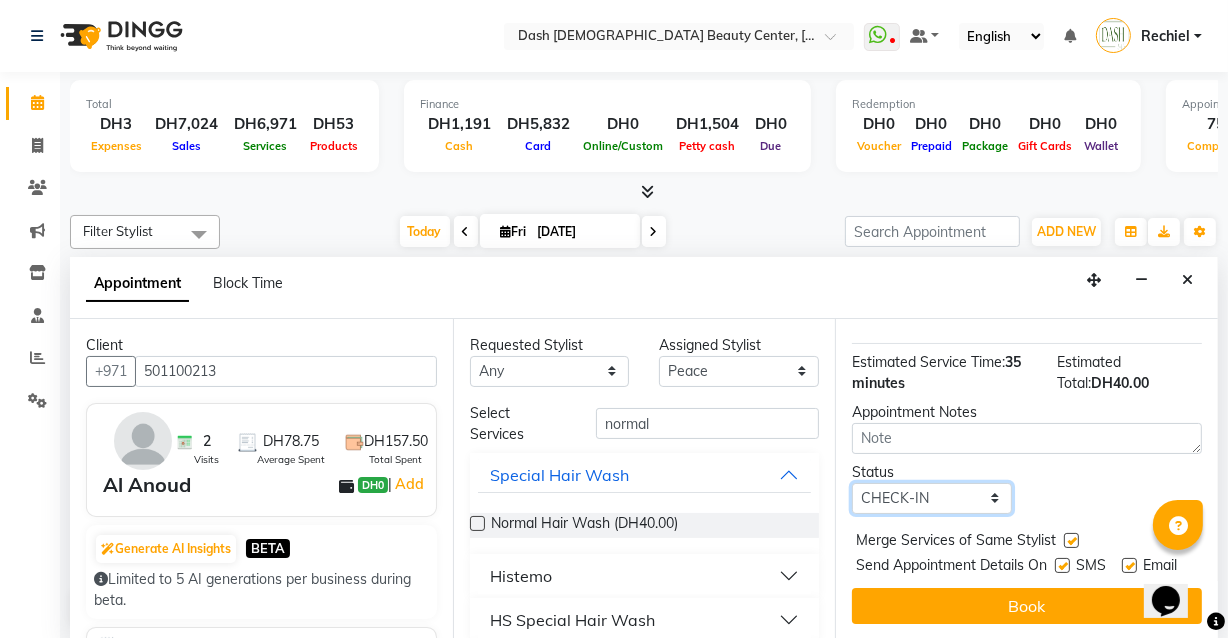 click on "Select TENTATIVE CONFIRM CHECK-IN UPCOMING" at bounding box center [932, 498] 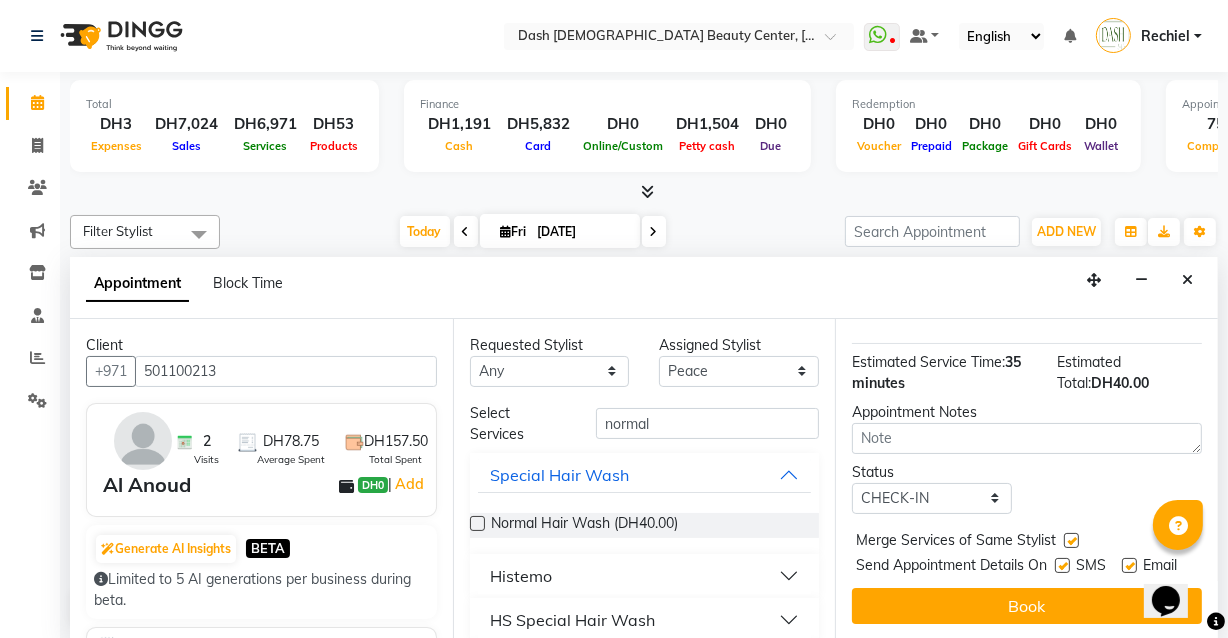 click at bounding box center [1062, 565] 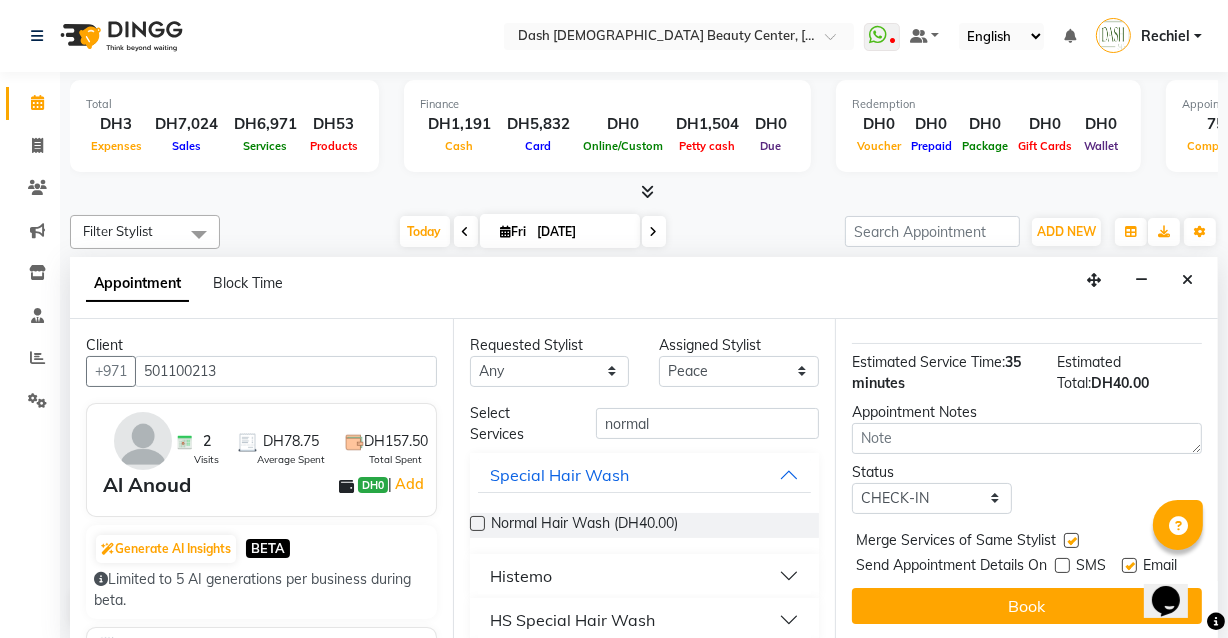 click at bounding box center (1129, 565) 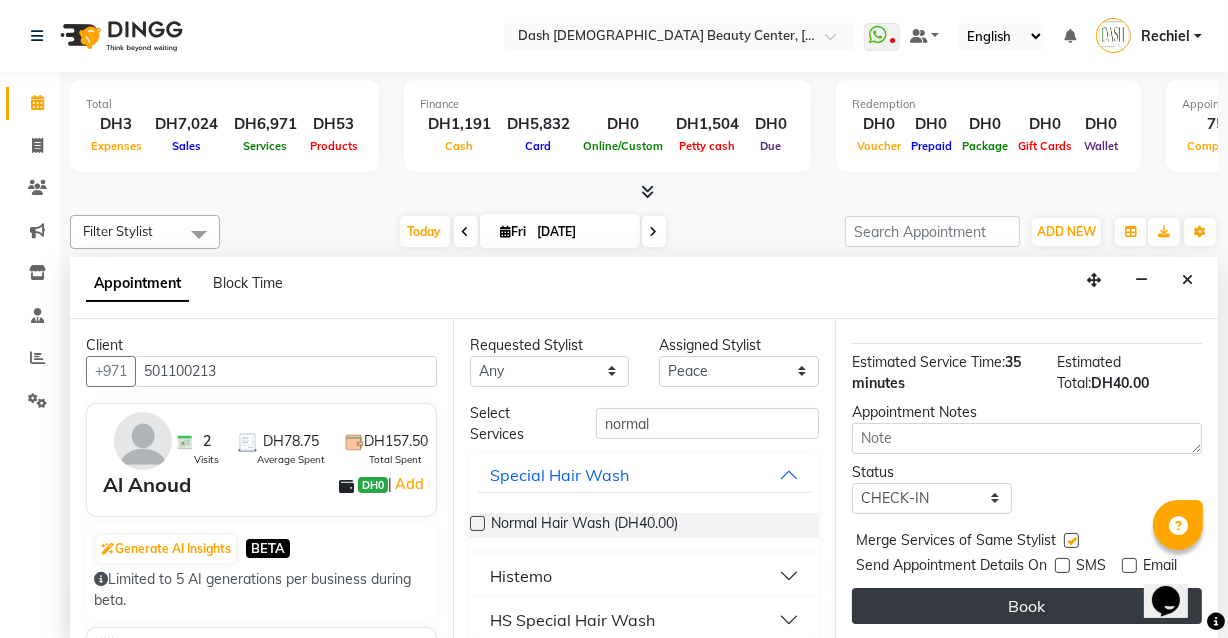 click on "Book" at bounding box center (1027, 606) 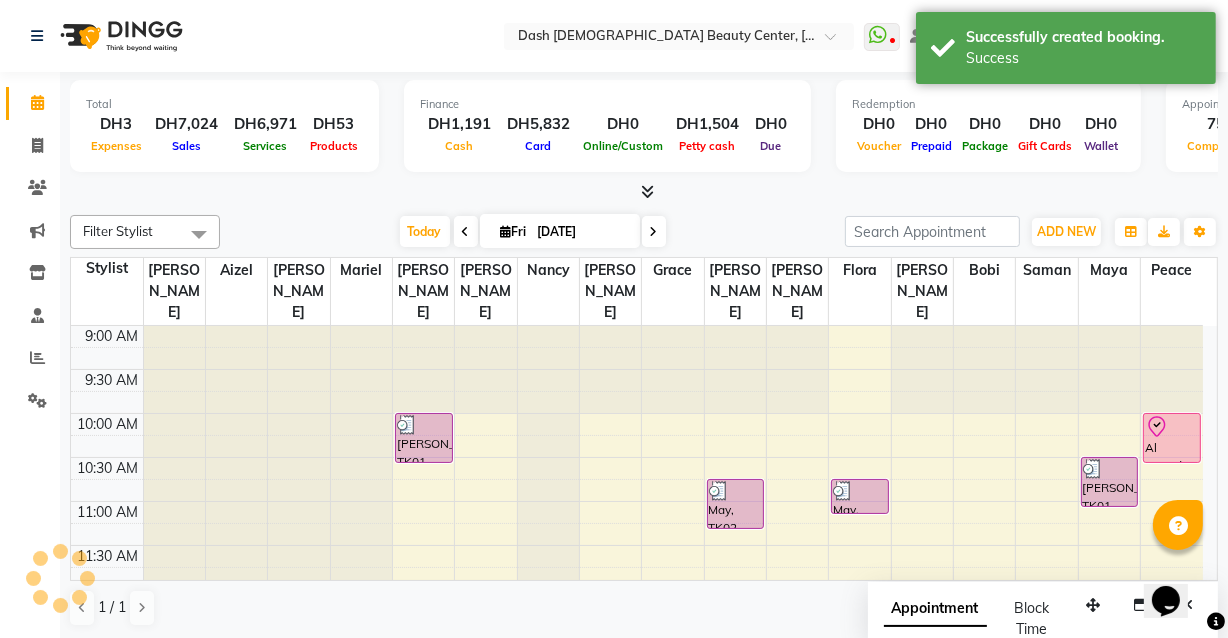 scroll, scrollTop: 0, scrollLeft: 0, axis: both 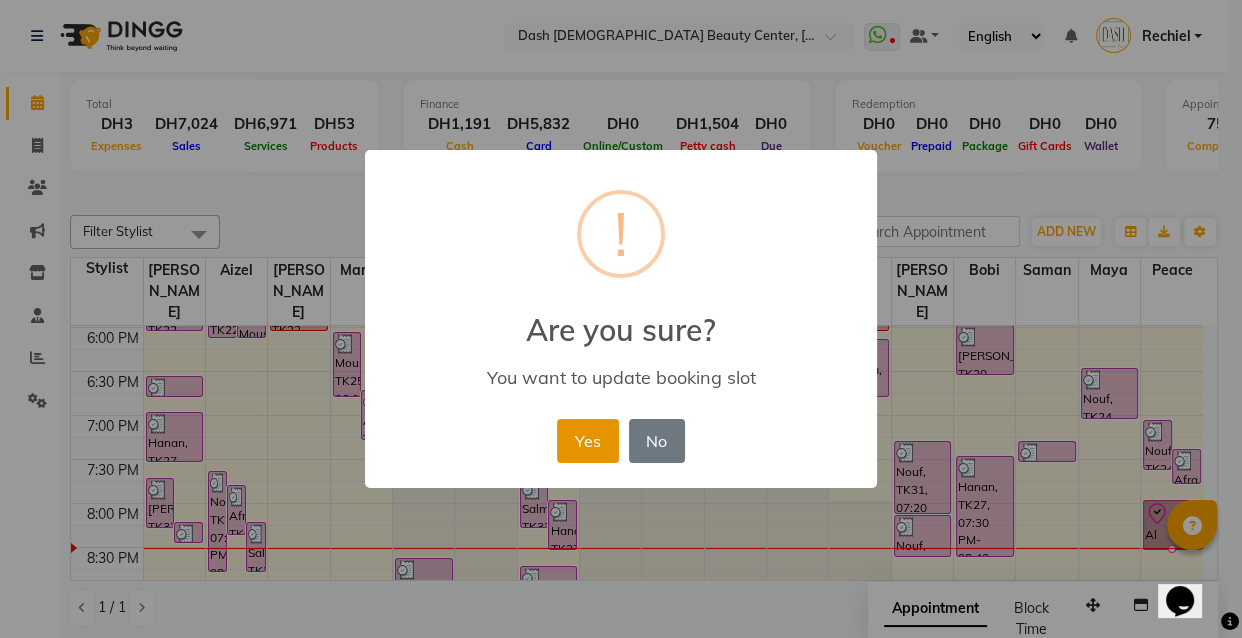 click on "Yes" at bounding box center [587, 441] 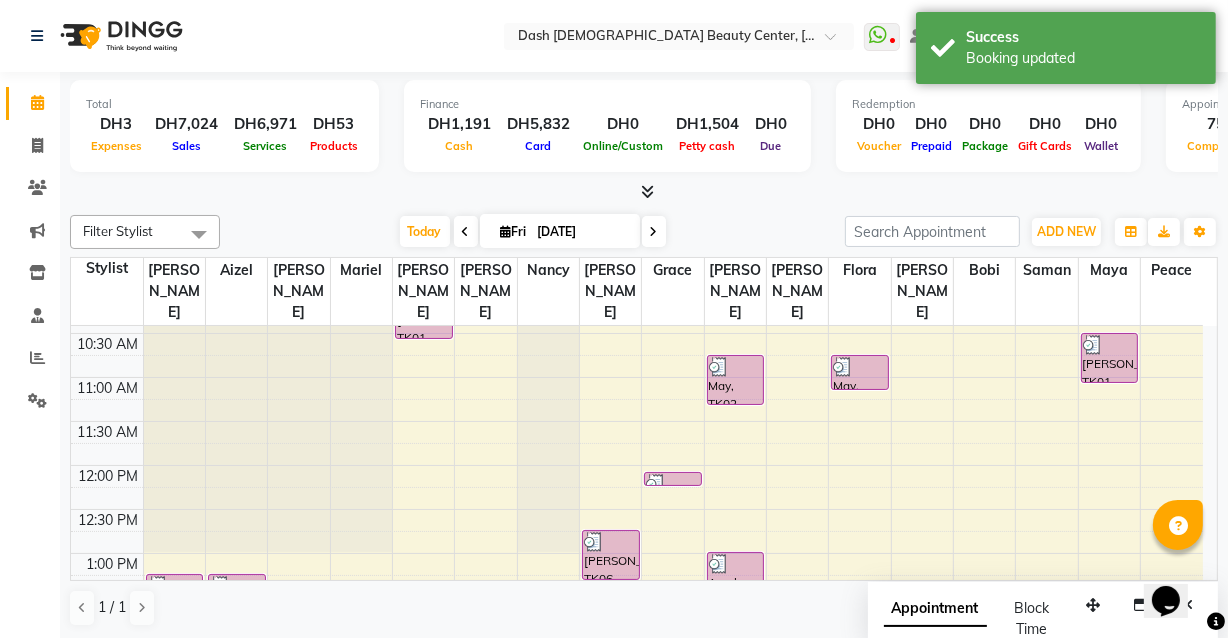 scroll, scrollTop: 0, scrollLeft: 0, axis: both 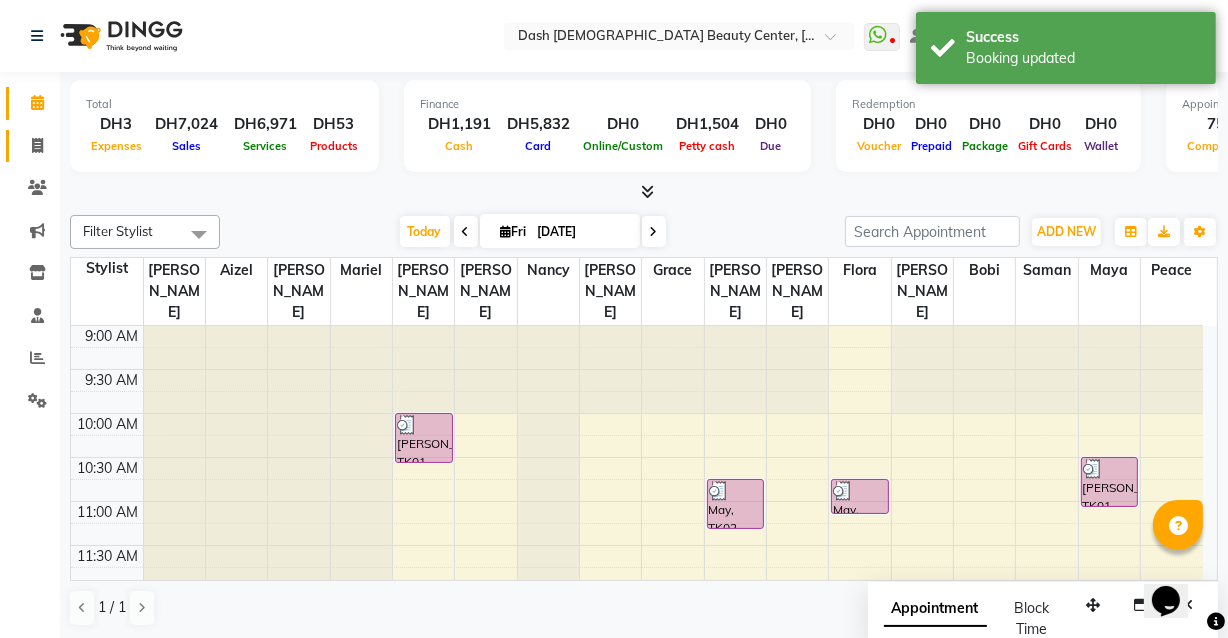 click 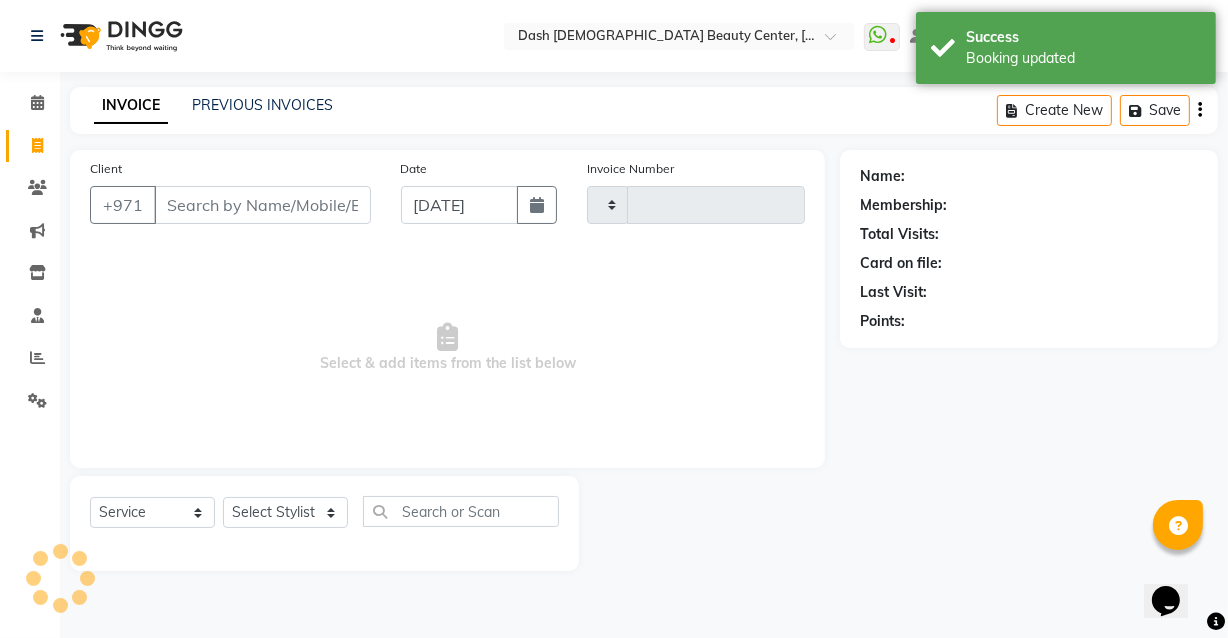scroll, scrollTop: 0, scrollLeft: 0, axis: both 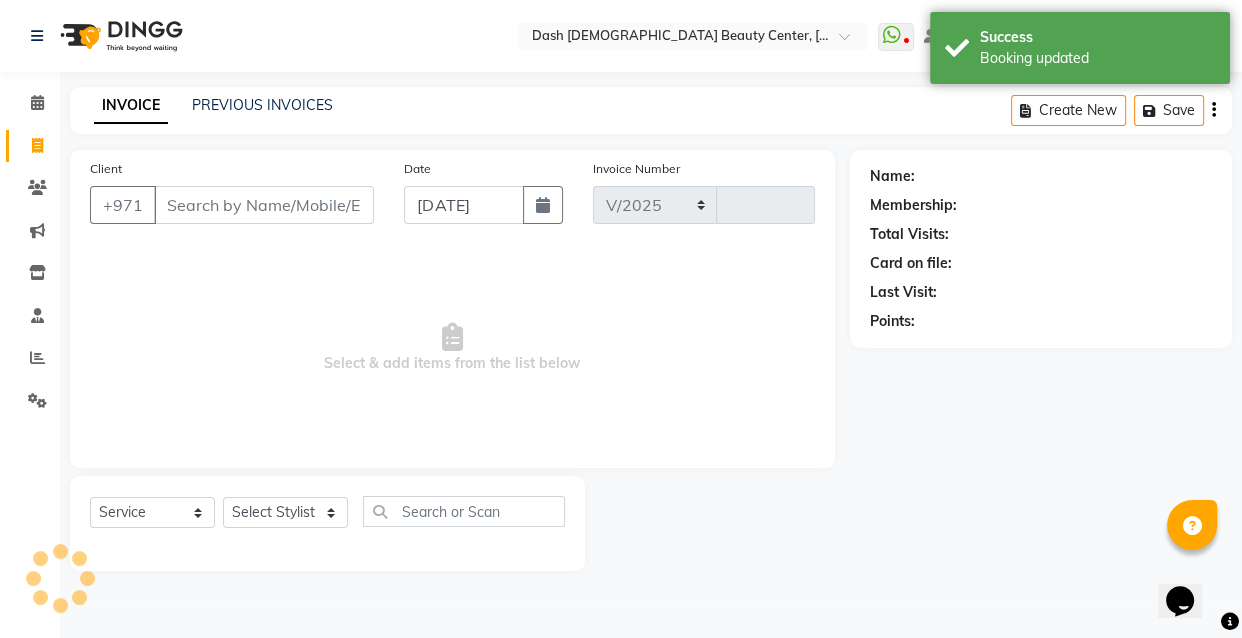 select on "8372" 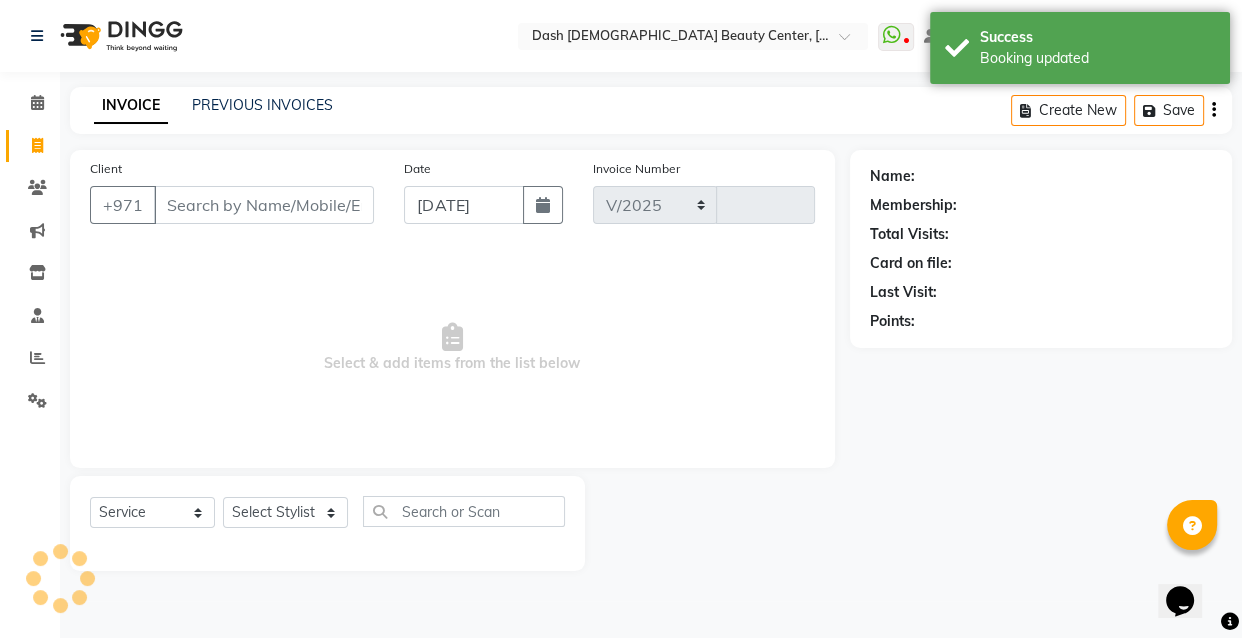 type on "1823" 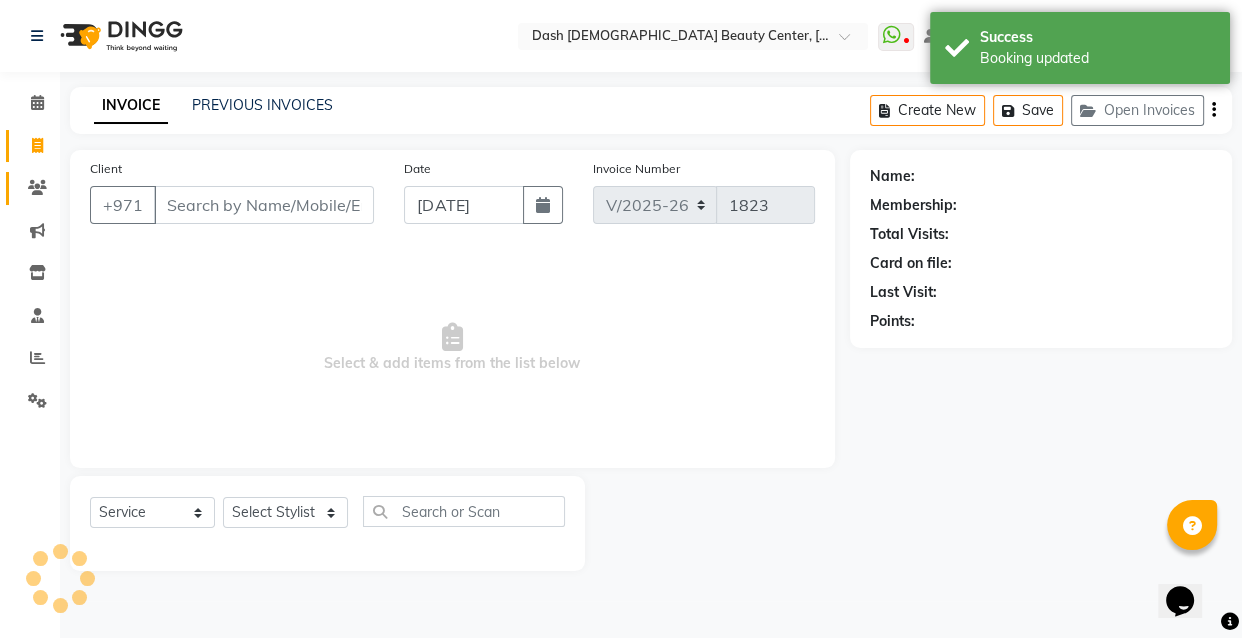 click 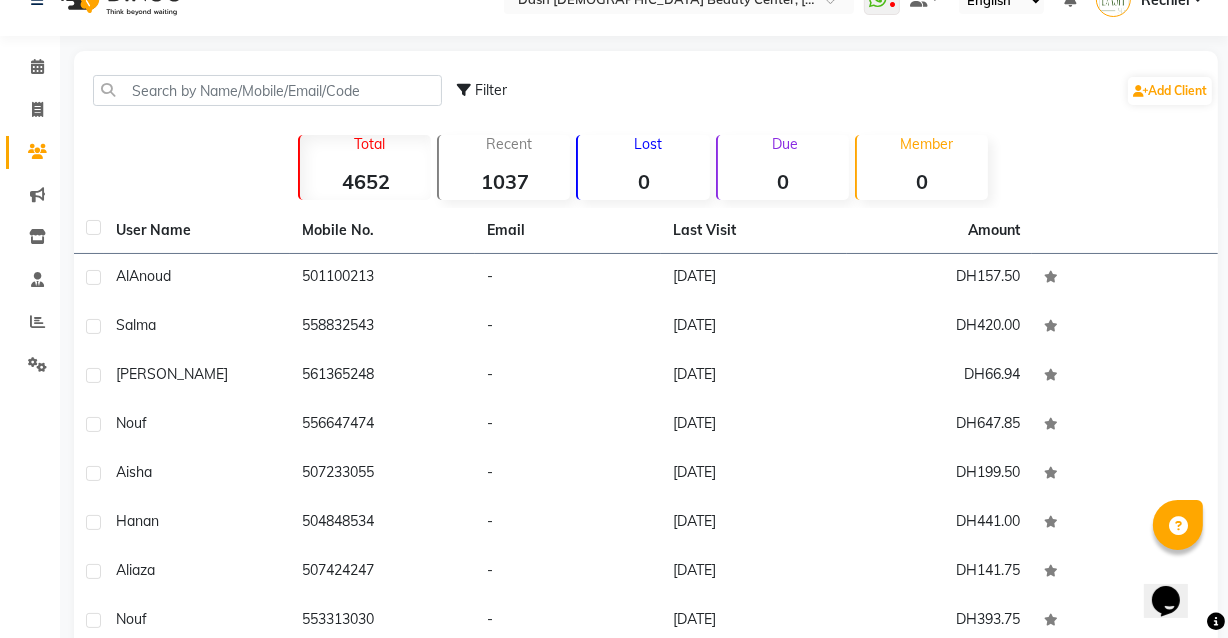 scroll, scrollTop: 0, scrollLeft: 0, axis: both 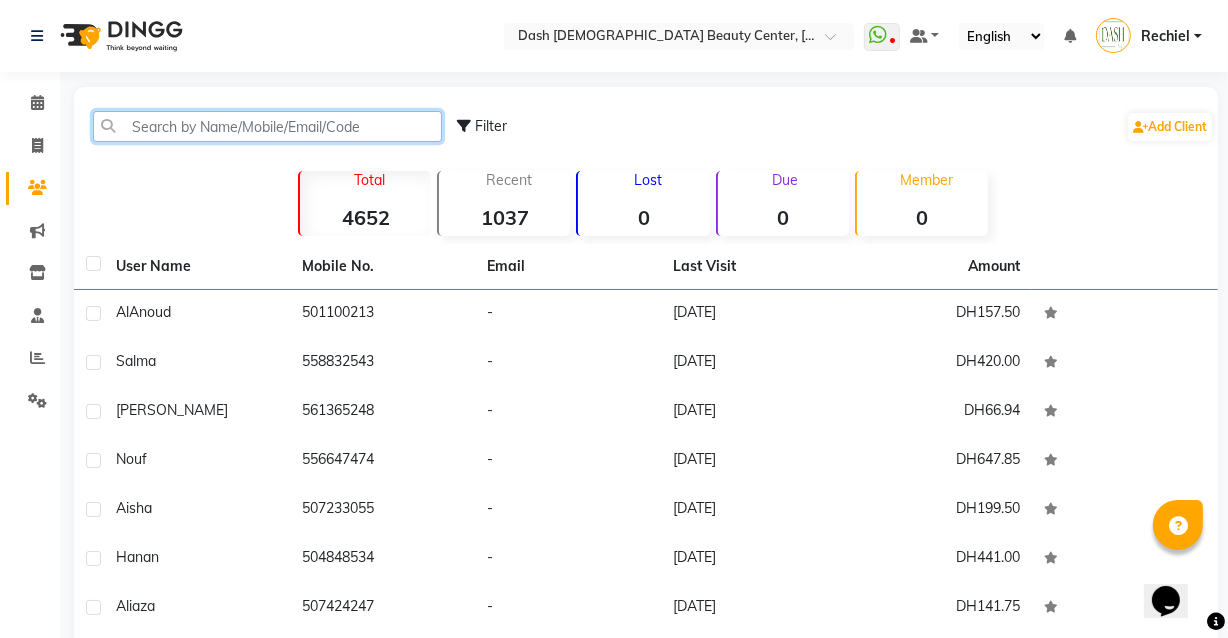 click 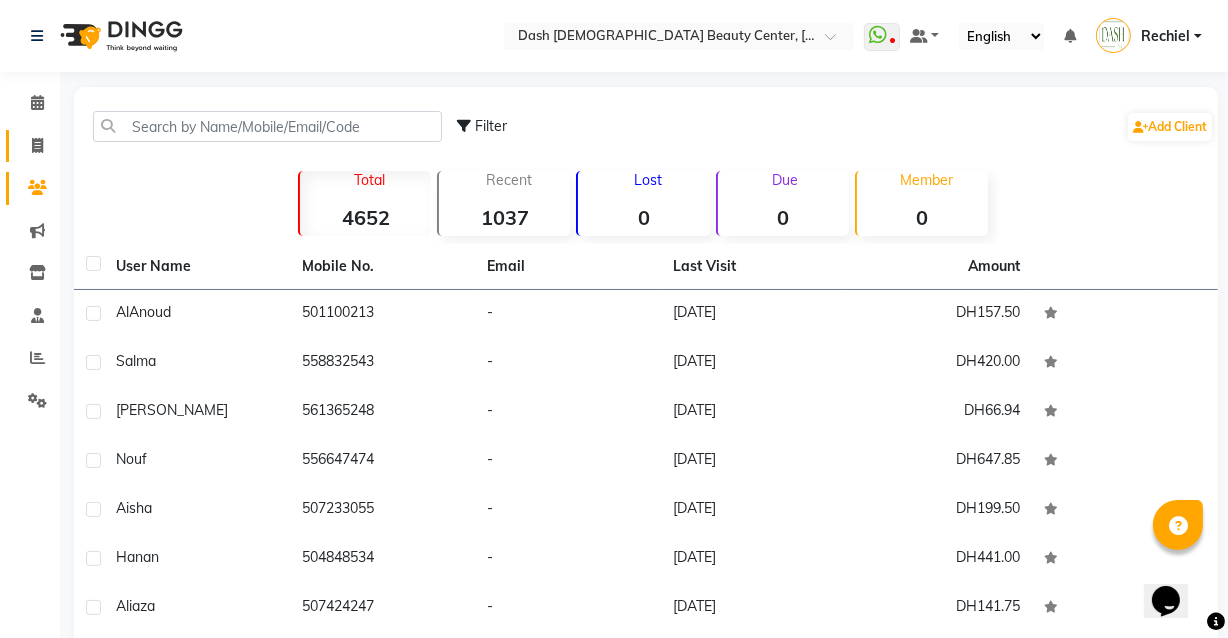 click 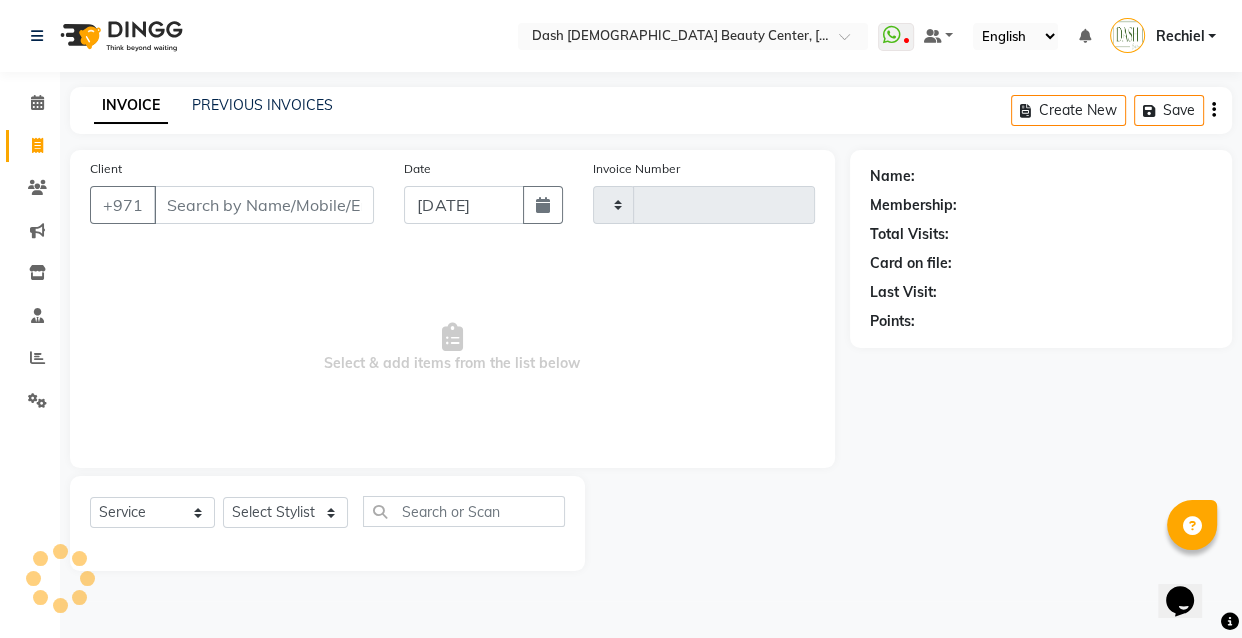 type on "1823" 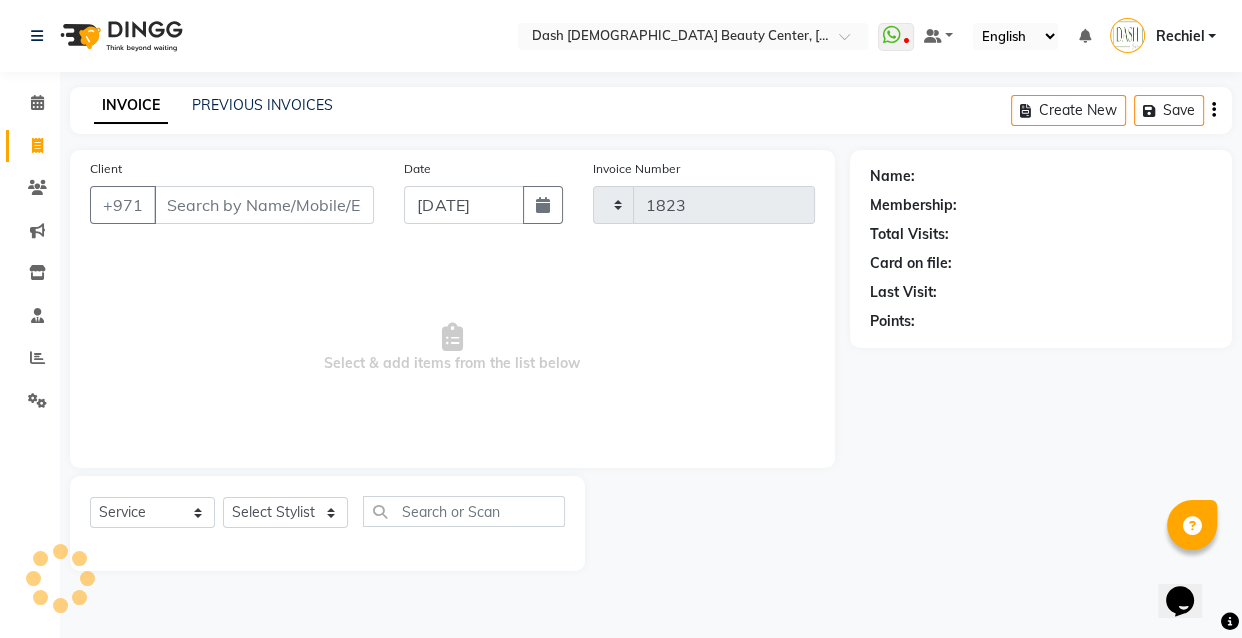 select on "8372" 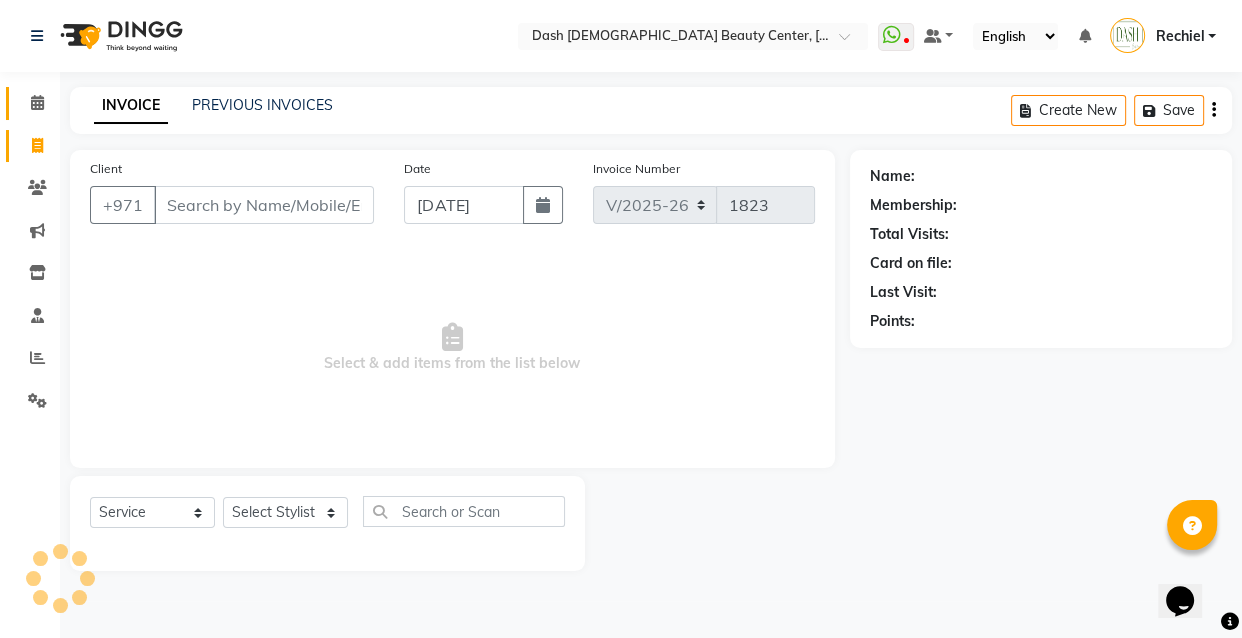 click 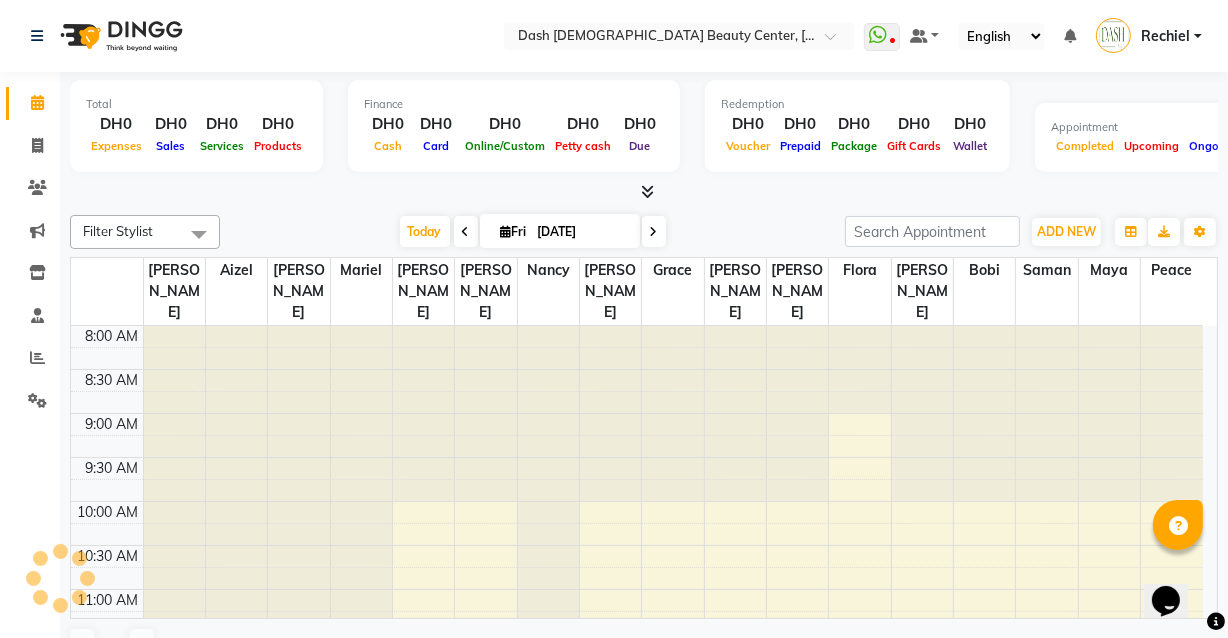 scroll, scrollTop: 0, scrollLeft: 0, axis: both 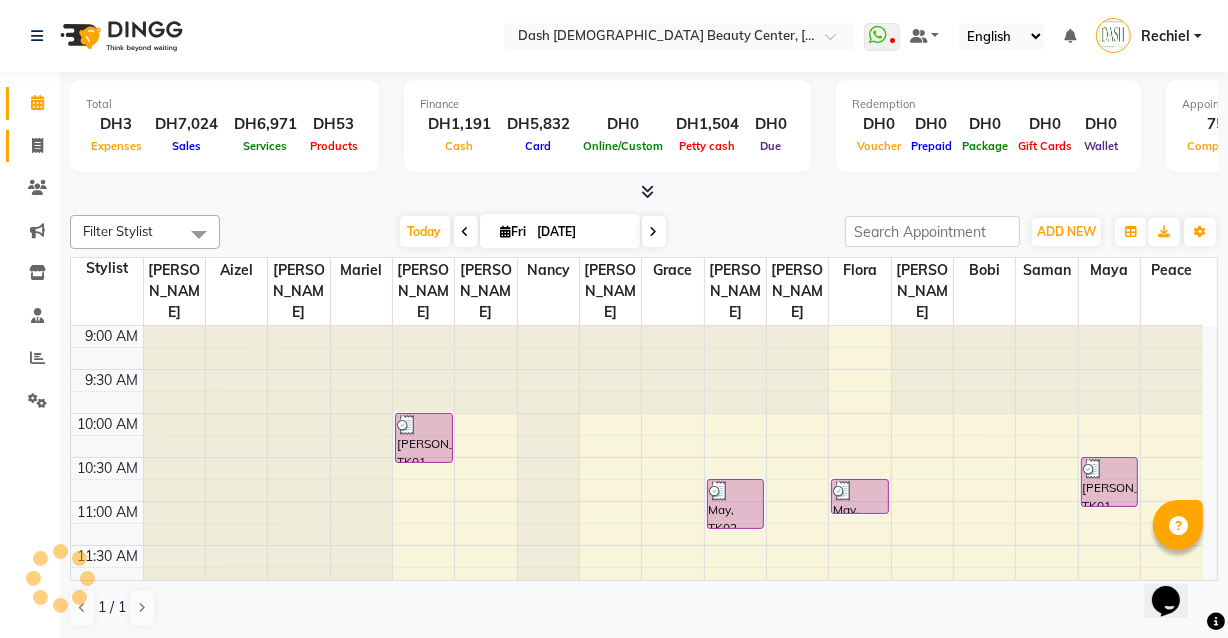 click 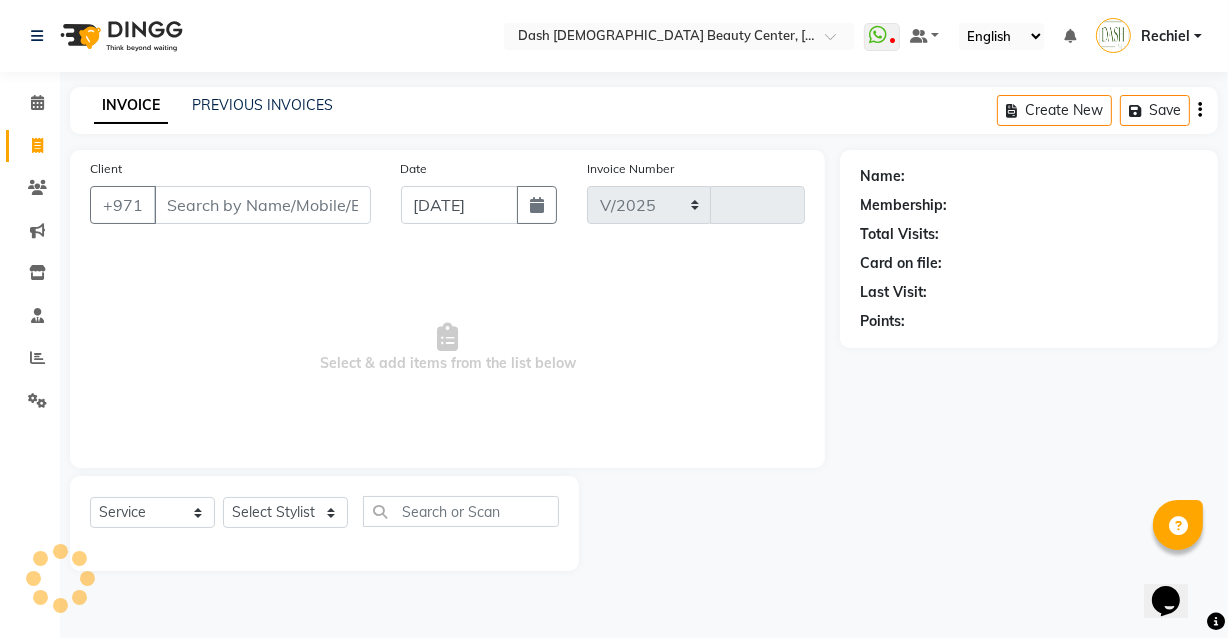 select on "8372" 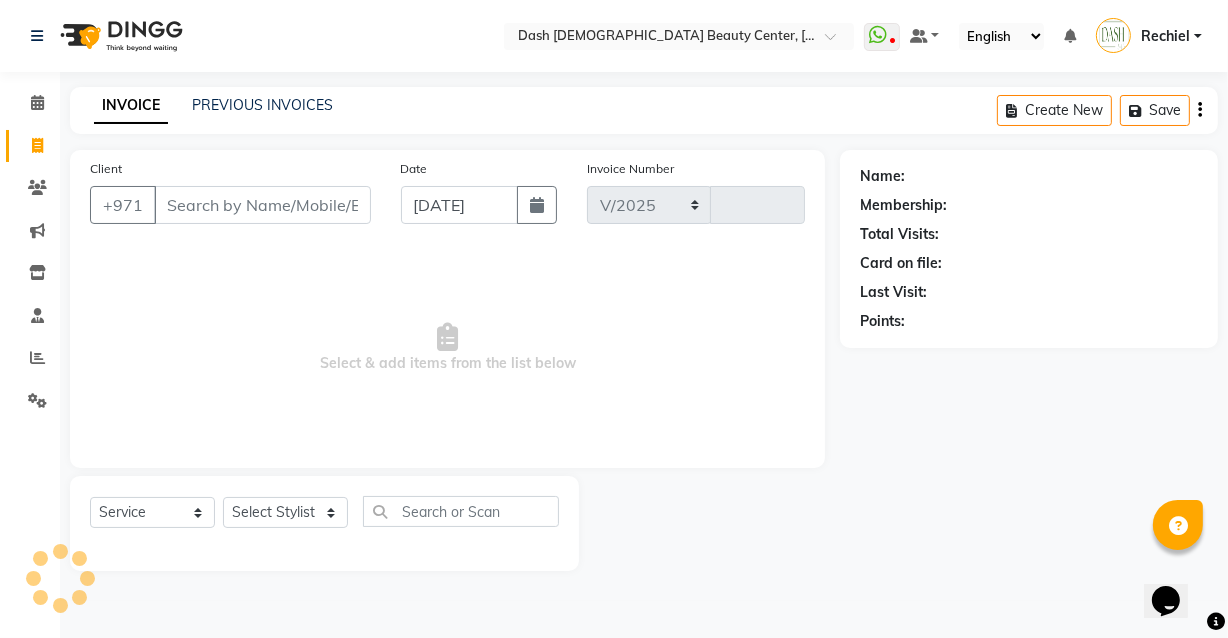 type on "1823" 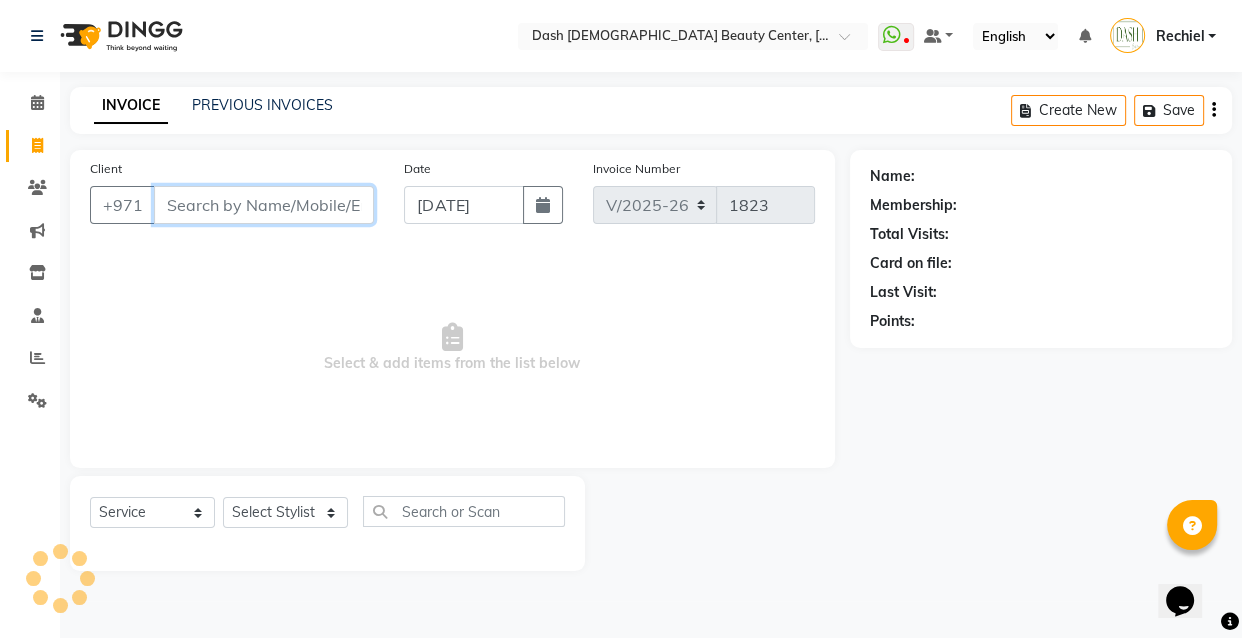 click on "Client" at bounding box center (264, 205) 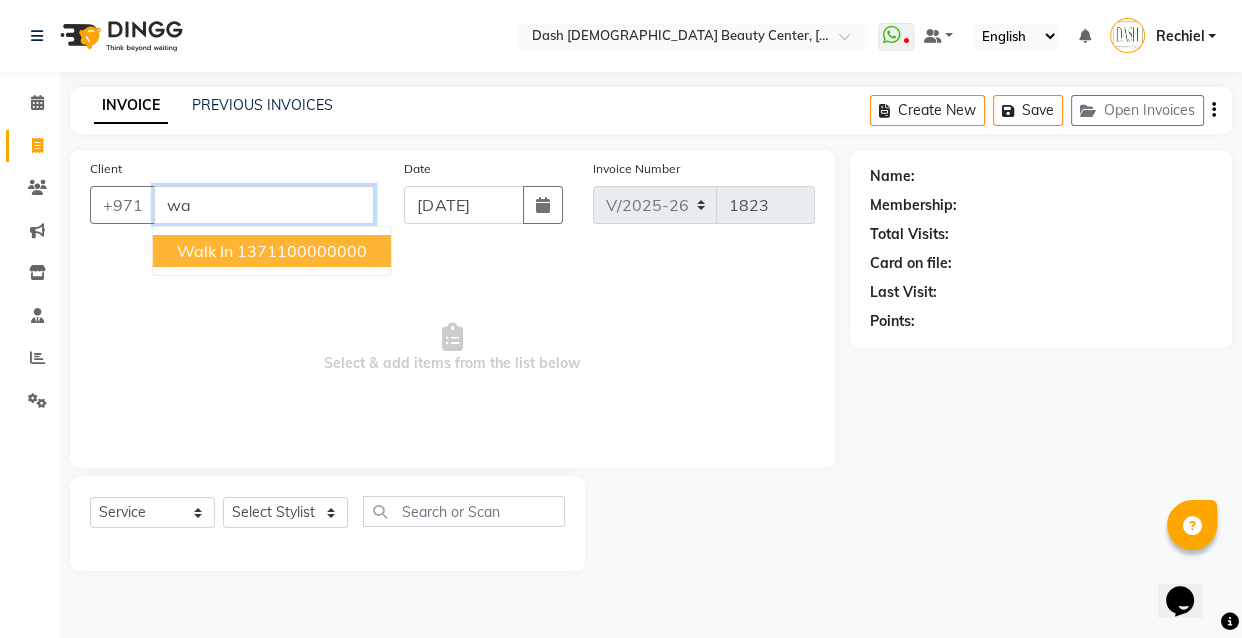 type on "w" 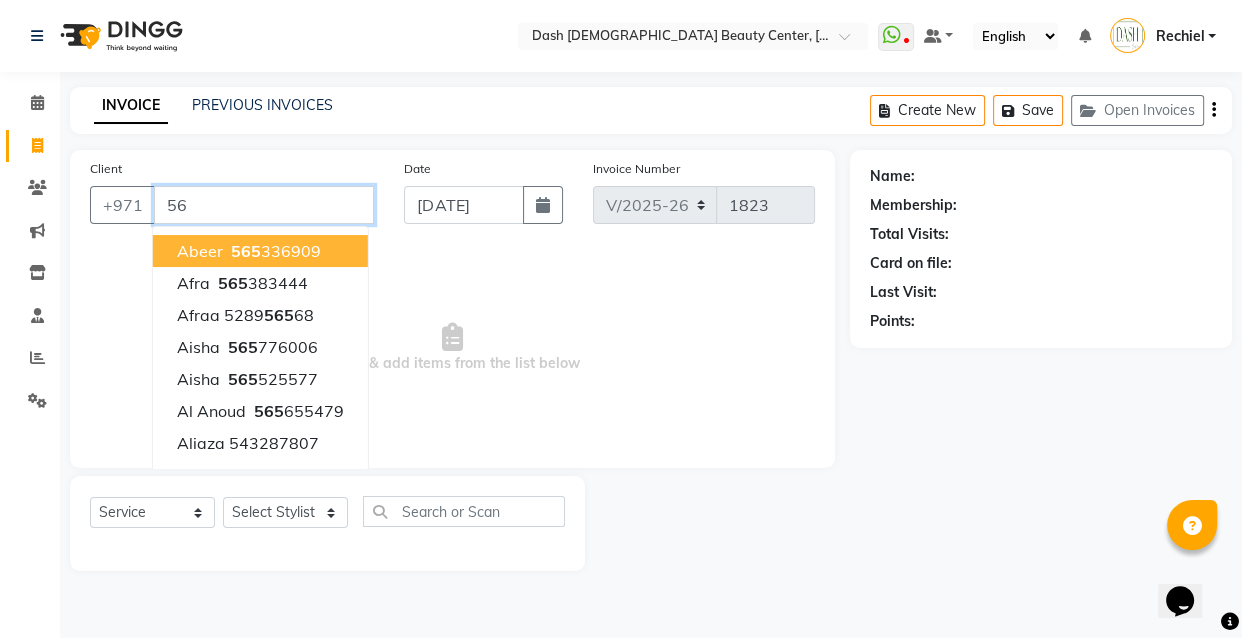 type on "5" 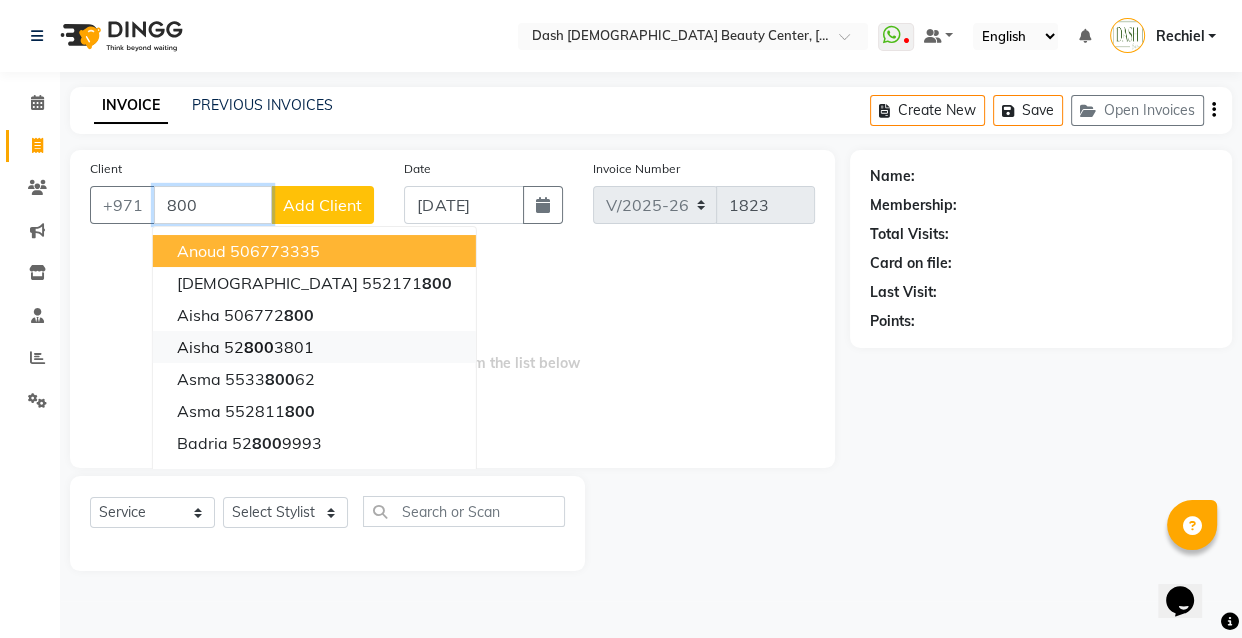 click on "800" at bounding box center [259, 347] 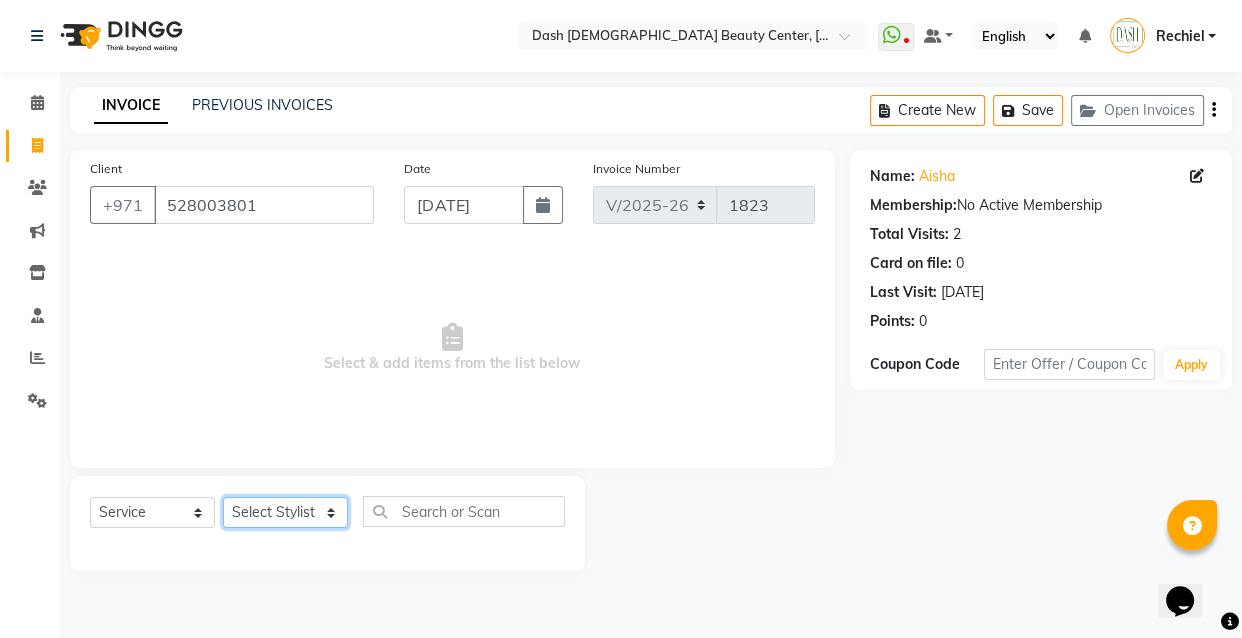click on "Select Stylist [PERSON_NAME] [PERSON_NAME] [PERSON_NAME] [PERSON_NAME] [PERSON_NAME] [PERSON_NAME] [PERSON_NAME] [PERSON_NAME] May [PERSON_NAME] (Cafe) Nabasirye (Cafe) [PERSON_NAME] [PERSON_NAME] Owner Peace Rechiel [PERSON_NAME] [PERSON_NAME]" 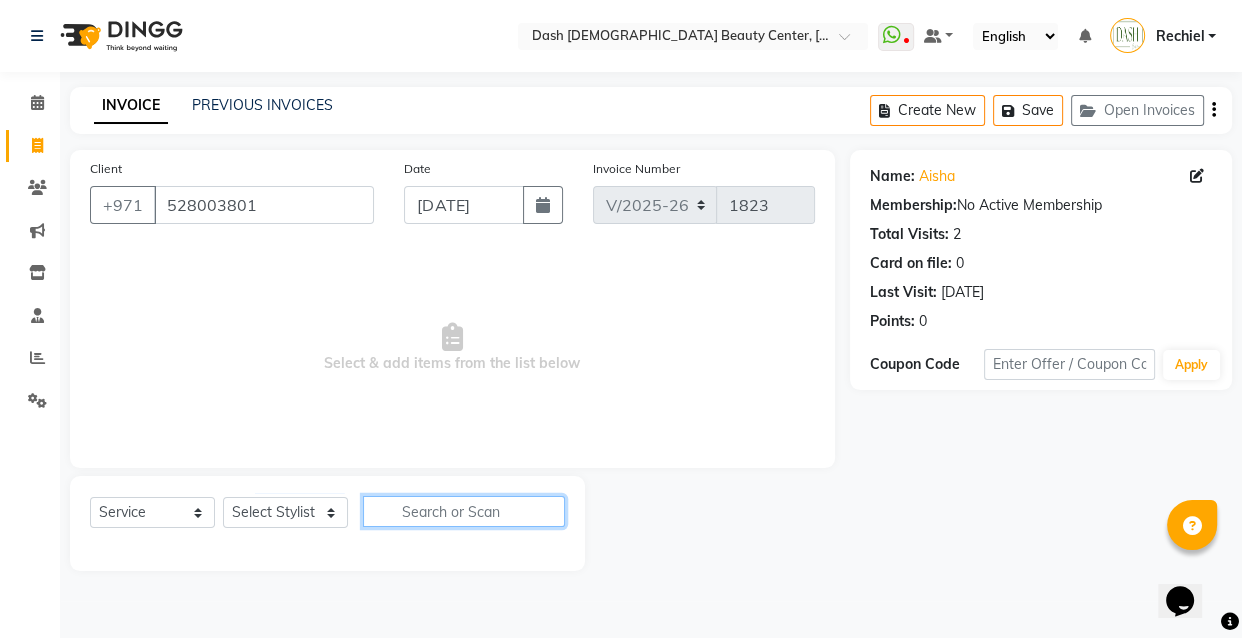 click 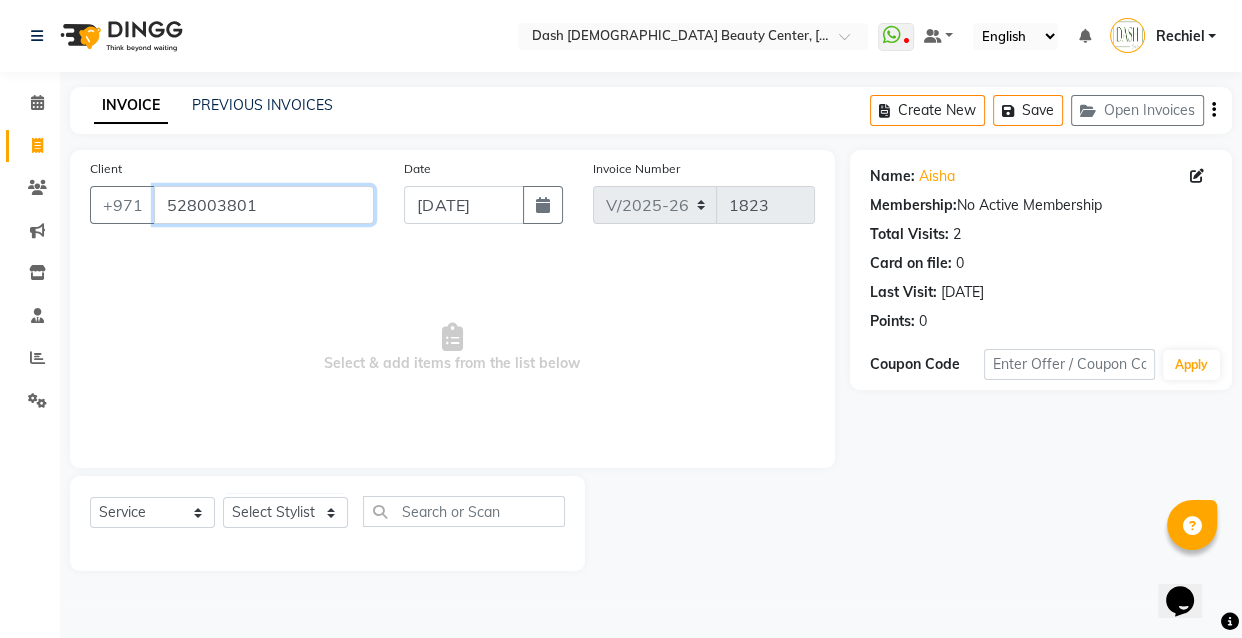 click on "528003801" at bounding box center (264, 205) 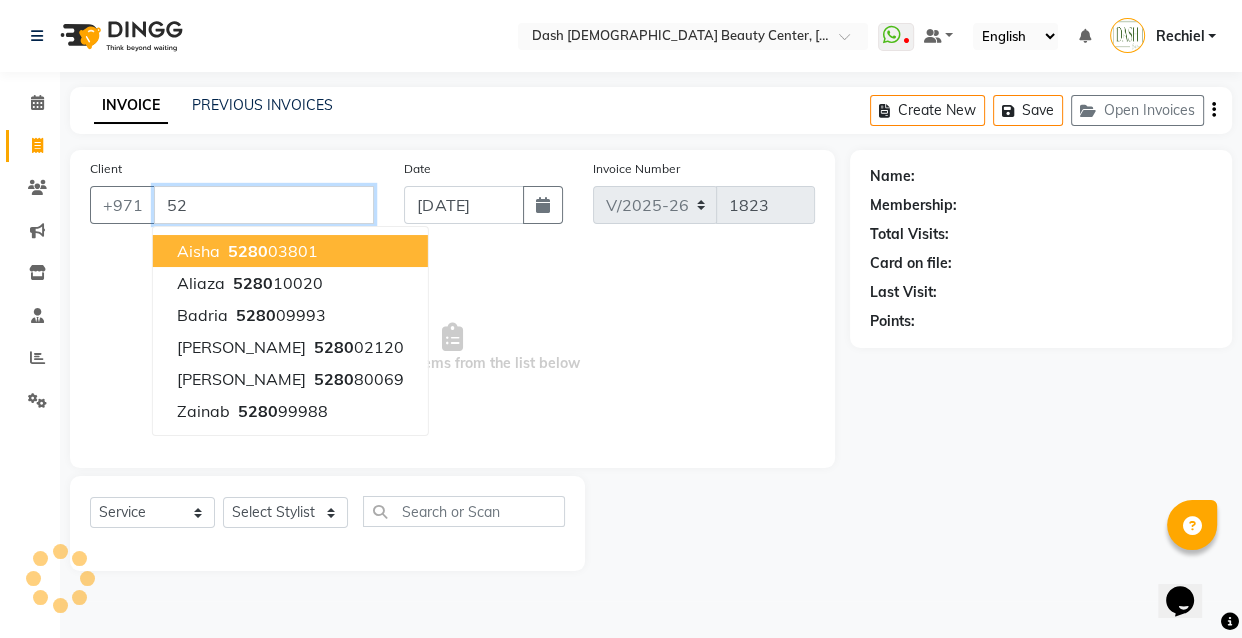 type on "5" 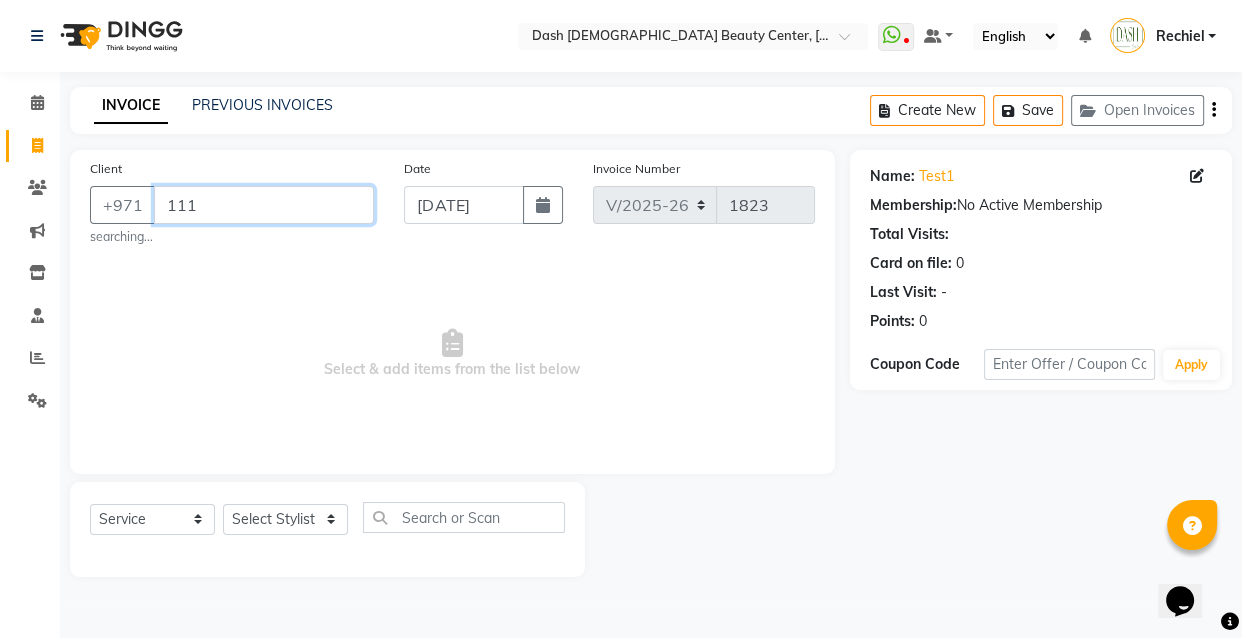 click on "111" at bounding box center [264, 205] 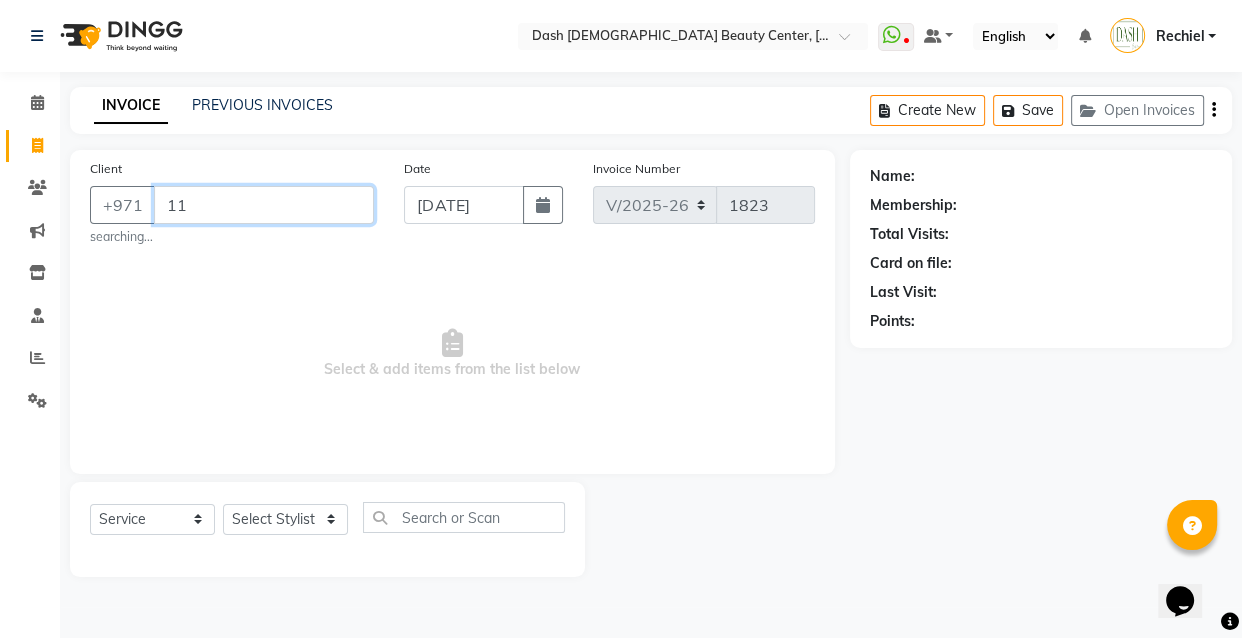 type on "1" 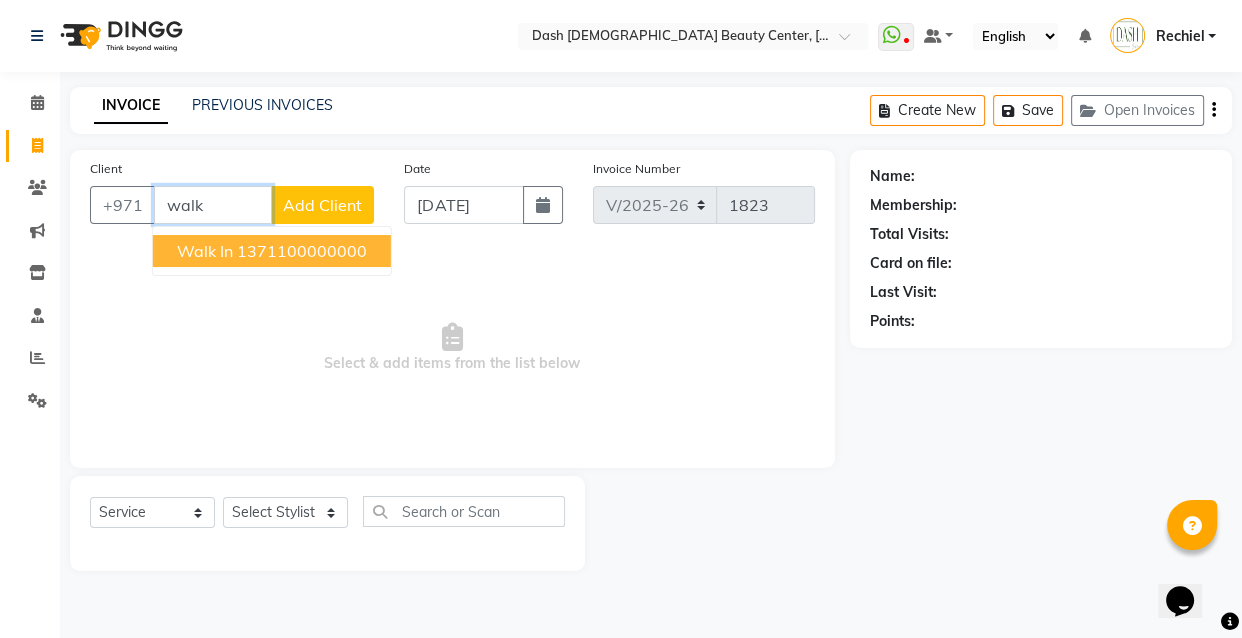 click on "1371100000000" at bounding box center [302, 251] 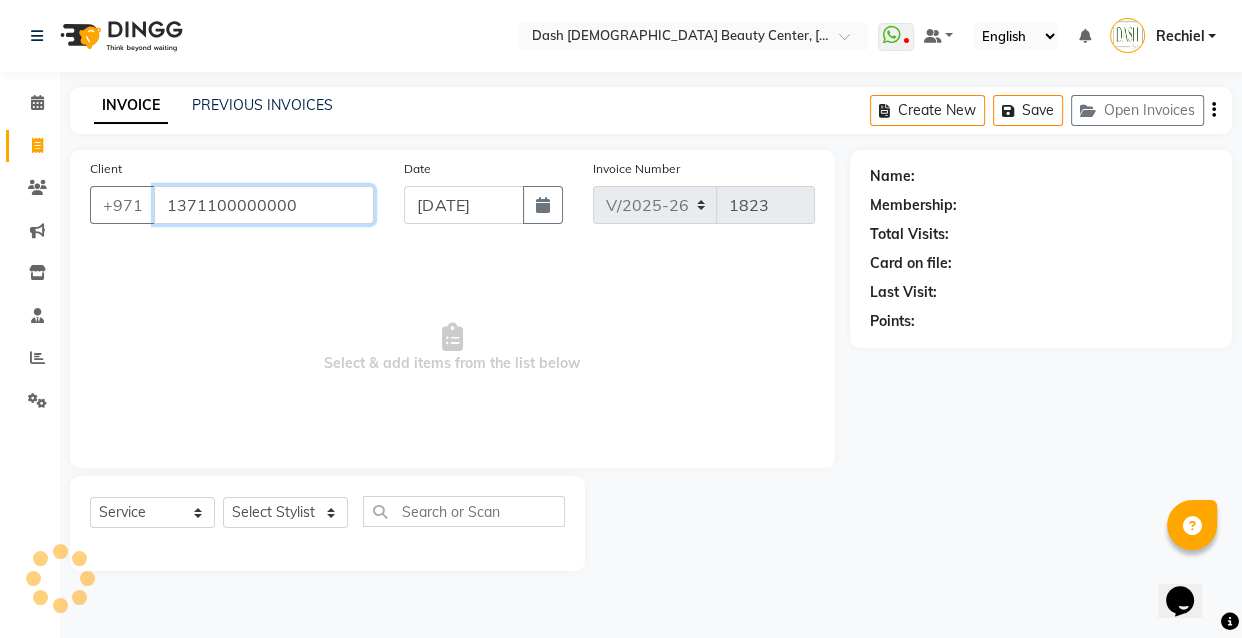 type on "1371100000000" 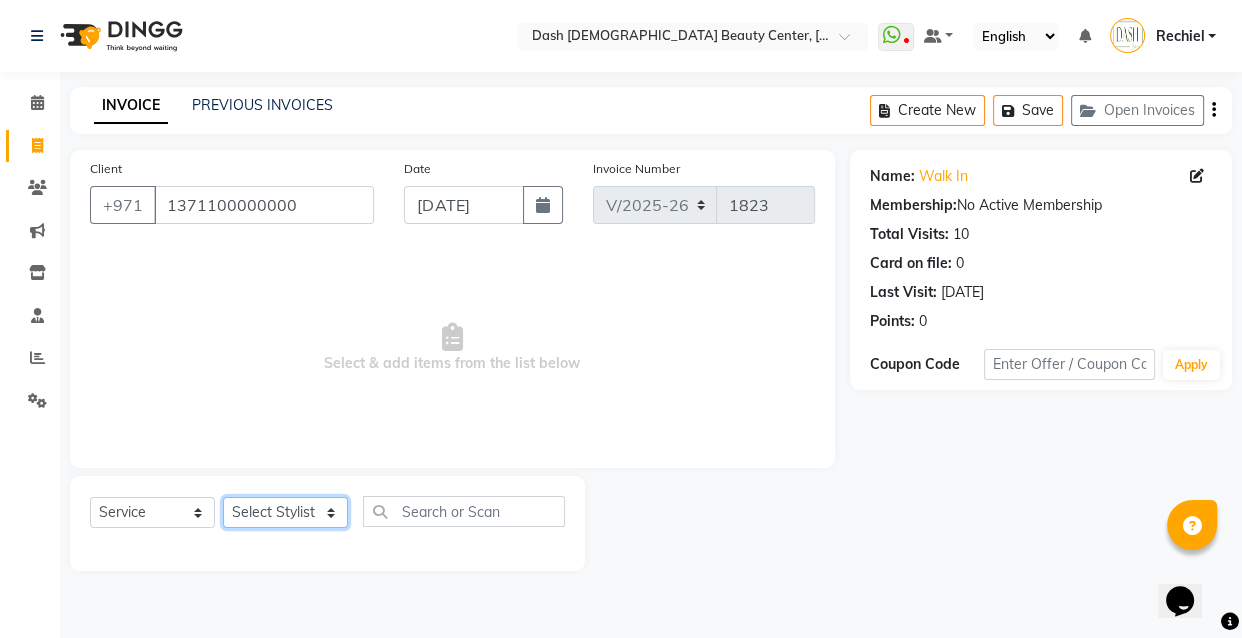 click on "Select Stylist [PERSON_NAME] [PERSON_NAME] [PERSON_NAME] [PERSON_NAME] [PERSON_NAME] [PERSON_NAME] [PERSON_NAME] [PERSON_NAME] May [PERSON_NAME] (Cafe) Nabasirye (Cafe) [PERSON_NAME] [PERSON_NAME] Owner Peace Rechiel [PERSON_NAME] [PERSON_NAME]" 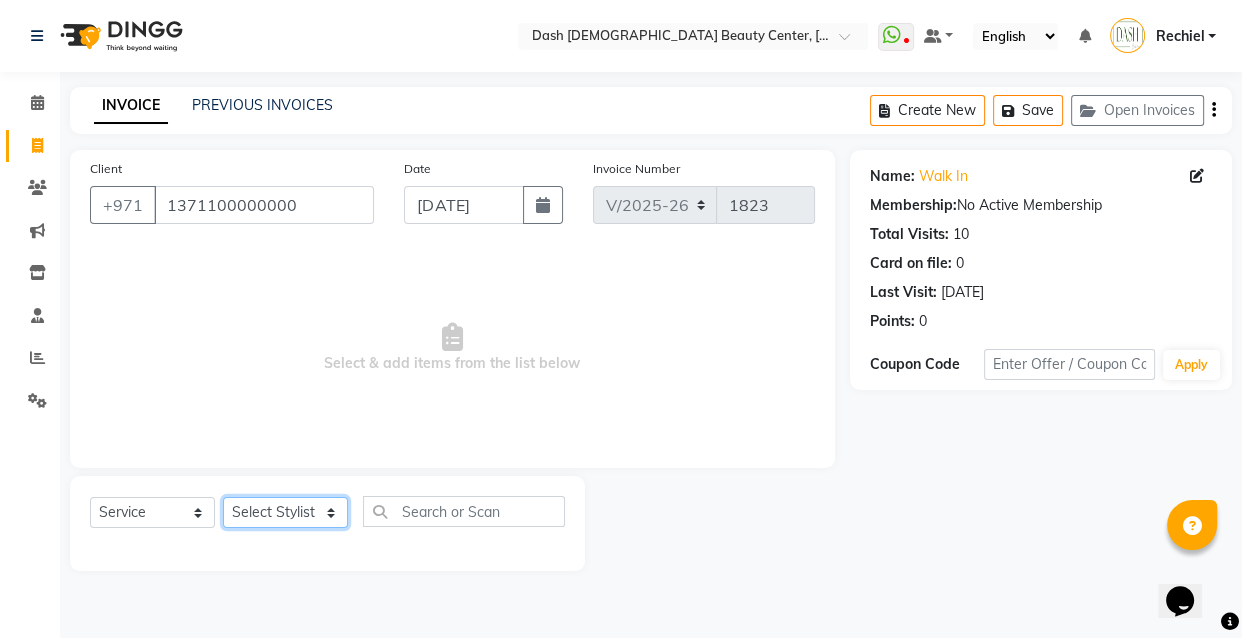 select on "81108" 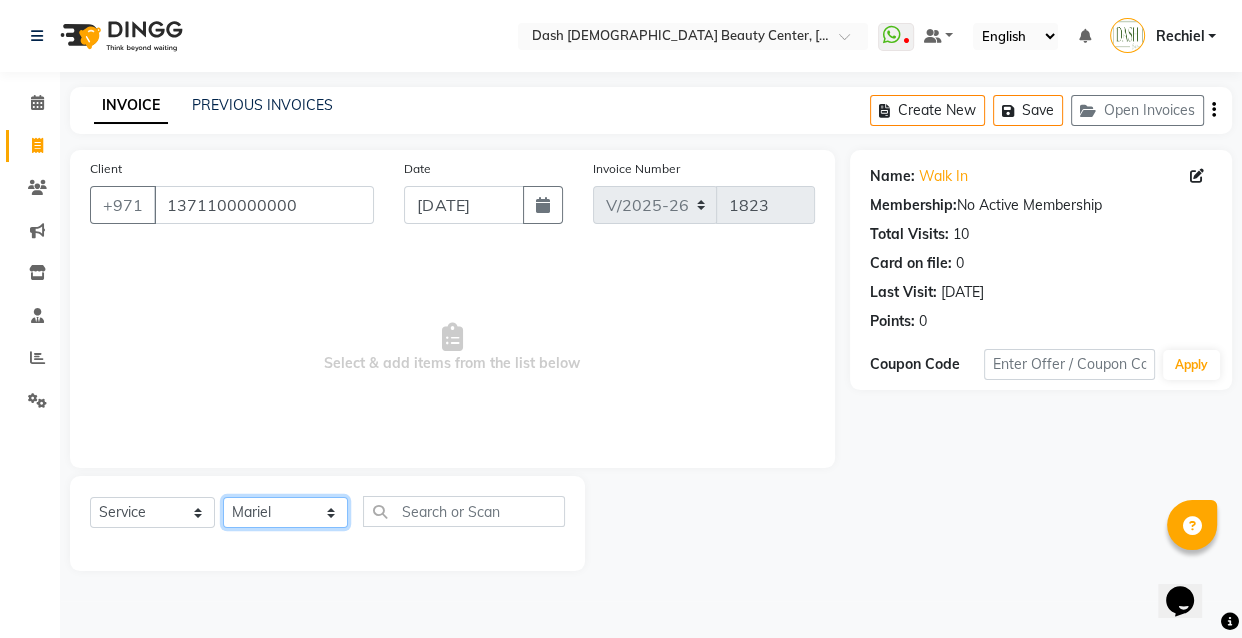 click on "Select Stylist [PERSON_NAME] [PERSON_NAME] [PERSON_NAME] [PERSON_NAME] [PERSON_NAME] [PERSON_NAME] [PERSON_NAME] [PERSON_NAME] May [PERSON_NAME] (Cafe) Nabasirye (Cafe) [PERSON_NAME] [PERSON_NAME] Owner Peace Rechiel [PERSON_NAME] [PERSON_NAME]" 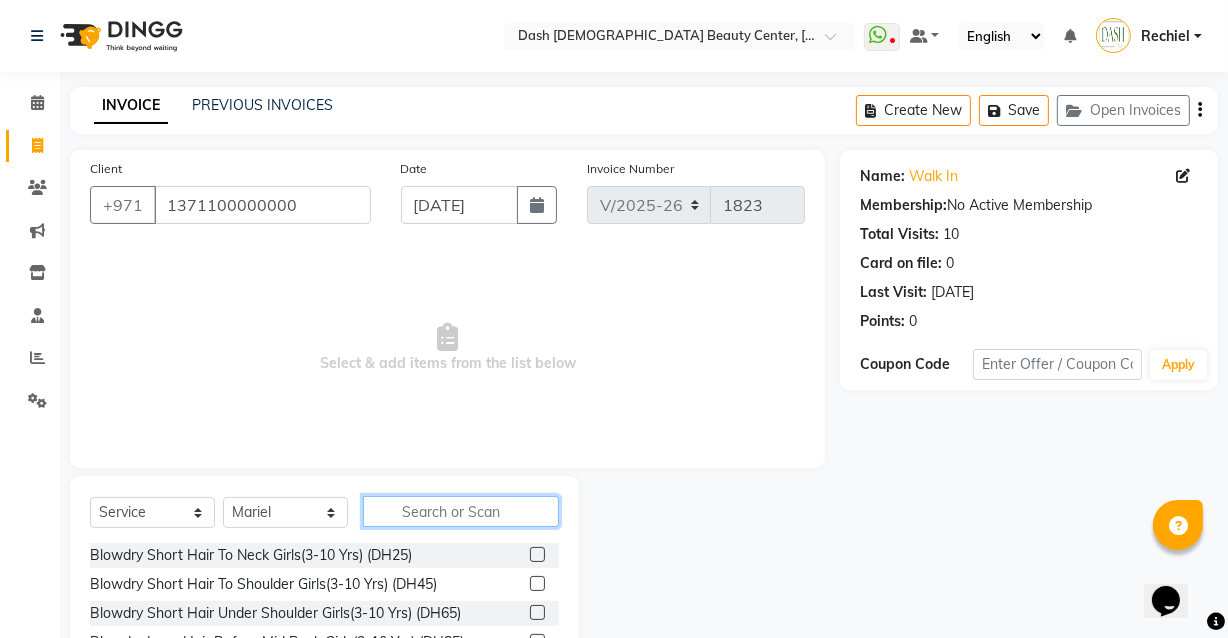 click 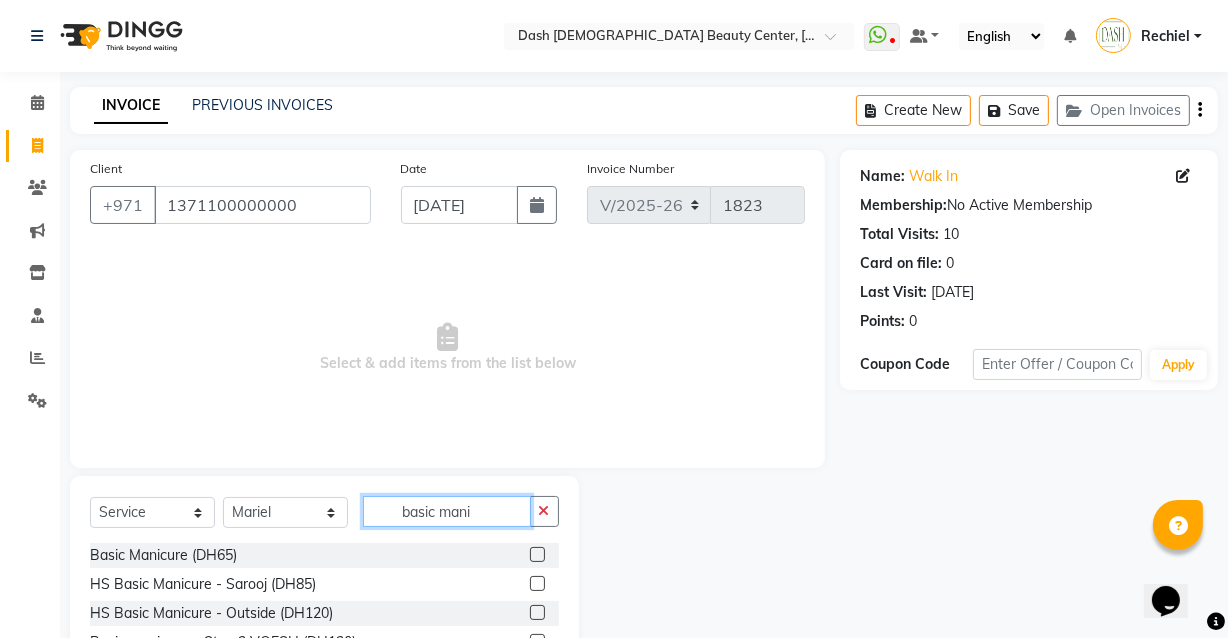 type on "basic mani" 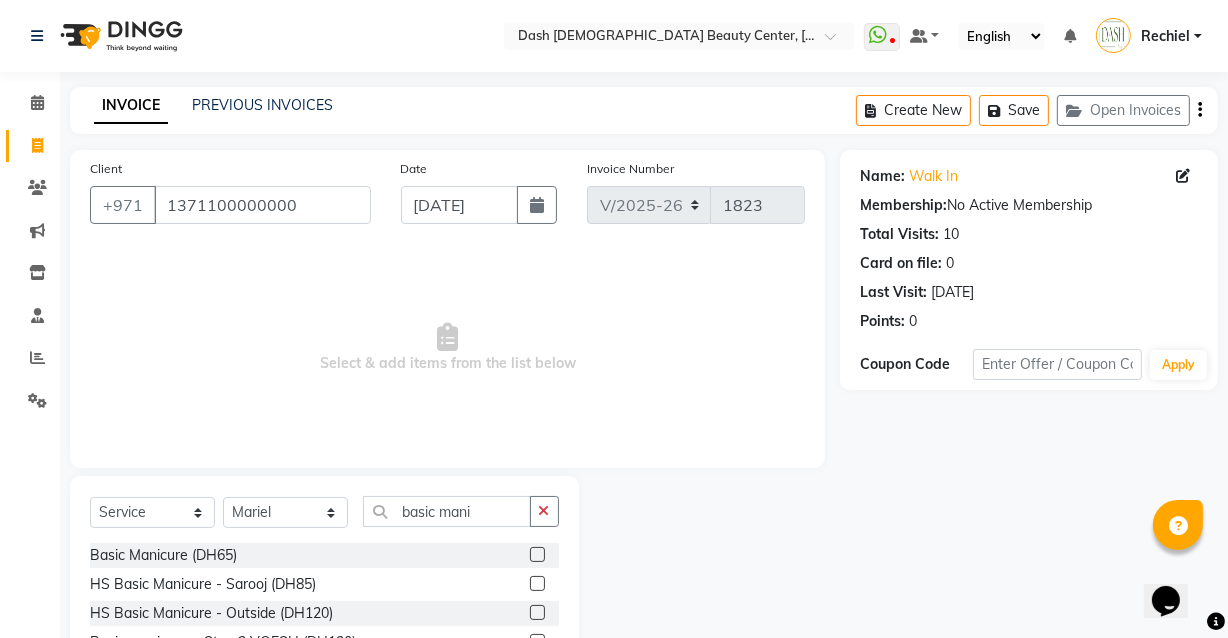 click on "Basic Manicure (DH65)" 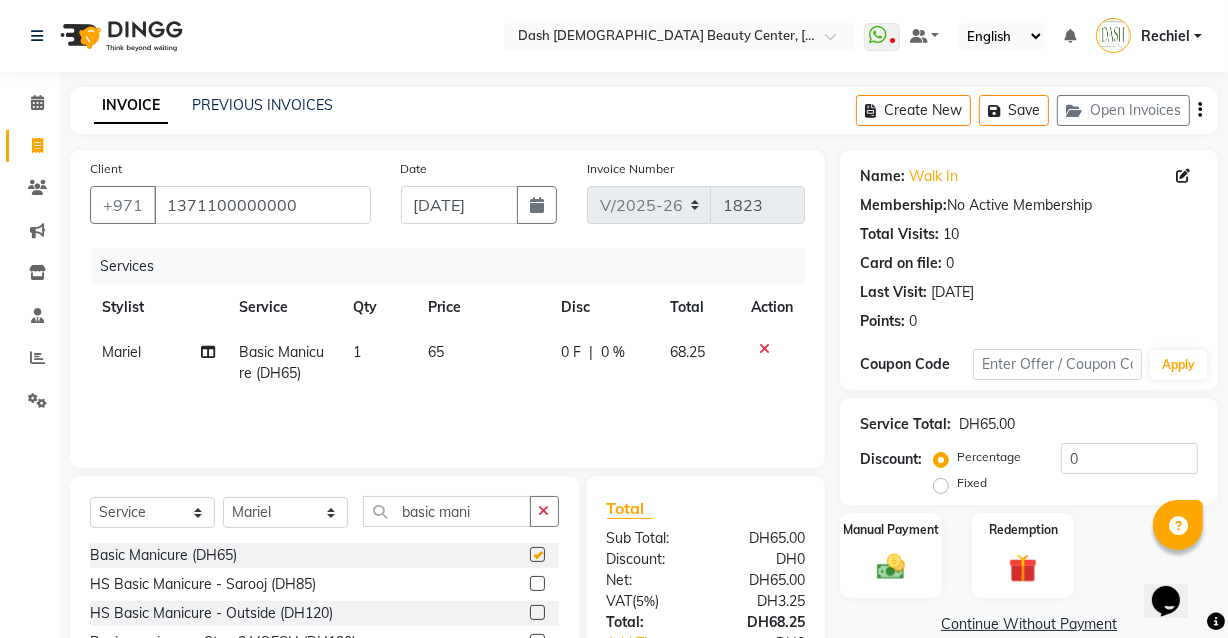 checkbox on "false" 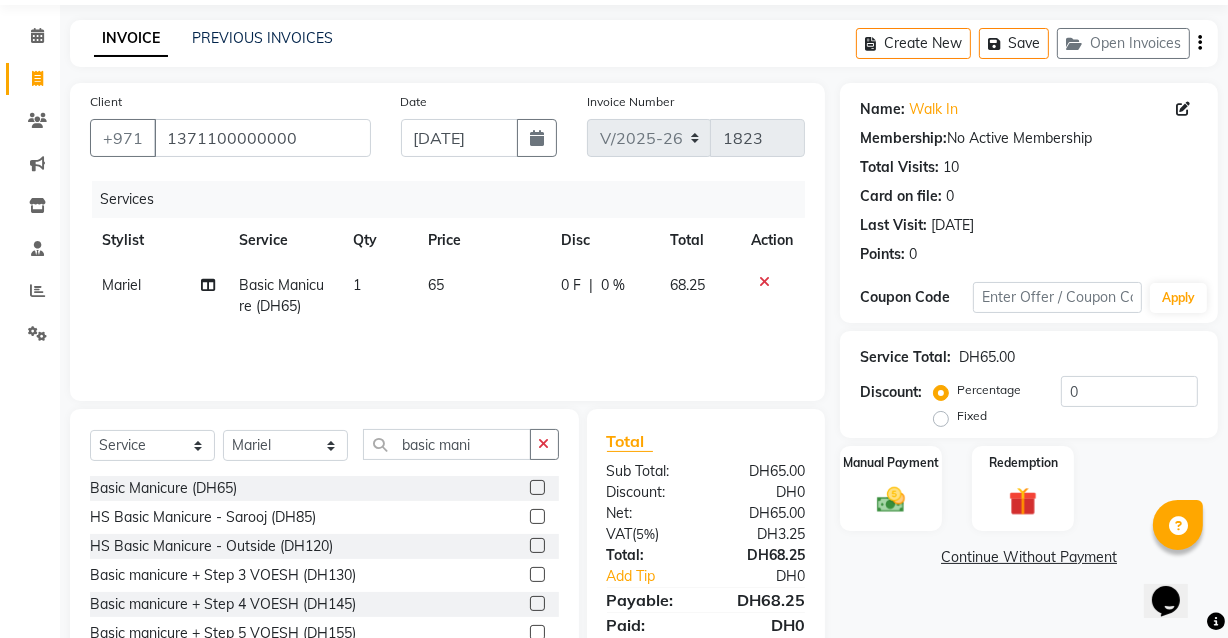 scroll, scrollTop: 163, scrollLeft: 0, axis: vertical 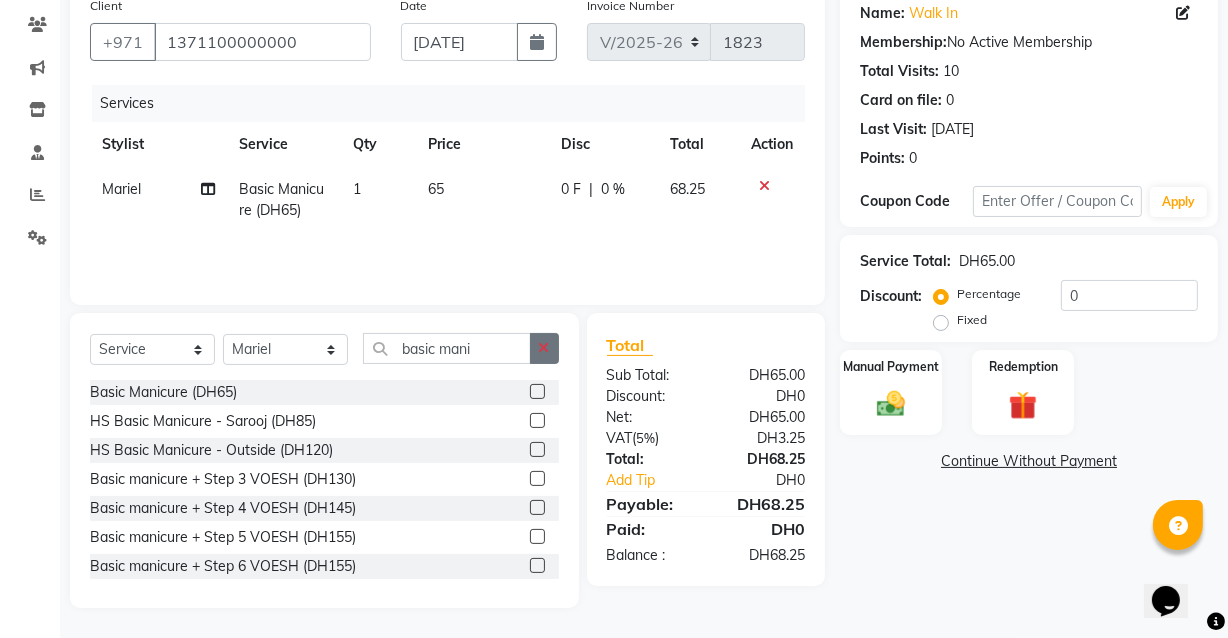 click 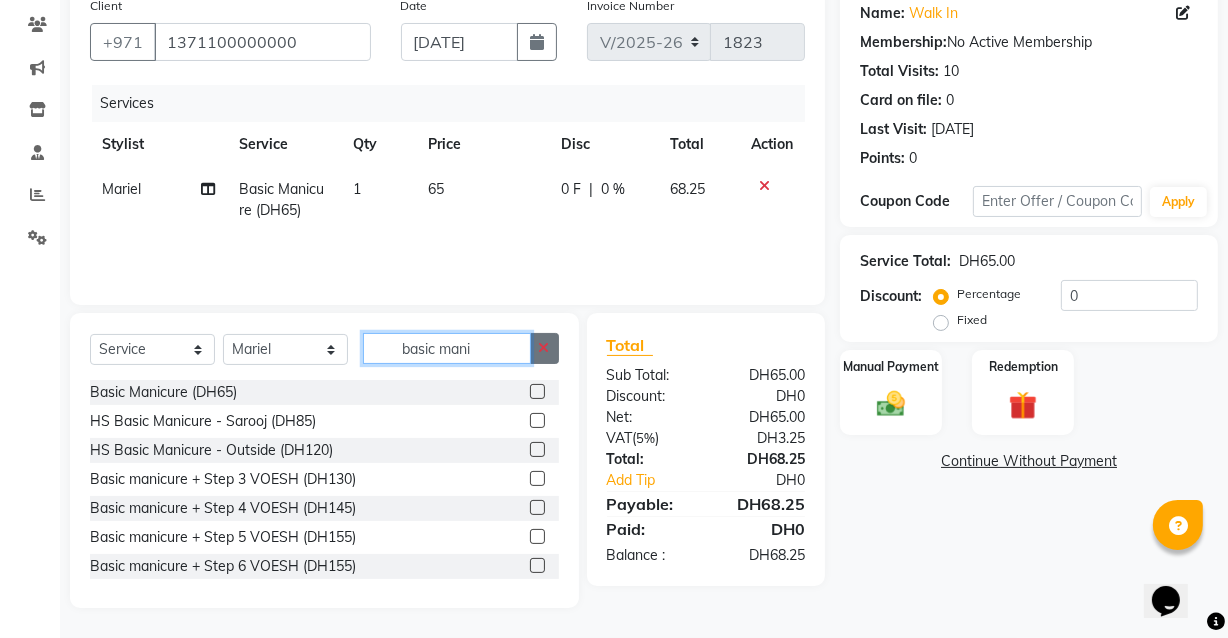 type 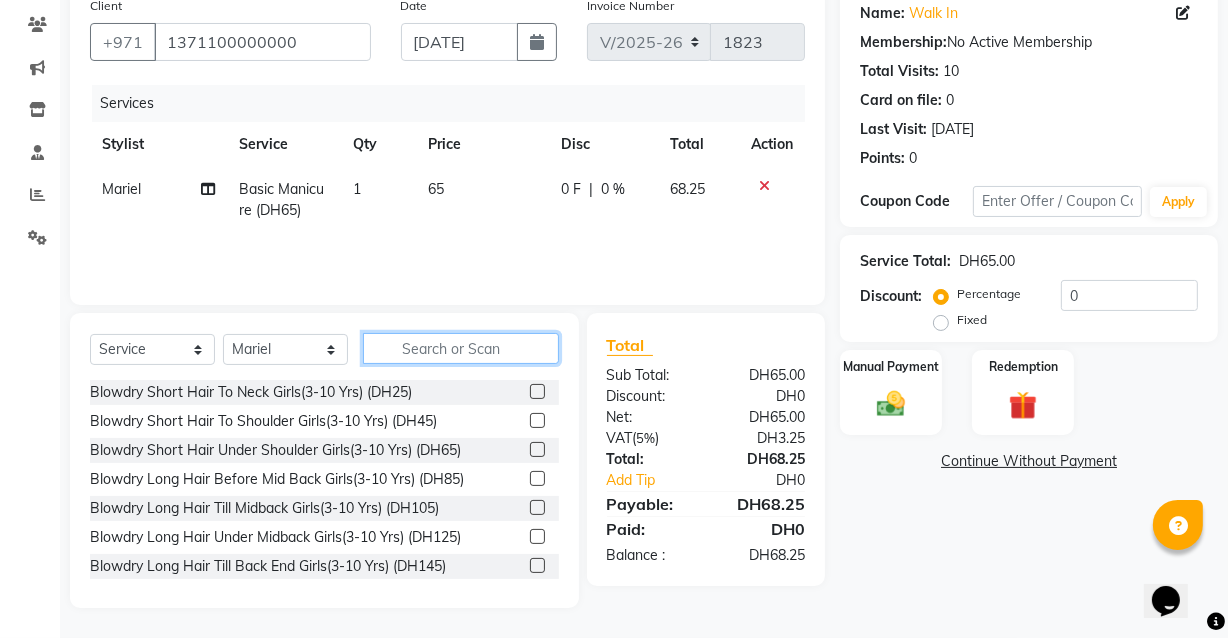 click 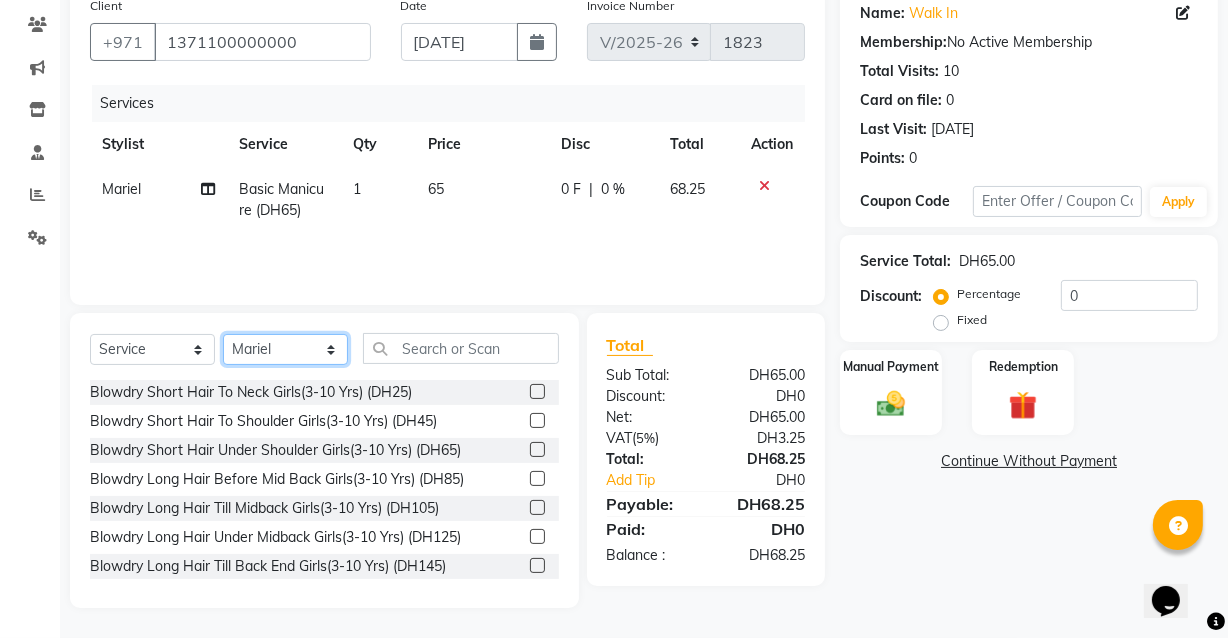 click on "Select Stylist [PERSON_NAME] [PERSON_NAME] [PERSON_NAME] [PERSON_NAME] [PERSON_NAME] [PERSON_NAME] [PERSON_NAME] [PERSON_NAME] May [PERSON_NAME] (Cafe) Nabasirye (Cafe) [PERSON_NAME] [PERSON_NAME] Owner Peace Rechiel [PERSON_NAME] [PERSON_NAME]" 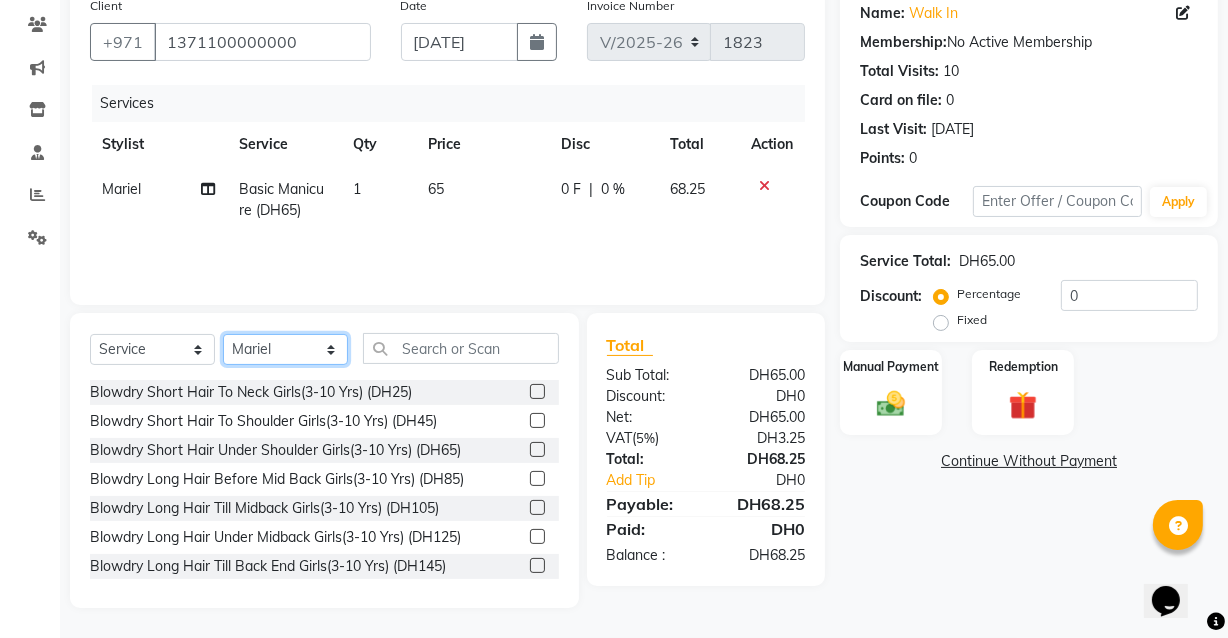select on "82379" 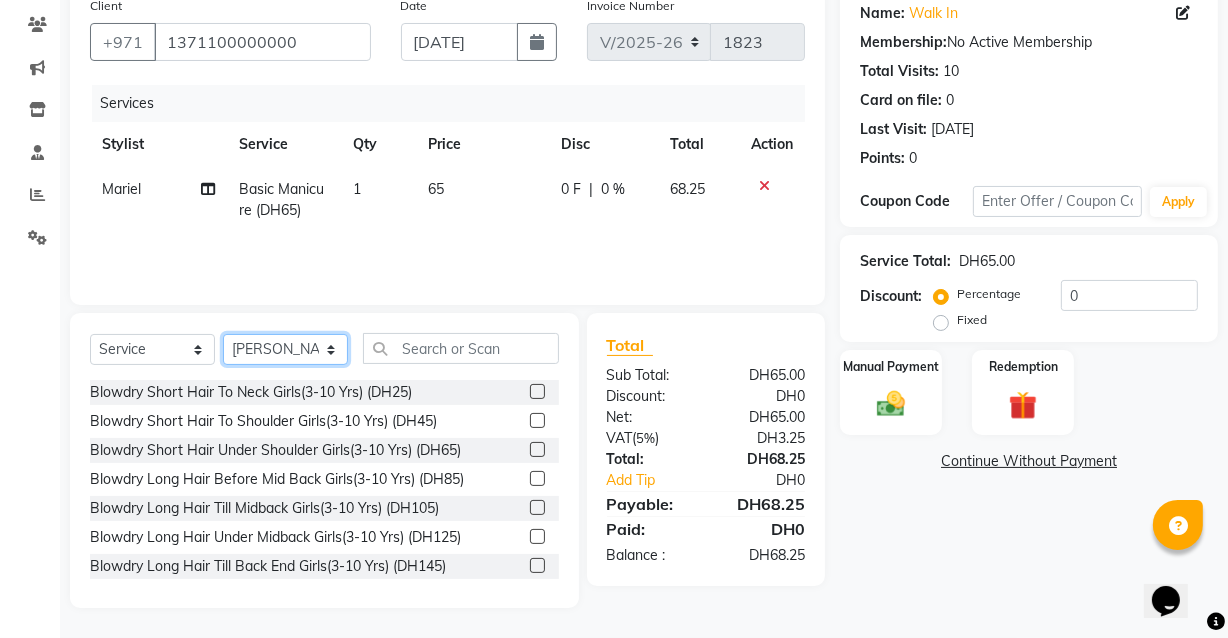 click on "Select Stylist [PERSON_NAME] [PERSON_NAME] [PERSON_NAME] [PERSON_NAME] [PERSON_NAME] [PERSON_NAME] [PERSON_NAME] [PERSON_NAME] May [PERSON_NAME] (Cafe) Nabasirye (Cafe) [PERSON_NAME] [PERSON_NAME] Owner Peace Rechiel [PERSON_NAME] [PERSON_NAME]" 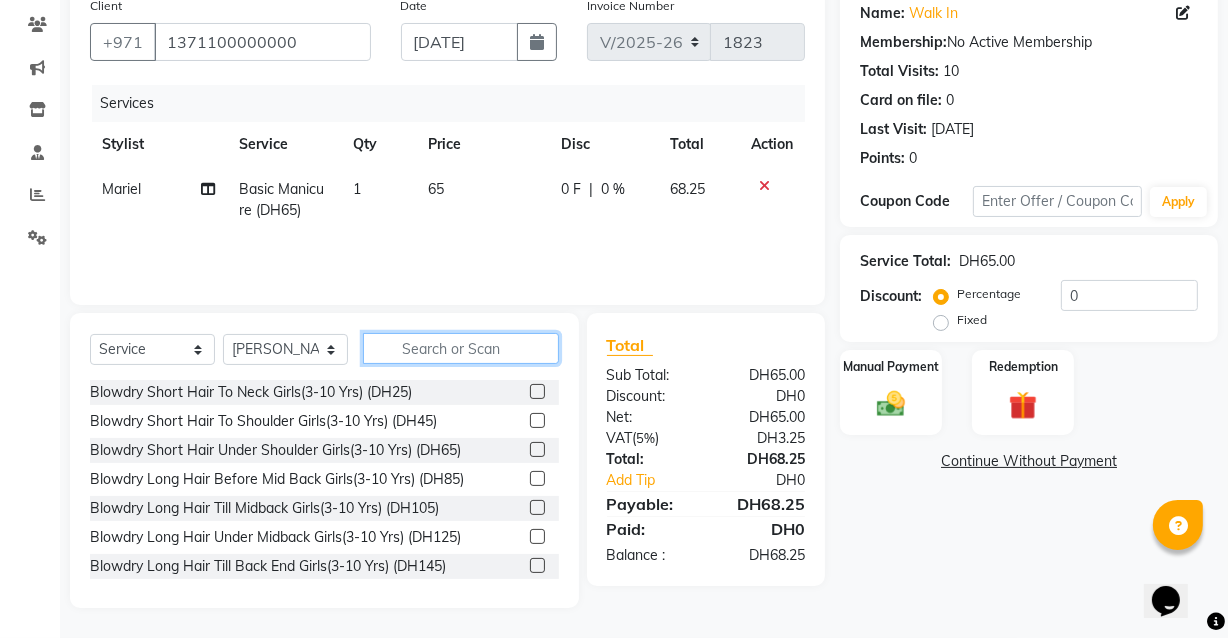 click 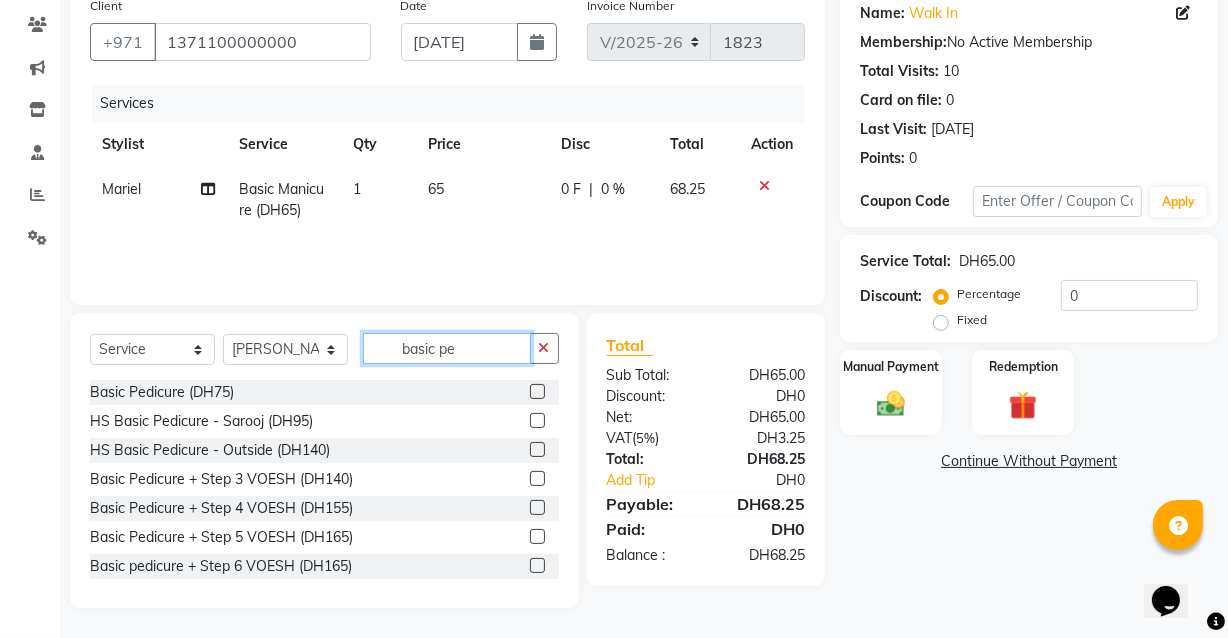 type on "basic pe" 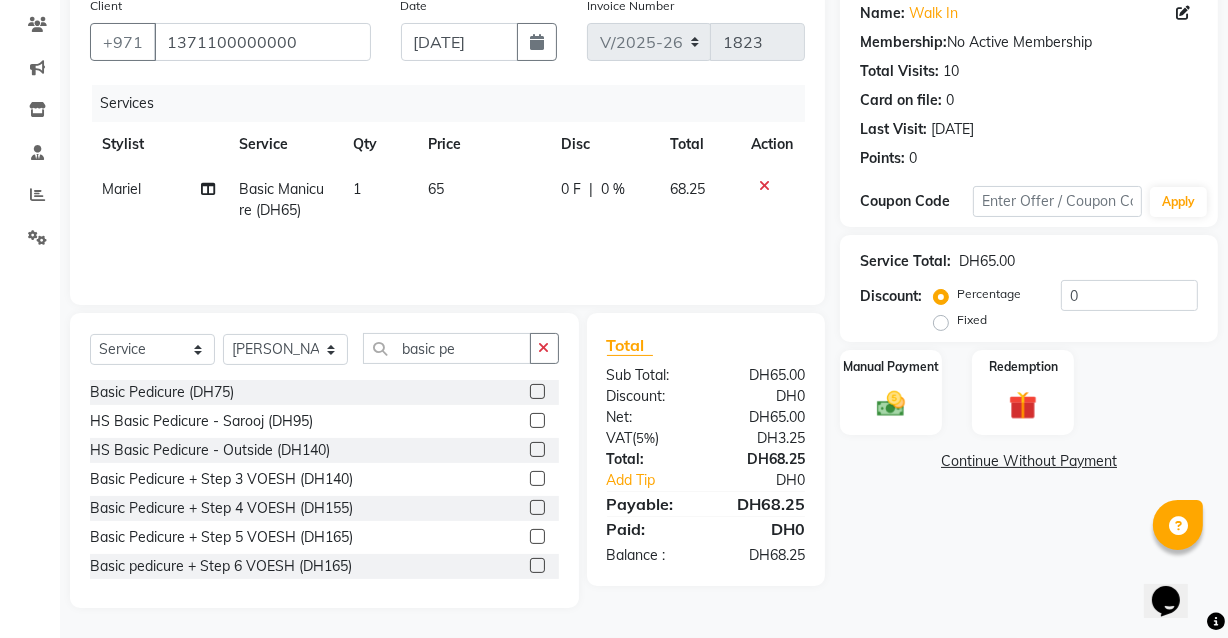 click 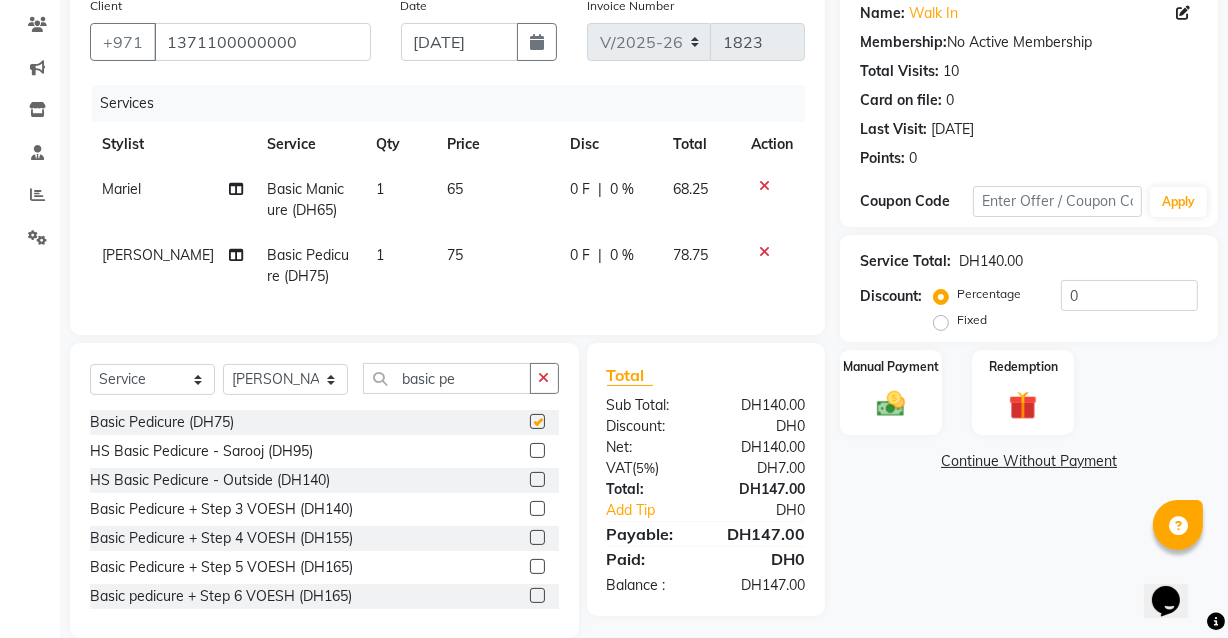 checkbox on "false" 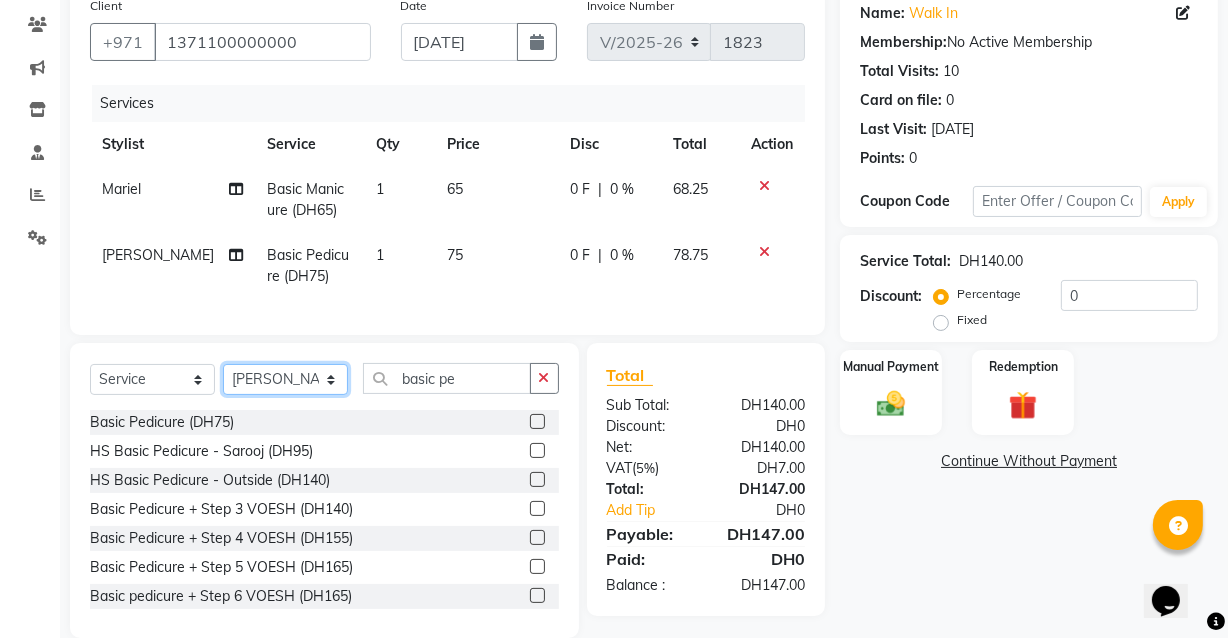 click on "Select Stylist [PERSON_NAME] [PERSON_NAME] [PERSON_NAME] [PERSON_NAME] [PERSON_NAME] [PERSON_NAME] [PERSON_NAME] [PERSON_NAME] May [PERSON_NAME] (Cafe) Nabasirye (Cafe) [PERSON_NAME] [PERSON_NAME] Owner Peace Rechiel [PERSON_NAME] [PERSON_NAME]" 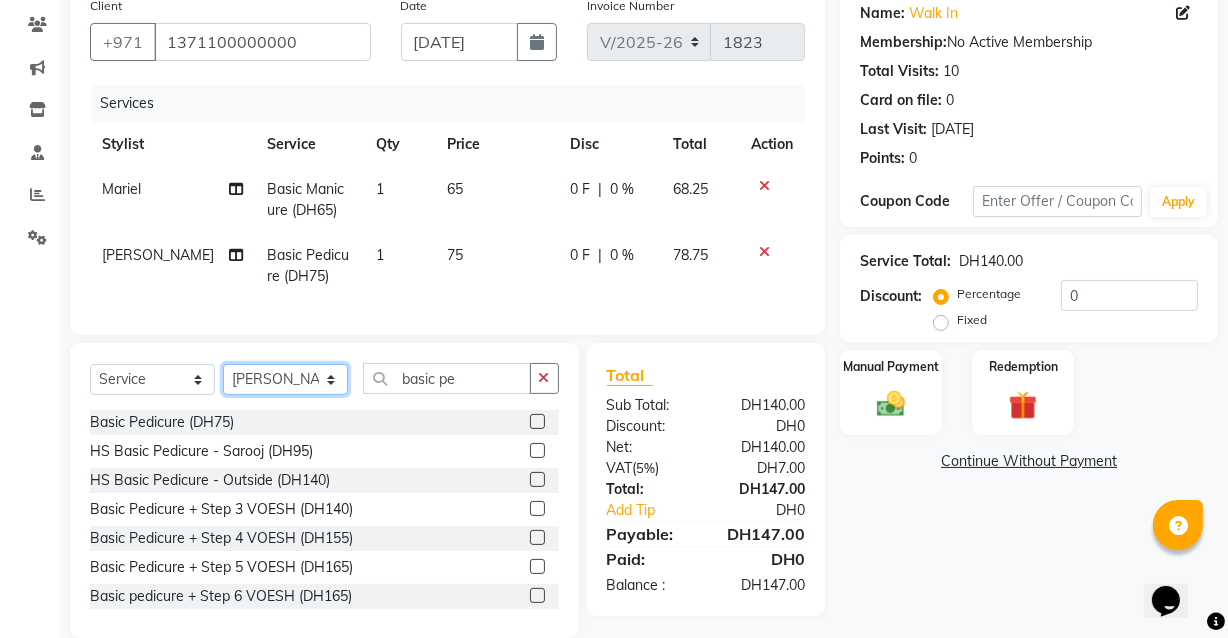 select on "81105" 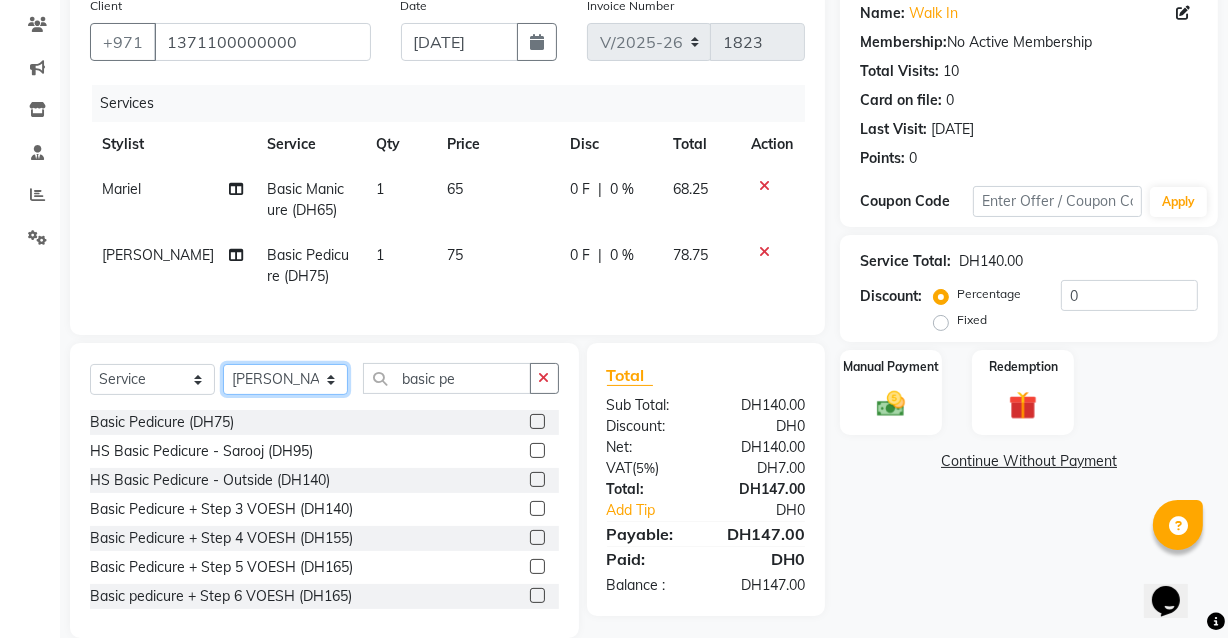 click on "Select Stylist [PERSON_NAME] [PERSON_NAME] [PERSON_NAME] [PERSON_NAME] [PERSON_NAME] [PERSON_NAME] [PERSON_NAME] [PERSON_NAME] May [PERSON_NAME] (Cafe) Nabasirye (Cafe) [PERSON_NAME] [PERSON_NAME] Owner Peace Rechiel [PERSON_NAME] [PERSON_NAME]" 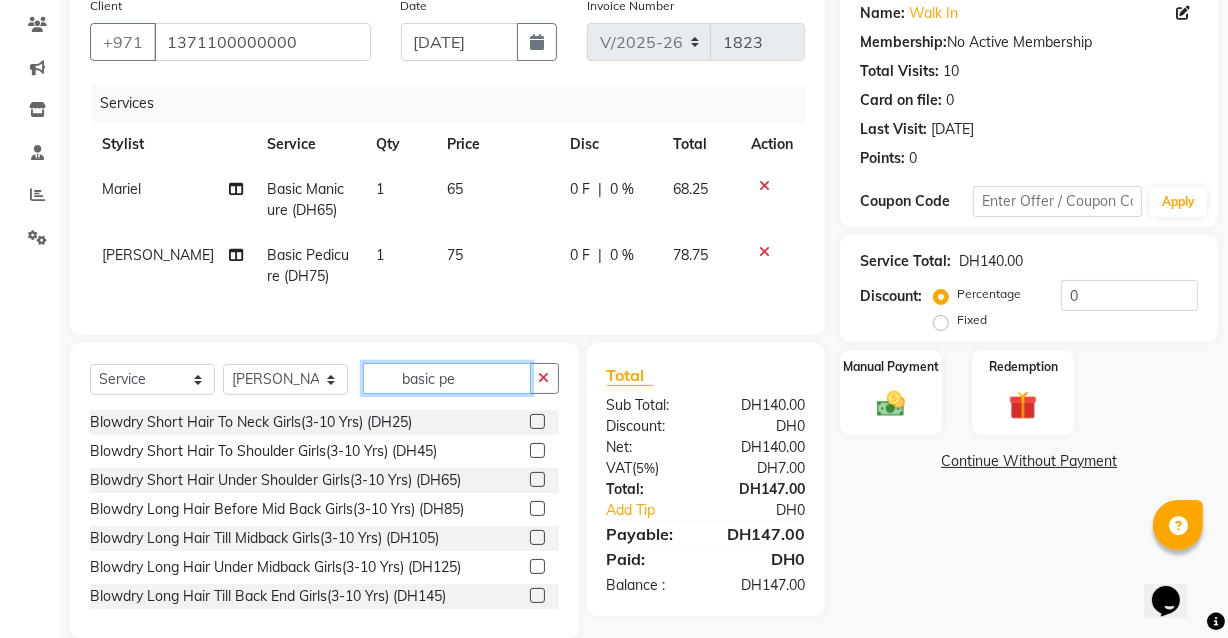 click on "basic pe" 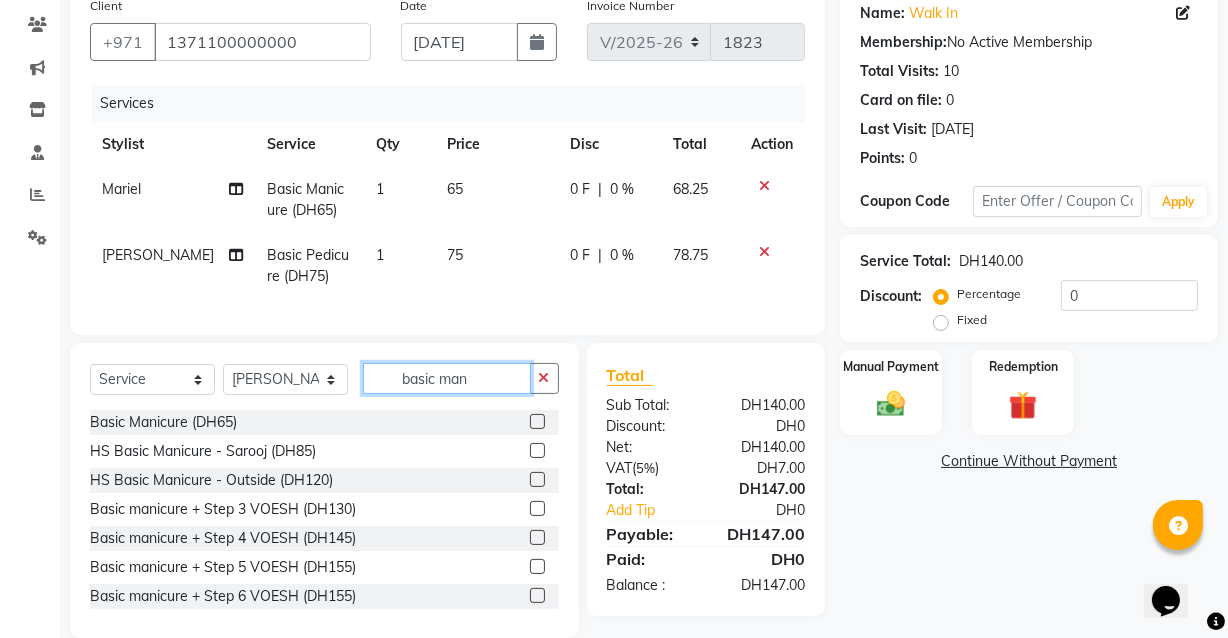 type on "basic man" 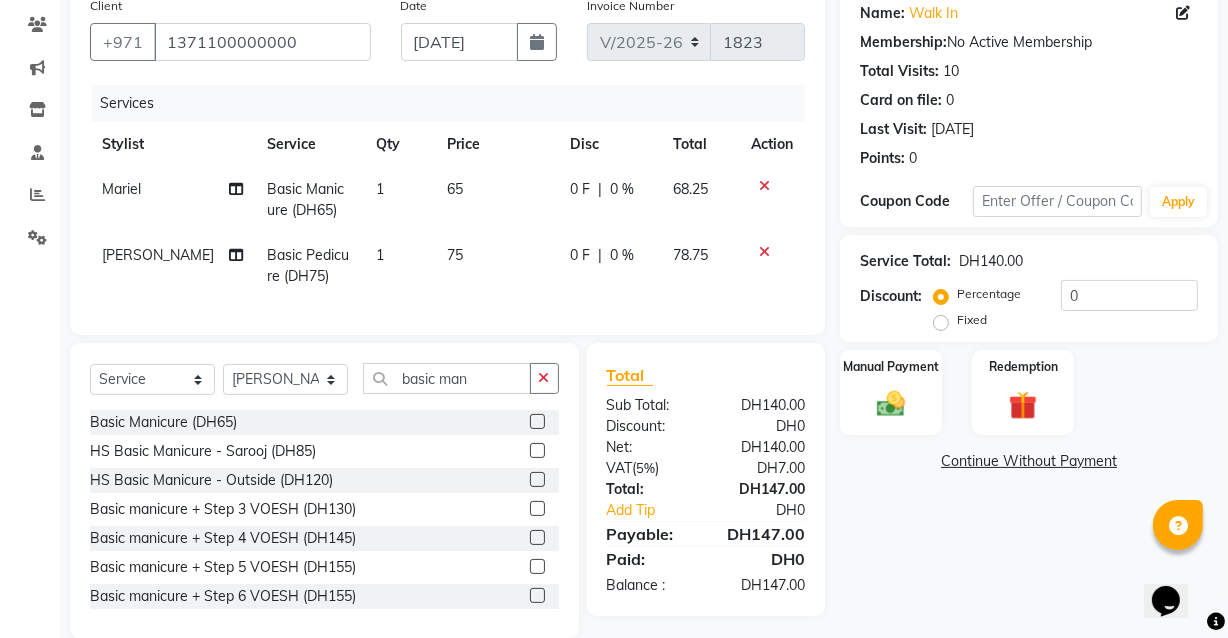 click 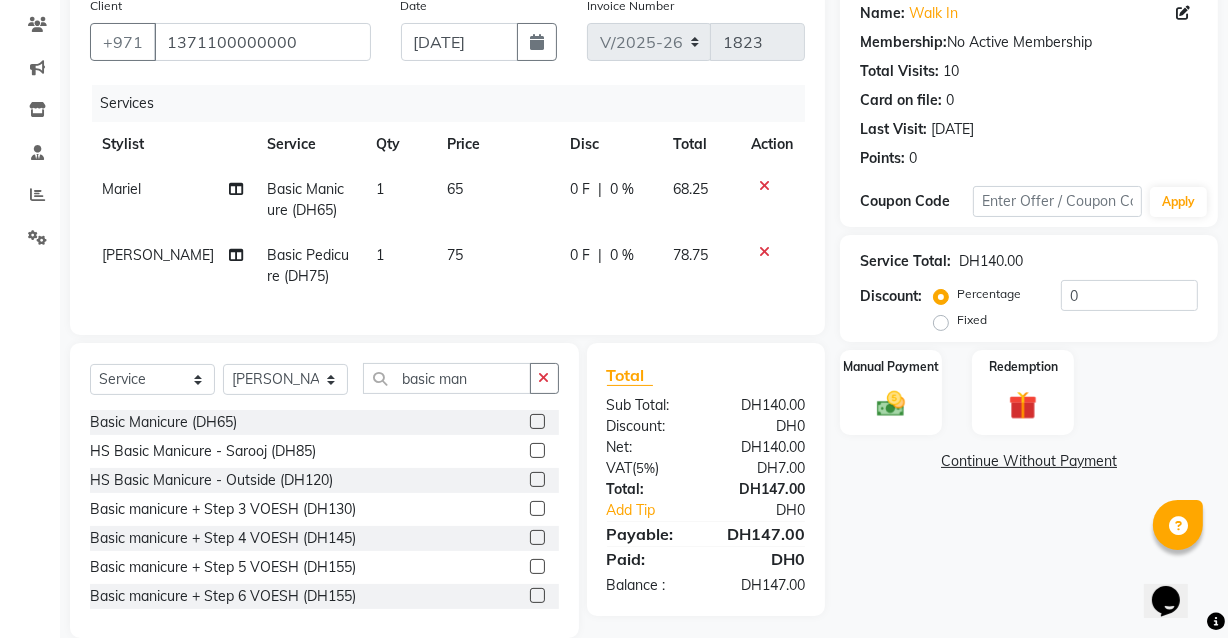 click at bounding box center (536, 422) 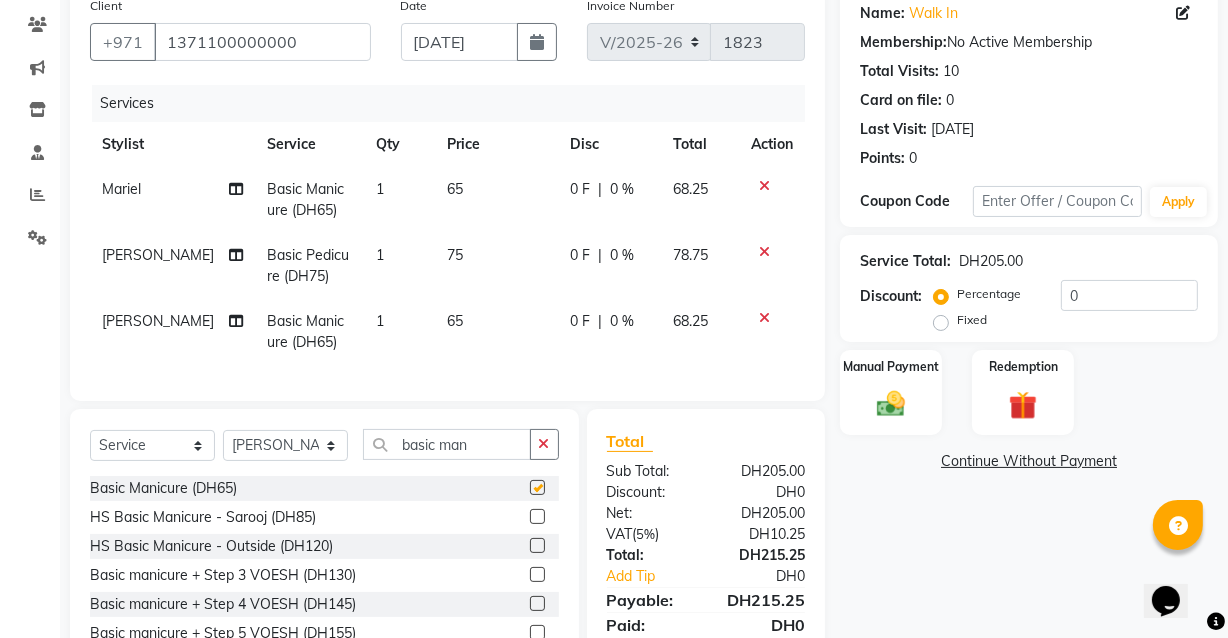 checkbox on "false" 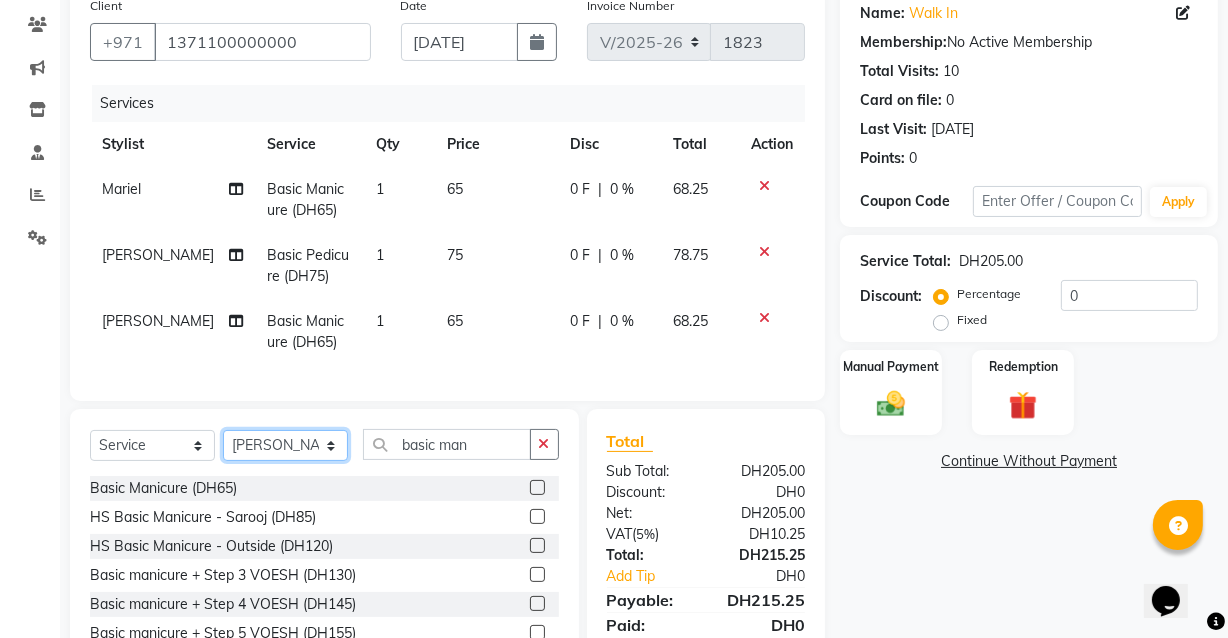 click on "Select Stylist [PERSON_NAME] [PERSON_NAME] [PERSON_NAME] [PERSON_NAME] [PERSON_NAME] [PERSON_NAME] [PERSON_NAME] [PERSON_NAME] May [PERSON_NAME] (Cafe) Nabasirye (Cafe) [PERSON_NAME] [PERSON_NAME] Owner Peace Rechiel [PERSON_NAME] [PERSON_NAME]" 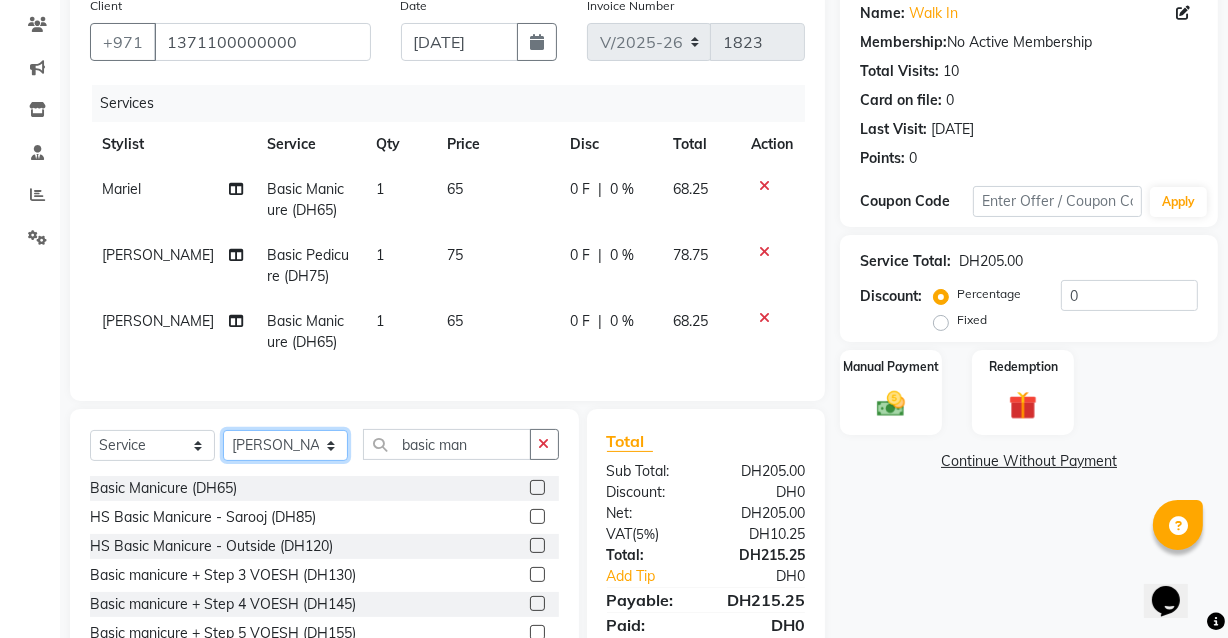 select on "82782" 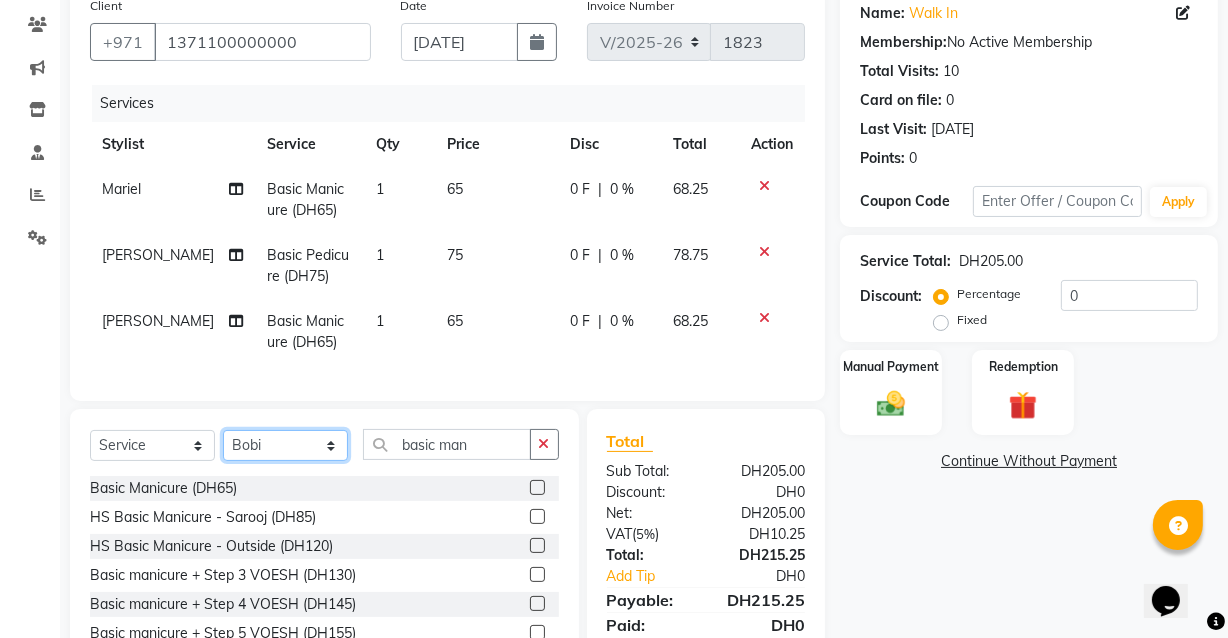 click on "Select Stylist [PERSON_NAME] [PERSON_NAME] [PERSON_NAME] [PERSON_NAME] [PERSON_NAME] [PERSON_NAME] [PERSON_NAME] [PERSON_NAME] May [PERSON_NAME] (Cafe) Nabasirye (Cafe) [PERSON_NAME] [PERSON_NAME] Owner Peace Rechiel [PERSON_NAME] [PERSON_NAME]" 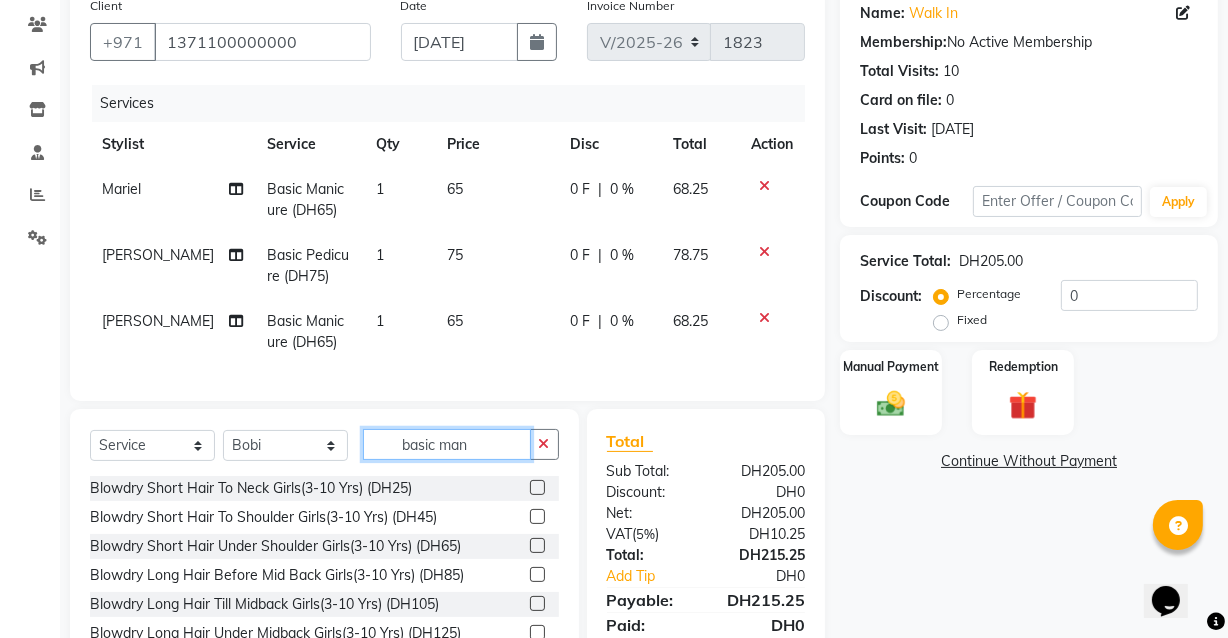 click on "basic man" 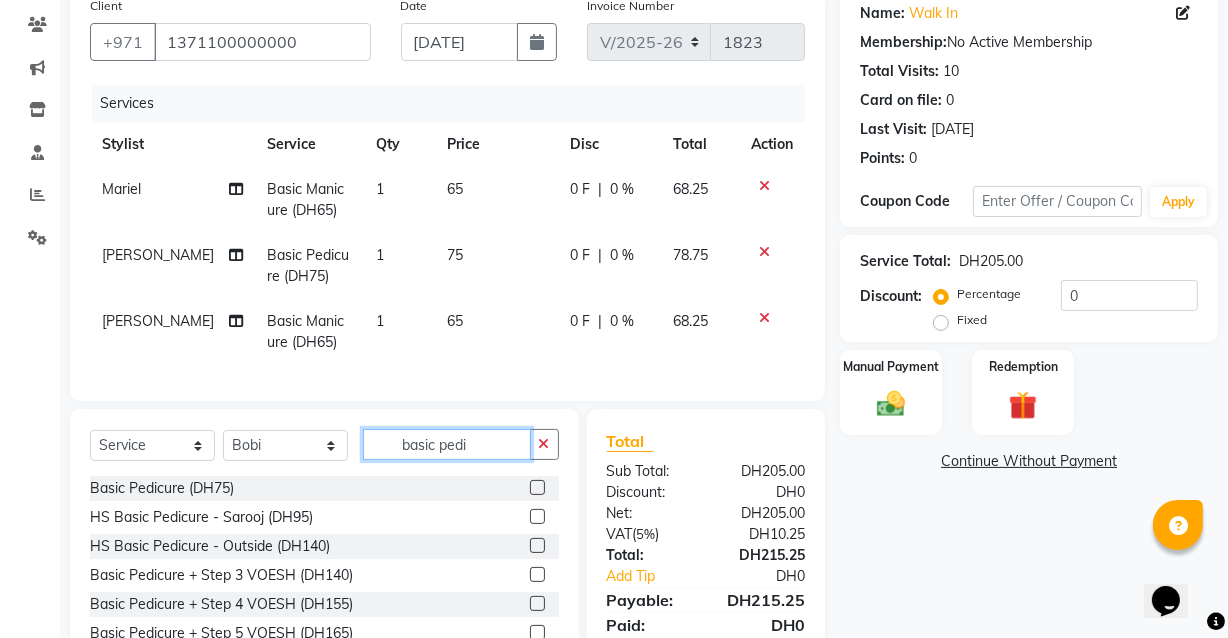 type on "basic pedi" 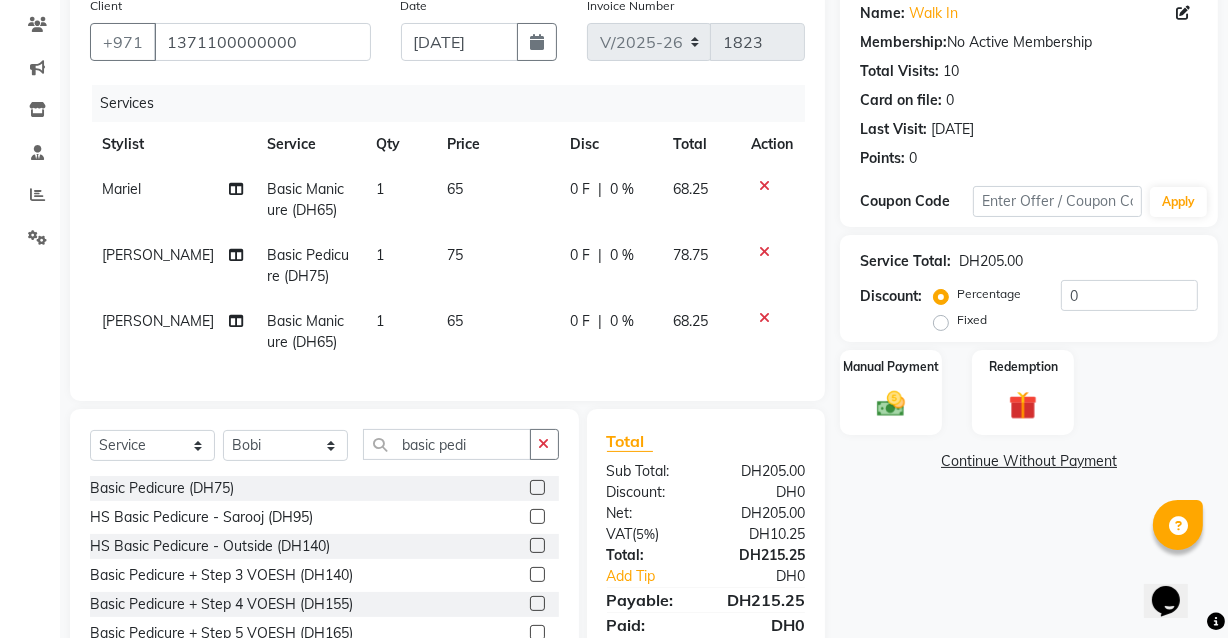 click 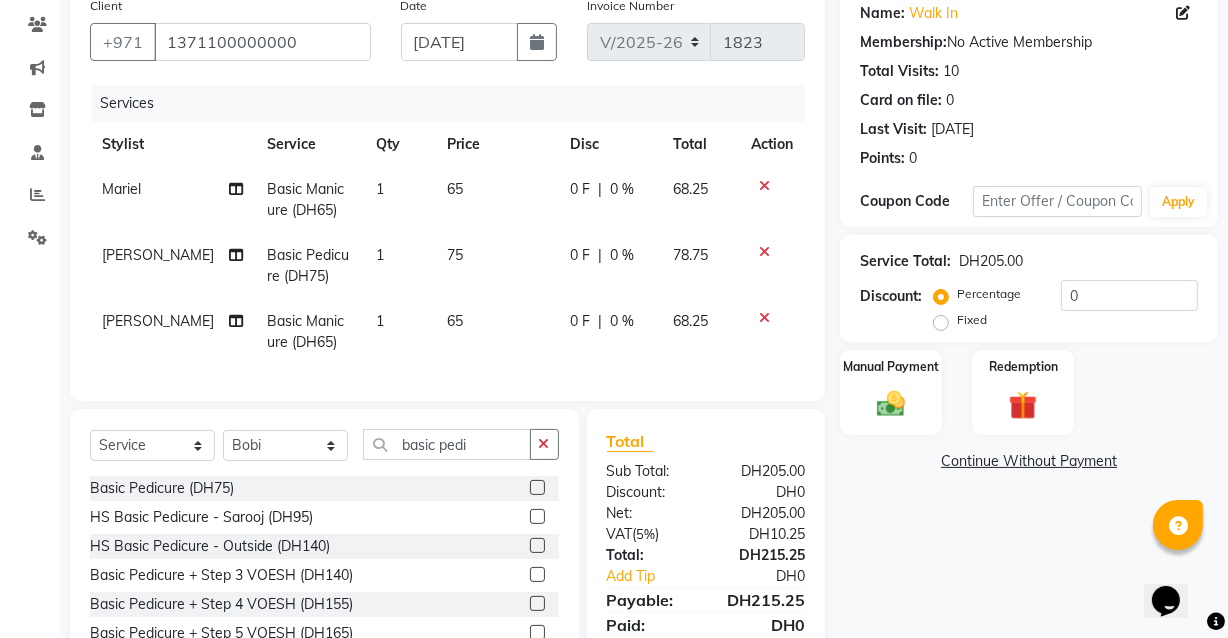 click at bounding box center [536, 488] 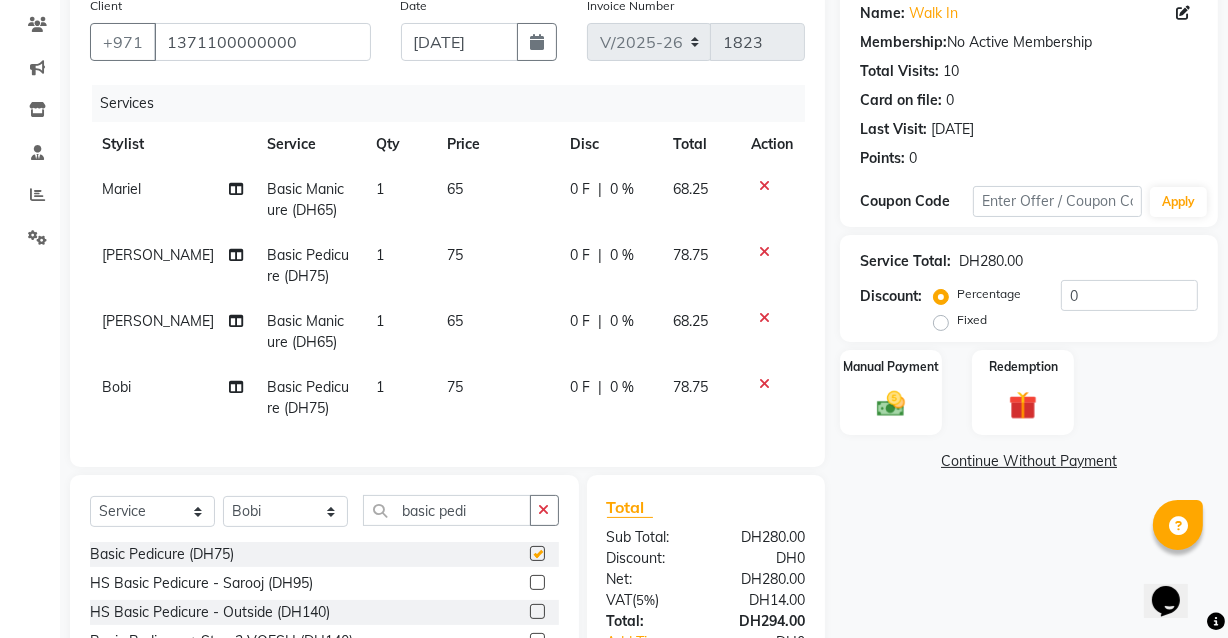checkbox on "false" 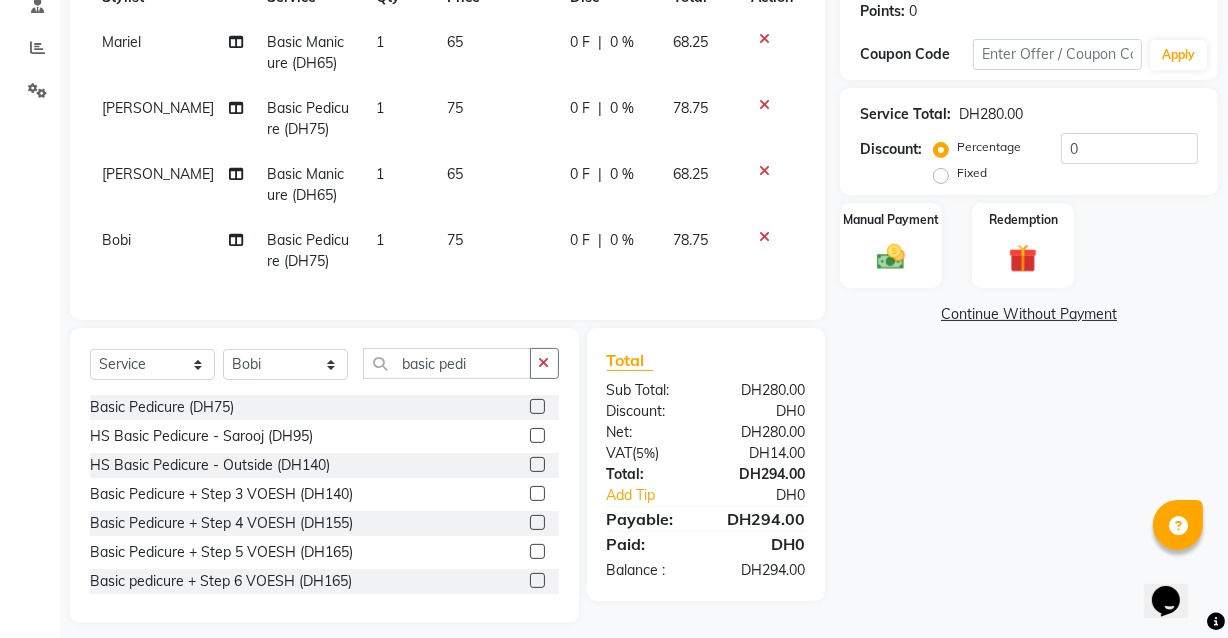 scroll, scrollTop: 339, scrollLeft: 0, axis: vertical 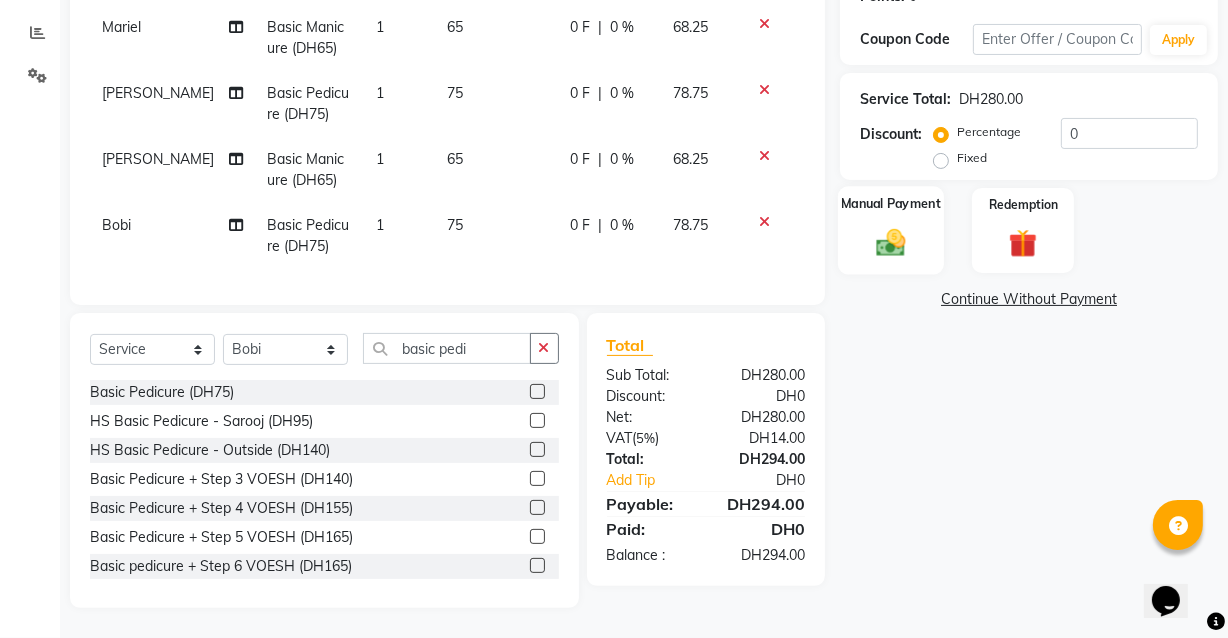 click 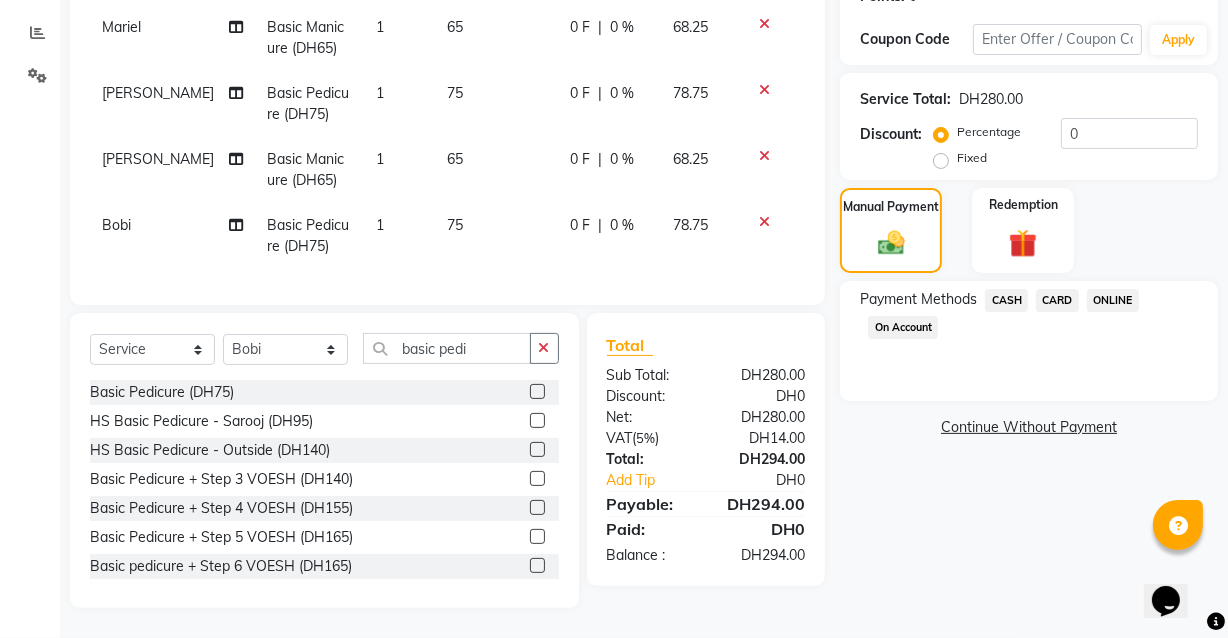 click on "CARD" 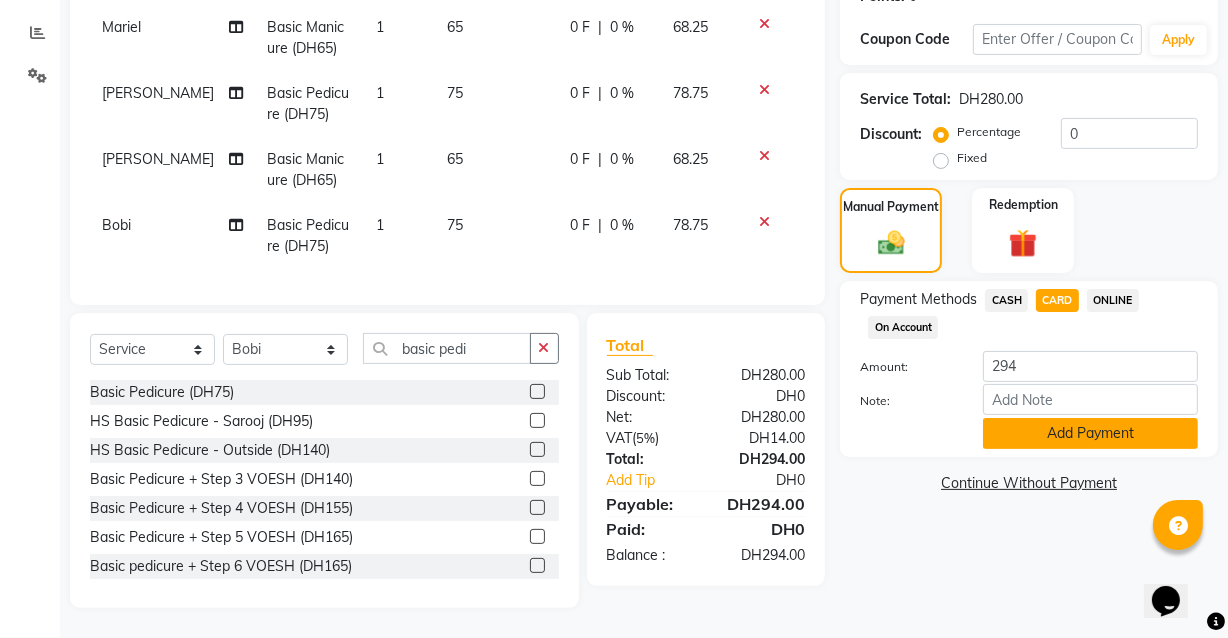 click on "Add Payment" 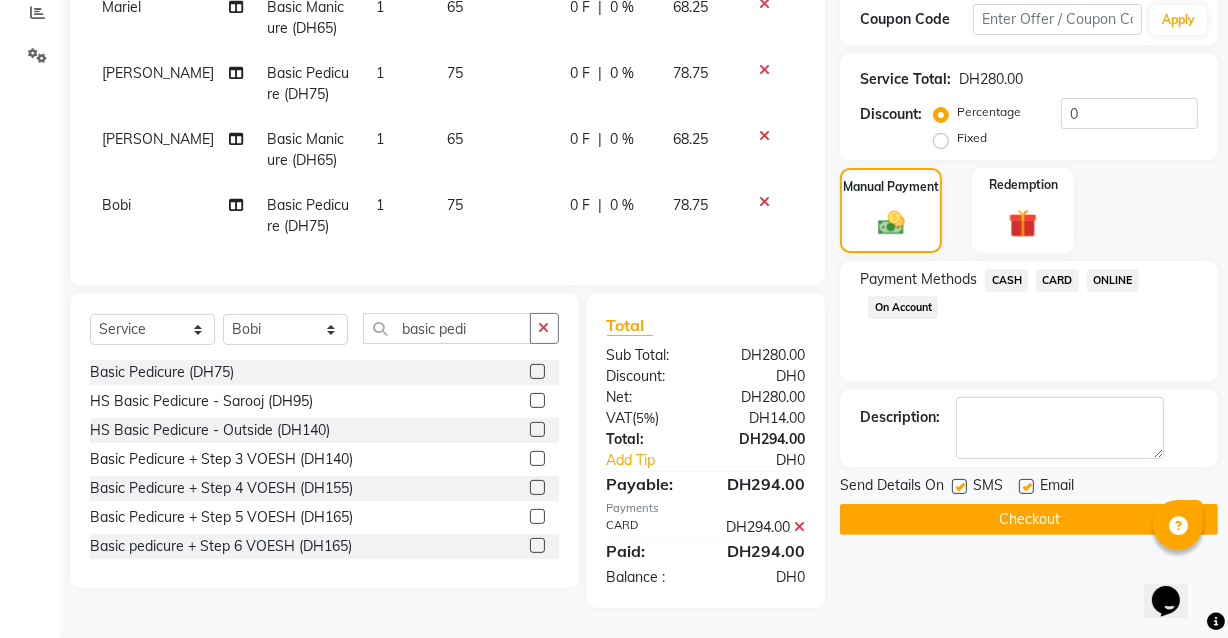 scroll, scrollTop: 380, scrollLeft: 0, axis: vertical 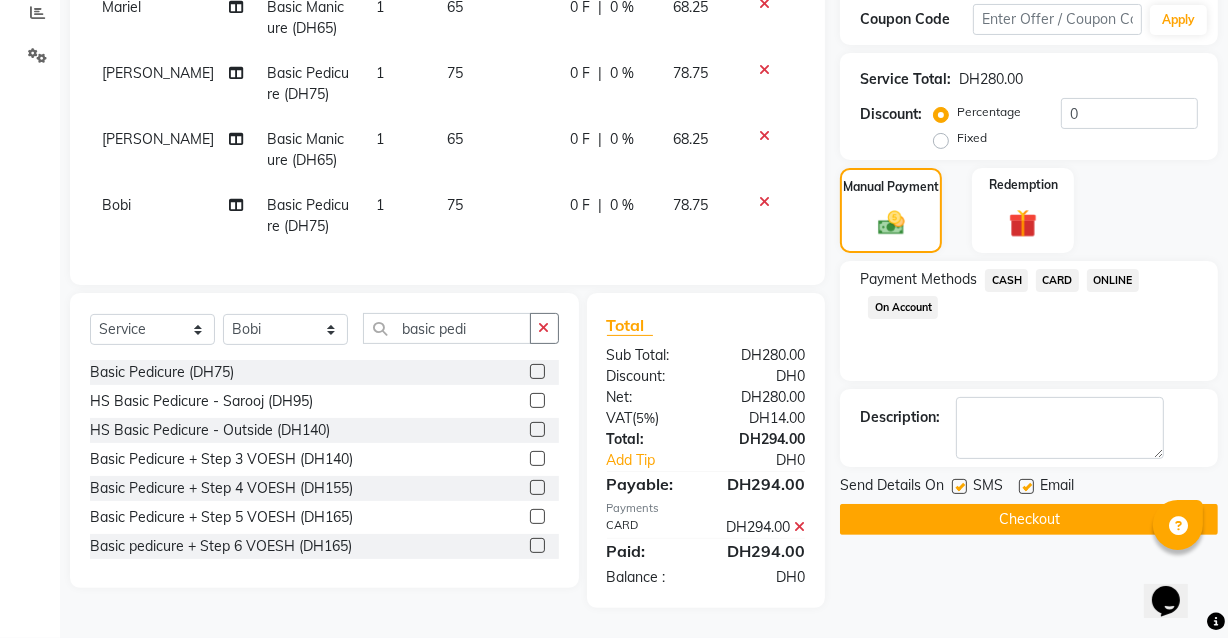 click 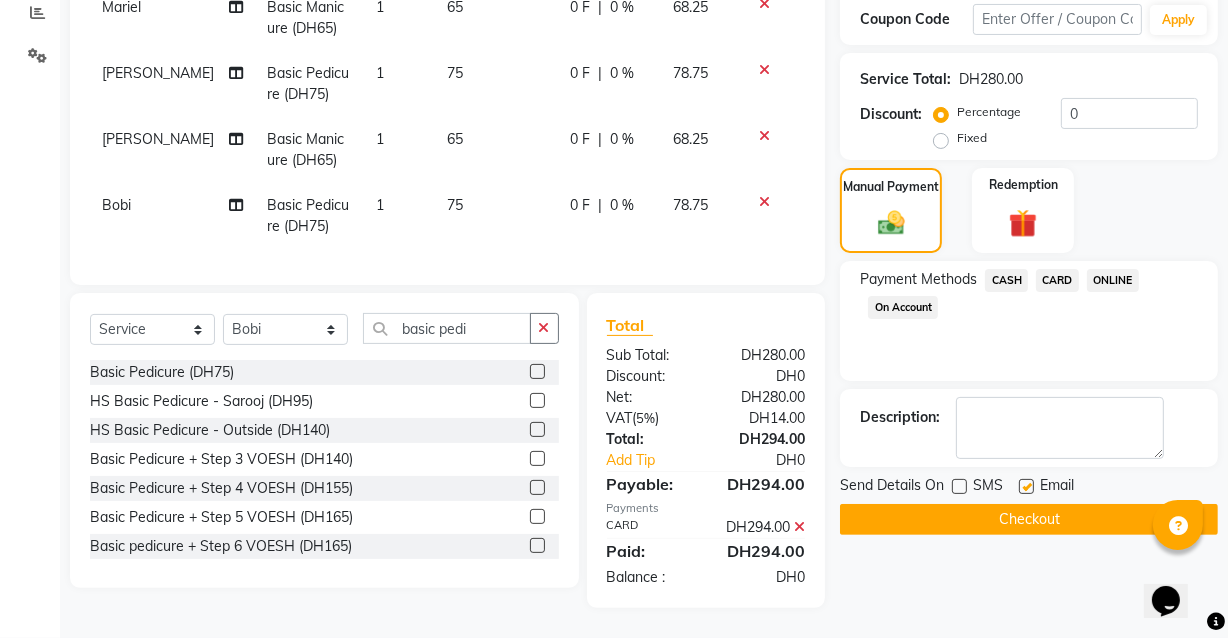 click 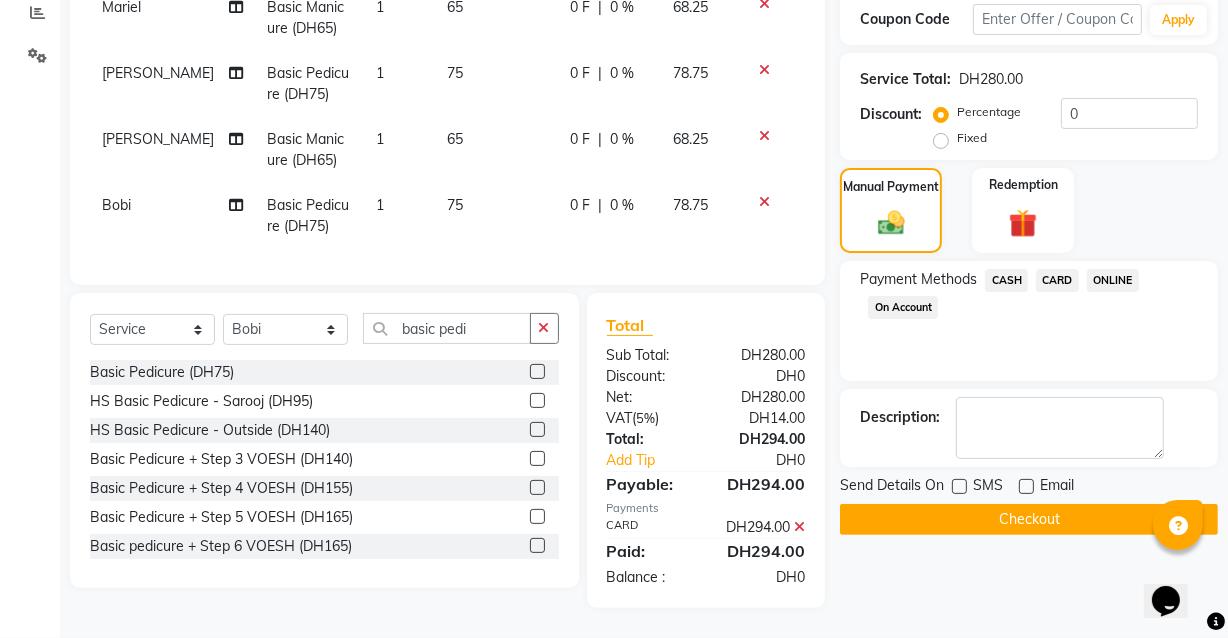 click on "Checkout" 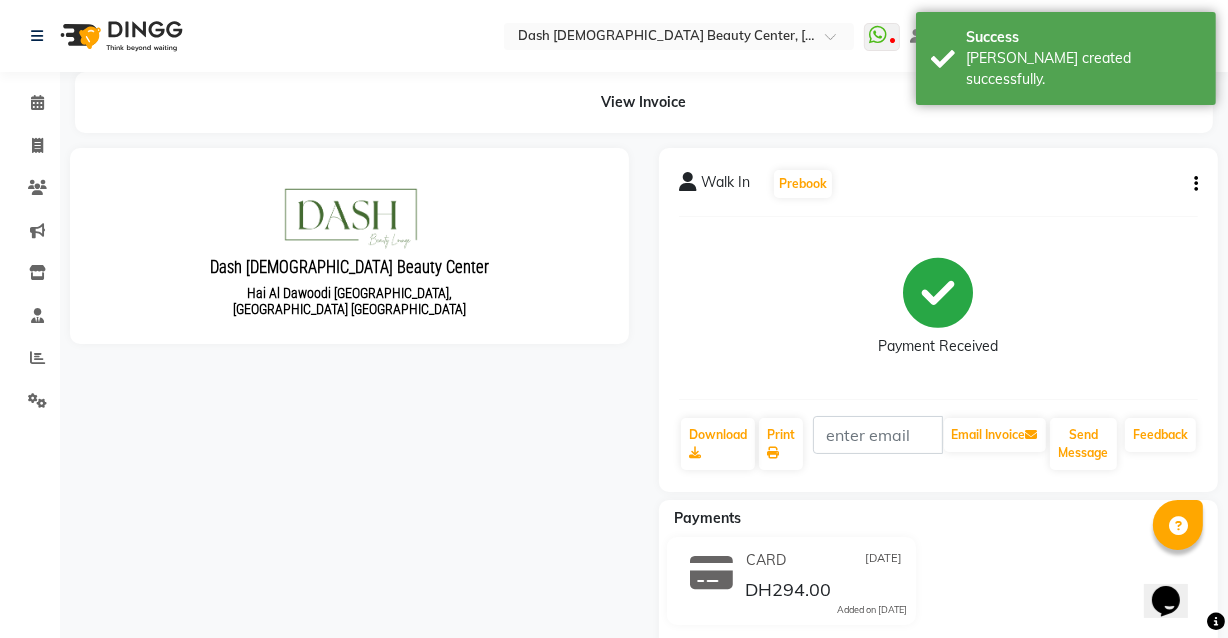 scroll, scrollTop: 0, scrollLeft: 0, axis: both 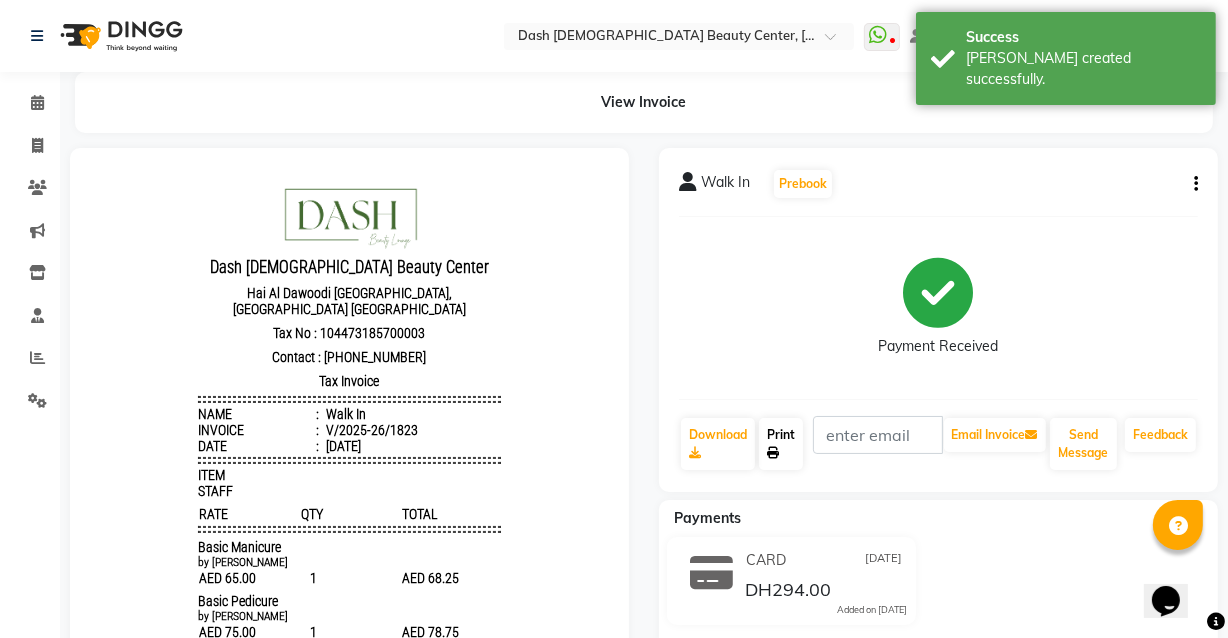 click on "Print" 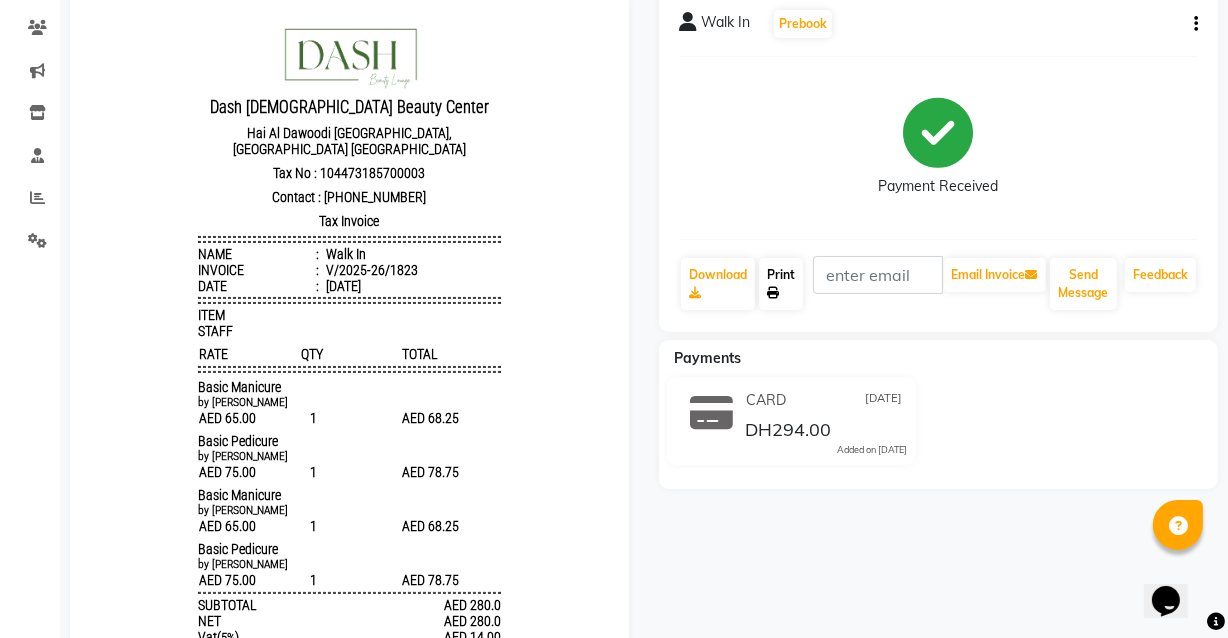 scroll, scrollTop: 0, scrollLeft: 0, axis: both 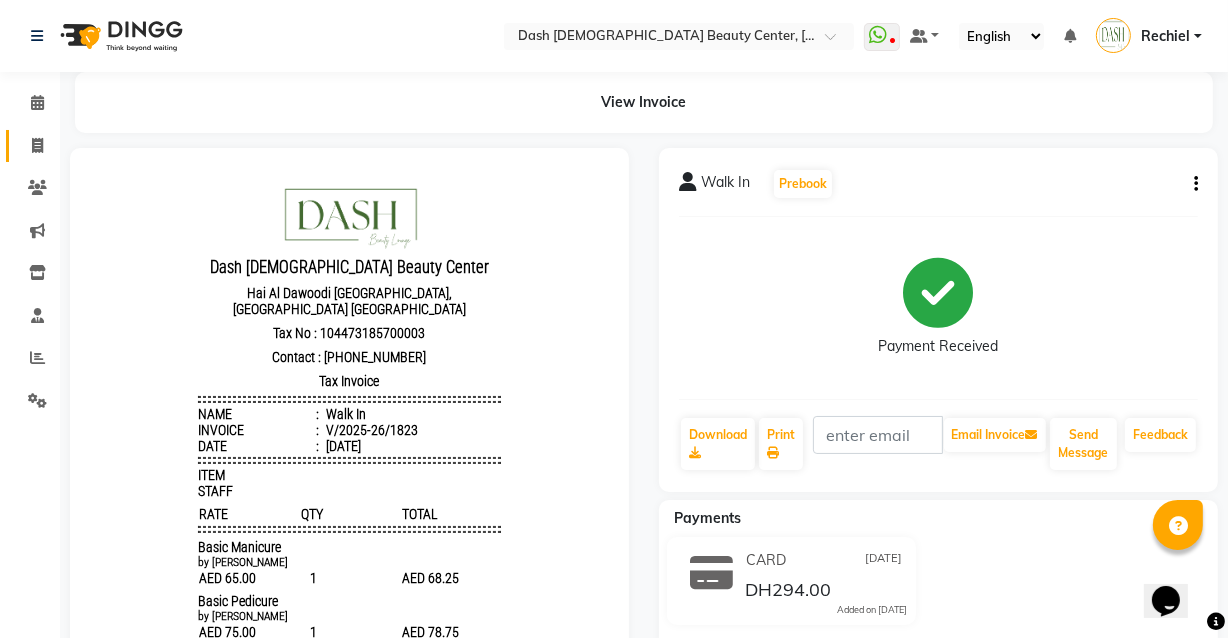 click 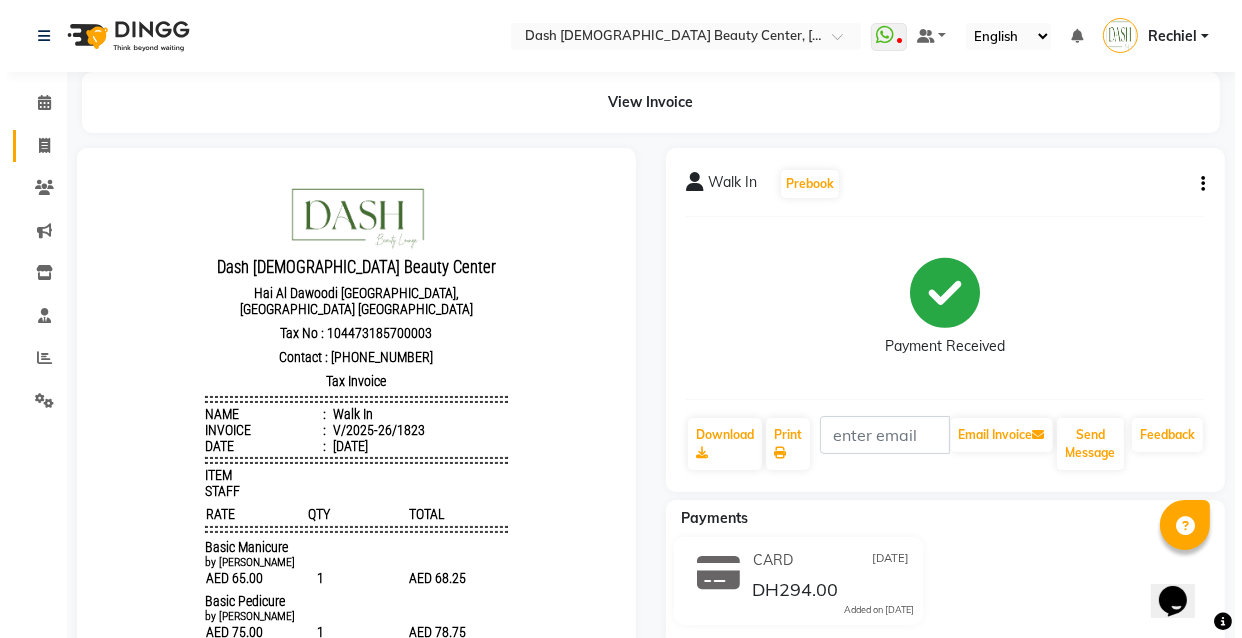 select on "service" 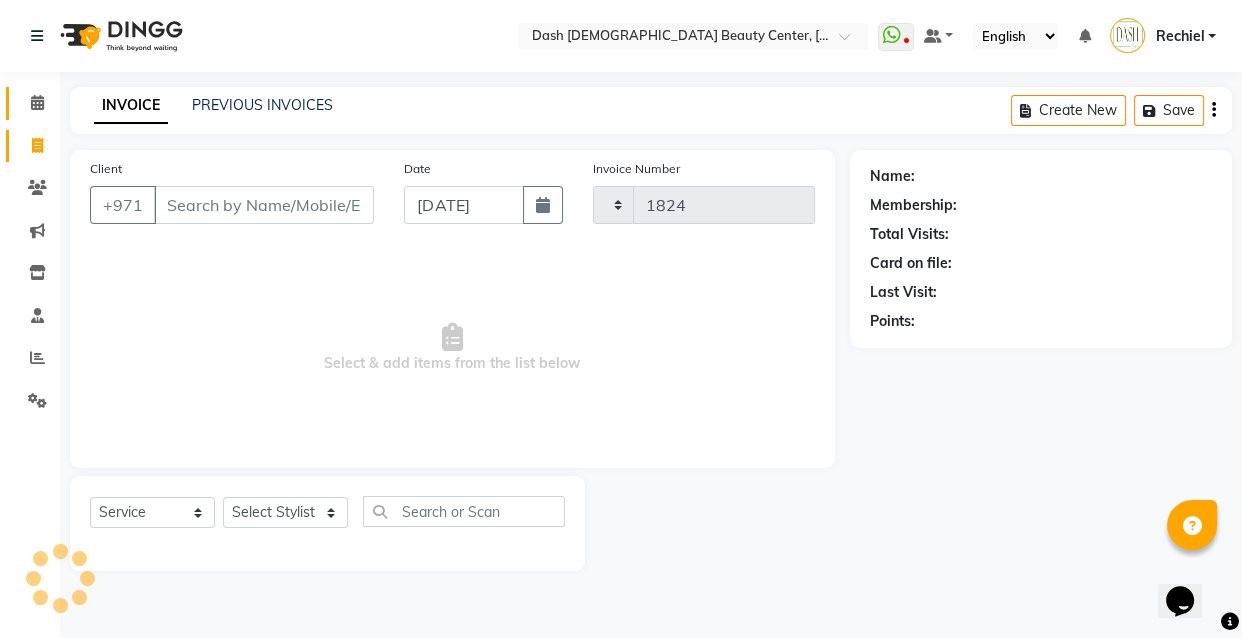 click 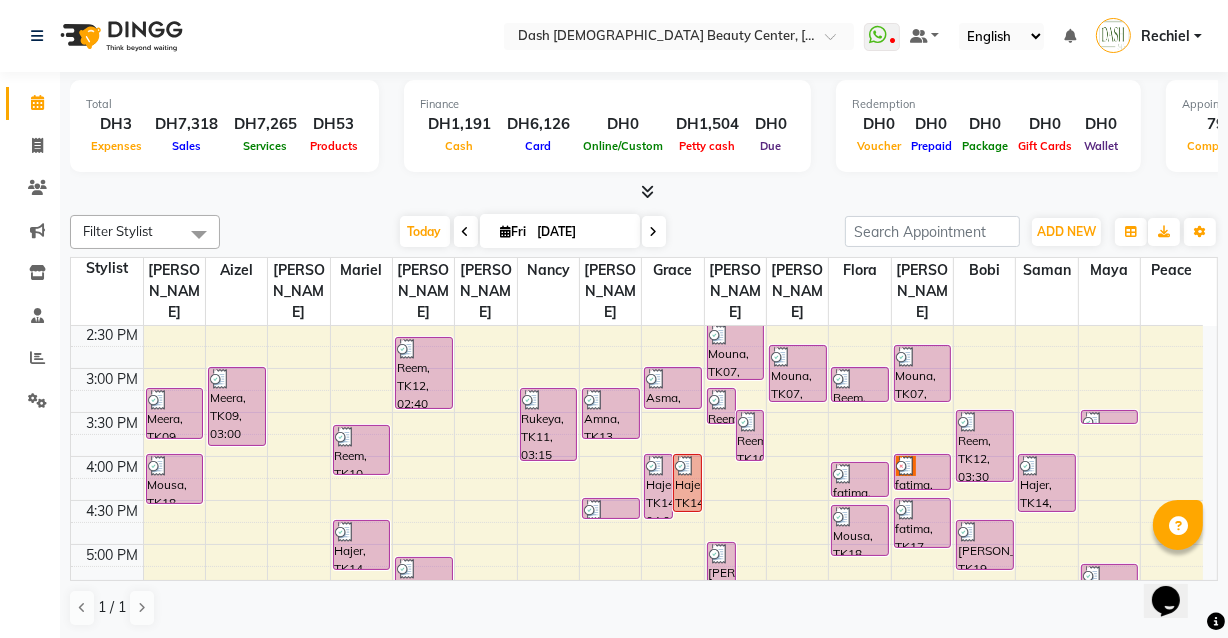 scroll, scrollTop: 487, scrollLeft: 0, axis: vertical 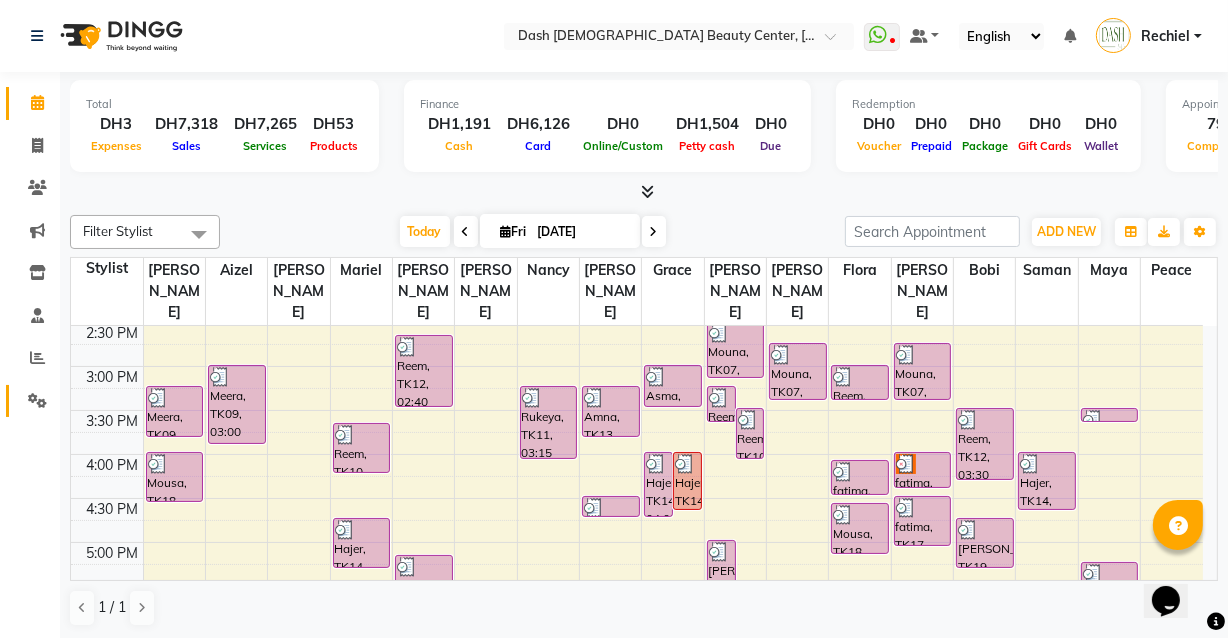 click 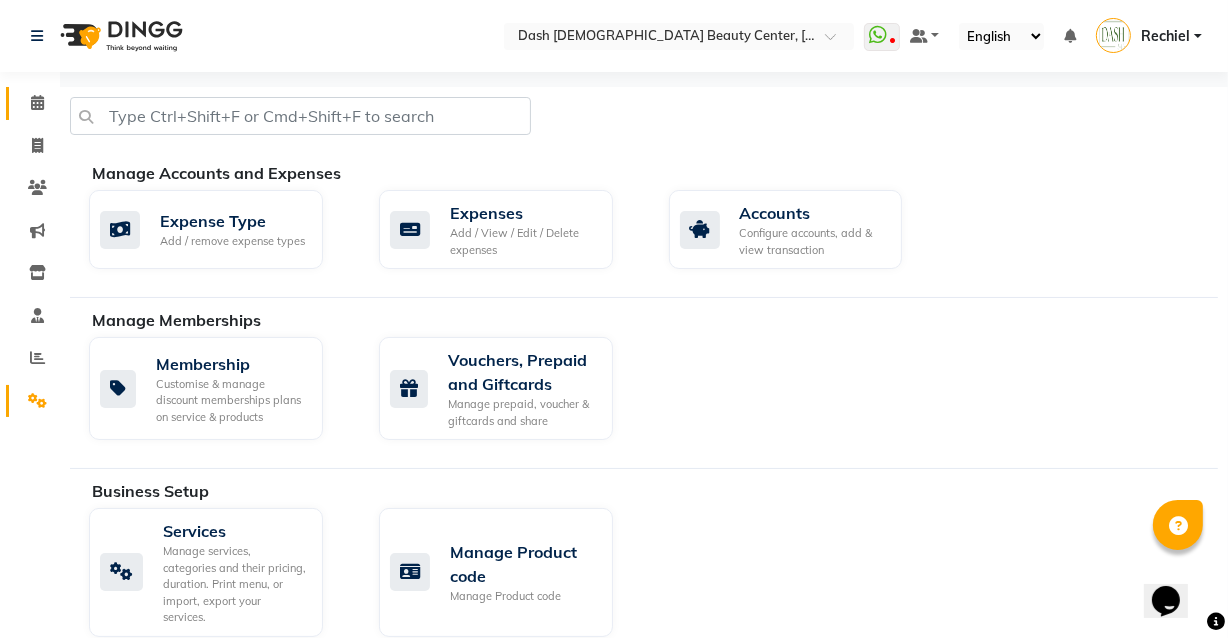 scroll, scrollTop: 7, scrollLeft: 0, axis: vertical 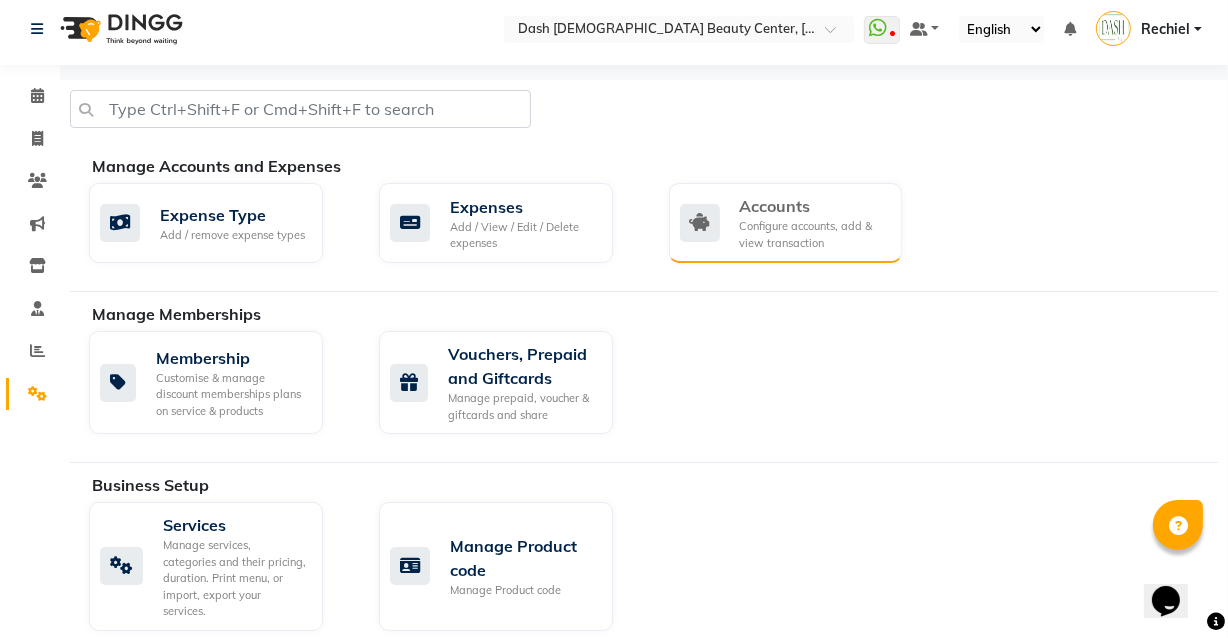click on "Configure accounts, add & view transaction" 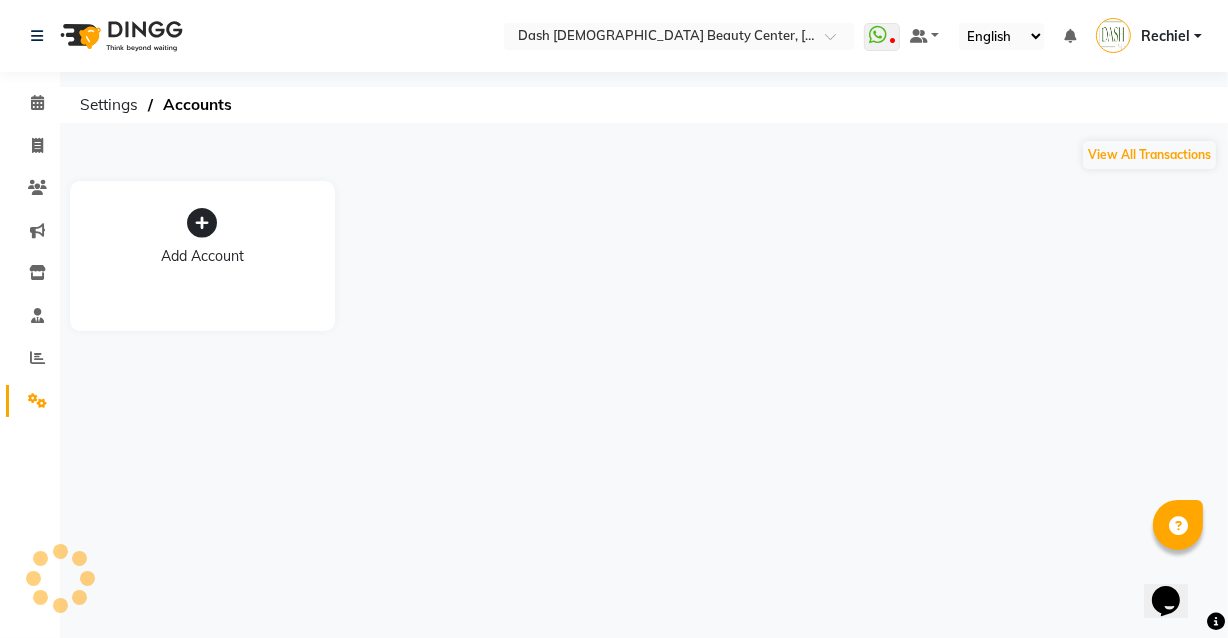 scroll, scrollTop: 0, scrollLeft: 0, axis: both 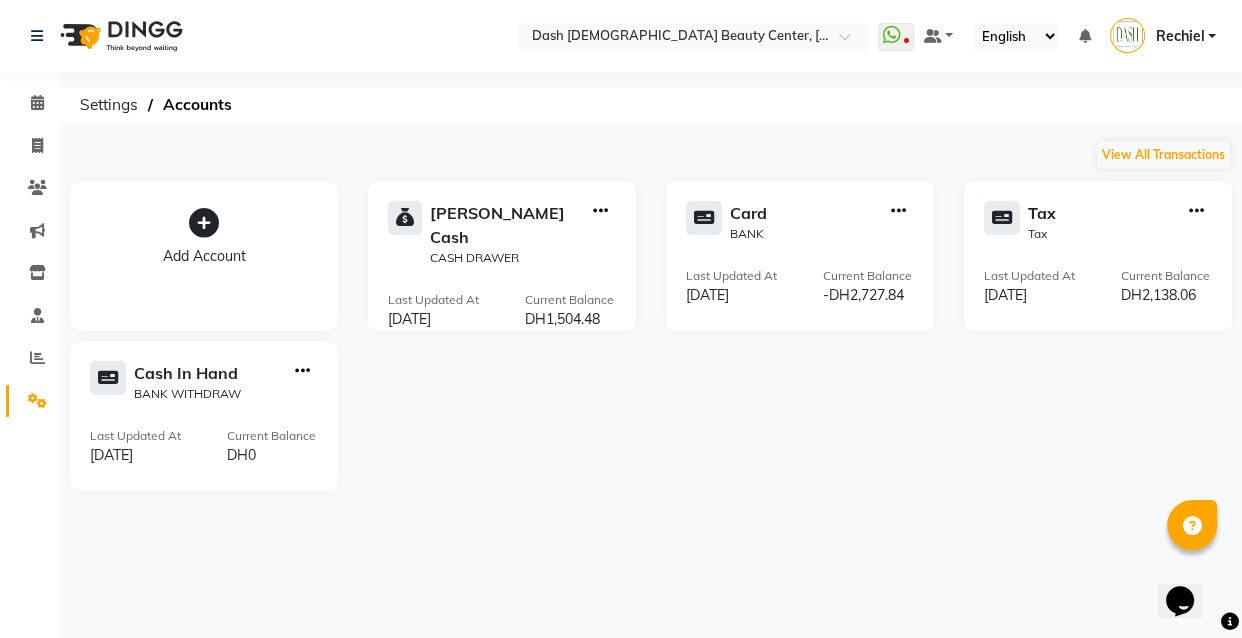click on "Add Account Petty Cash  CASH DRAWER Last Updated At  11-07-2025 Current Balance  DH1,504.48 Card  BANK Last Updated At  11-07-2025 Current Balance  -DH2,727.84 Tax  Tax Last Updated At  10-07-2025 Current Balance  DH2,138.06 Cash In Hand  BANK WITHDRAW Last Updated At  03-06-2025 Current Balance  DH0" 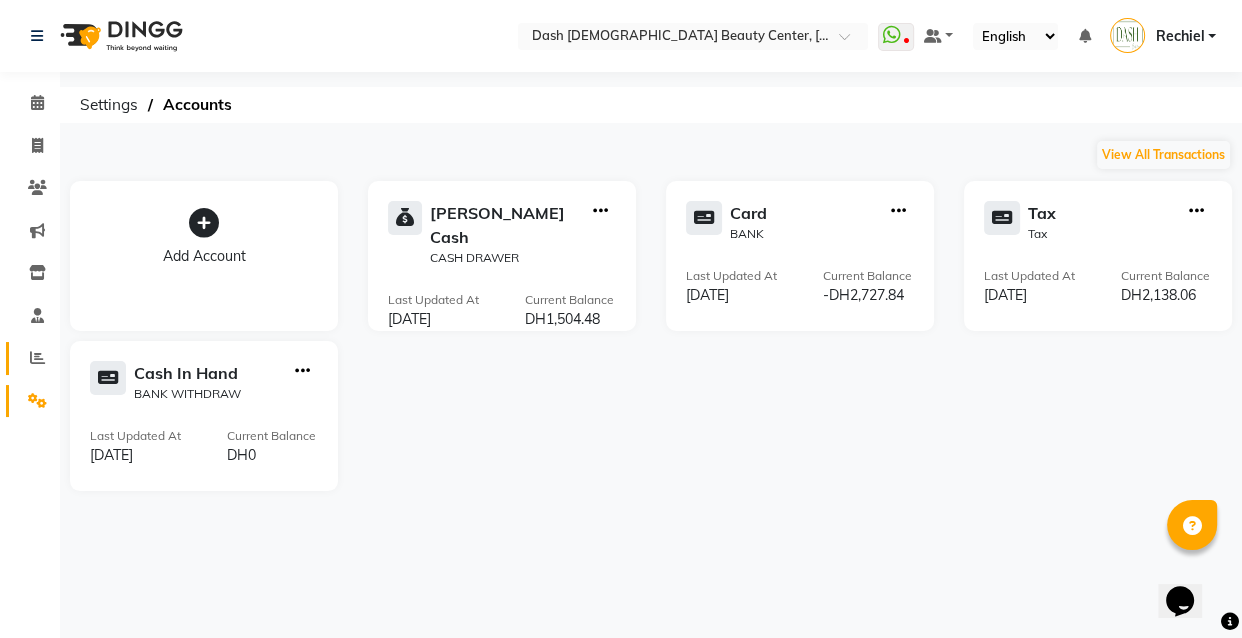 click on "Reports" 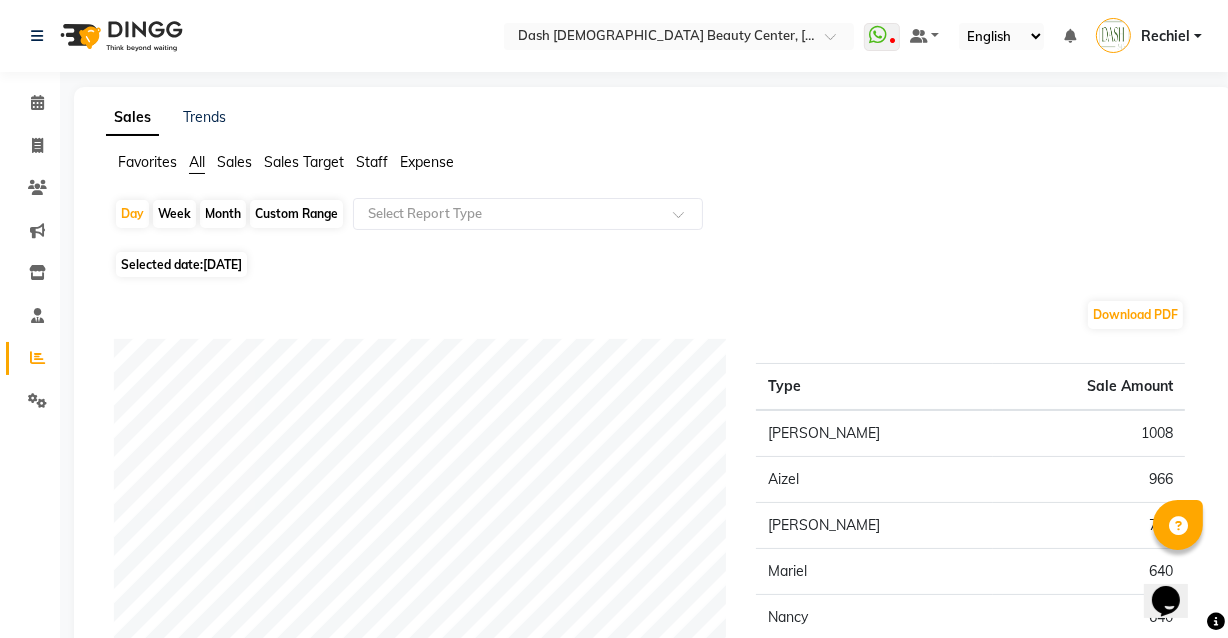 click on "Sales" 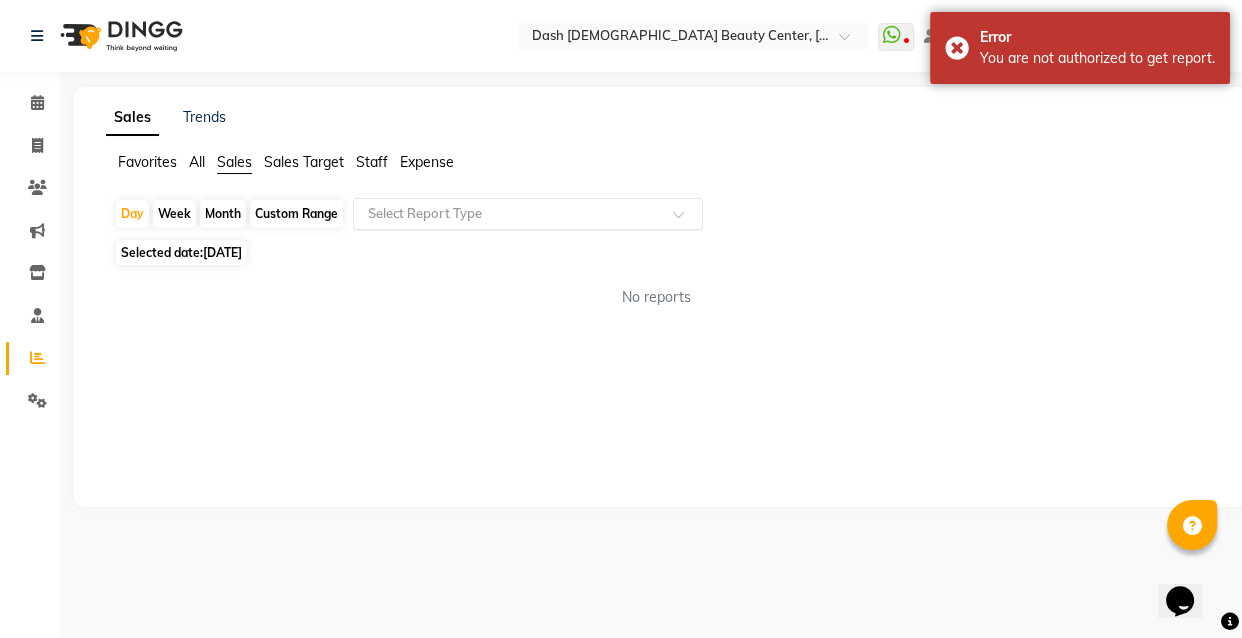 click 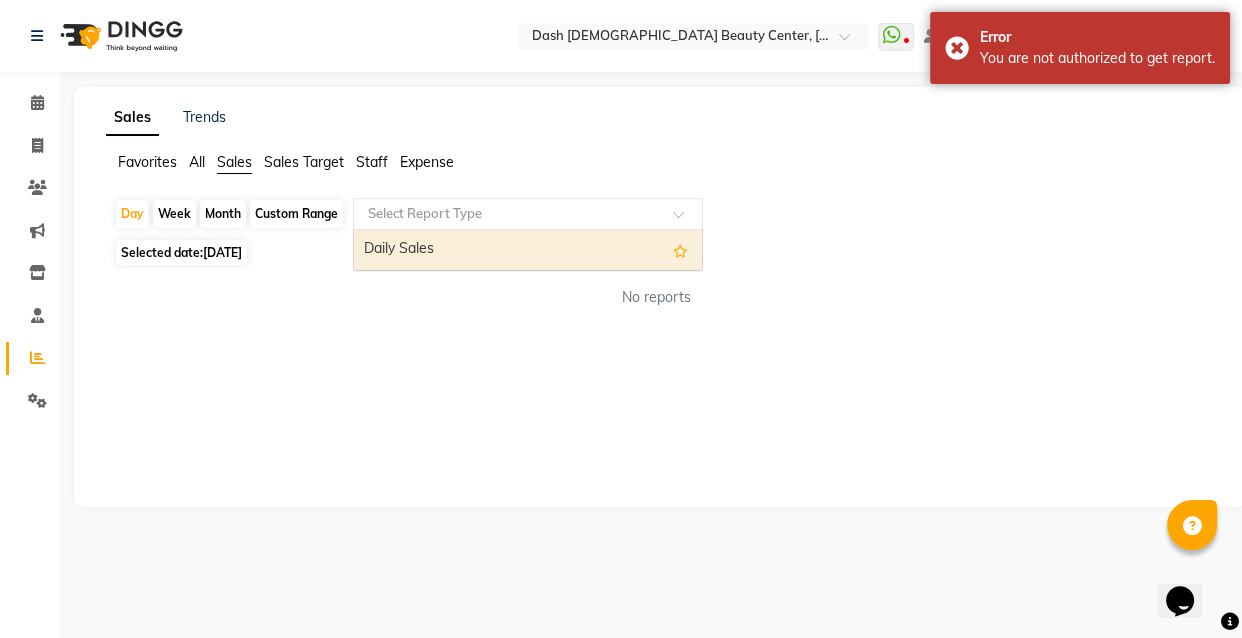 click on "Daily Sales" at bounding box center (528, 250) 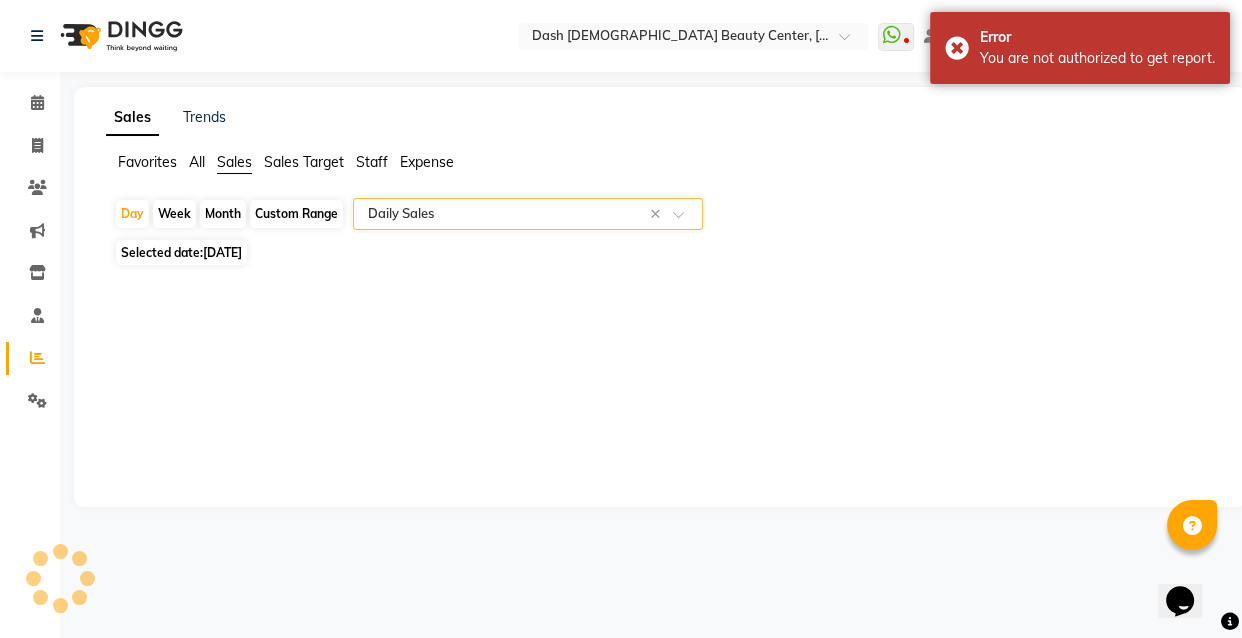 select on "full_report" 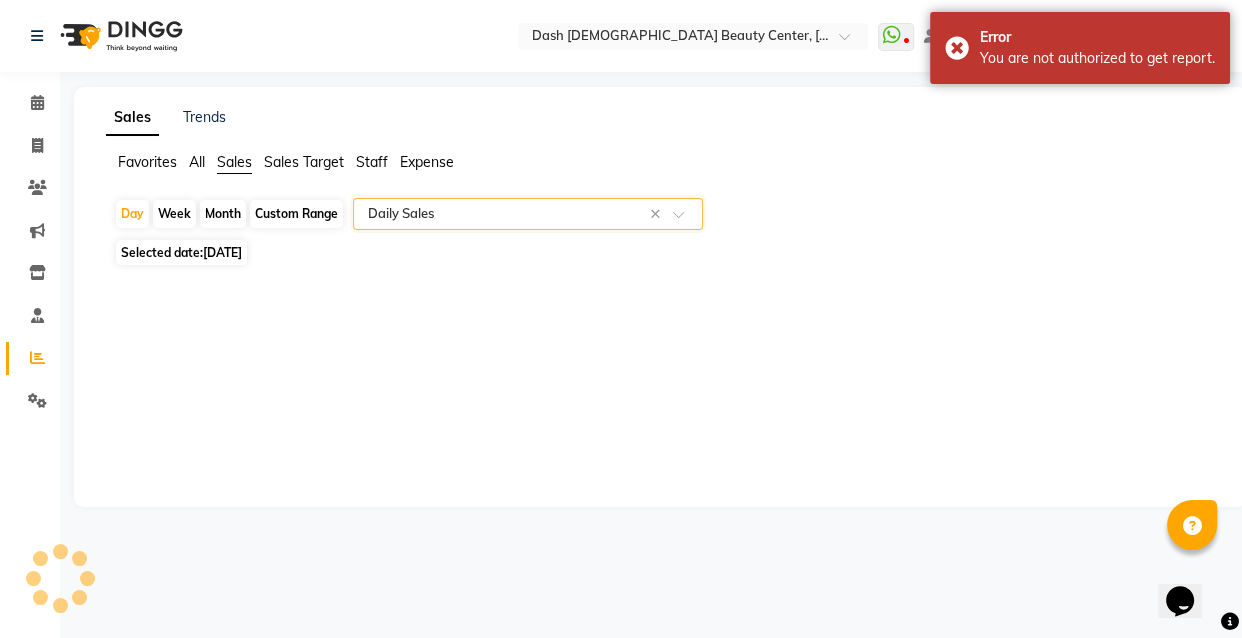 select on "pdf" 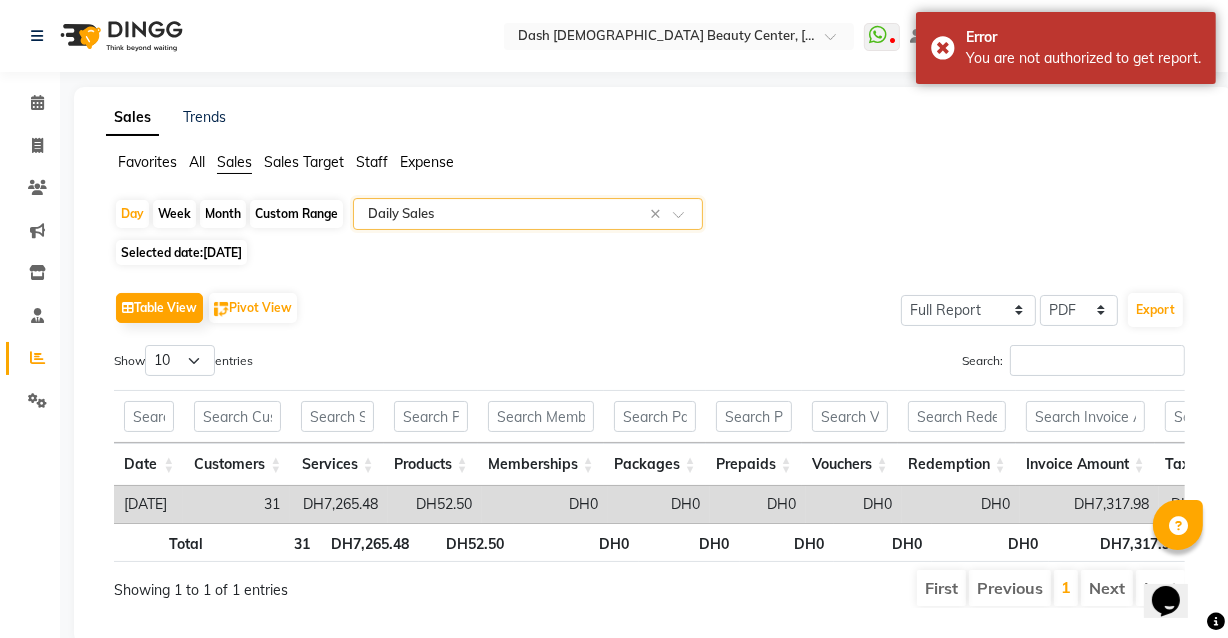 scroll, scrollTop: 61, scrollLeft: 0, axis: vertical 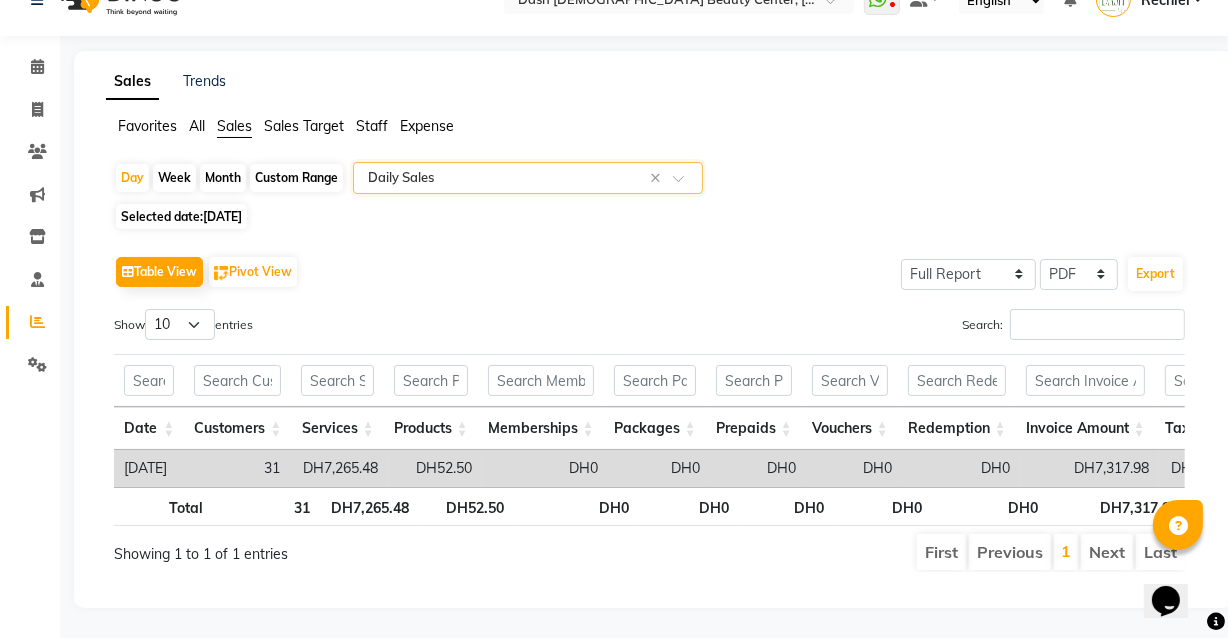 click on "Table View   Pivot View  Select Full Report Filtered Report Select CSV PDF  Export  Show  10 25 50 100  entries Search: Date Customers Services Products Memberships Packages Prepaids Vouchers Redemption Invoice Amount Taxes Cash Card Online Custom Total Collection Total Sale Ex. Redemption Excess Amount Due Received Actual Due Due As On Today Expense Cash Expense Online Total Sale Ex. Expenses Opening Cash Closing / Petty Cash Added To Wallet Invoice Refund Advance Refund Date Customers Services Products Memberships Packages Prepaids Vouchers Redemption Invoice Amount Taxes Cash Card Online Custom Total Collection Total Sale Ex. Redemption Excess Amount Due Received Actual Due Due As On Today Expense Cash Expense Online Total Sale Ex. Expenses Opening Cash Closing / Petty Cash Added To Wallet Invoice Refund Advance Refund Total 31 DH7,265.48 DH52.50 DH0 DH0 DH0 DH0 DH0 DH7,317.98 DH348.48 DH1,191.49 DH6,126.49 DH0 DH0 DH7,317.98 DH7,317.98 DH0 DH0 DH0 DH0 DH2.75 DH0 DH7,315.23 DH295.54 DH1,504.48 DH0 DH0 1" 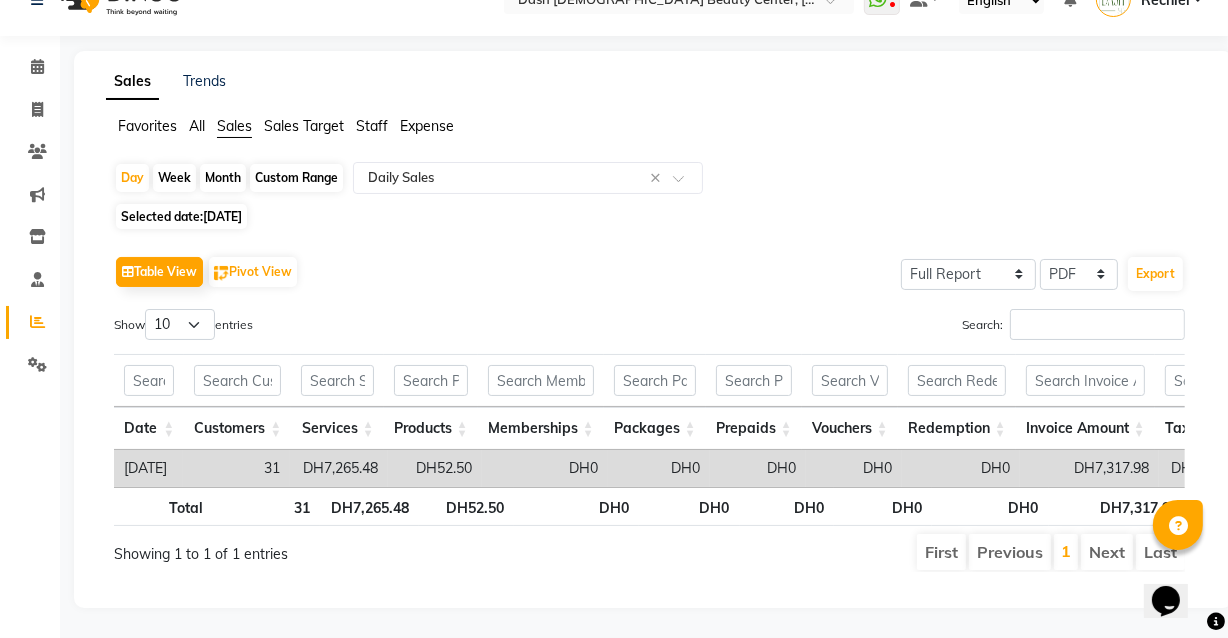 scroll, scrollTop: 0, scrollLeft: 0, axis: both 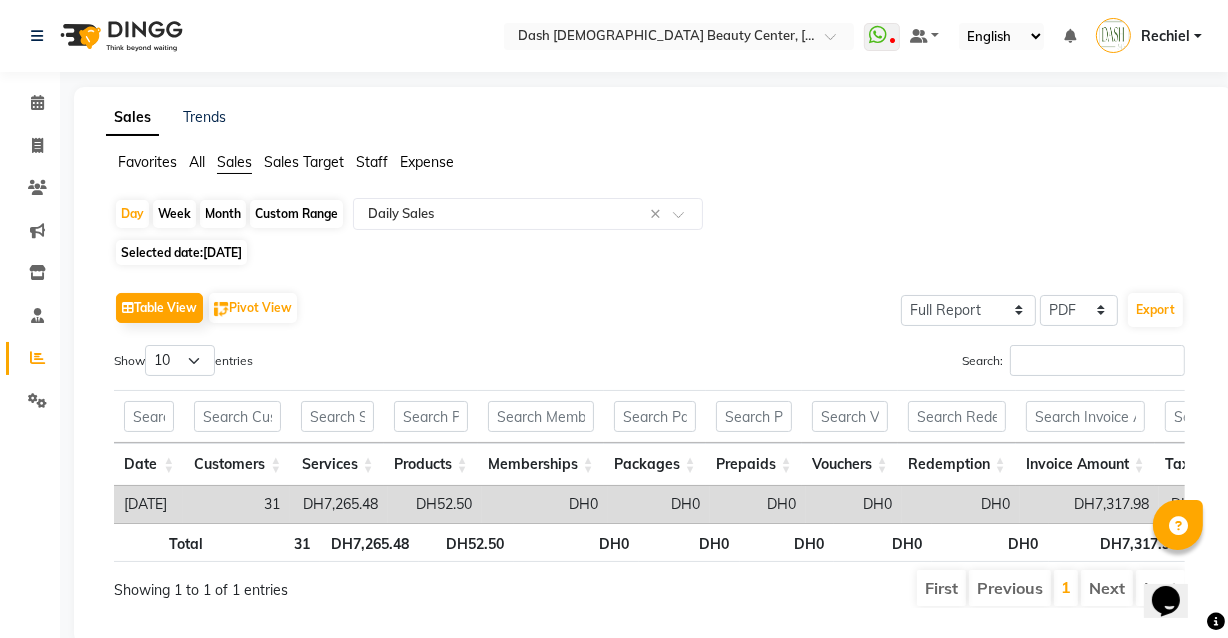 click on "Sales Target" 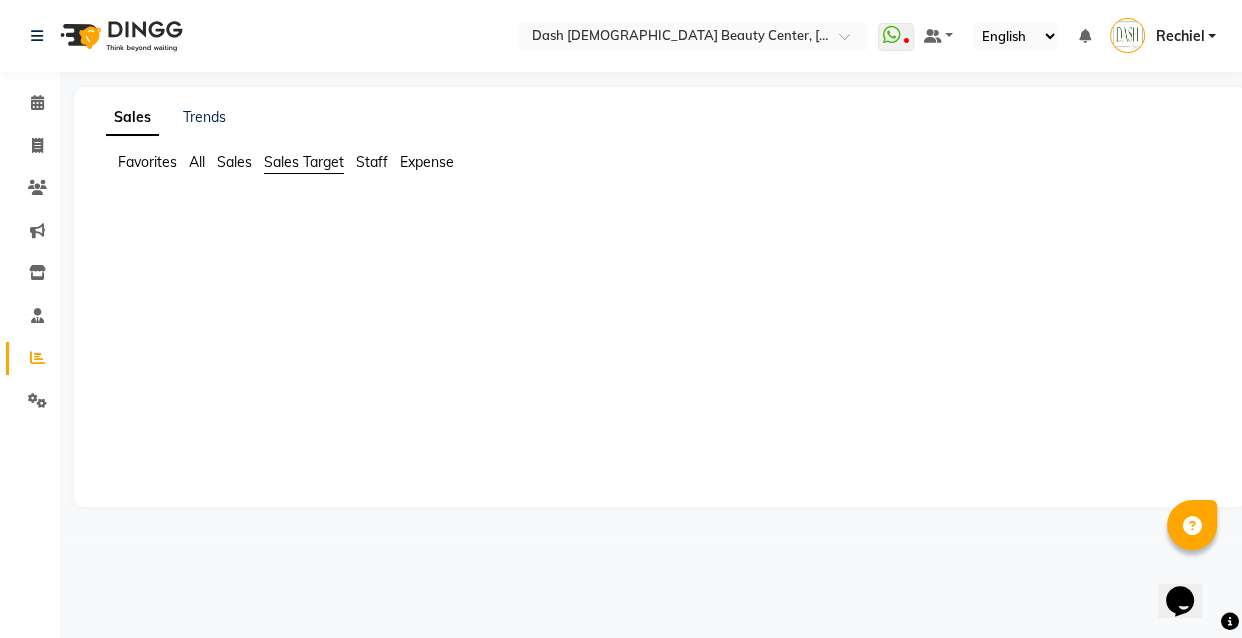 click on "Expense" 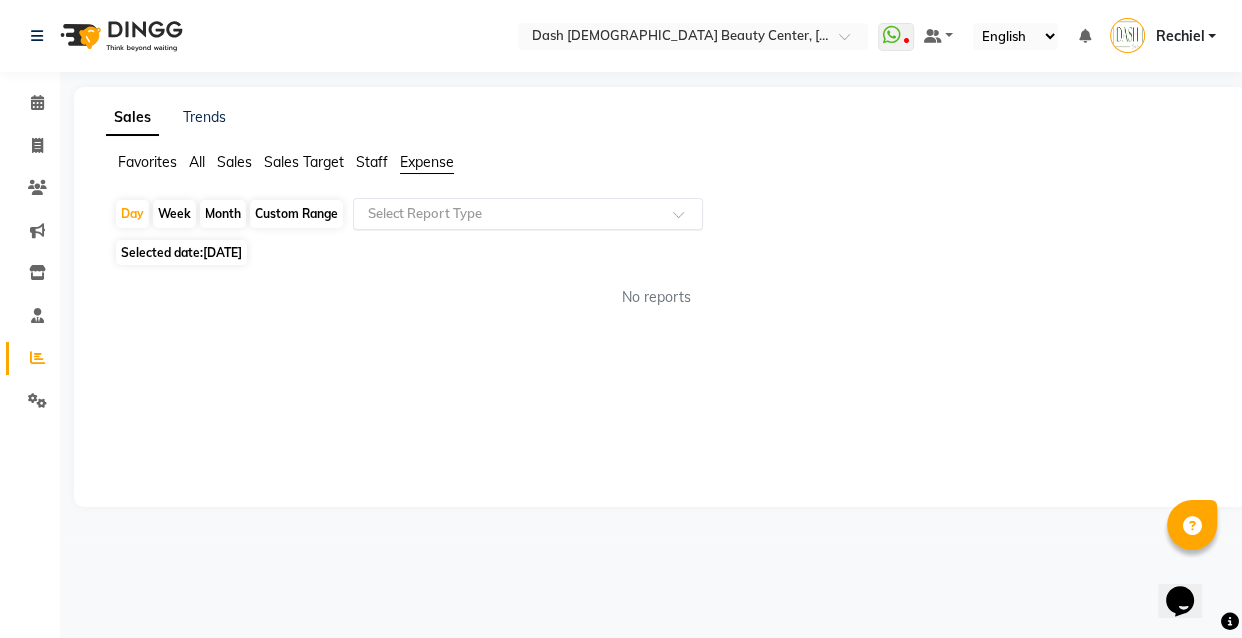 click 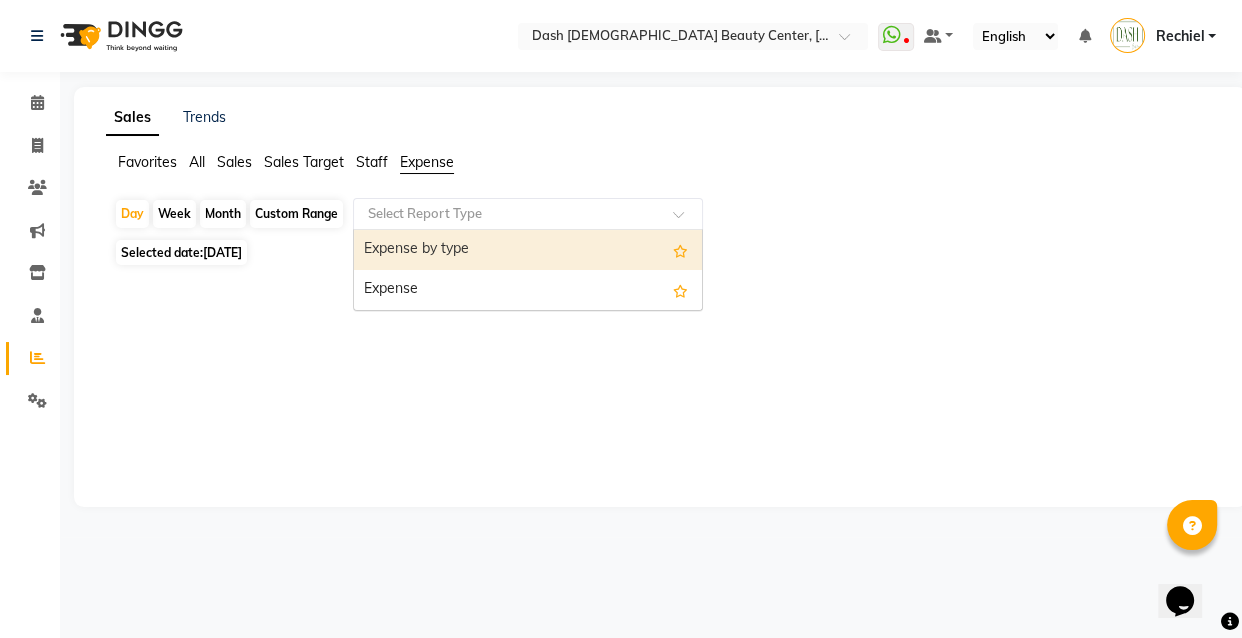 click on "Sales Target" 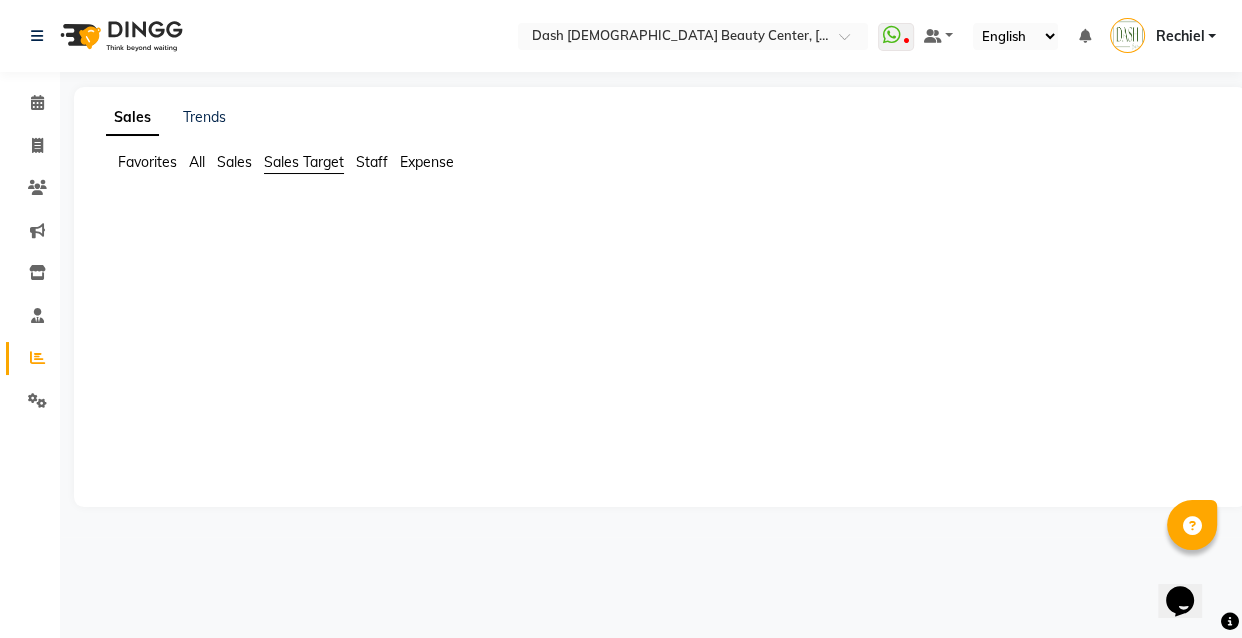 click on "All" 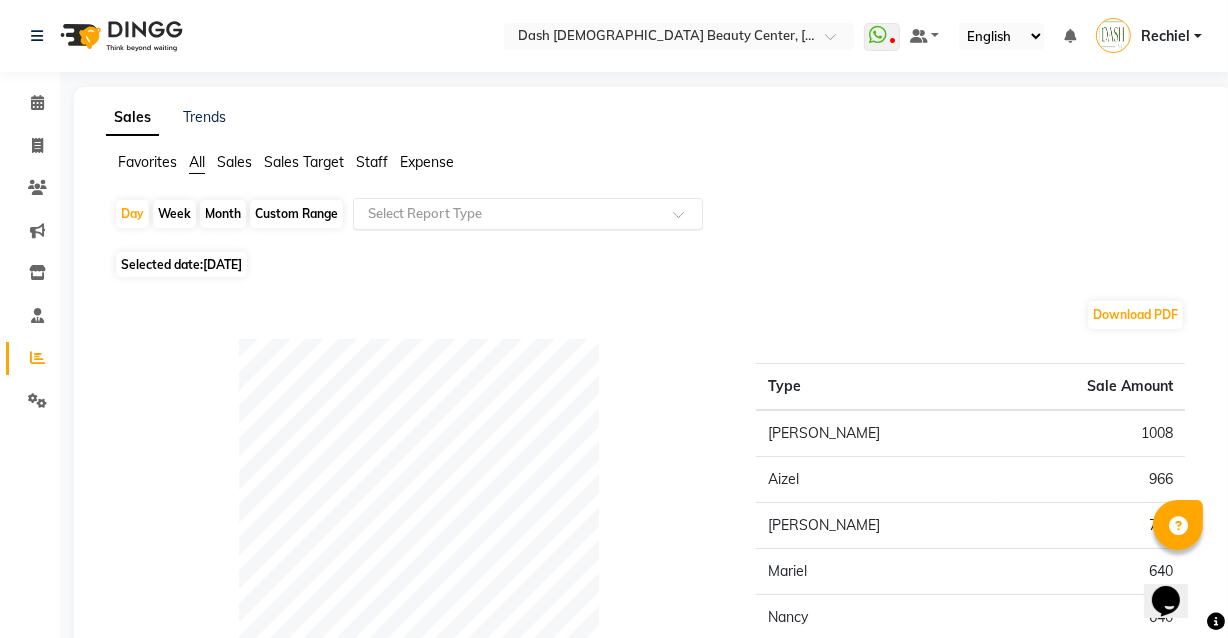 click 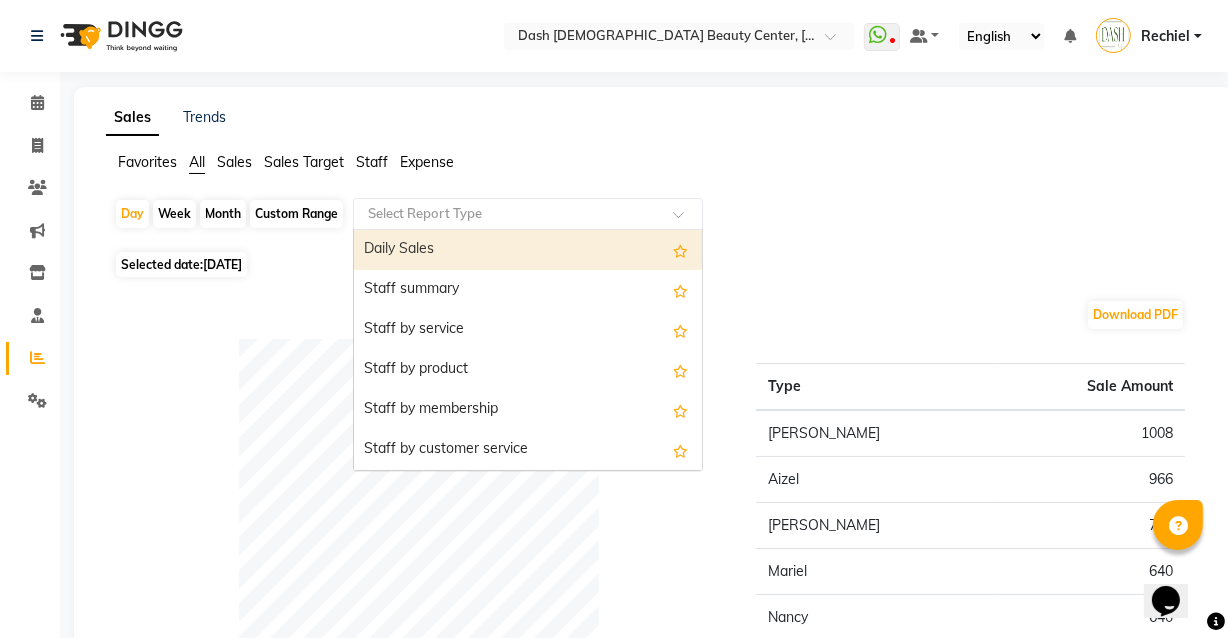 click on "Daily Sales" at bounding box center [528, 250] 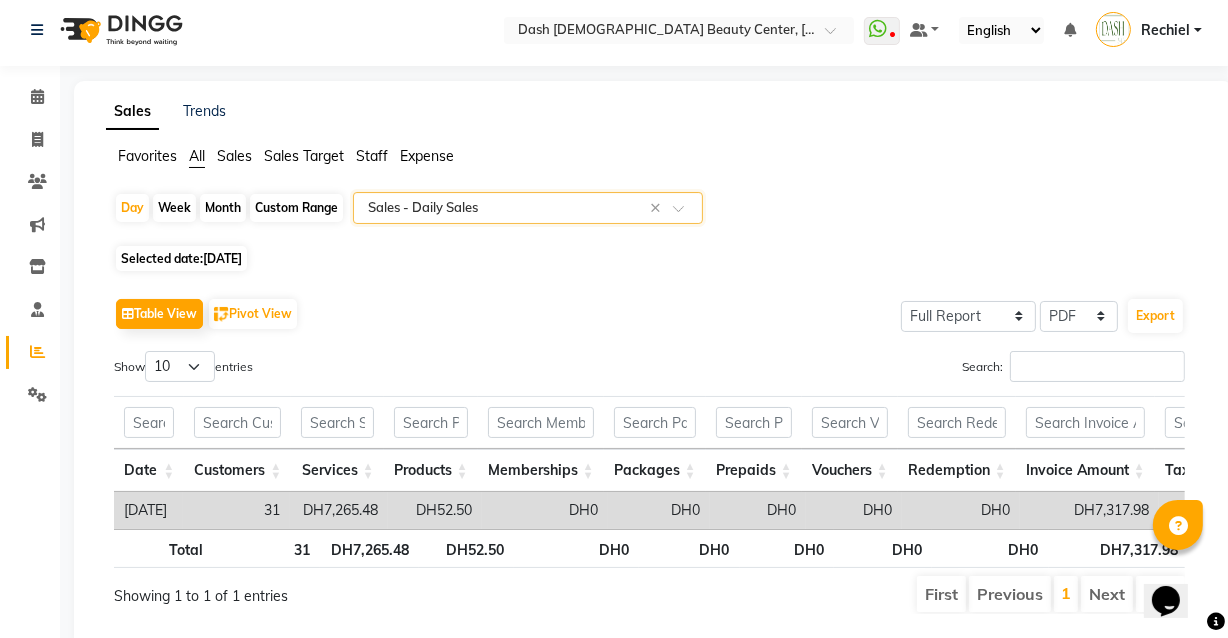 scroll, scrollTop: 0, scrollLeft: 0, axis: both 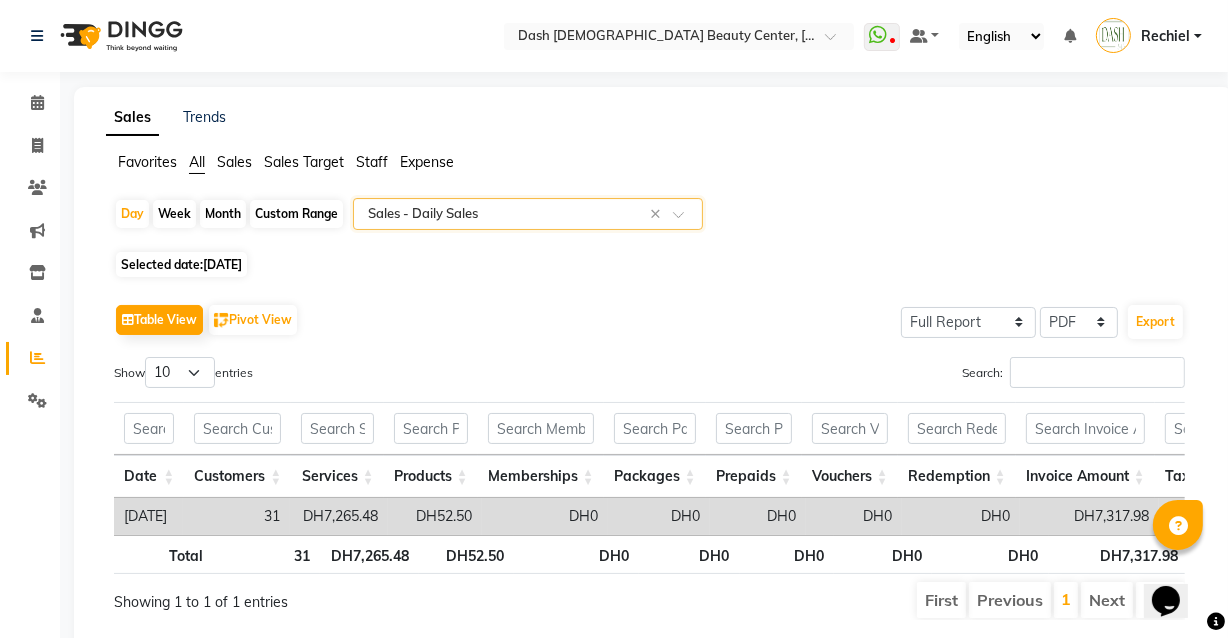 click on "Selected date:  11-07-2025" 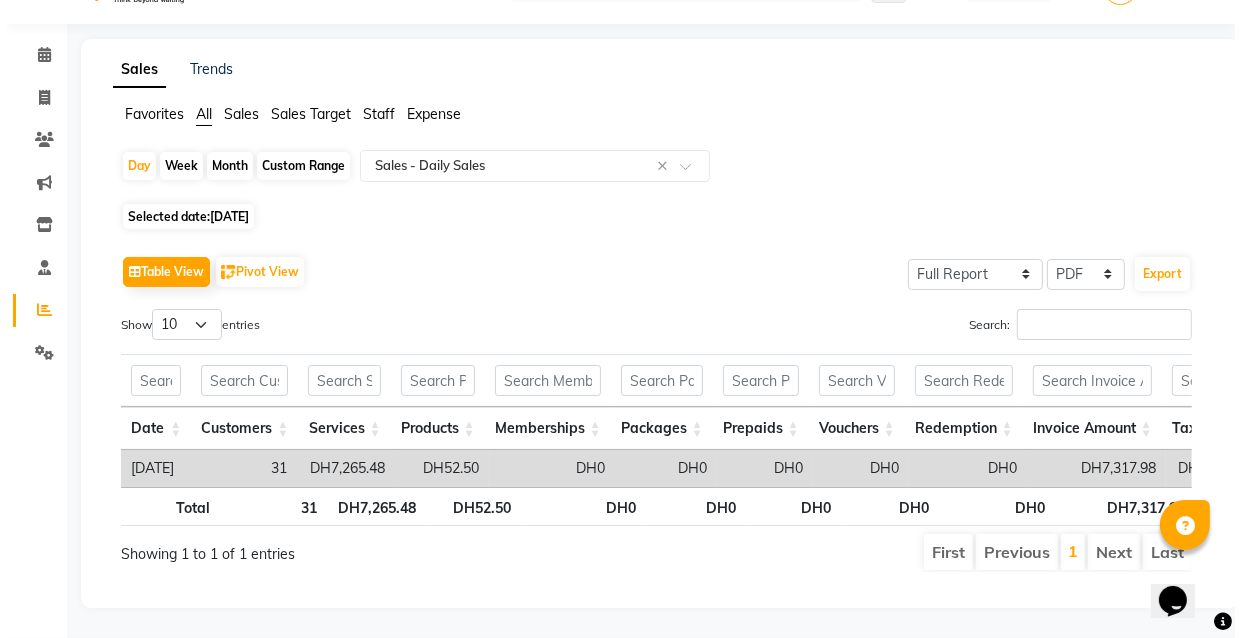 scroll, scrollTop: 73, scrollLeft: 0, axis: vertical 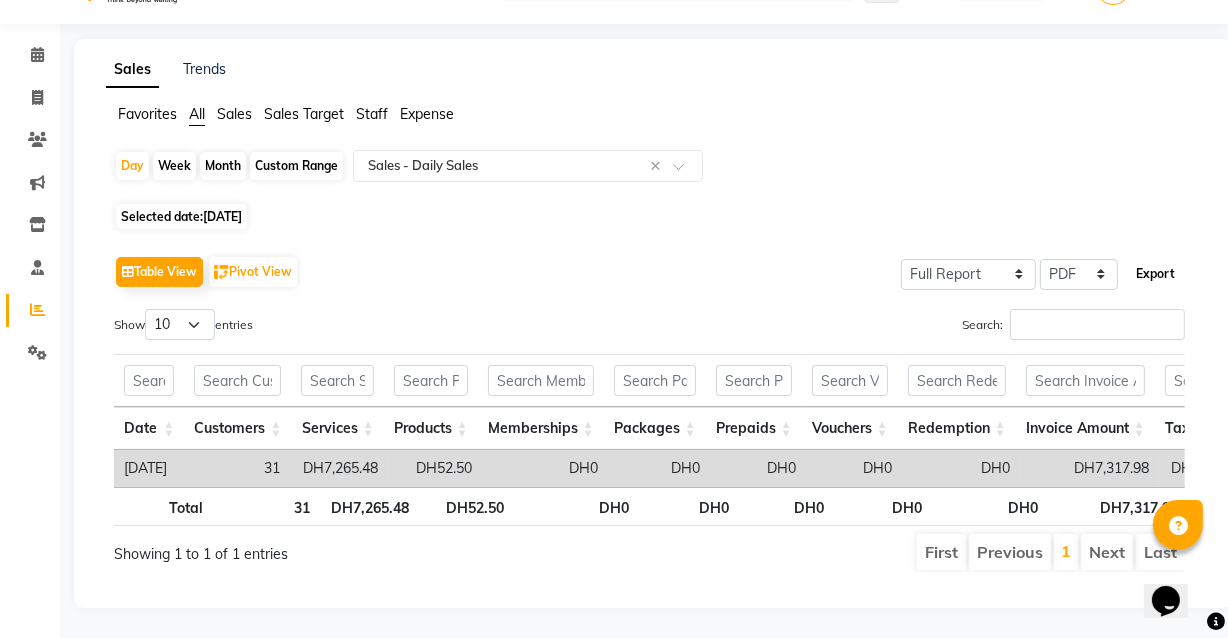 click on "Export" 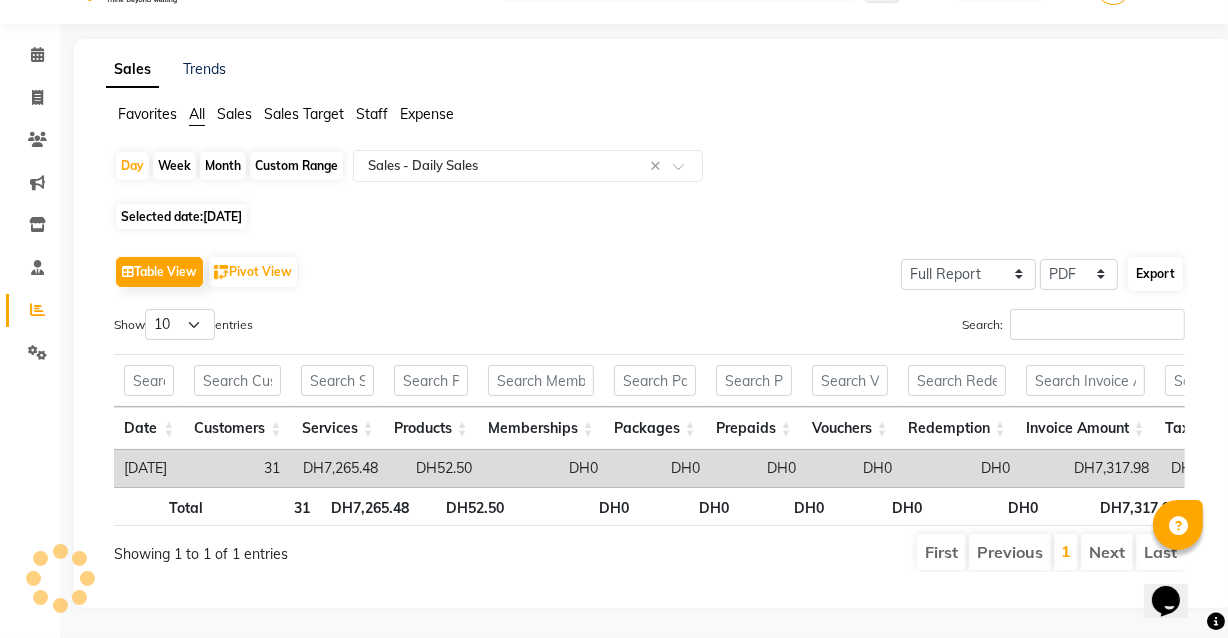 select on "sans-serif" 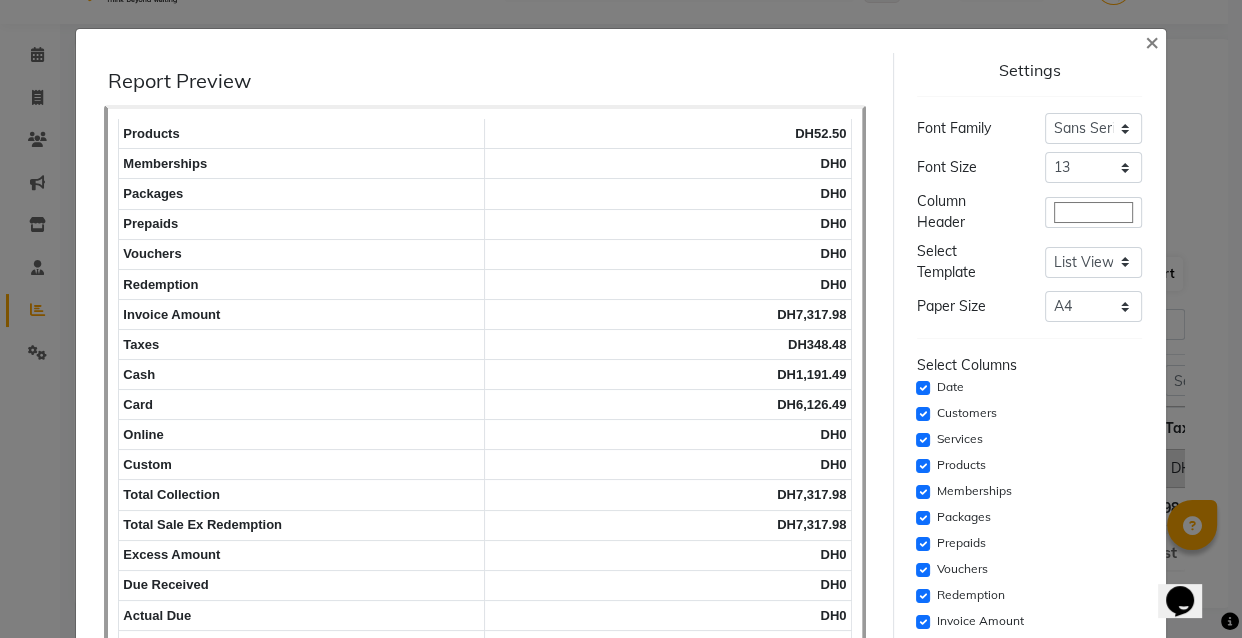 scroll, scrollTop: 0, scrollLeft: 0, axis: both 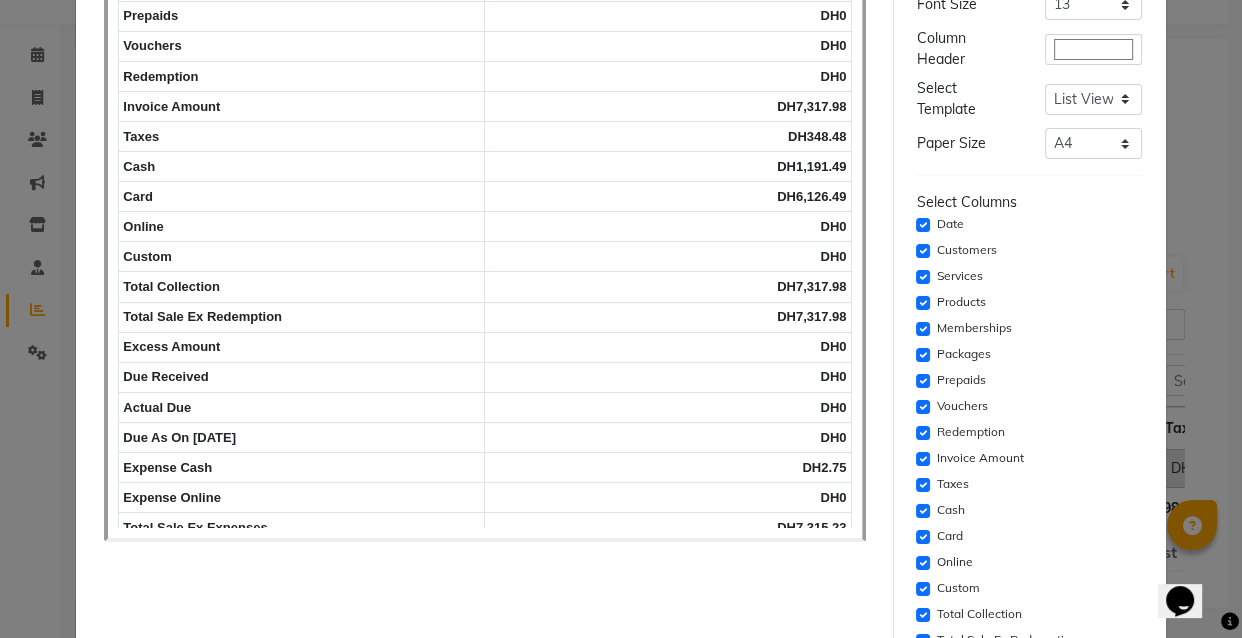 click on "× Report Preview
Report Name: Daily Sales
Report Duration: 11-07-2025
Dash Ladies Beauty Center
Al Shabhat Plaza
date
2025-07-11
customers
31
services
DH7,265.48
8" 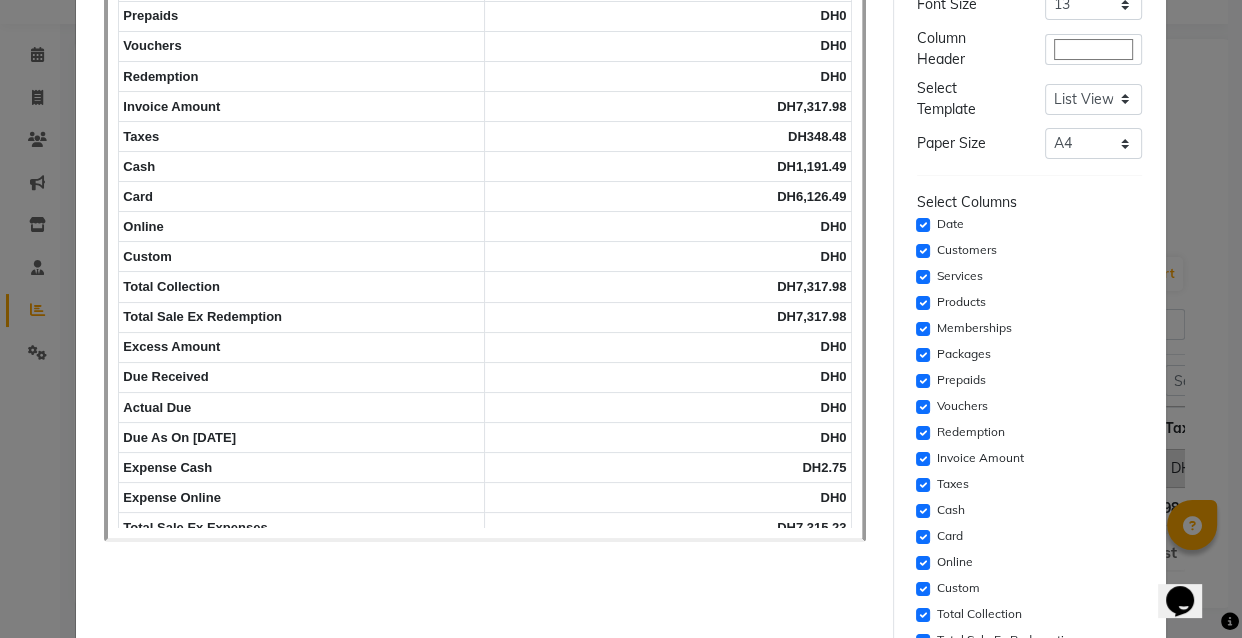 click on "× Report Preview
Report Name: Daily Sales
Report Duration: 11-07-2025
Dash Ladies Beauty Center
Al Shabhat Plaza
date
2025-07-11
customers
31
services
DH7,265.48
8" 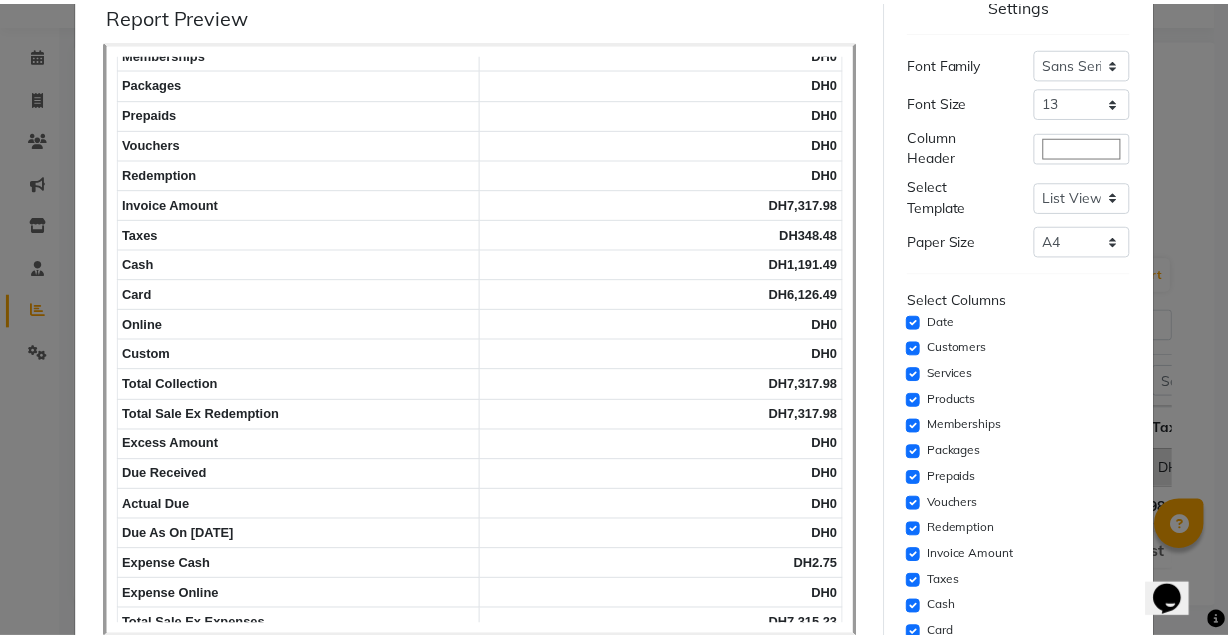 scroll, scrollTop: 0, scrollLeft: 0, axis: both 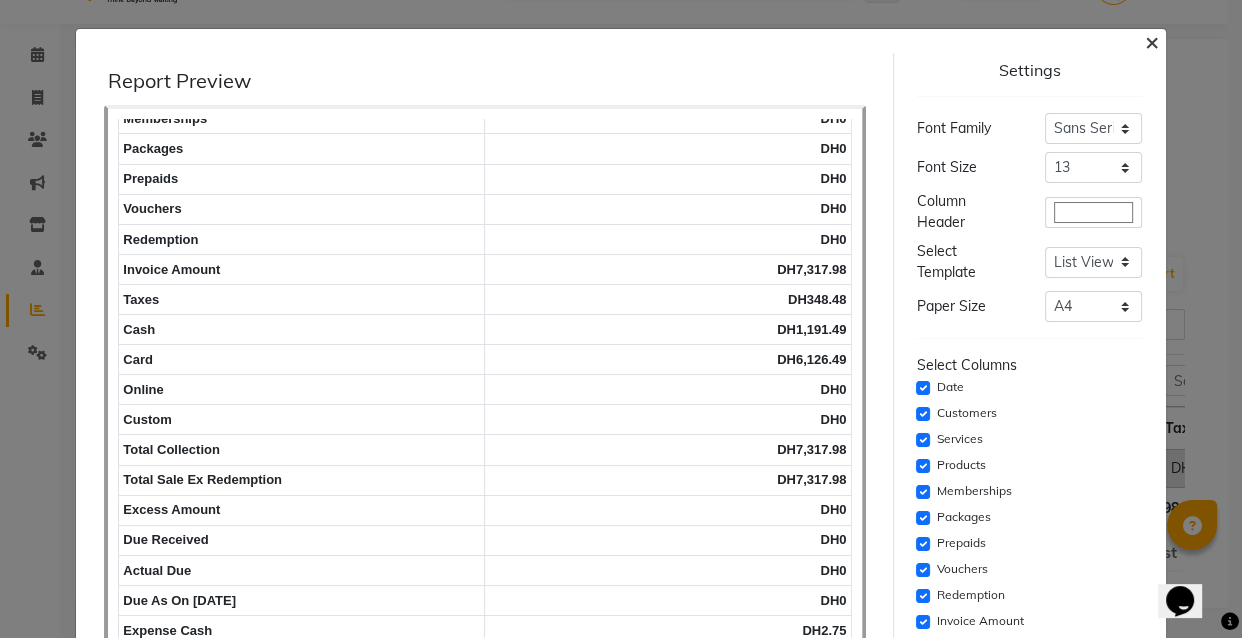 click on "×" 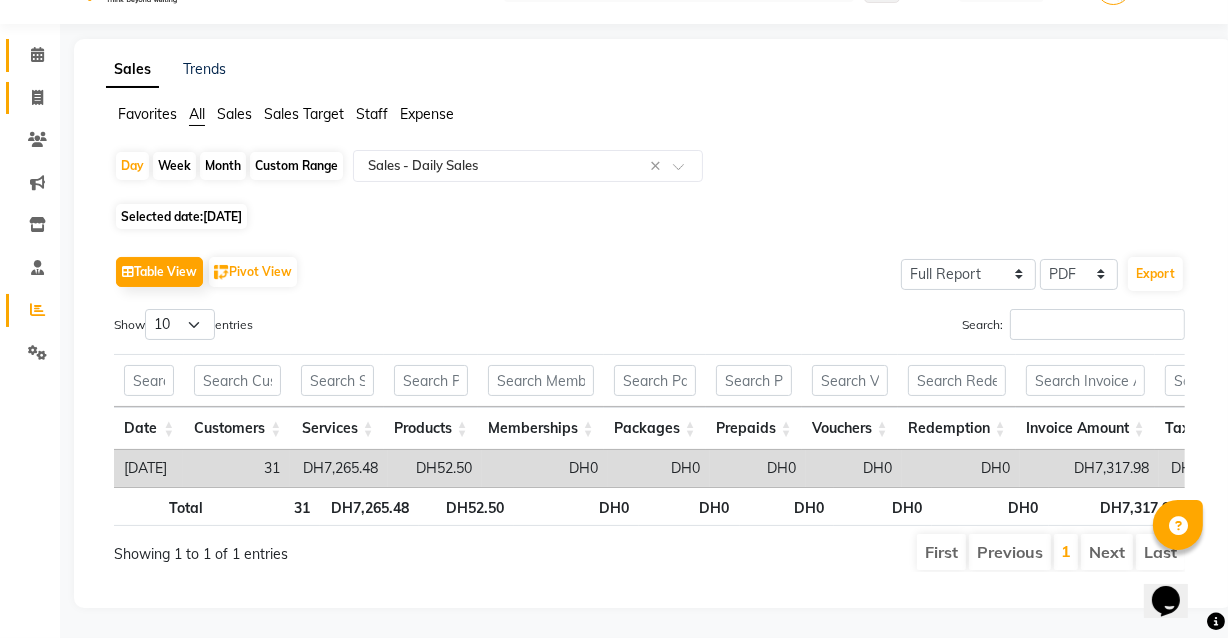 click 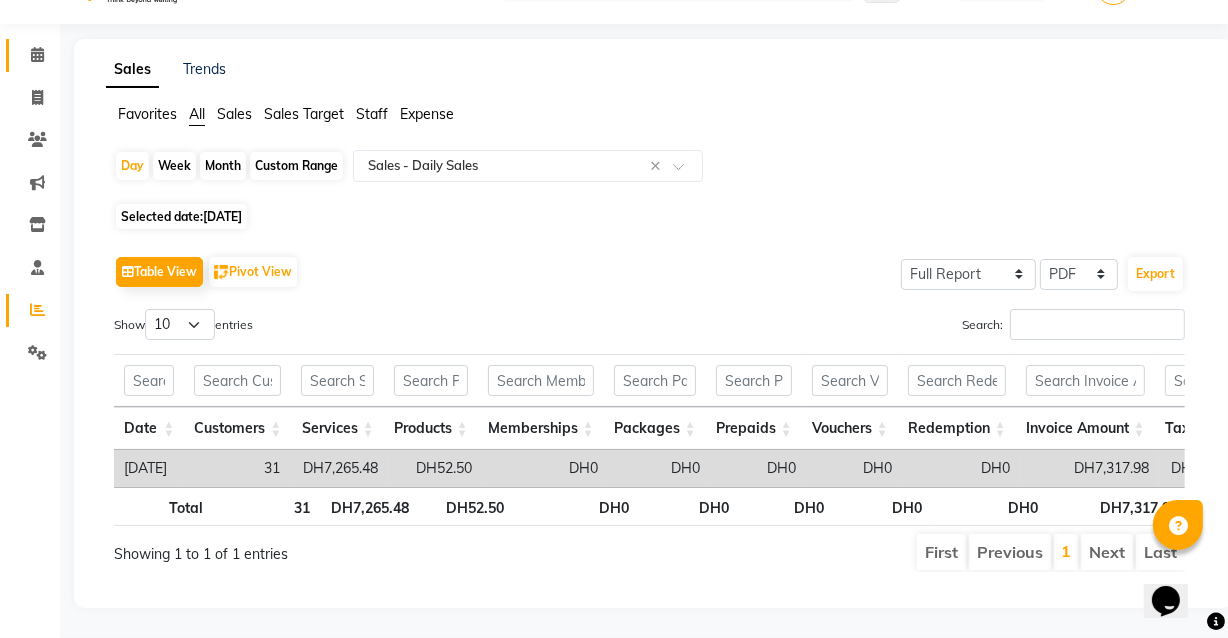 click on "Calendar" 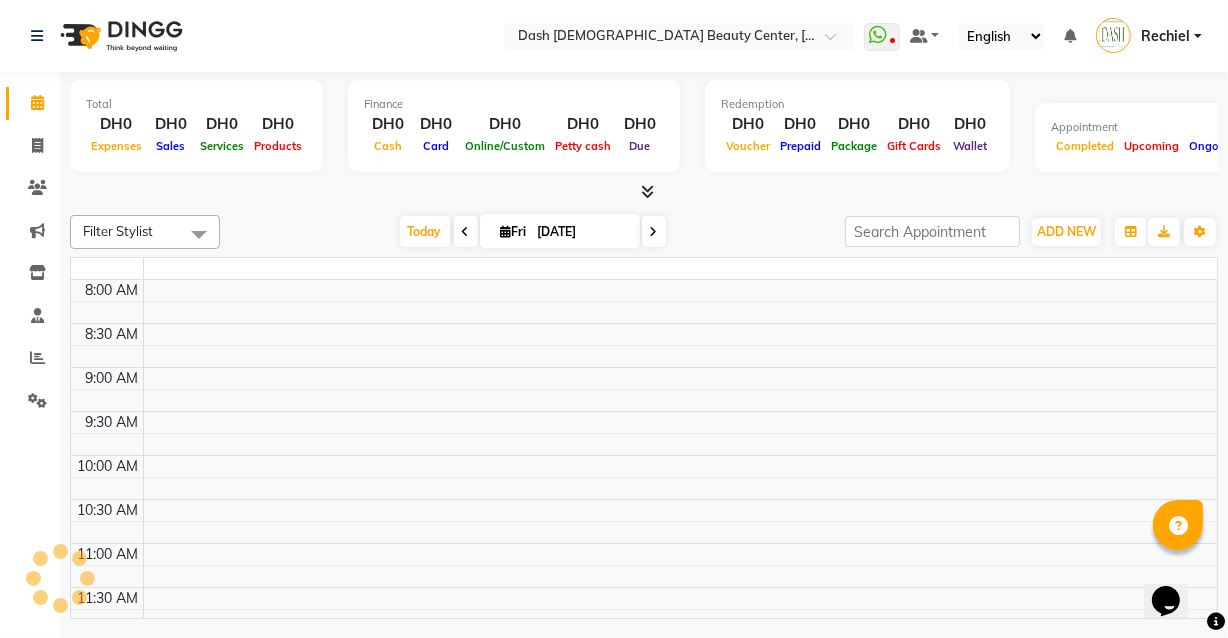 scroll, scrollTop: 0, scrollLeft: 0, axis: both 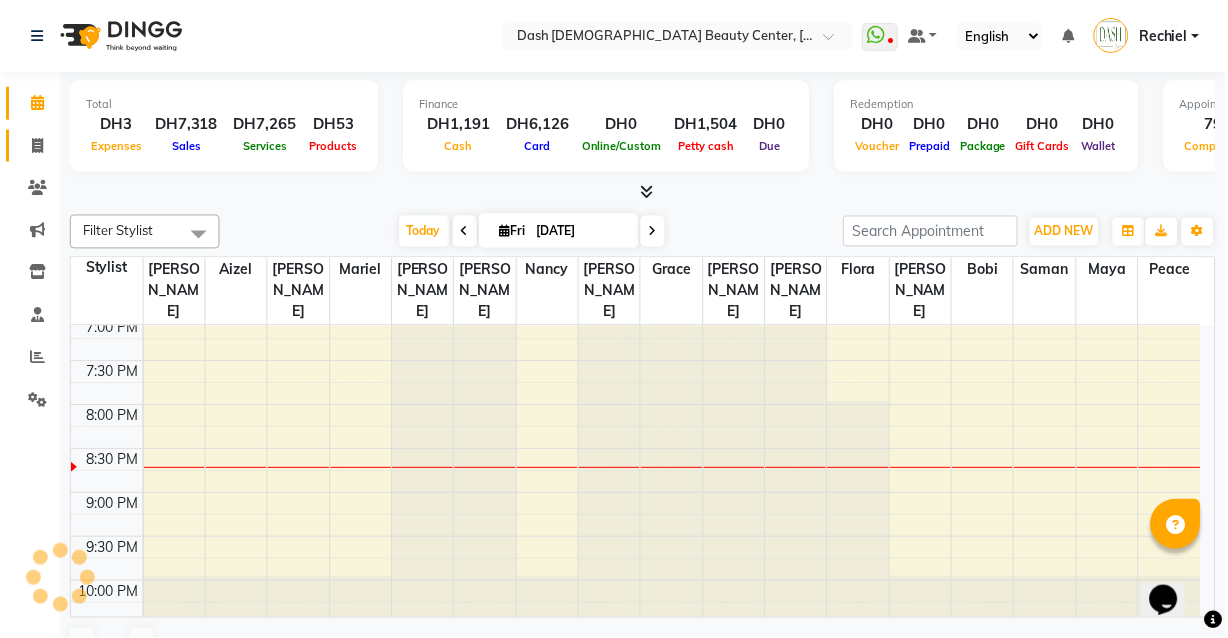 click 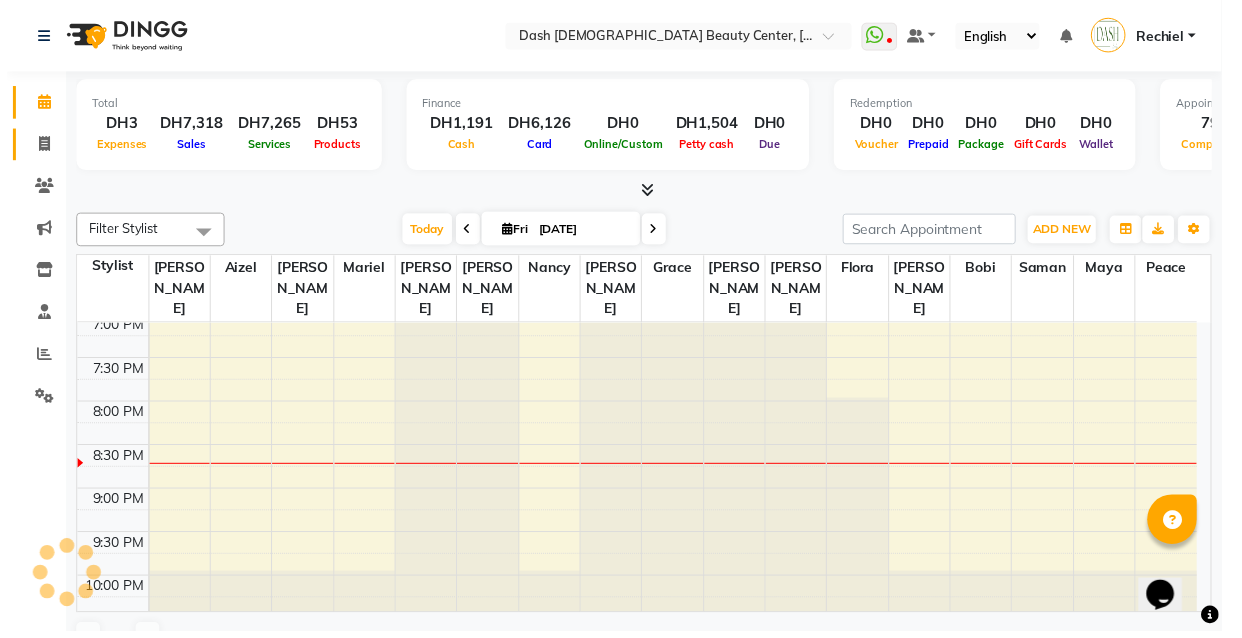 select on "service" 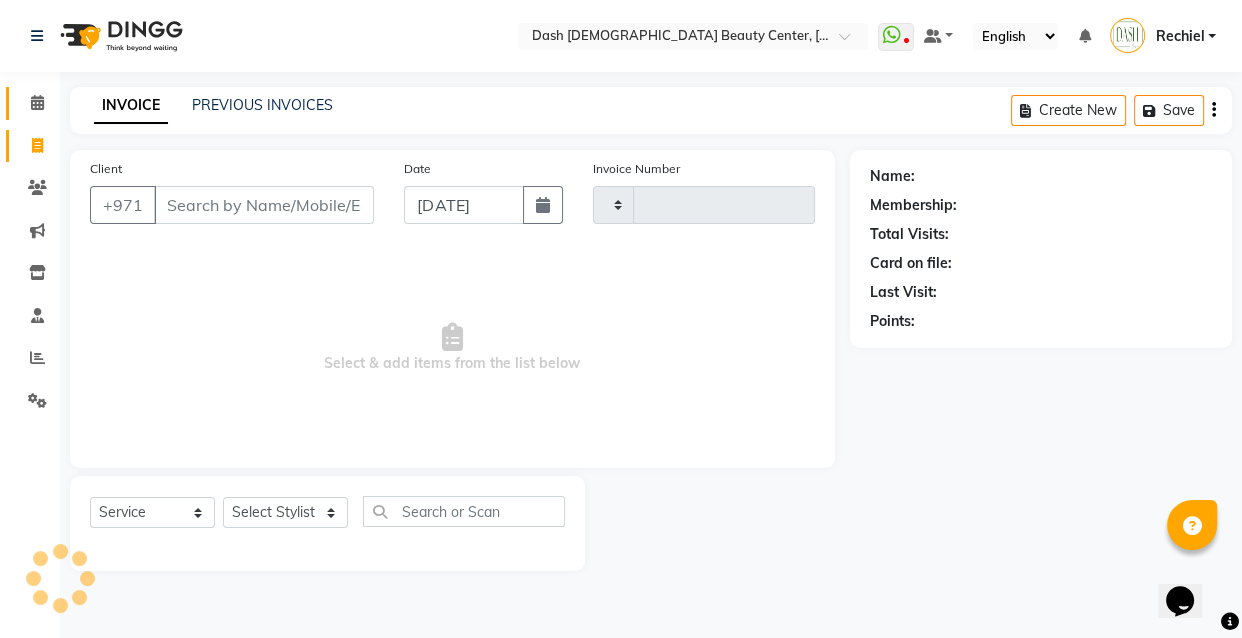 type on "1824" 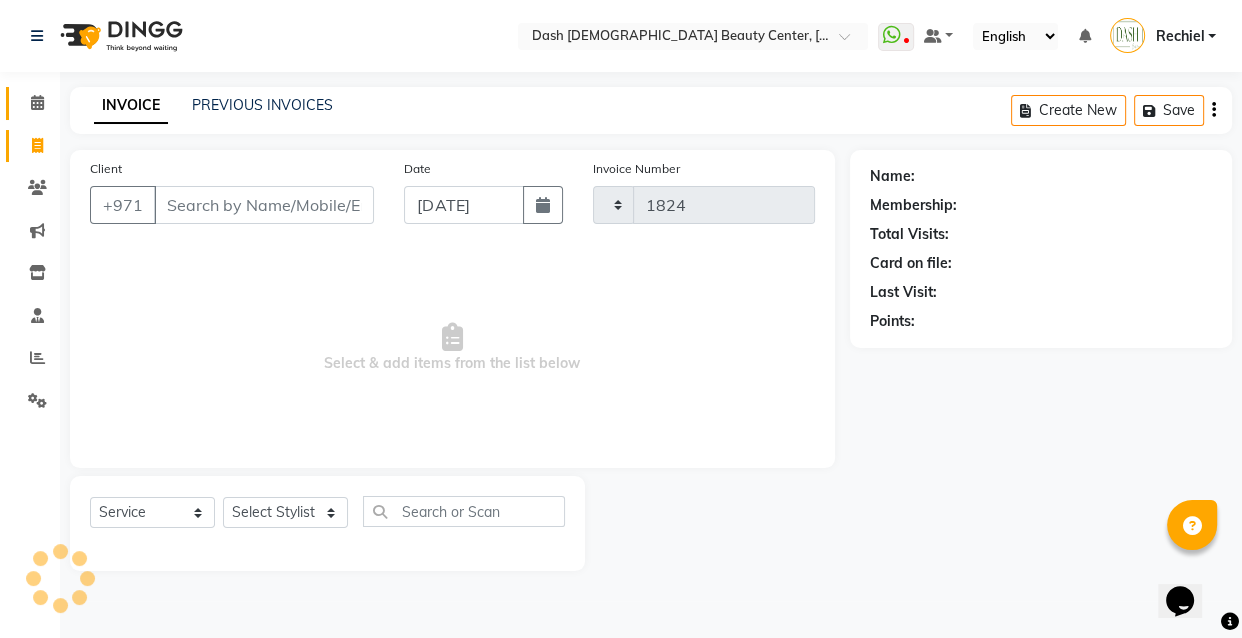 select on "8372" 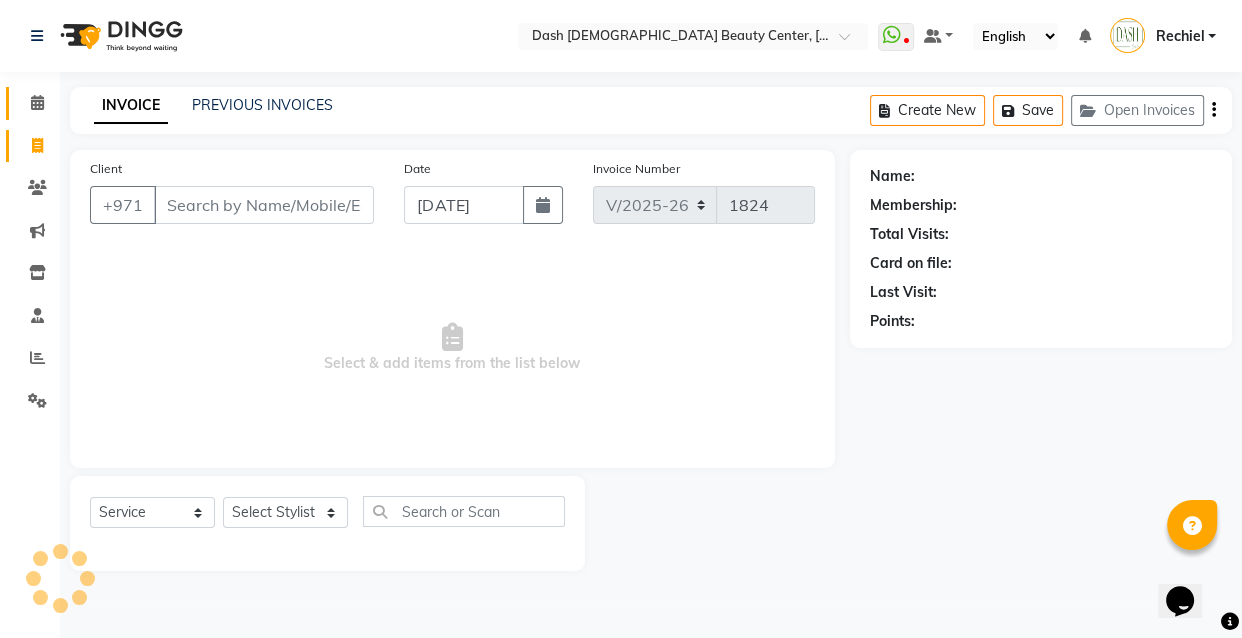 click 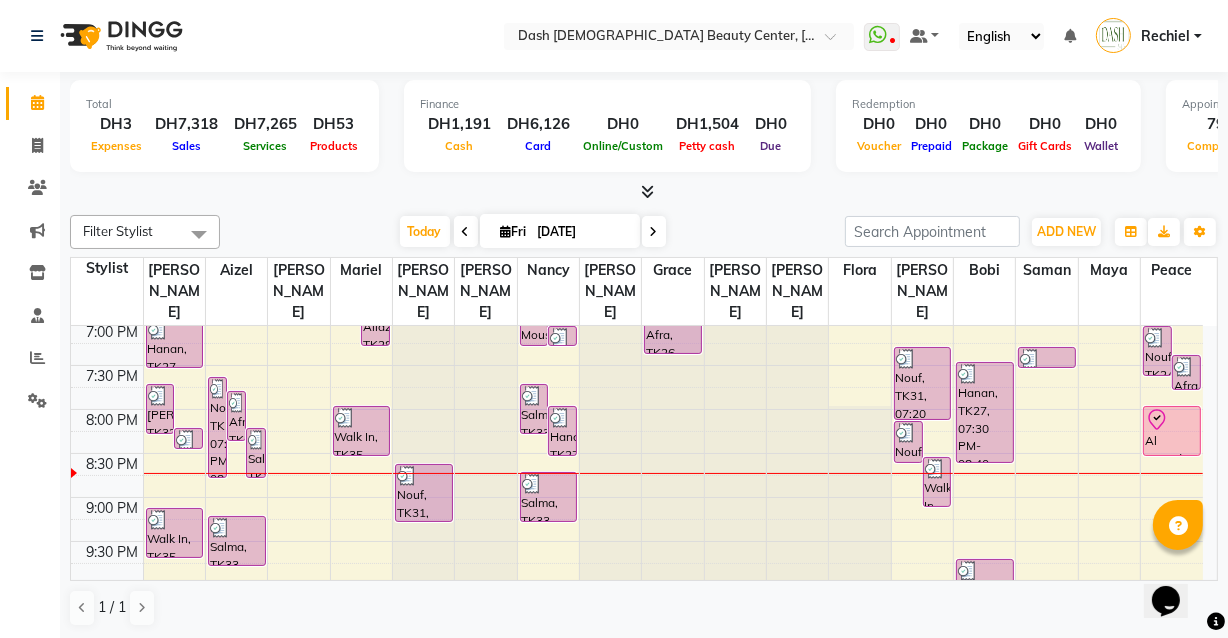 scroll, scrollTop: 950, scrollLeft: 0, axis: vertical 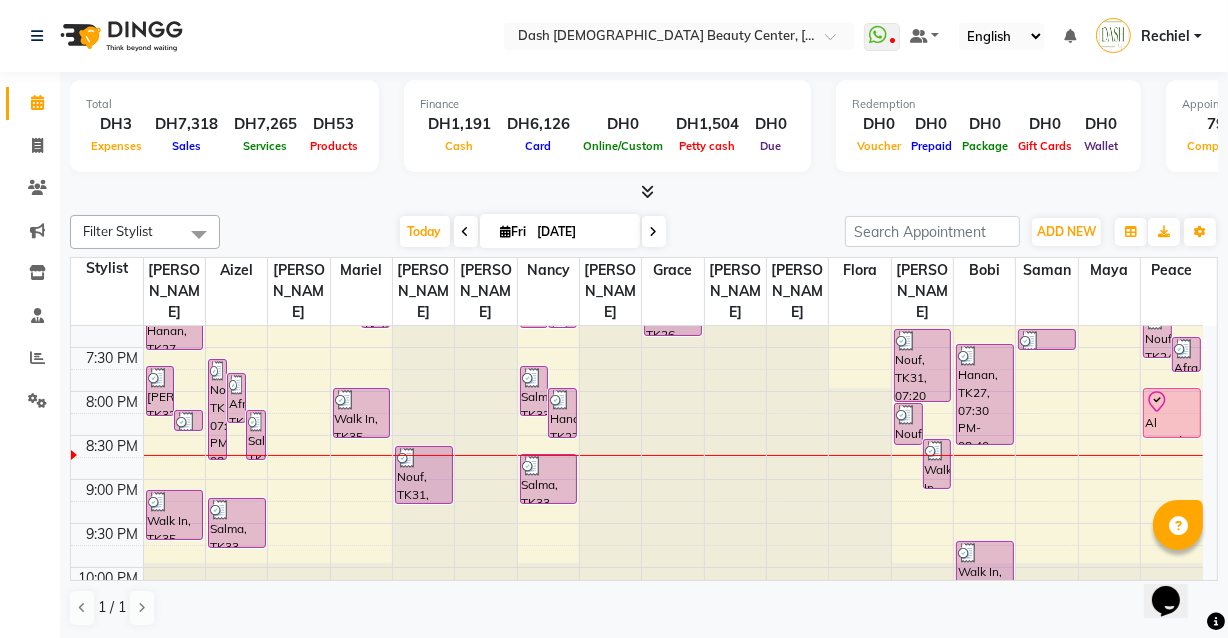 click at bounding box center (1172, 402) 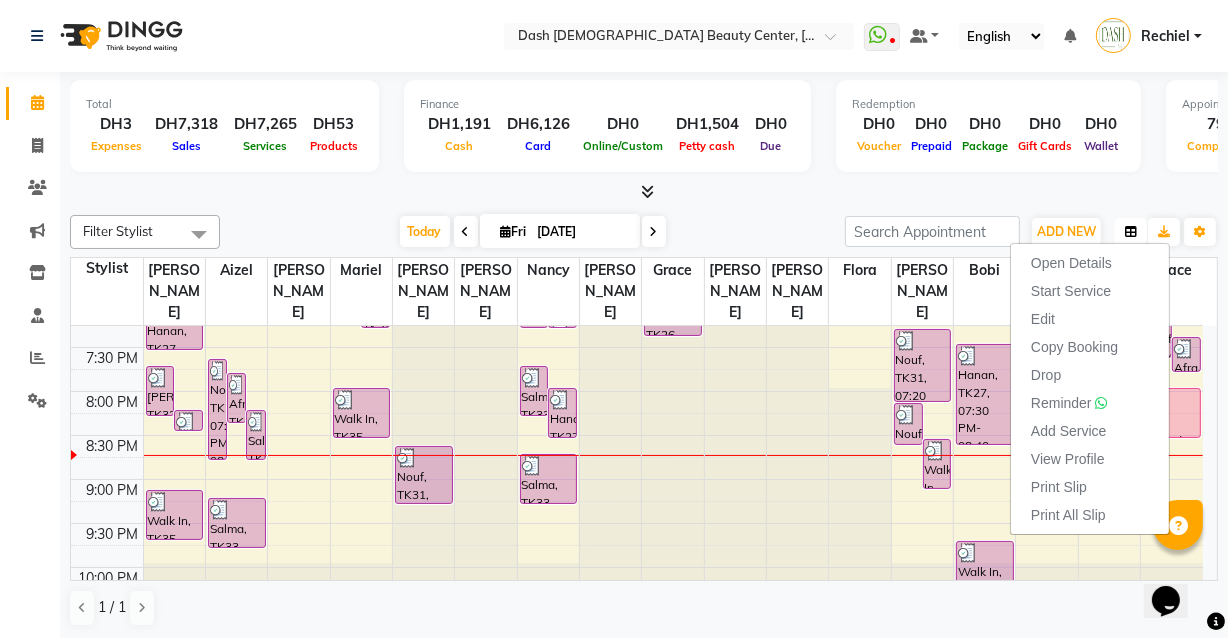 click at bounding box center [1131, 232] 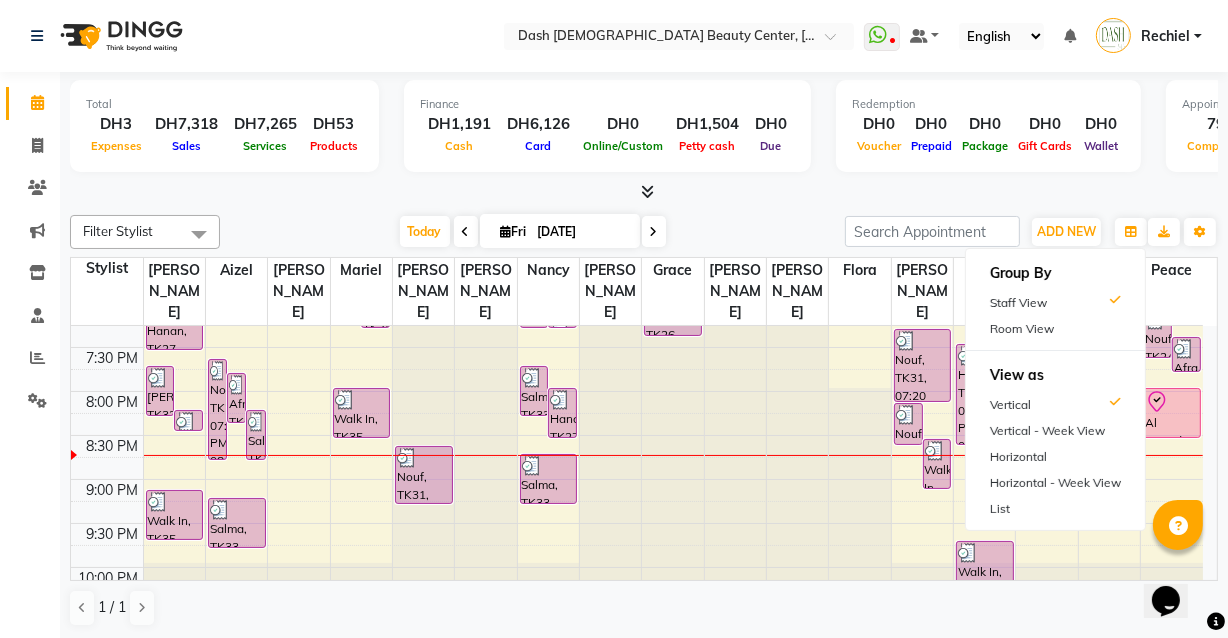 click on "Al Anoud, TK34, 08:00 PM-08:35 PM, Normal Hair Wash" at bounding box center (1172, 413) 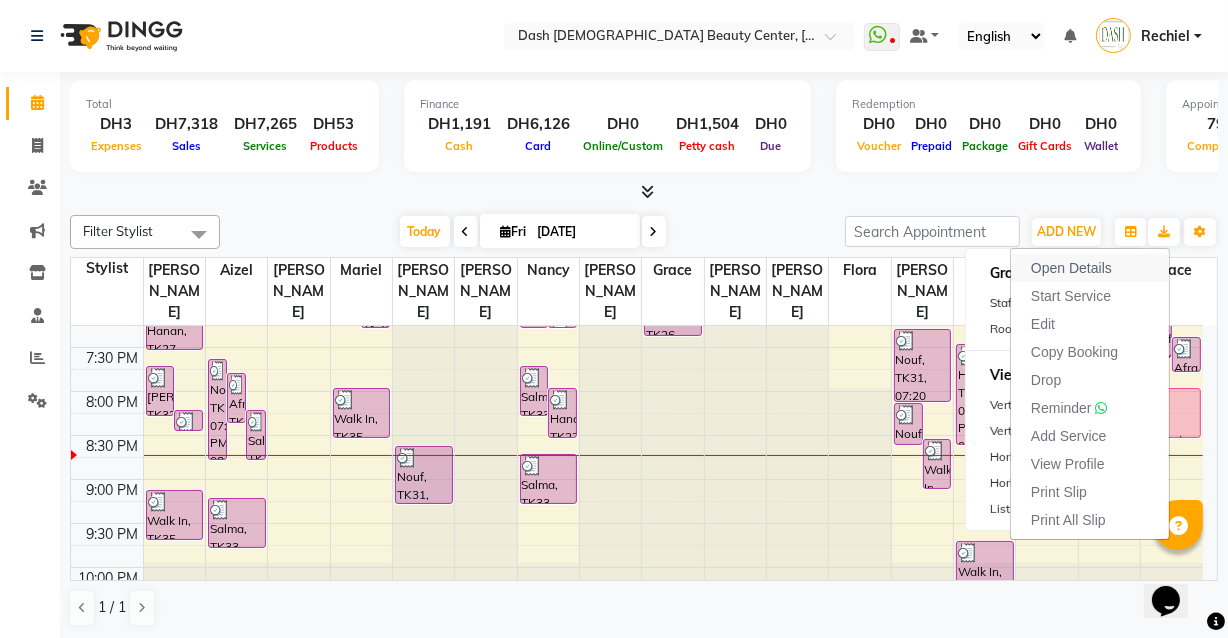 click on "Open Details" at bounding box center (1071, 268) 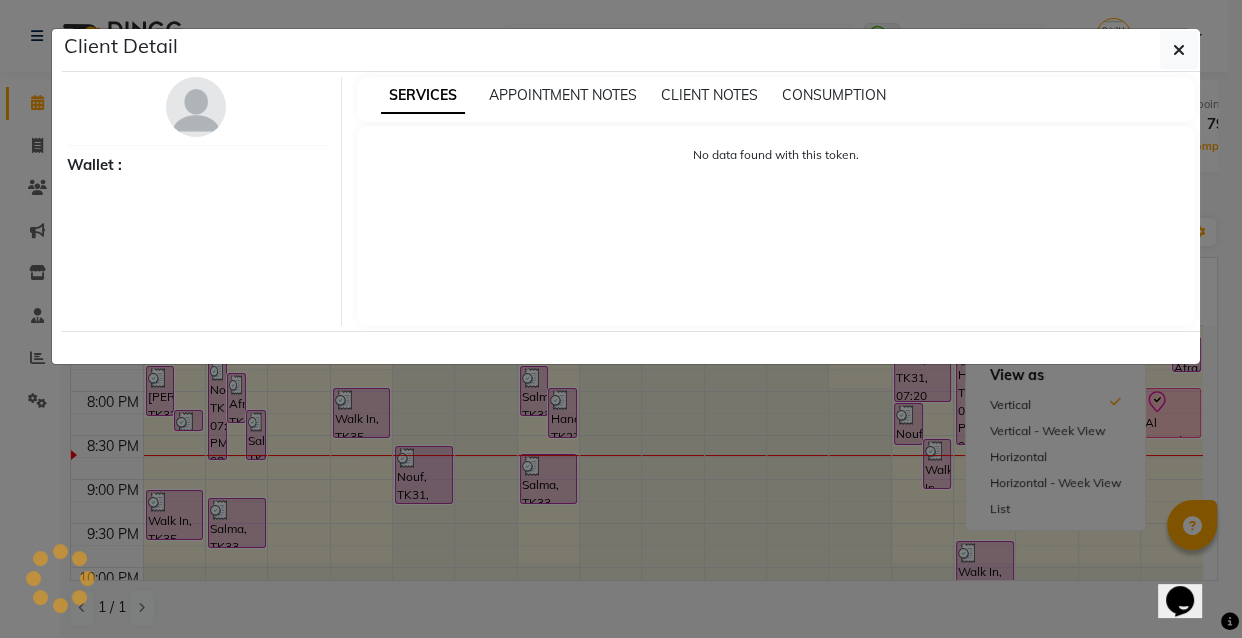 select on "8" 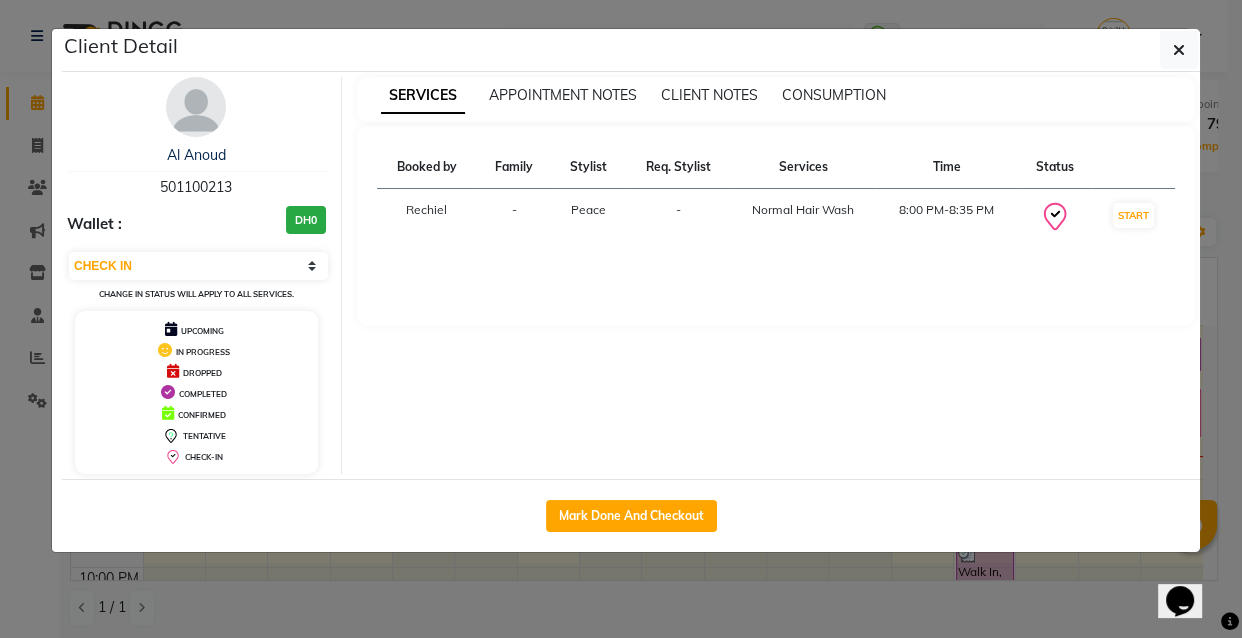 click on "Client Detail  Al Anoud   501100213 Wallet : DH0 Select IN SERVICE CONFIRMED TENTATIVE CHECK IN MARK DONE DROPPED UPCOMING Change in status will apply to all services. UPCOMING IN PROGRESS DROPPED COMPLETED CONFIRMED TENTATIVE CHECK-IN SERVICES APPOINTMENT NOTES CLIENT NOTES CONSUMPTION Booked by Family Stylist Req. Stylist Services Time Status  Rechiel  - Peace -  Normal Hair Wash   8:00 PM-8:35 PM   START   Mark Done And Checkout" 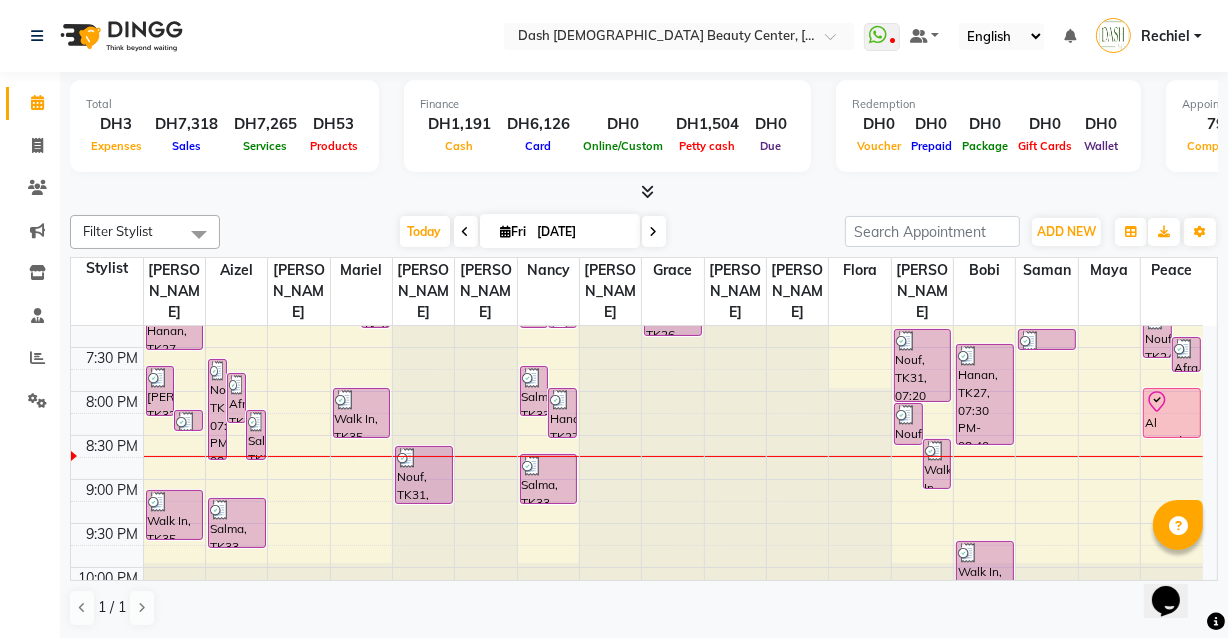 click on "Gina, TK32, 07:45 PM-08:20 PM, Basic Pedicure (DH75)" at bounding box center [160, 391] 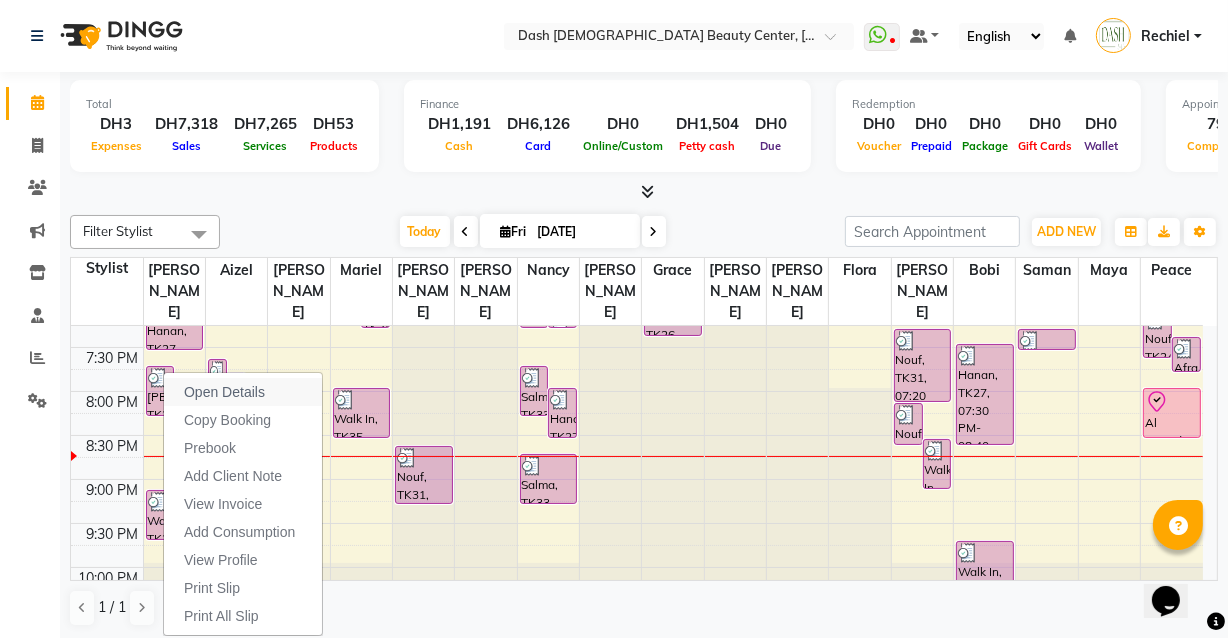 click on "Open Details" at bounding box center [224, 392] 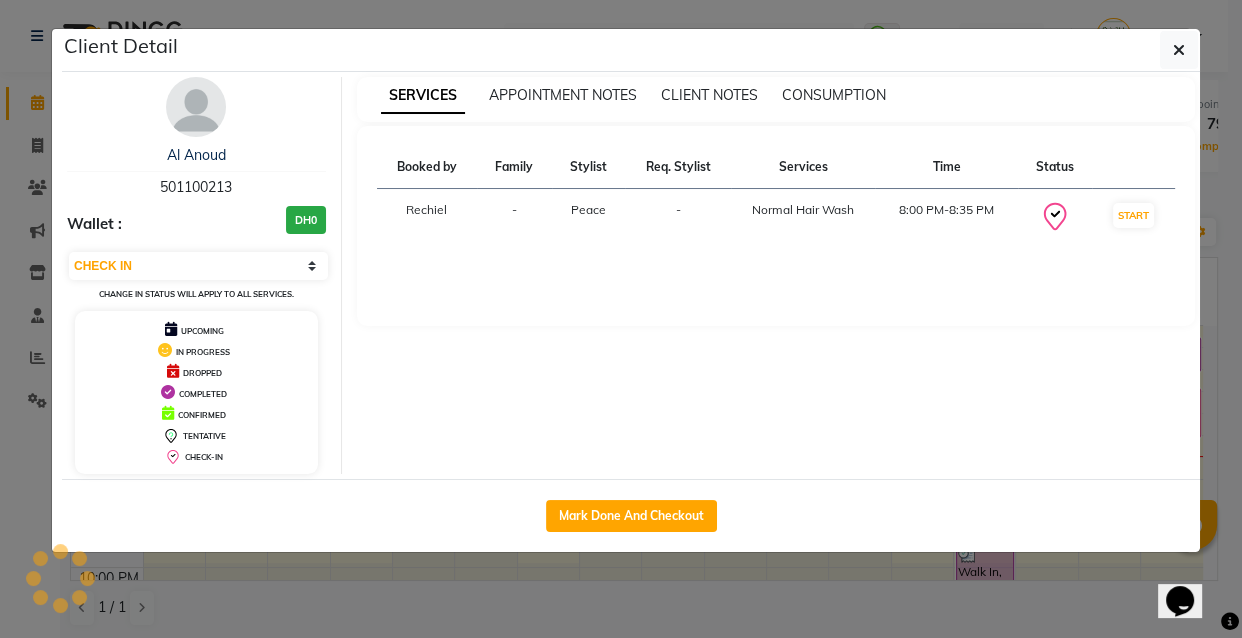 select on "3" 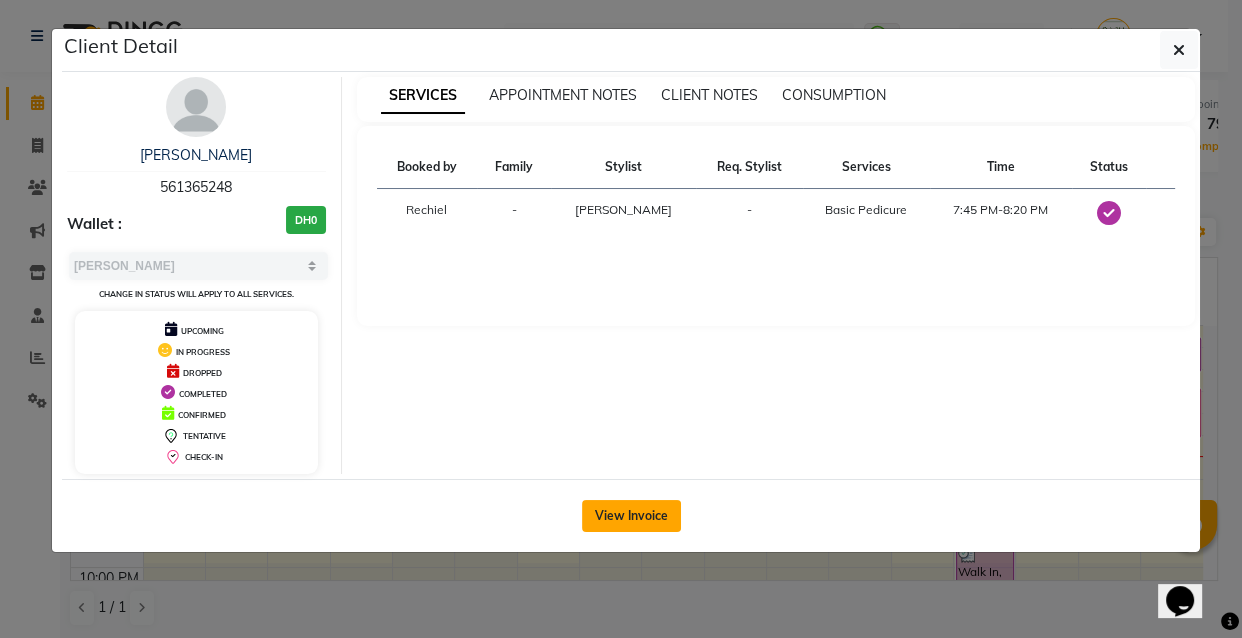 click on "View Invoice" 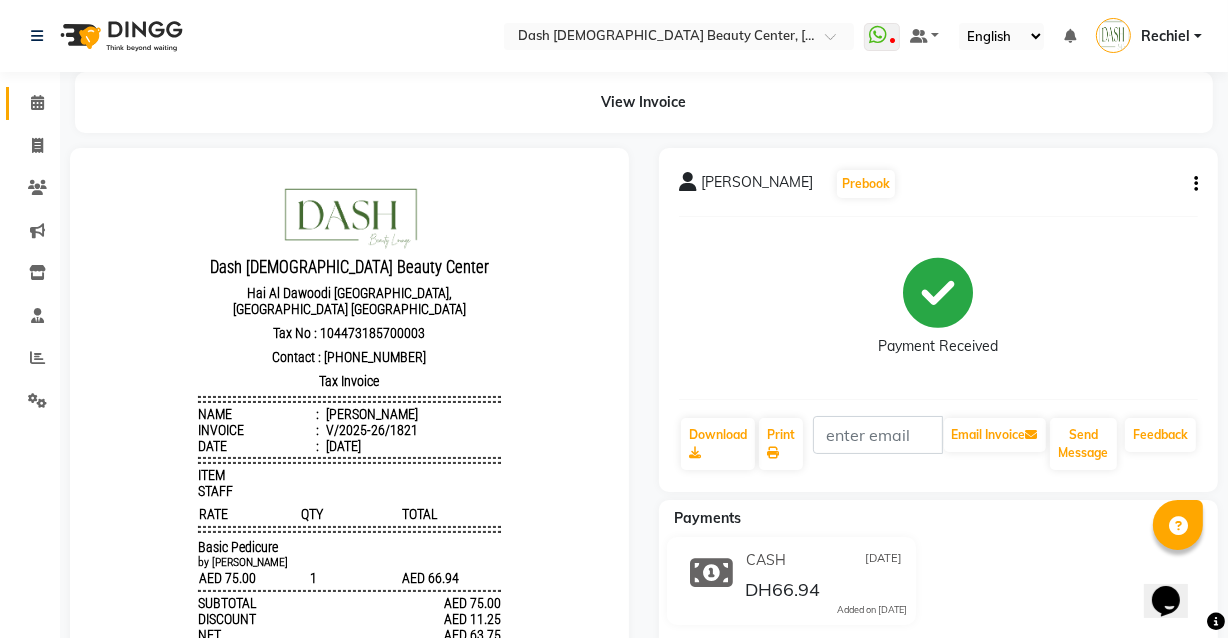 scroll, scrollTop: 0, scrollLeft: 0, axis: both 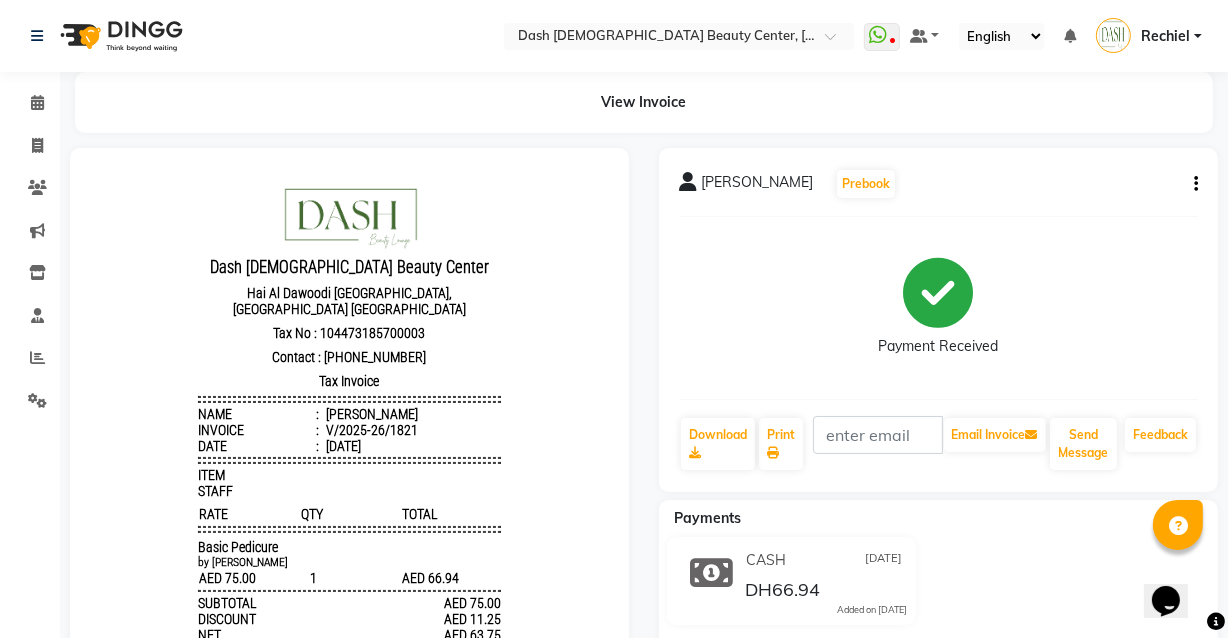 click 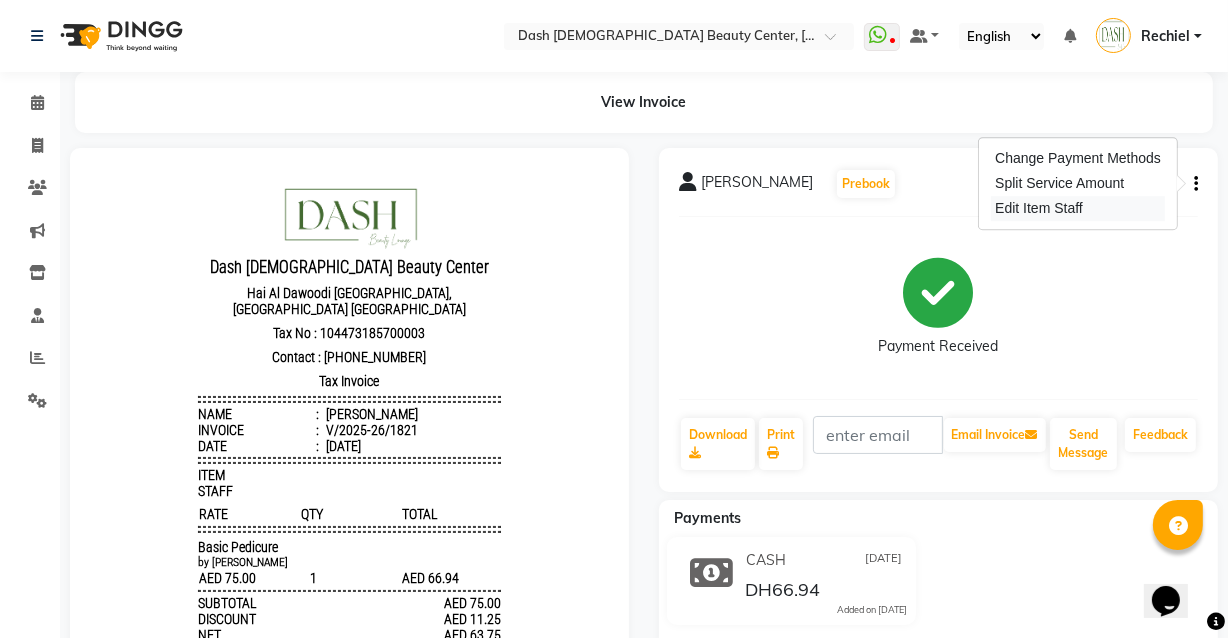 click on "Edit Item Staff" at bounding box center [1078, 208] 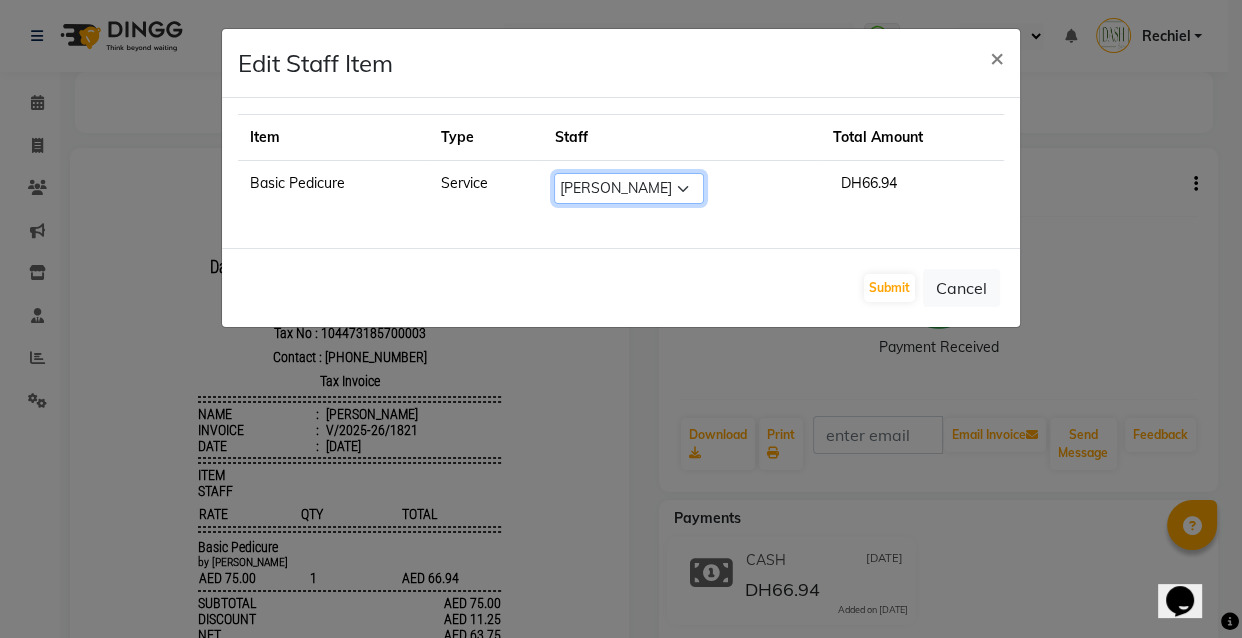click on "Select  Aizel   Angelina   Anna   Bobi   Edlyn   Fevie    Flora   Grace   Hamda   Janine   Jelyn   Mariel   Maya   May Joy (Cafe)   Nabasirye (Cafe)   Nancy   Nilam   Noreen   Owner   Peace   Rechiel   Rose Marie   Saman   Talina" 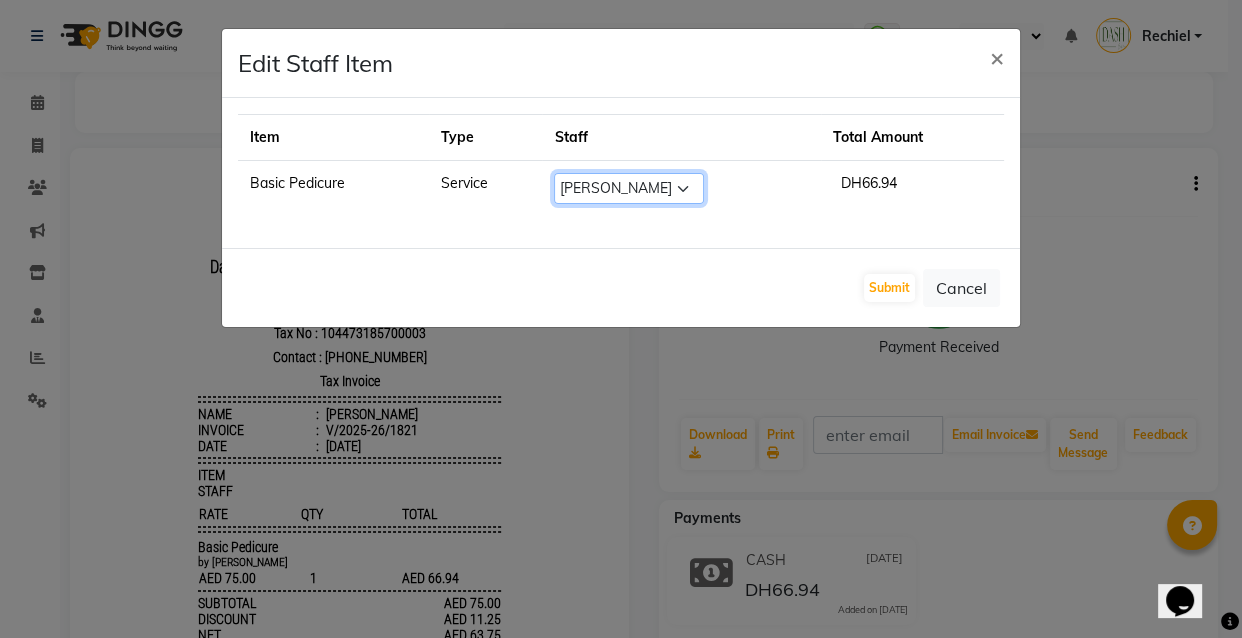 select on "82782" 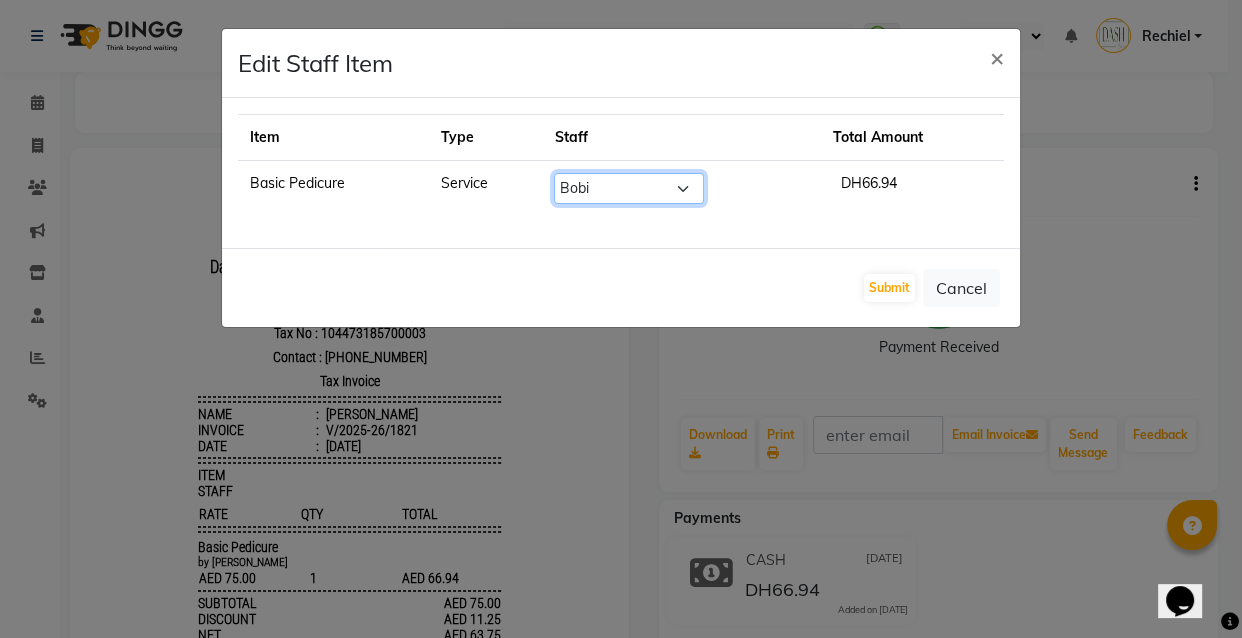 click on "Select  Aizel   Angelina   Anna   Bobi   Edlyn   Fevie    Flora   Grace   Hamda   Janine   Jelyn   Mariel   Maya   May Joy (Cafe)   Nabasirye (Cafe)   Nancy   Nilam   Noreen   Owner   Peace   Rechiel   Rose Marie   Saman   Talina" 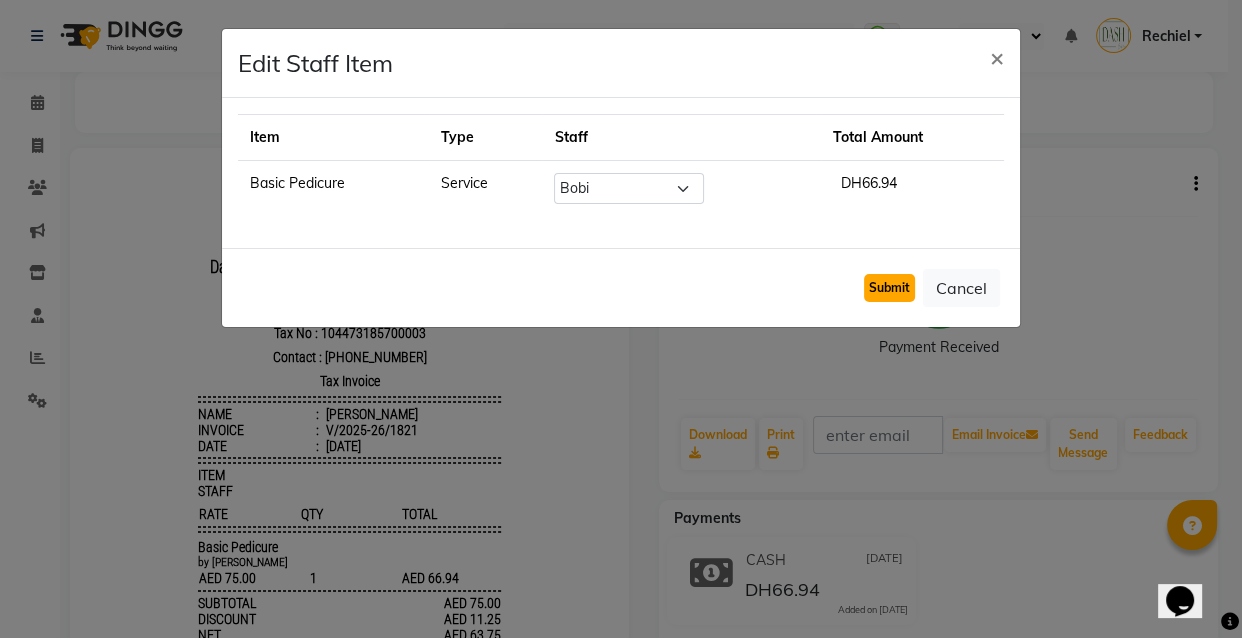 click on "Submit" 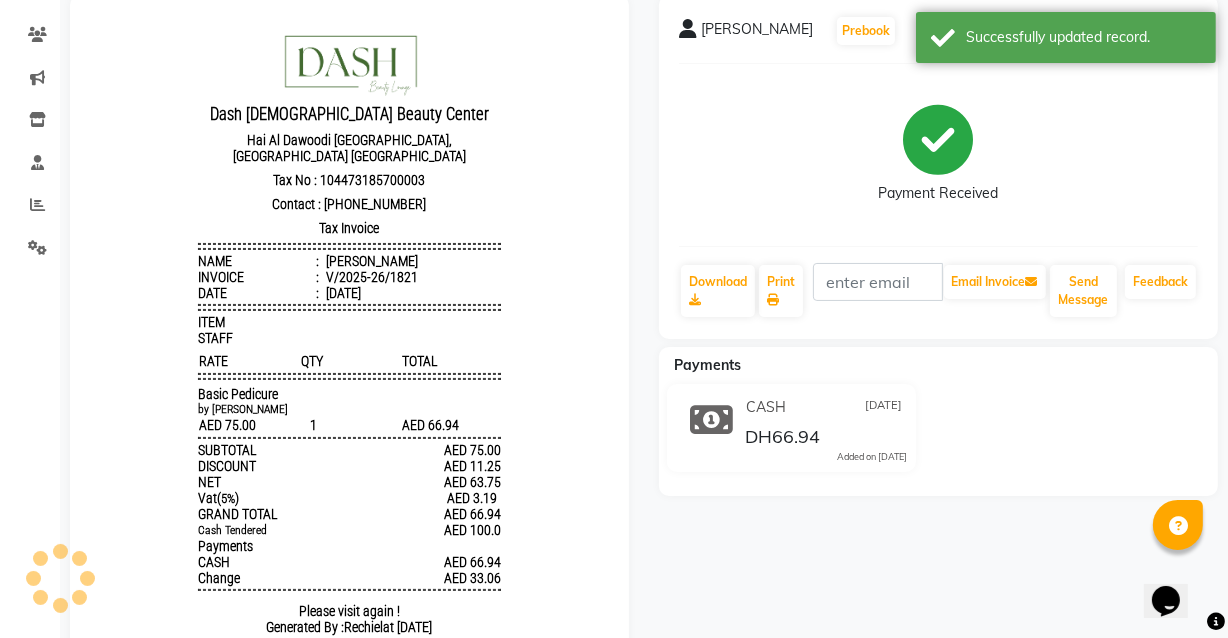 scroll, scrollTop: 155, scrollLeft: 0, axis: vertical 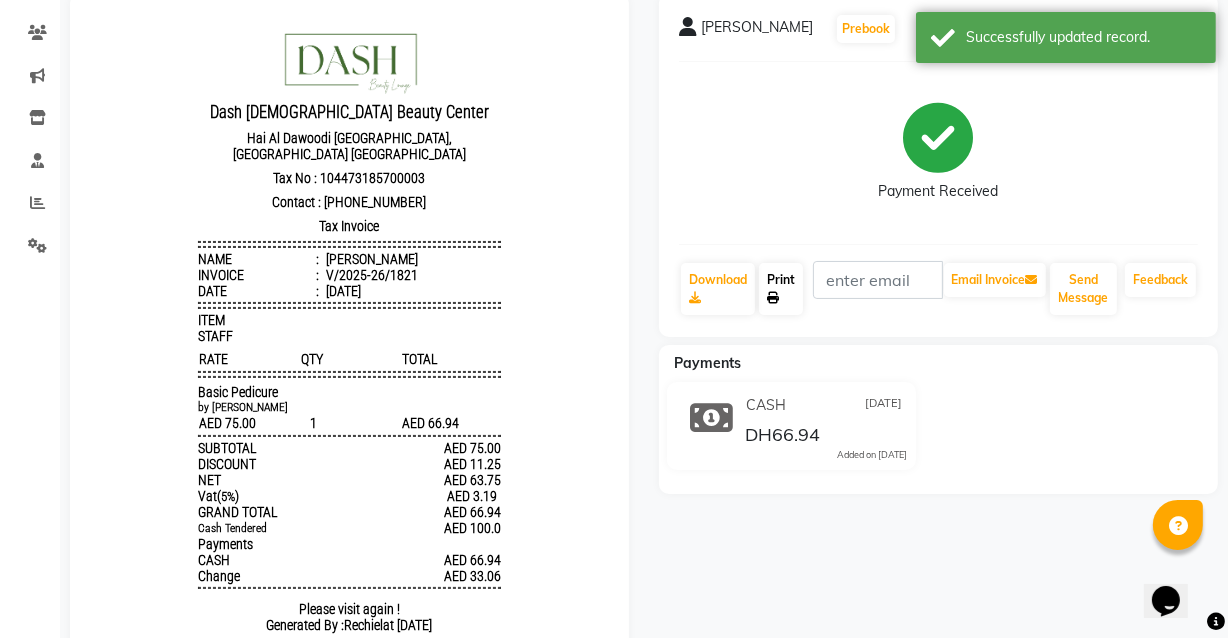 click on "Print" 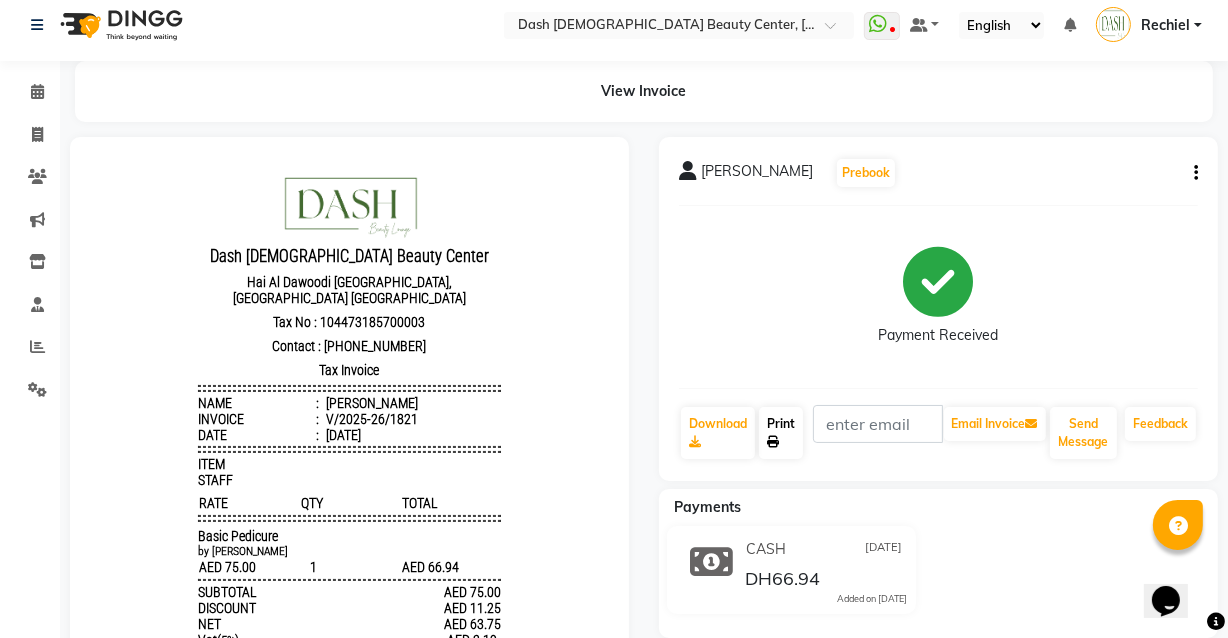 scroll, scrollTop: 0, scrollLeft: 0, axis: both 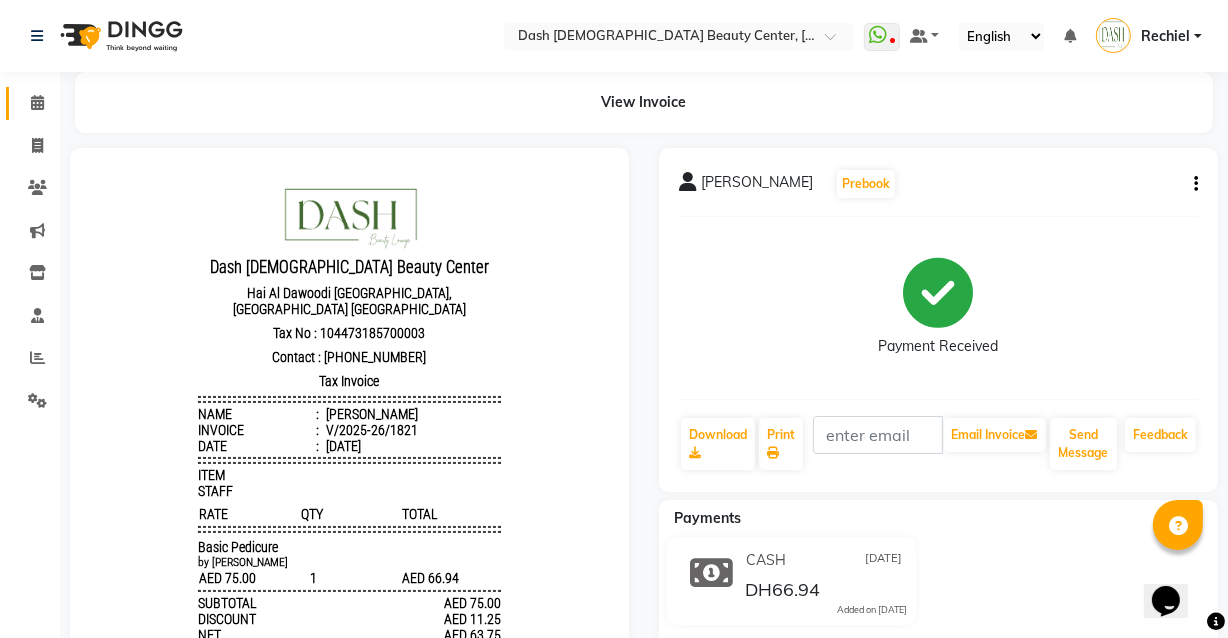 click 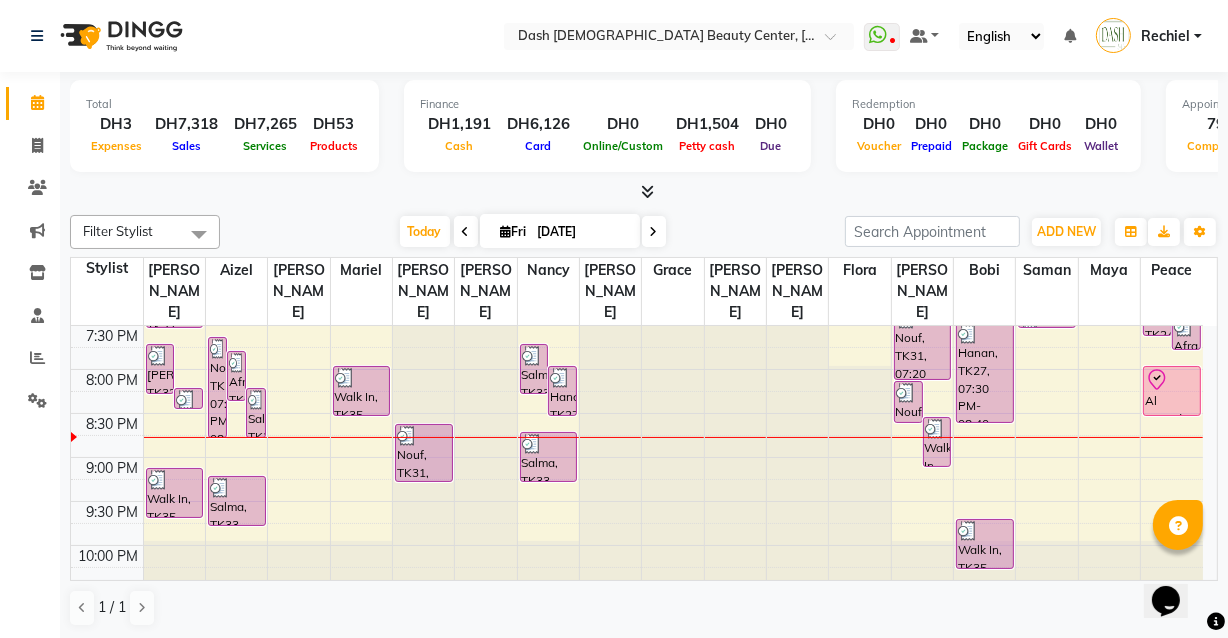 scroll, scrollTop: 923, scrollLeft: 0, axis: vertical 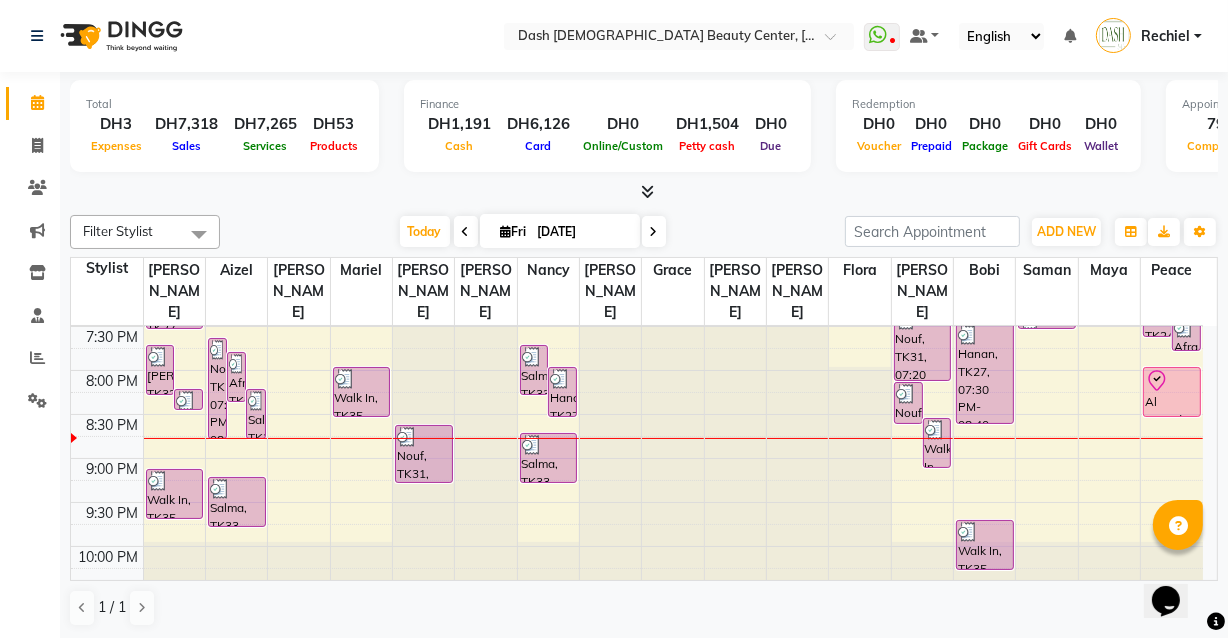 click on "Al Anoud, TK34, 08:00 PM-08:35 PM, Normal Hair Wash" at bounding box center (1172, 392) 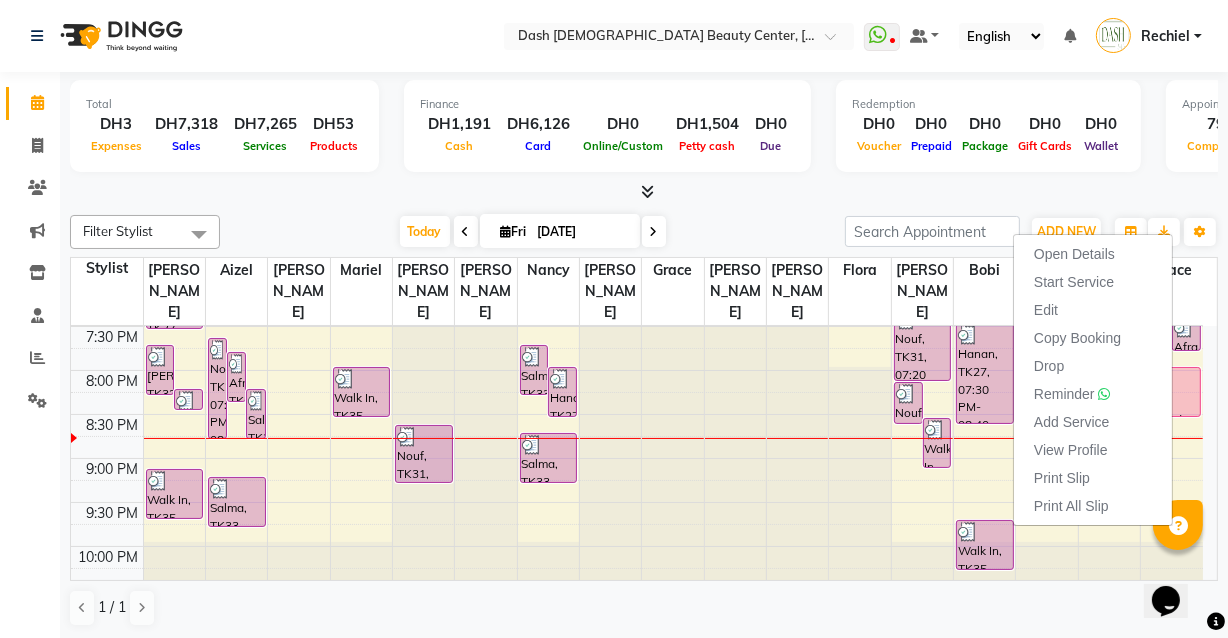 click on "Calendar  Invoice  Clients  Marketing  Inventory  Staff  Reports  Settings Completed InProgress Upcoming Dropped Tentative Check-In Confirm Bookings Segments Page Builder" 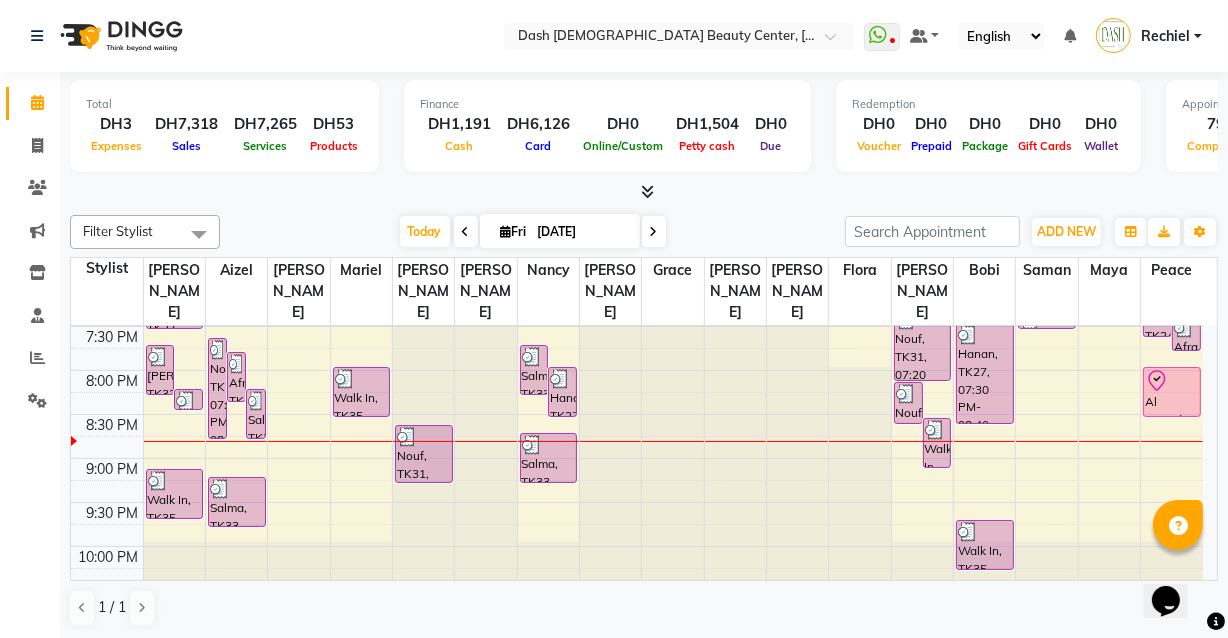 click 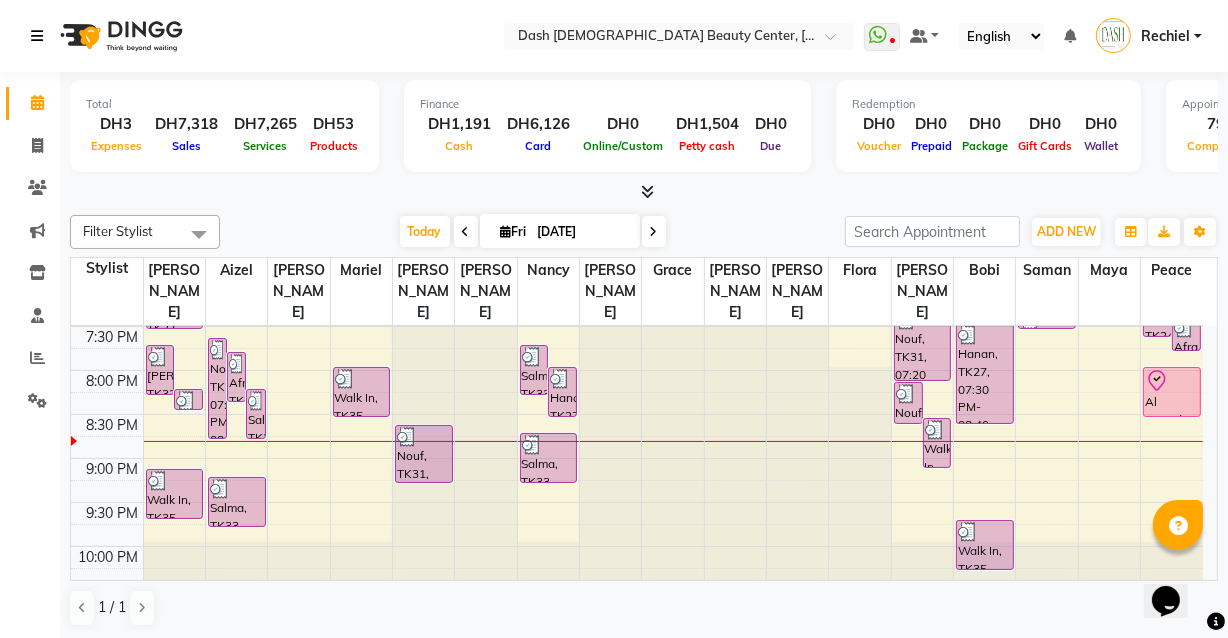 click at bounding box center [37, 36] 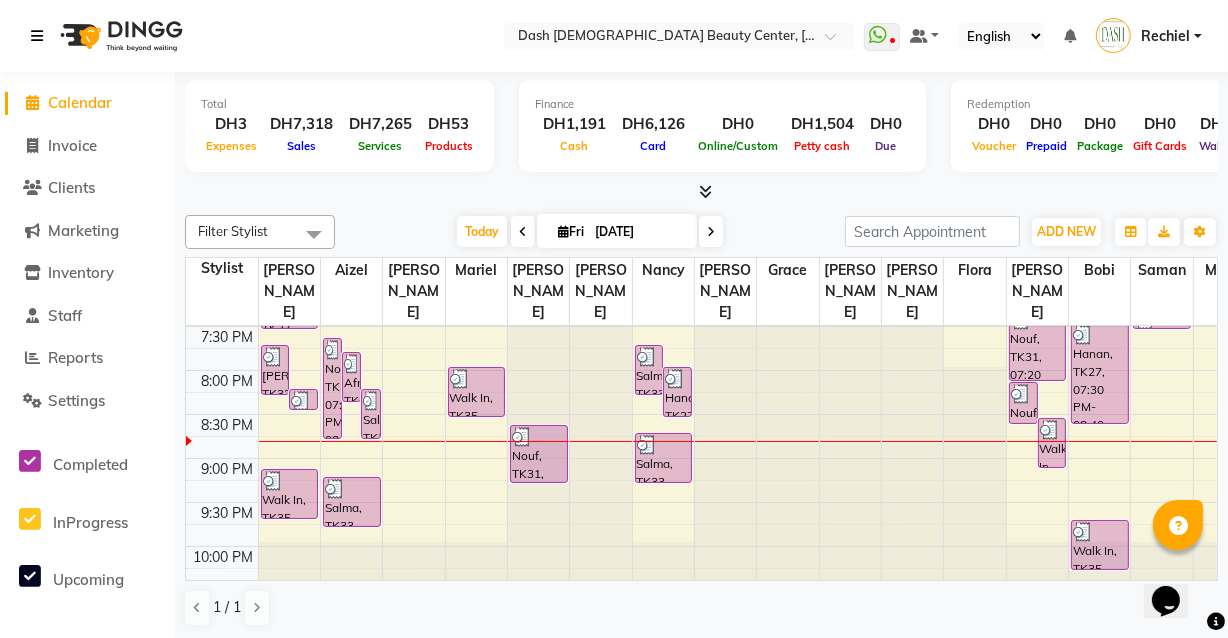 click at bounding box center [41, 36] 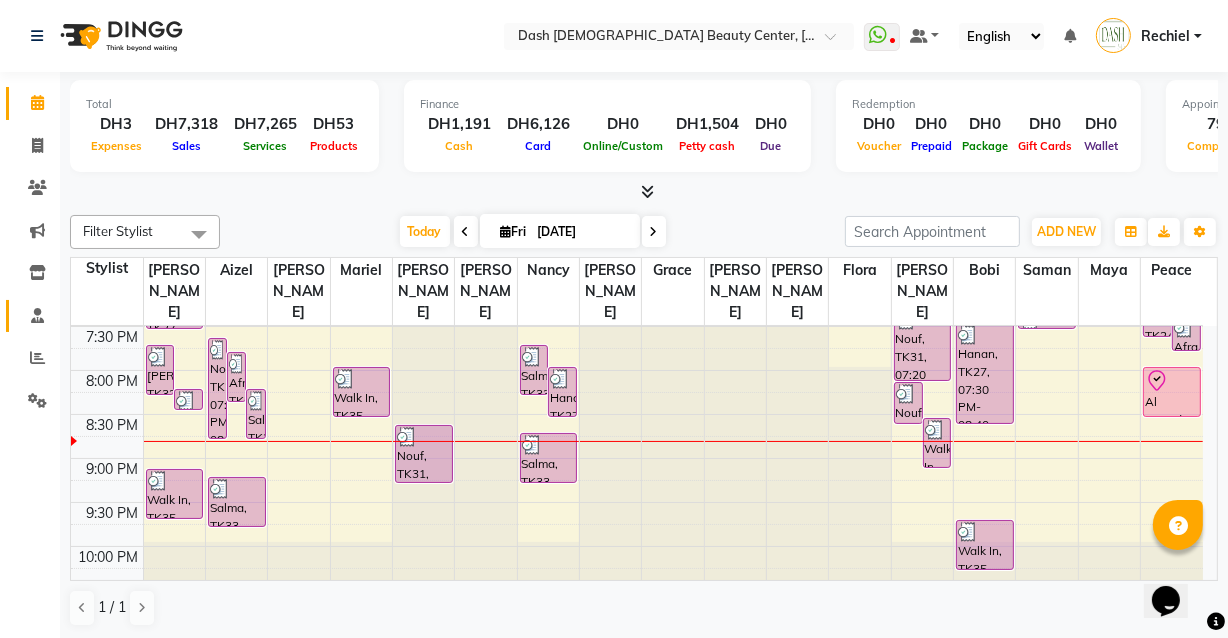 click 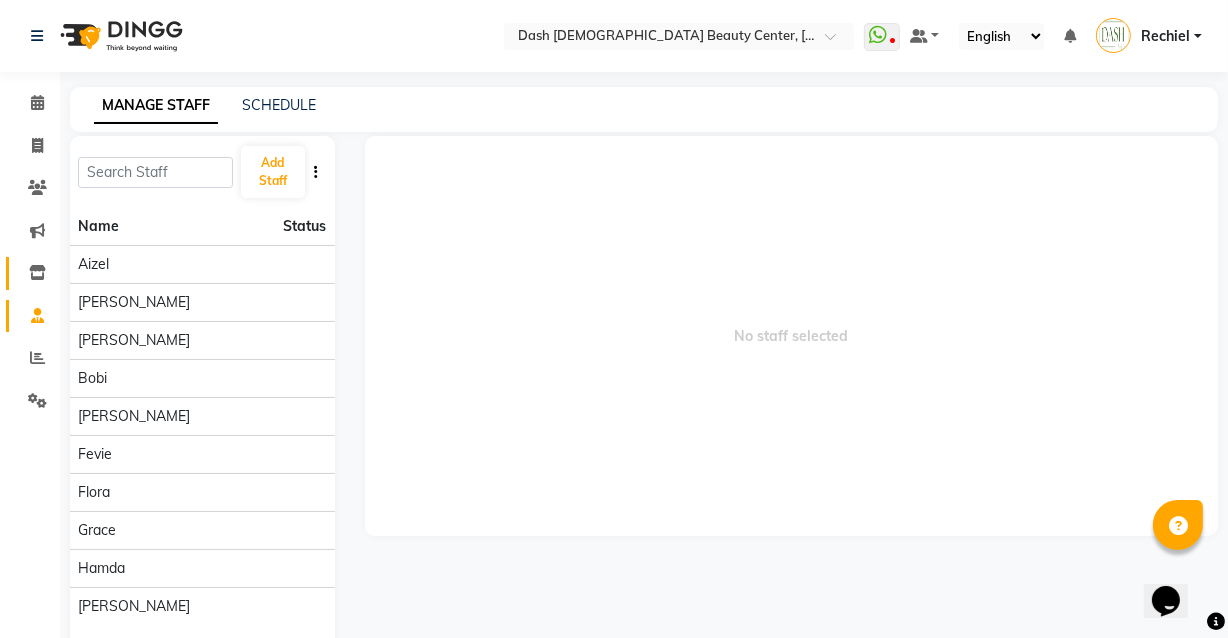 click on "Inventory" 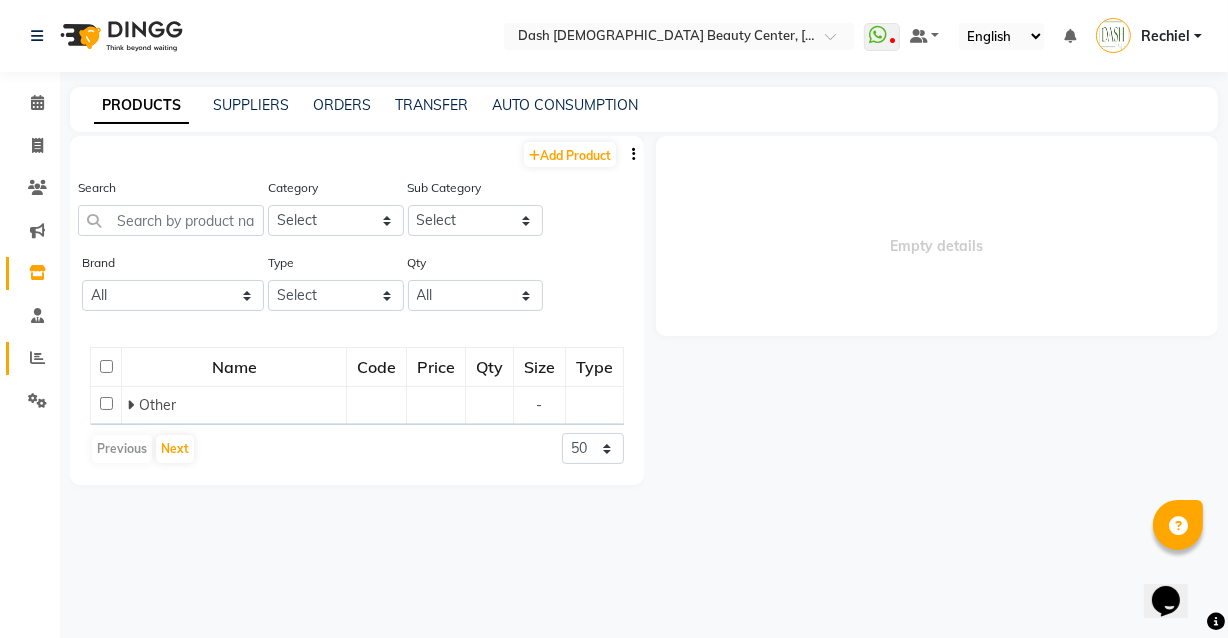 click 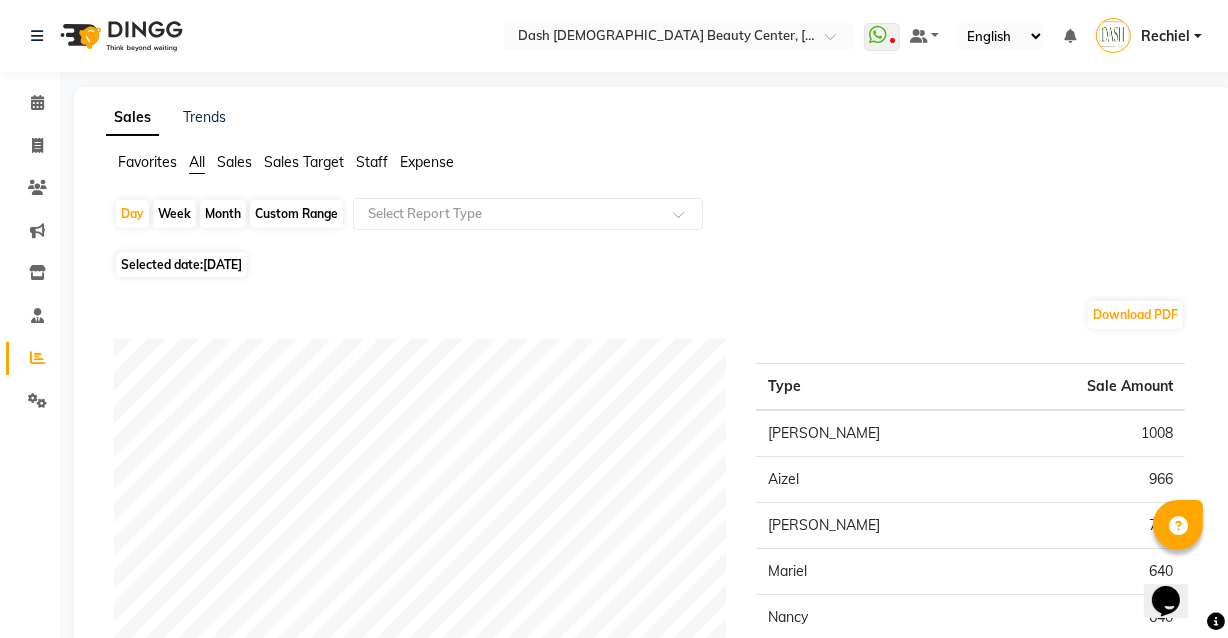 click on "Staff" 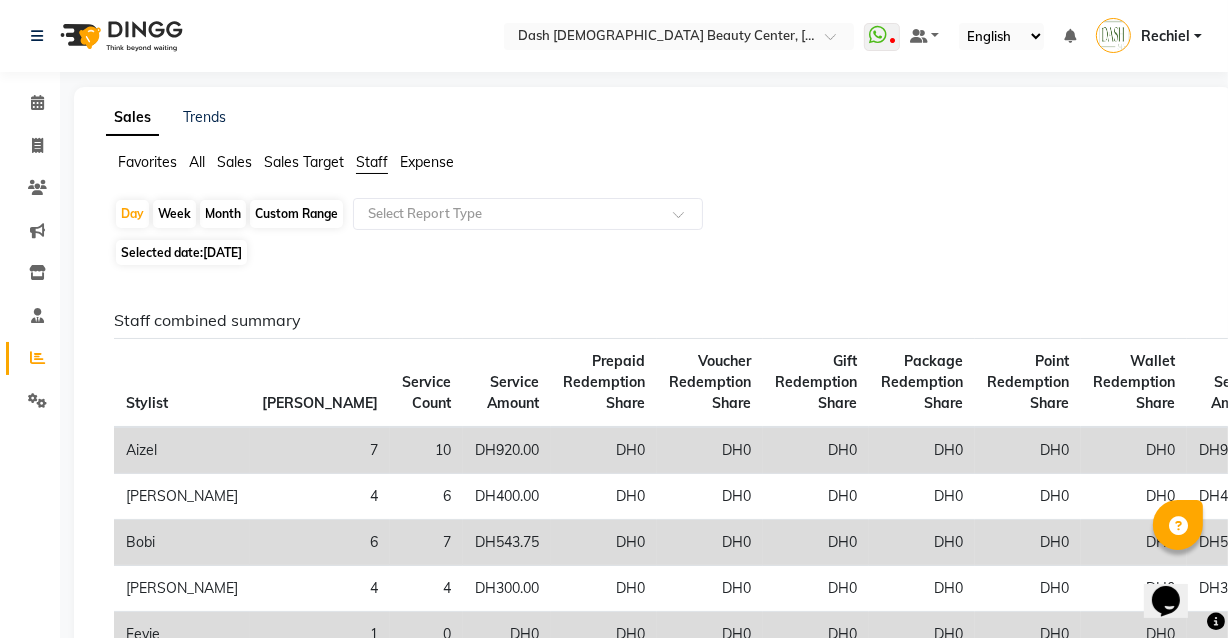 click on "Month" 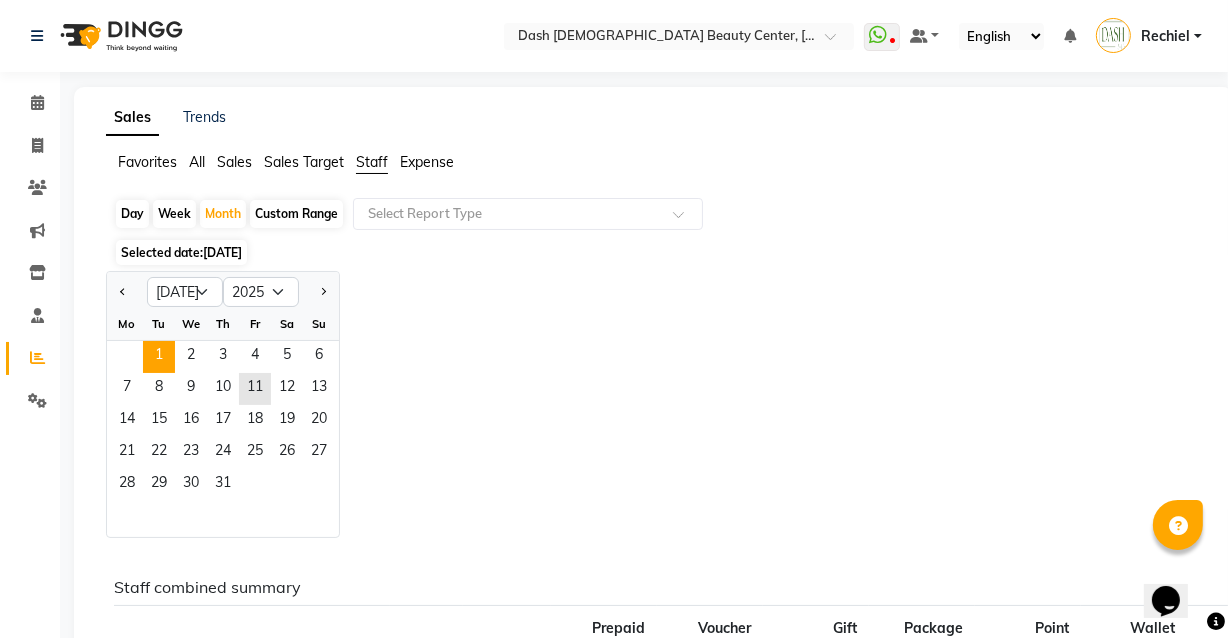 click on "1" 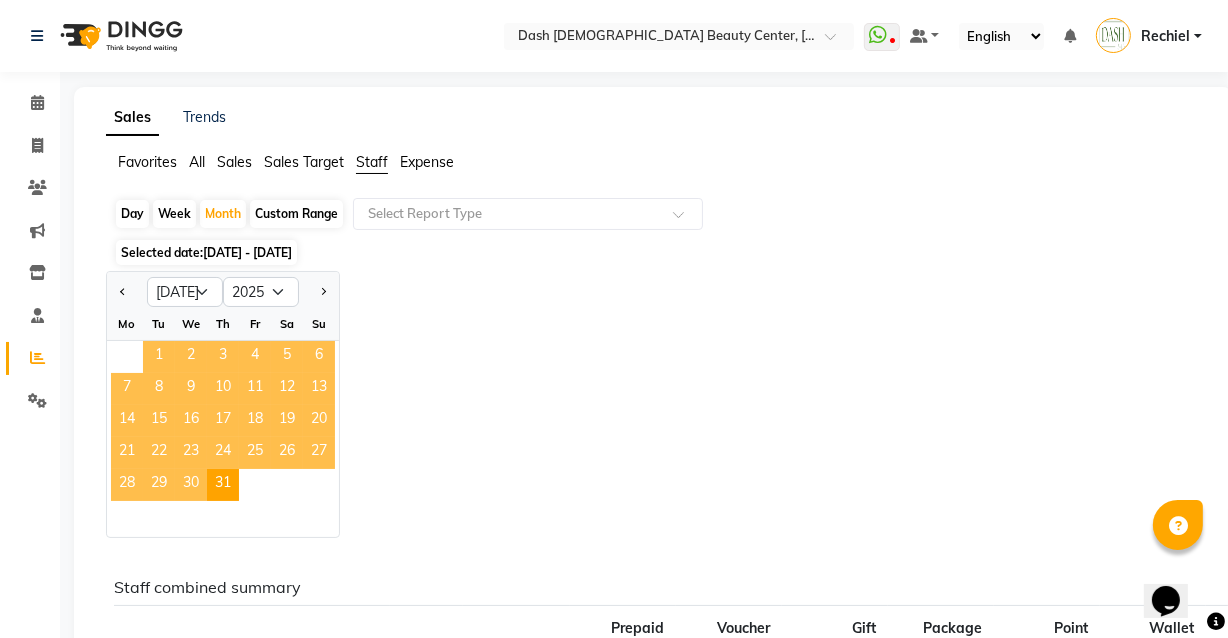 click on "10" 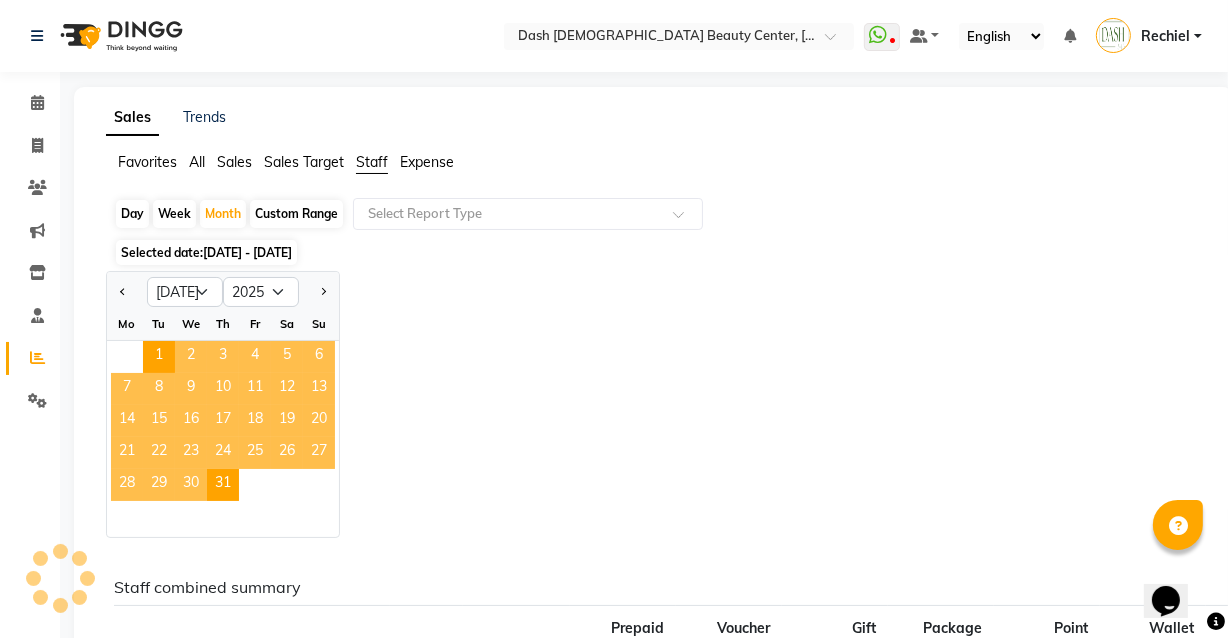click on "1" 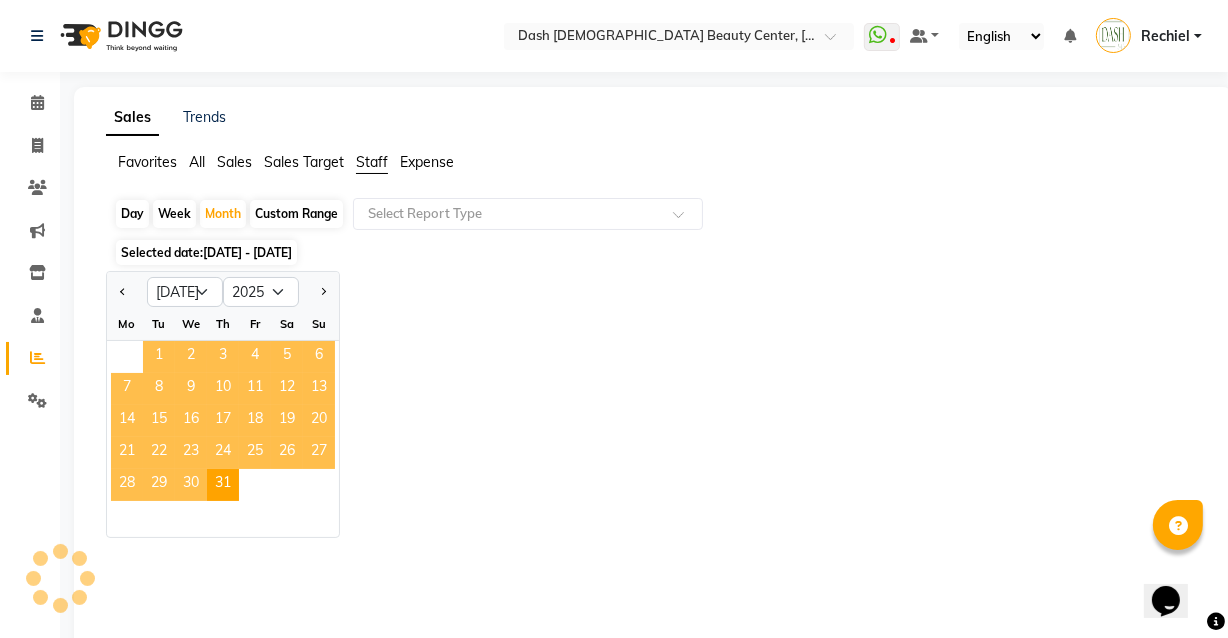 click on "10" 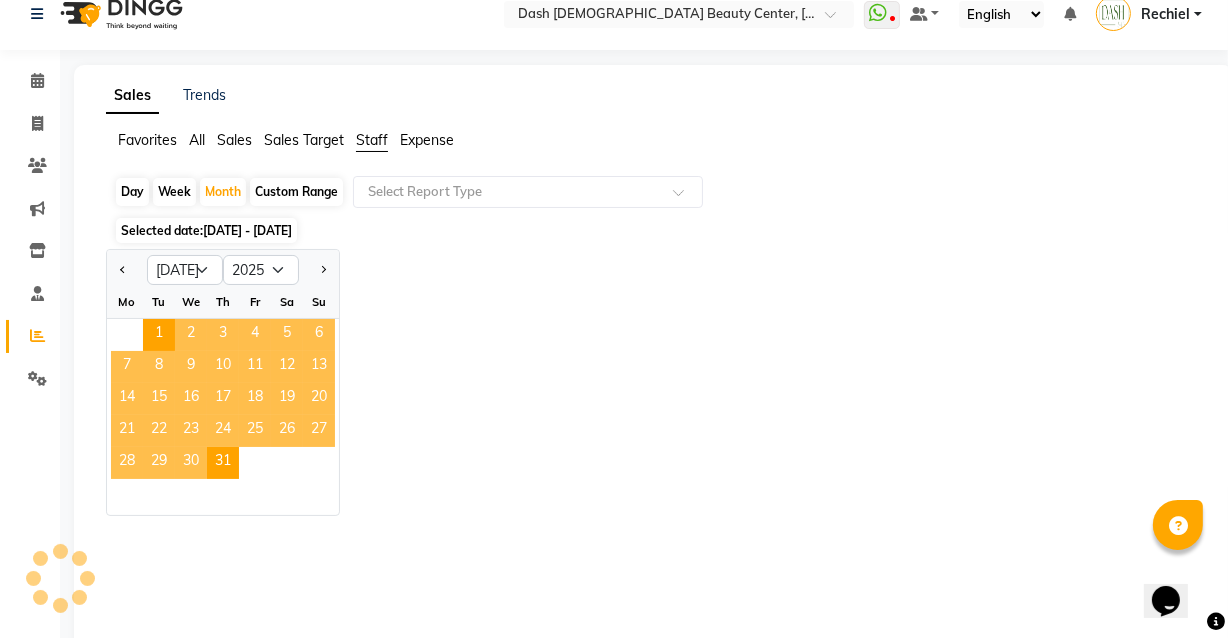 scroll, scrollTop: 0, scrollLeft: 0, axis: both 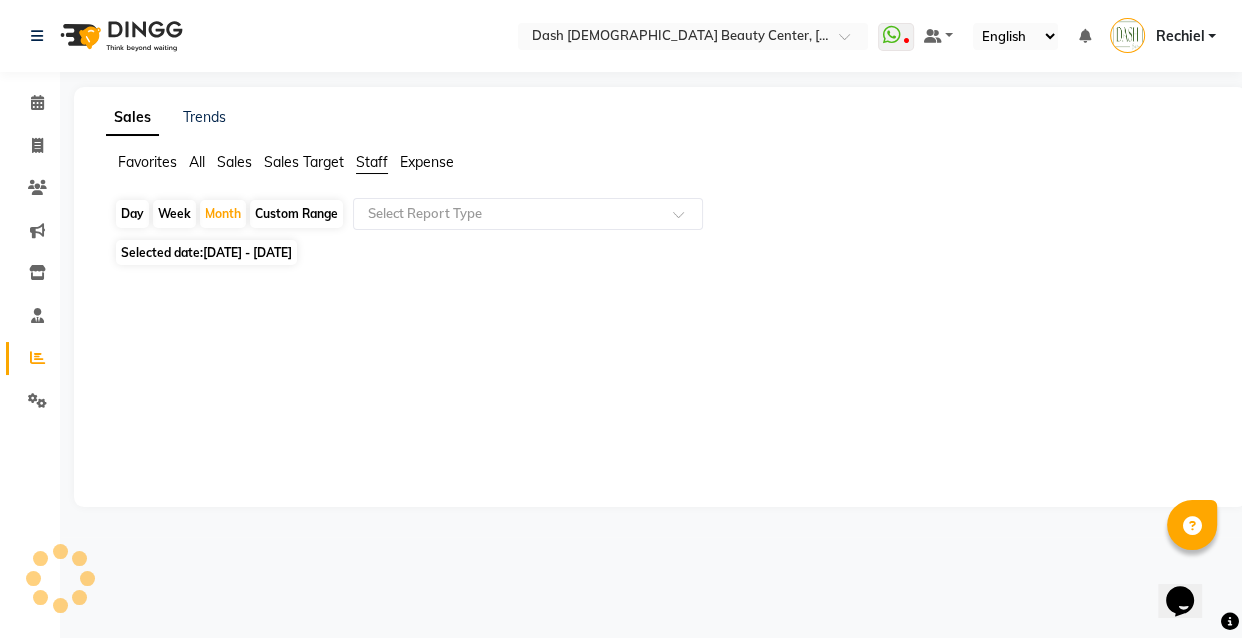 click on "01-07-2025 - 31-07-2025" 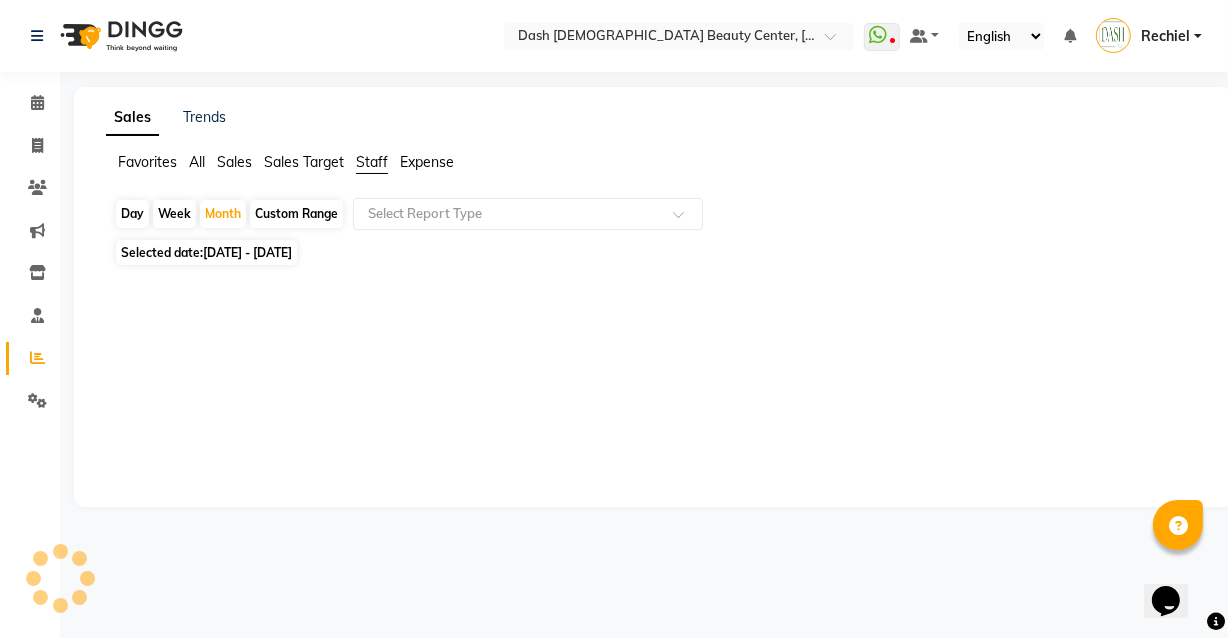 select on "7" 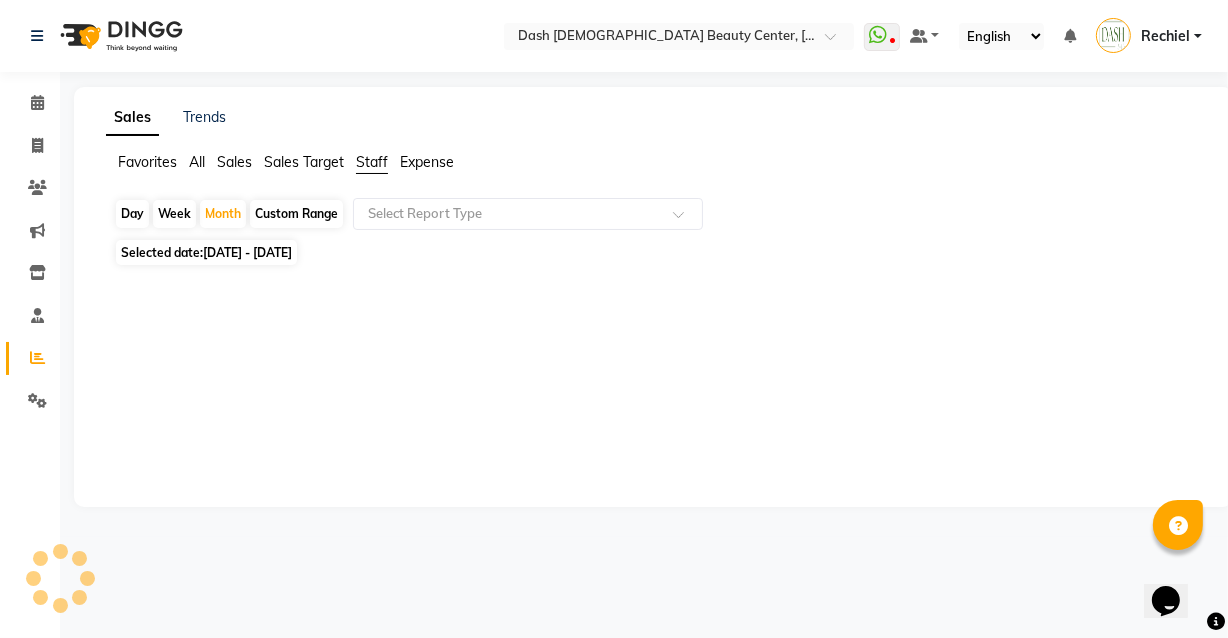 select on "2025" 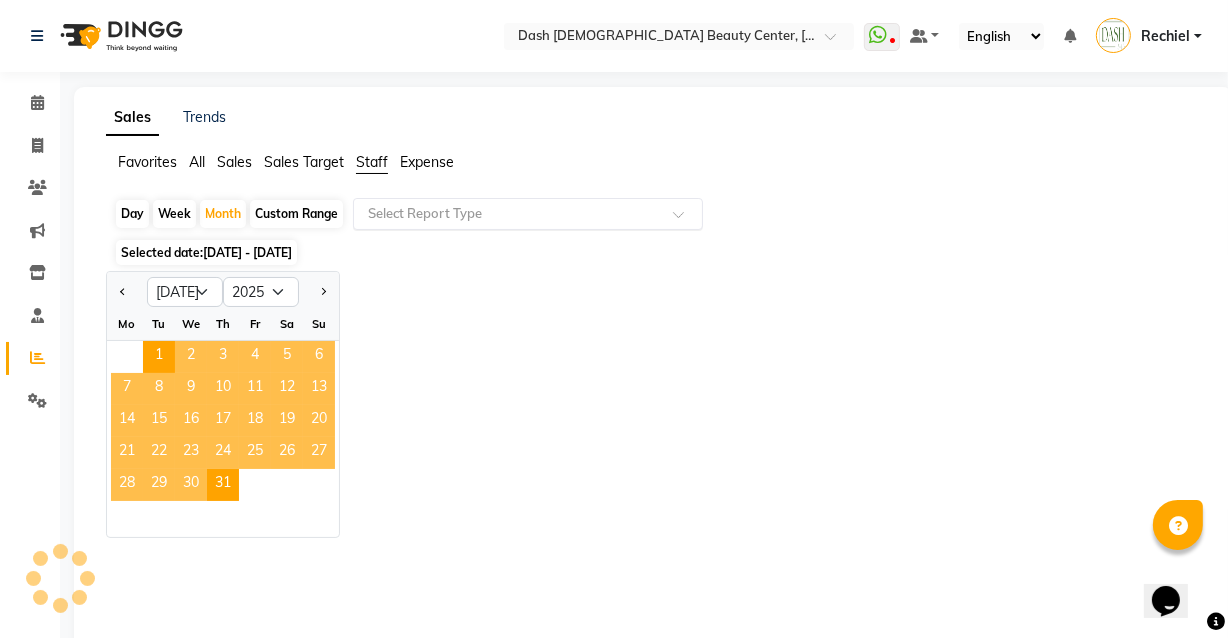 click 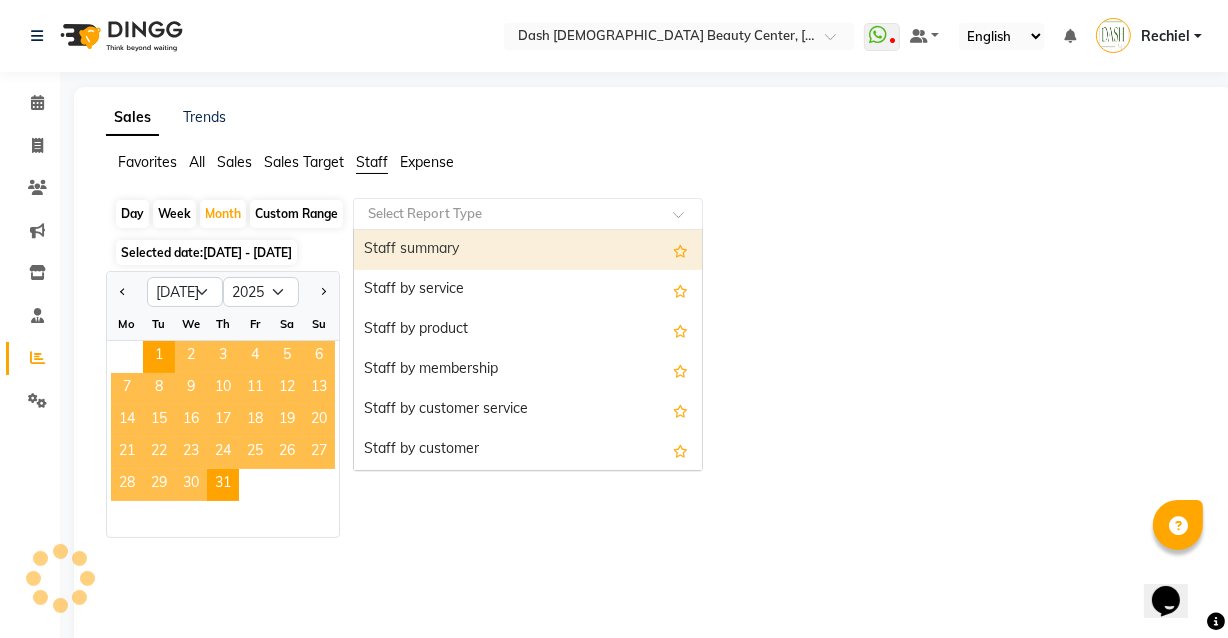 click on "Staff summary" at bounding box center (528, 250) 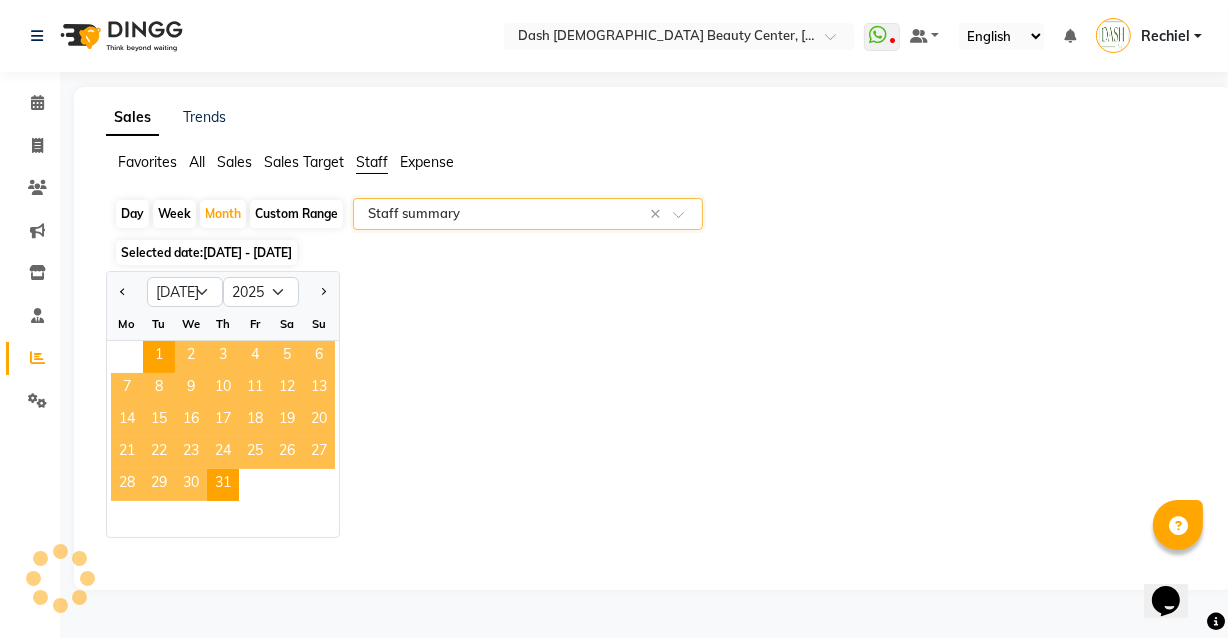 select on "full_report" 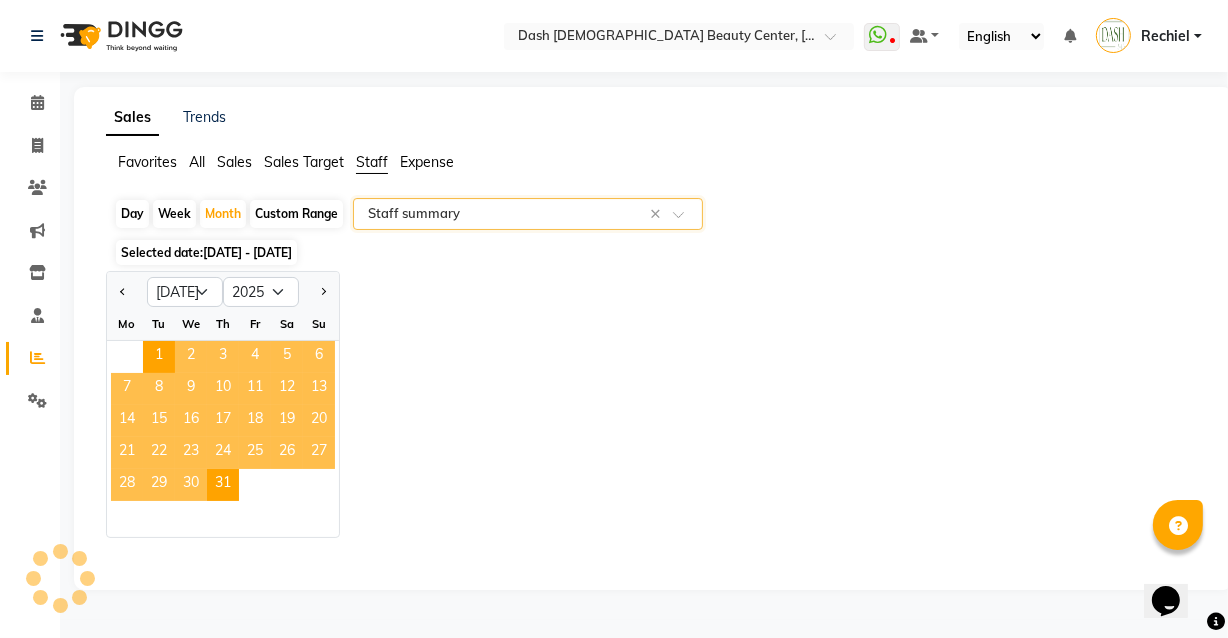select on "pdf" 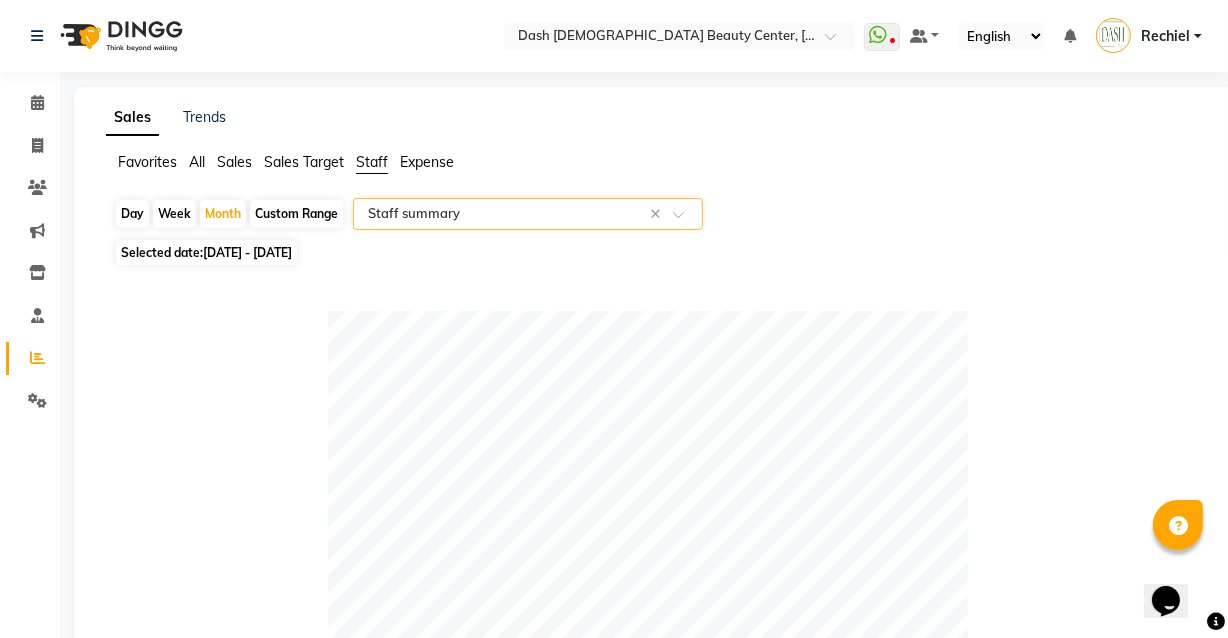 click 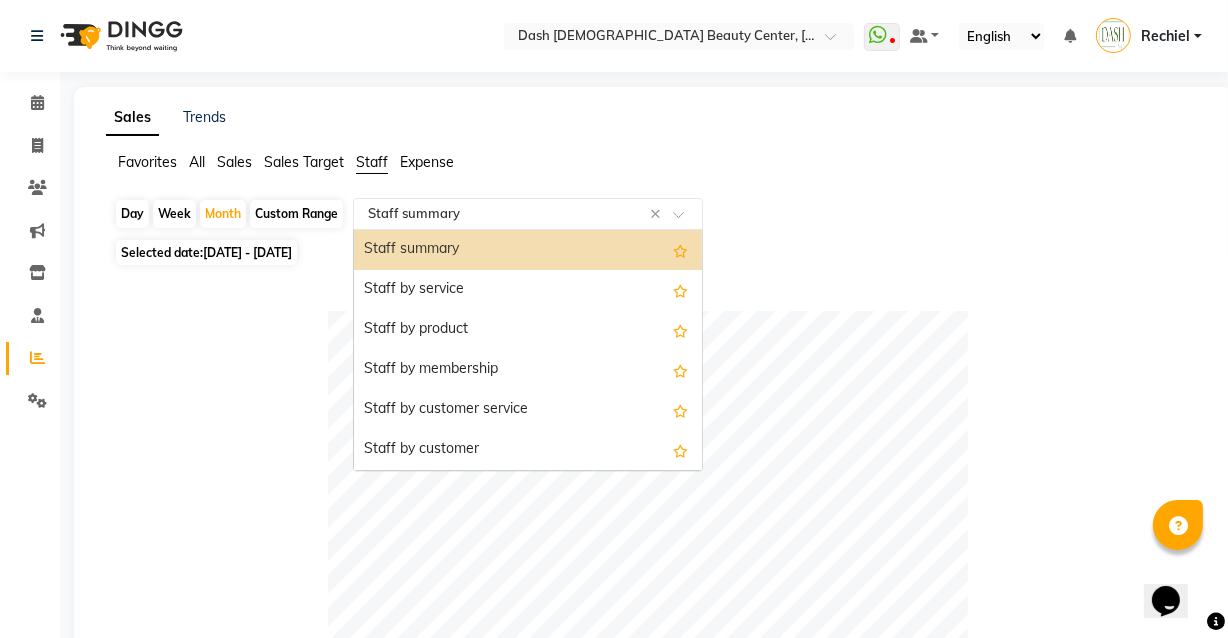 click on "Staff by service" at bounding box center [528, 290] 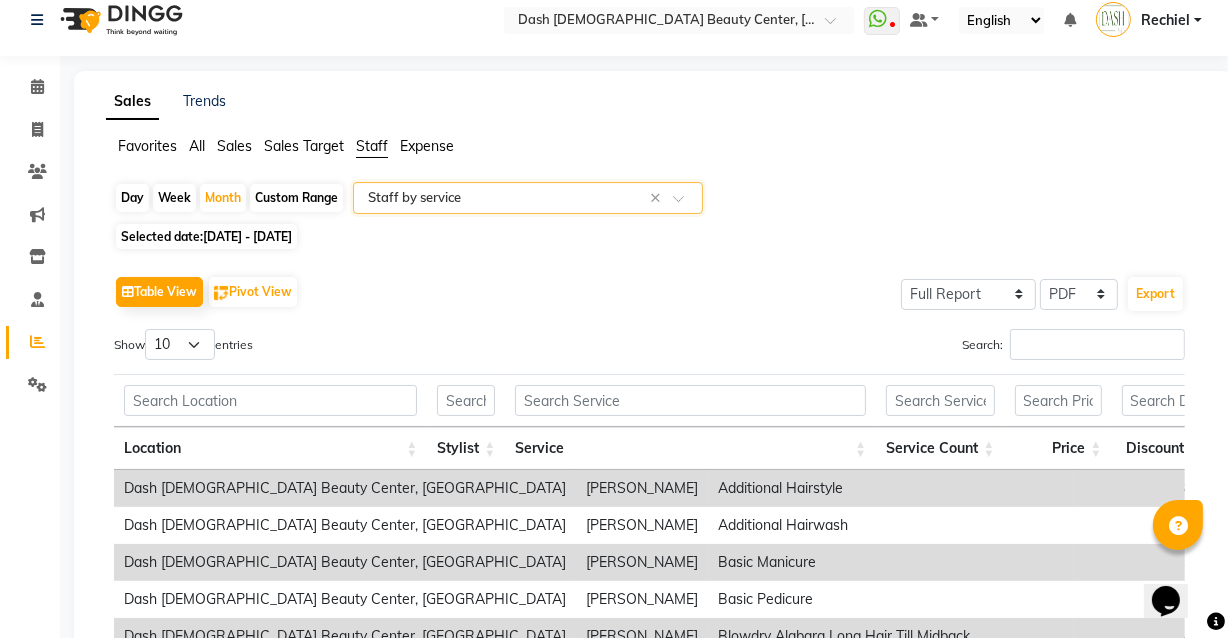 scroll, scrollTop: 10, scrollLeft: 0, axis: vertical 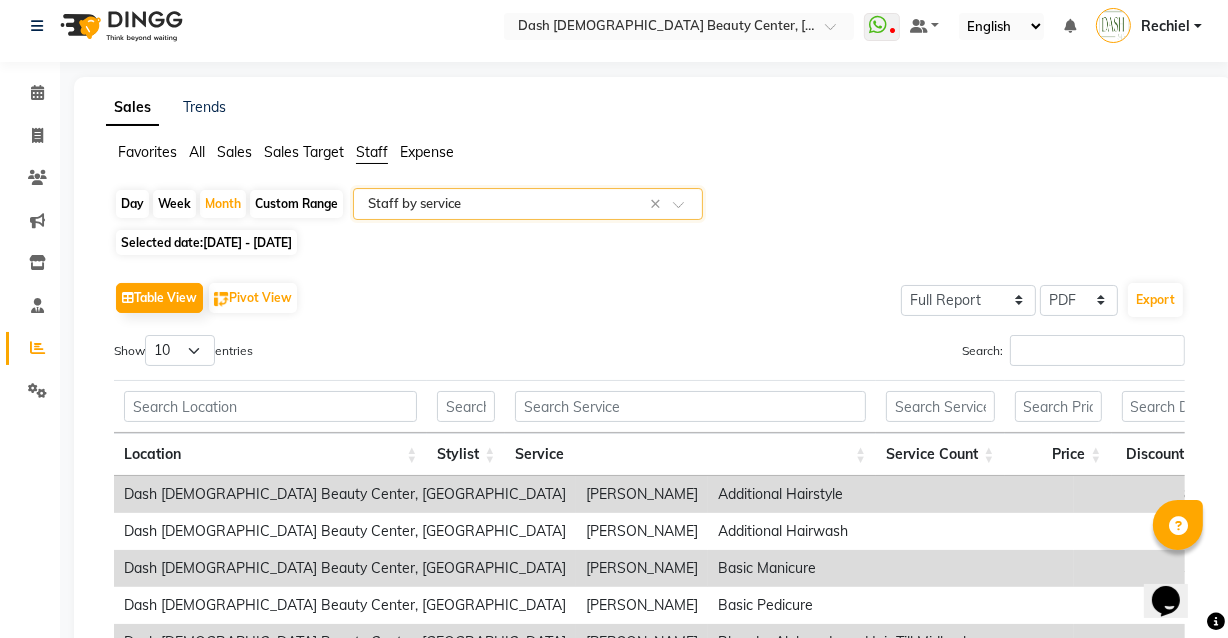 click 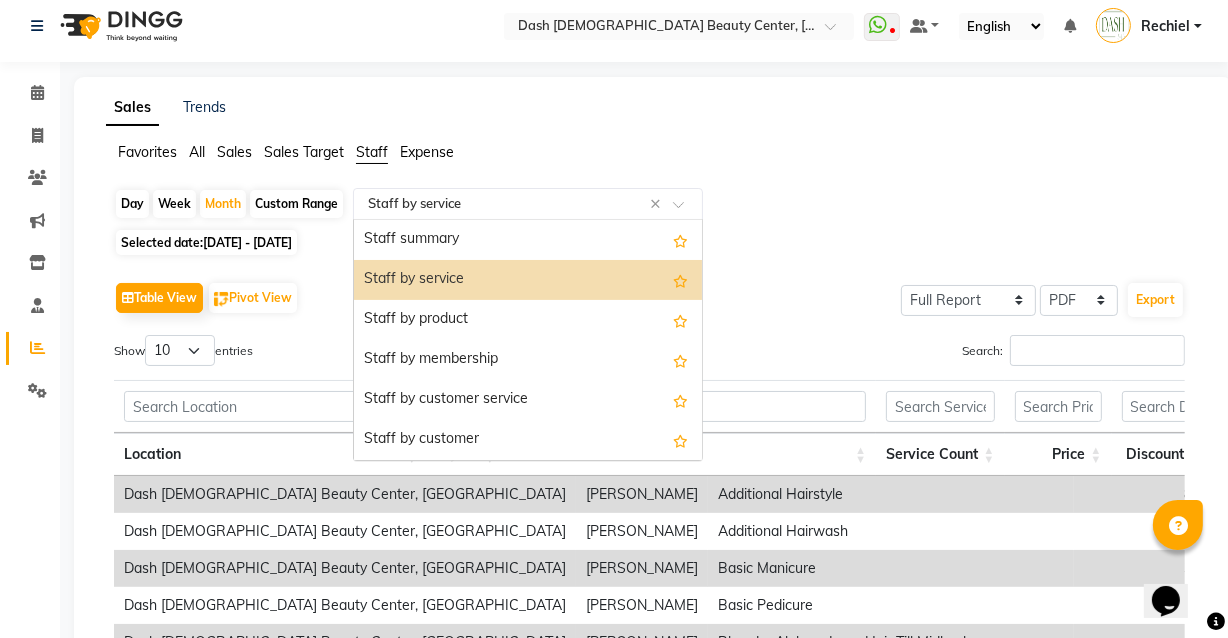 click on "Staff summary" at bounding box center [528, 240] 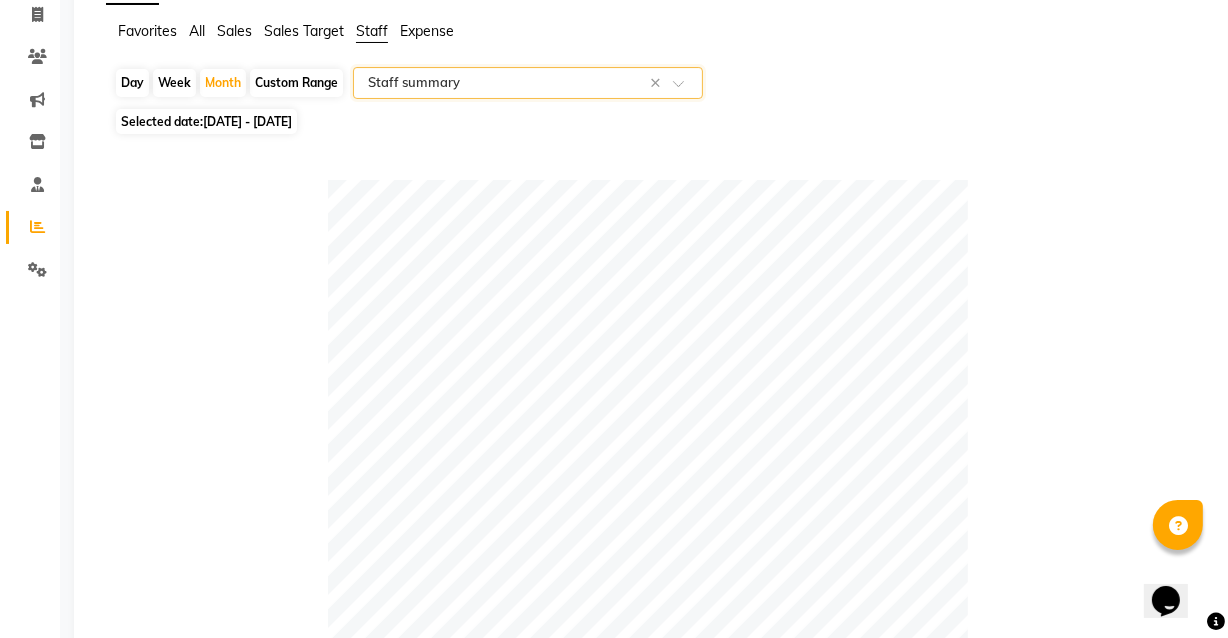 scroll, scrollTop: 0, scrollLeft: 0, axis: both 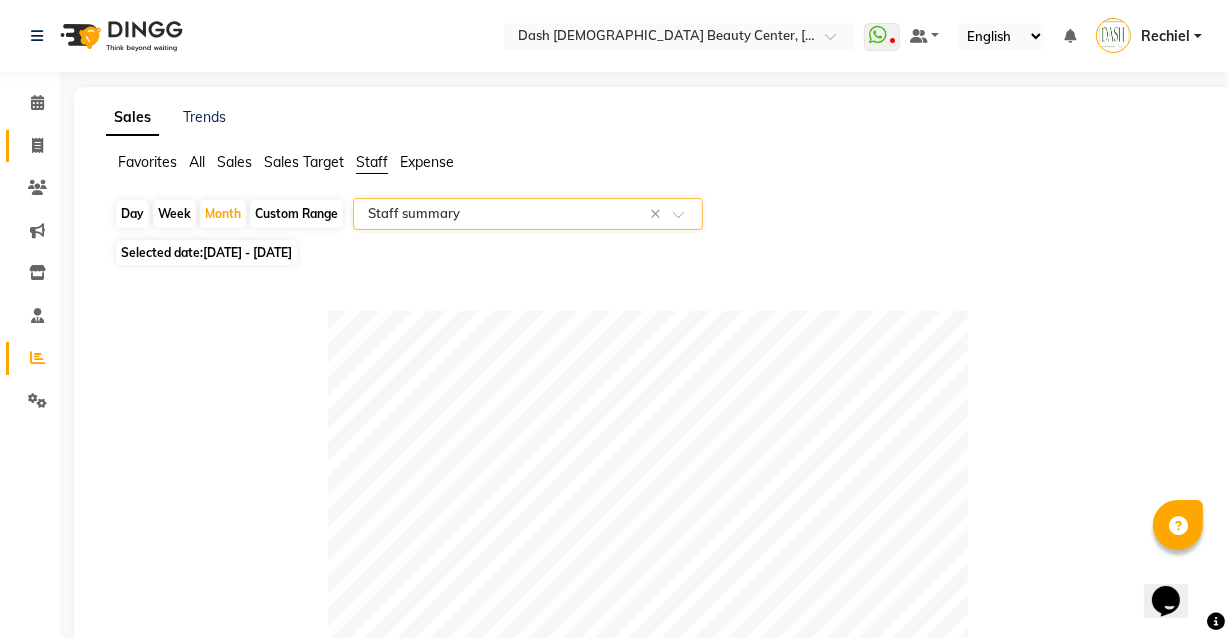 click 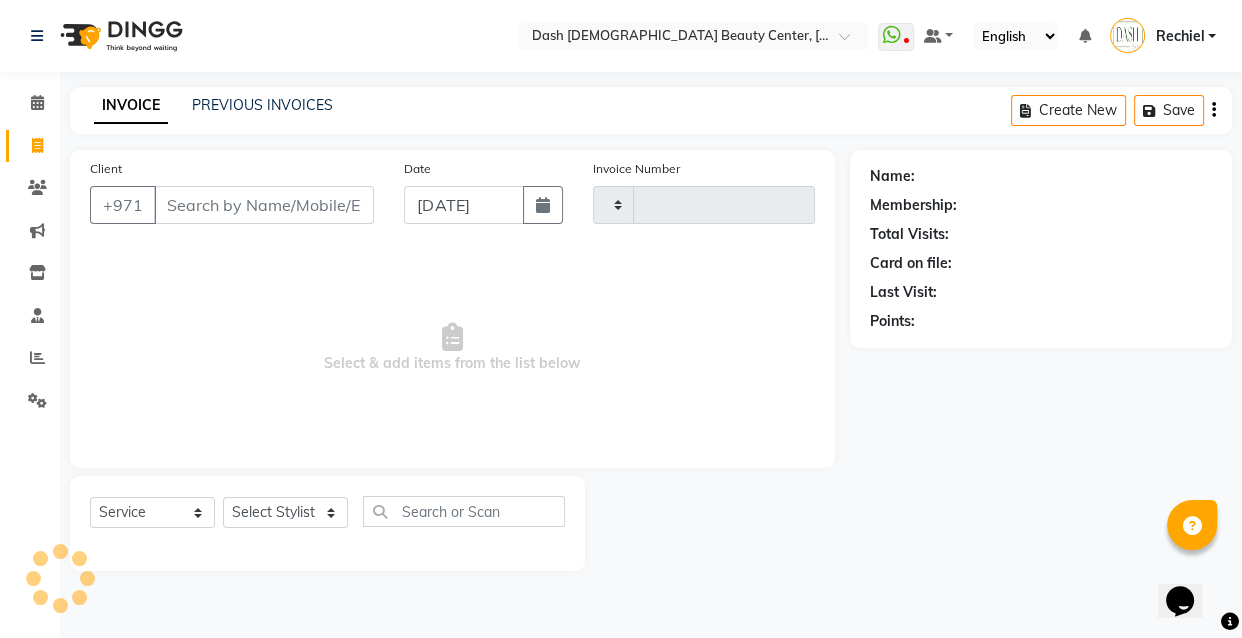 type on "1824" 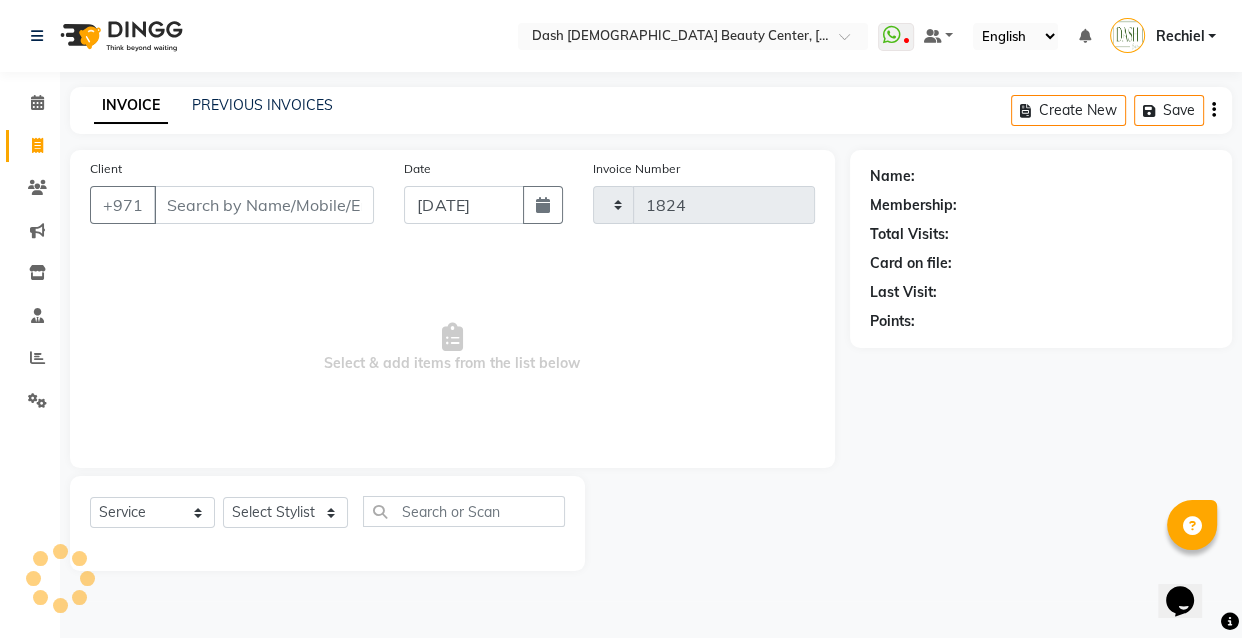 select on "8372" 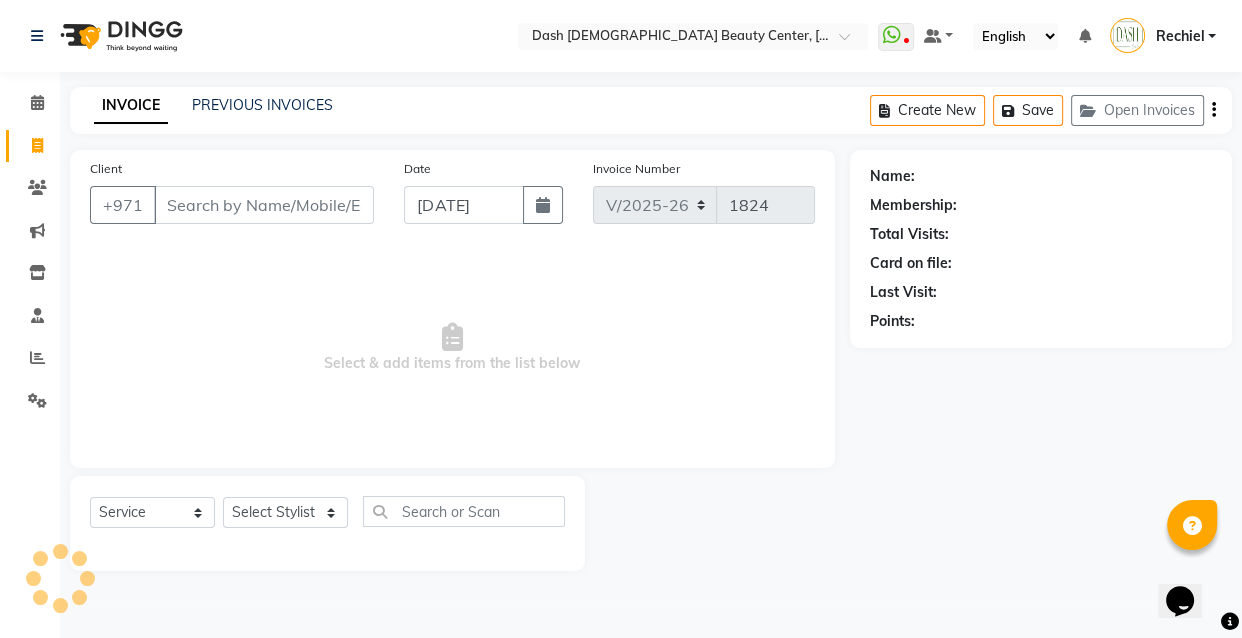 click 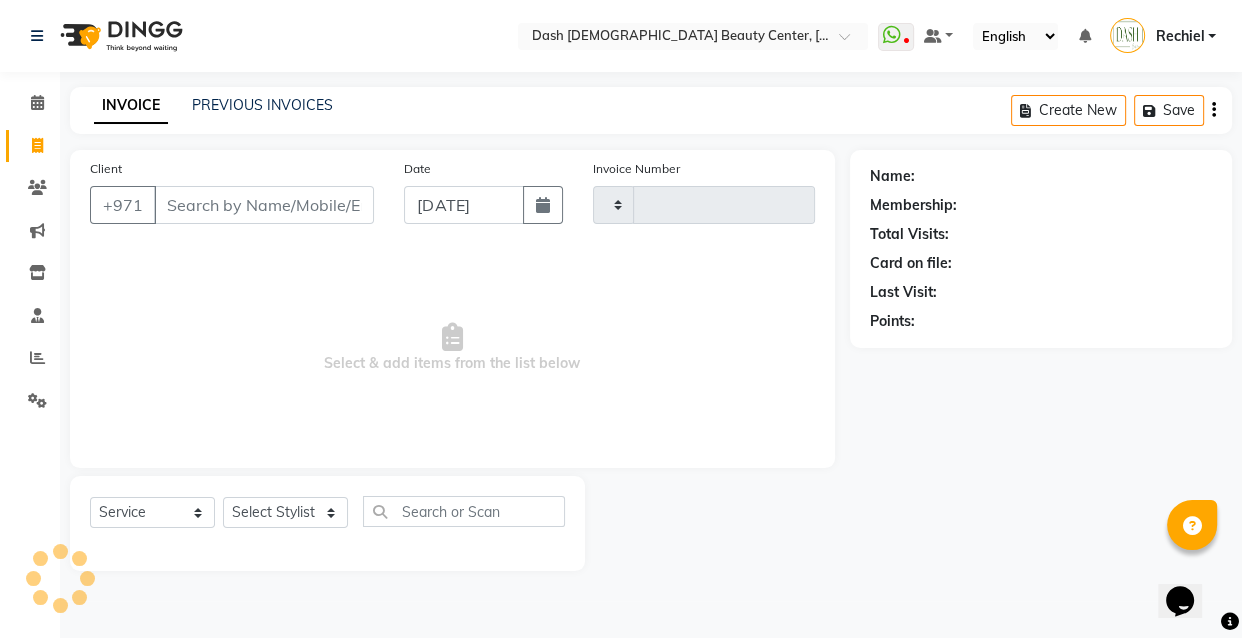 type on "1824" 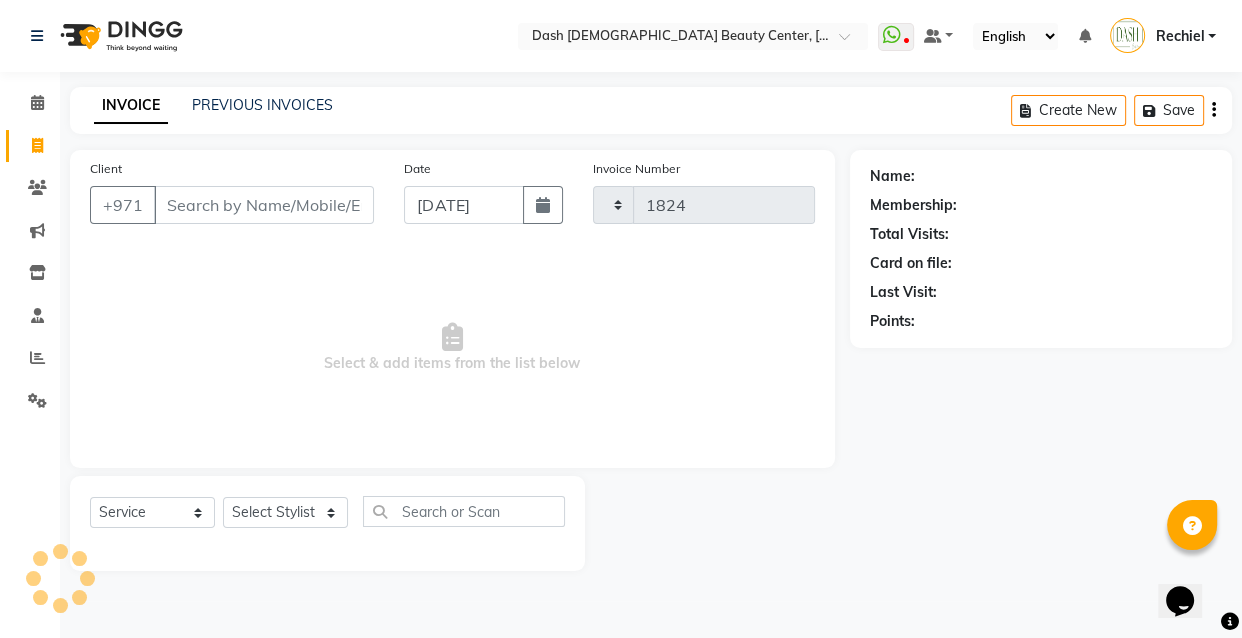 select on "8372" 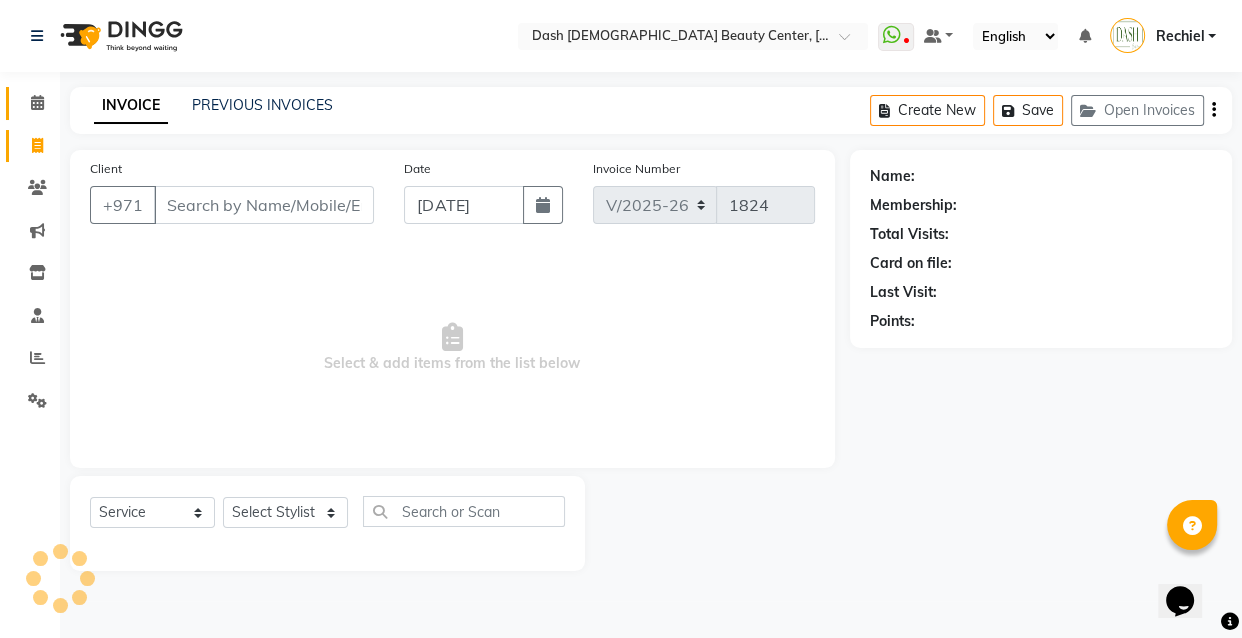 click on "Calendar" 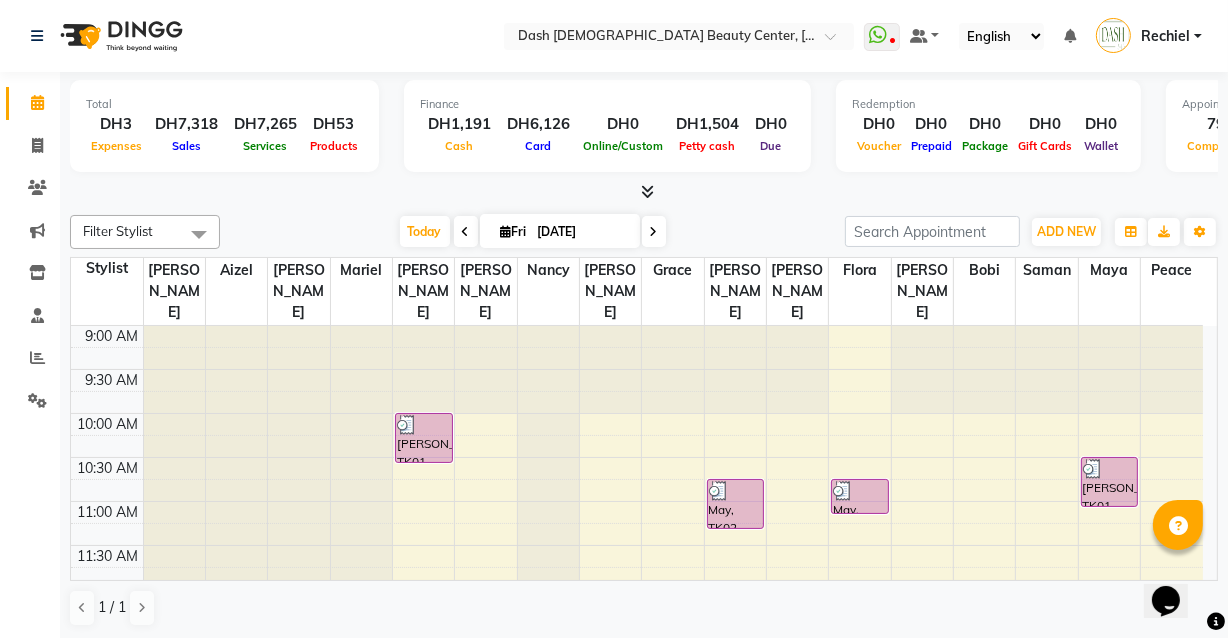 scroll, scrollTop: 0, scrollLeft: 0, axis: both 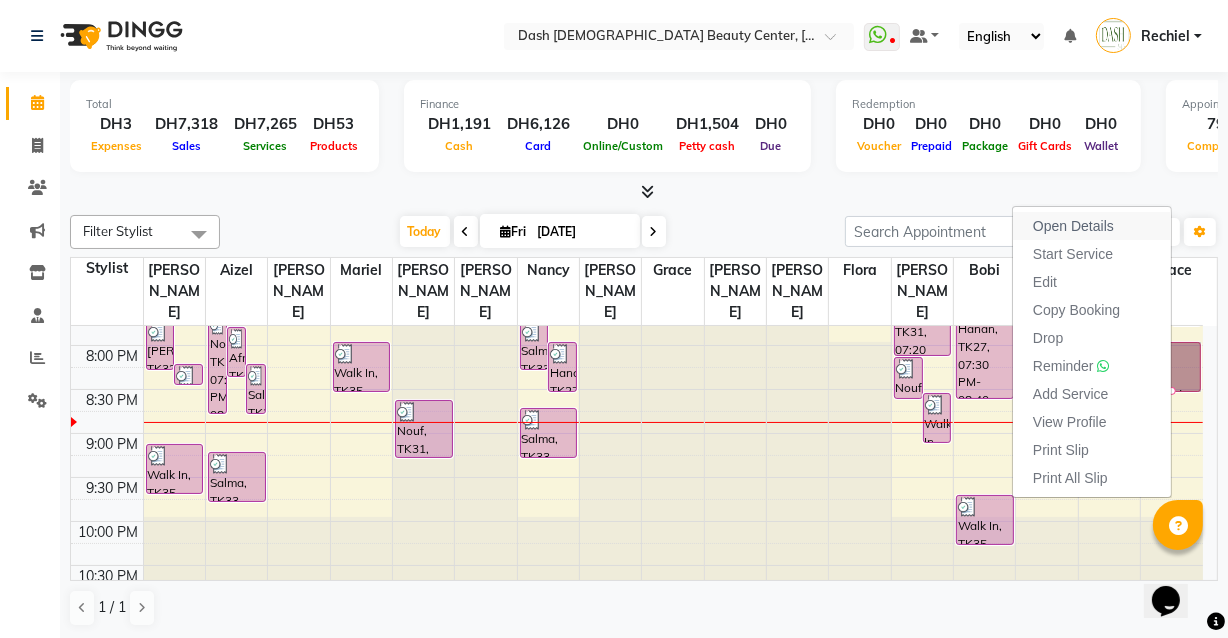 click on "Open Details" at bounding box center (1073, 226) 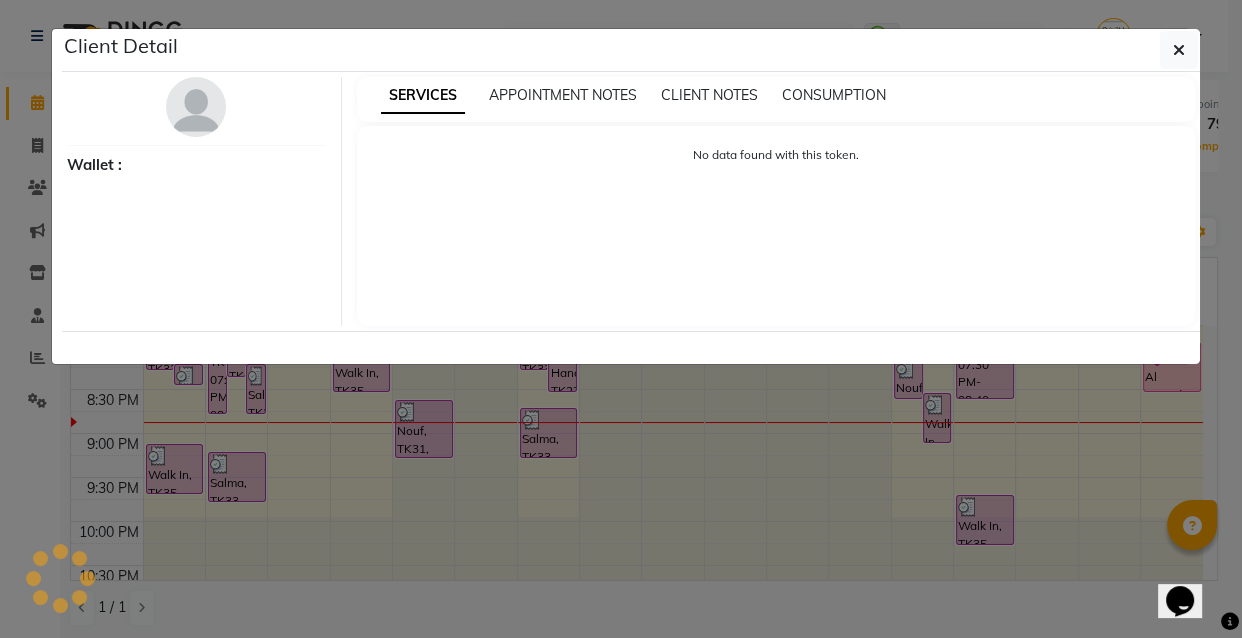 select on "8" 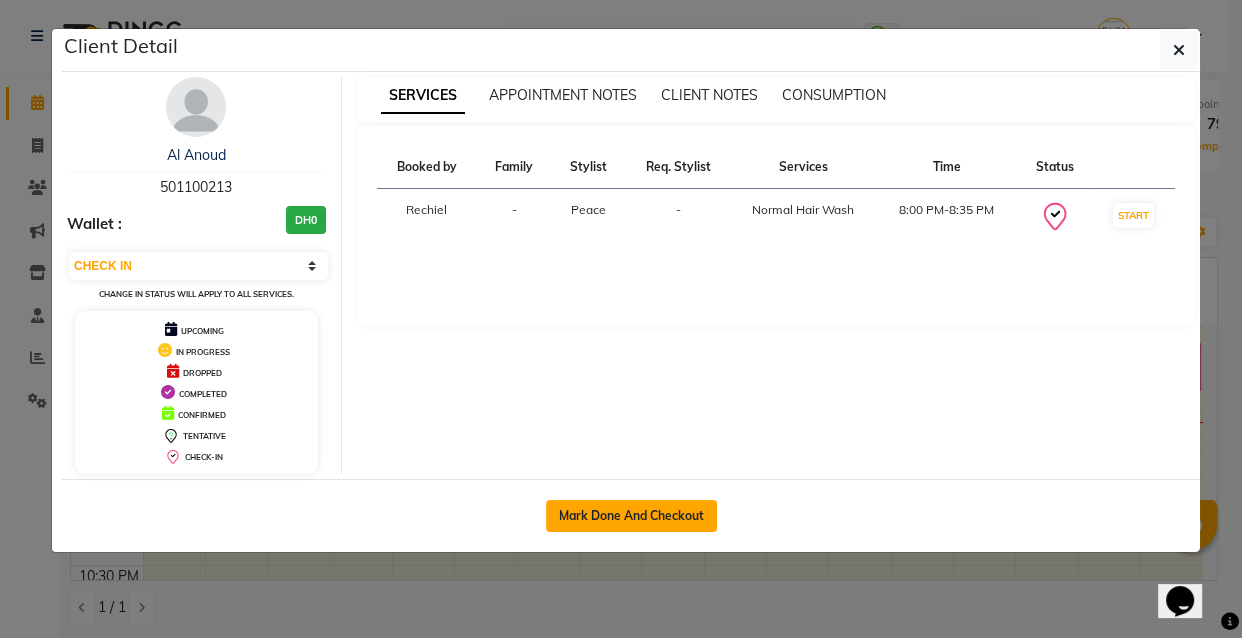 click on "Mark Done And Checkout" 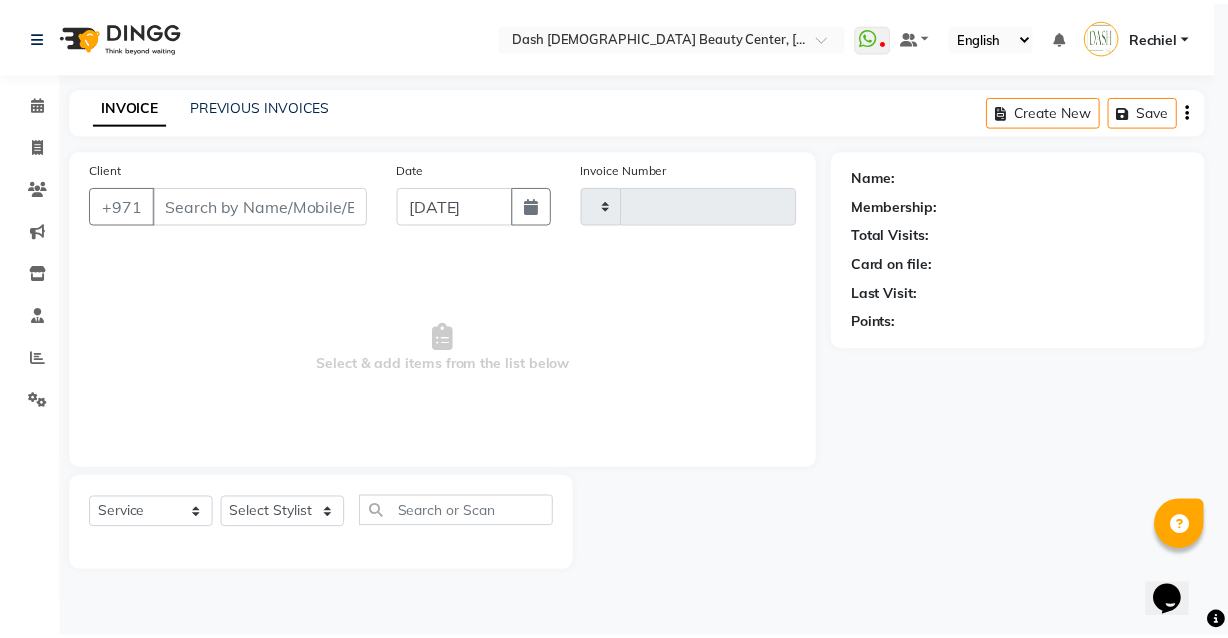 scroll, scrollTop: 0, scrollLeft: 0, axis: both 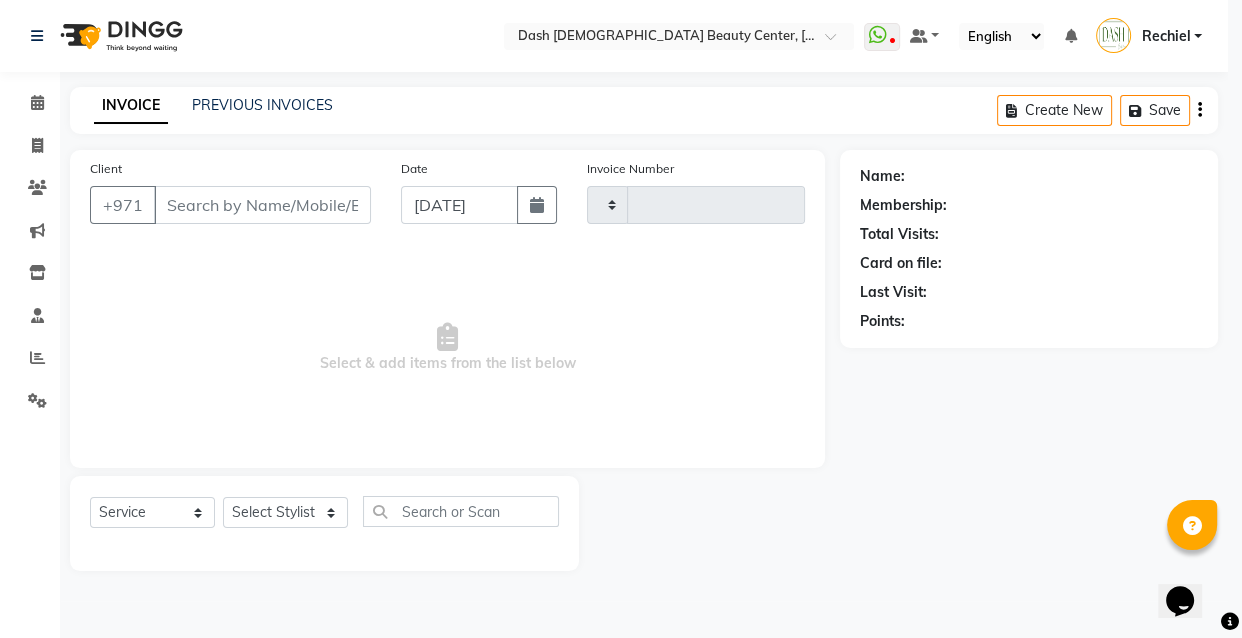 type on "1824" 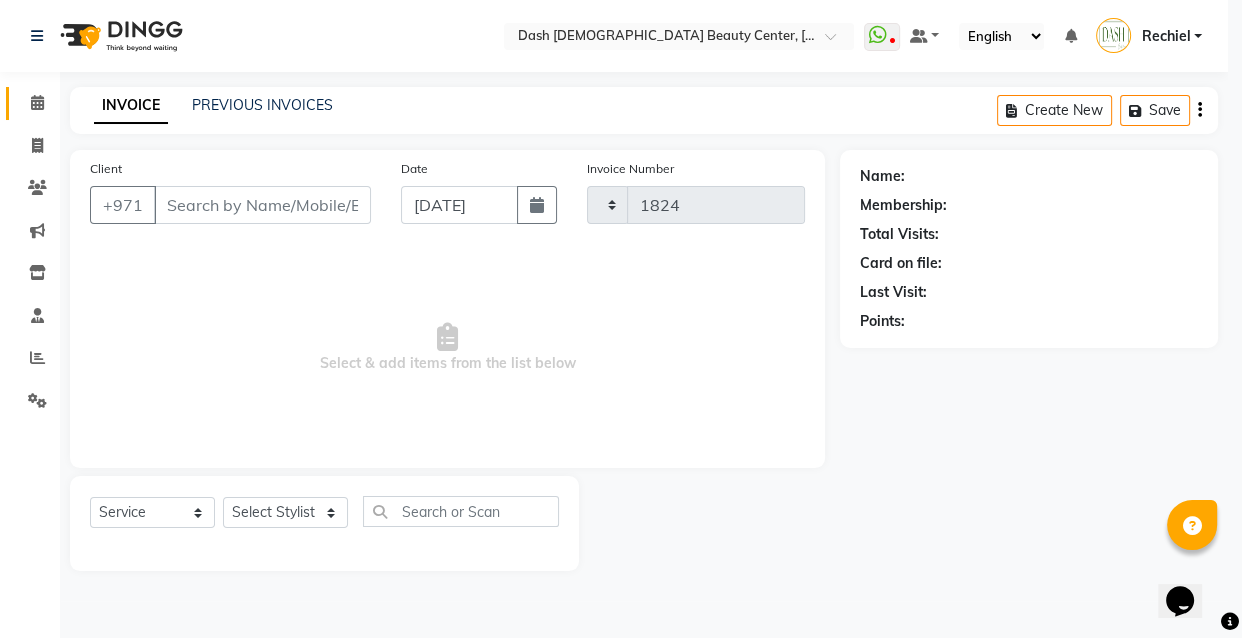 select on "8372" 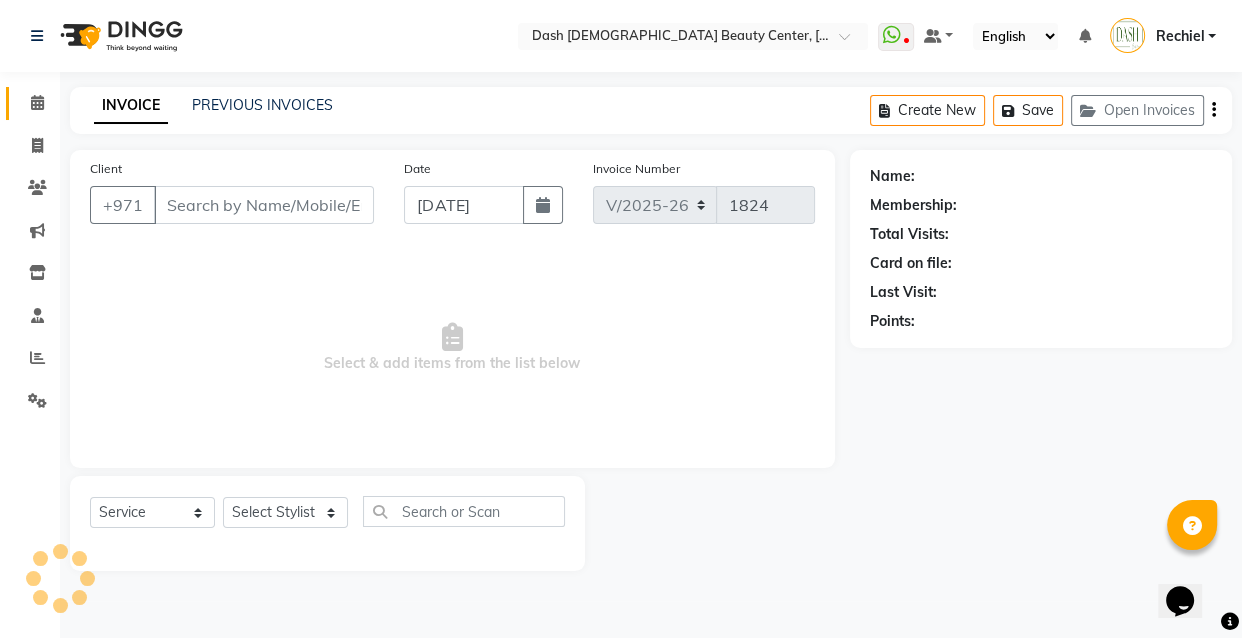 type on "501100213" 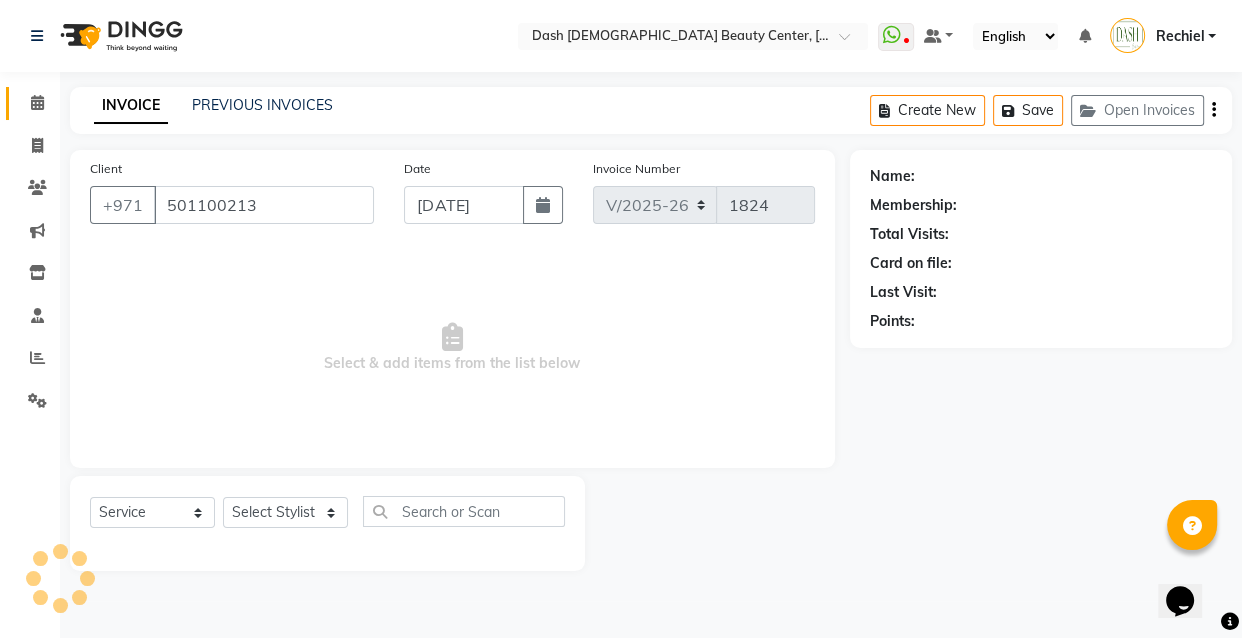 select on "85614" 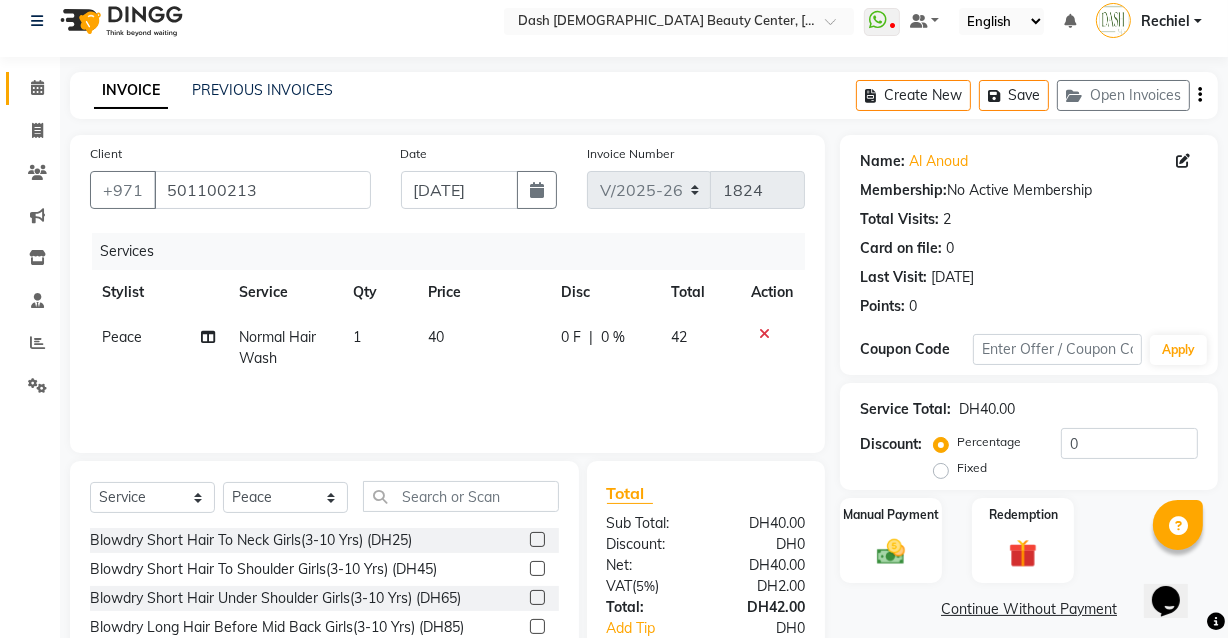 scroll, scrollTop: 163, scrollLeft: 0, axis: vertical 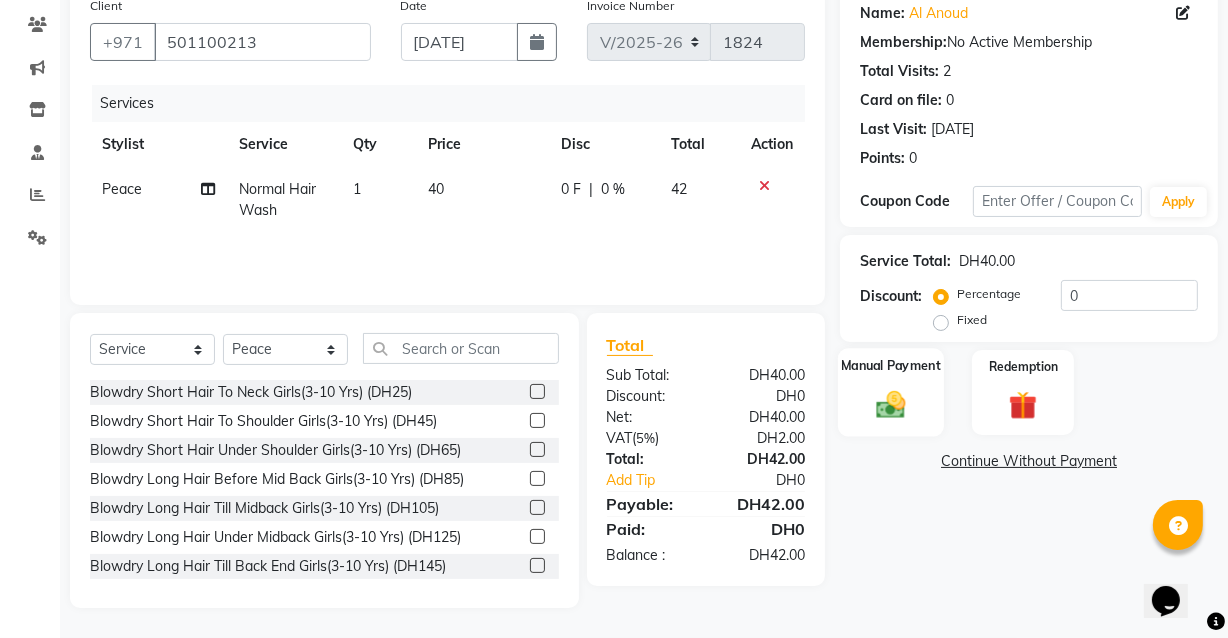 click 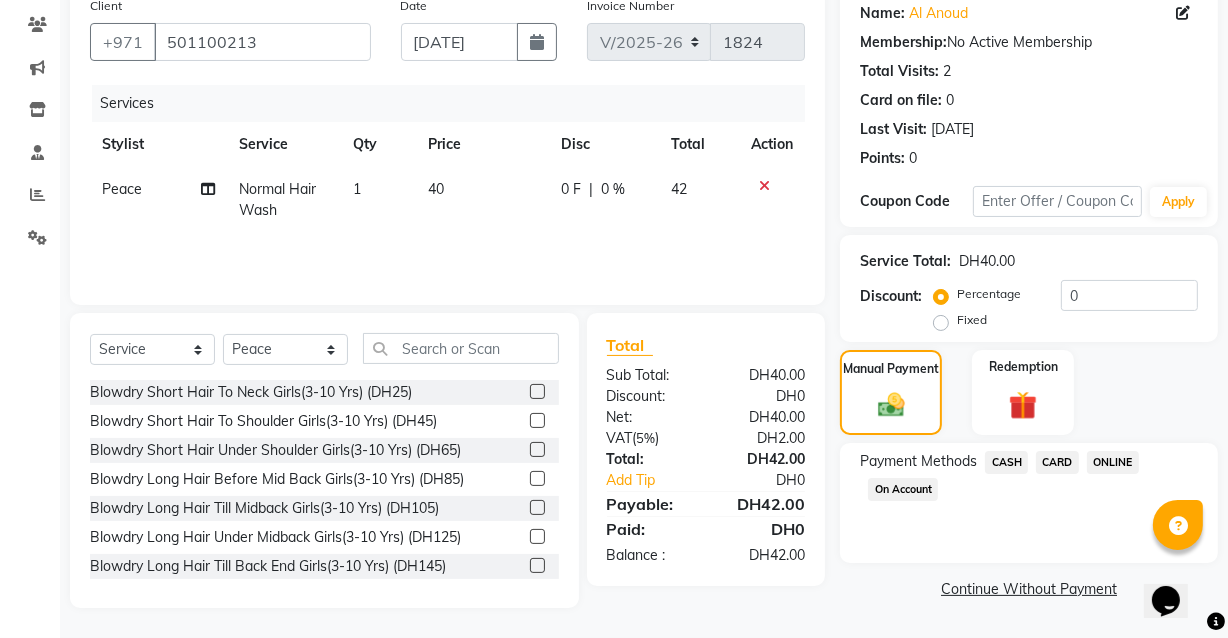 click on "Continue Without Payment" 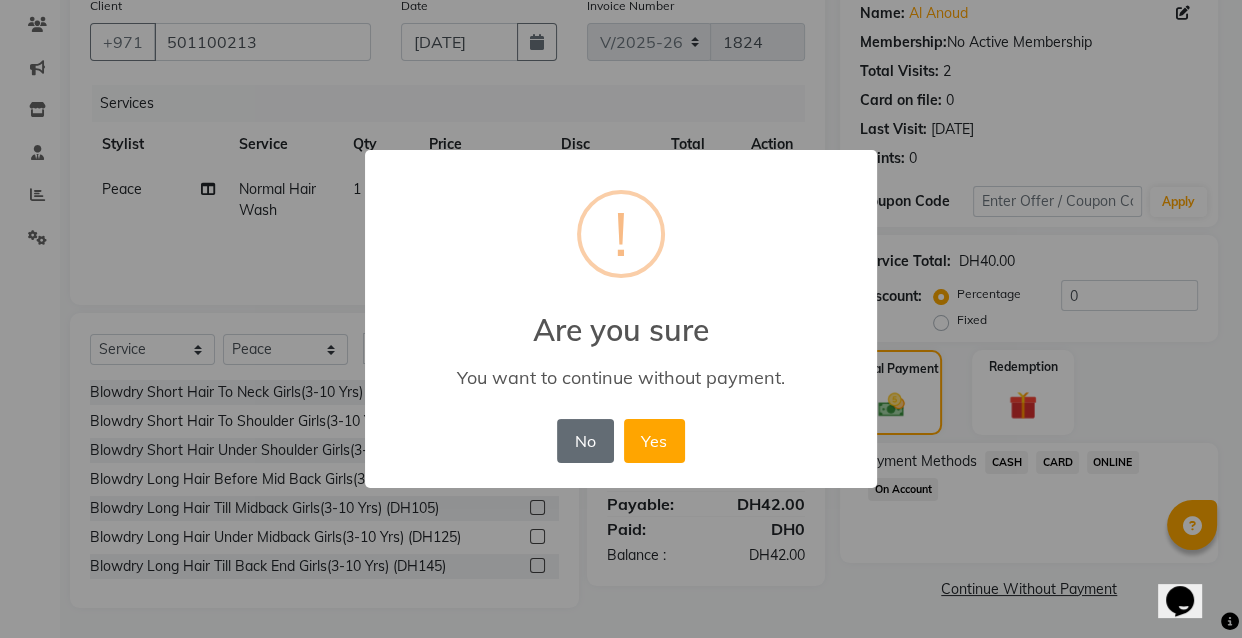 click on "No" at bounding box center [585, 441] 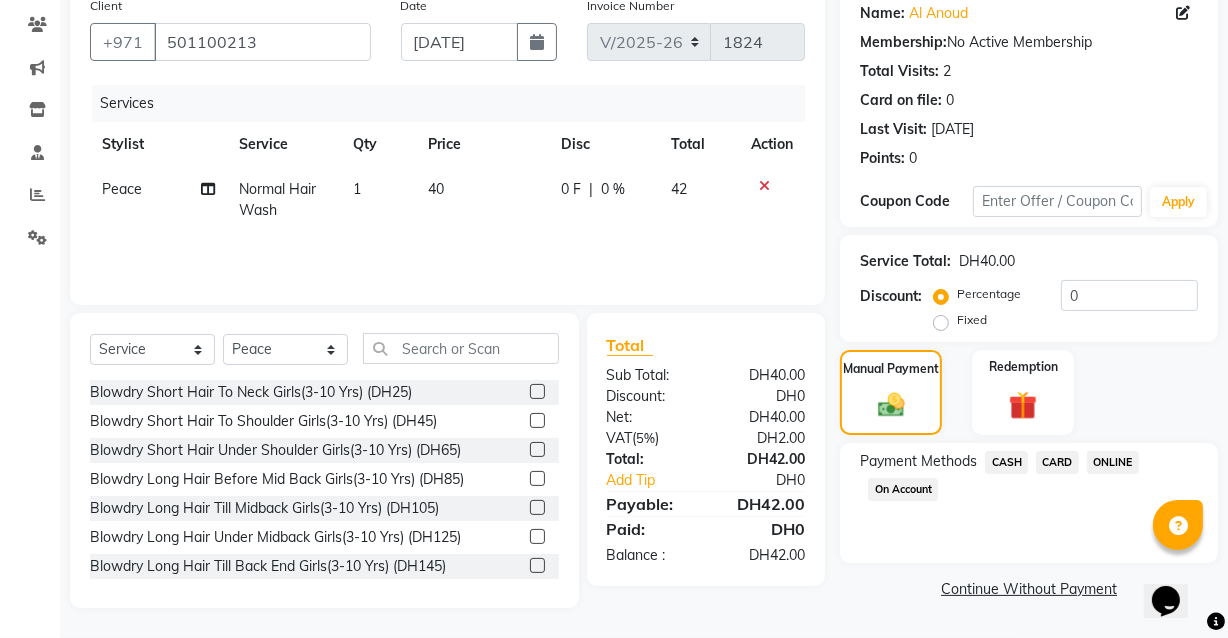 scroll, scrollTop: 0, scrollLeft: 0, axis: both 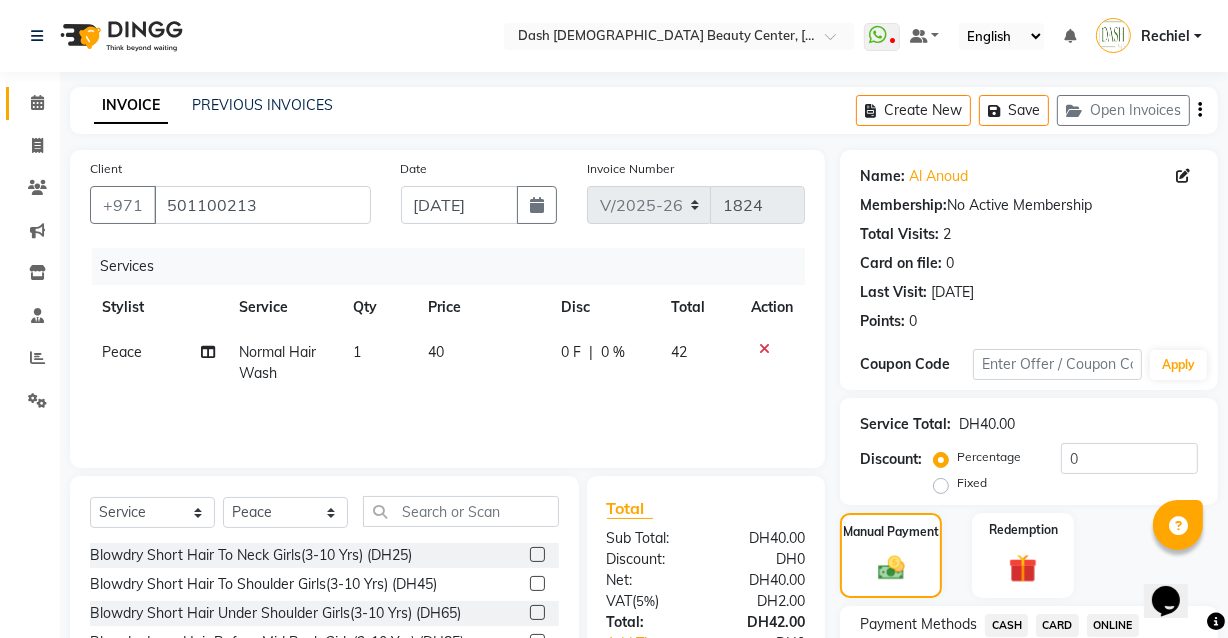 click 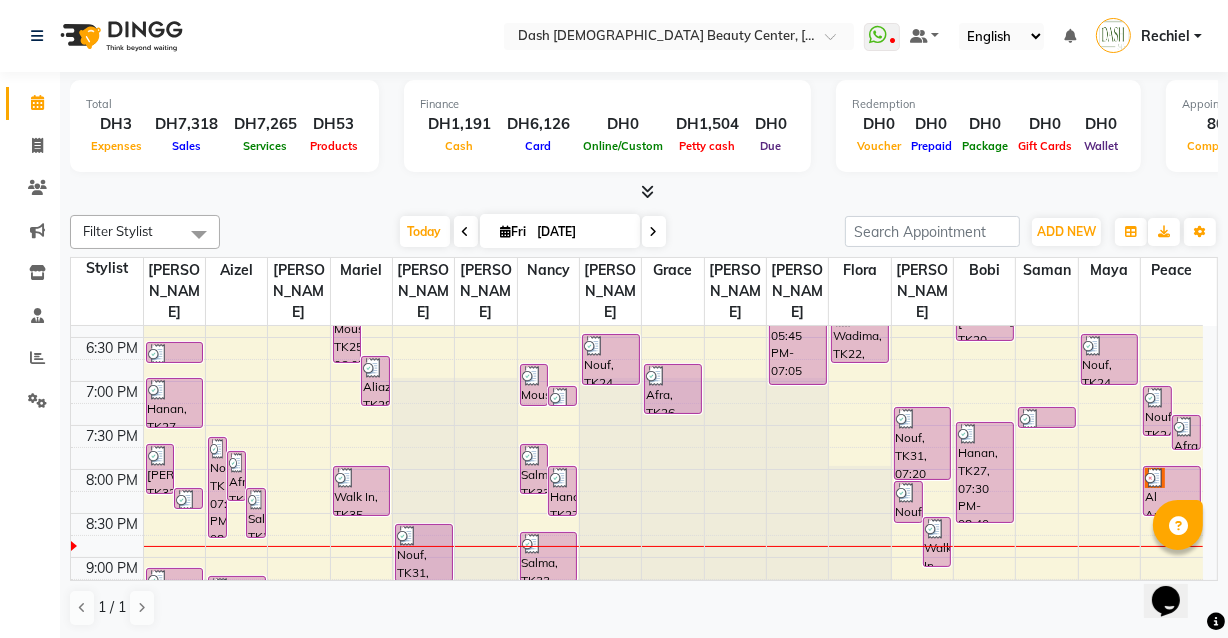 scroll, scrollTop: 821, scrollLeft: 0, axis: vertical 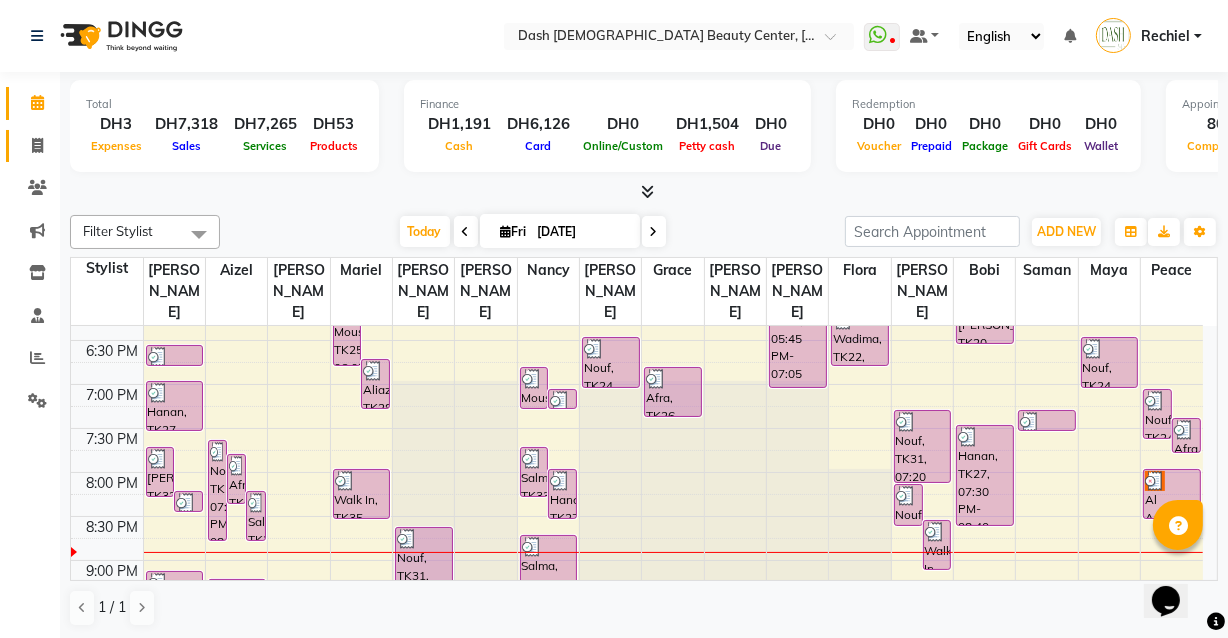 click 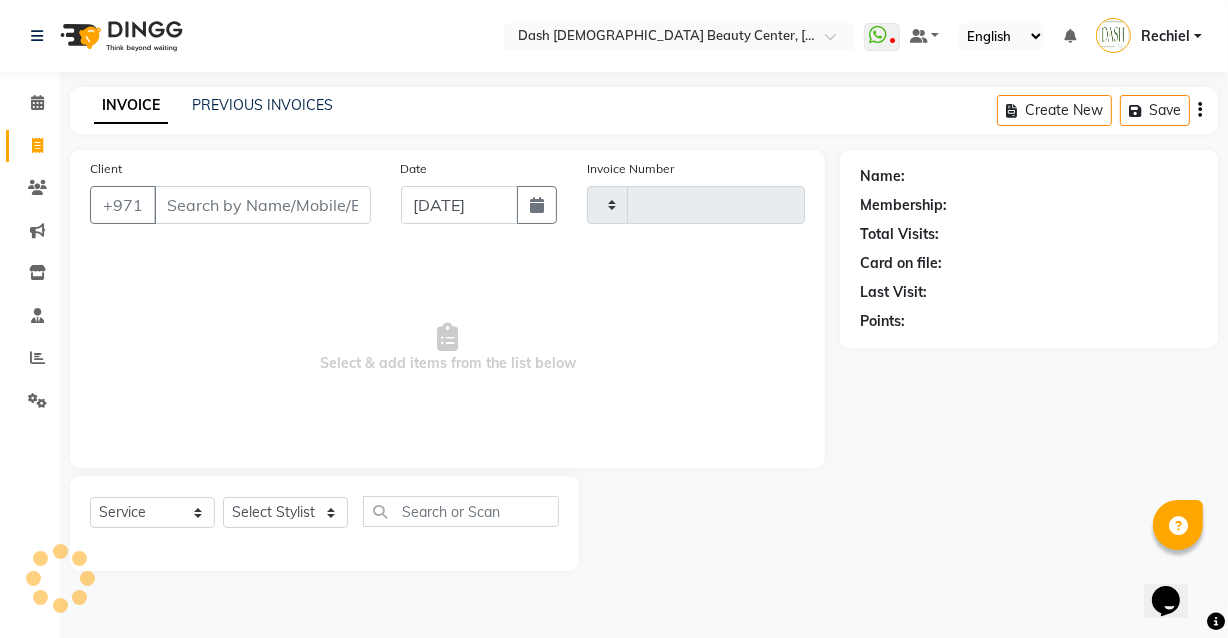 type on "1824" 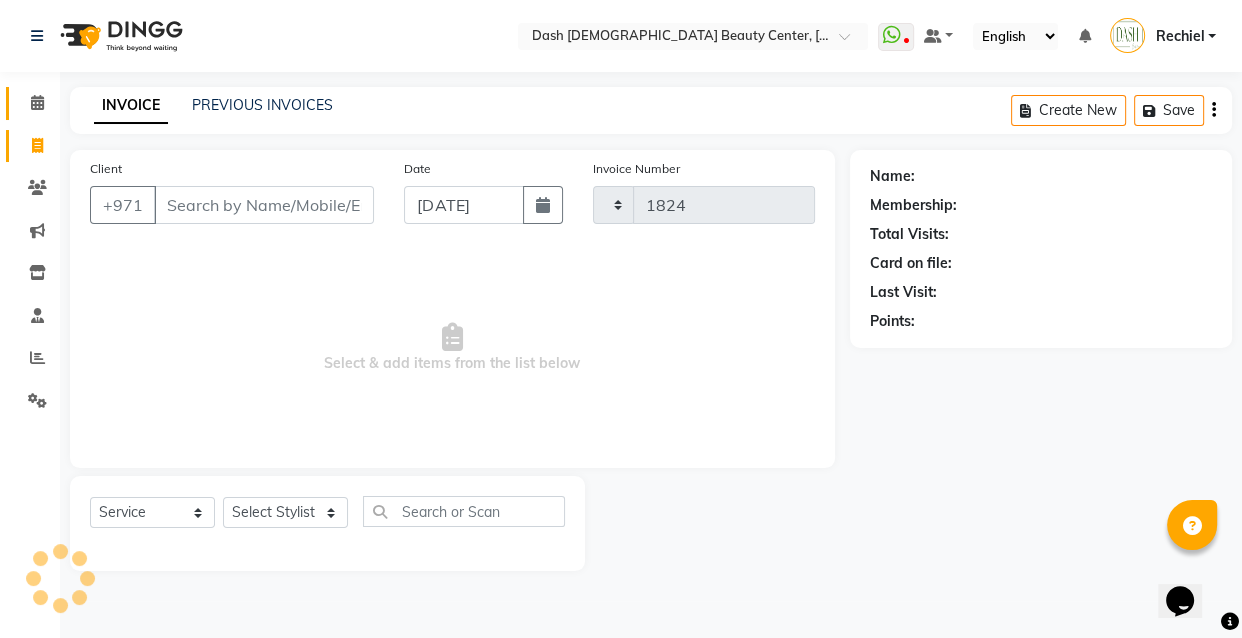 select on "8372" 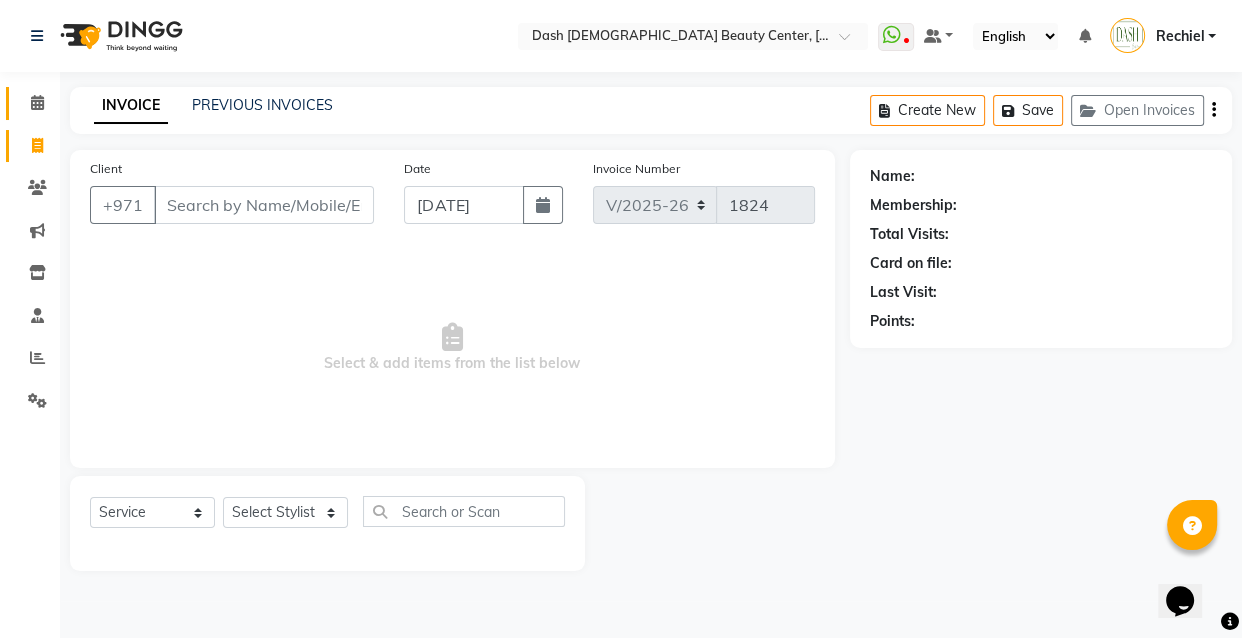 click 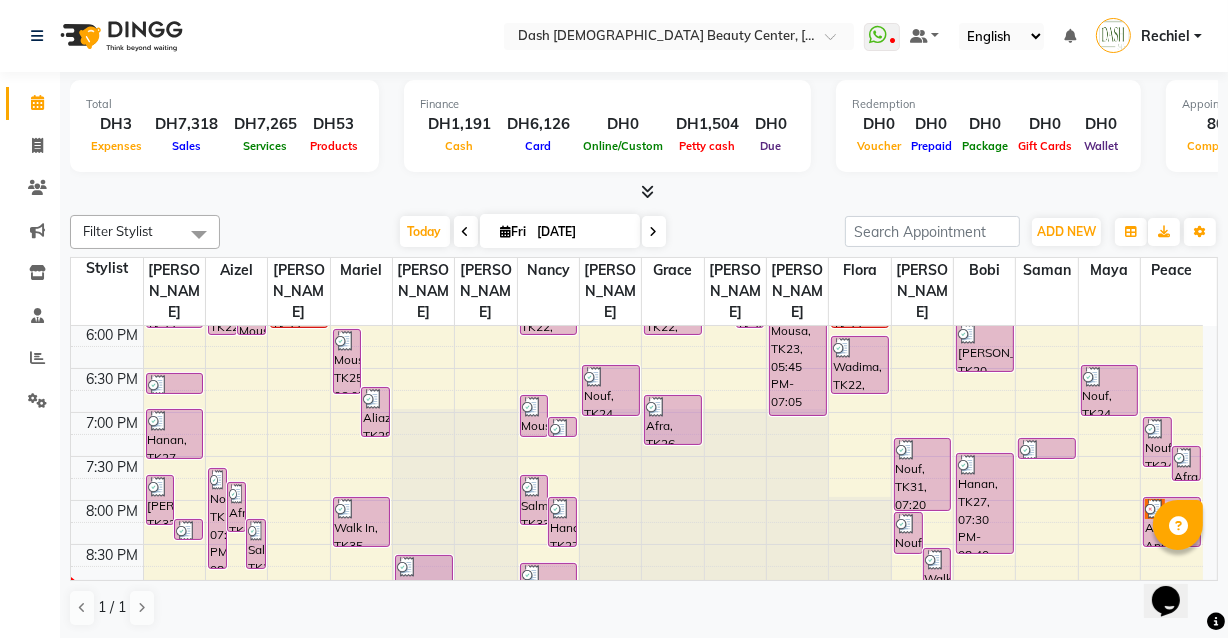 scroll, scrollTop: 950, scrollLeft: 0, axis: vertical 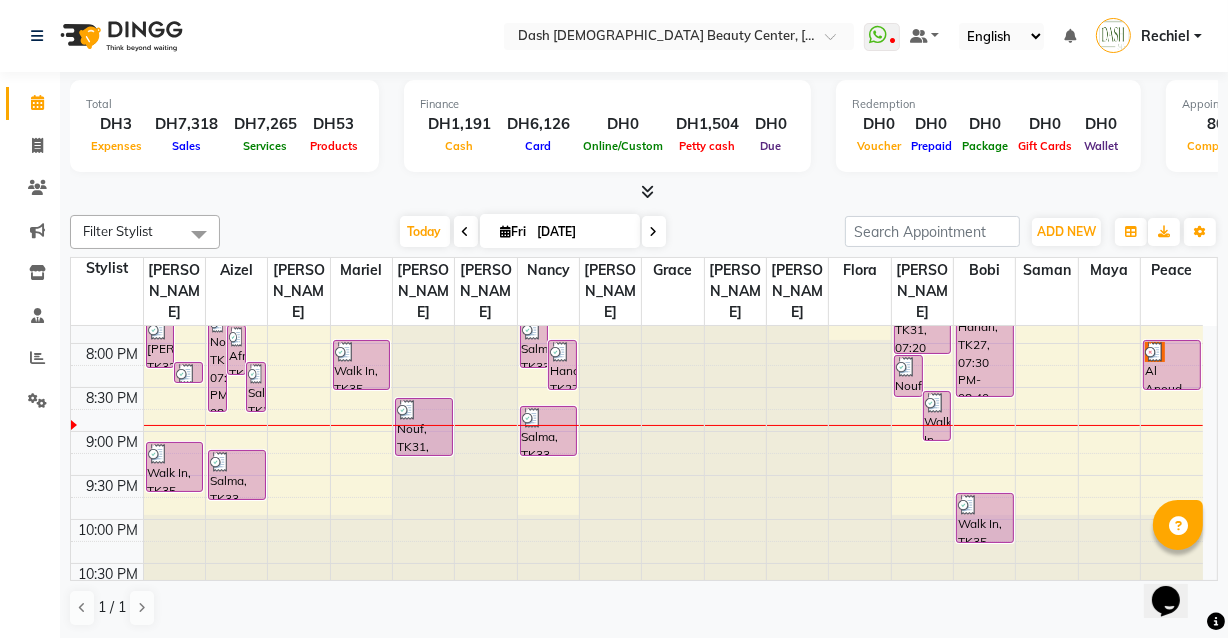 click on "Calendar  Invoice  Clients  Marketing  Inventory  Staff  Reports  Settings Completed InProgress Upcoming Dropped Tentative Check-In Confirm Bookings Segments Page Builder" 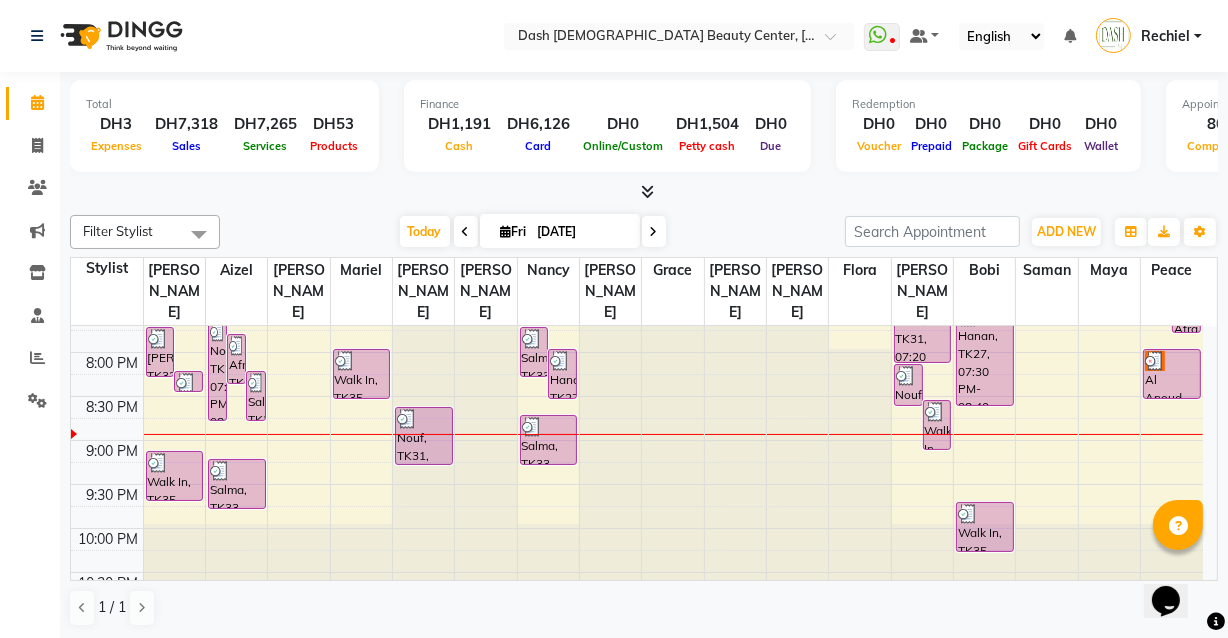 scroll, scrollTop: 950, scrollLeft: 0, axis: vertical 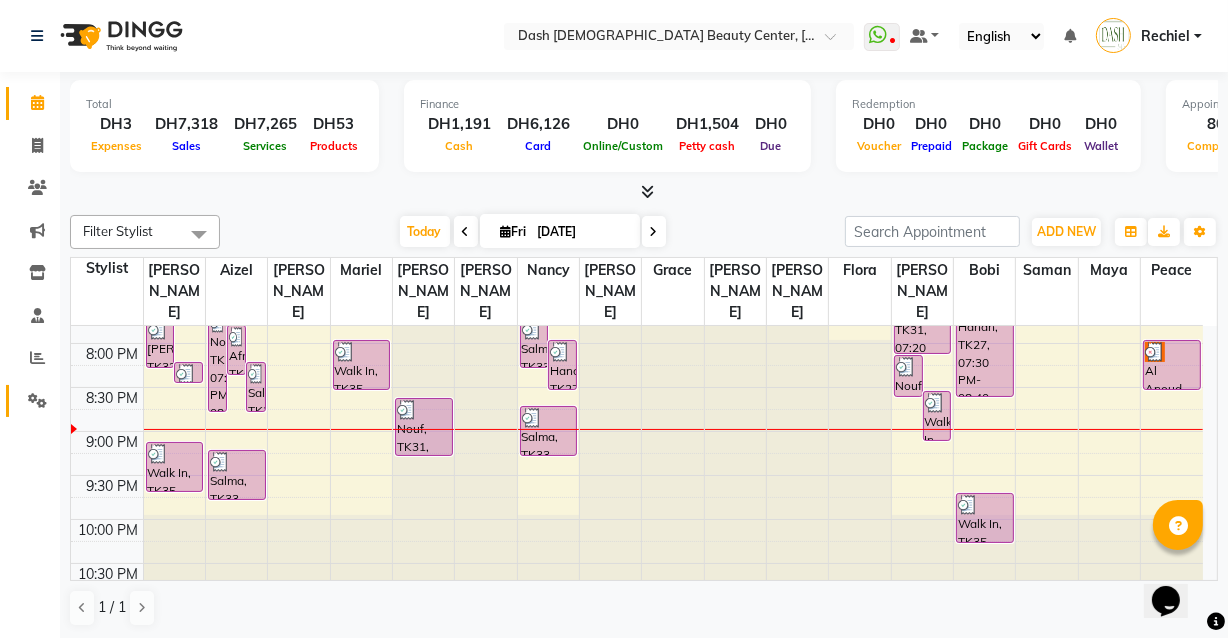 click 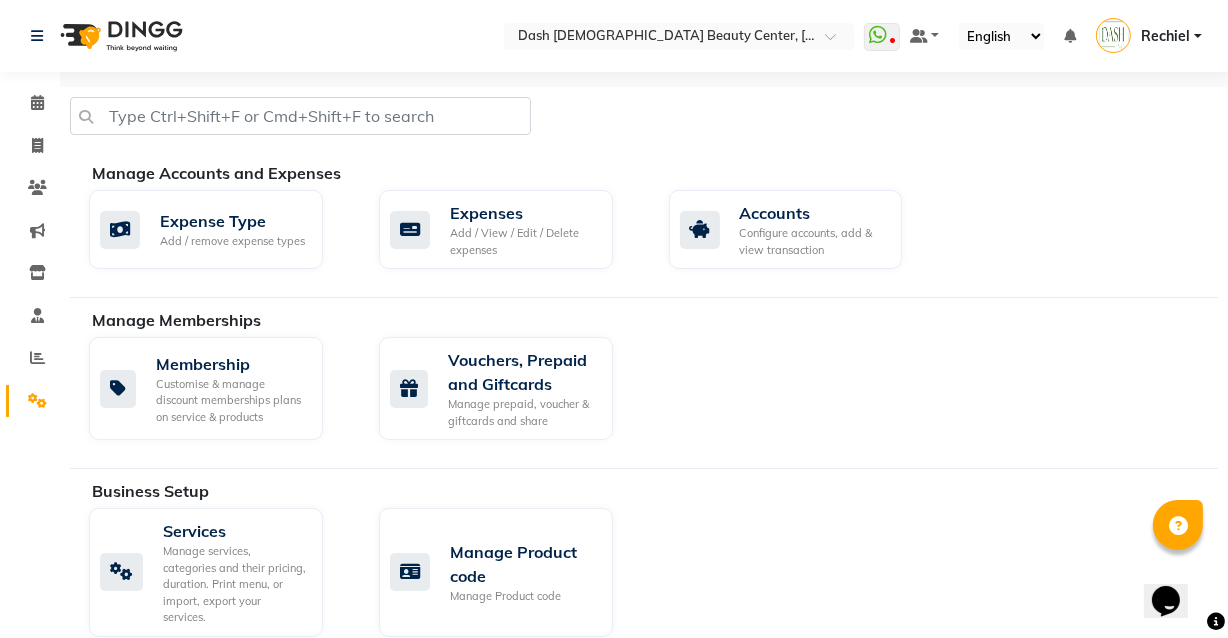 click on "Rechiel" at bounding box center [1165, 36] 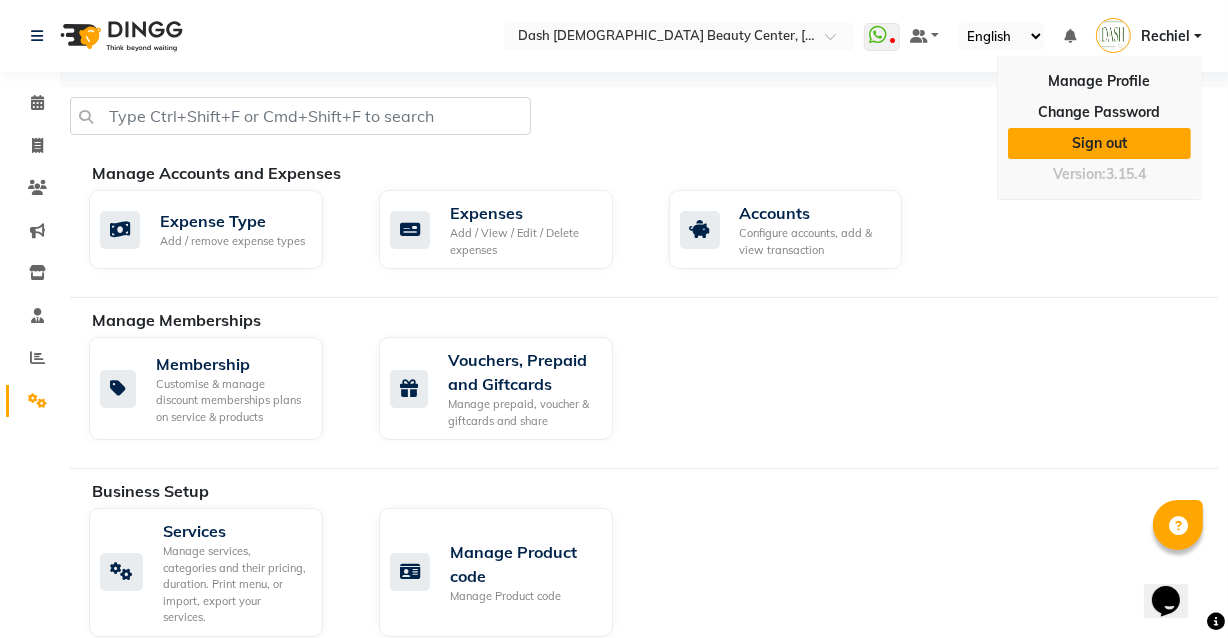 click on "Sign out" at bounding box center [1099, 143] 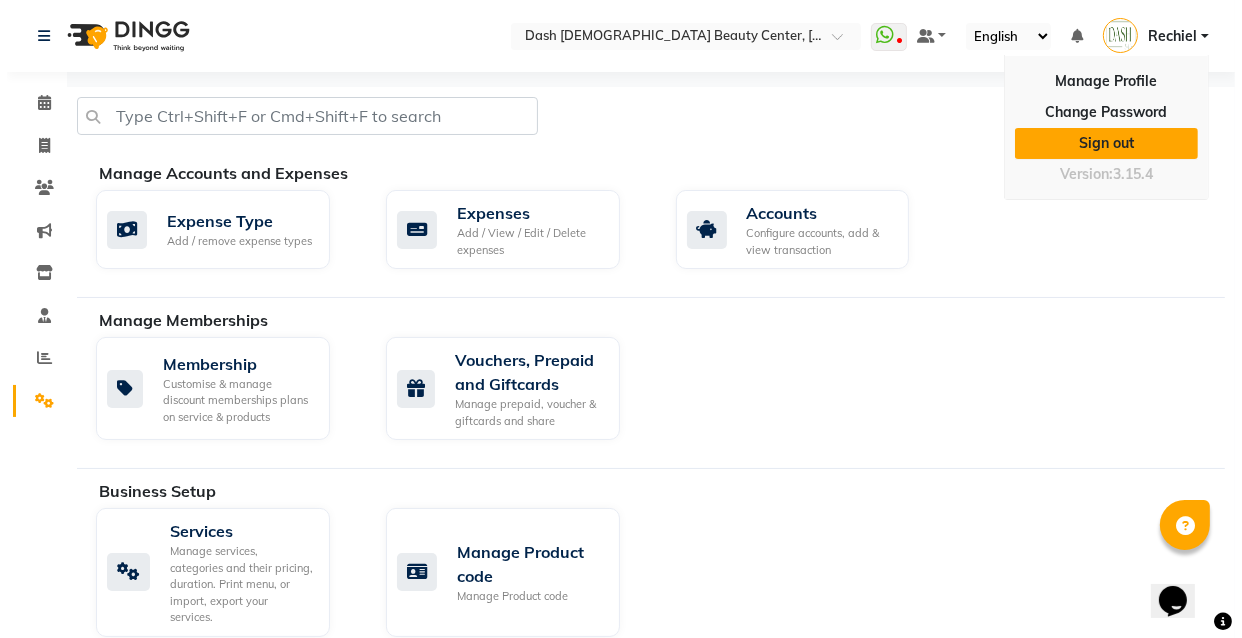 scroll, scrollTop: 0, scrollLeft: 0, axis: both 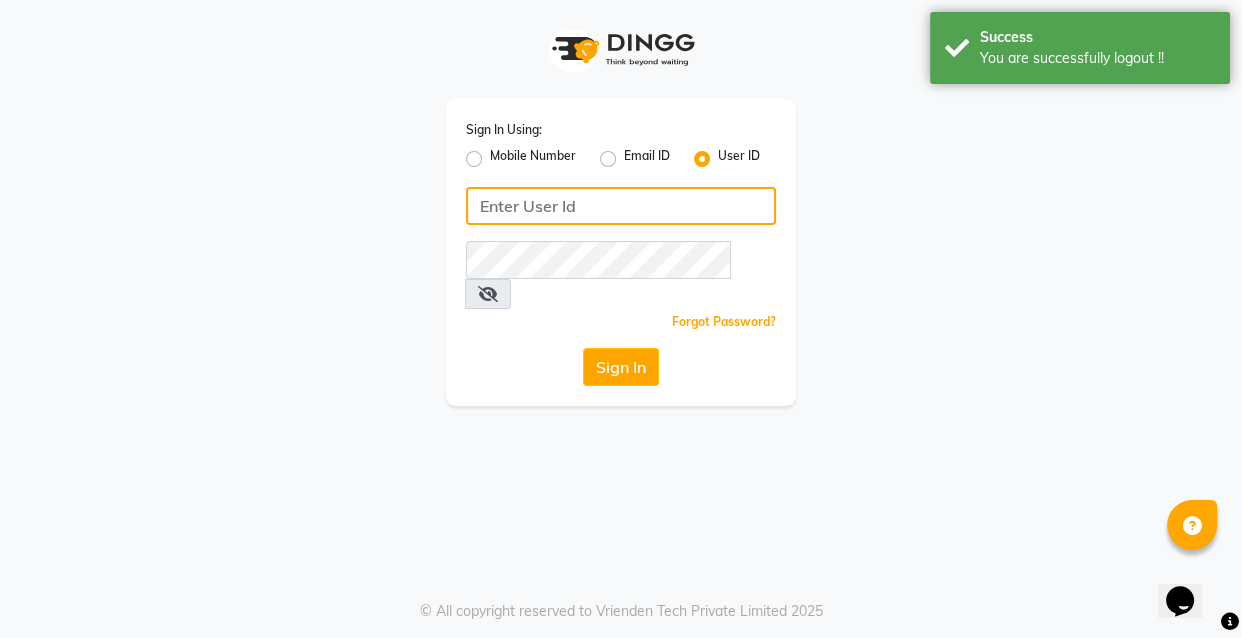 click 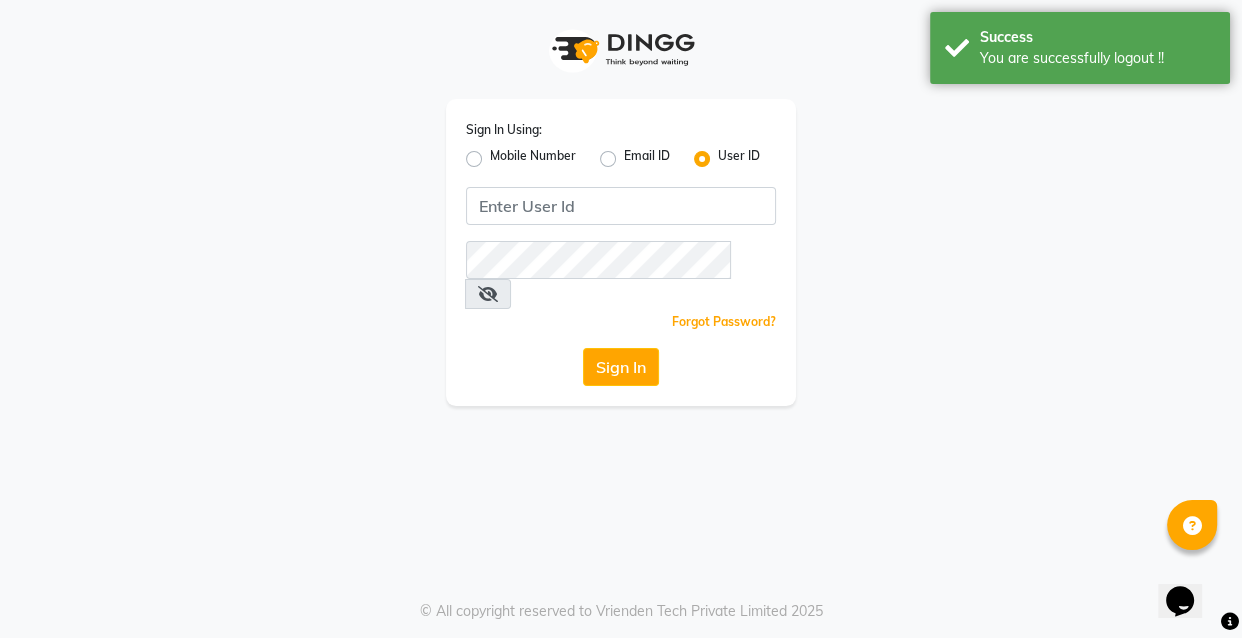 click on "Mobile Number" 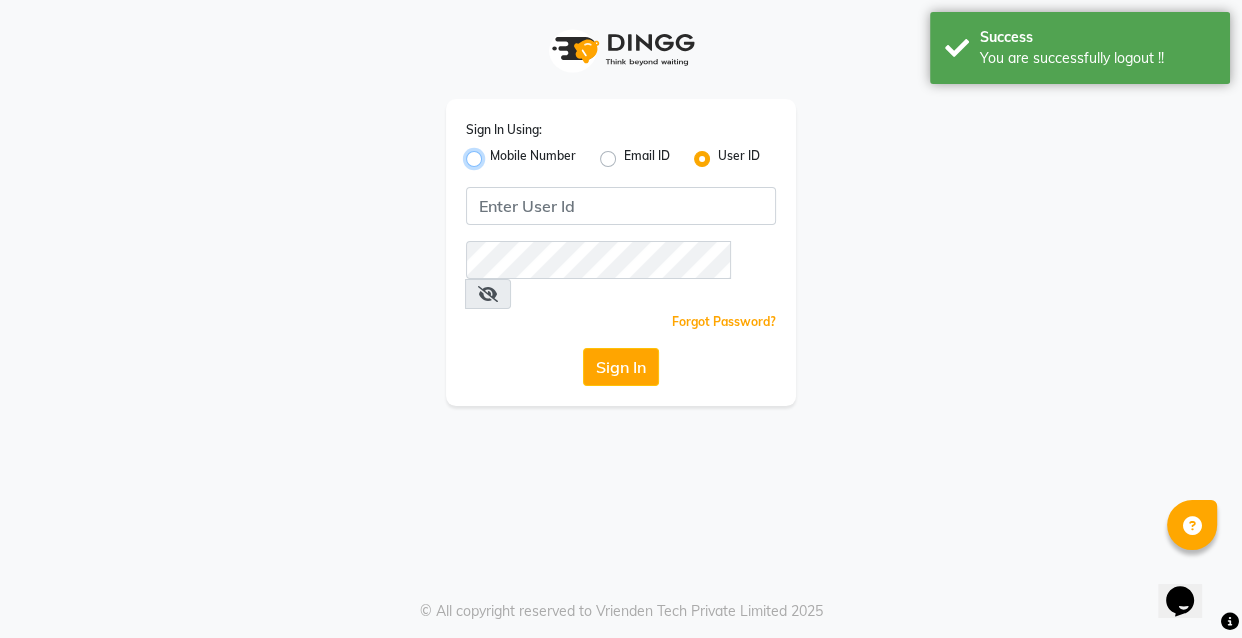 click on "Mobile Number" at bounding box center (496, 153) 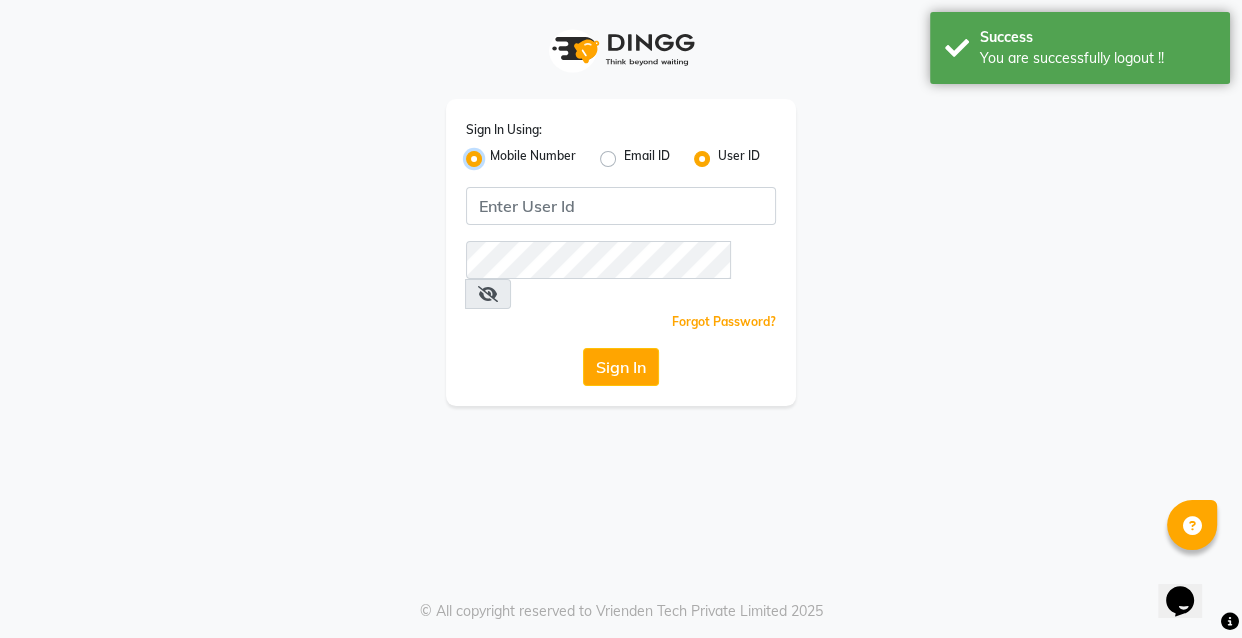 radio on "false" 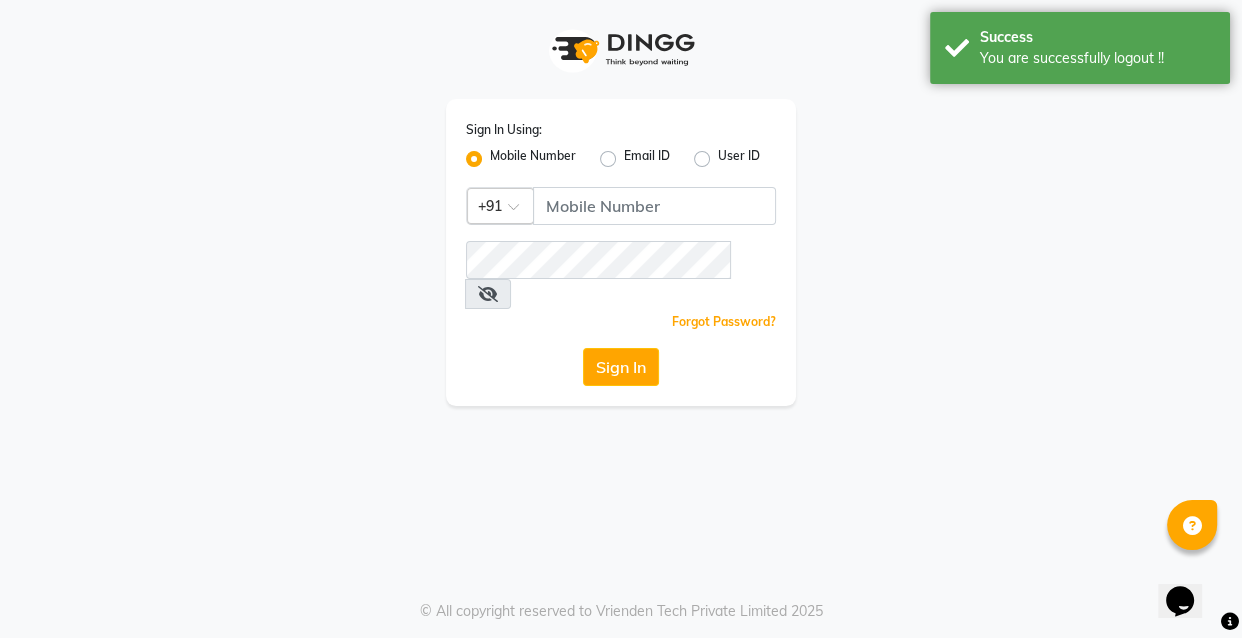 click 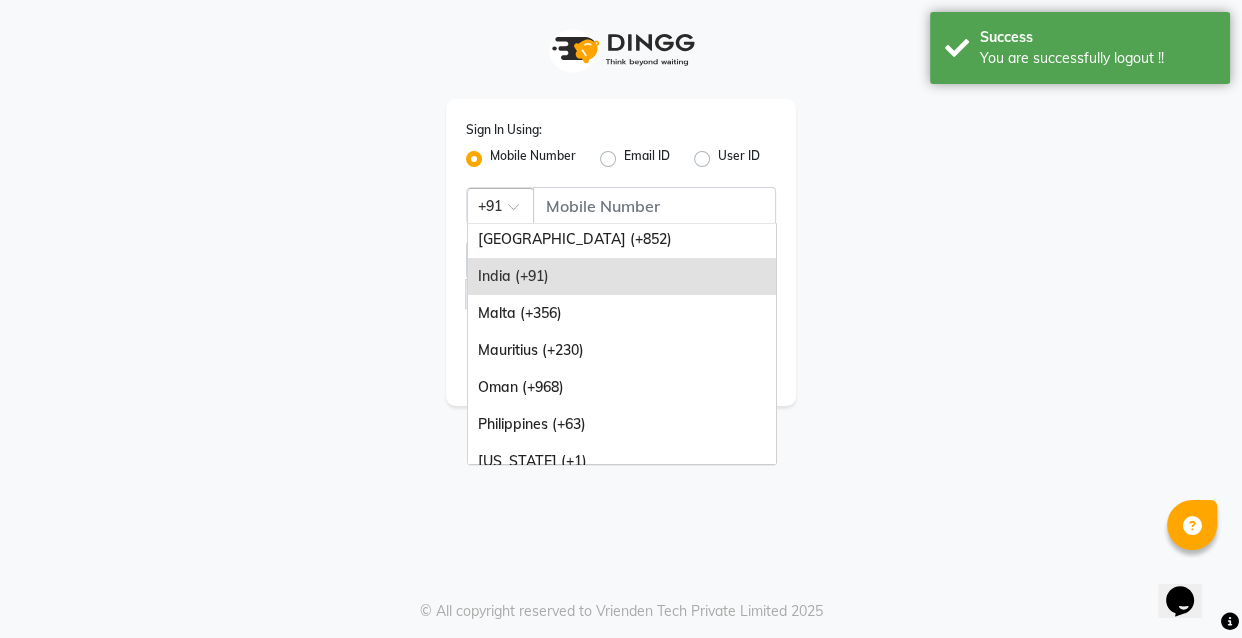 scroll, scrollTop: 500, scrollLeft: 0, axis: vertical 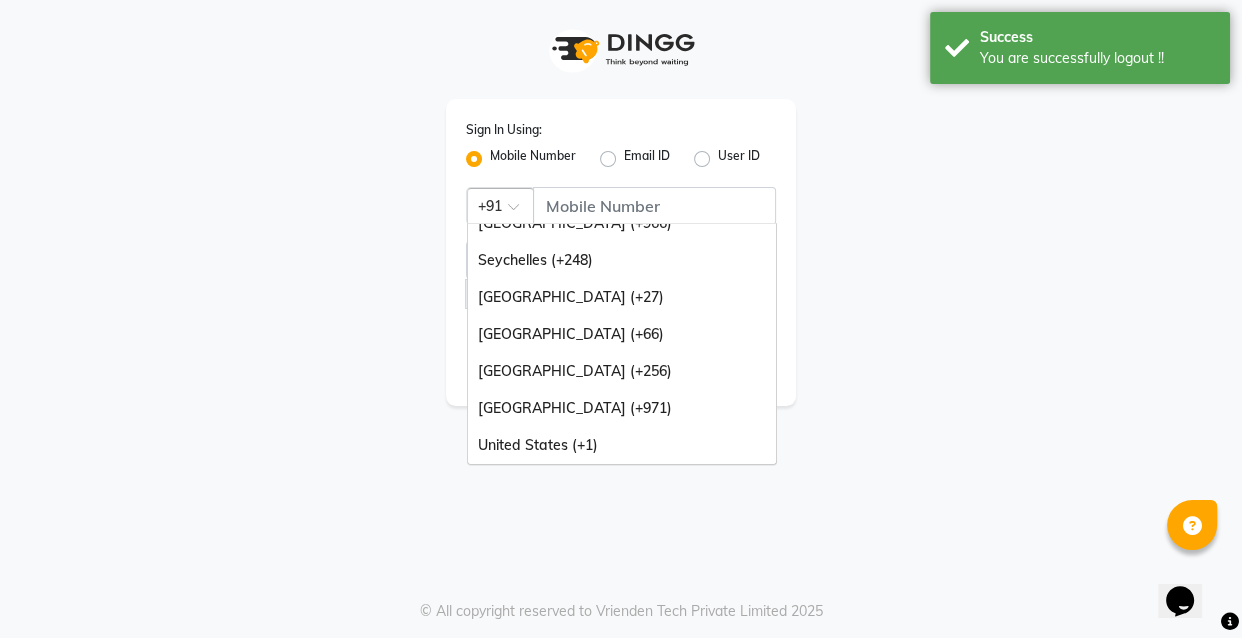 click on "United Arab Emirates (+971)" at bounding box center (622, 408) 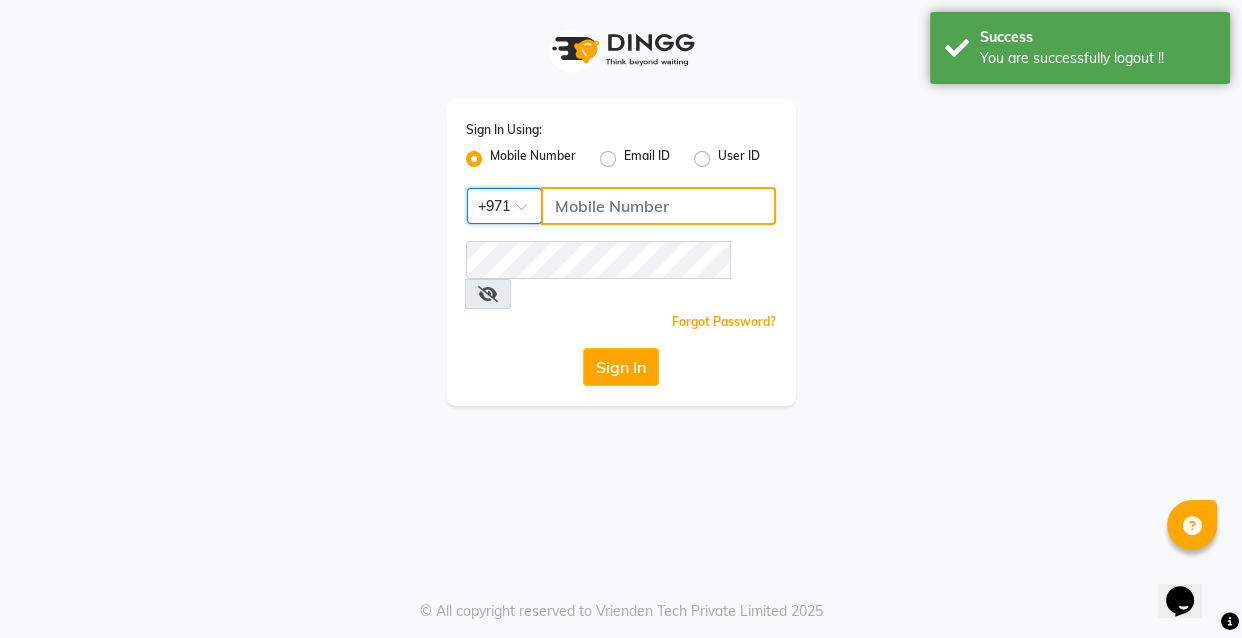 click 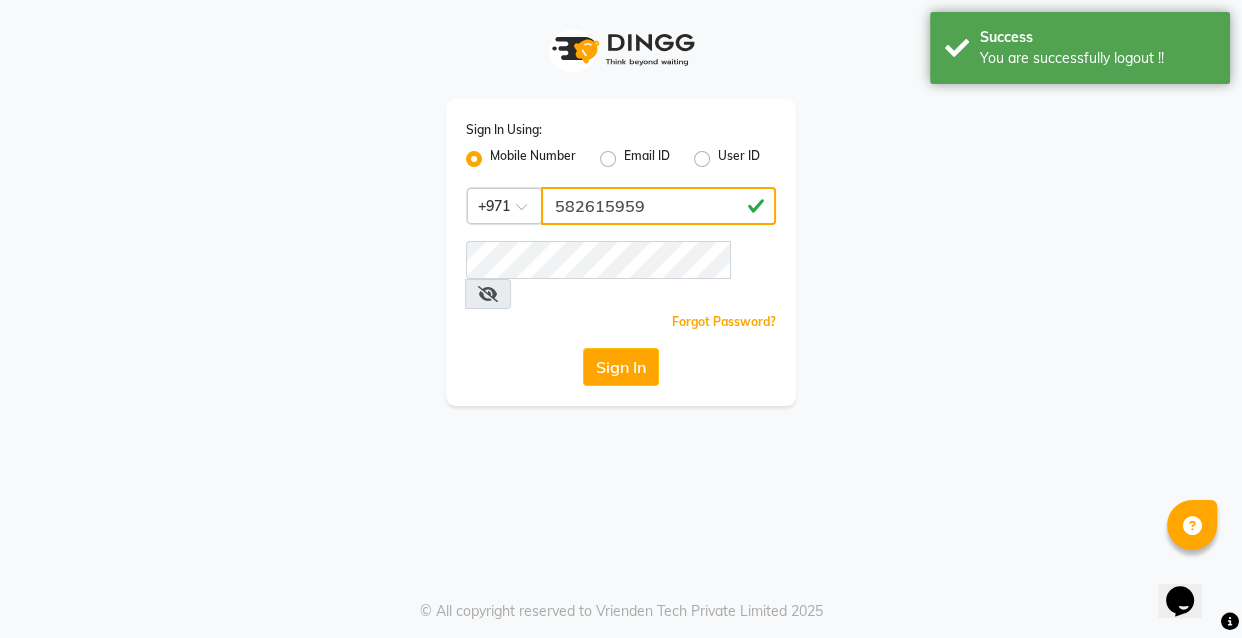 type on "582615959" 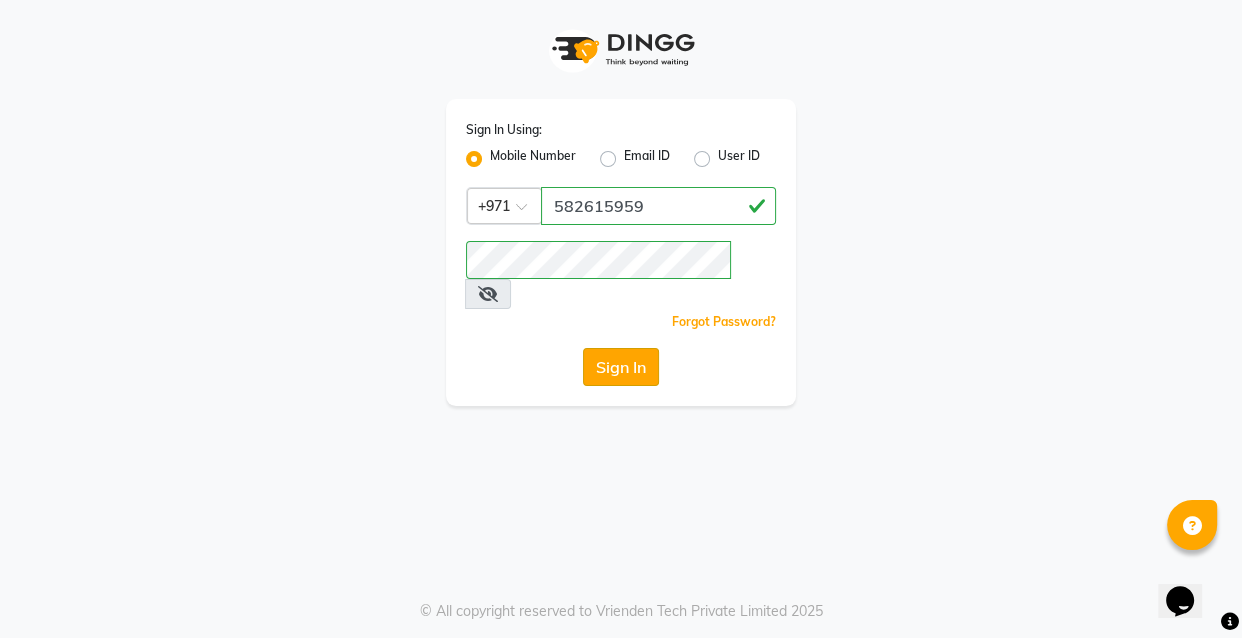 click on "Sign In" 